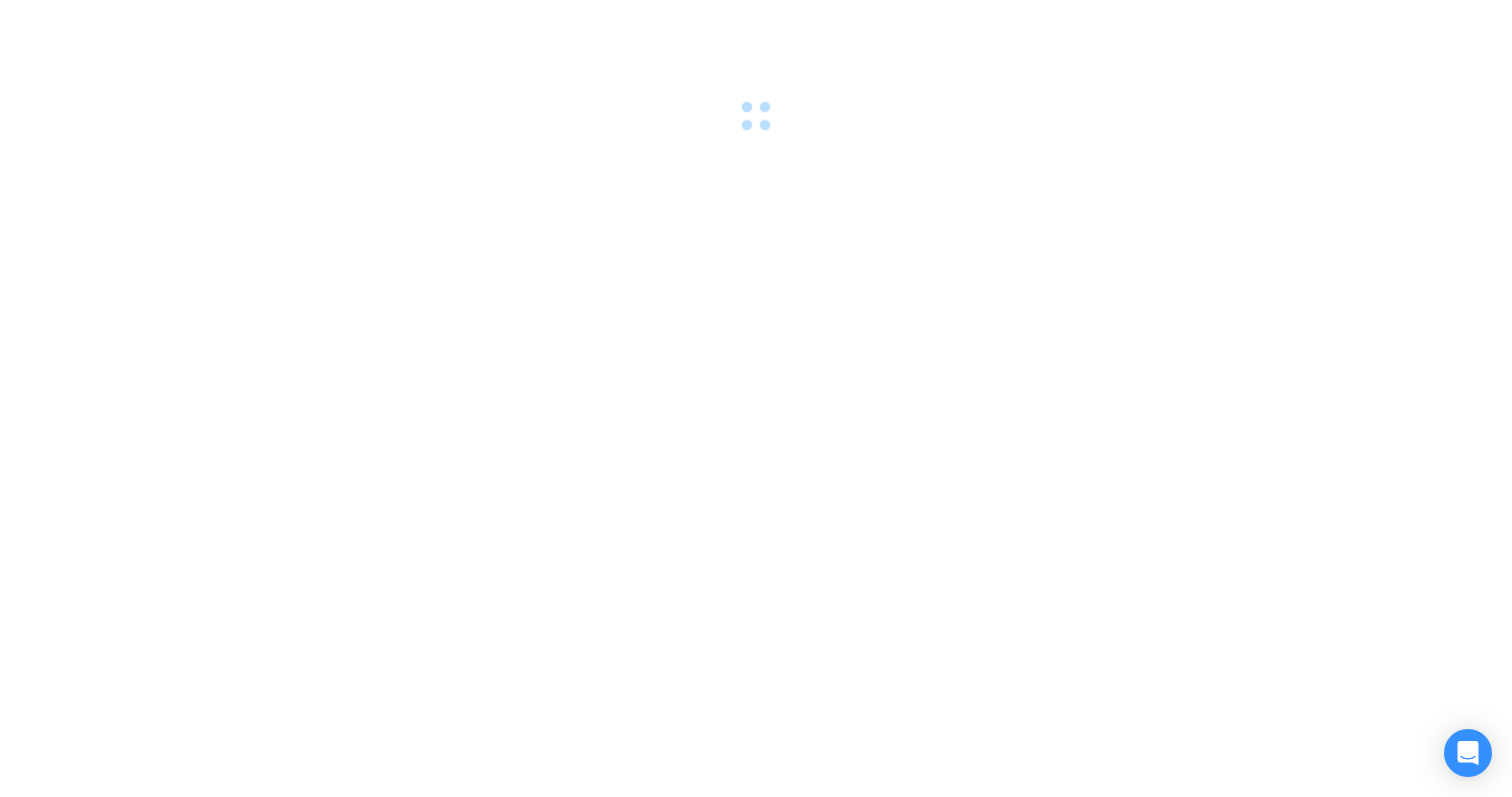 scroll, scrollTop: 0, scrollLeft: 0, axis: both 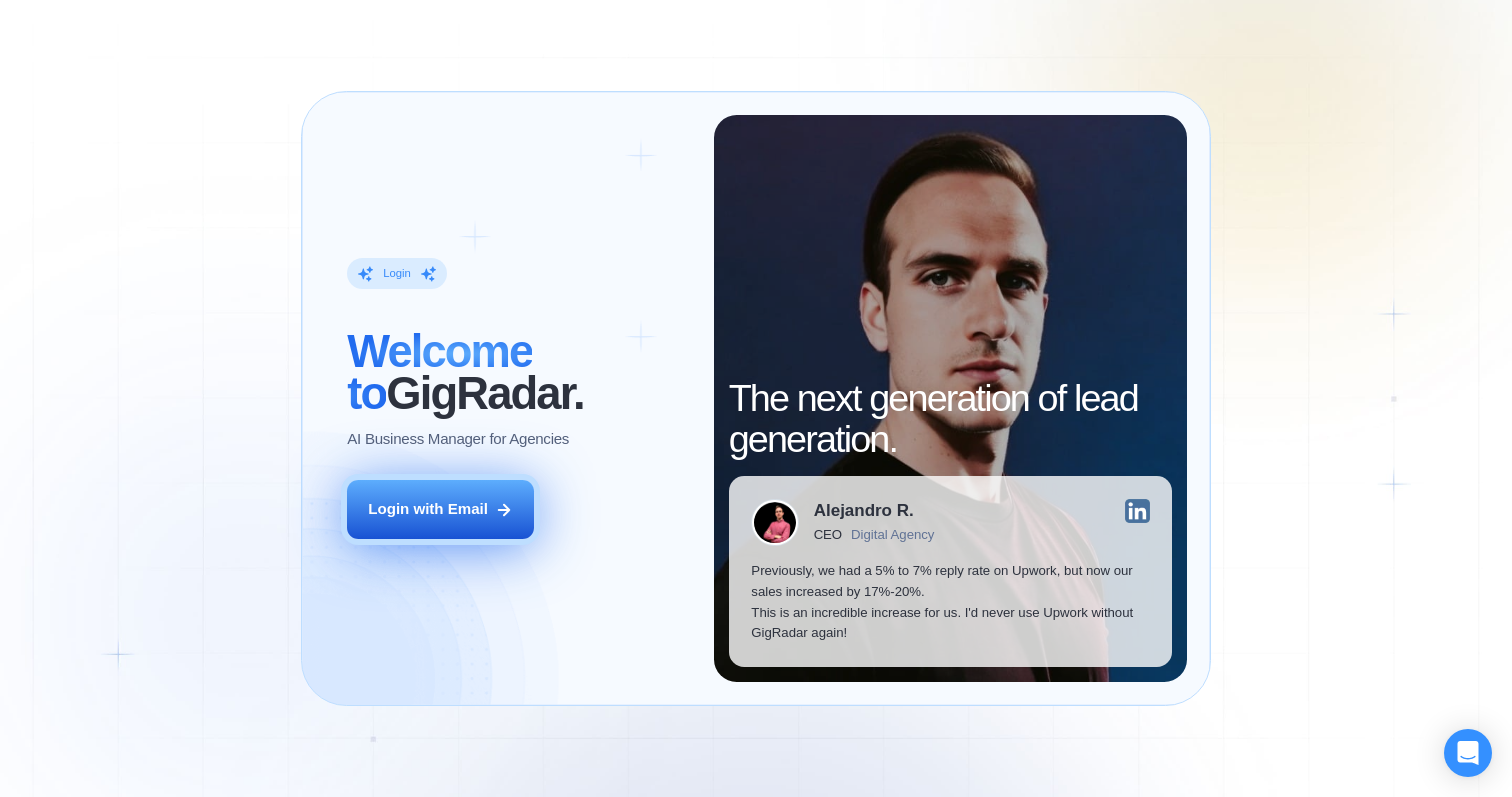 click on "Login with Email" at bounding box center [428, 509] 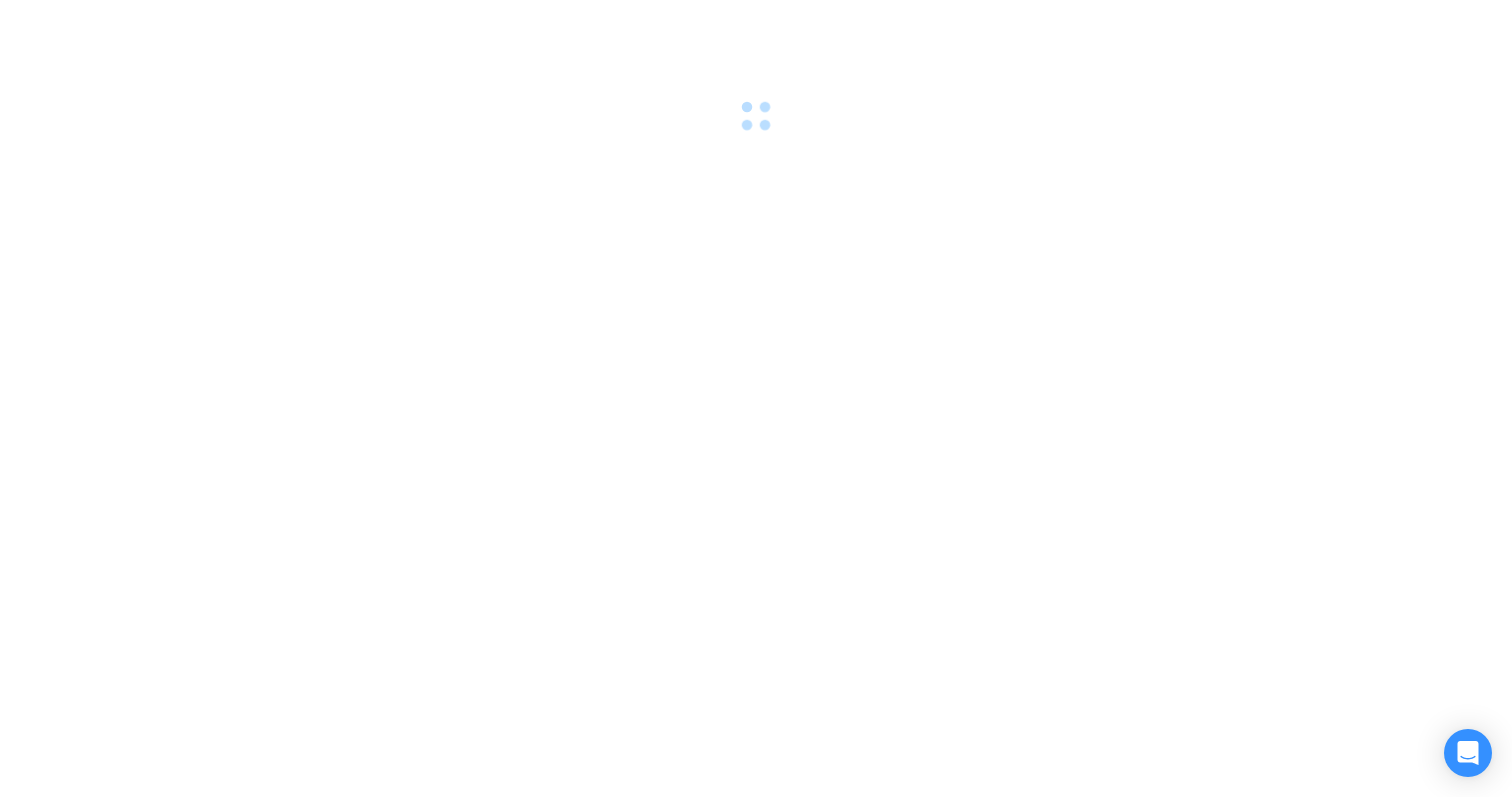 scroll, scrollTop: 0, scrollLeft: 0, axis: both 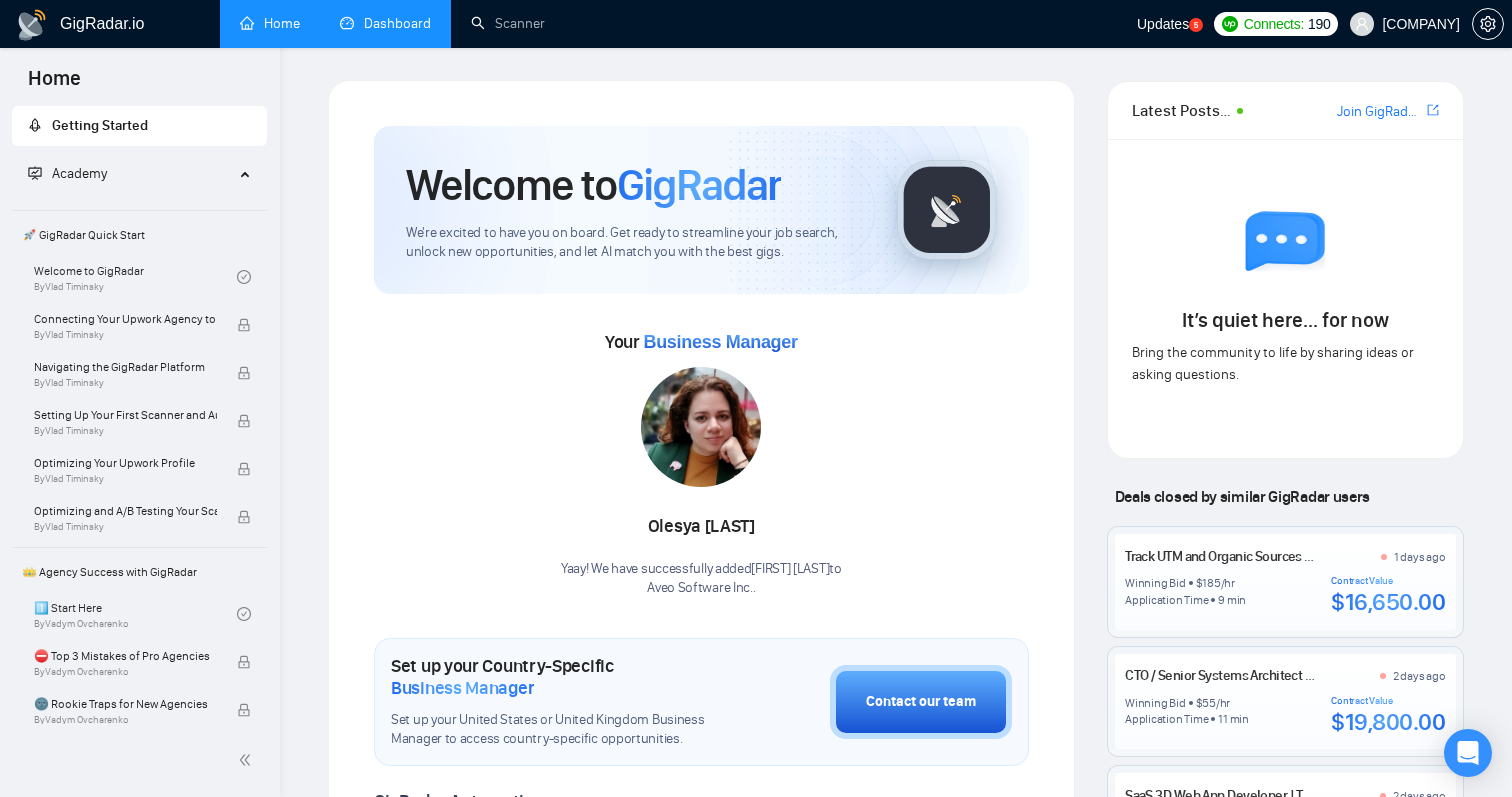 click on "Dashboard" at bounding box center (385, 23) 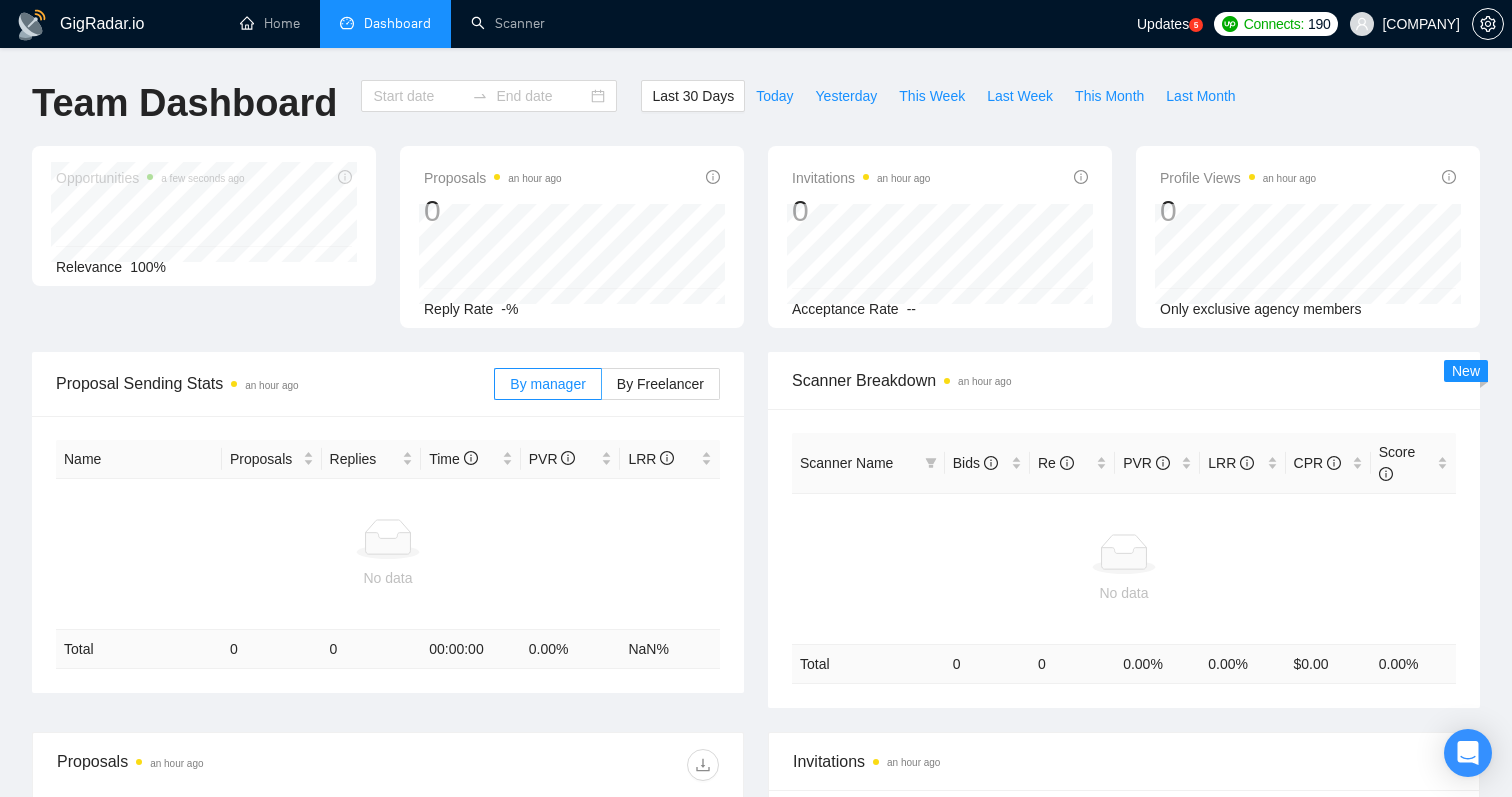 type on "2025-07-03" 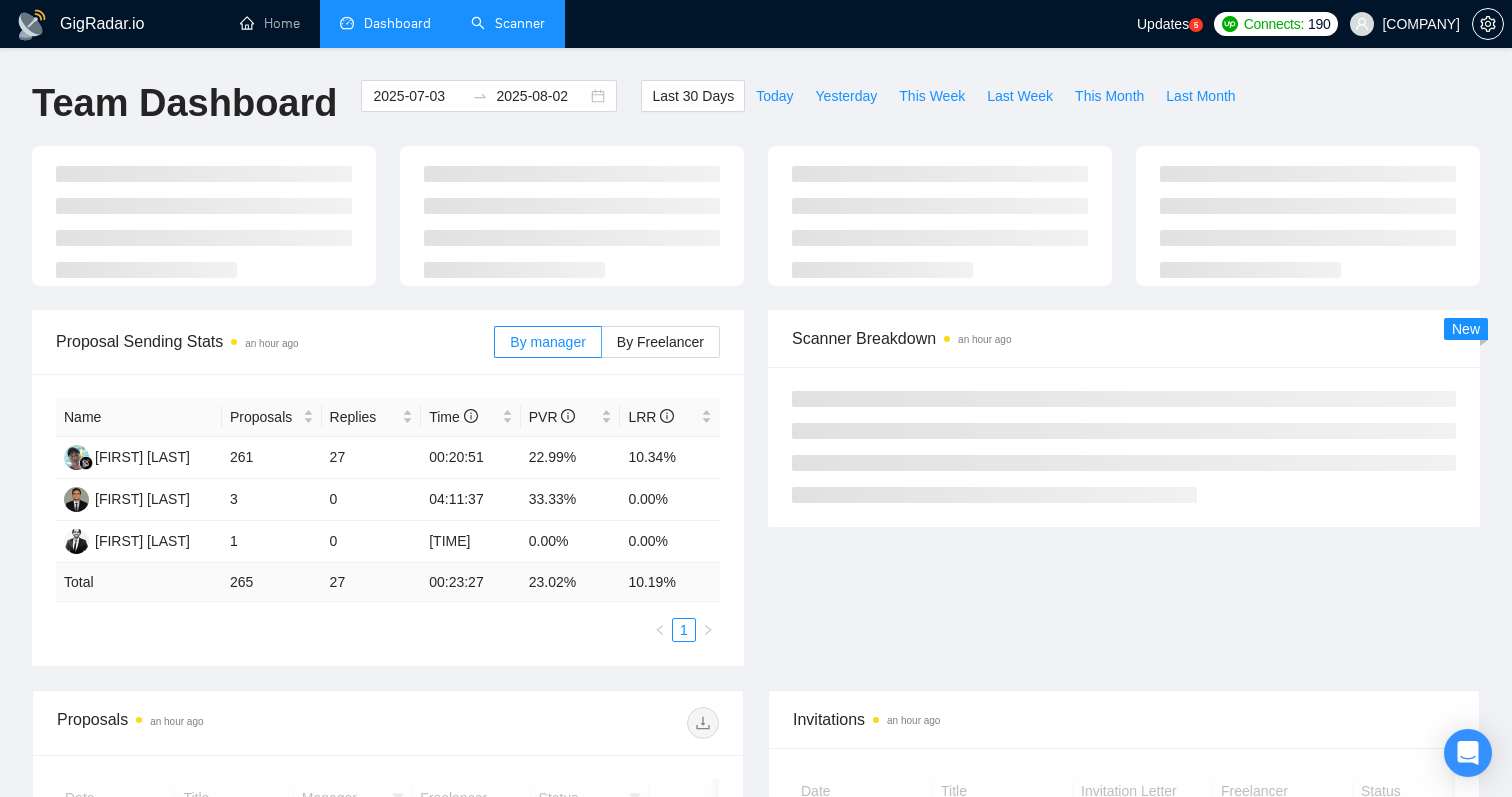click on "Scanner" at bounding box center (508, 23) 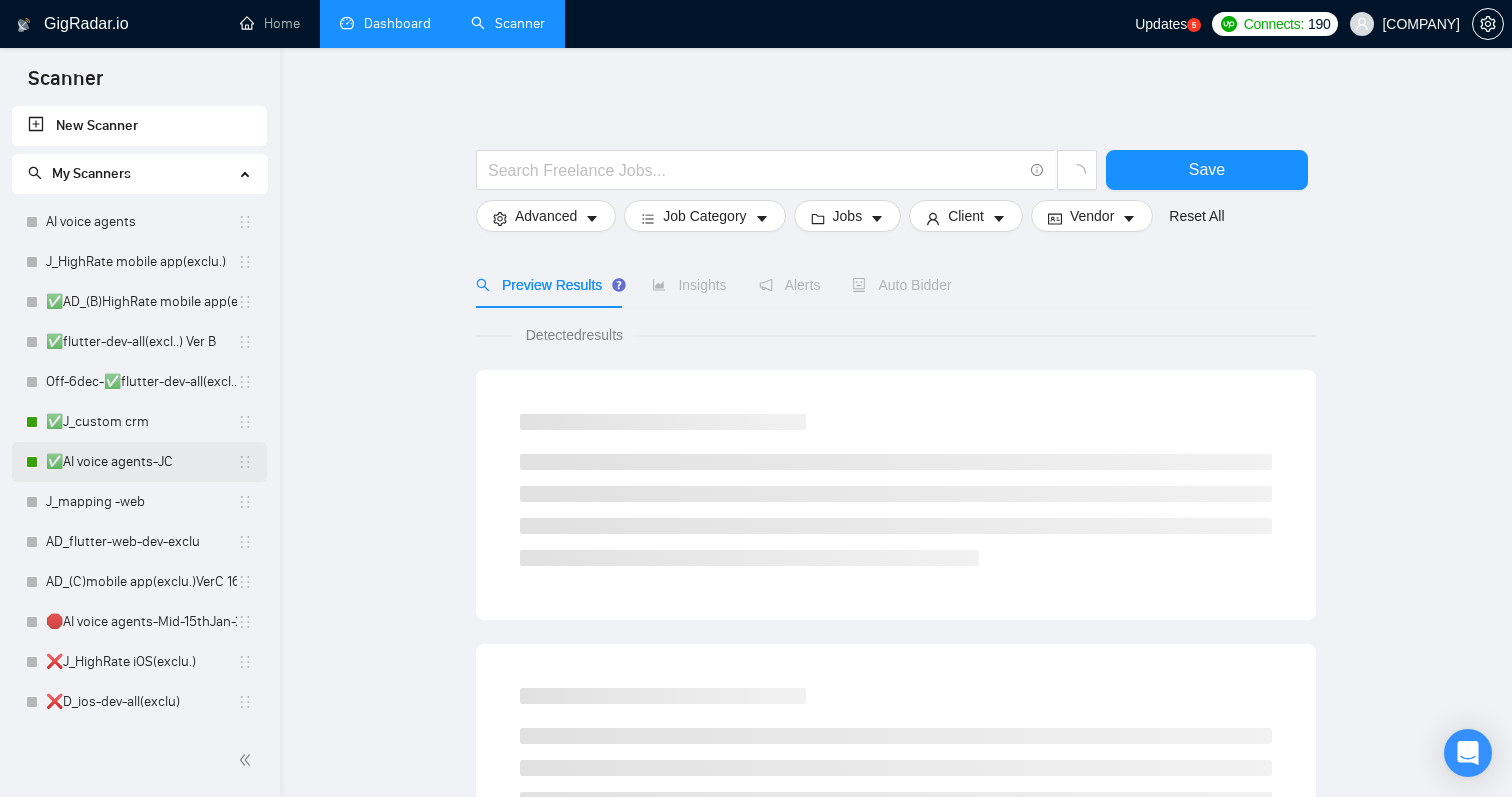 click on "✅AI voice agents-JC" at bounding box center [141, 462] 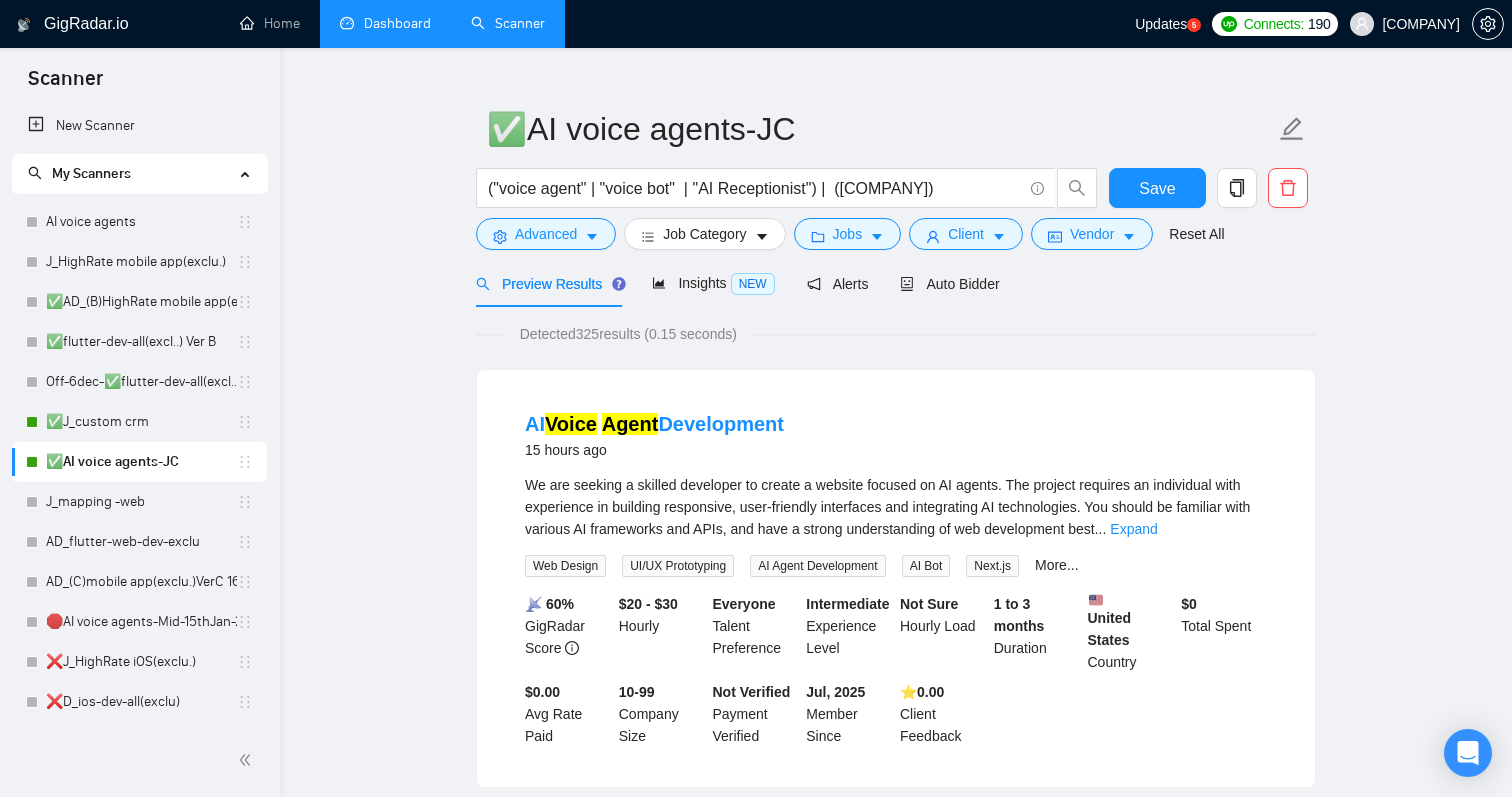 scroll, scrollTop: 0, scrollLeft: 0, axis: both 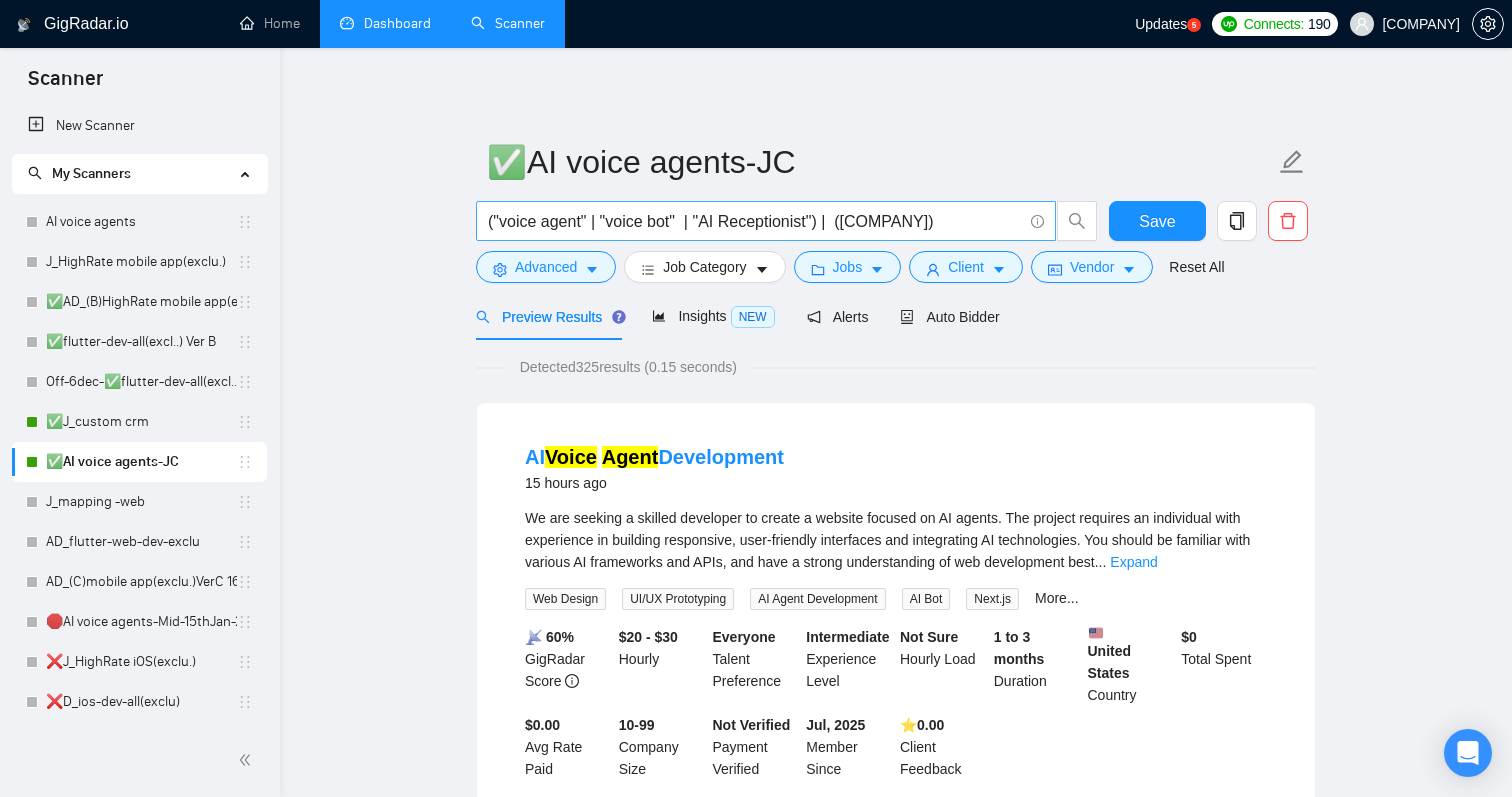 click on "("voice agent" | "voice bot"  | "AI Receptionist") |  (retell.ai)" at bounding box center [755, 221] 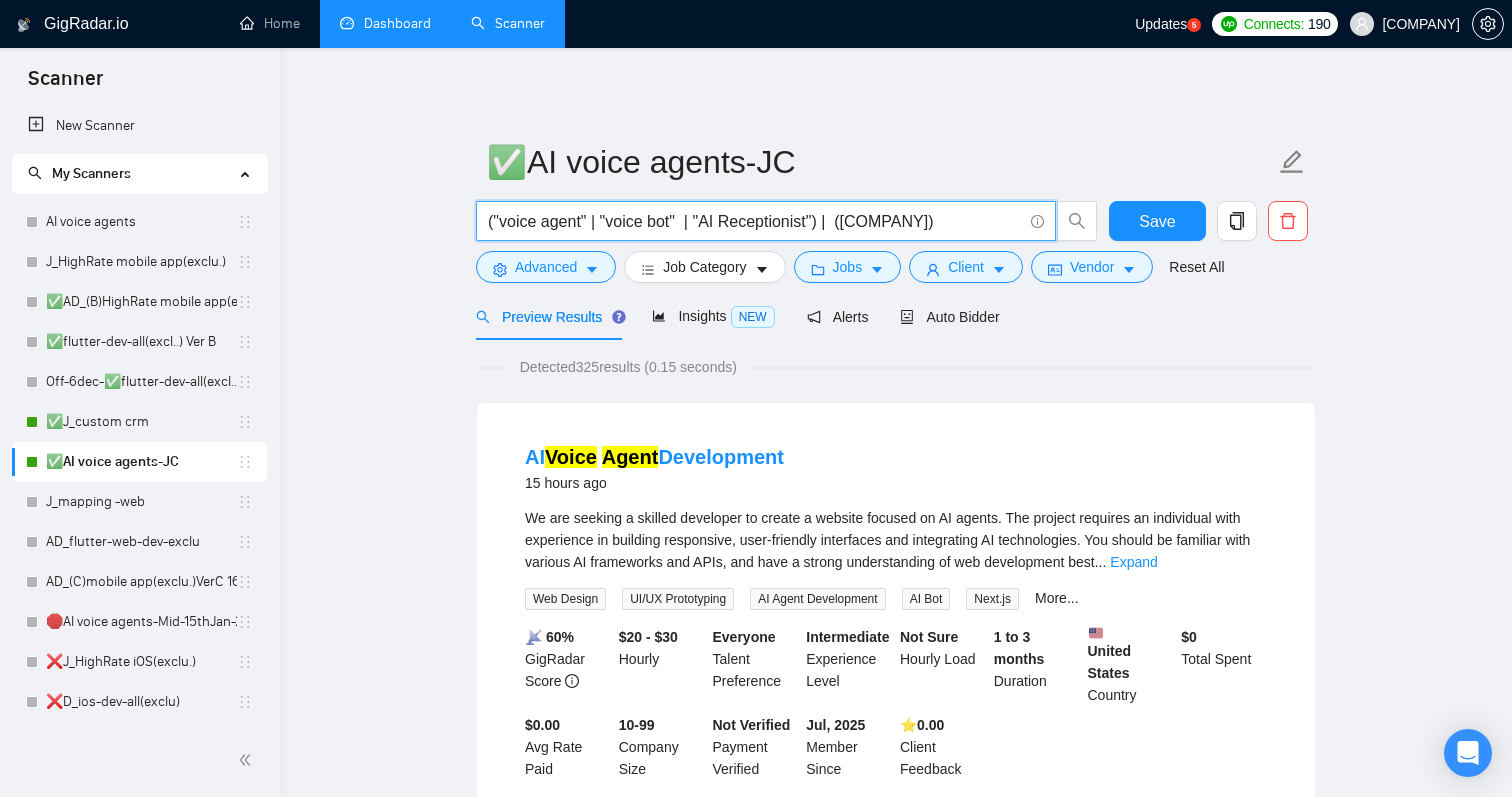 click on "("voice agent" | "voice bot"  | "AI Receptionist") |  (retell.ai)" at bounding box center (755, 221) 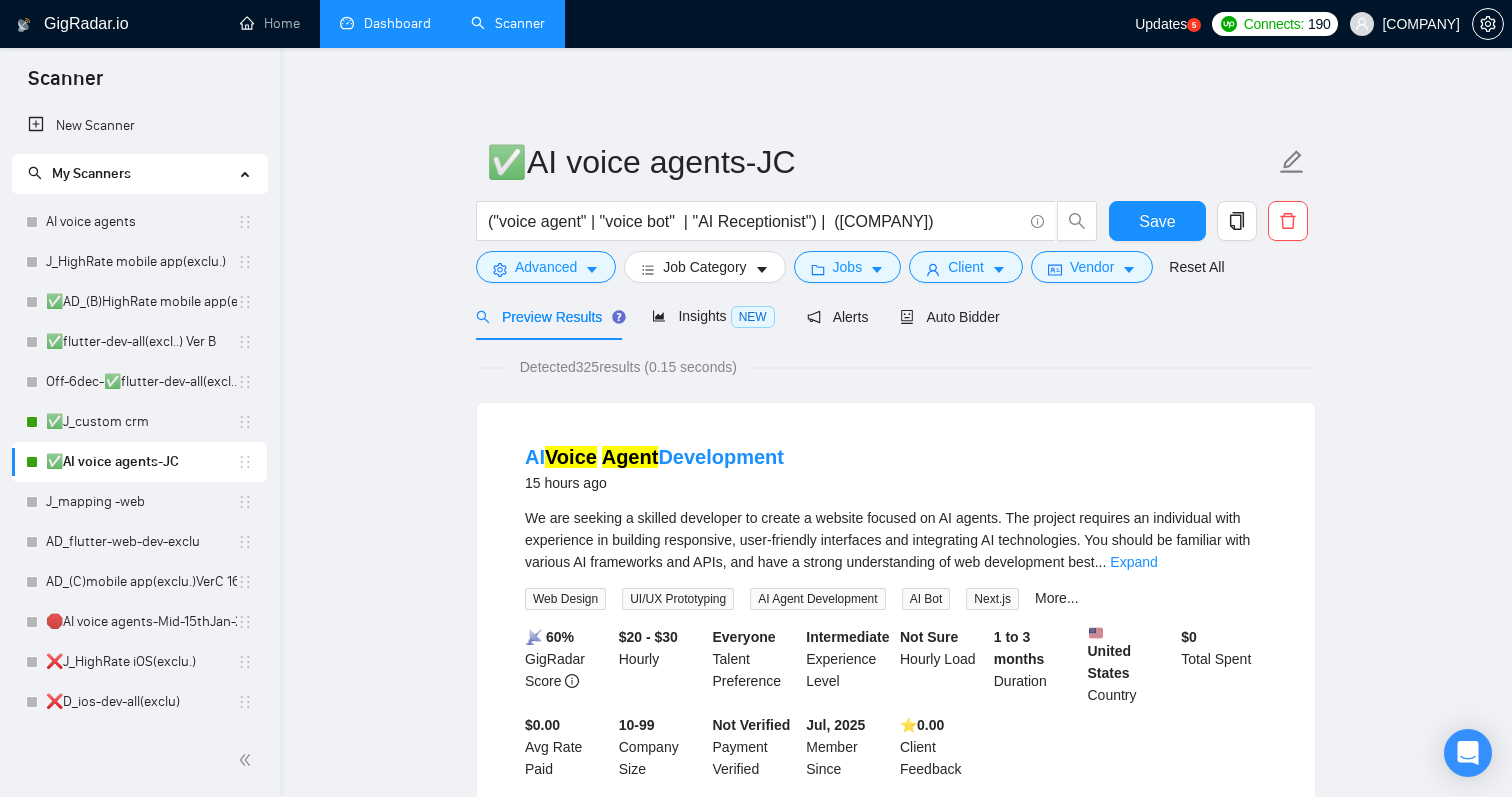 click on "AI  Voice   Agent  Development 15 hours ago We are seeking a skilled developer to create a website focused on AI agents. The project requires an individual with experience in building responsive, user-friendly interfaces and integrating AI technologies. You should be familiar with various AI frameworks and APIs, and have a strong understanding of web development best  ... Expand Web Design UI/UX Prototyping AI Agent Development AI Bot Next.js More... 📡   60% GigRadar Score   $20 - $30 Hourly Everyone Talent Preference Intermediate Experience Level Not Sure Hourly Load 1 to 3 months Duration   United States Country $ 0 Total Spent $0.00 Avg Rate Paid 10-99 Company Size Not Verified Payment Verified Jul, 2025 Member Since ⭐️  0.00 Client Feedback" at bounding box center (896, 611) 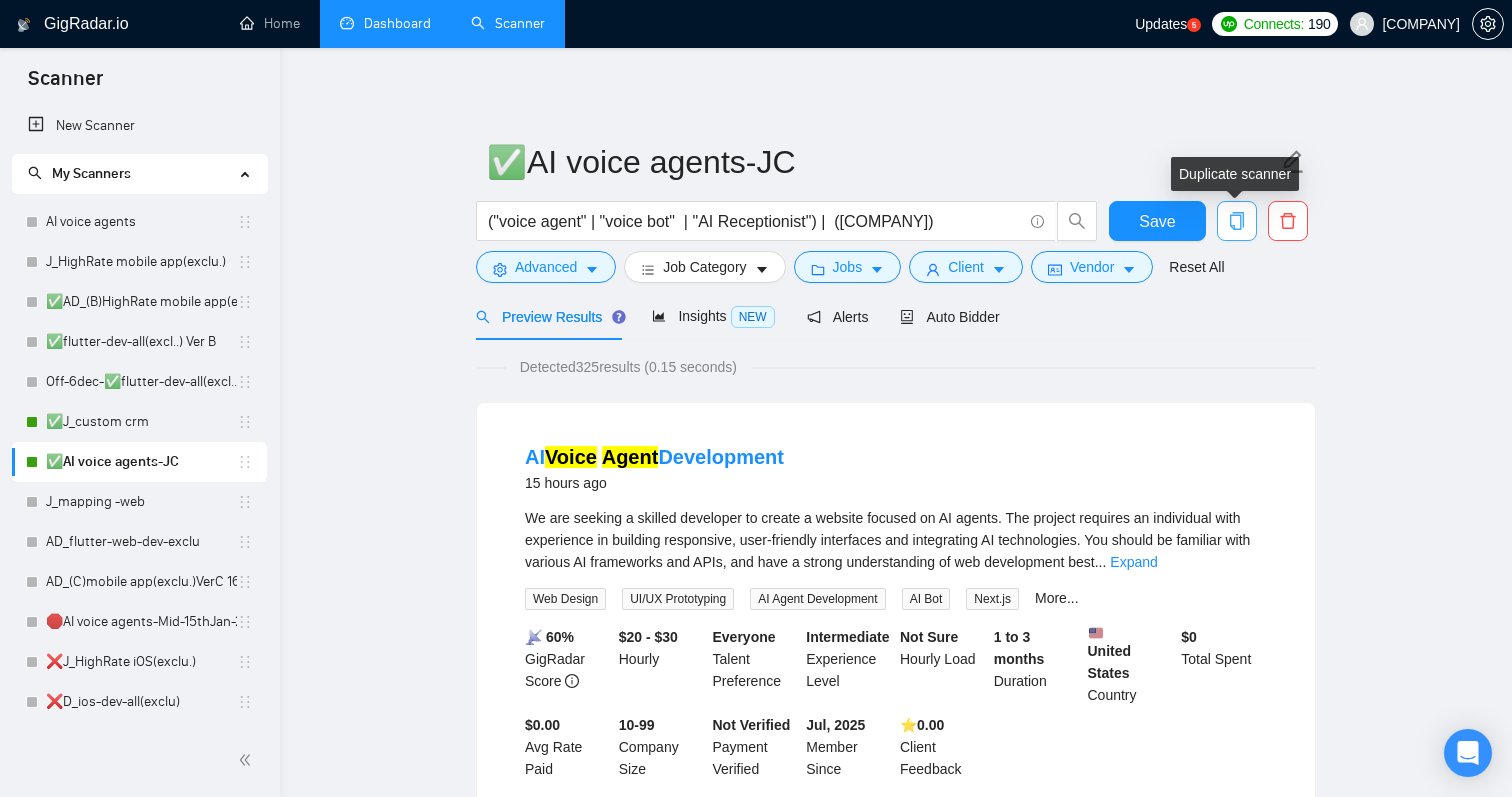 click 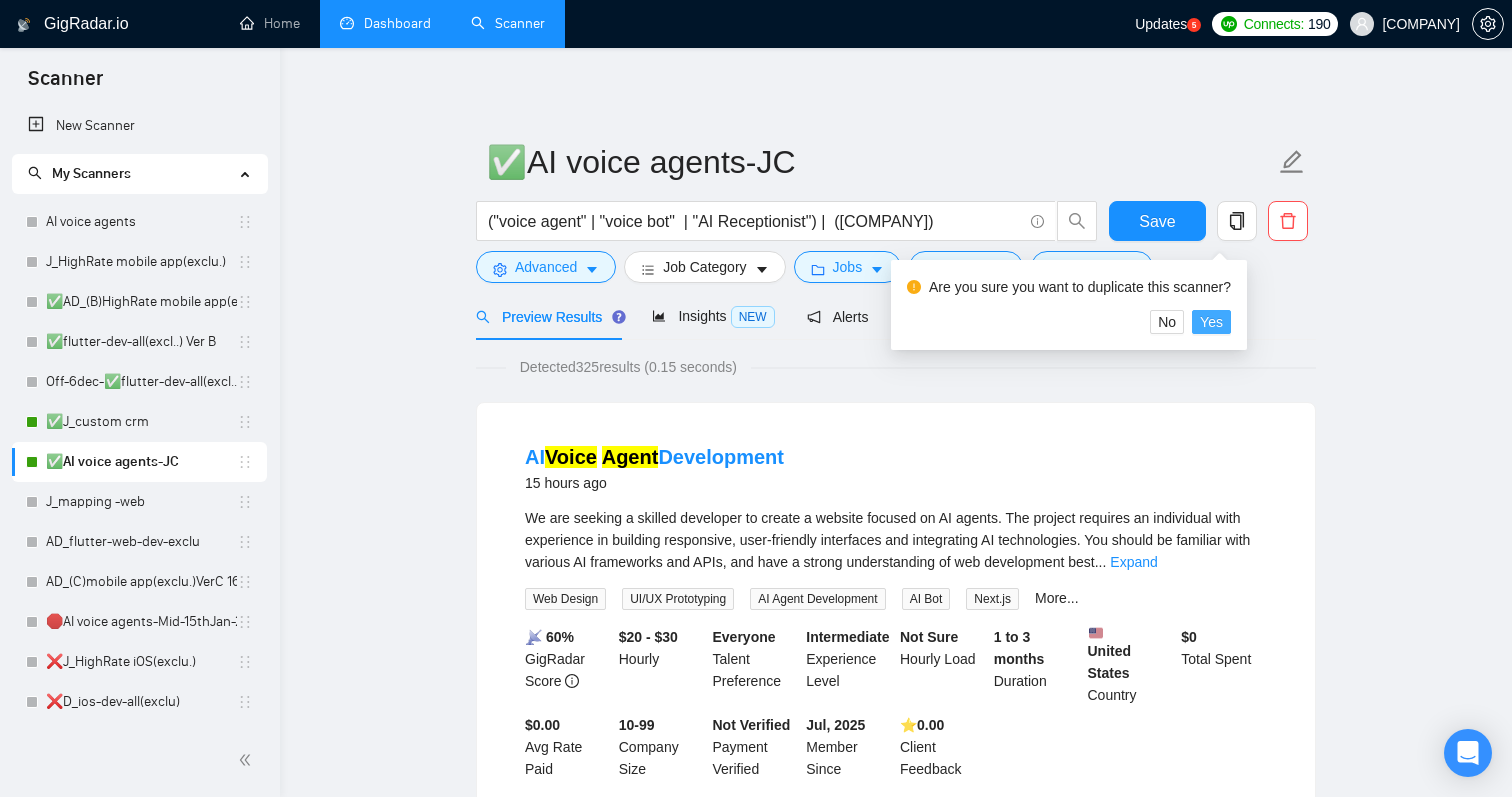 click on "Yes" at bounding box center [1211, 322] 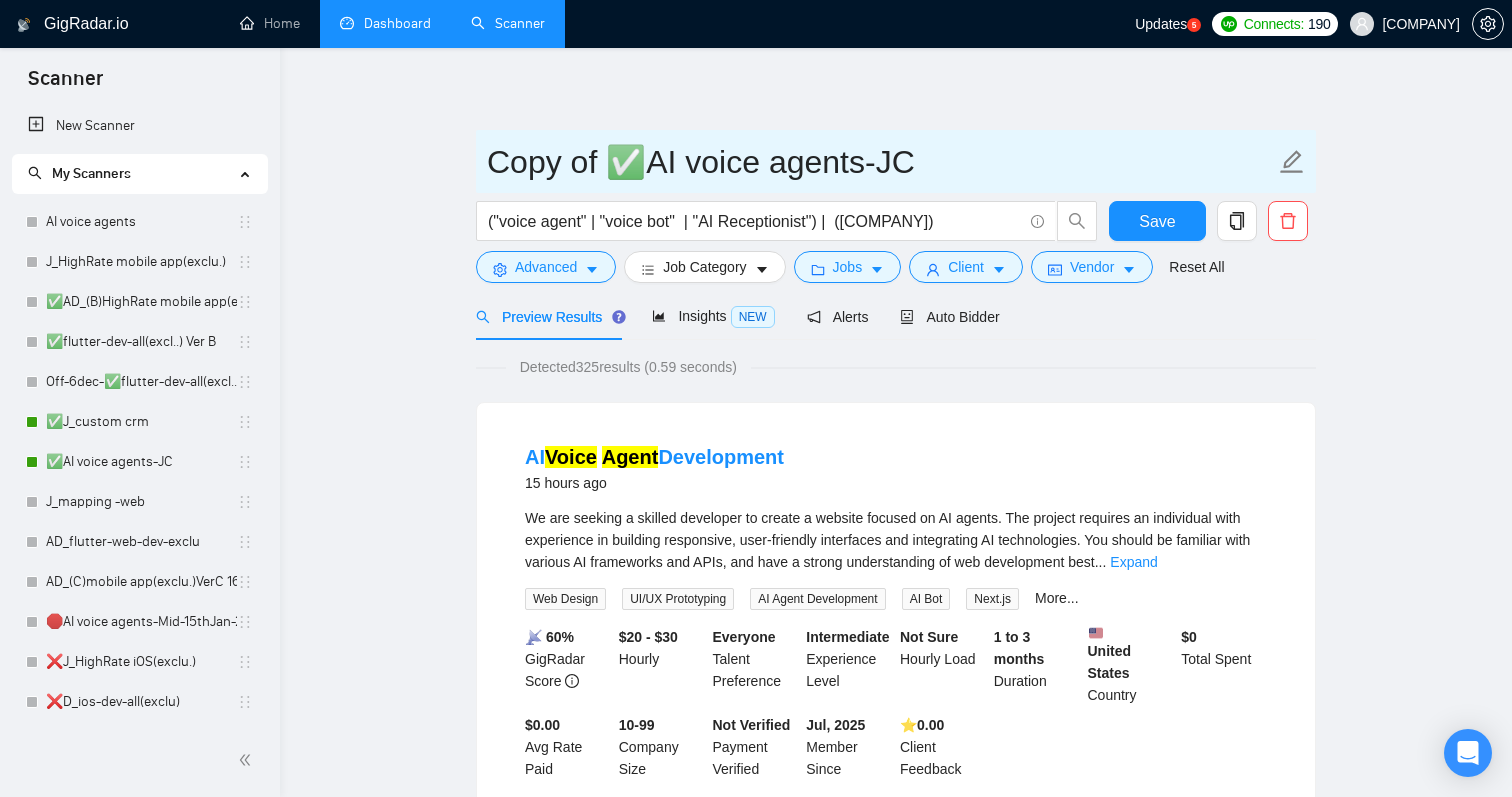 drag, startPoint x: 594, startPoint y: 149, endPoint x: 447, endPoint y: 161, distance: 147.48898 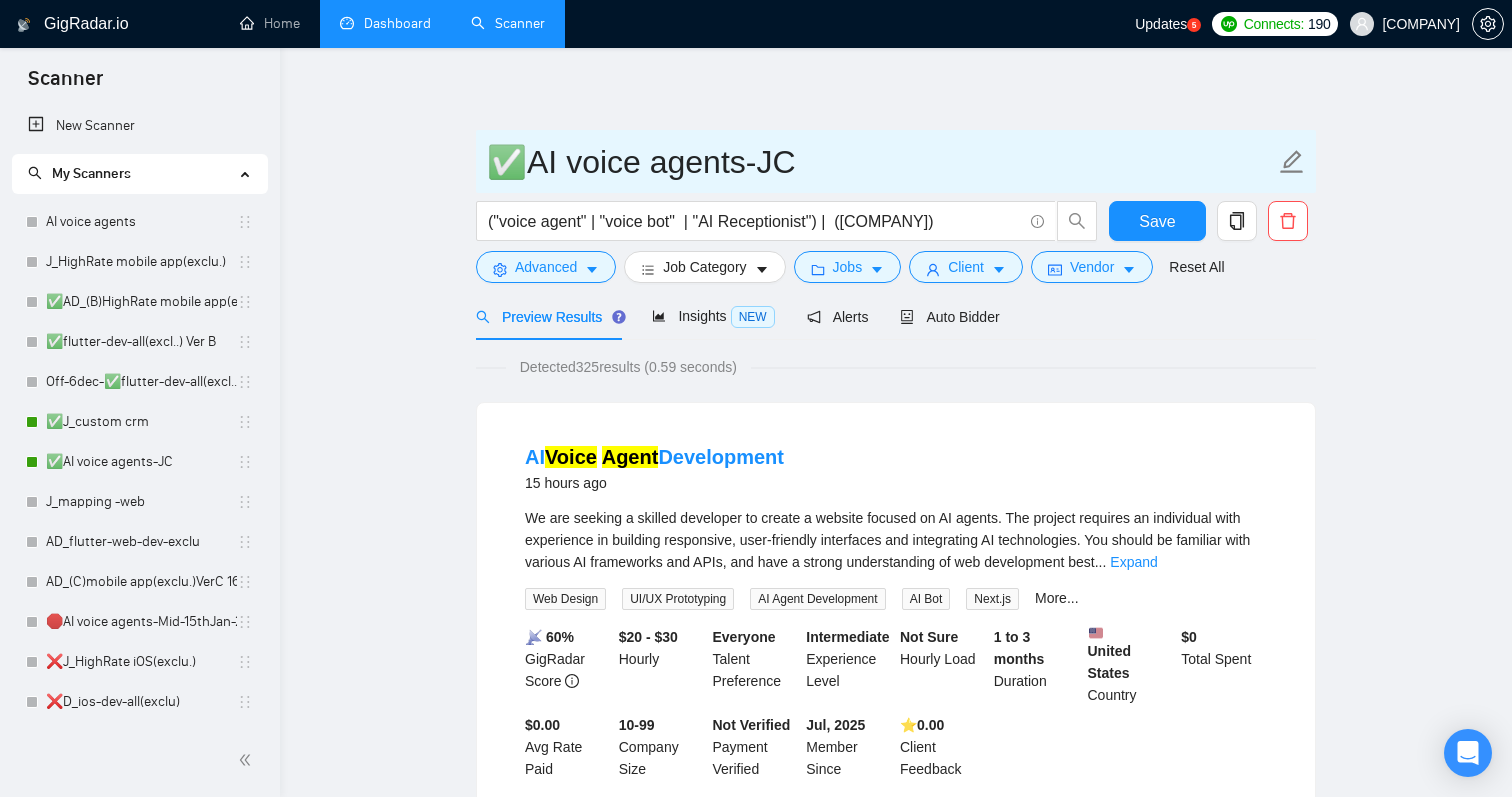 click on "✅AI voice agents-JC" at bounding box center (881, 162) 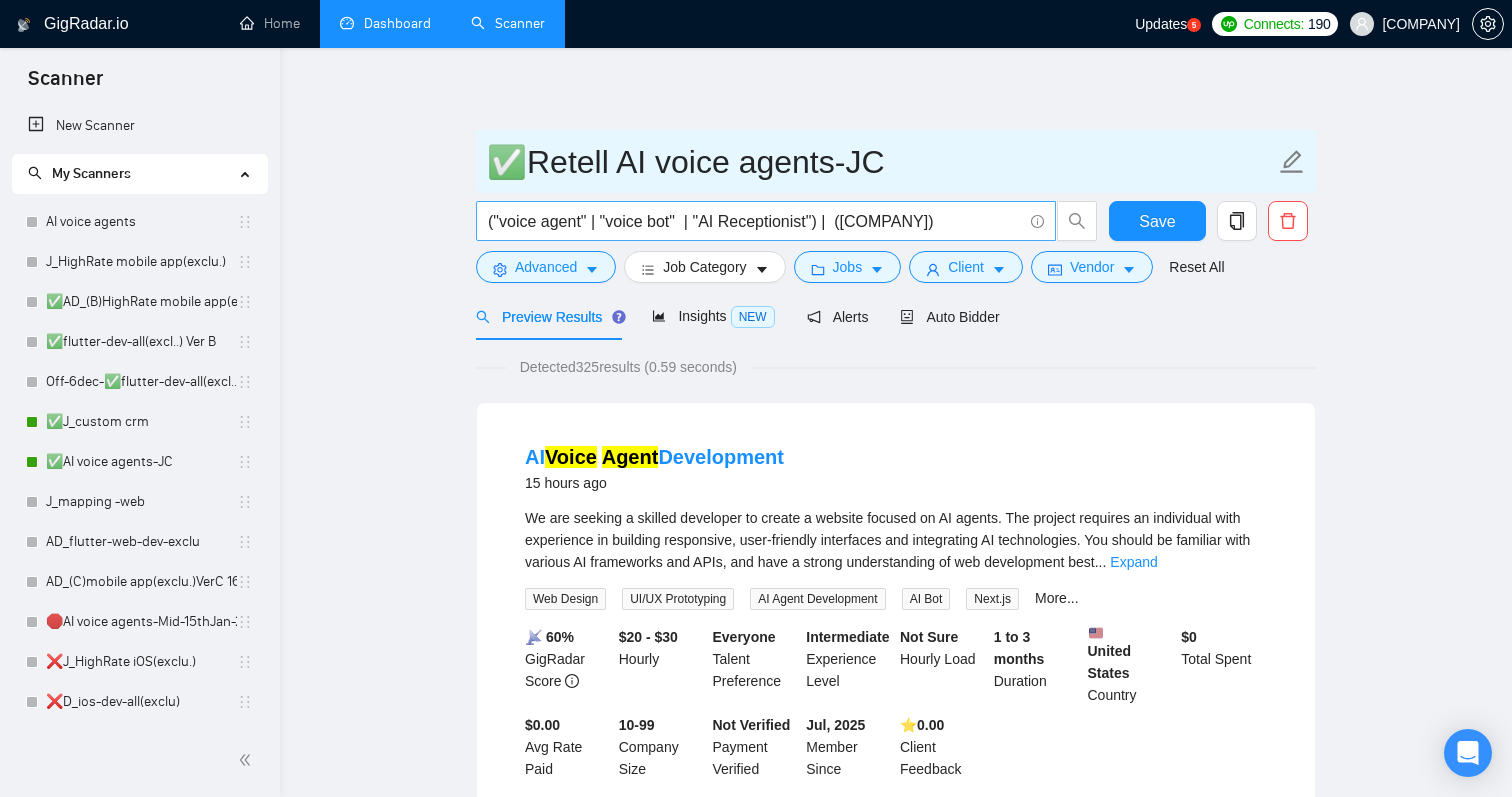 type on "✅Retell AI voice agents-JC" 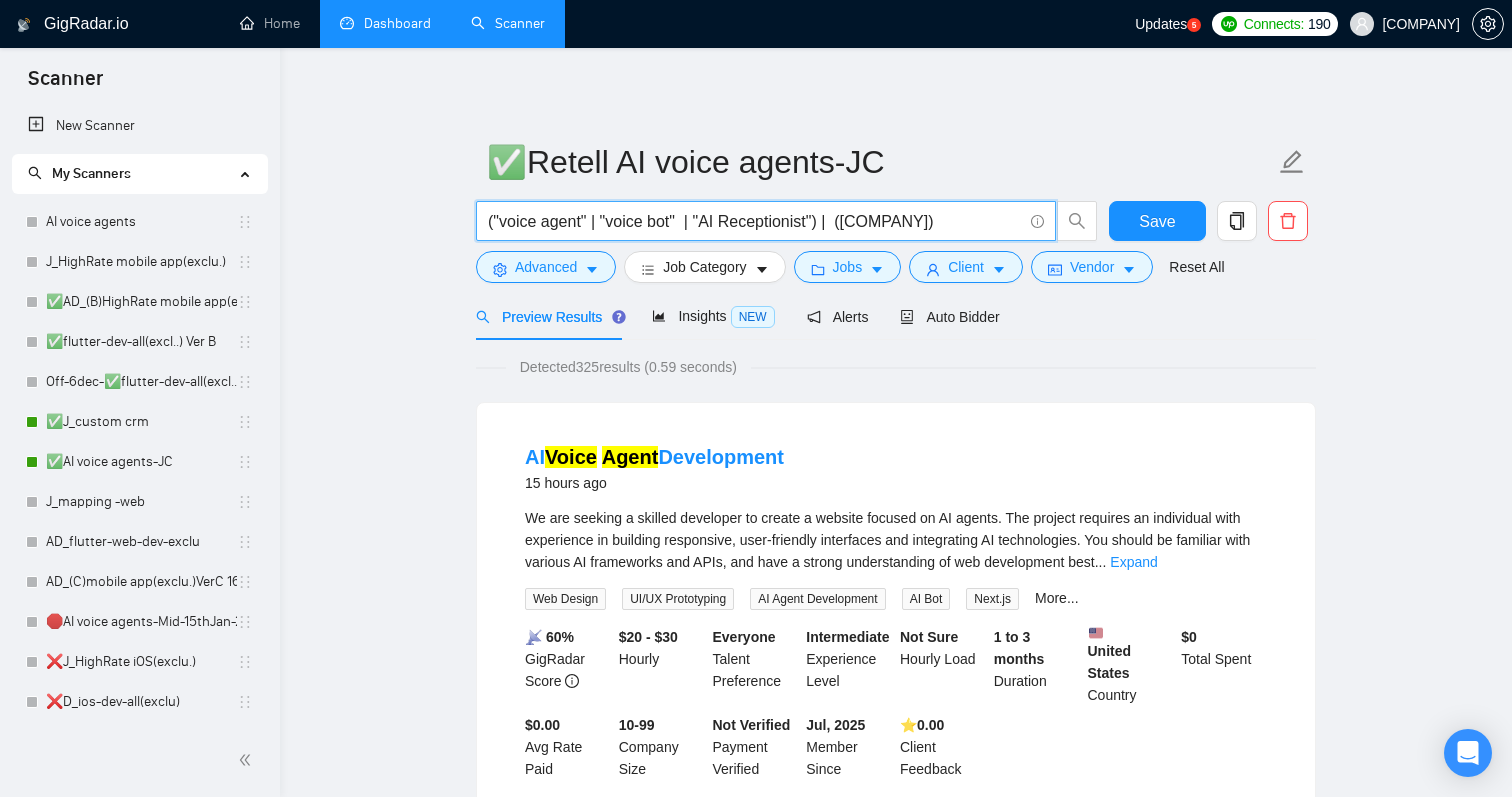 click on "("voice agent" | "voice bot"  | "AI Receptionist") |  (retell.ai)" at bounding box center [755, 221] 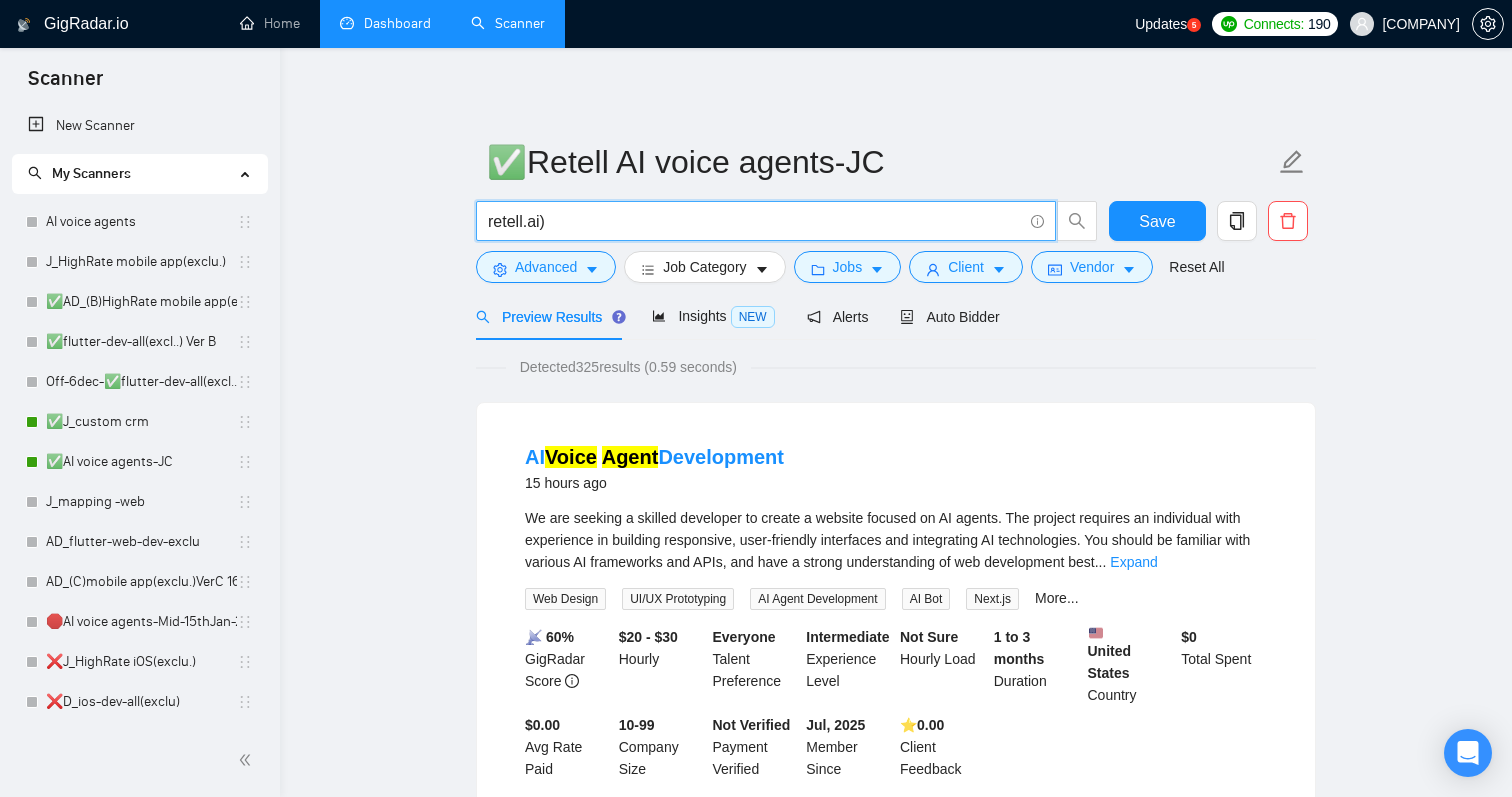 click on "retell.ai)" at bounding box center (755, 221) 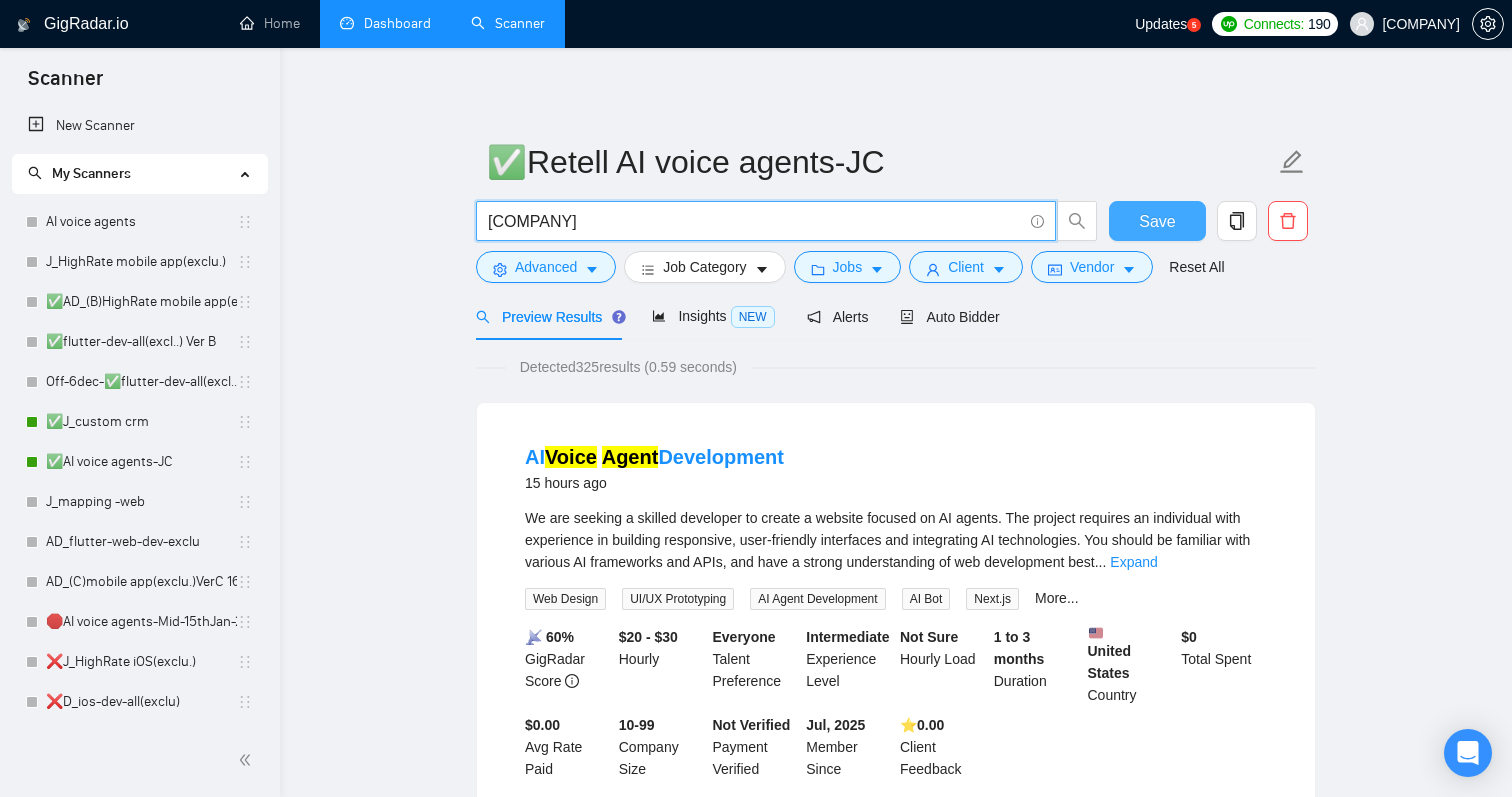 type on "retell.ai" 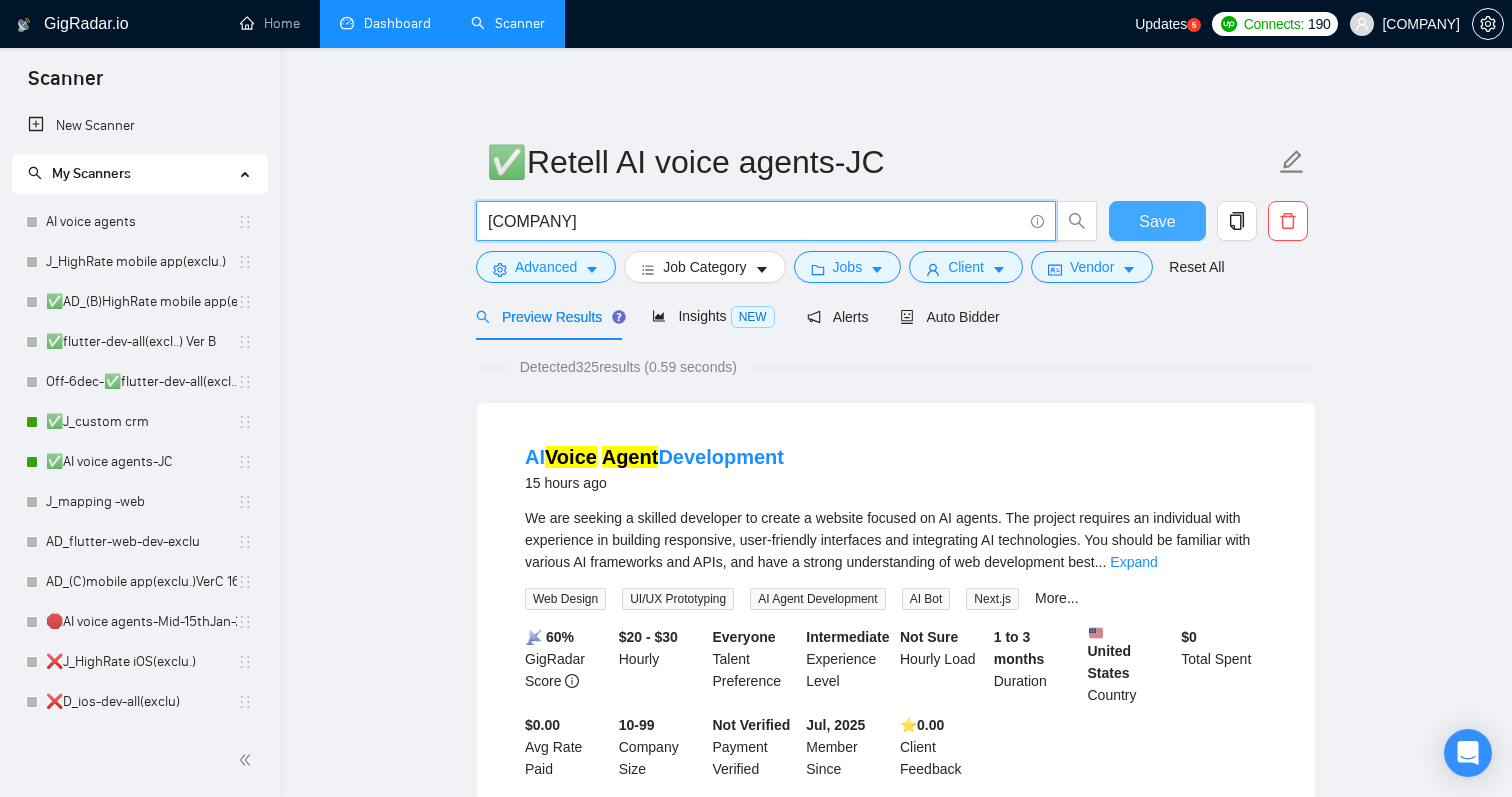 click on "Save" at bounding box center (1157, 221) 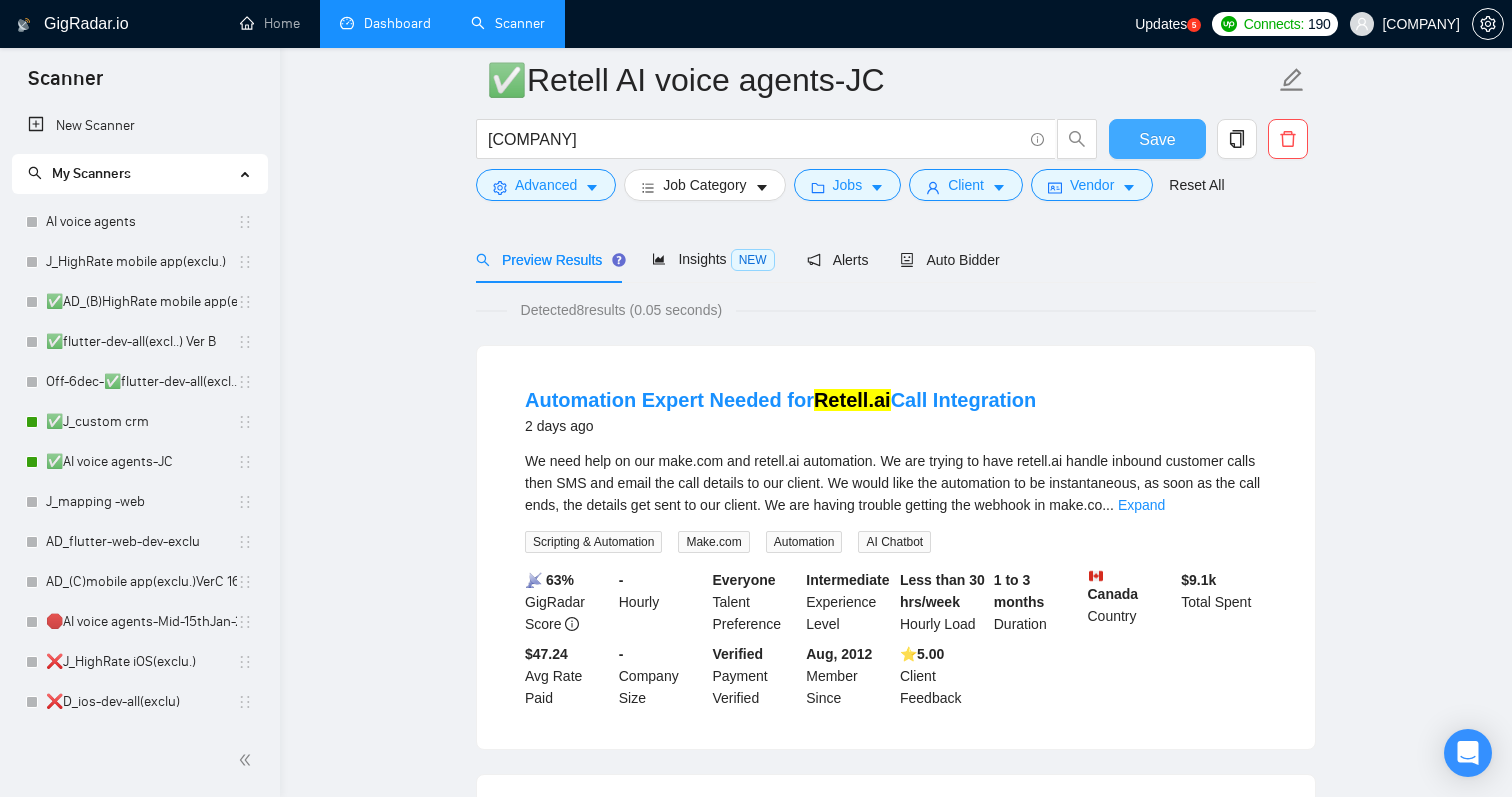 scroll, scrollTop: 0, scrollLeft: 0, axis: both 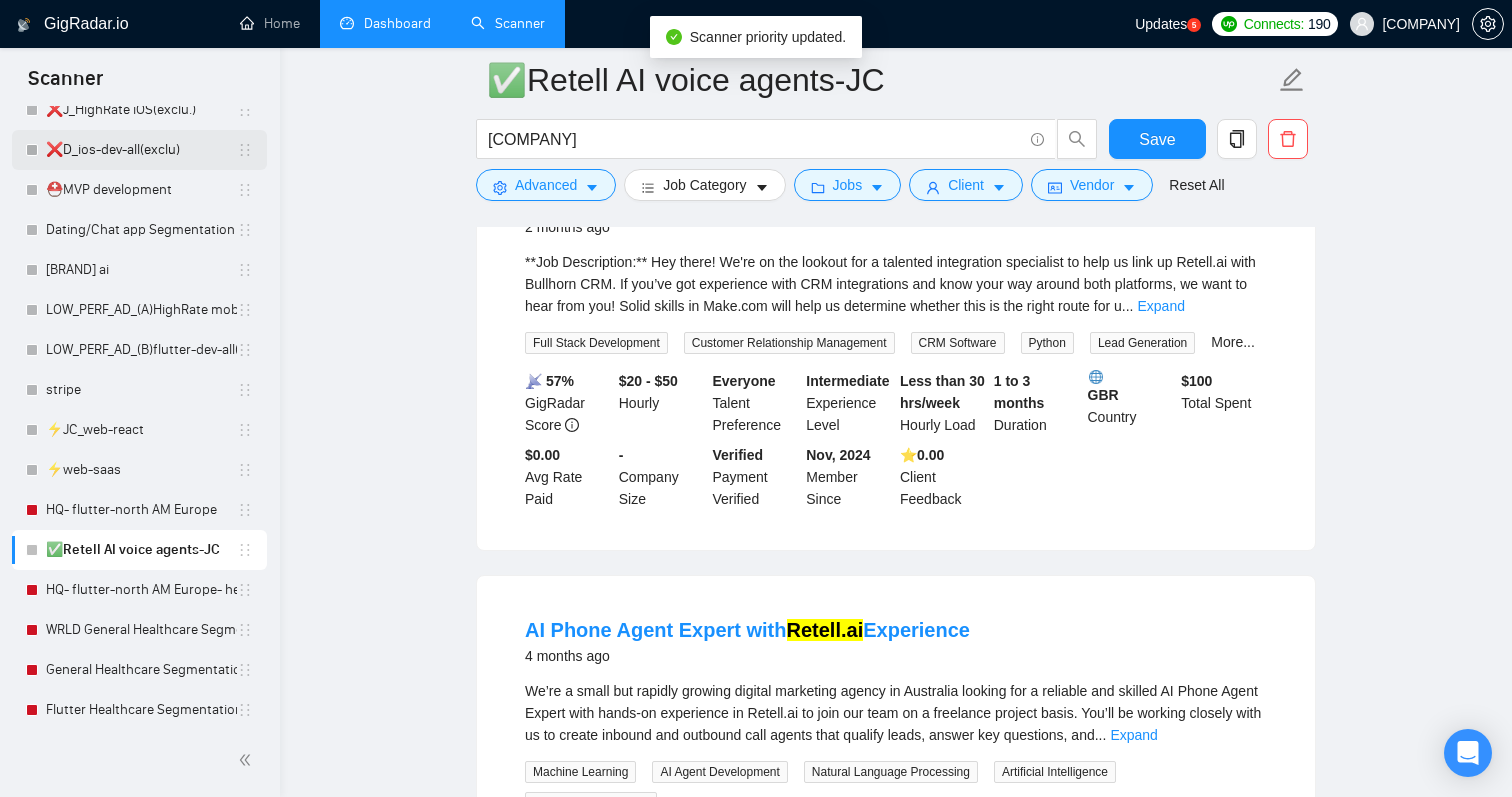drag, startPoint x: 247, startPoint y: 554, endPoint x: 228, endPoint y: 132, distance: 422.42752 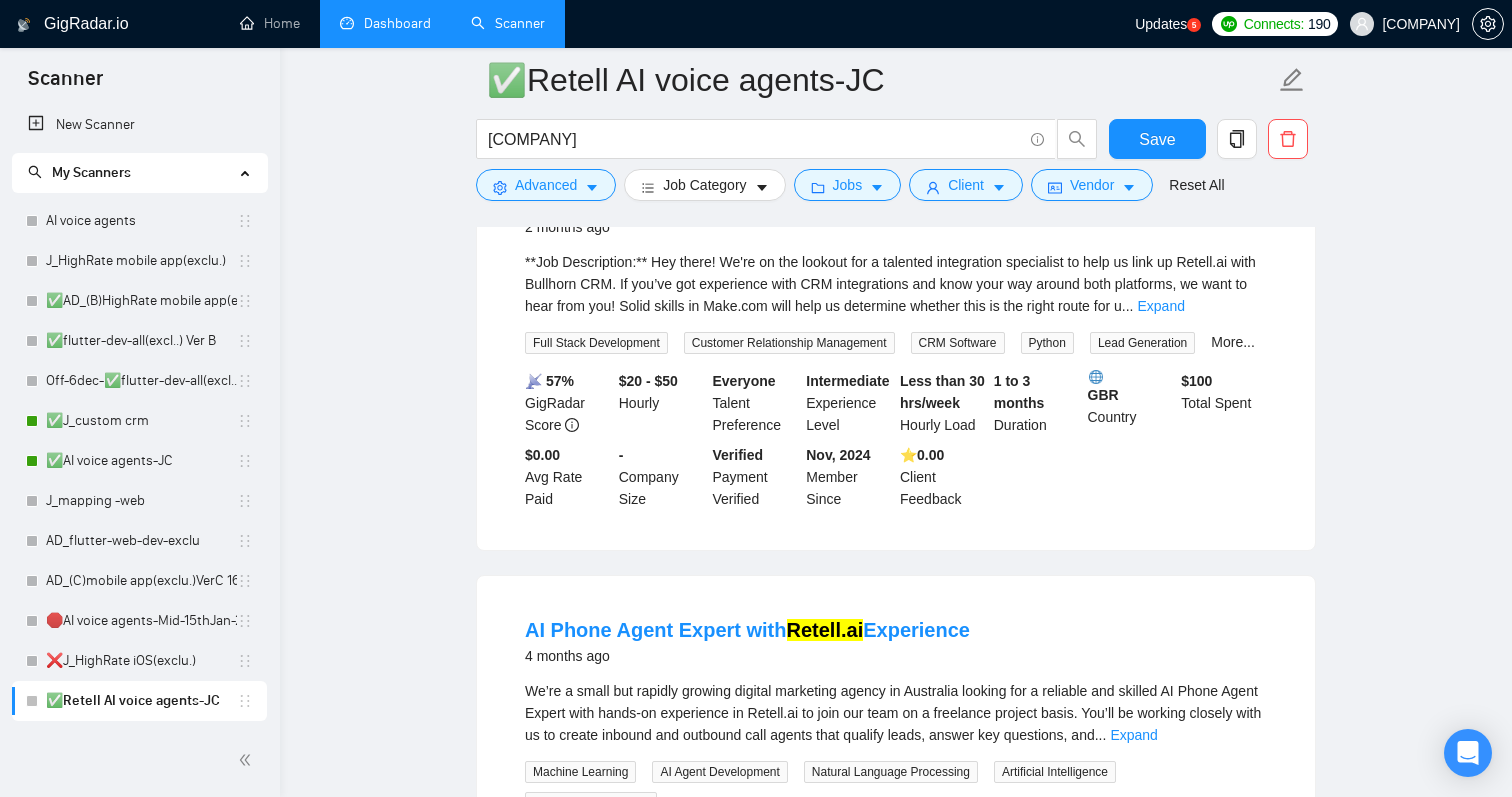 scroll, scrollTop: 0, scrollLeft: 0, axis: both 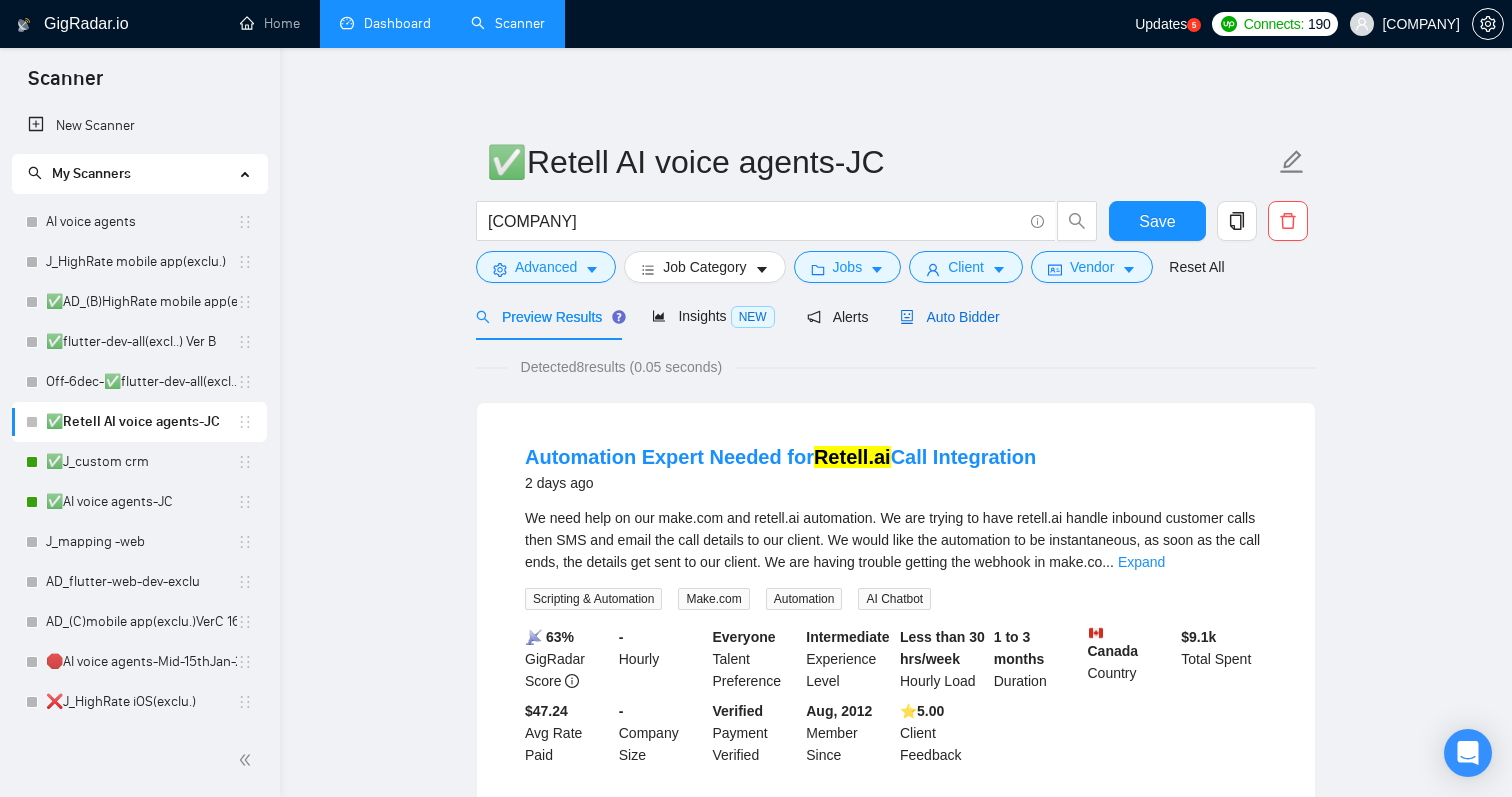 click on "Auto Bidder" at bounding box center (949, 317) 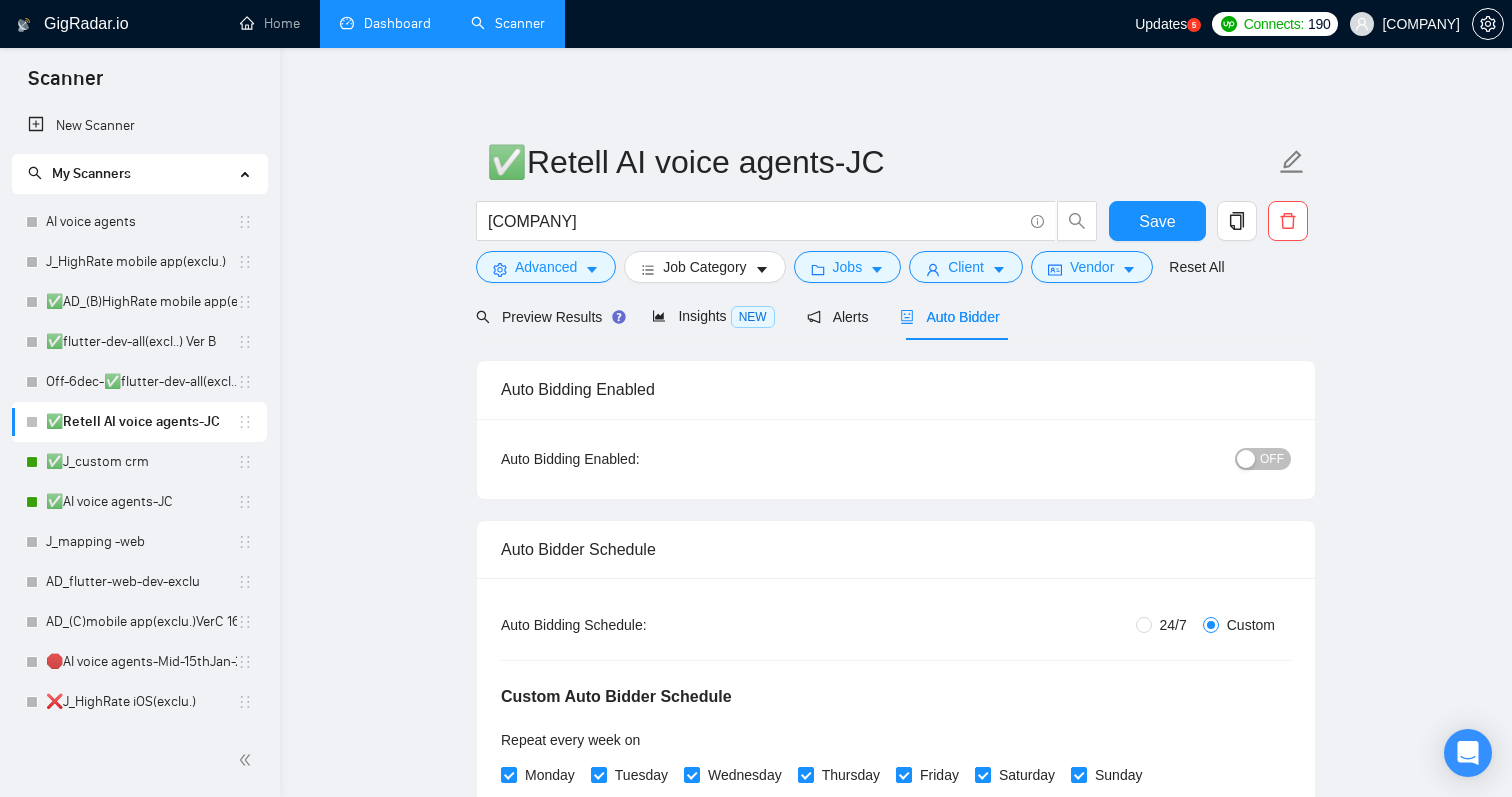 type 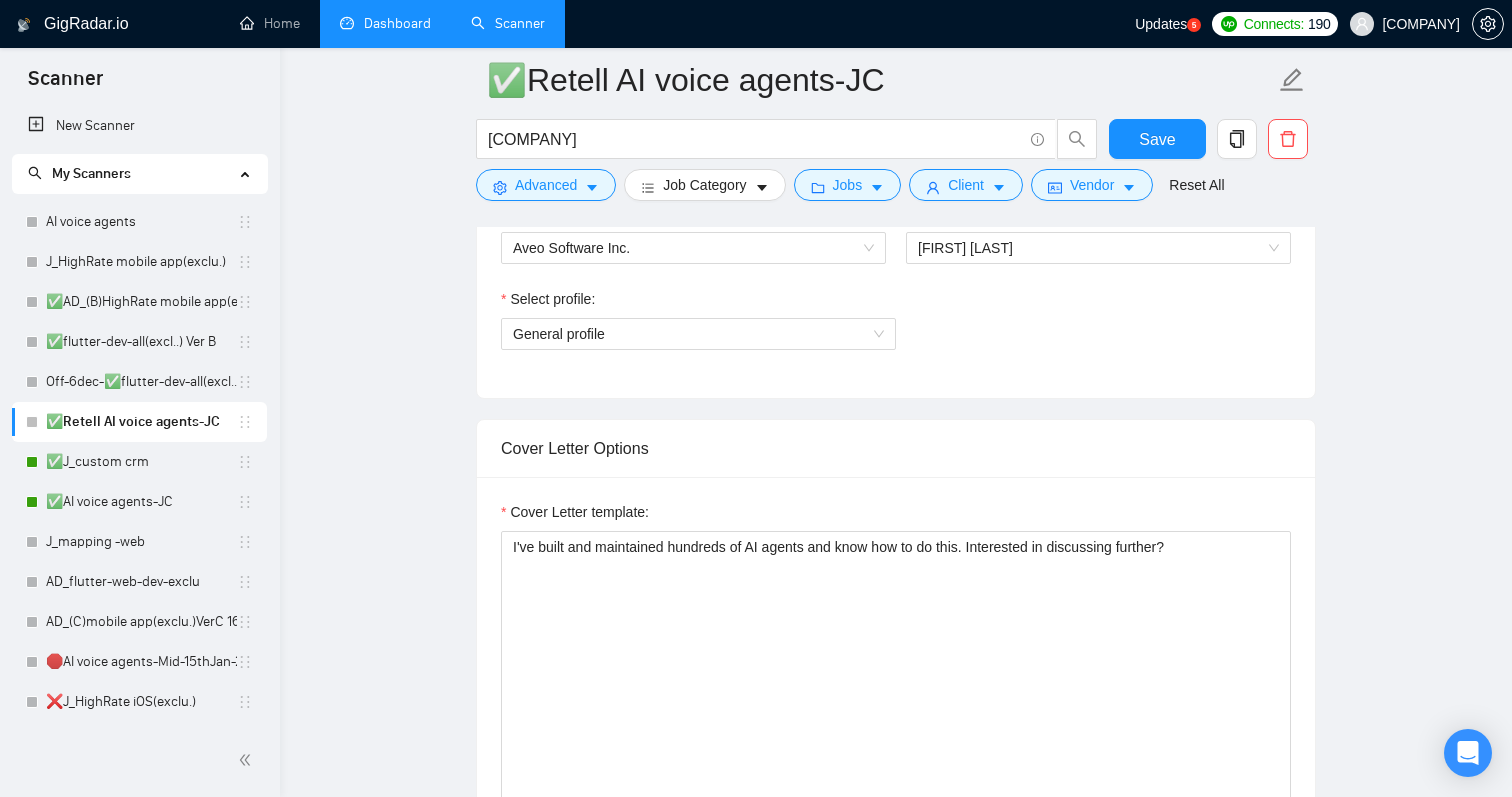 scroll, scrollTop: 1365, scrollLeft: 0, axis: vertical 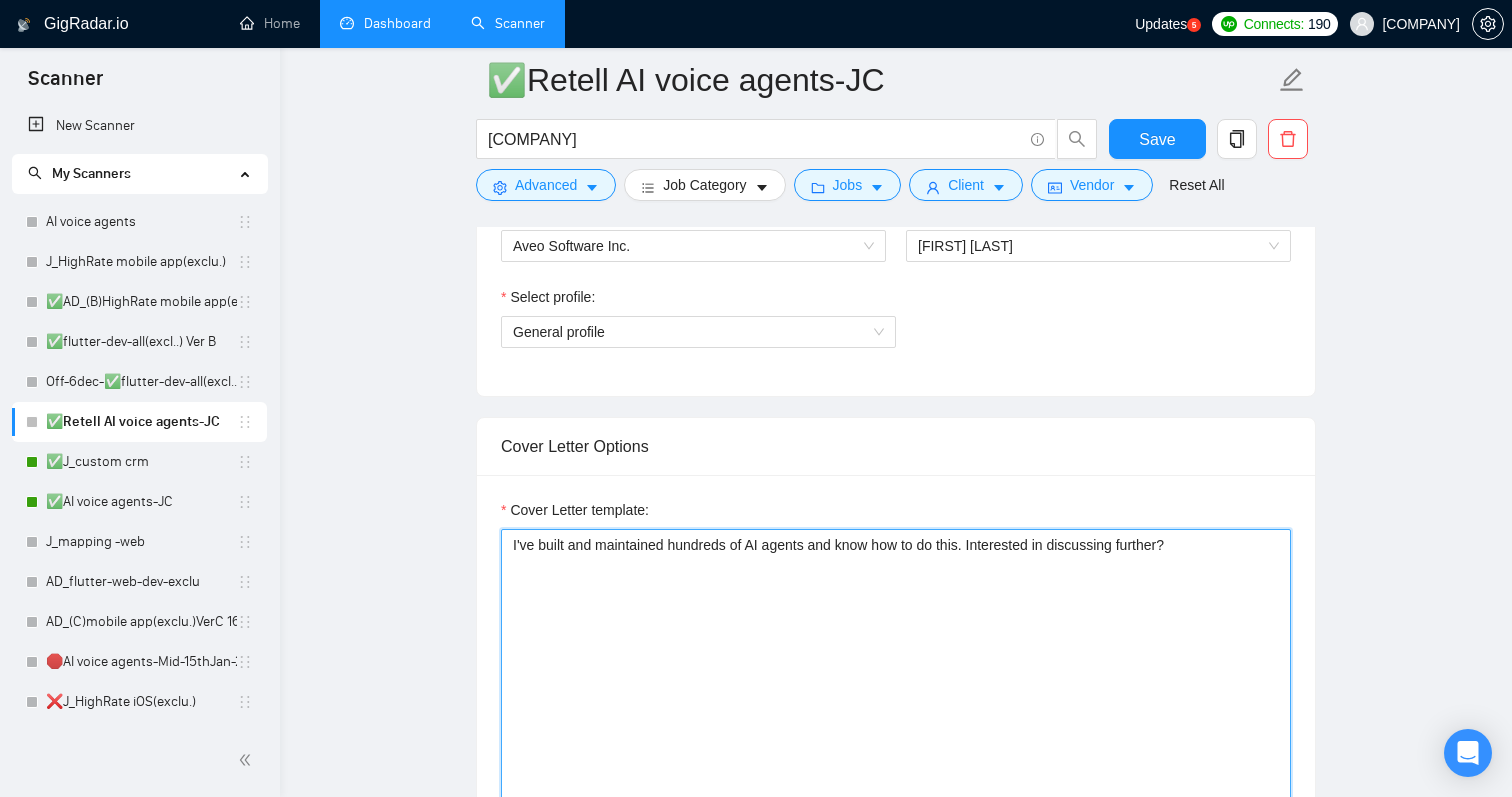click on "I've built and maintained hundreds of AI agents and know how to do this. Interested in discussing further?" at bounding box center [896, 754] 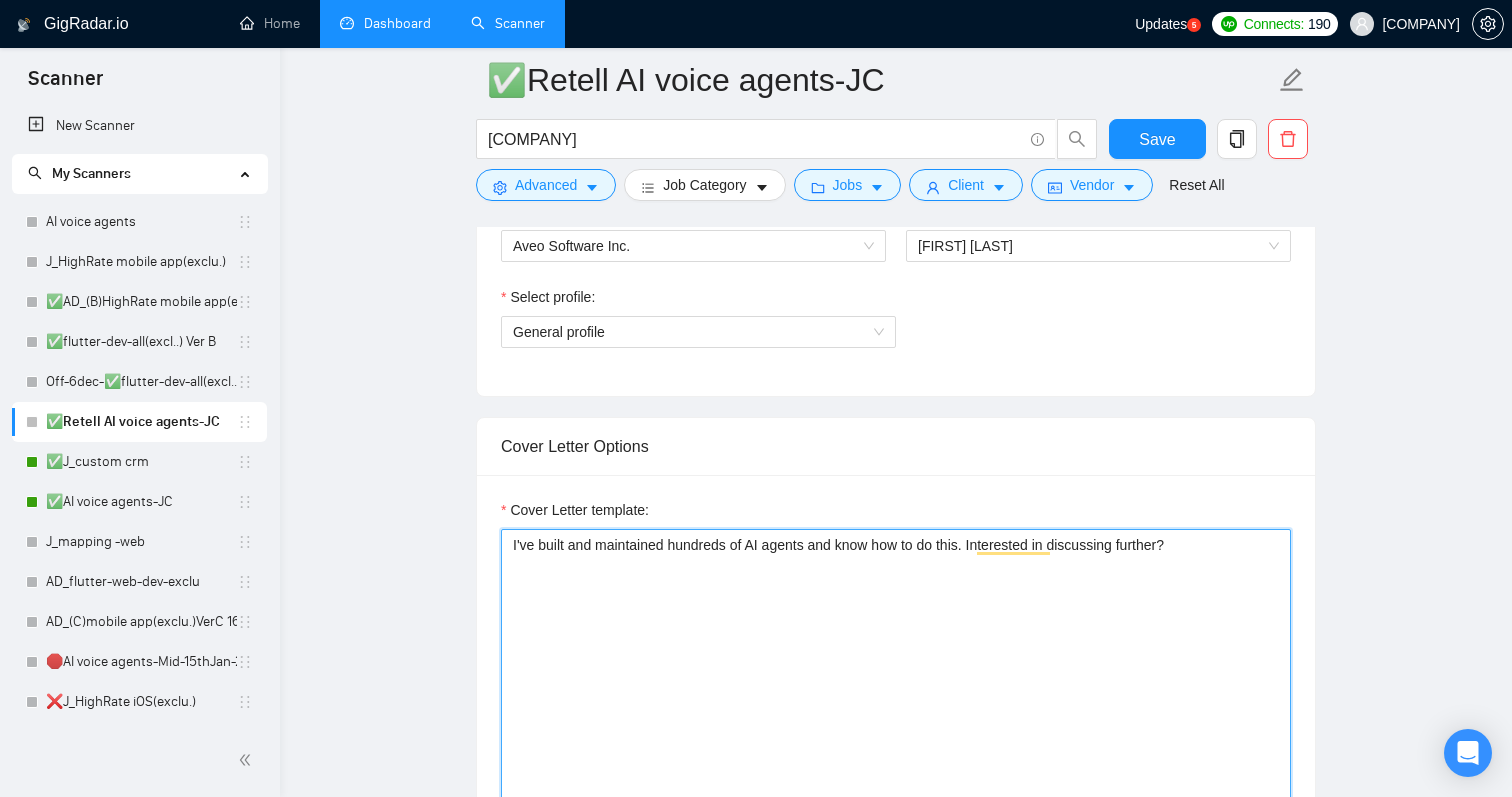 click on "I've built and maintained hundreds of AI agents and know how to do this. Interested in discussing further?" at bounding box center [896, 754] 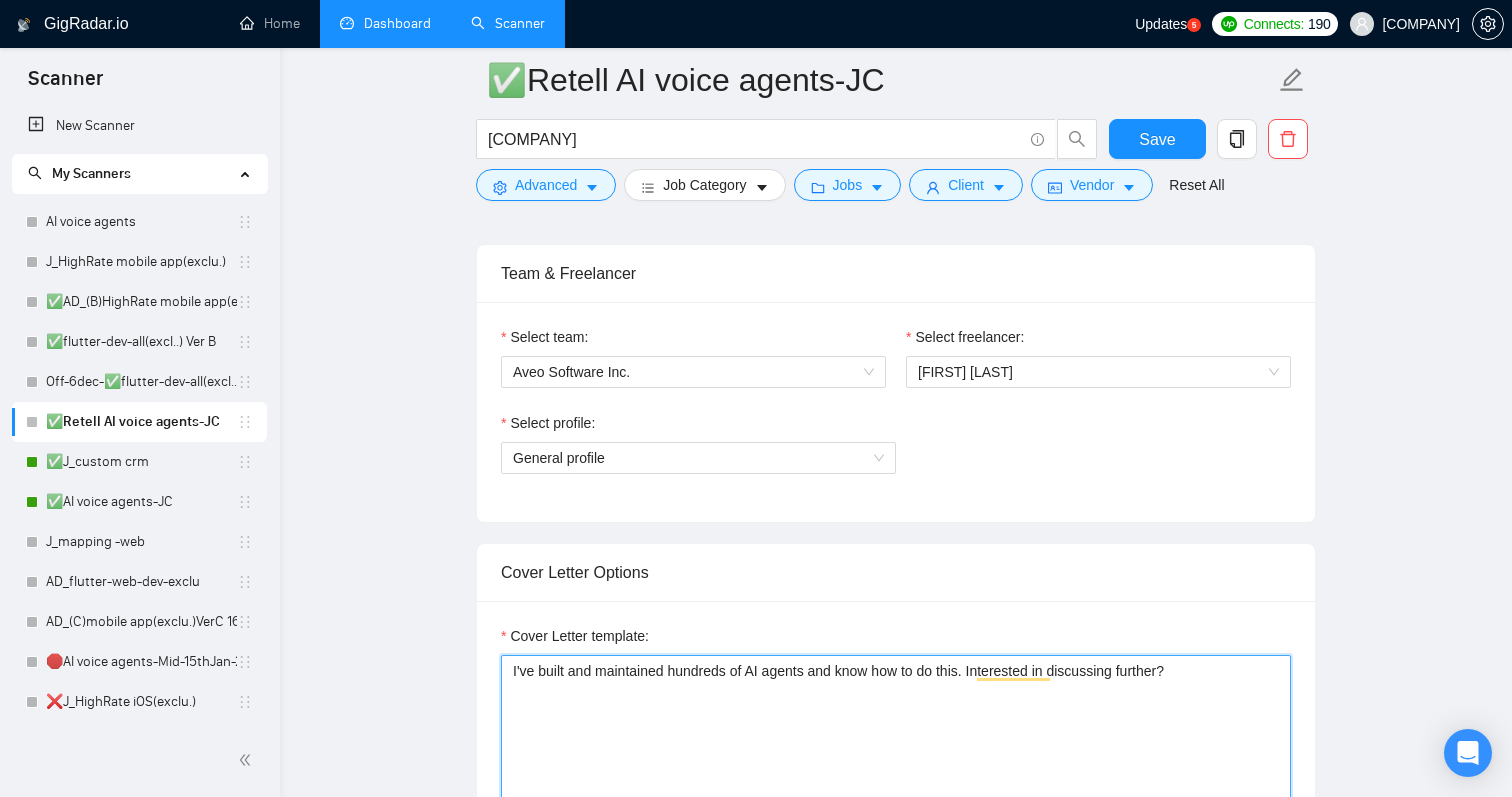 scroll, scrollTop: 1233, scrollLeft: 0, axis: vertical 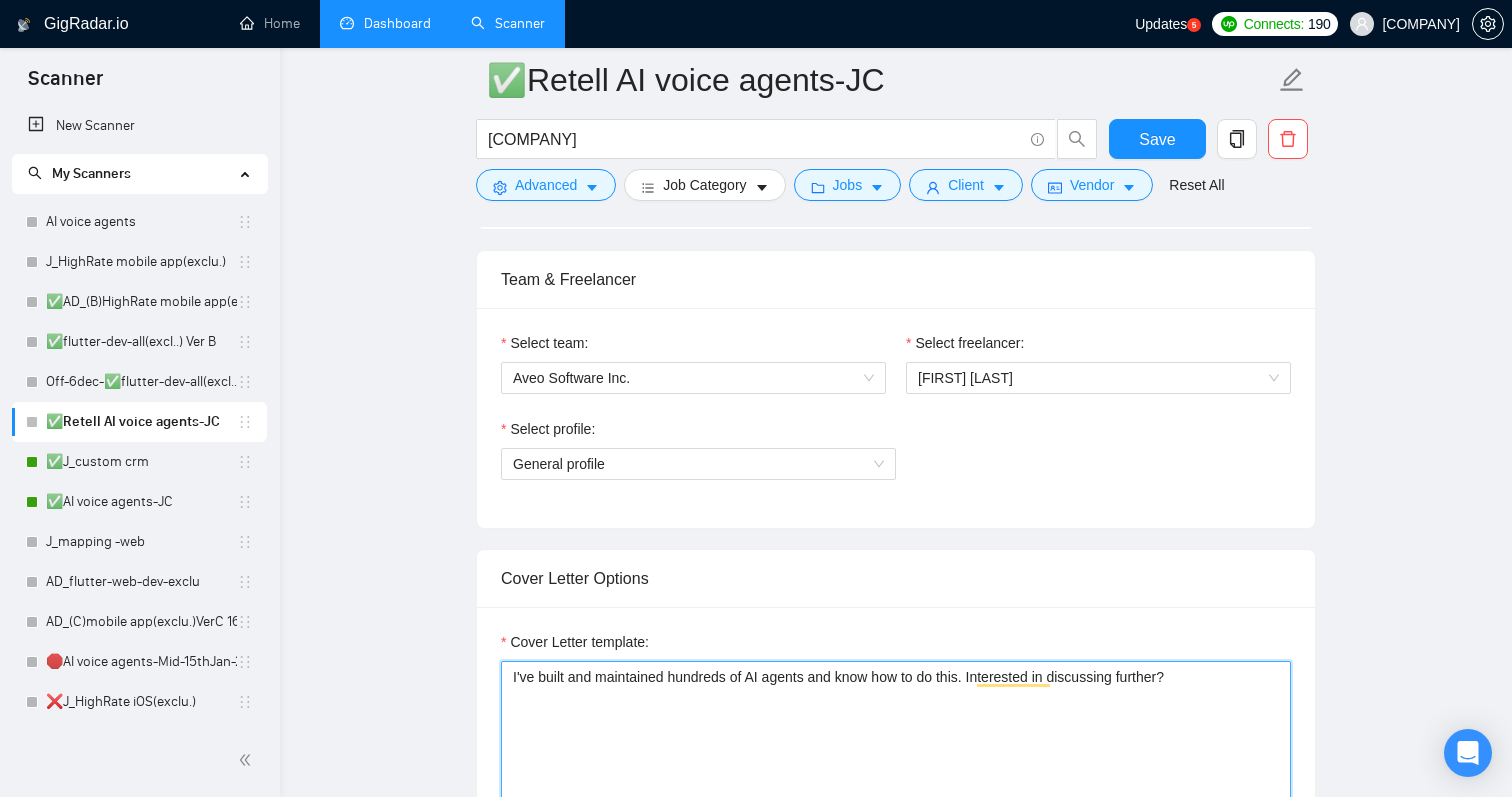 click on "I've built and maintained hundreds of AI agents and know how to do this. Interested in discussing further?" at bounding box center (896, 886) 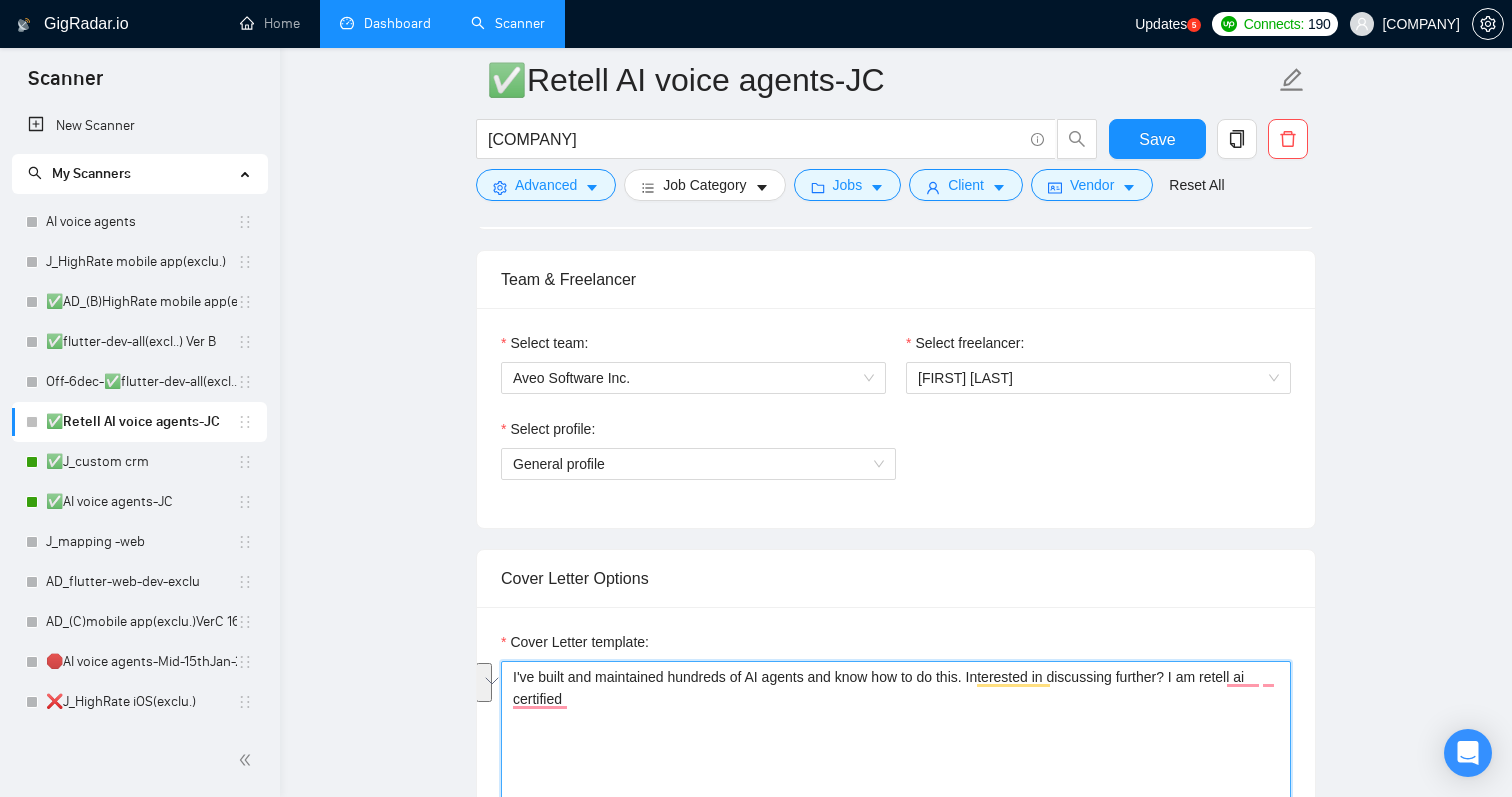 drag, startPoint x: 1206, startPoint y: 712, endPoint x: 1196, endPoint y: 680, distance: 33.526108 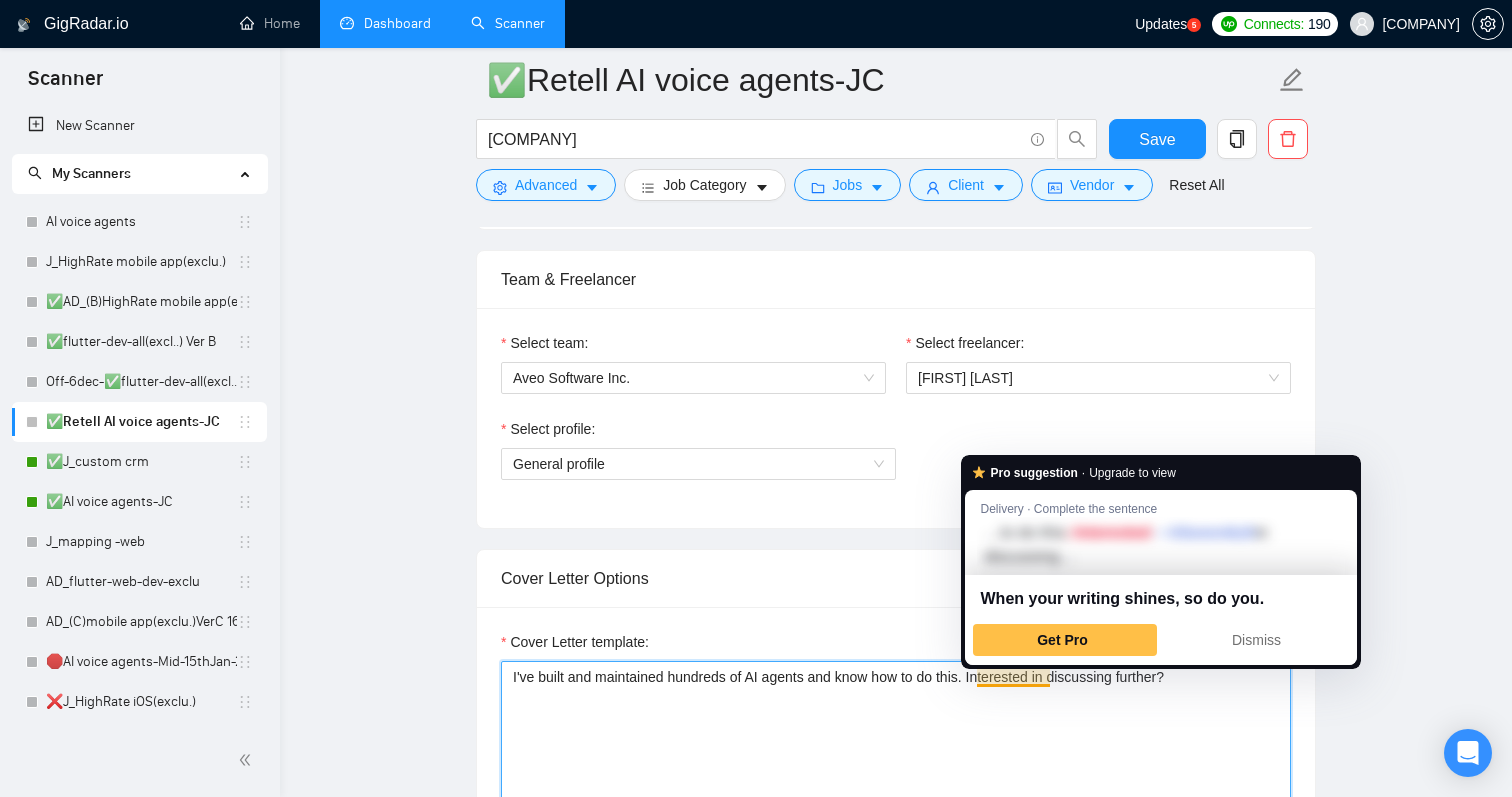 click on "I've built and maintained hundreds of AI agents and know how to do this. Interested in discussing further?" at bounding box center (896, 886) 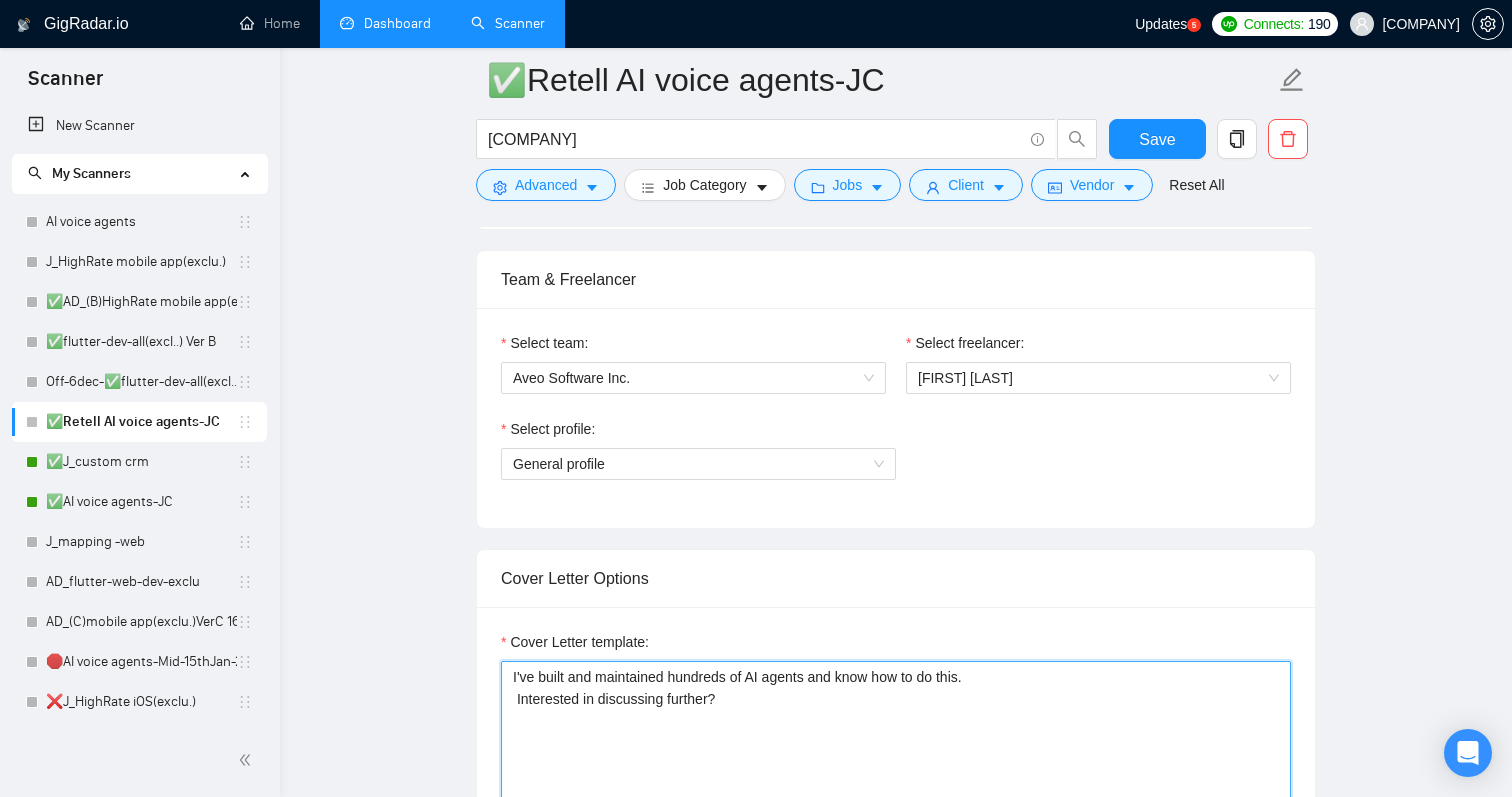 click on "I've built and maintained hundreds of AI agents and know how to do this.
Interested in discussing further?" at bounding box center (896, 886) 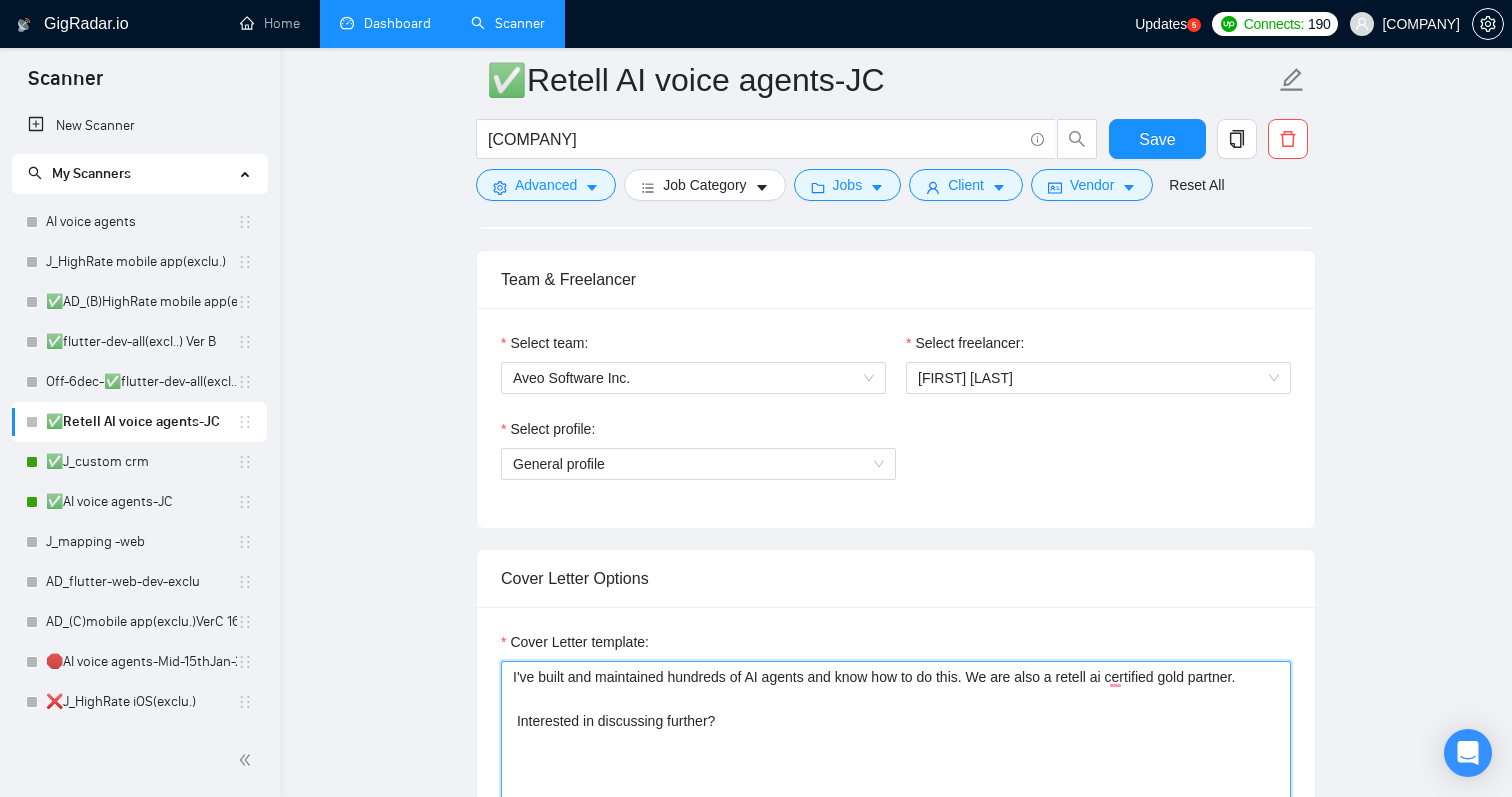 paste on "https://www.retellai.com/partner/aveo-software" 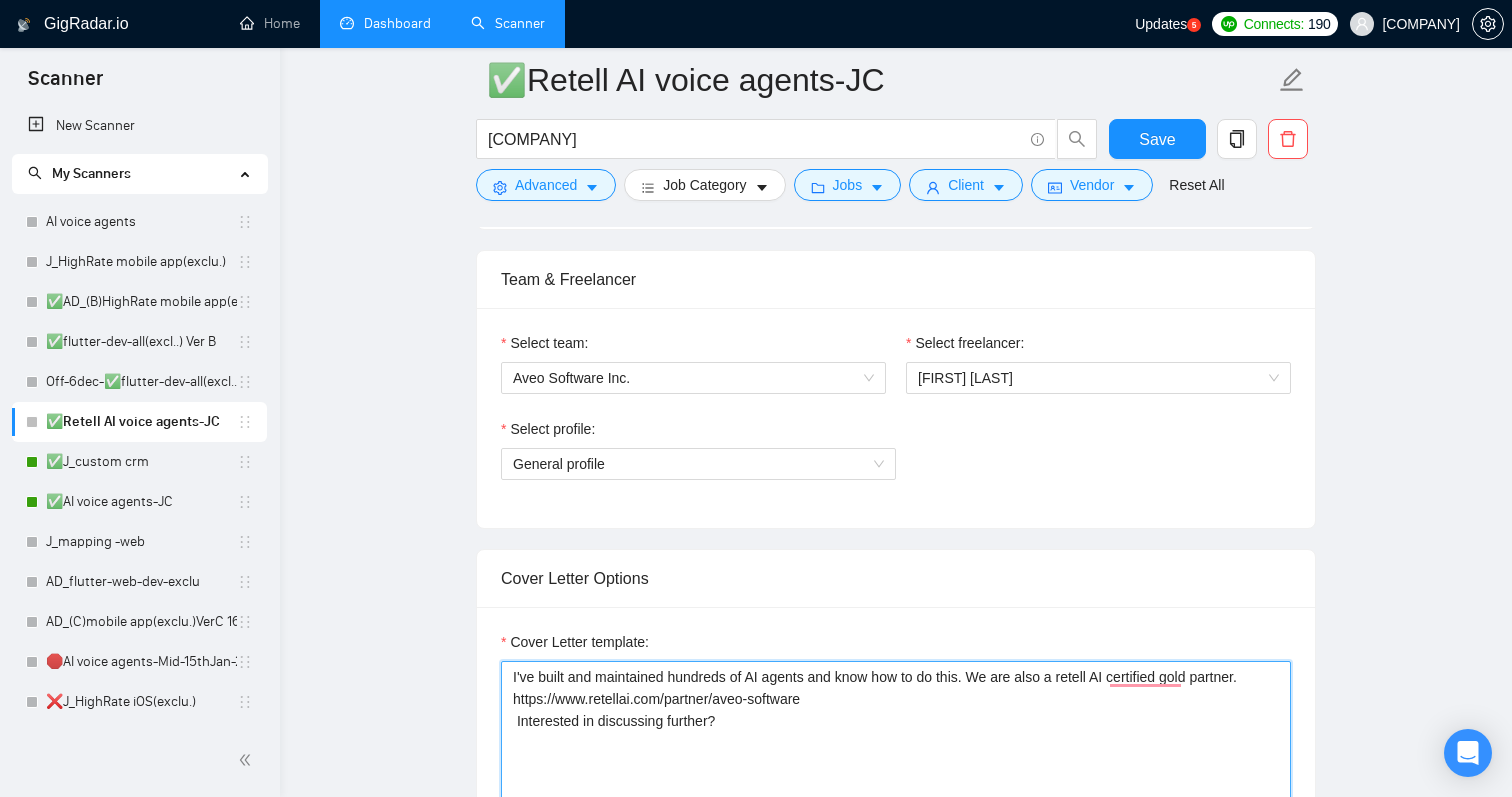 click on "I've built and maintained hundreds of AI agents and know how to do this. We are also a retell AI certified gold partner.
https://www.retellai.com/partner/aveo-software
Interested in discussing further?" at bounding box center (896, 886) 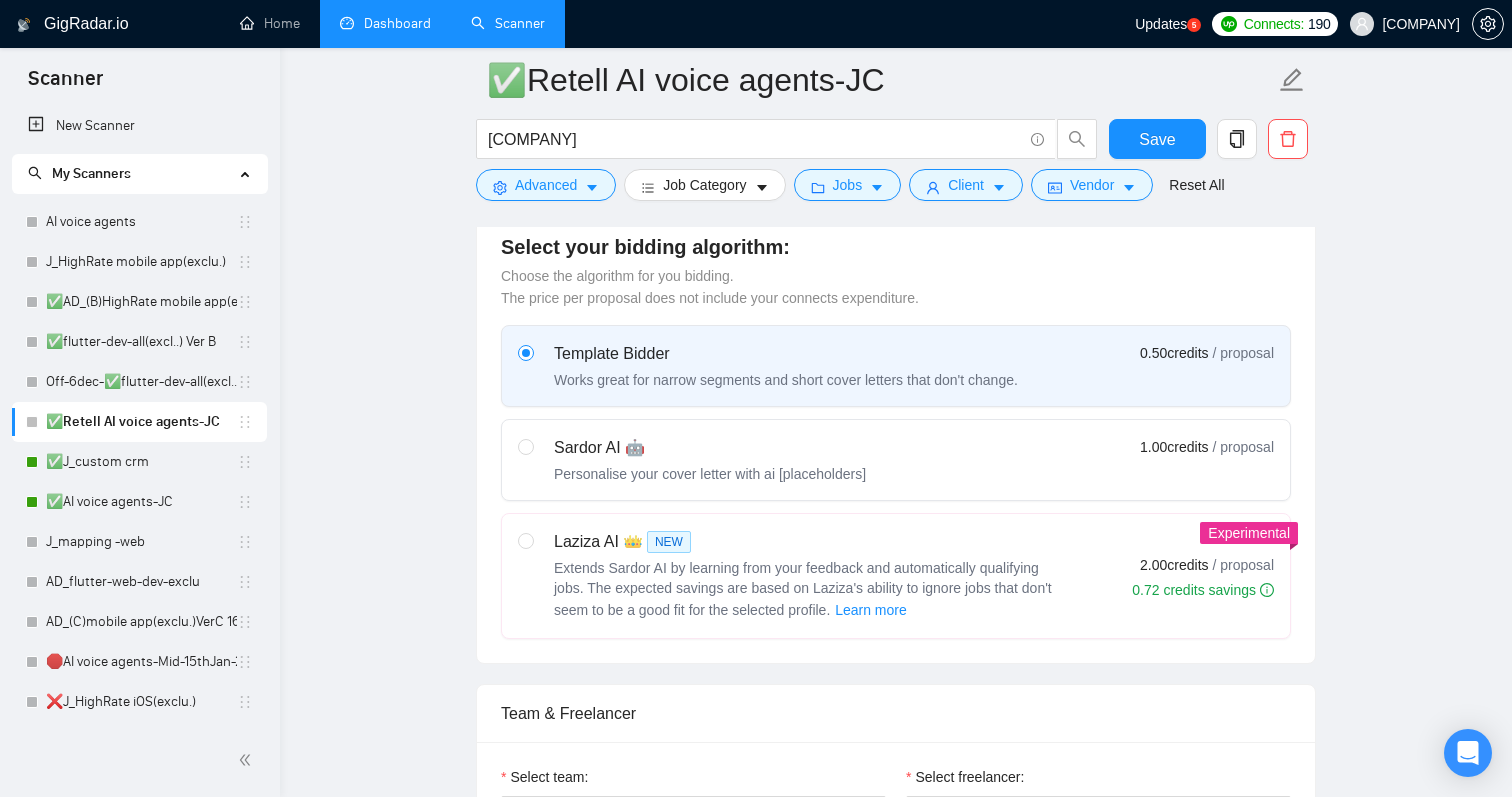 scroll, scrollTop: 795, scrollLeft: 0, axis: vertical 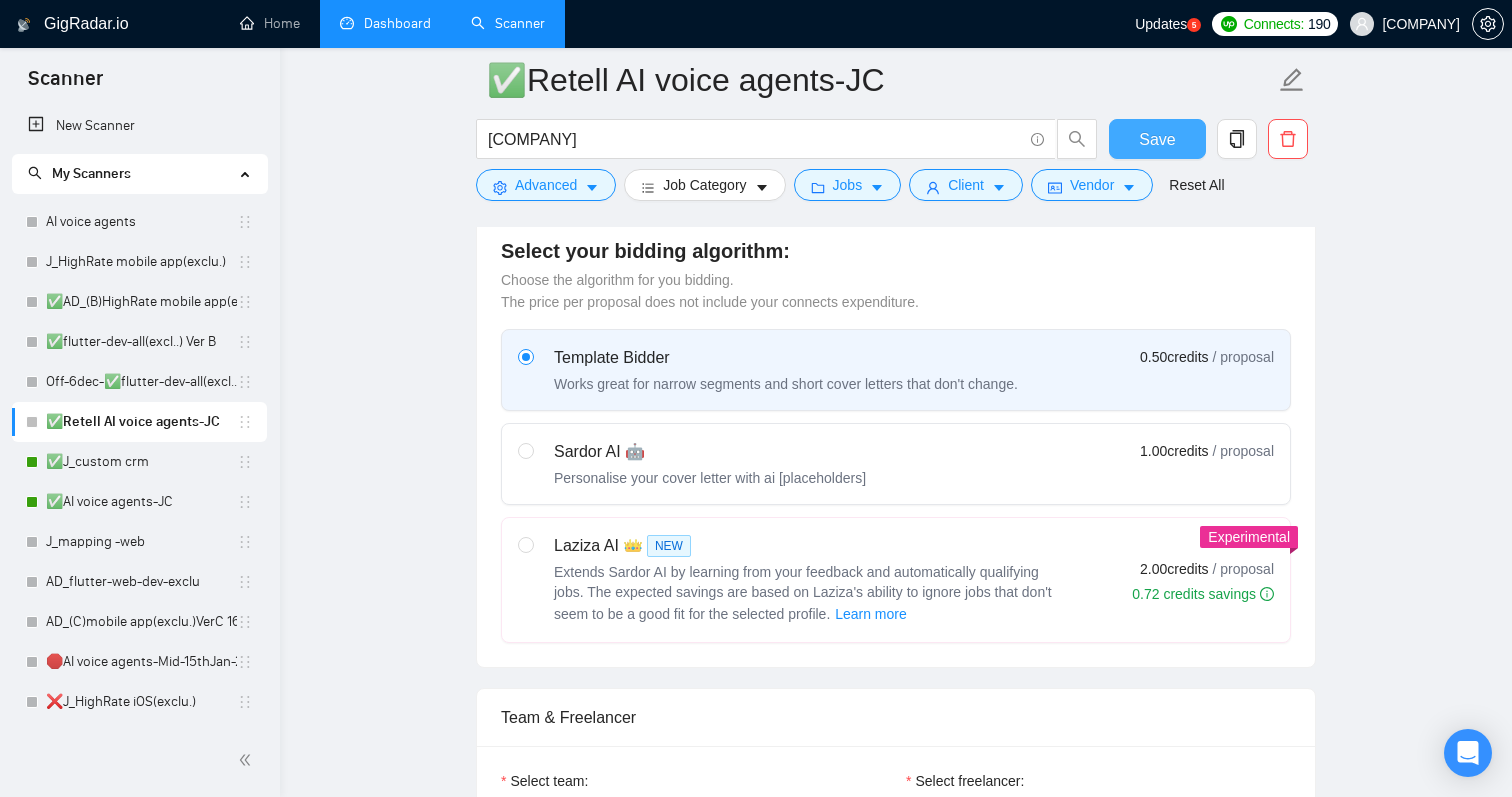 type on "I've built and maintained hundreds of AI agents and know how to do this. We are also a retell AI-certified gold partner.
https://www.retellai.com/partner/aveo-software
Interested in discussing further?" 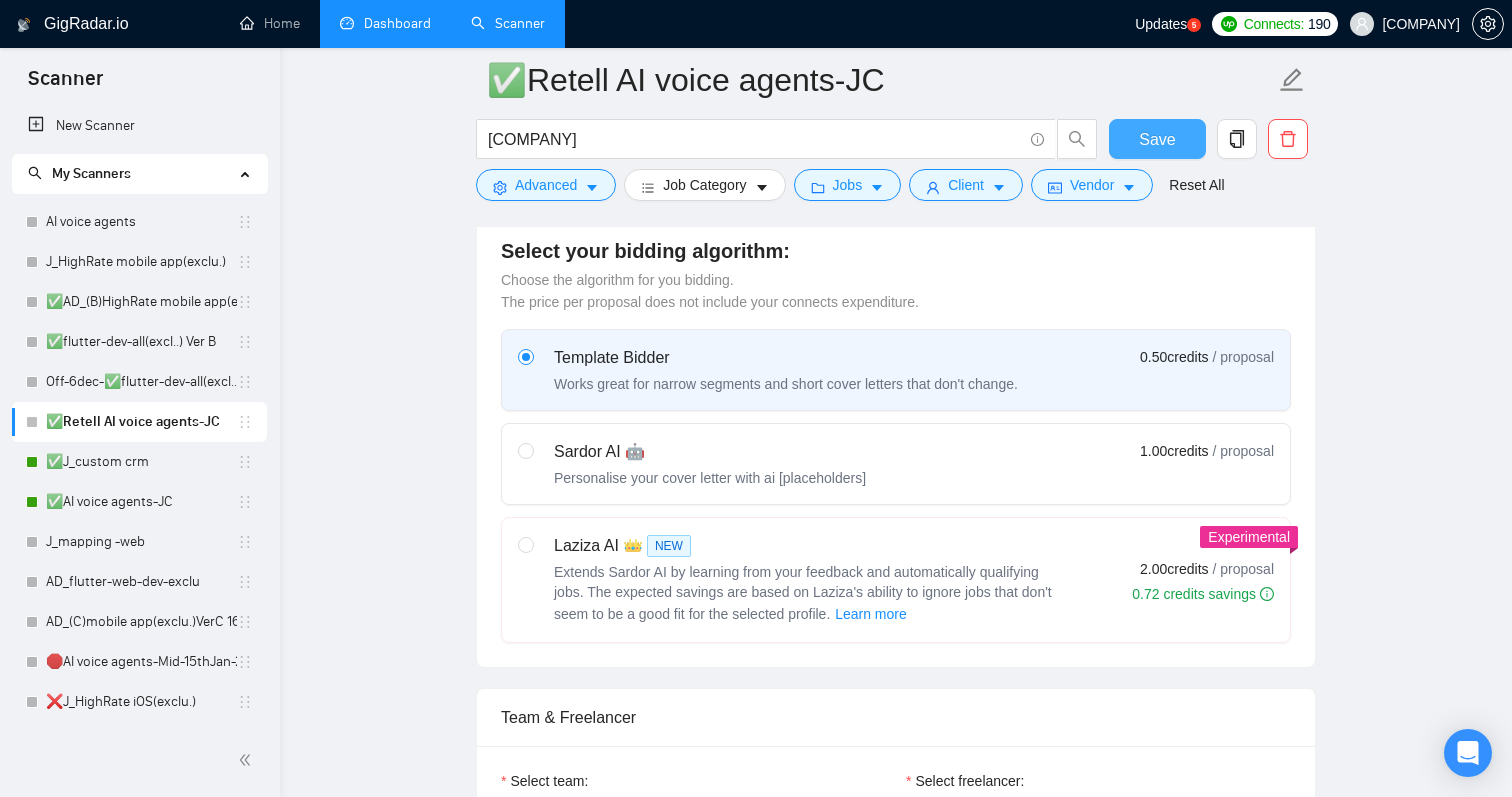 click on "Save" at bounding box center (1157, 139) 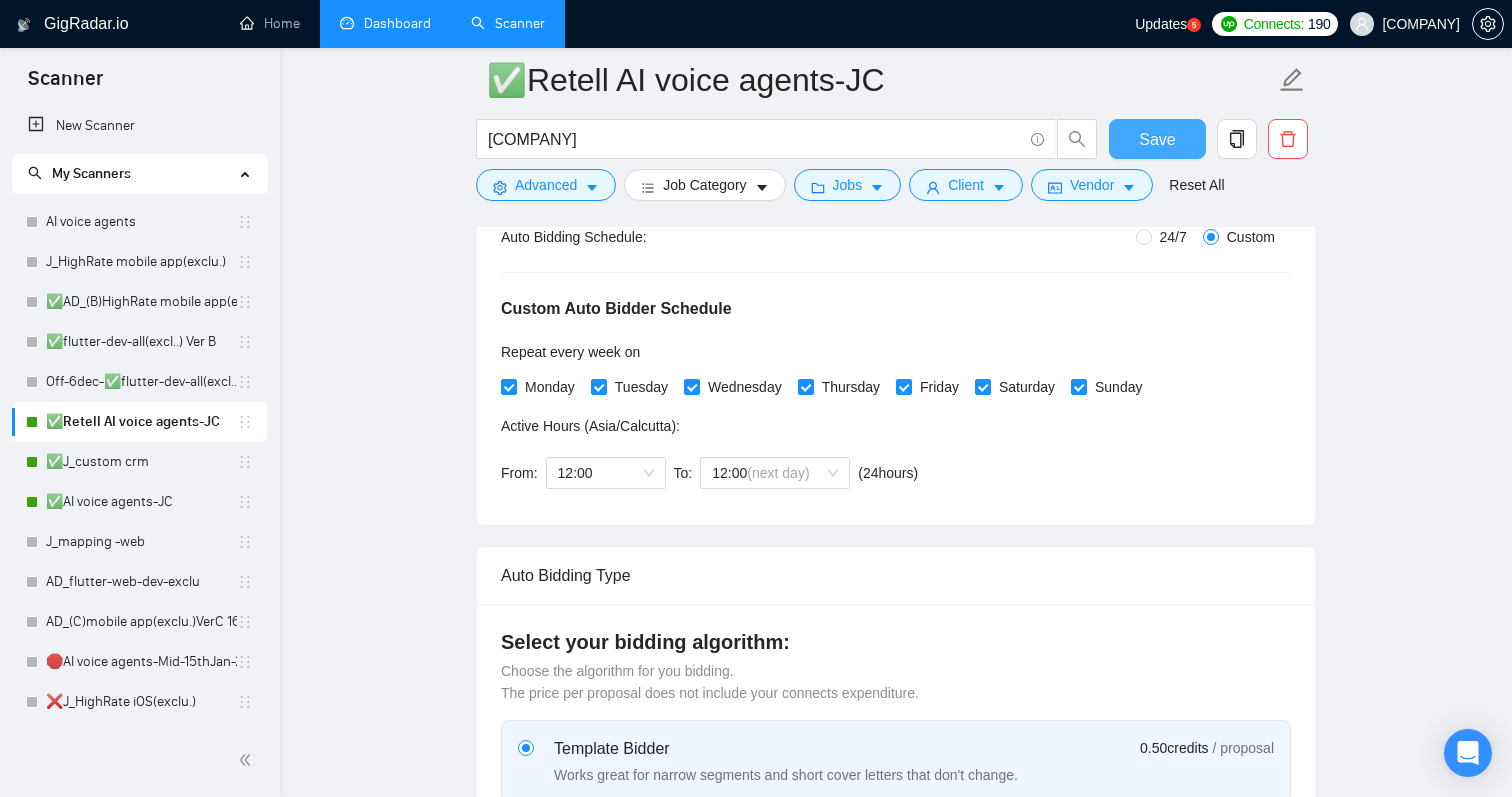 scroll, scrollTop: 0, scrollLeft: 0, axis: both 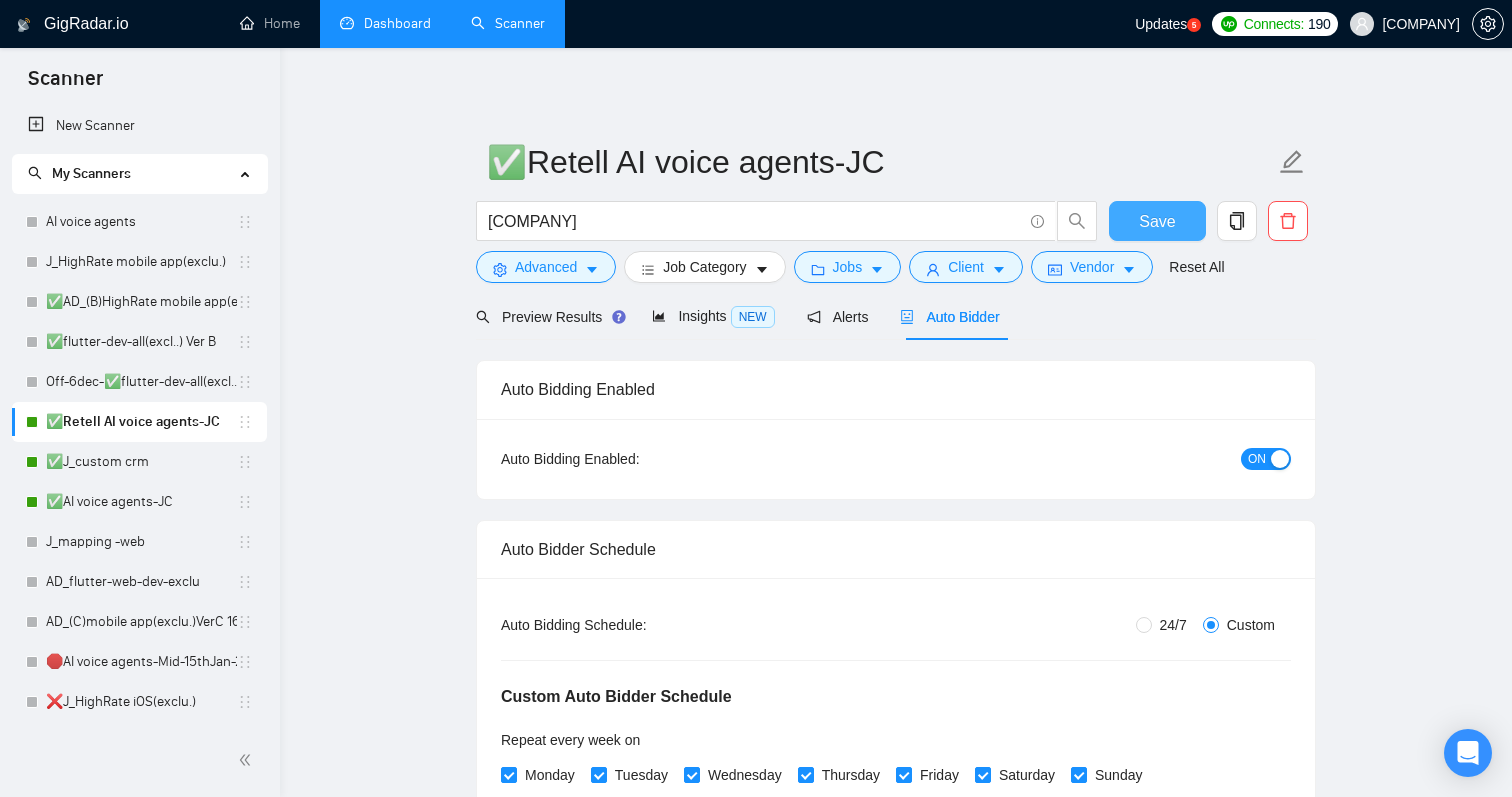click on "Save" at bounding box center (1157, 221) 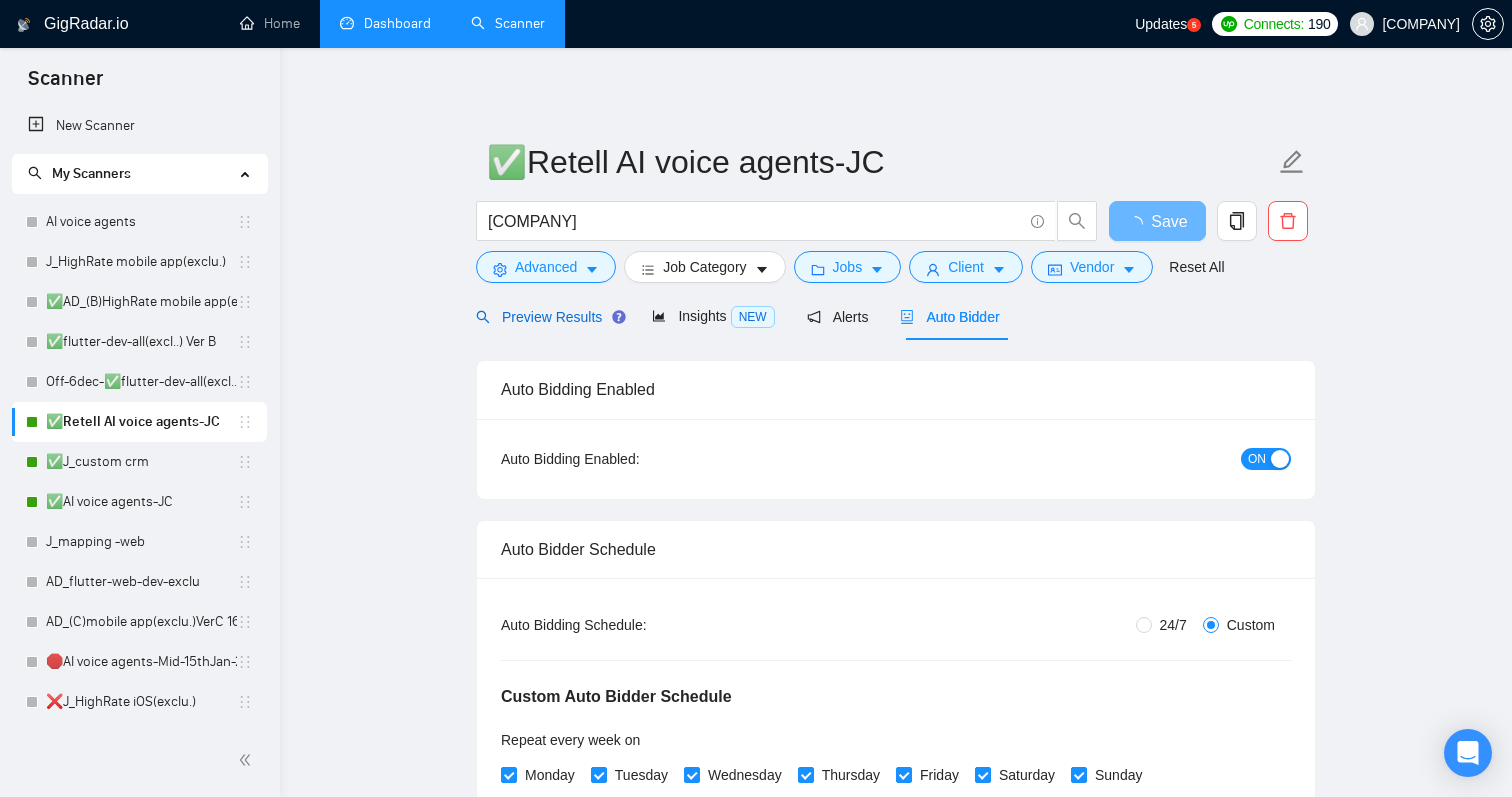 click on "Preview Results" at bounding box center [548, 317] 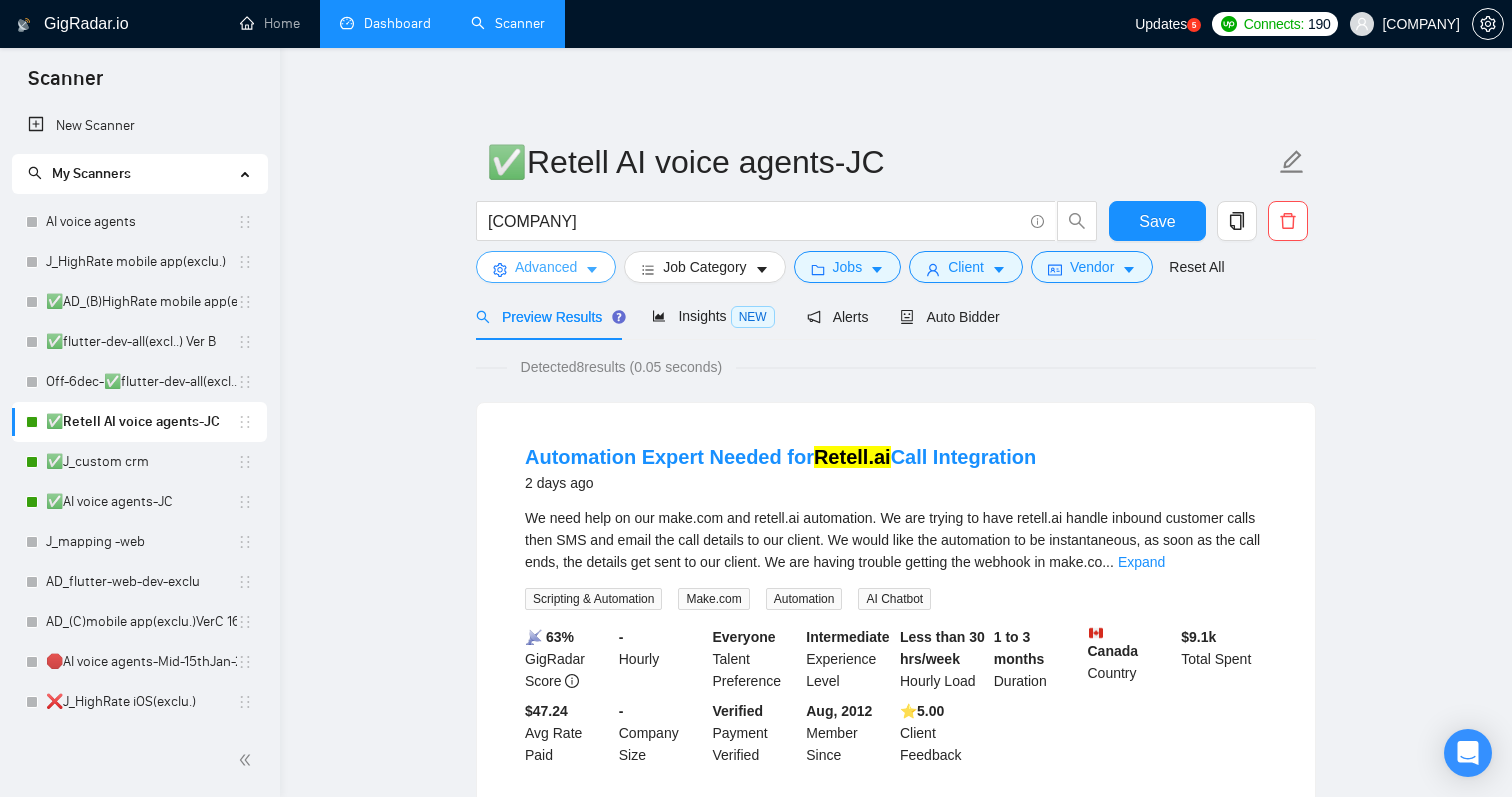 click on "Advanced" at bounding box center [546, 267] 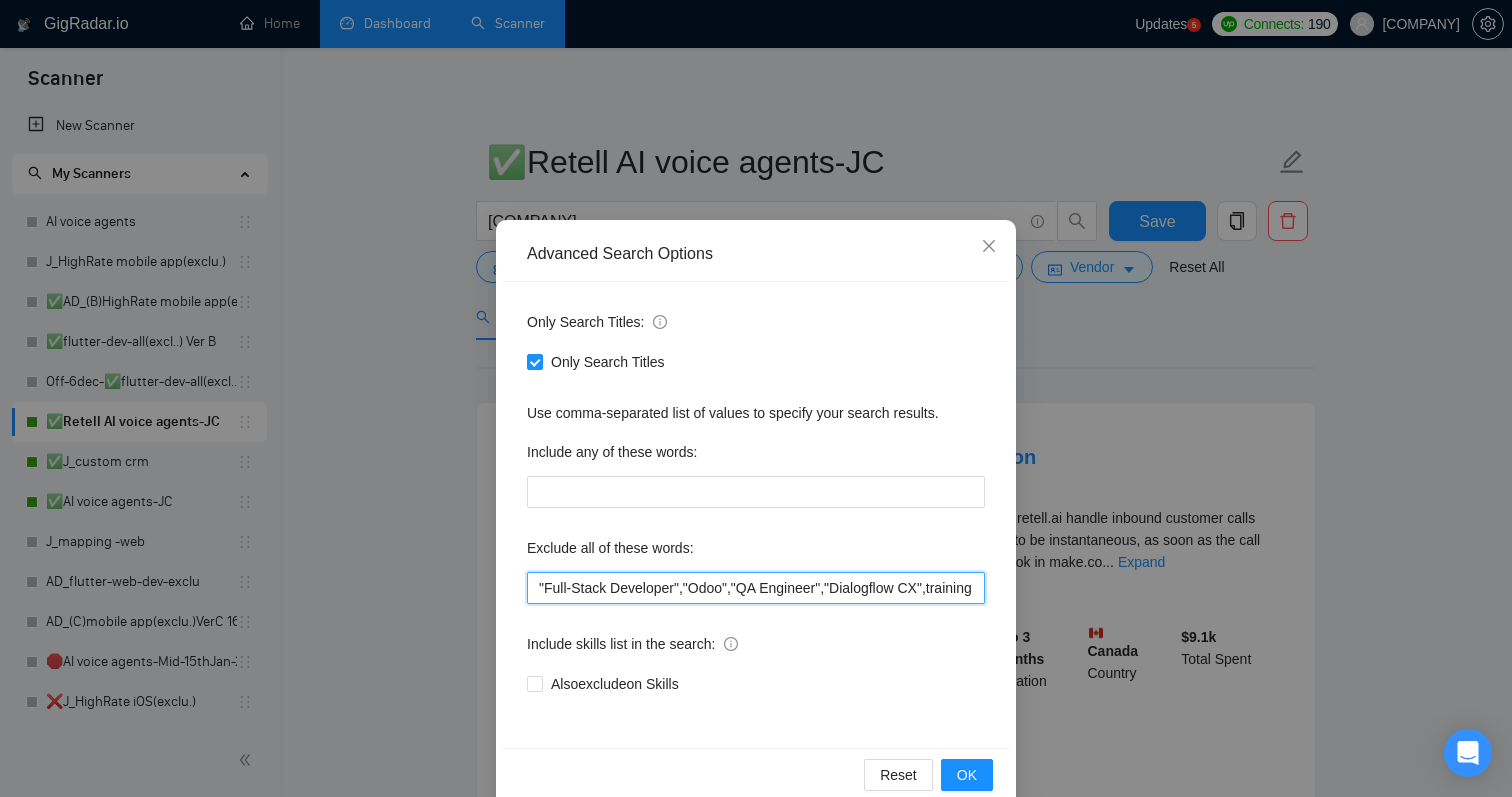 click on ""Full-Stack Developer","Odoo","QA Engineer","Dialogflow CX",training,"seo","Guide|mentor","Flutter Flow","Python","App Store Optimization Expert","Project Manager","Bug Fixing", "ionic", "Titanium", "Xamarin","Native kotlin","flutter flow","data entry", "typing job", "translator required" ,excel, "no flutter", "desktop app", "C#", "react native", "react-native", reactnative, RN, "no agency", " no agencies", "only individual", tutor, coach, "teach me"" at bounding box center (756, 588) 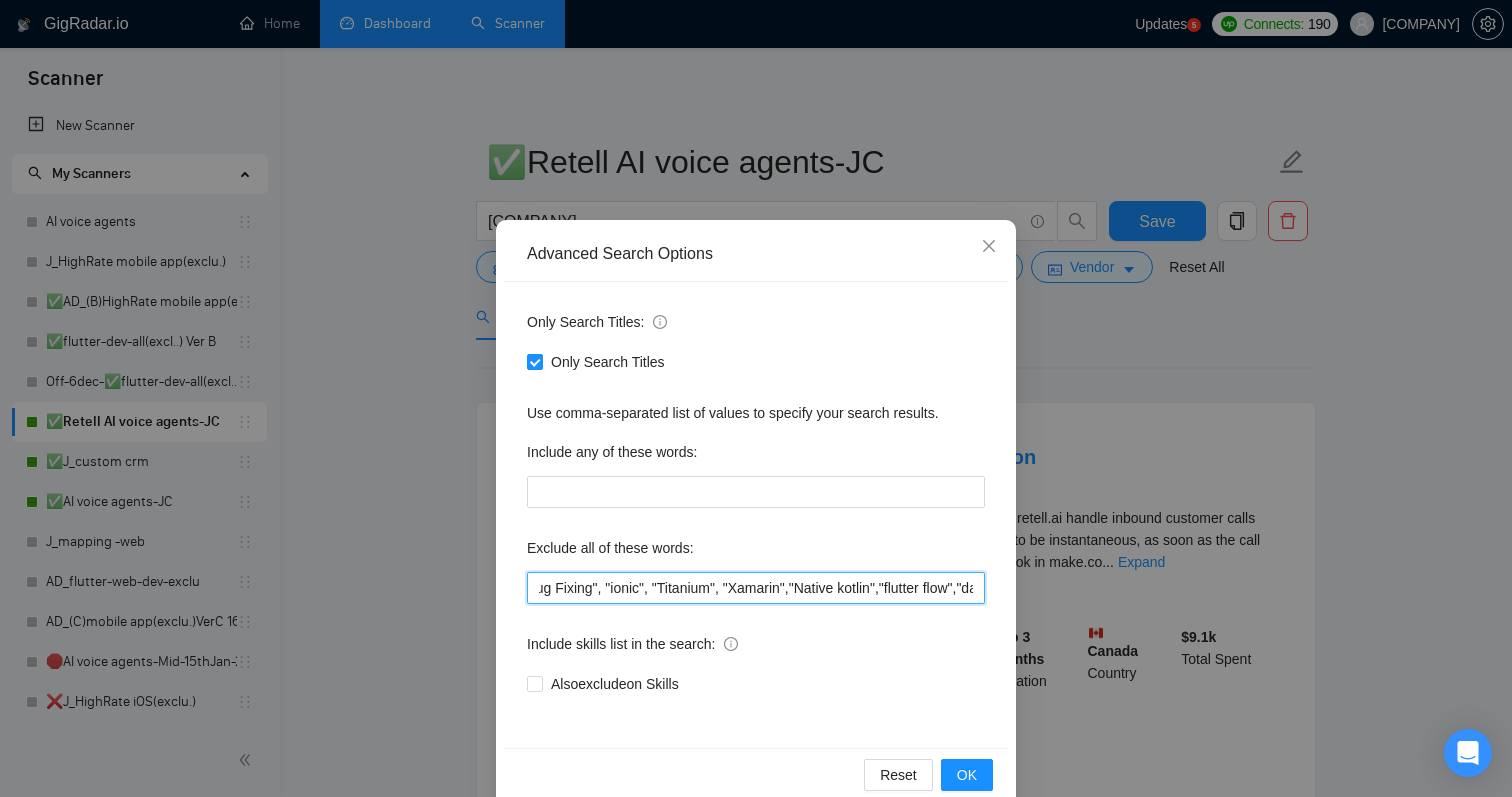 scroll, scrollTop: 0, scrollLeft: 1434, axis: horizontal 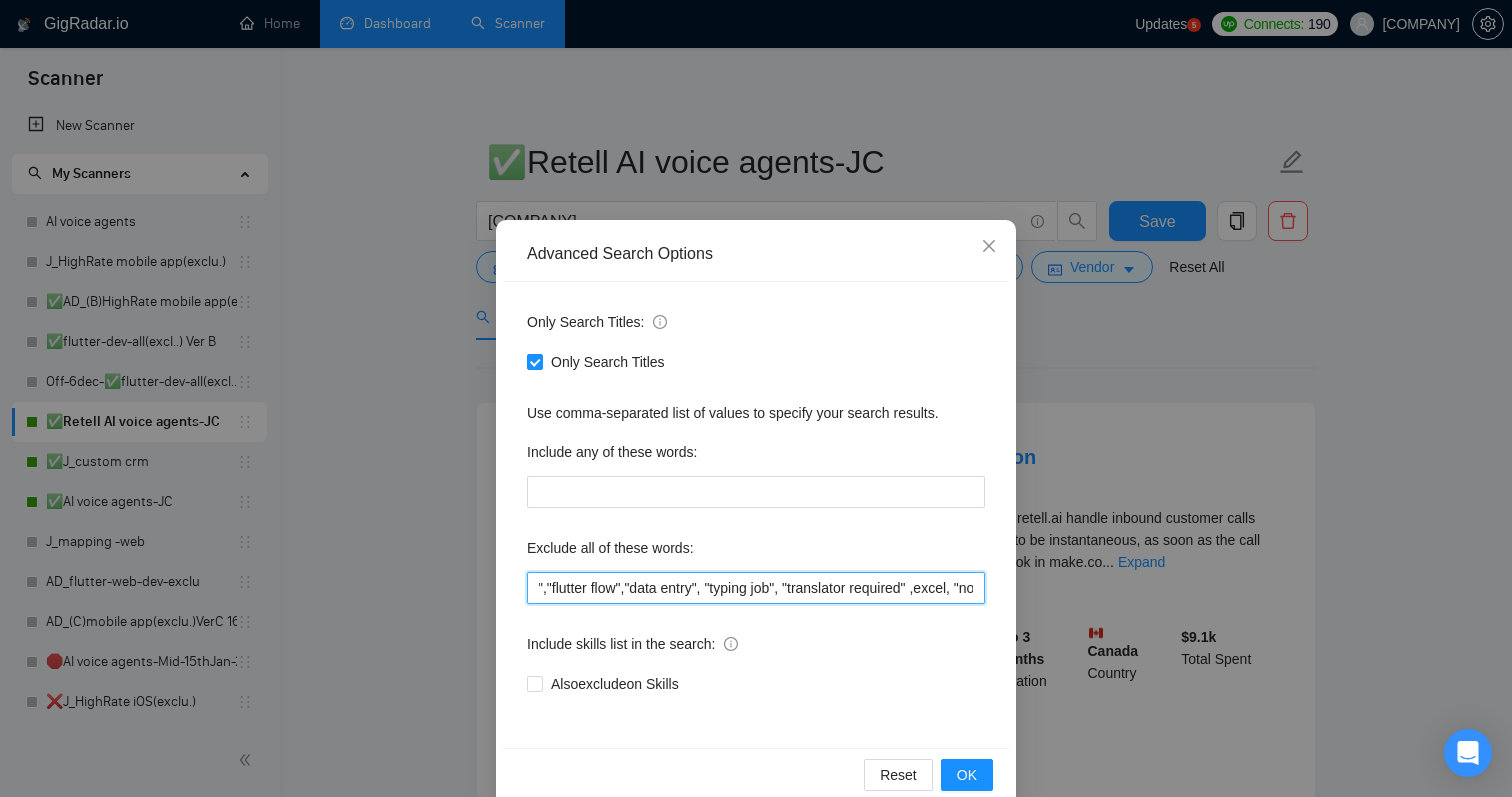 drag, startPoint x: 693, startPoint y: 591, endPoint x: 991, endPoint y: 603, distance: 298.24152 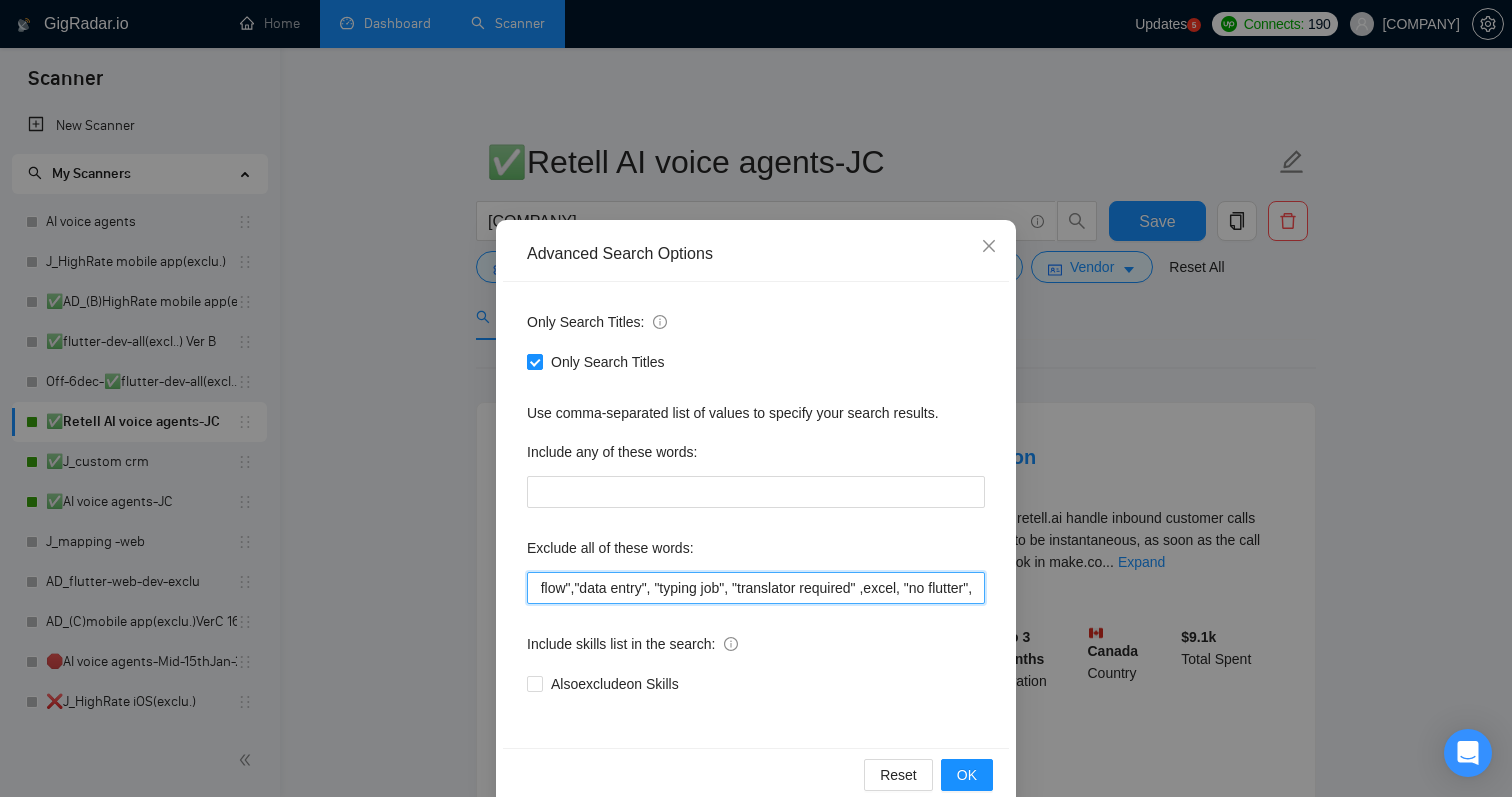 click on ""Full-Stack Developer","Odoo","QA Engineer","Dialogflow CX",training,"seo","Guide|mentor","Flutter Flow","Python","App Store Optimization Expert","Project Manager","Bug Fixing", "ionic", "Titanium", "Xamarin","Native kotlin","flutter flow","data entry", "typing job", "translator required" ,excel, "no flutter", "desktop app", "C#", "react native", "react-native", reactnative, RN, "no agency", " no agencies", "only individual", tutor, coach, "teach me"" at bounding box center (756, 588) 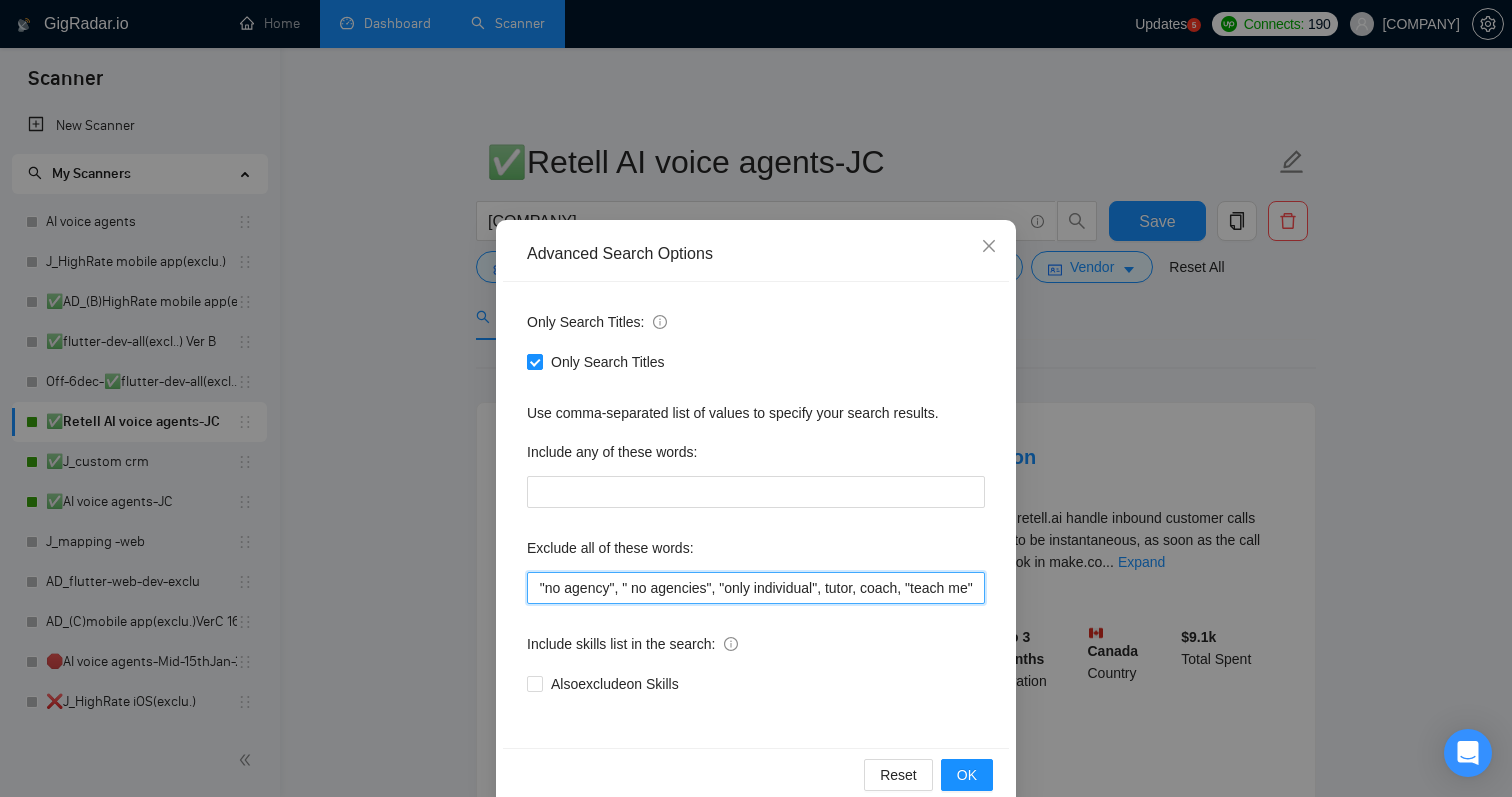 drag, startPoint x: 806, startPoint y: 587, endPoint x: 1123, endPoint y: 600, distance: 317.26645 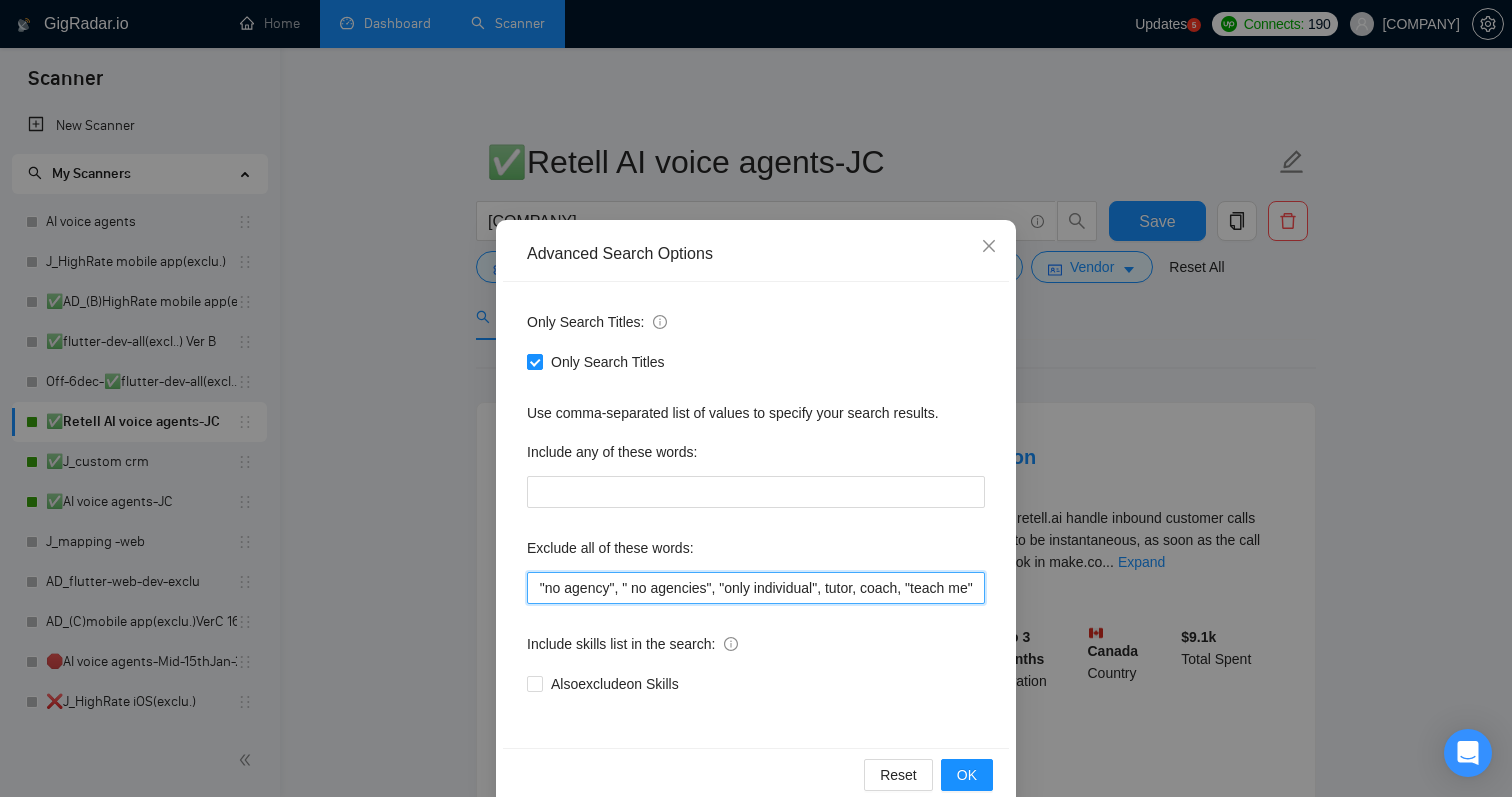 click on ""Full-Stack Developer","Odoo","QA Engineer","Dialogflow CX",training,"seo","Guide|mentor","Flutter Flow","Python","App Store Optimization Expert","Project Manager","Bug Fixing", "ionic", "Titanium", "Xamarin","Native kotlin","flutter flow","data entry", "typing job", "translator required" ,excel, "no flutter", "desktop app", "C#", "react native", "react-native", reactnative, RN, "no agency", " no agencies", "only individual", tutor, coach, "teach me"" at bounding box center [756, 588] 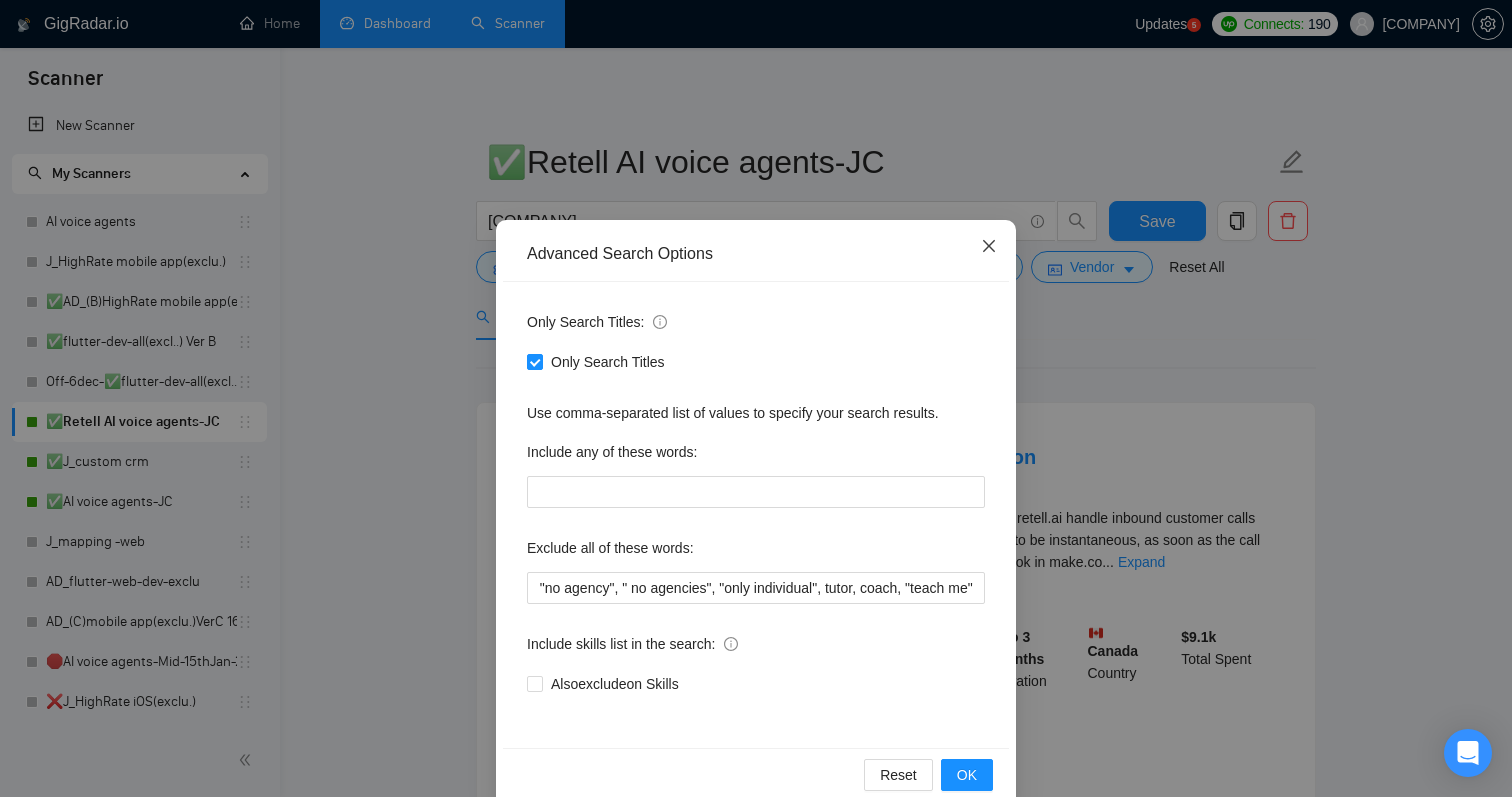 click 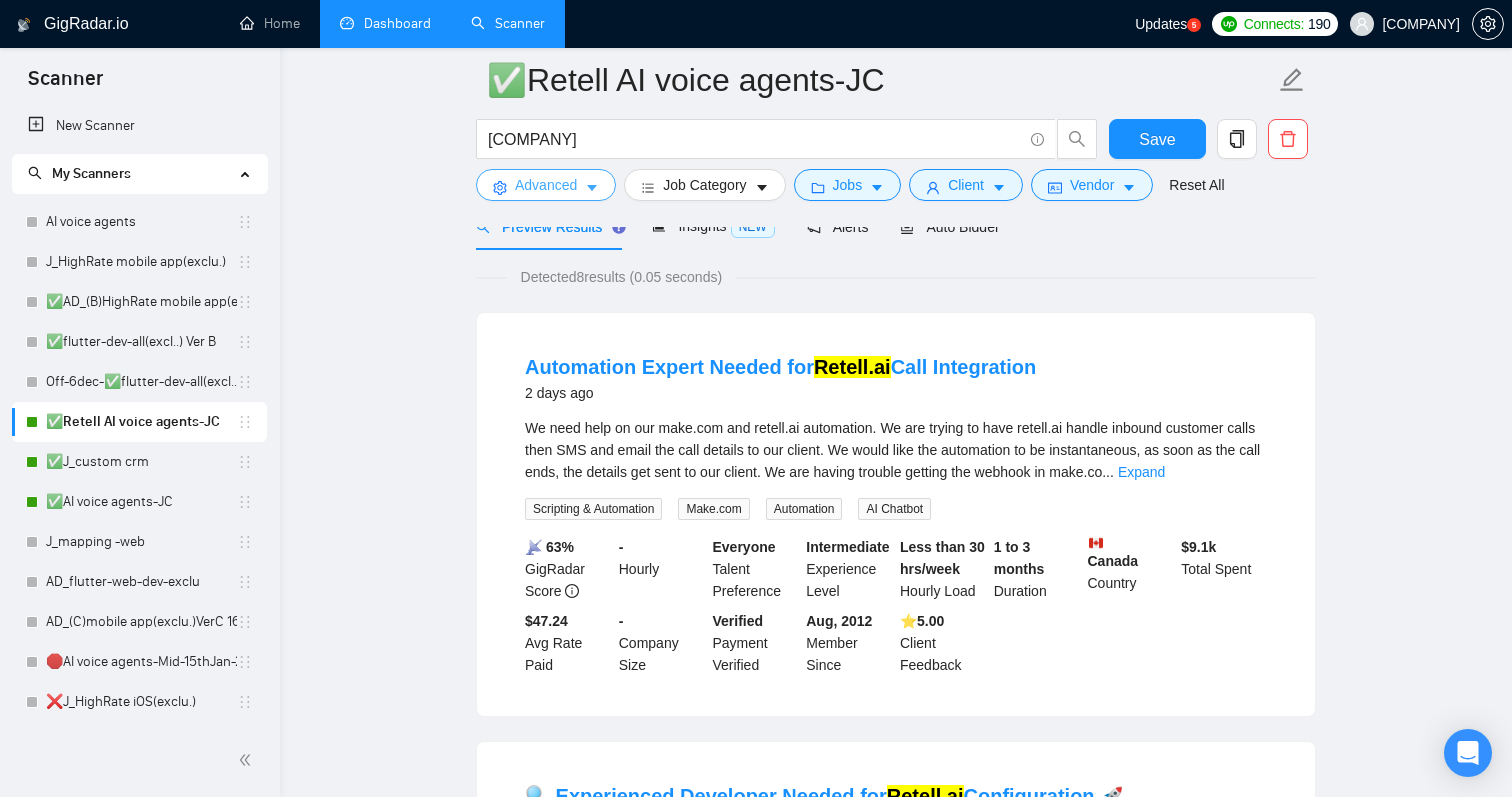 scroll, scrollTop: 107, scrollLeft: 0, axis: vertical 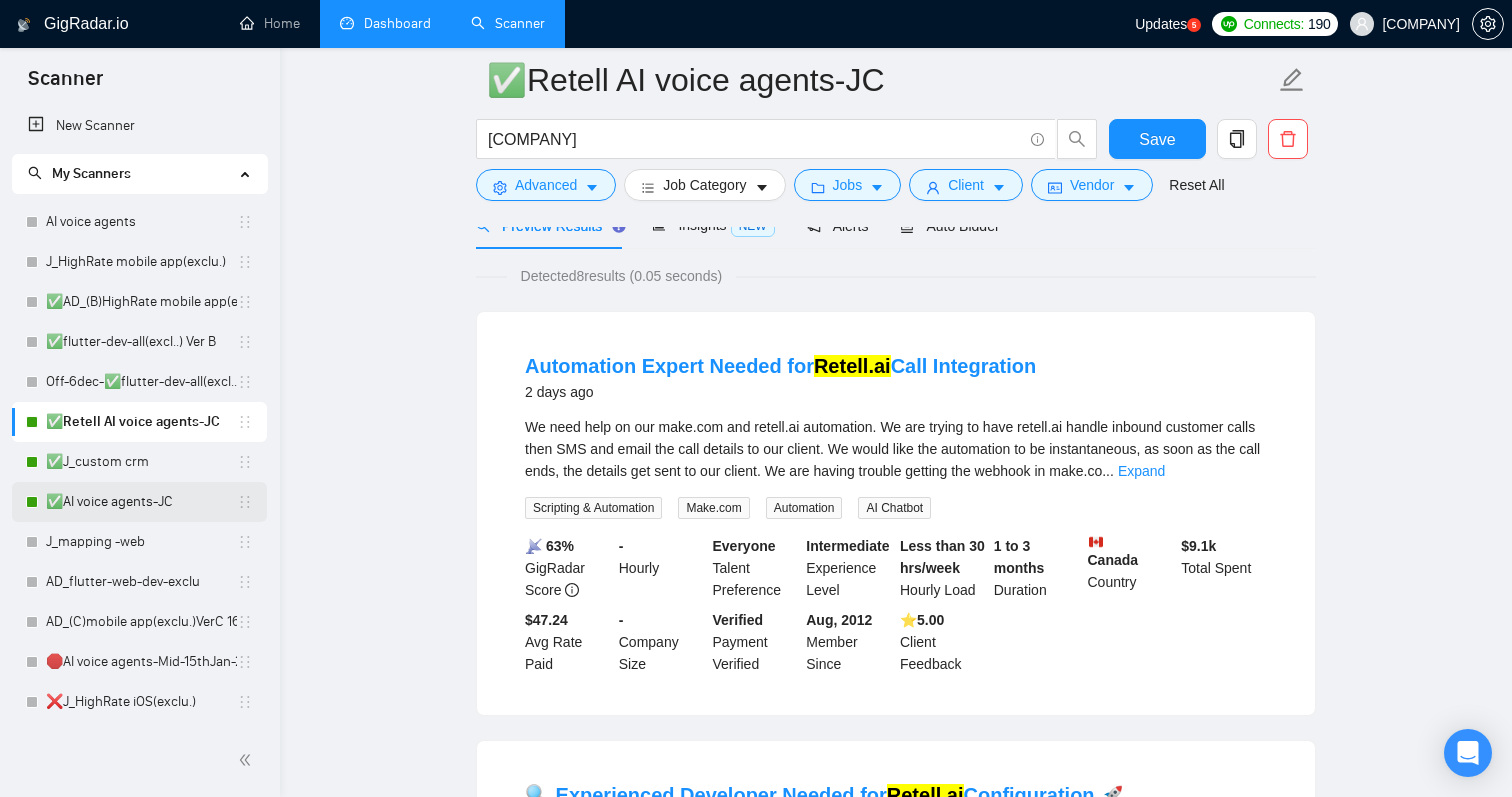 click on "✅AI voice agents-[PERSON]" at bounding box center (141, 502) 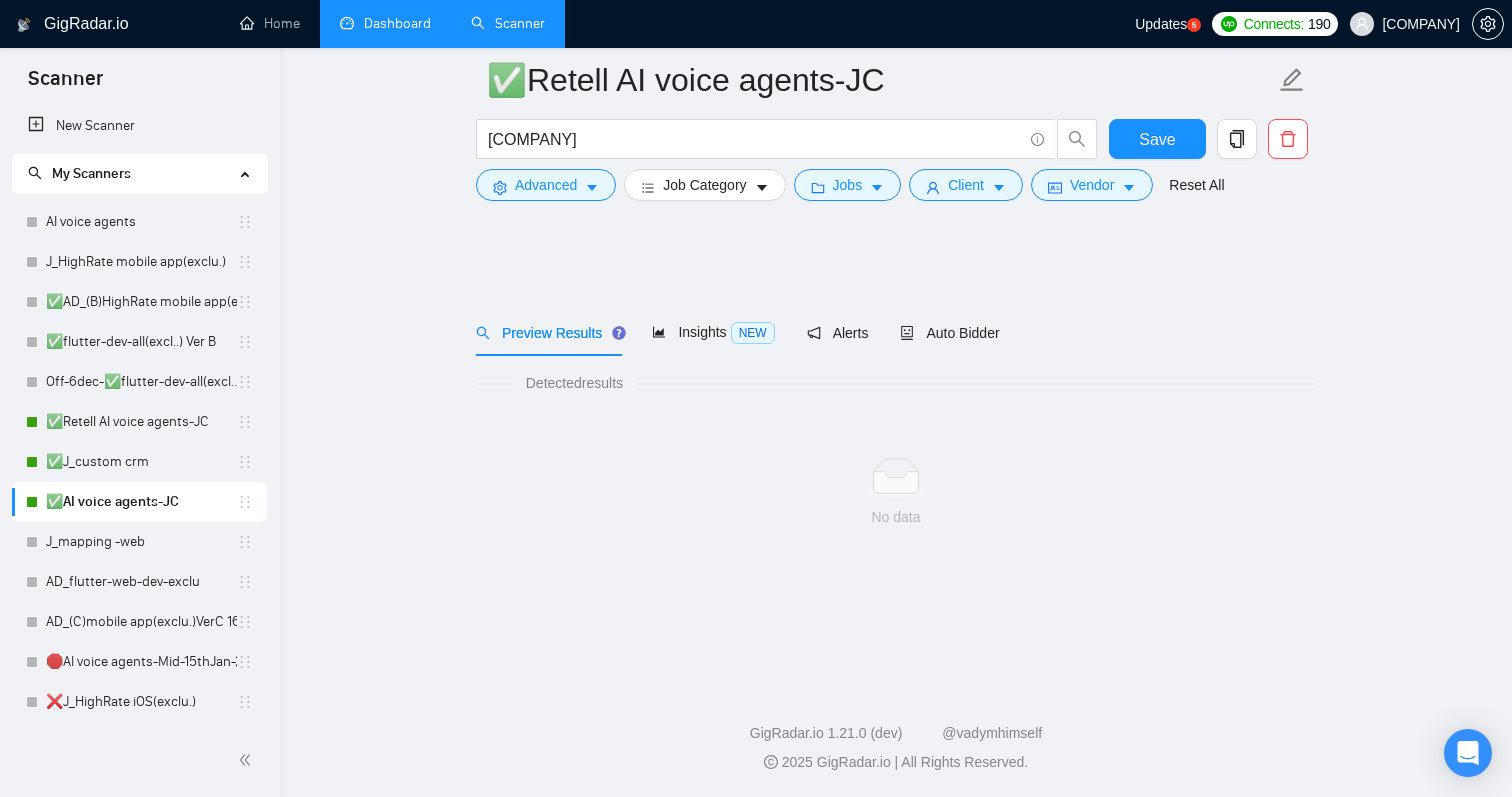 scroll, scrollTop: 0, scrollLeft: 0, axis: both 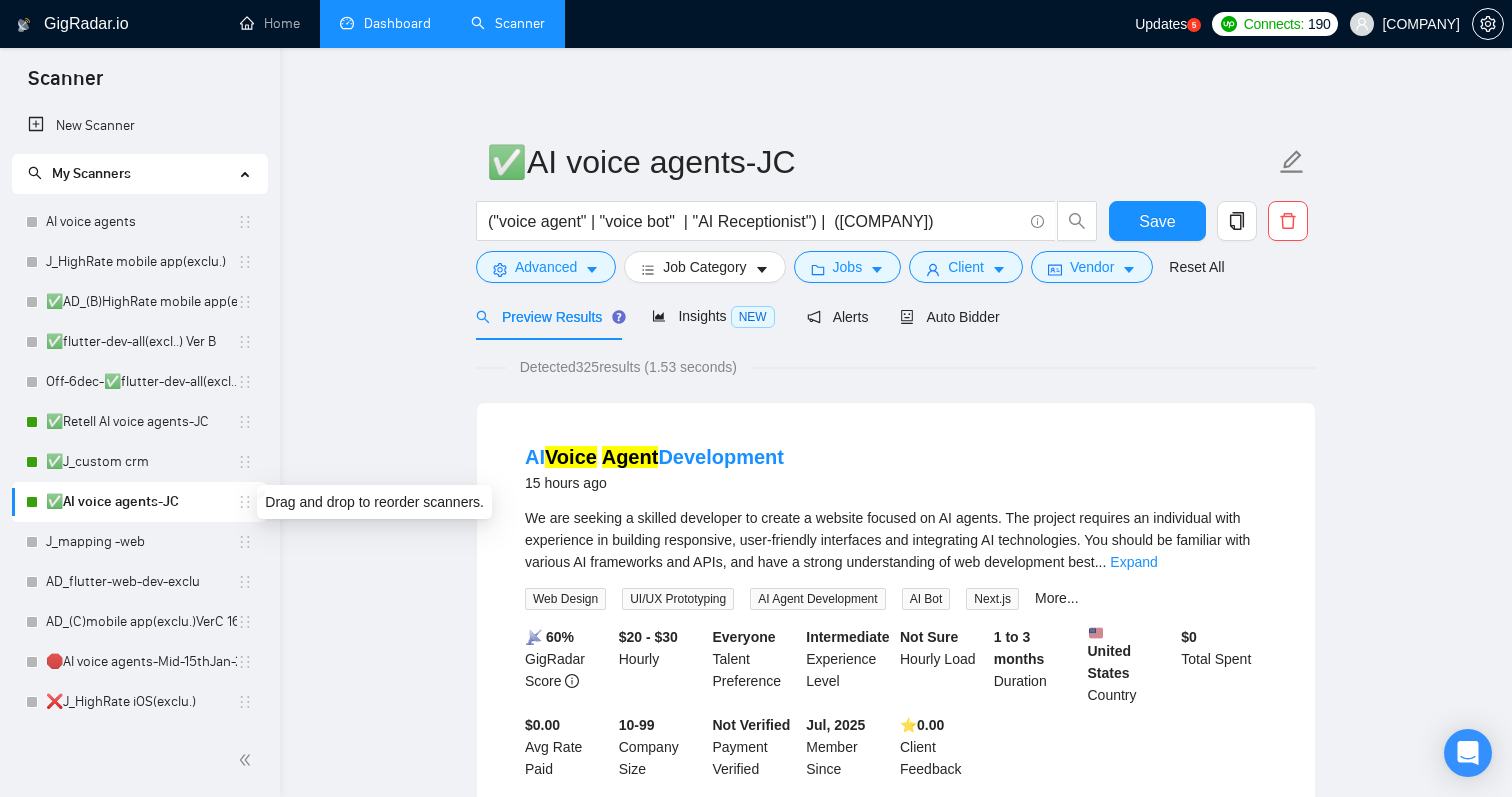 click 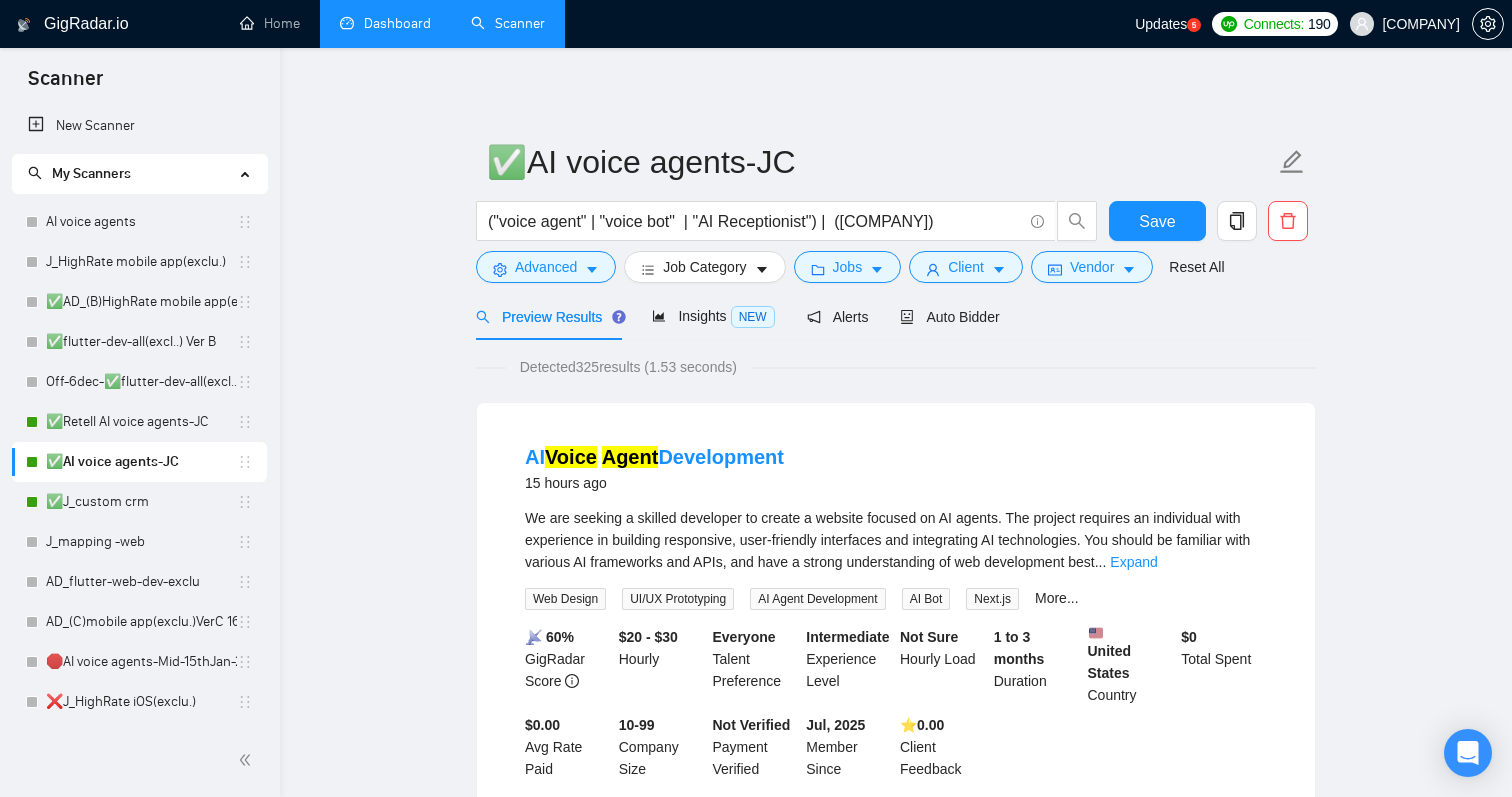 click on "✅AI voice agents-JC ("voice agent" | "voice bot"  | "AI Receptionist") |  (retell.ai) Save Advanced   Job Category   Jobs   Client   Vendor   Reset All Preview Results Insights NEW Alerts Auto Bidder Detected   325  results   (1.53 seconds) AI  Voice   Agent  Development 15 hours ago We are seeking a skilled developer to create a website focused on AI agents. The project requires an individual with experience in building responsive, user-friendly interfaces and integrating AI technologies. You should be familiar with various AI frameworks and APIs, and have a strong understanding of web development best  ... Expand Web Design UI/UX Prototyping AI Agent Development AI Bot Next.js More... 📡   60% GigRadar Score   $20 - $30 Hourly Everyone Talent Preference Intermediate Experience Level Not Sure Hourly Load 1 to 3 months Duration   United States Country $ 0 Total Spent $0.00 Avg Rate Paid 10-99 Company Size Not Verified Payment Verified Jul, 2025 Member Since ⭐️  0.00 Client Feedback Integrate VAPI AI" at bounding box center [896, 2469] 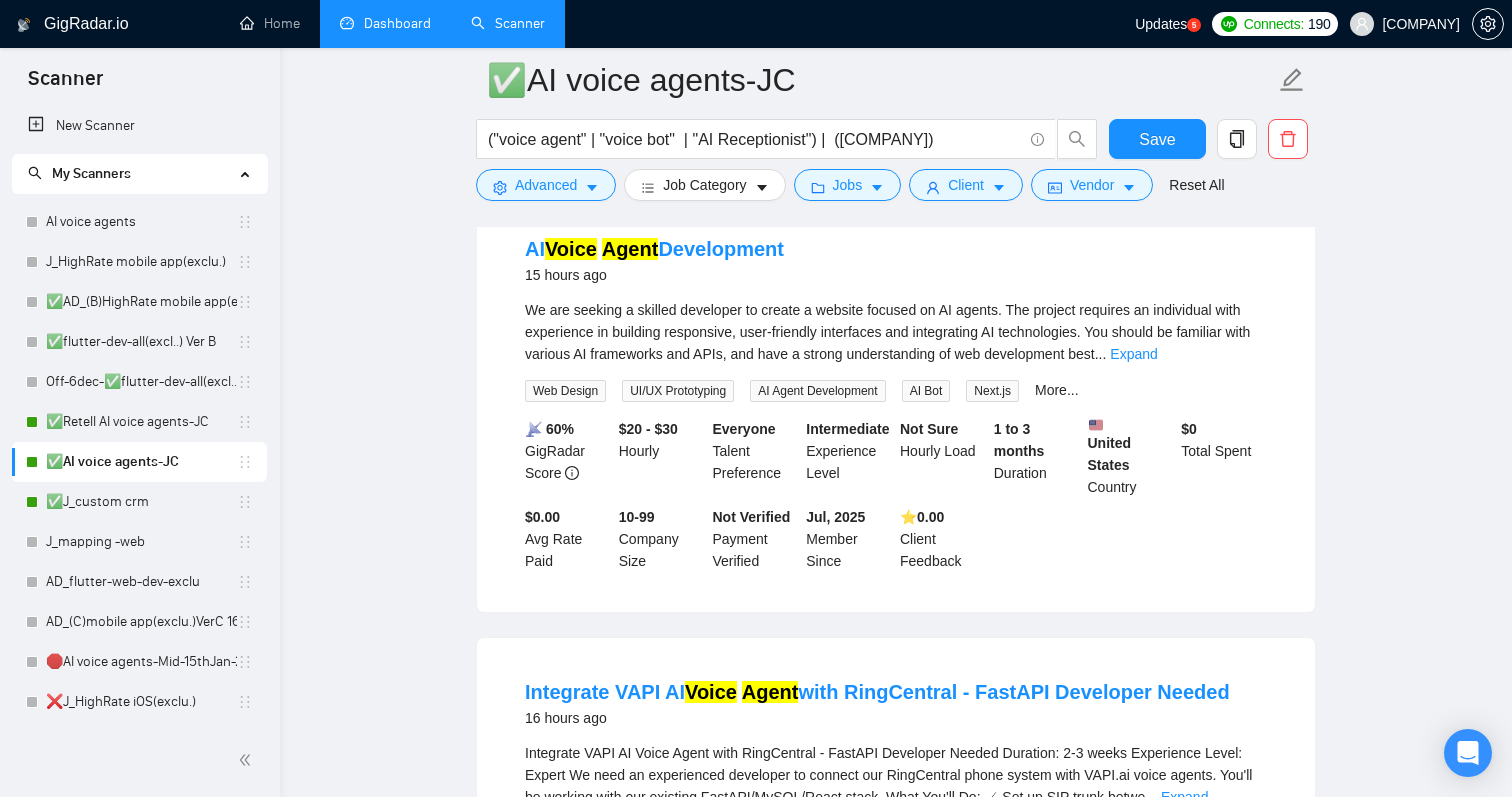 scroll, scrollTop: 94, scrollLeft: 0, axis: vertical 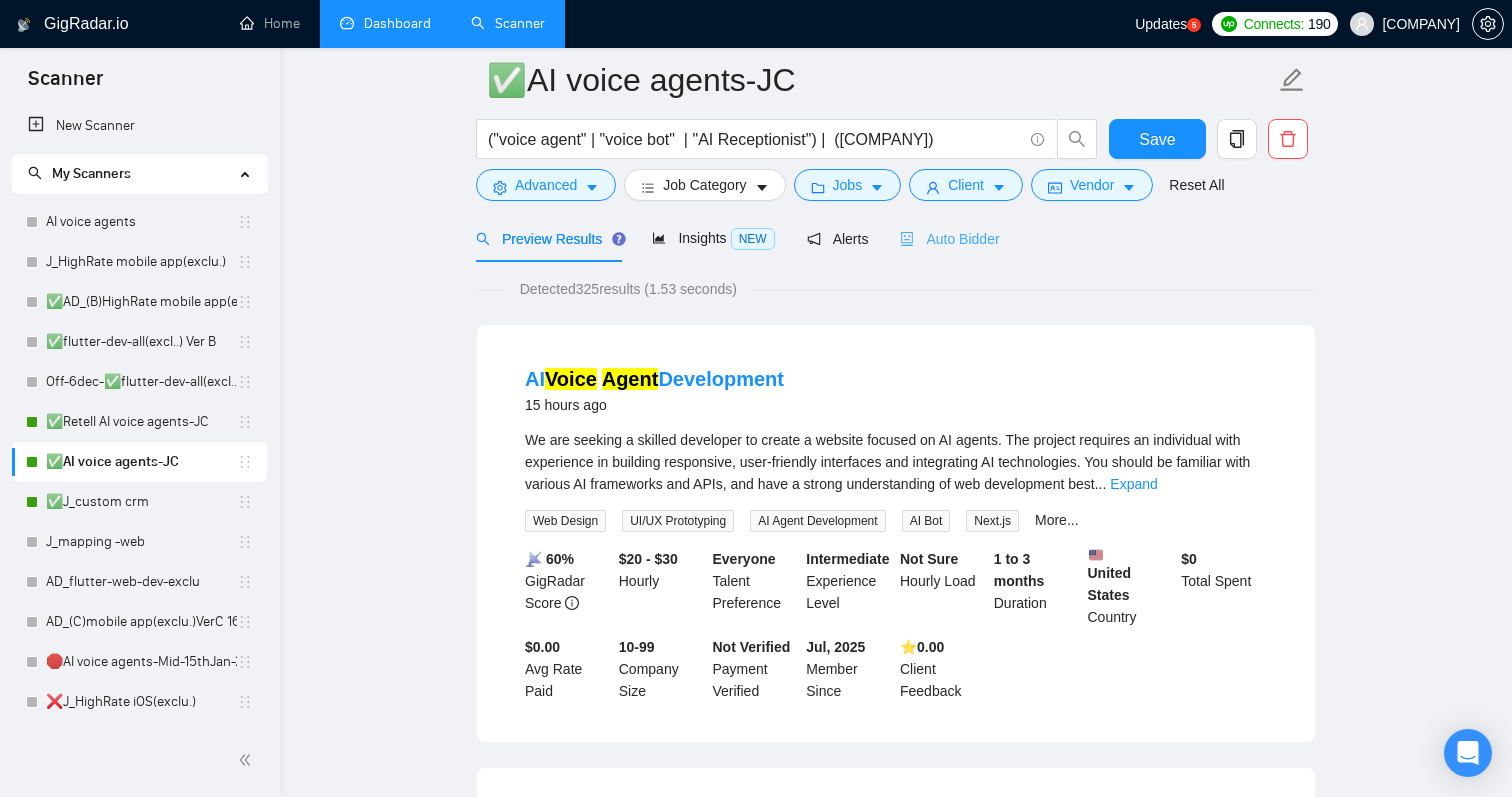 click on "Auto Bidder" at bounding box center (949, 238) 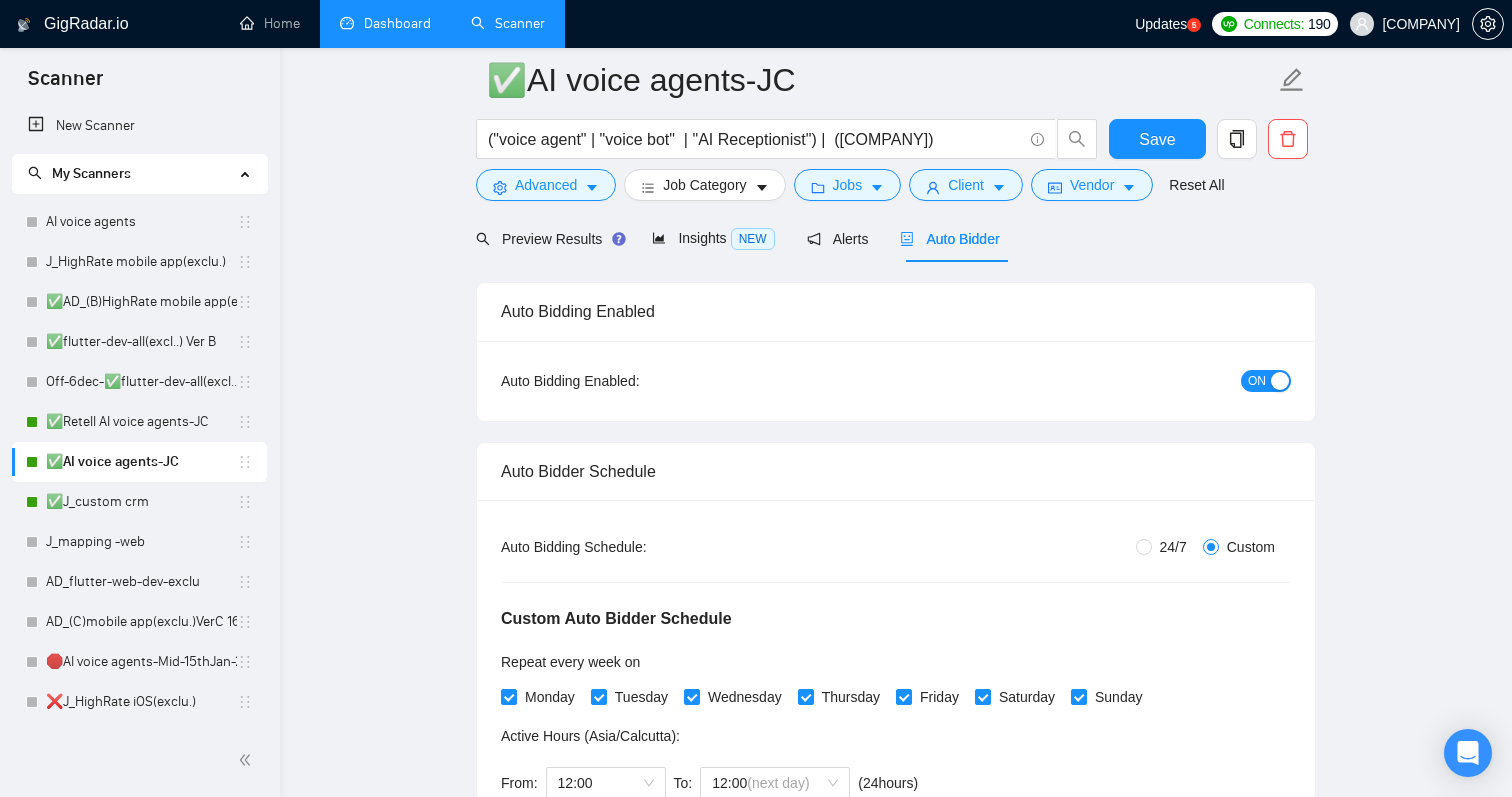 type 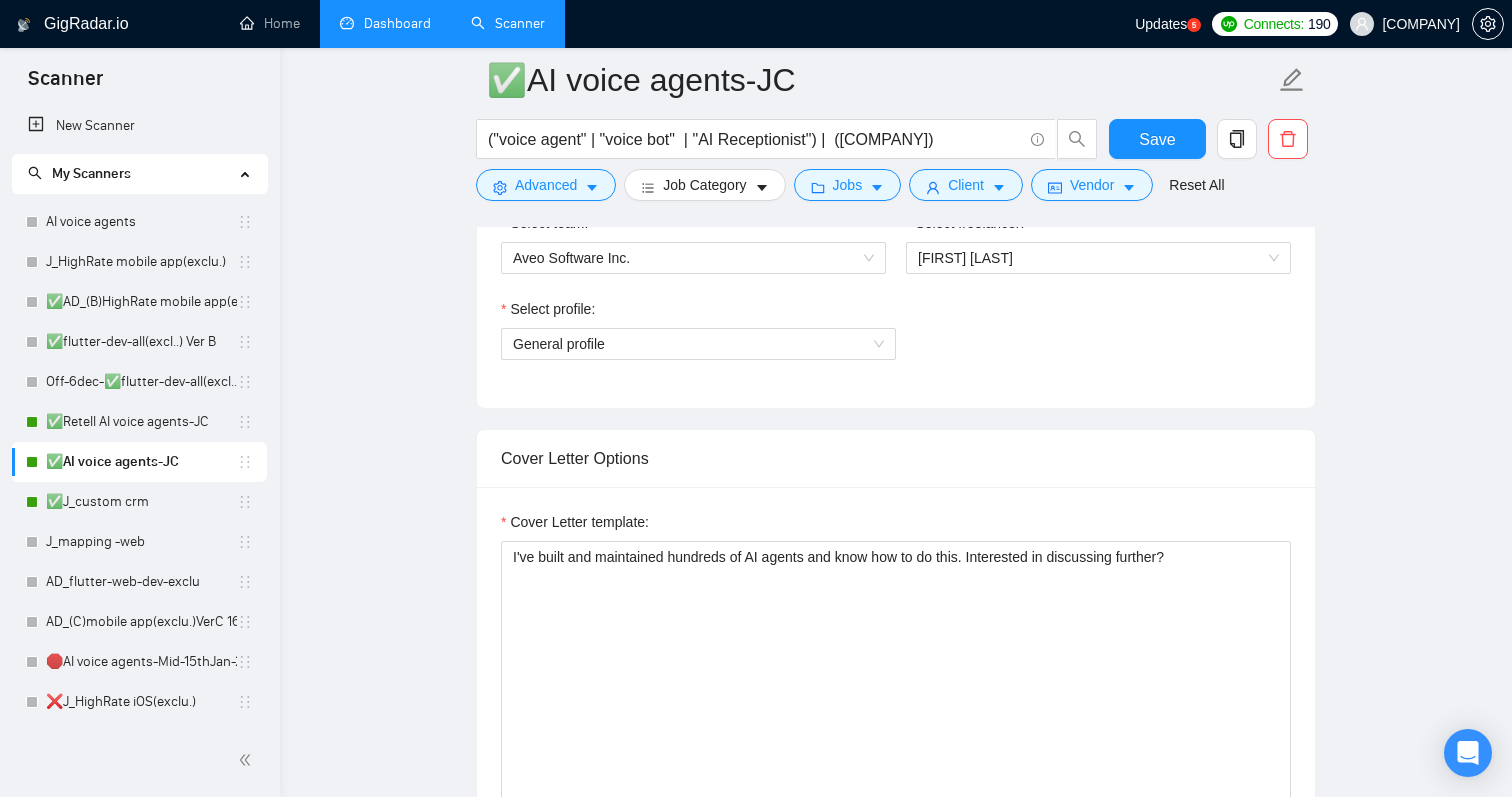 scroll, scrollTop: 1355, scrollLeft: 0, axis: vertical 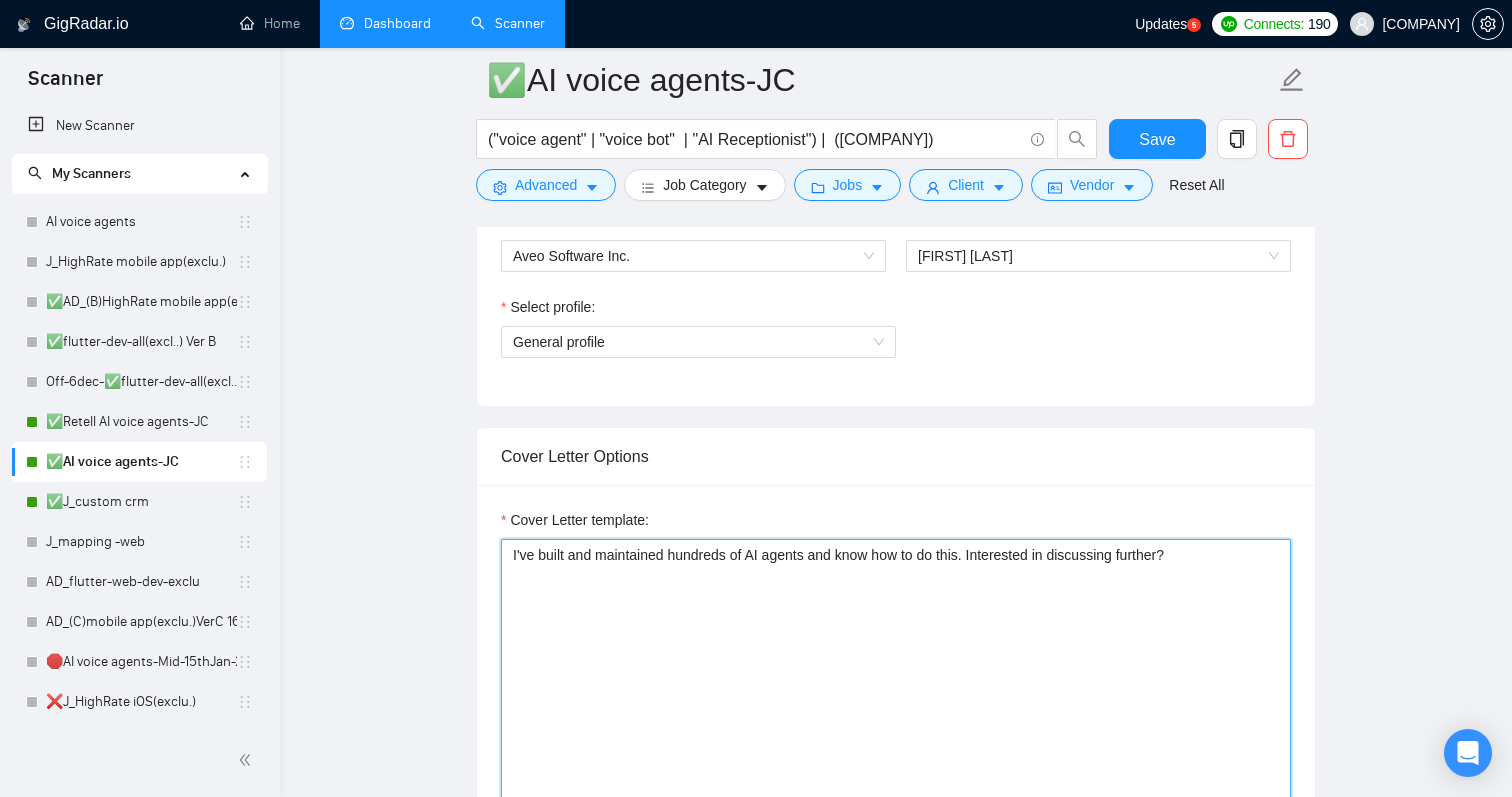 click on "I've built and maintained hundreds of AI agents and know how to do this. Interested in discussing further?" at bounding box center [896, 764] 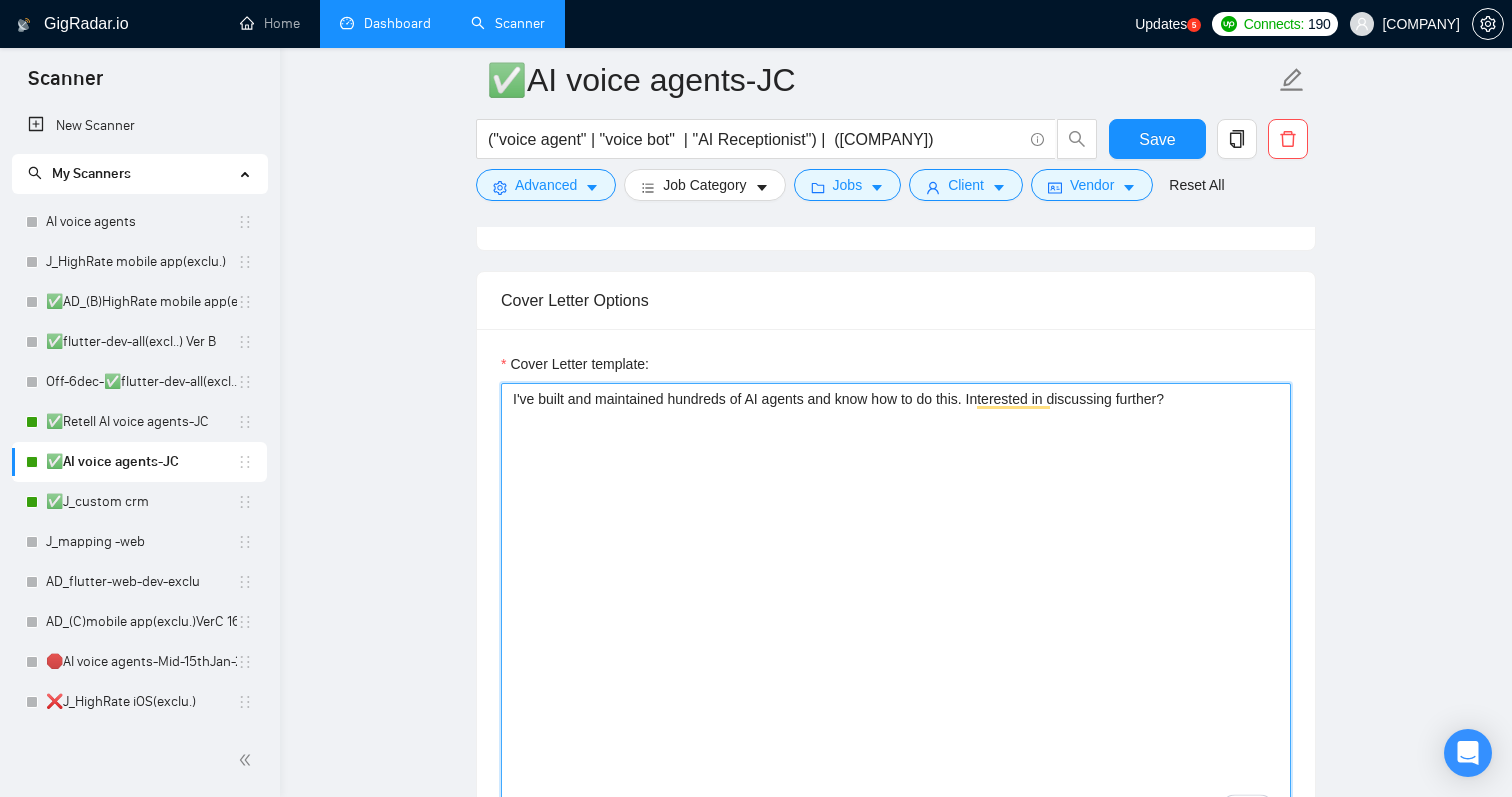 scroll, scrollTop: 1514, scrollLeft: 0, axis: vertical 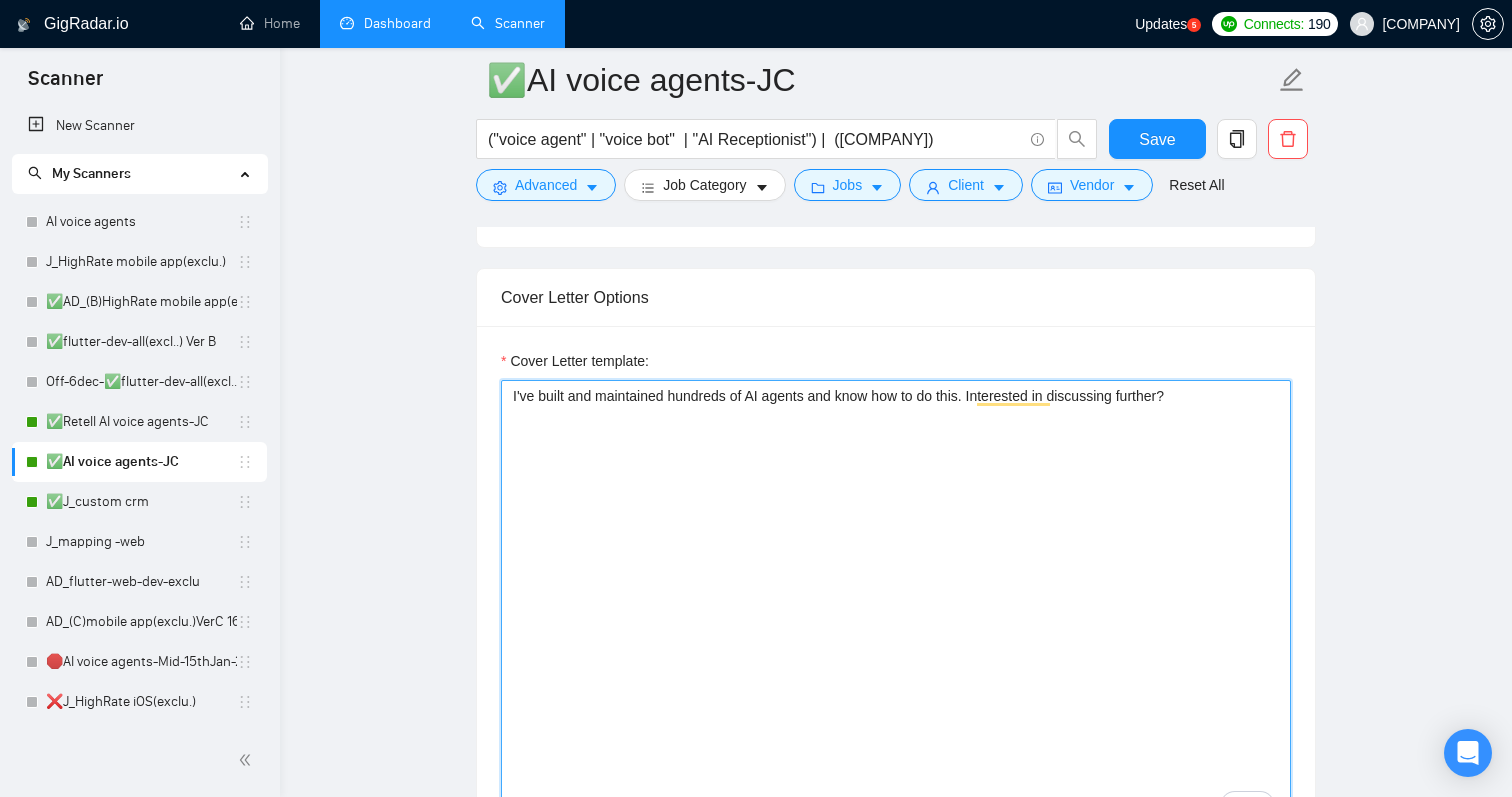 click on "I've built and maintained hundreds of AI agents and know how to do this. Interested in discussing further?" at bounding box center (896, 605) 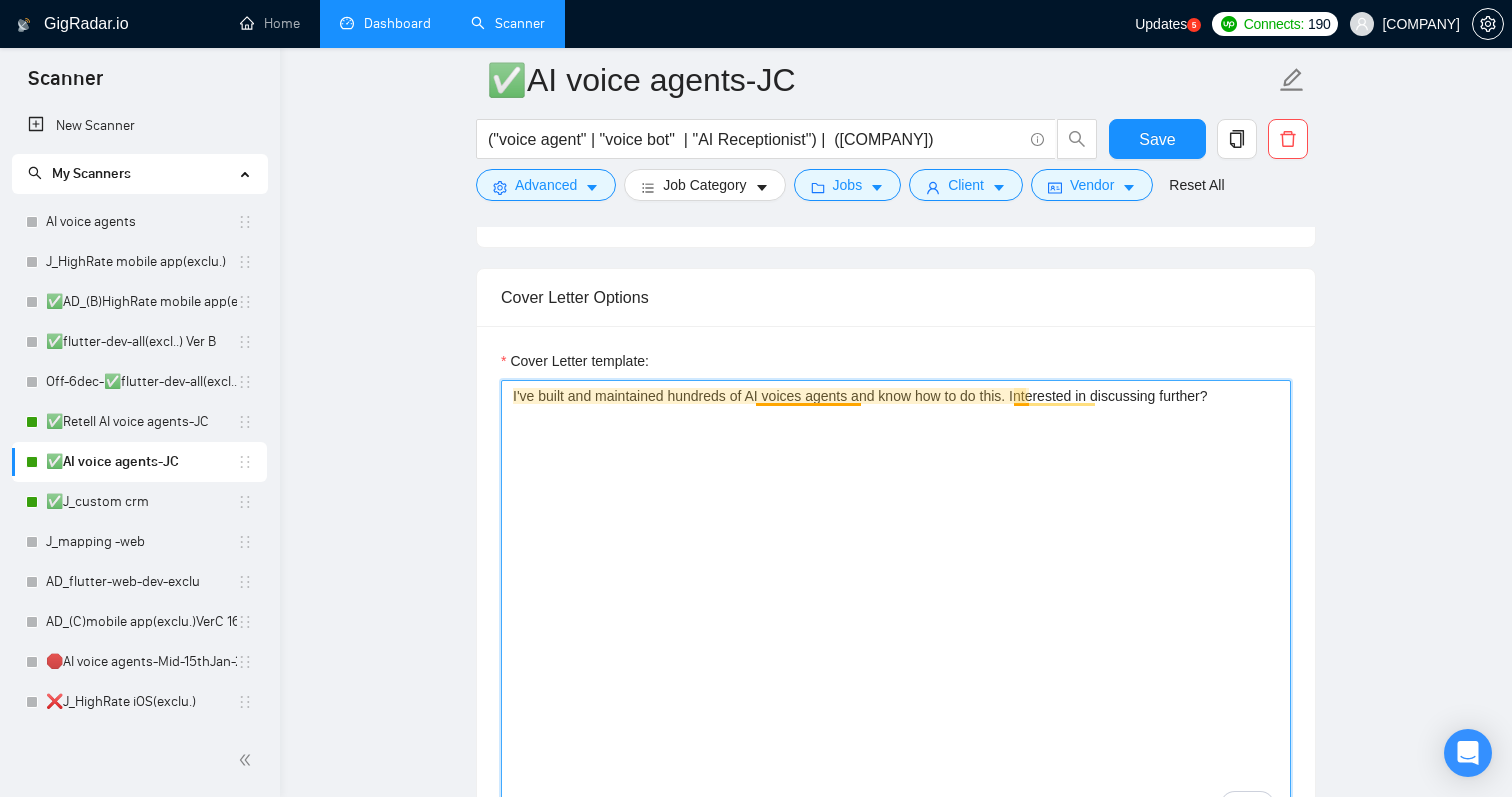 click on "I've built and maintained hundreds of AI voices agents and know how to do this. Interested in discussing further?" at bounding box center (896, 605) 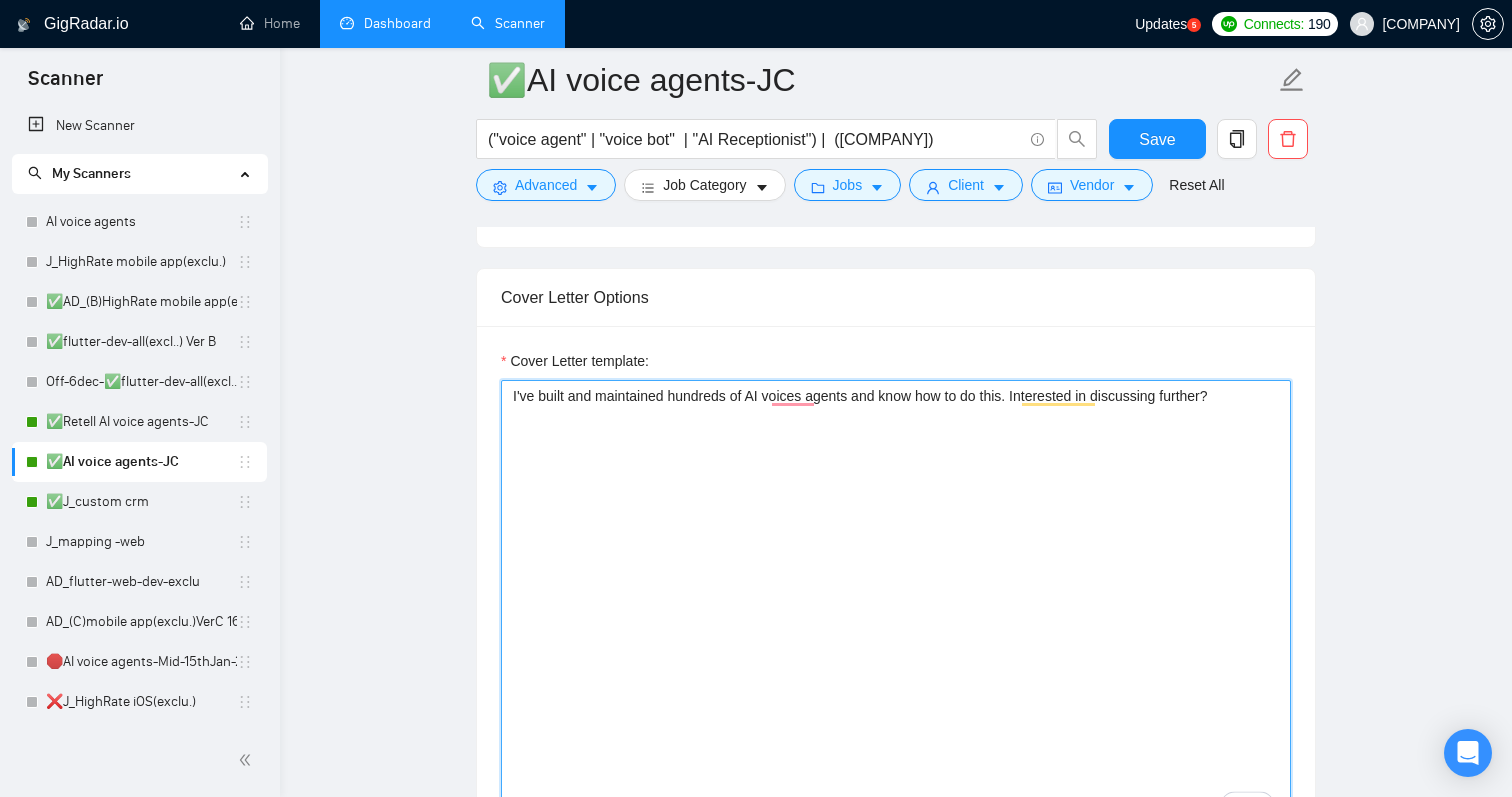 click on "I've built and maintained hundreds of AI voices agents and know how to do this. Interested in discussing further?" at bounding box center [896, 605] 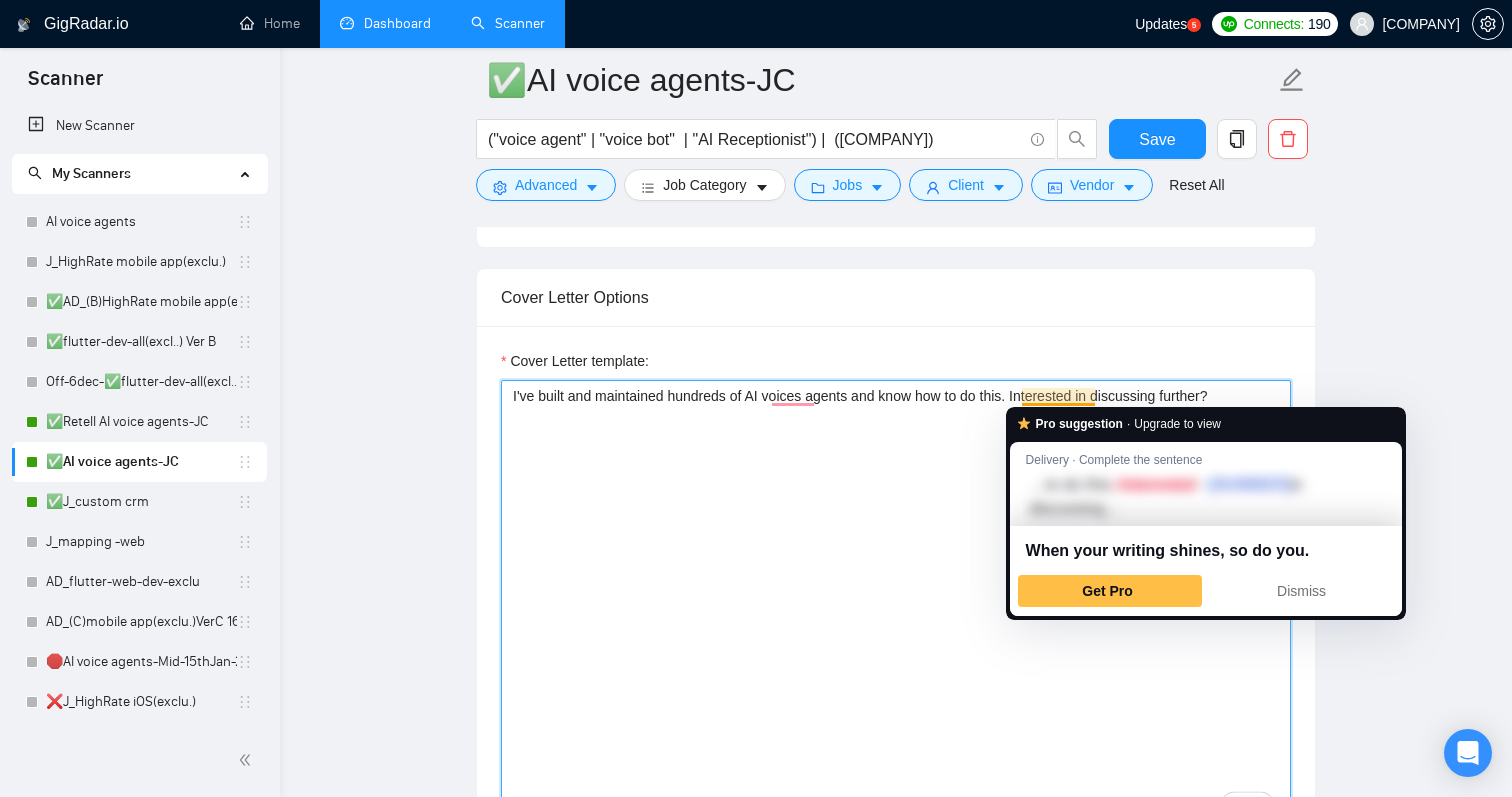click on "I've built and maintained hundreds of AI voices agents and know how to do this. Interested in discussing further?" at bounding box center (896, 605) 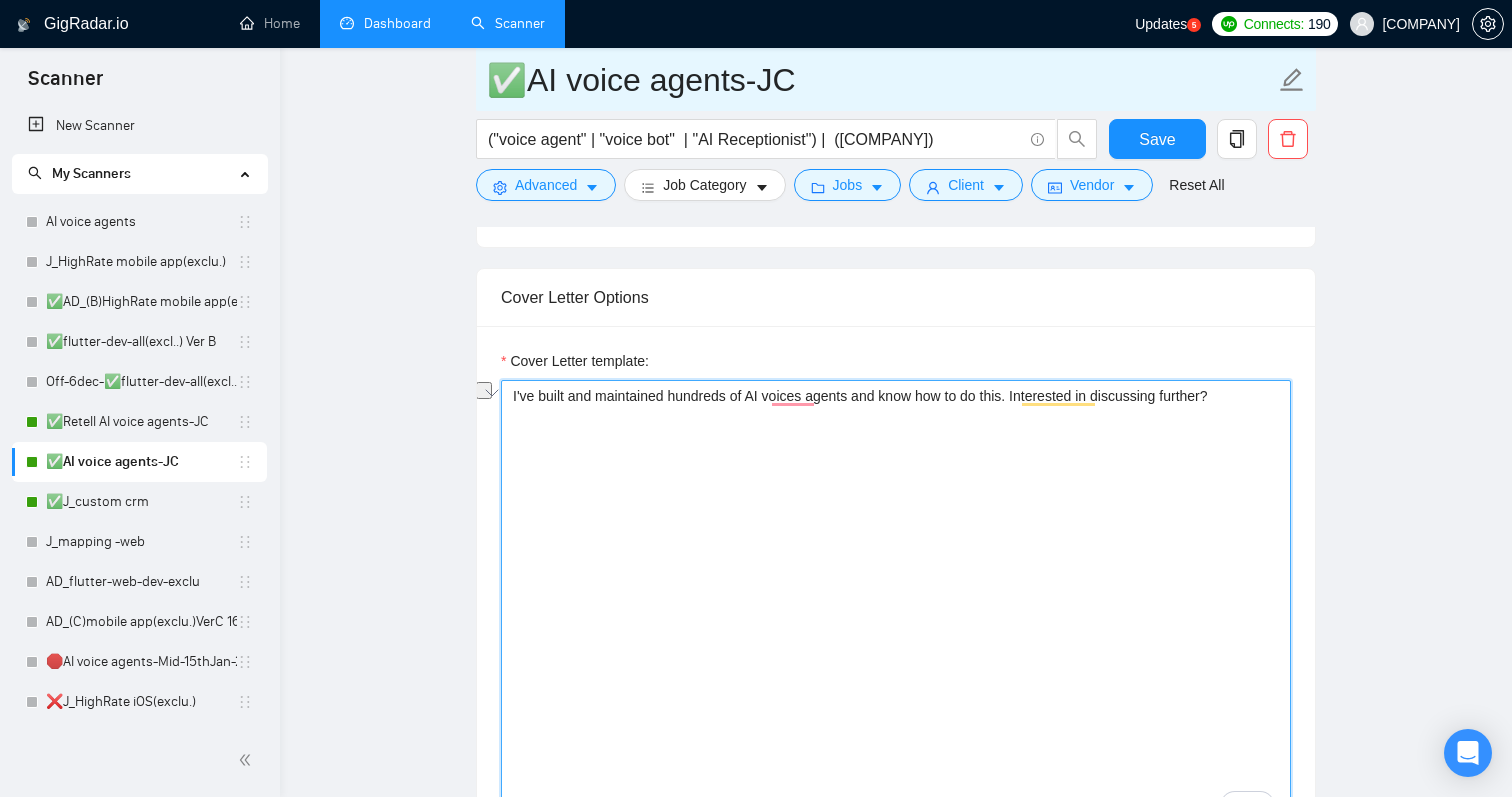 type on "I've built and maintained hundreds of AI voices agents and know how to do this. Interested in discussing further?" 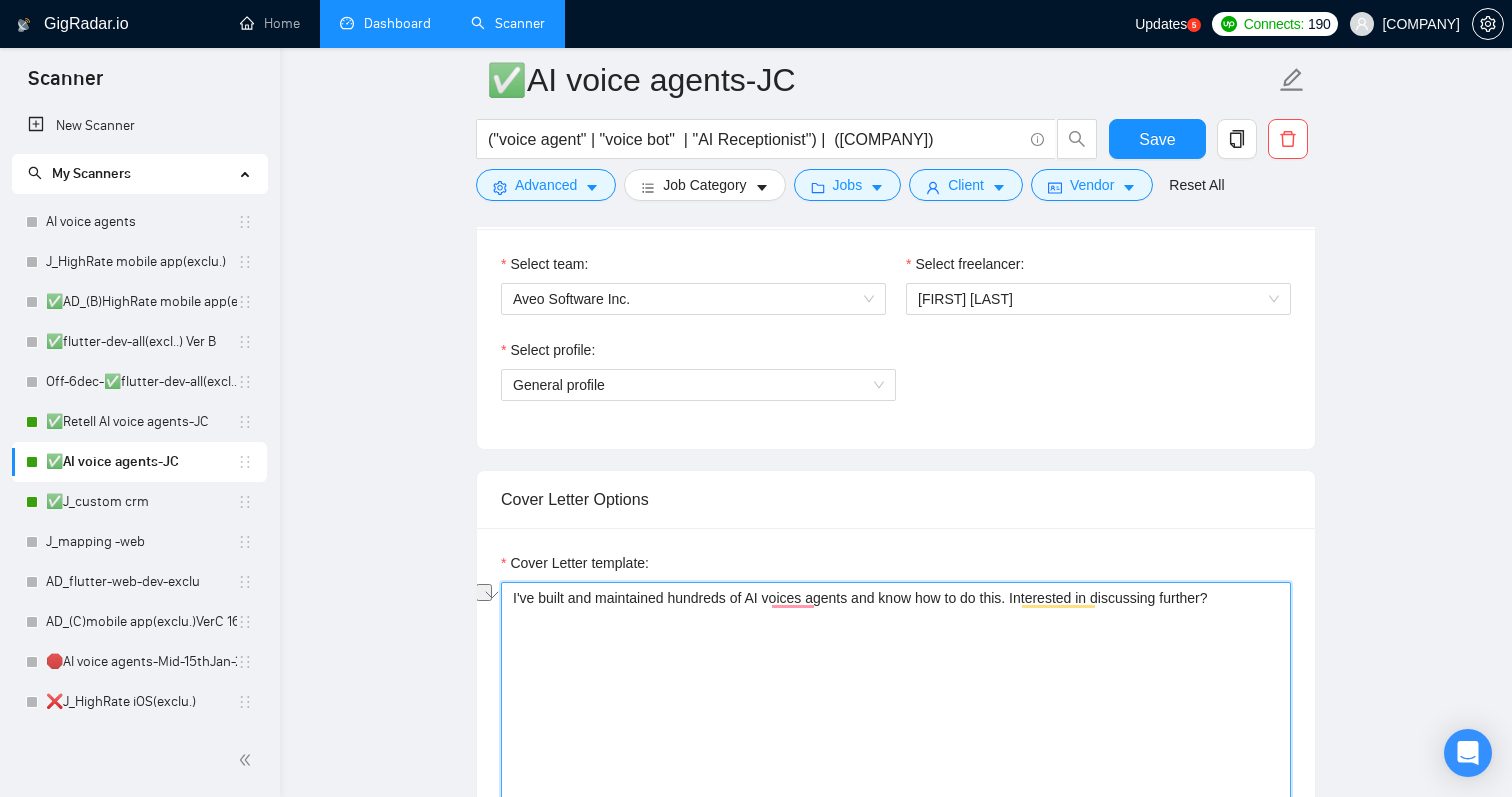 scroll, scrollTop: 1311, scrollLeft: 0, axis: vertical 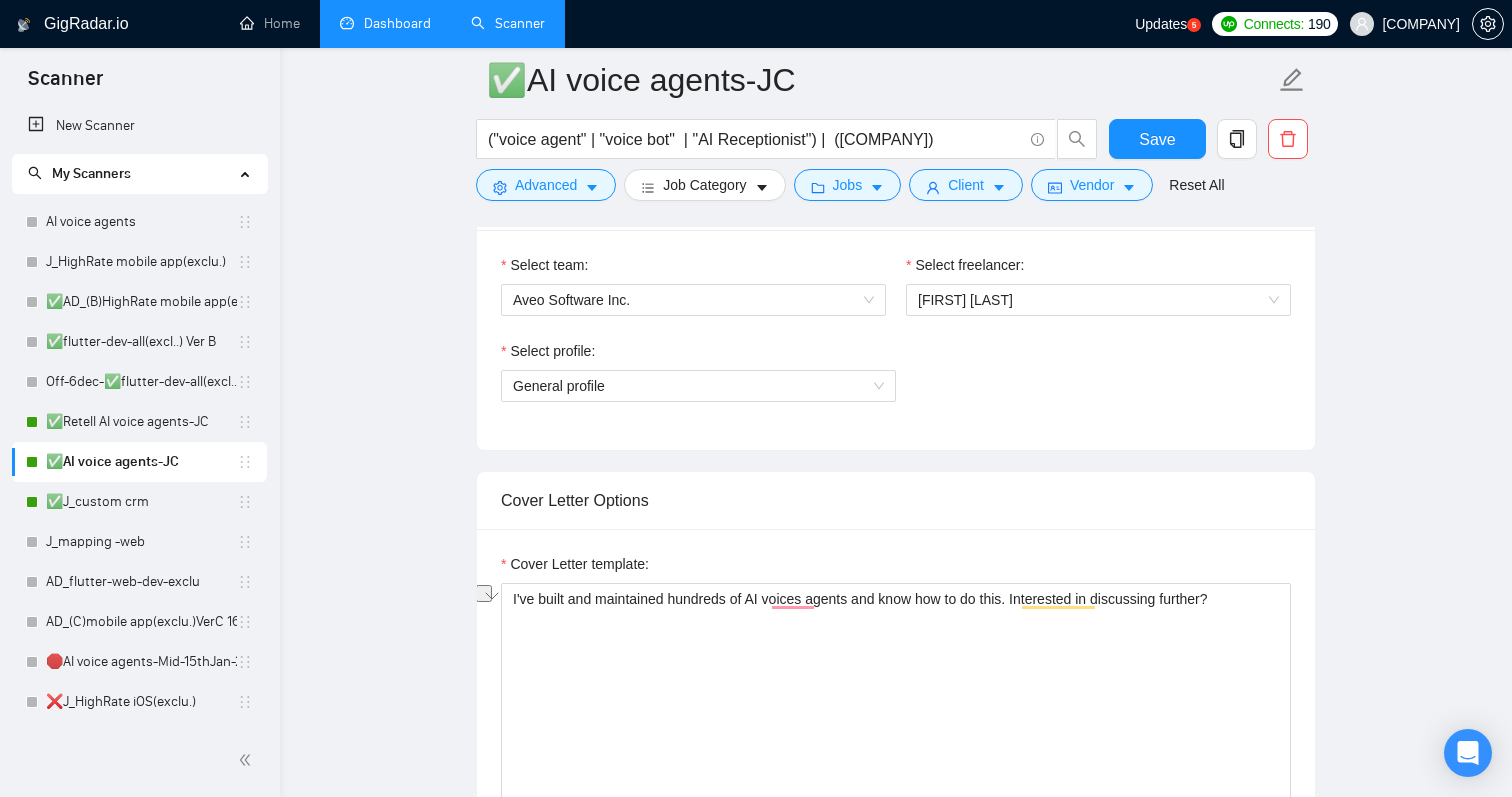 click on "Cover Letter Options" at bounding box center [896, 500] 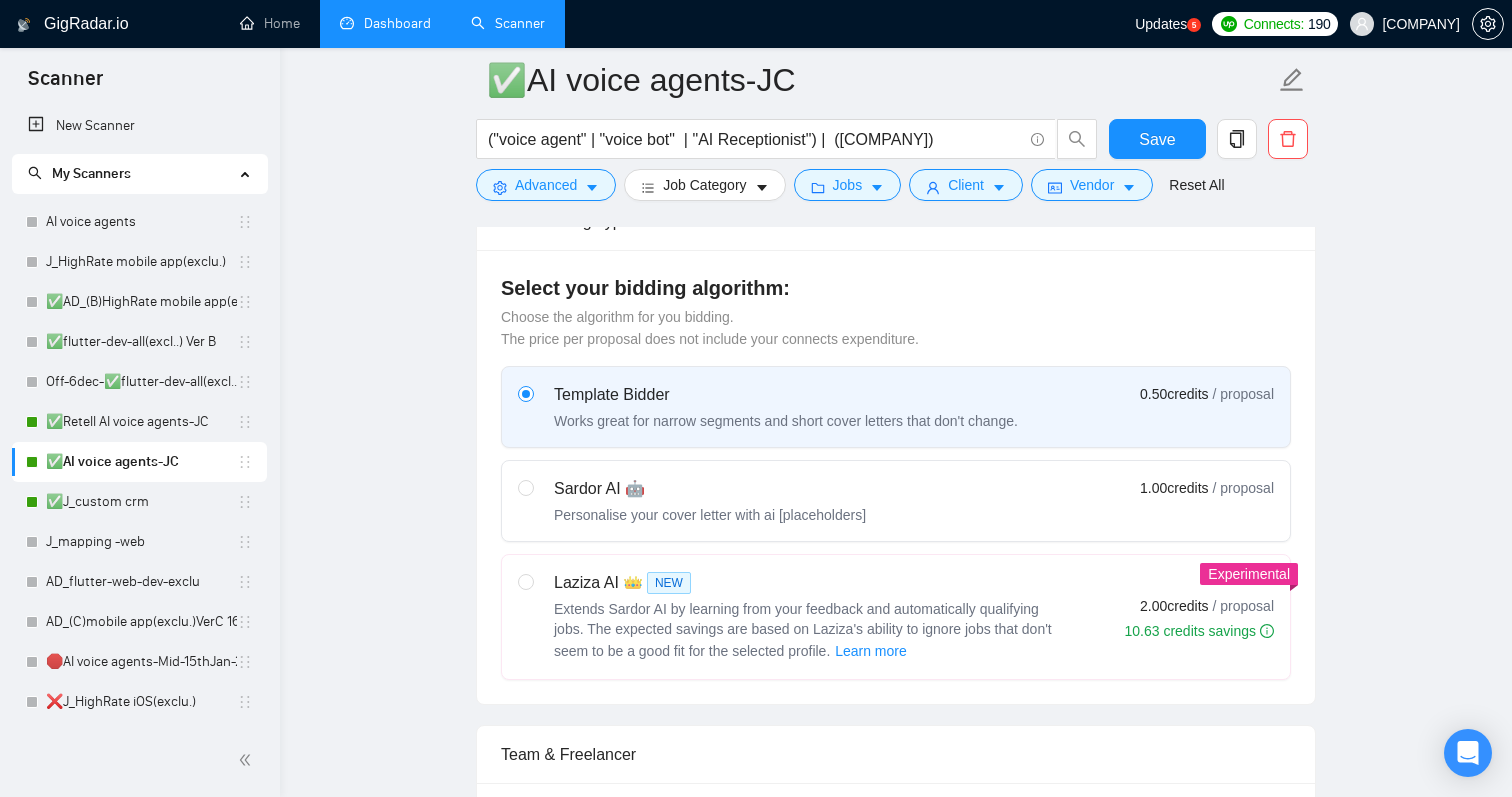 scroll, scrollTop: 756, scrollLeft: 0, axis: vertical 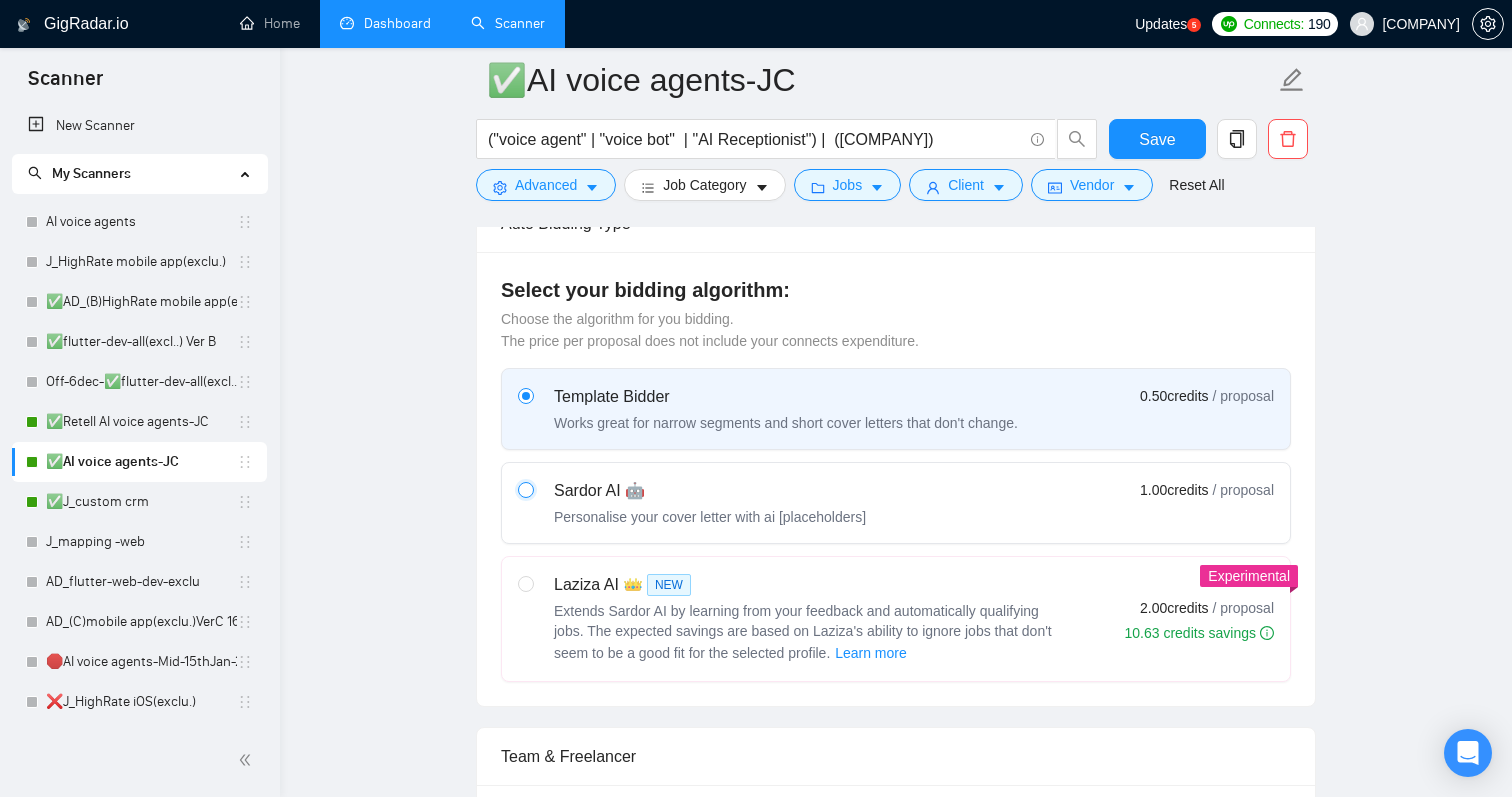 click at bounding box center [525, 489] 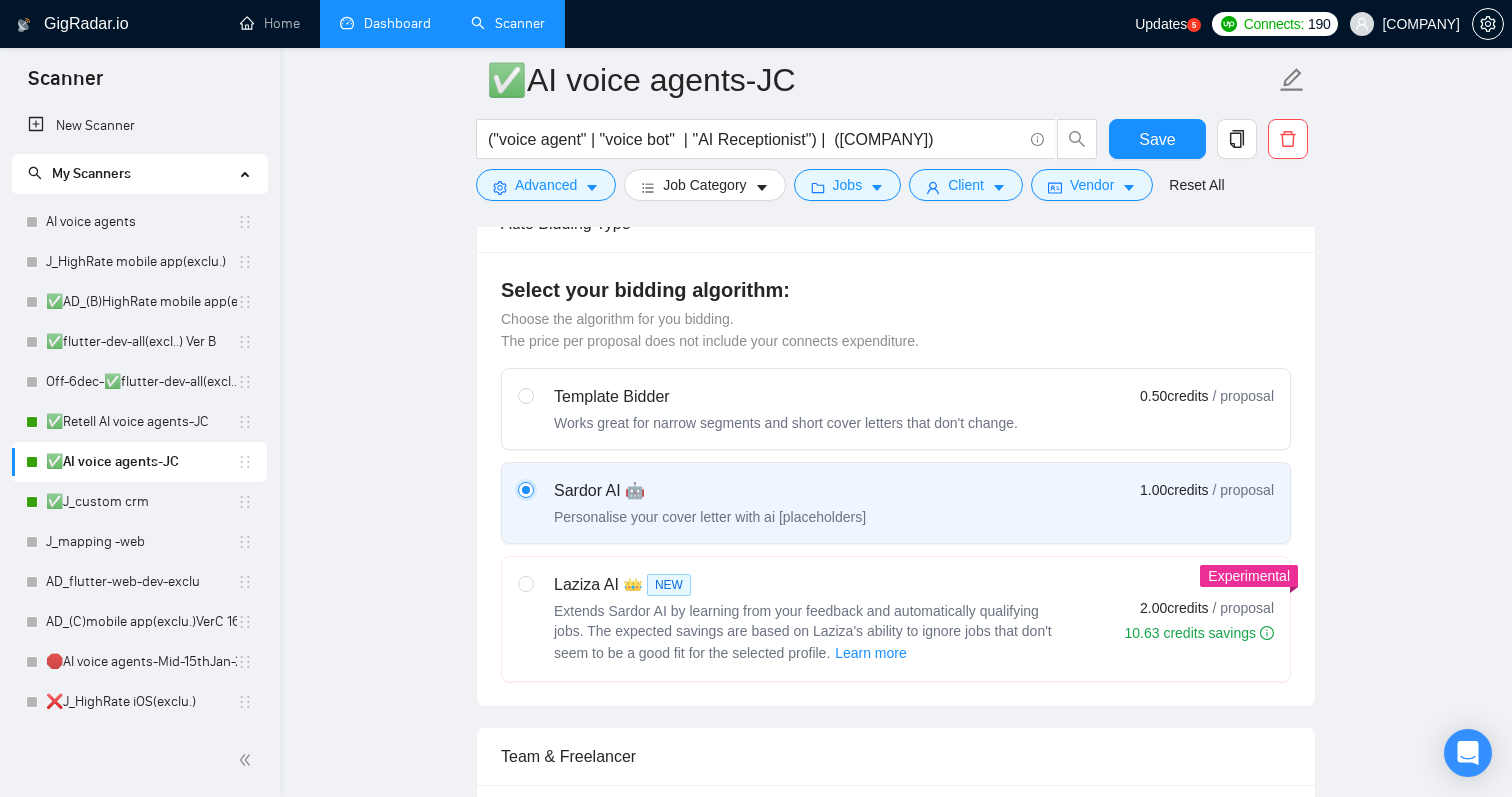 type 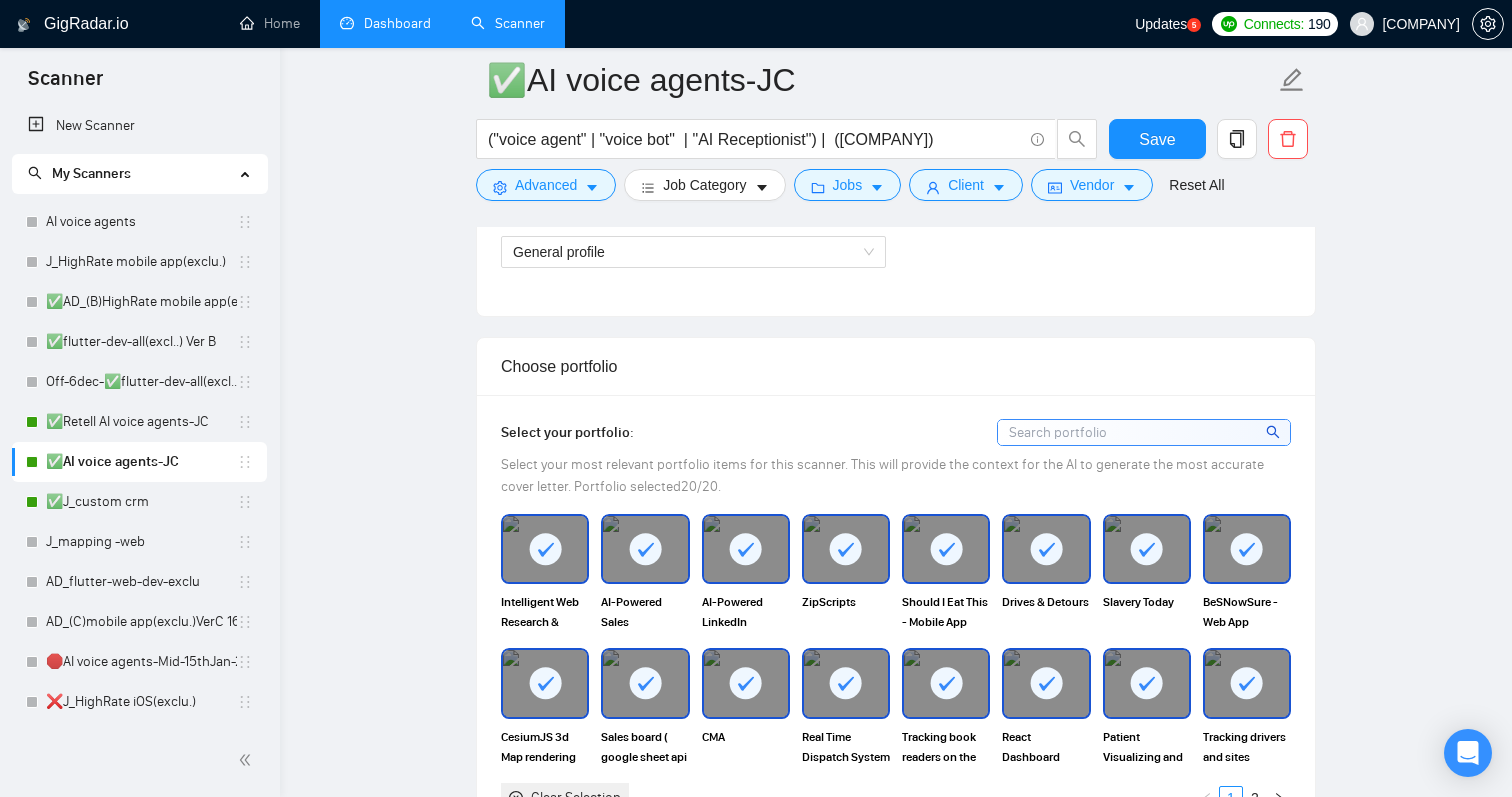 scroll, scrollTop: 1443, scrollLeft: 0, axis: vertical 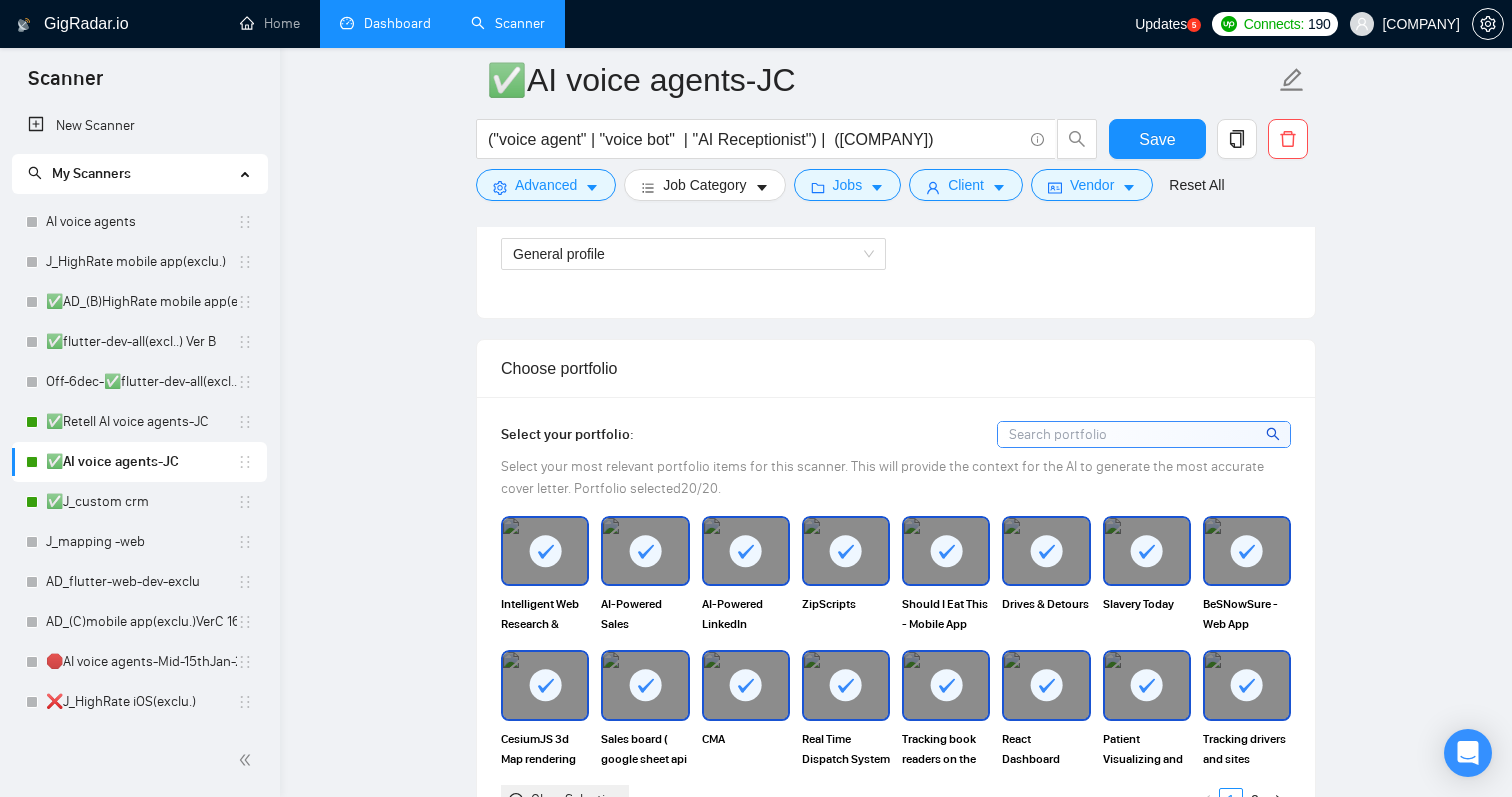 click 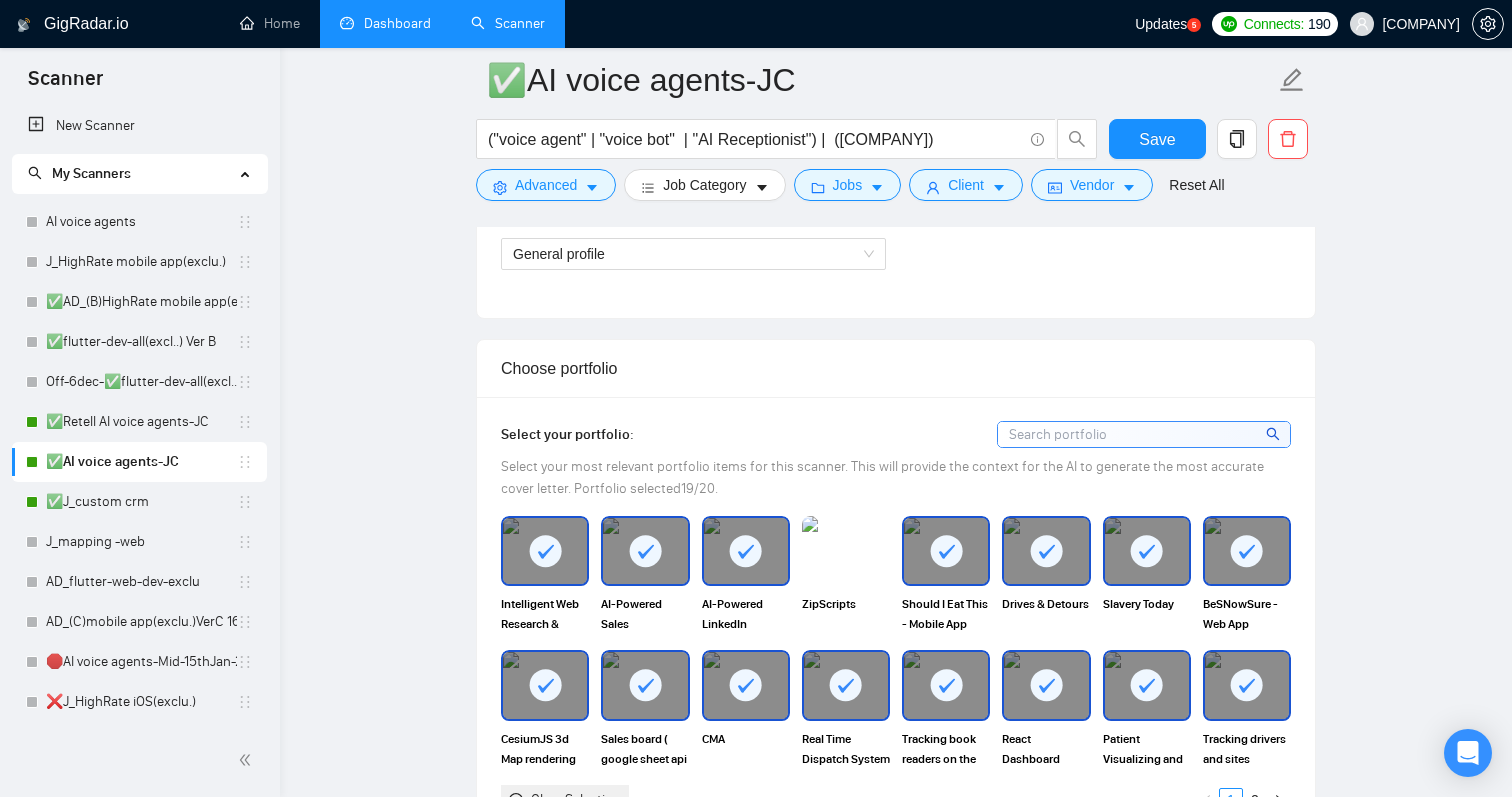 click 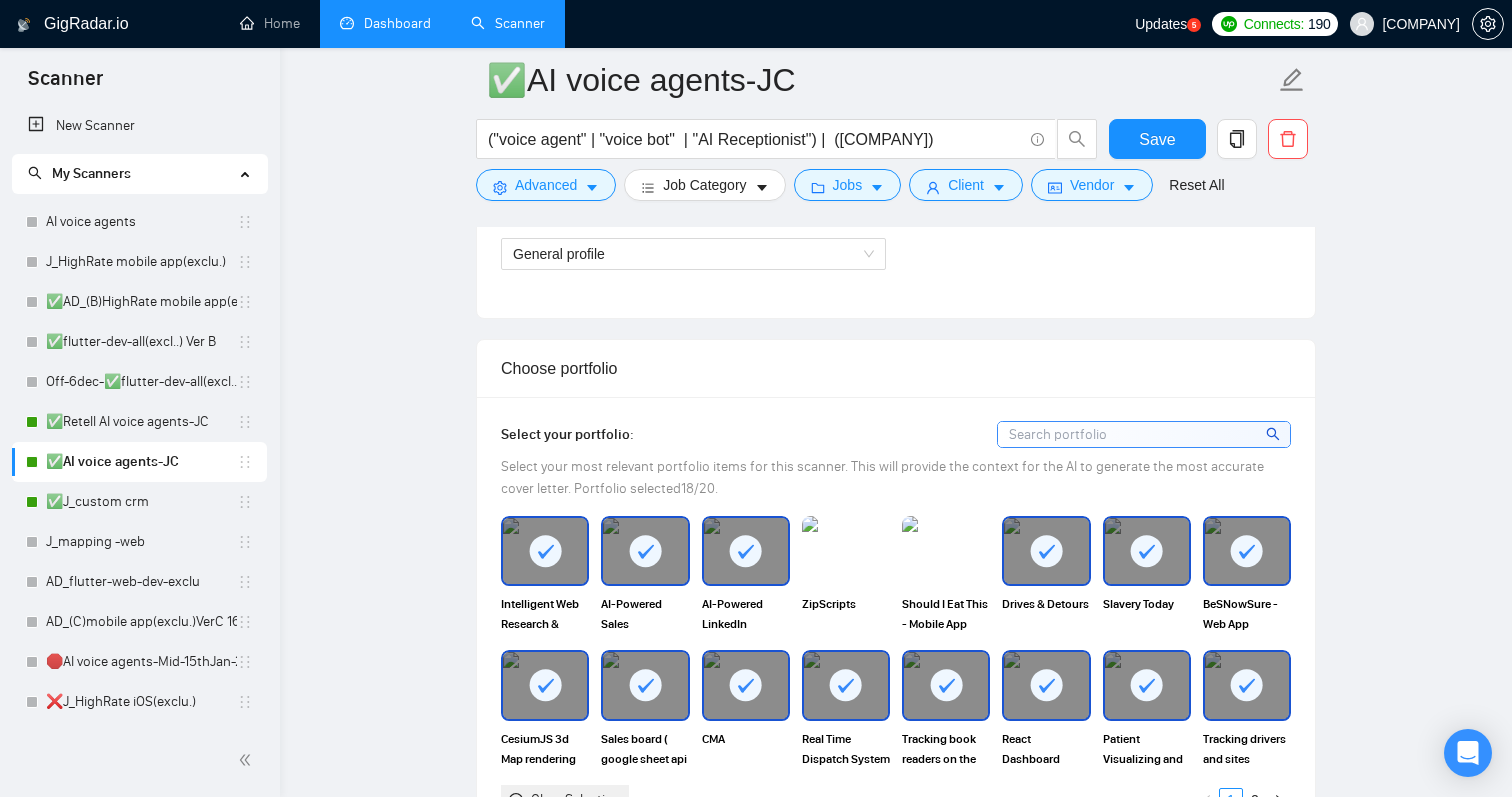 click 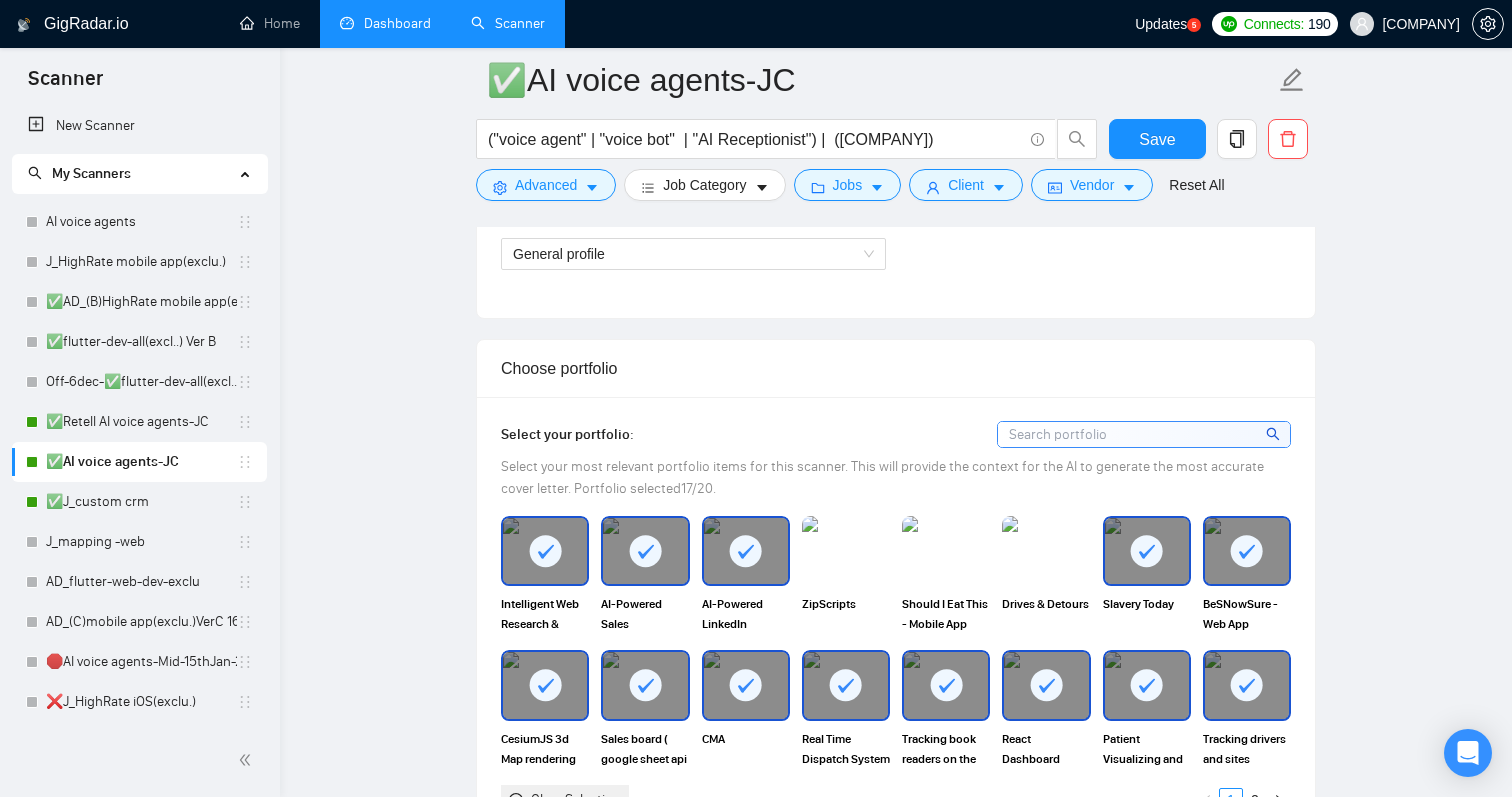 click at bounding box center [1147, 551] 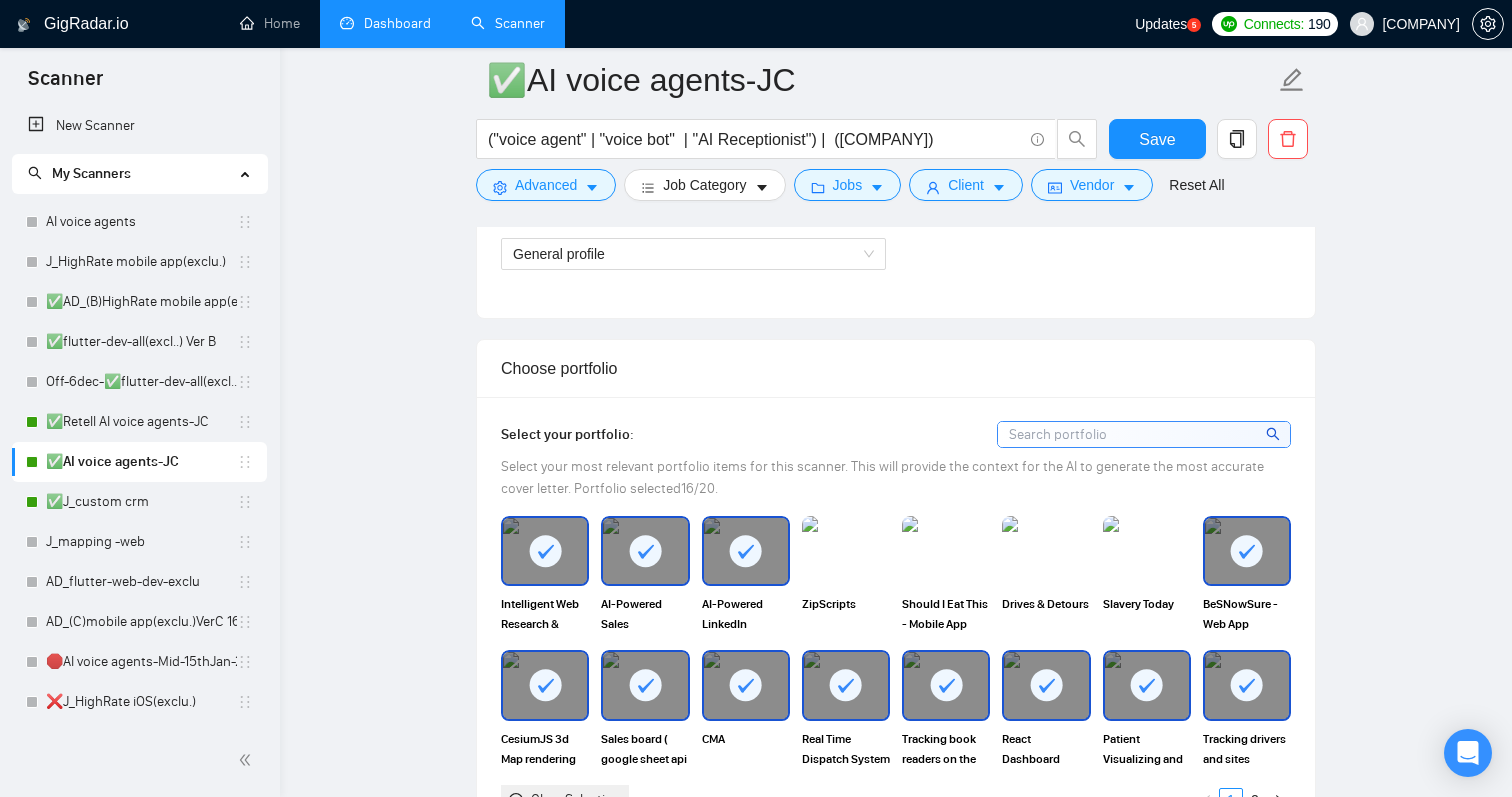 click 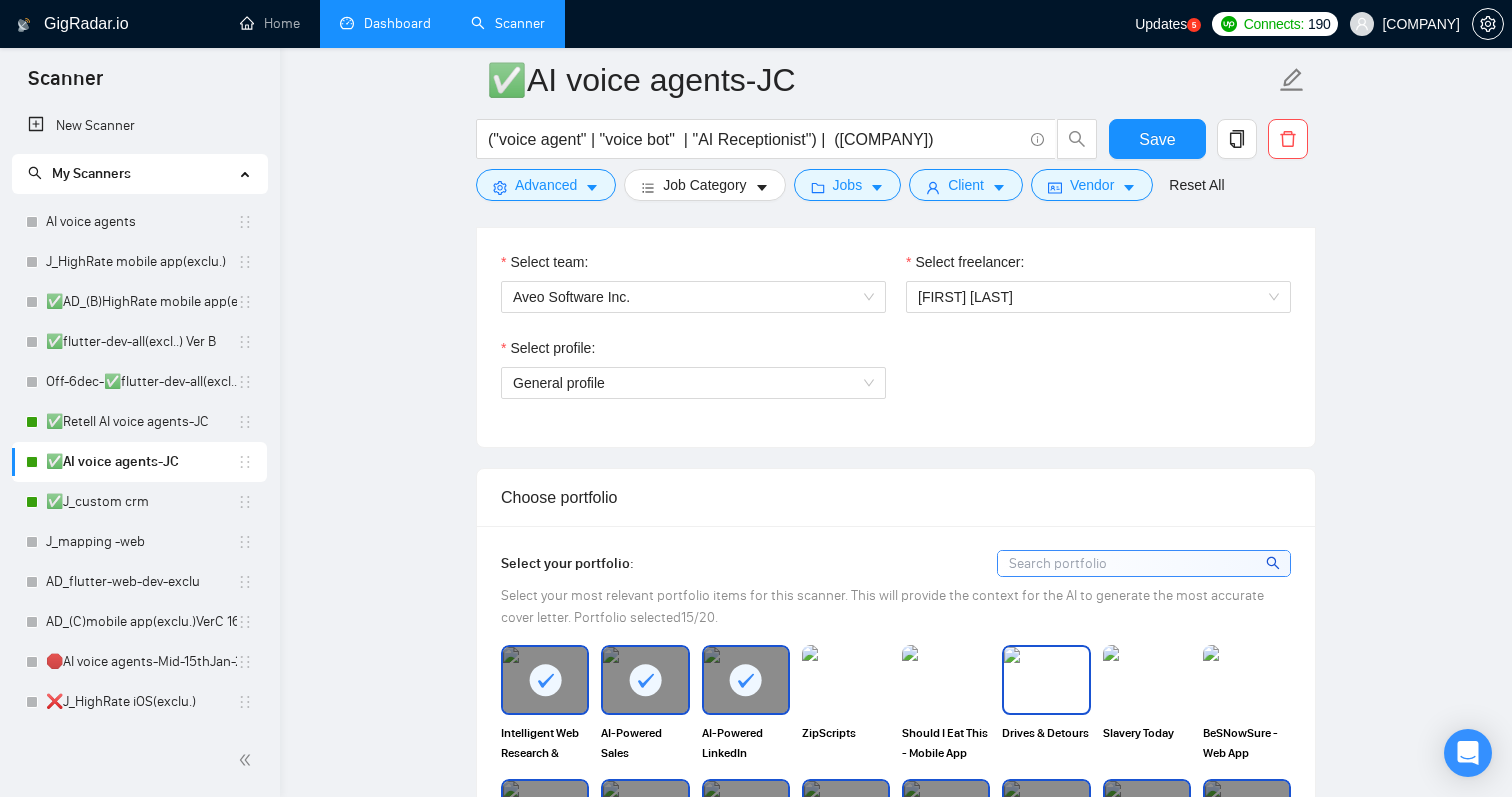 scroll, scrollTop: 1310, scrollLeft: 0, axis: vertical 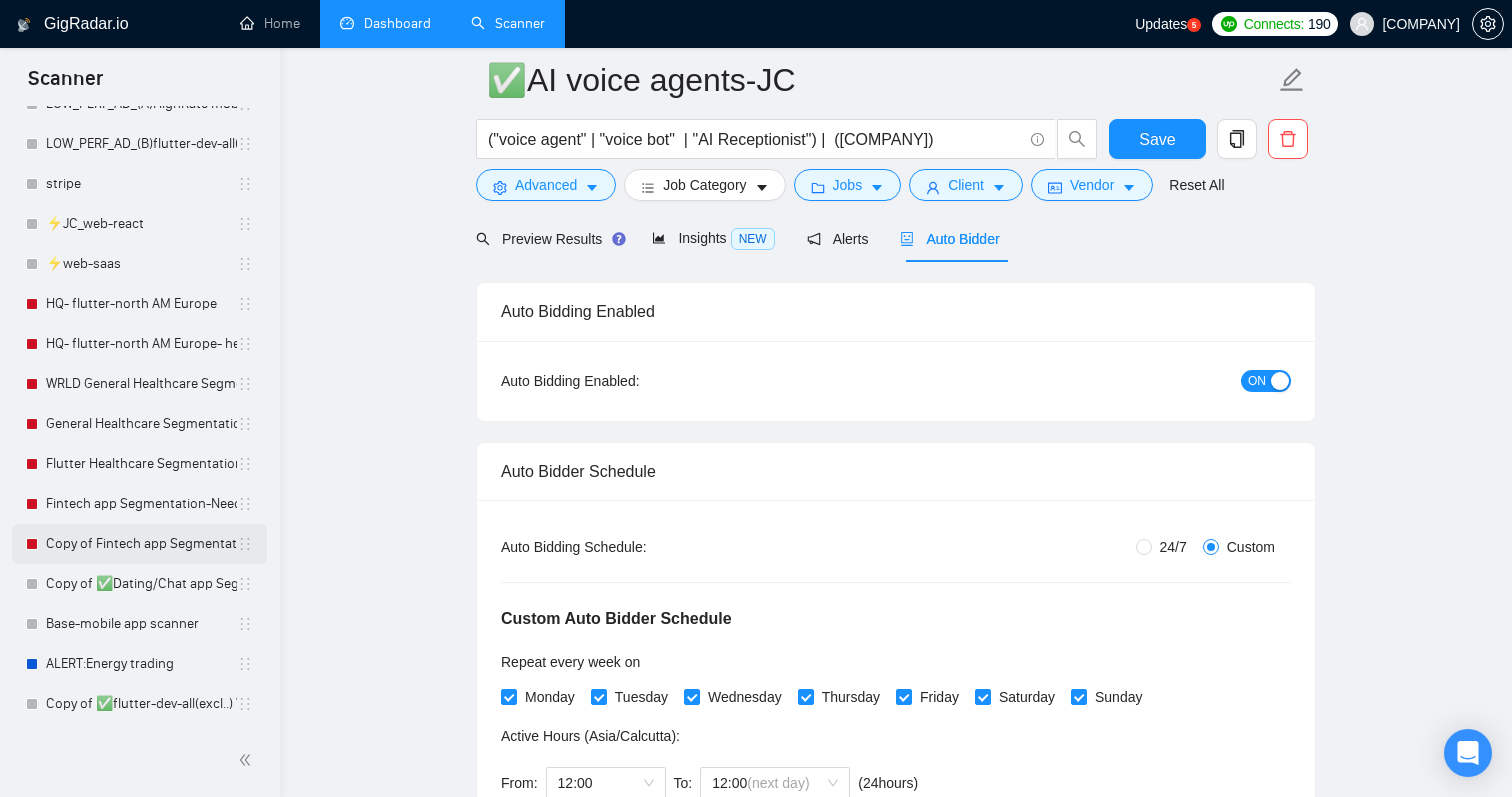 click on "Copy of Fintech app Segmentation-Need optimization" at bounding box center (139, 544) 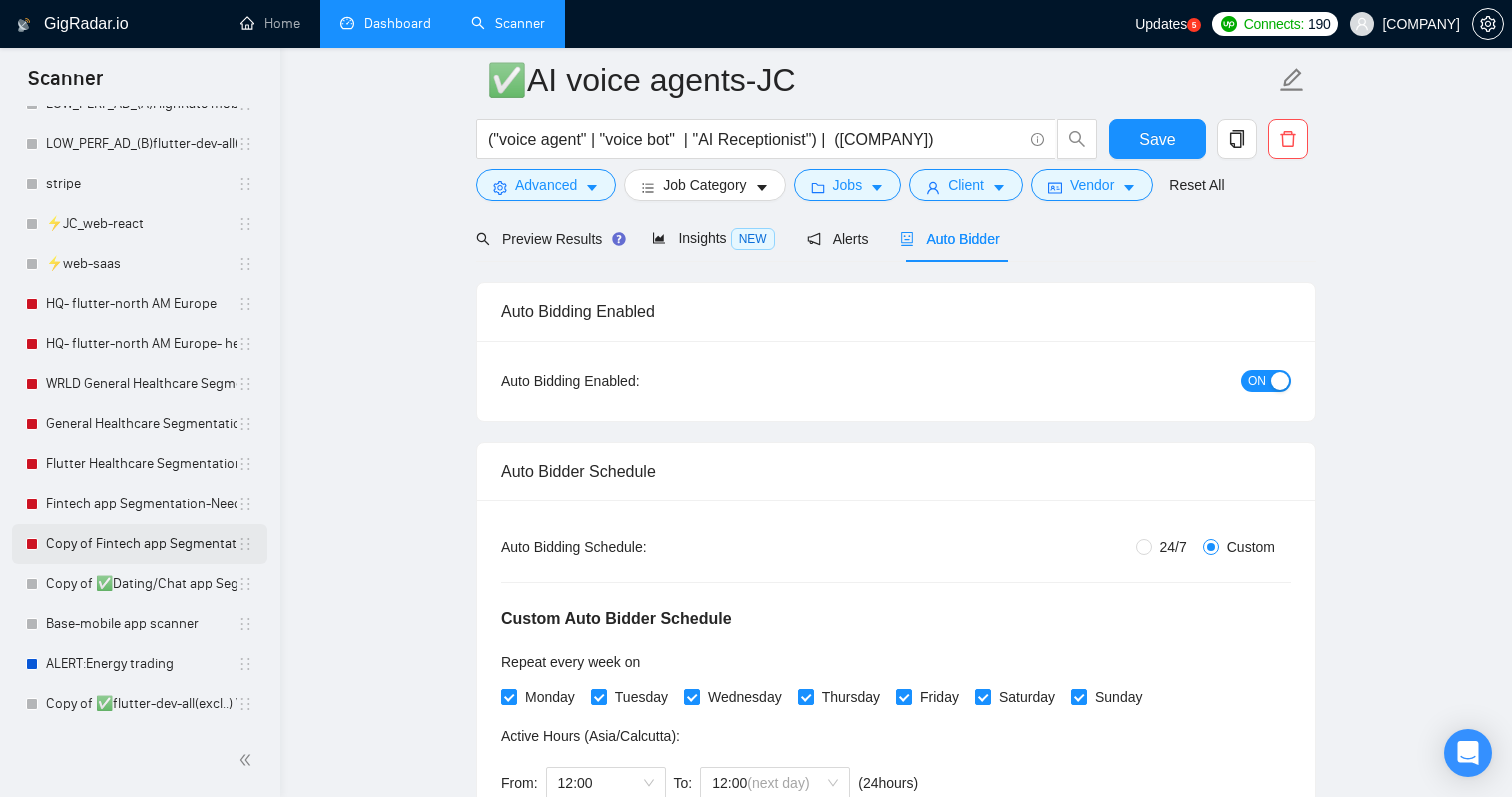 click on "Copy of Fintech app Segmentation-Need optimization" at bounding box center [141, 544] 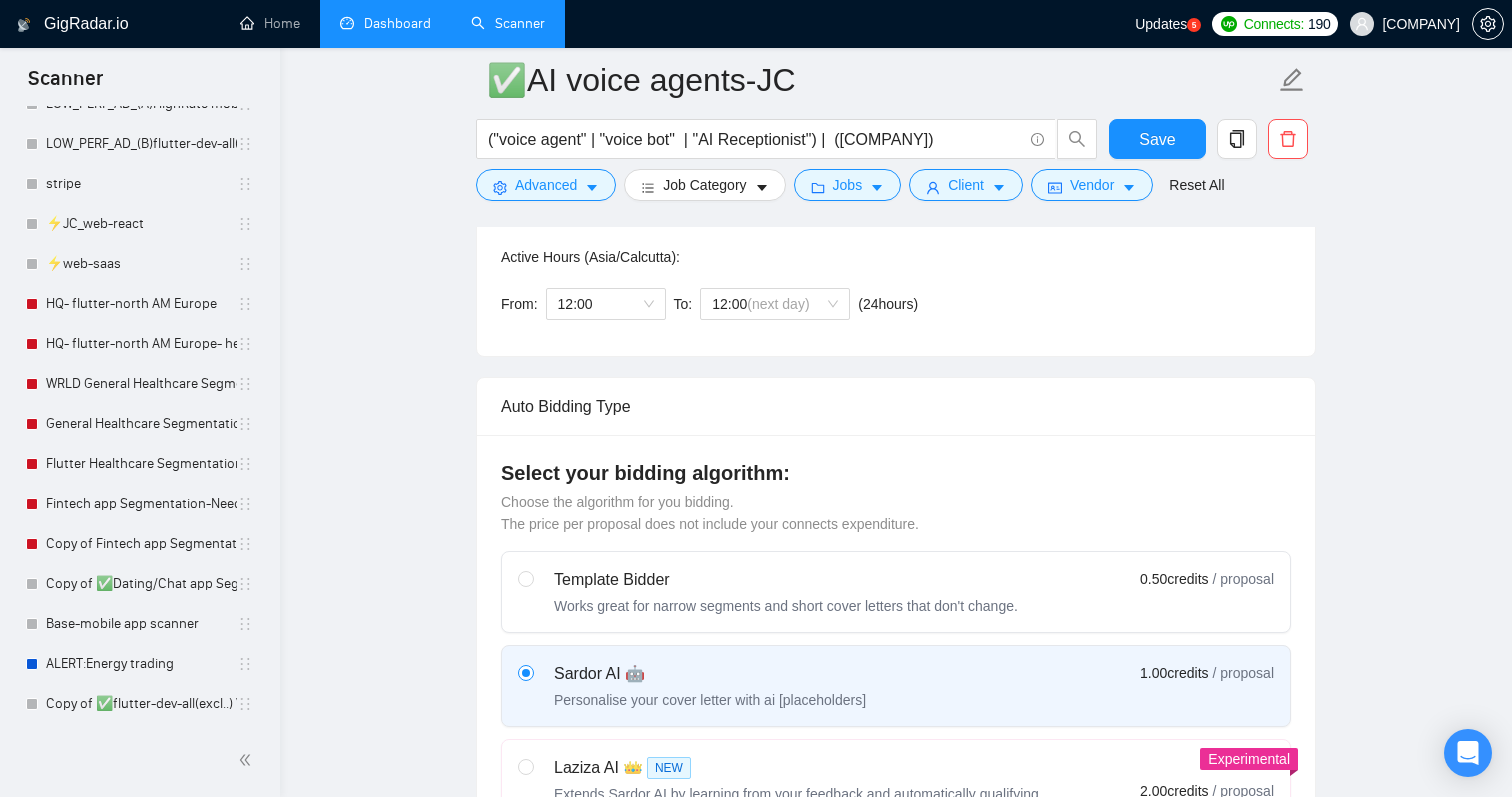 scroll, scrollTop: 0, scrollLeft: 0, axis: both 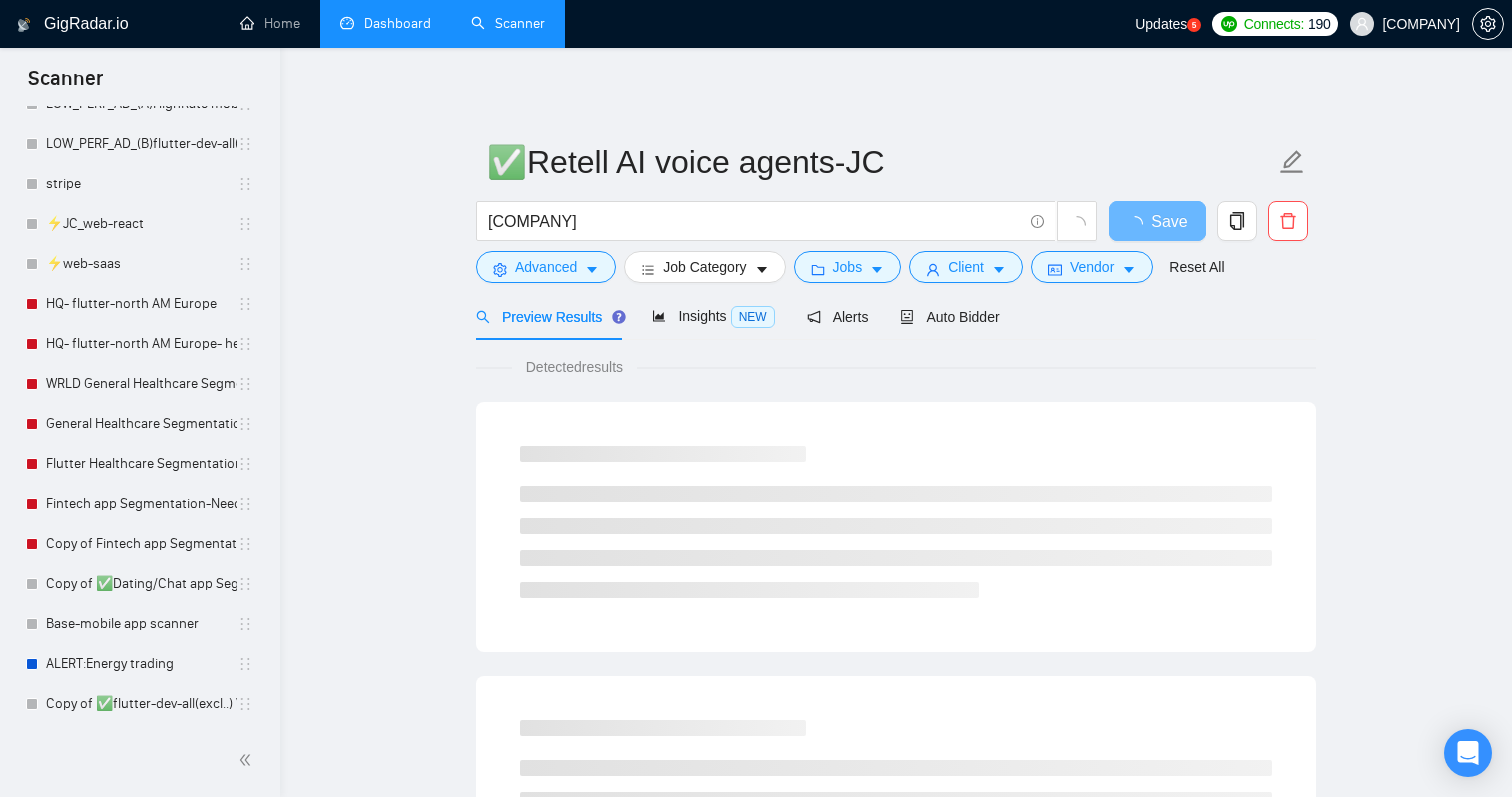 click on "Dashboard" at bounding box center [385, 23] 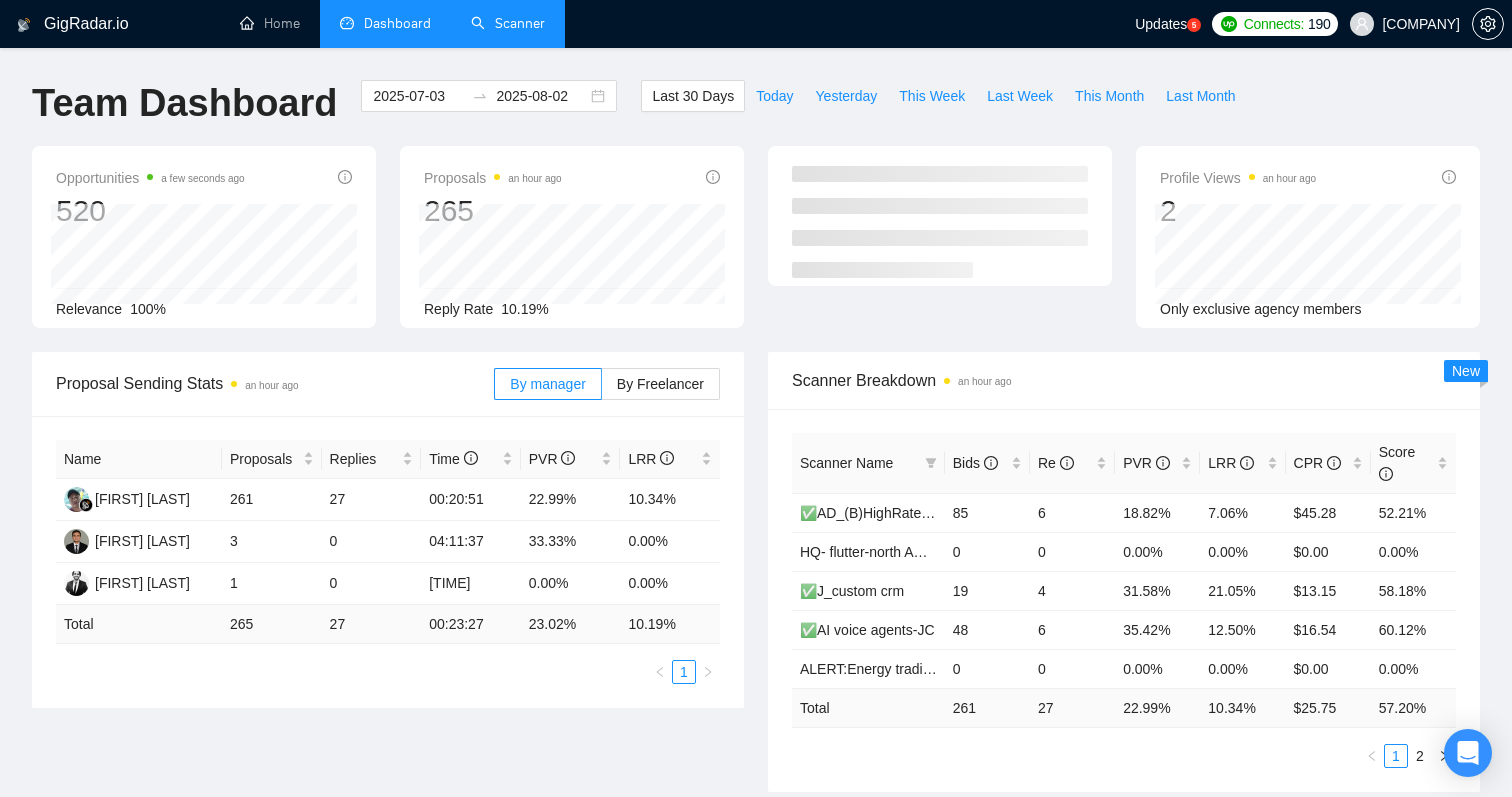 click on "Scanner" at bounding box center [508, 23] 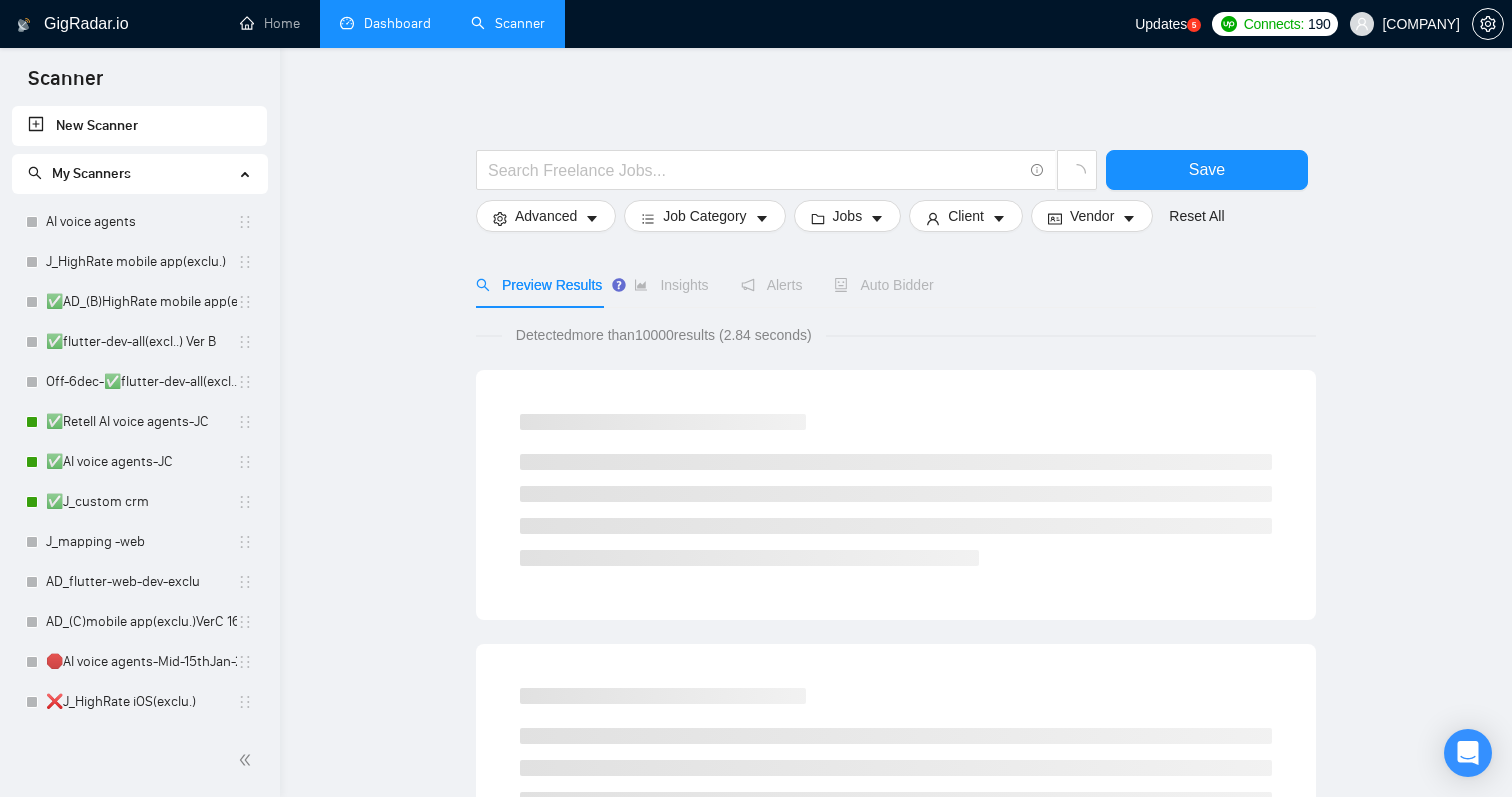 click on "Dashboard" at bounding box center (385, 23) 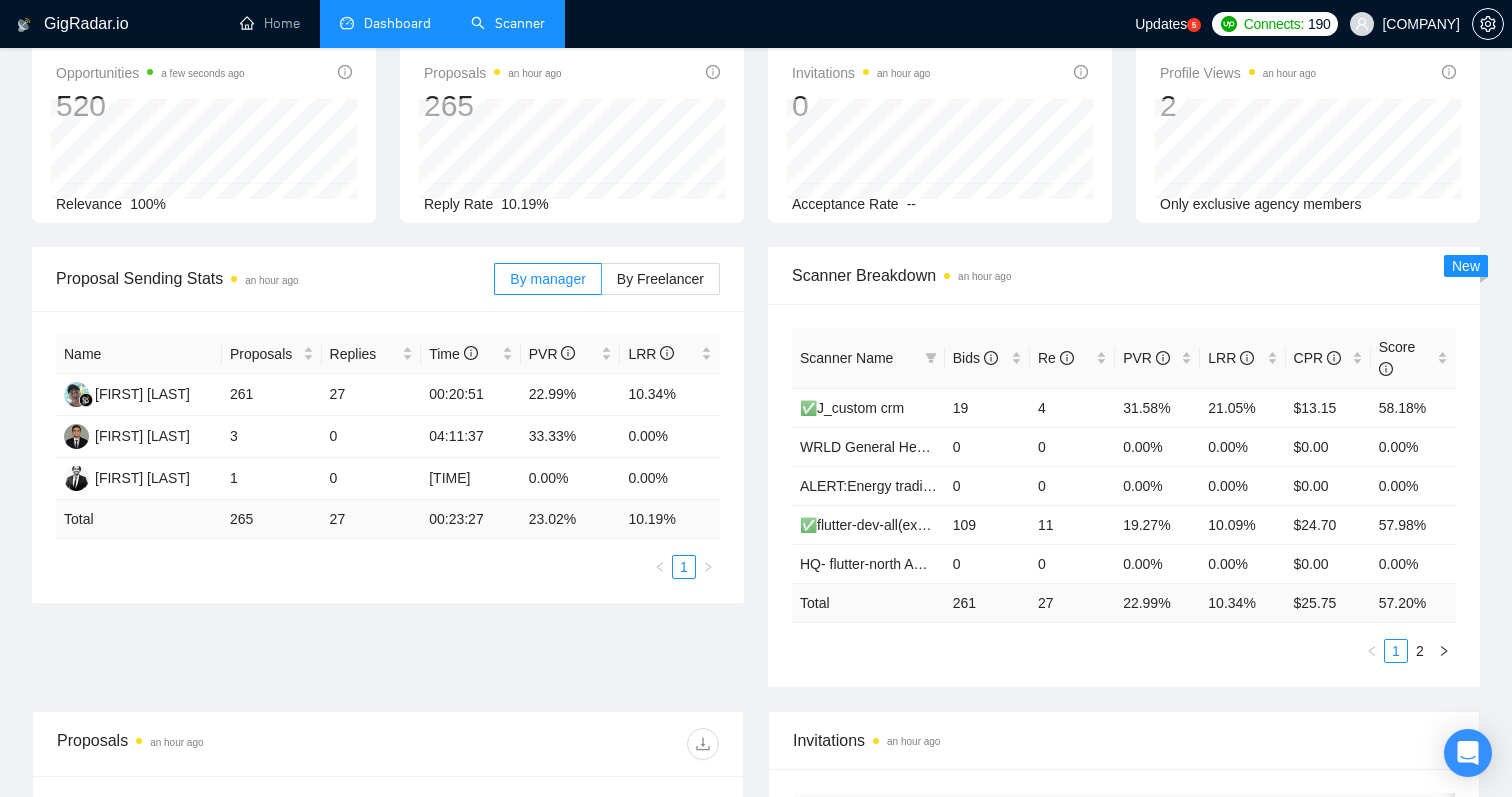 scroll, scrollTop: 77, scrollLeft: 0, axis: vertical 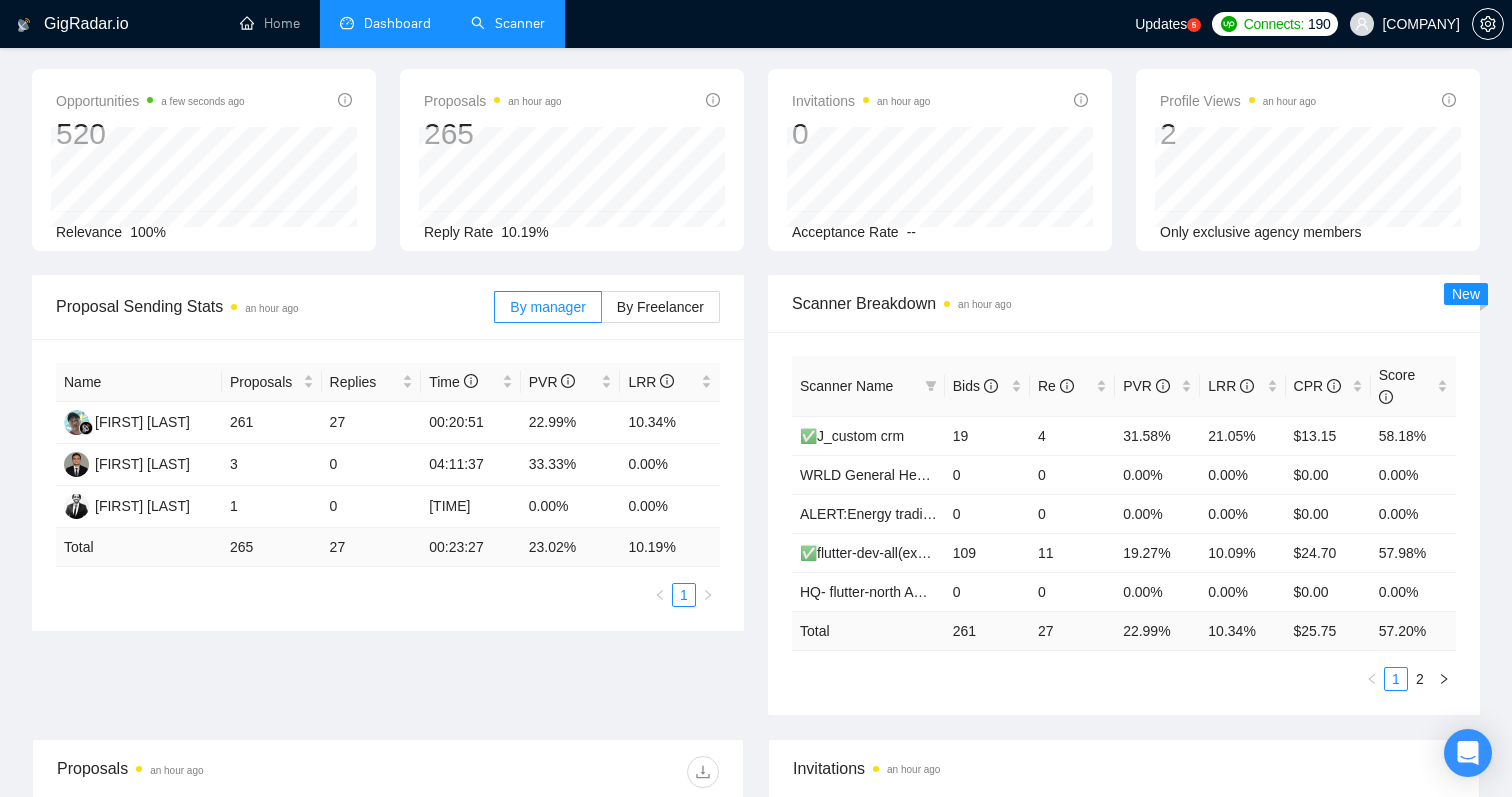 click on "Scanner Name" at bounding box center (846, 386) 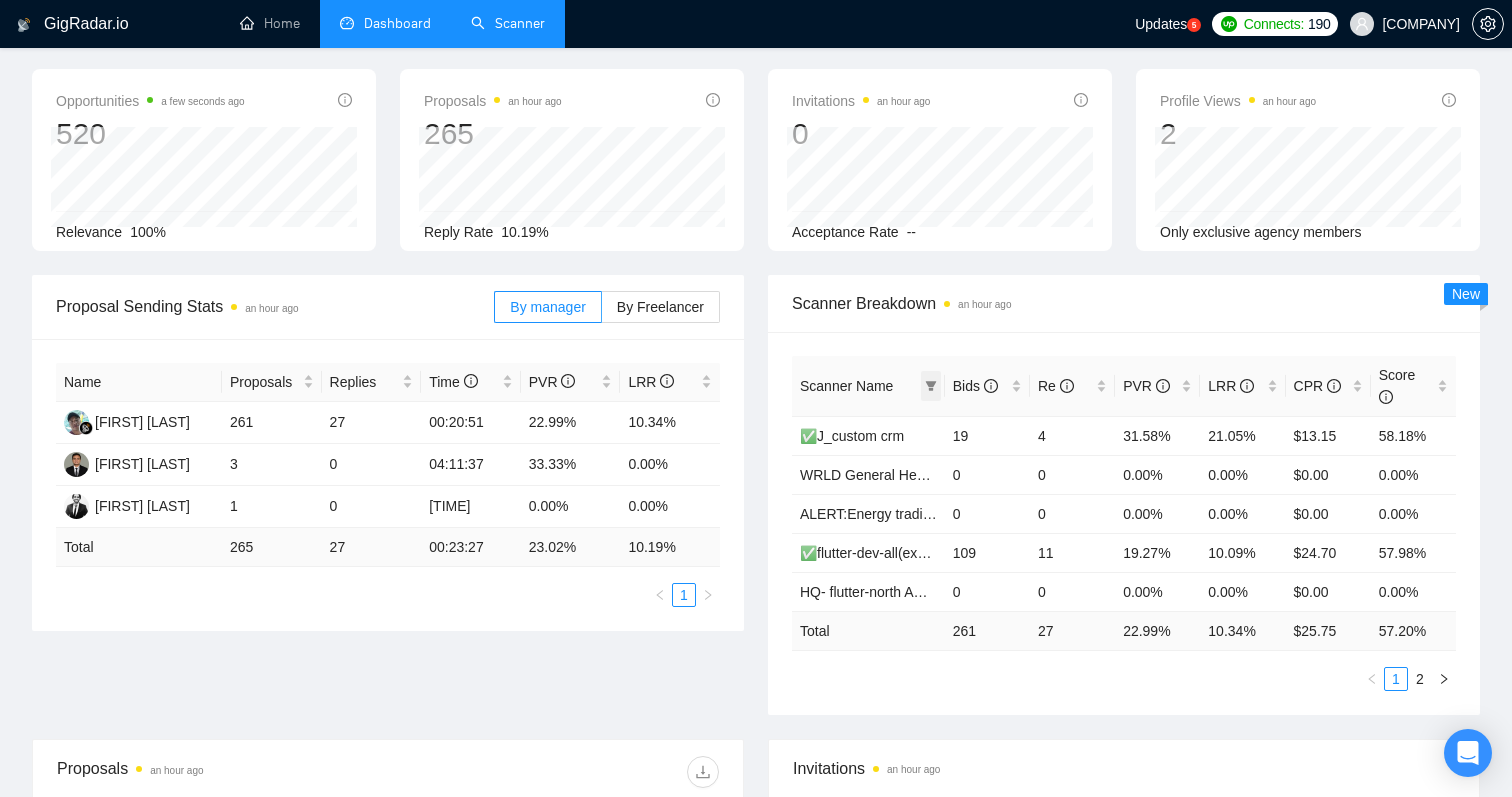 click at bounding box center [931, 386] 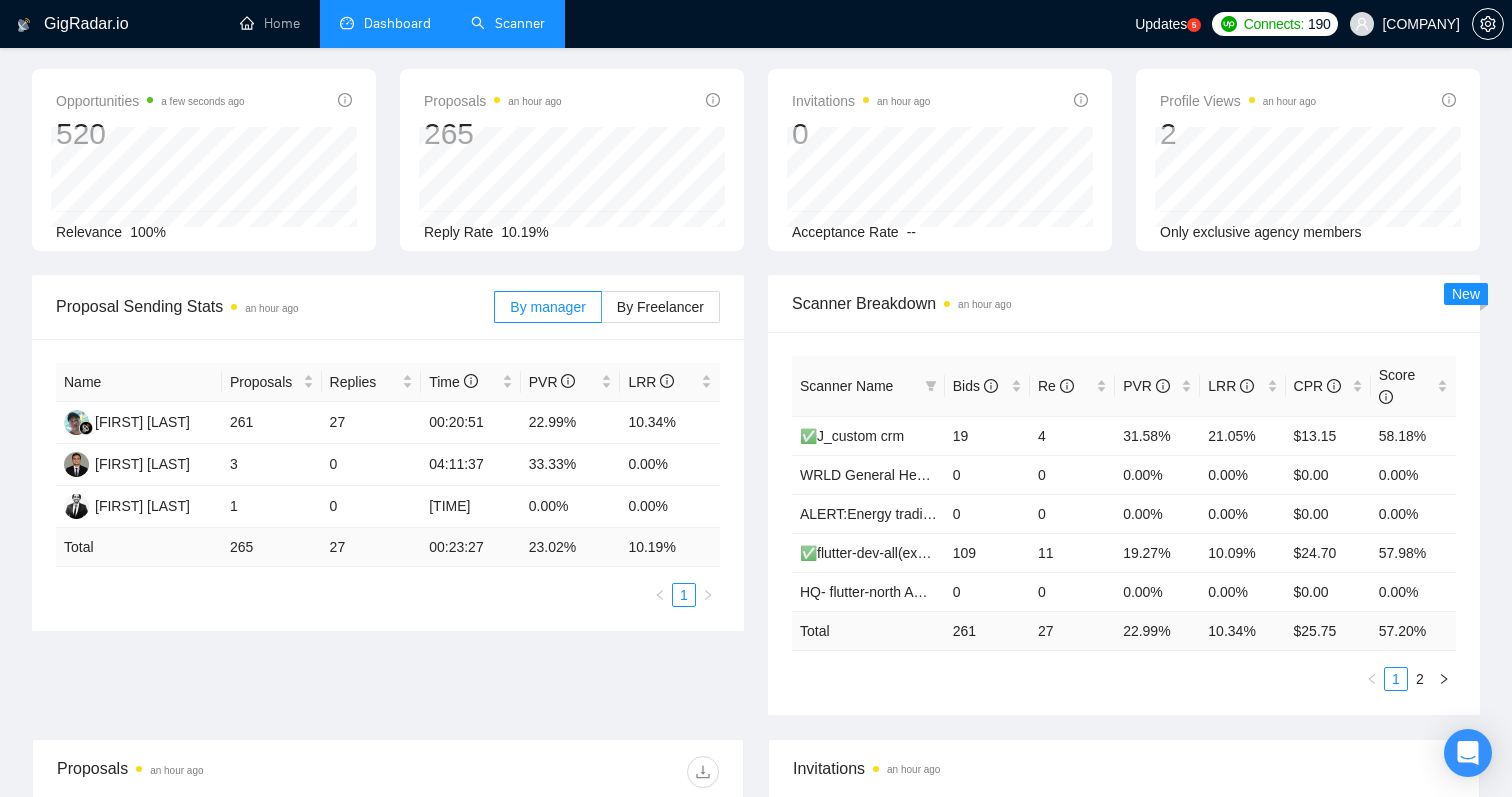 click on "Scanner Name" at bounding box center (846, 386) 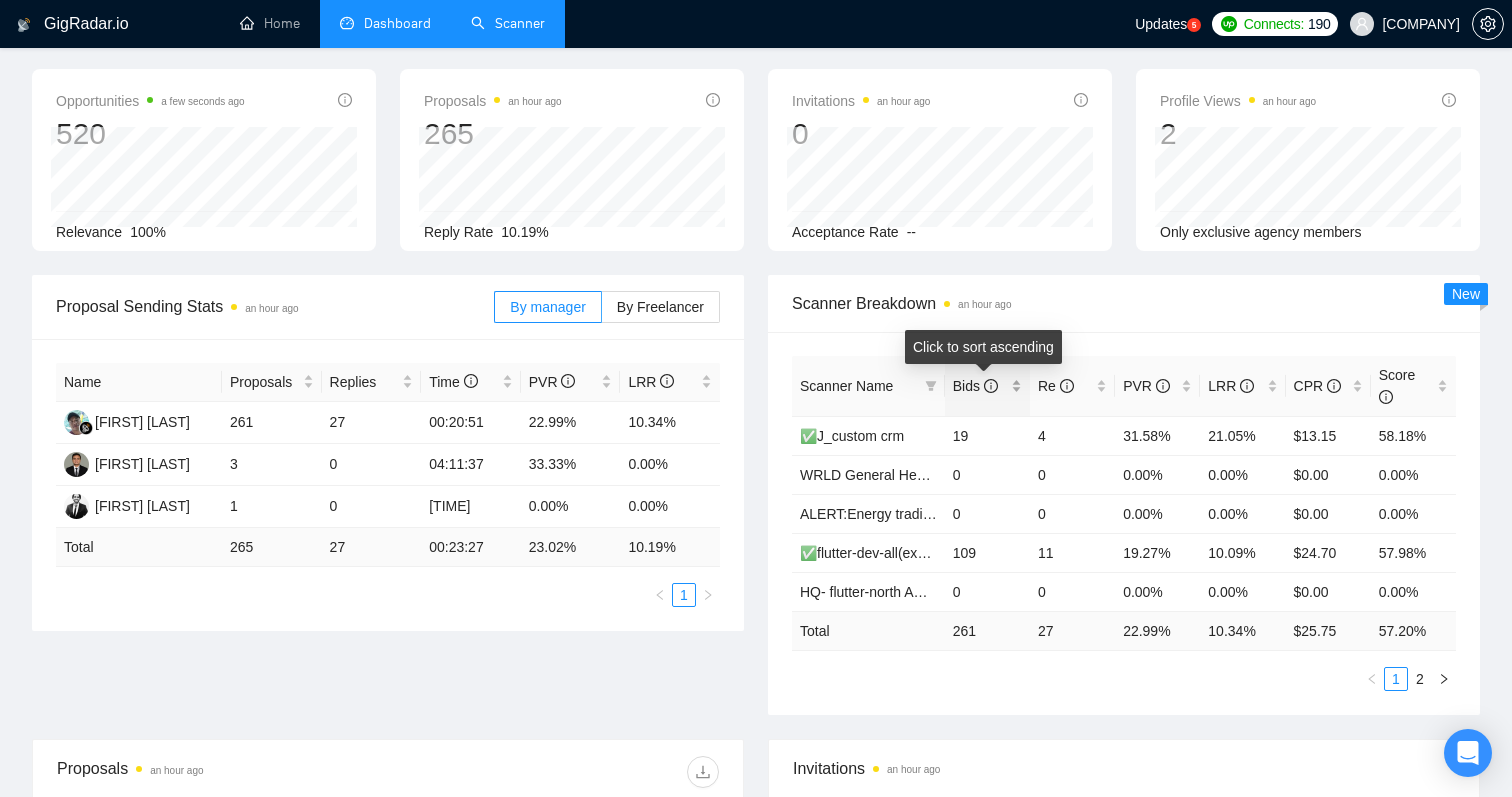 click on "Bids" at bounding box center (975, 386) 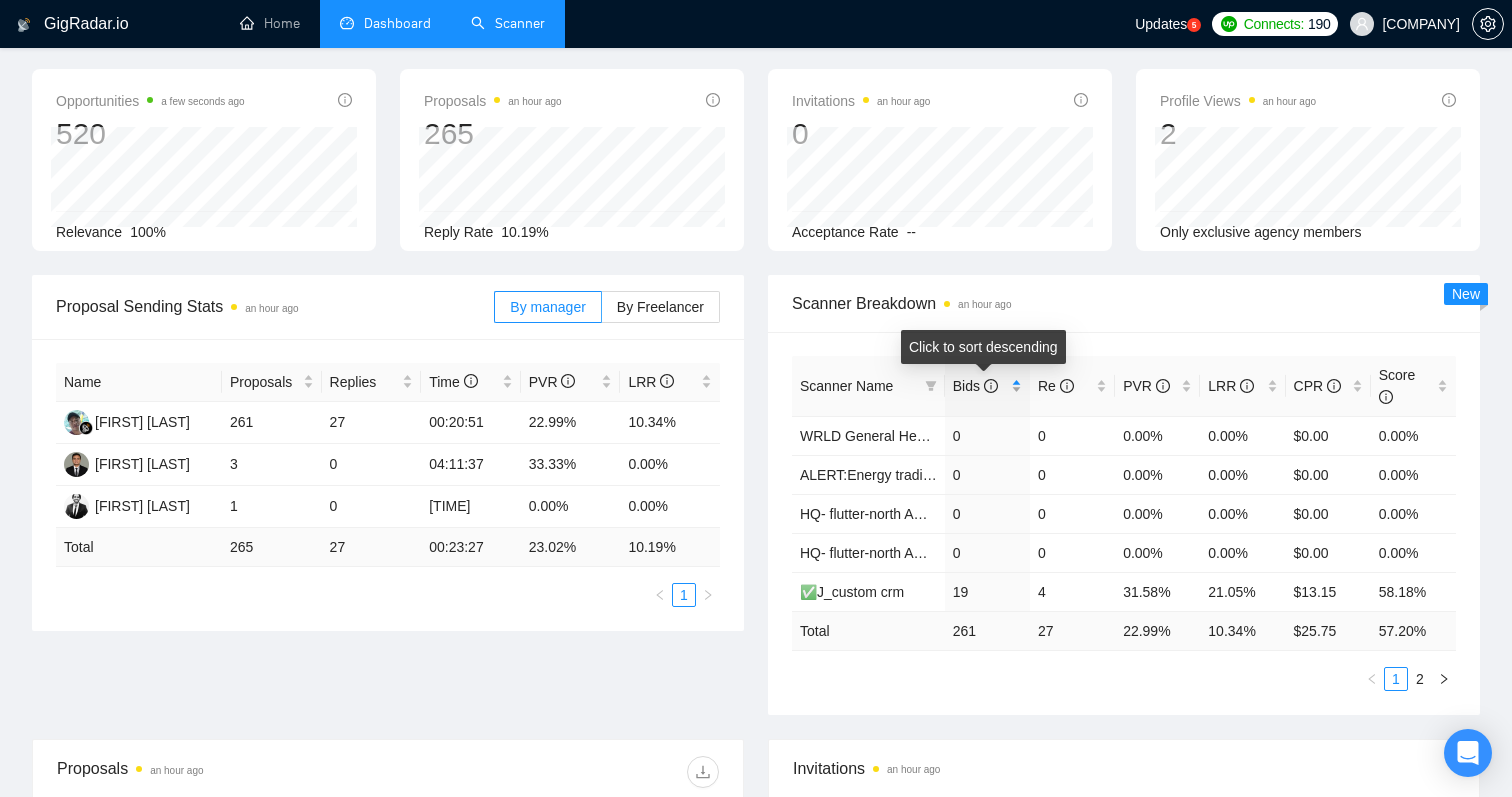 click on "Bids" at bounding box center [975, 386] 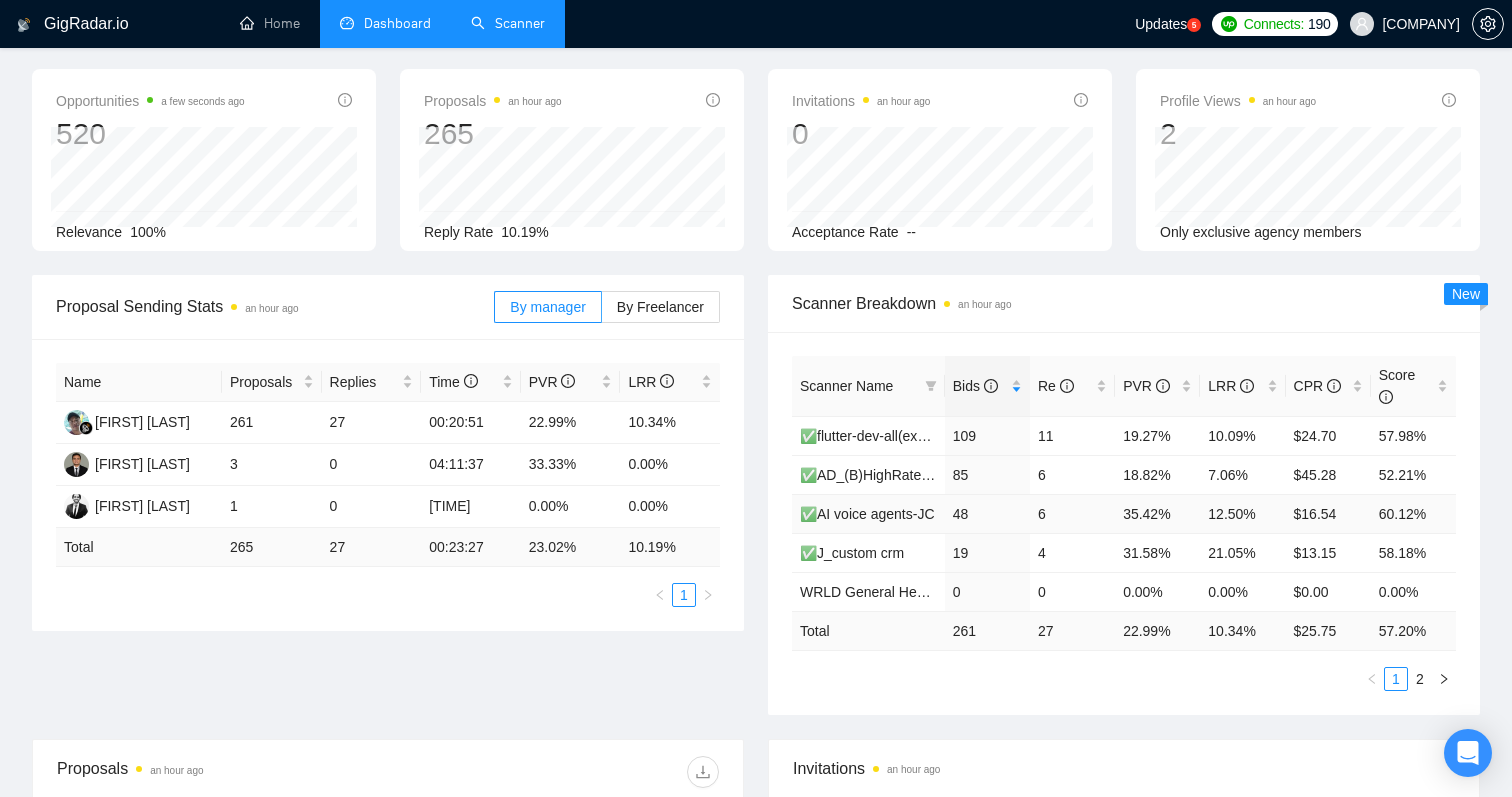 click on "12.50%" at bounding box center [1242, 513] 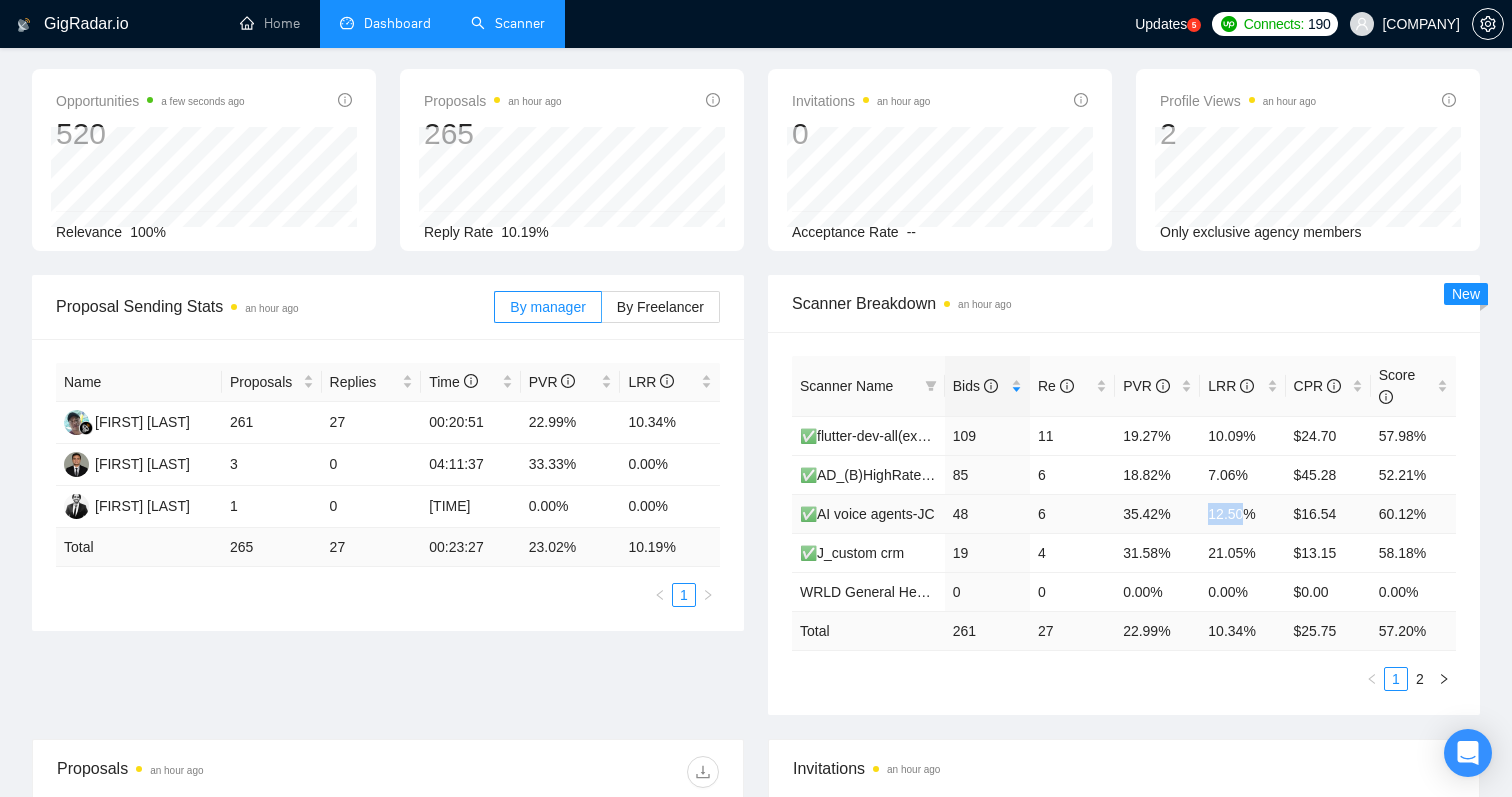 click on "12.50%" at bounding box center (1242, 513) 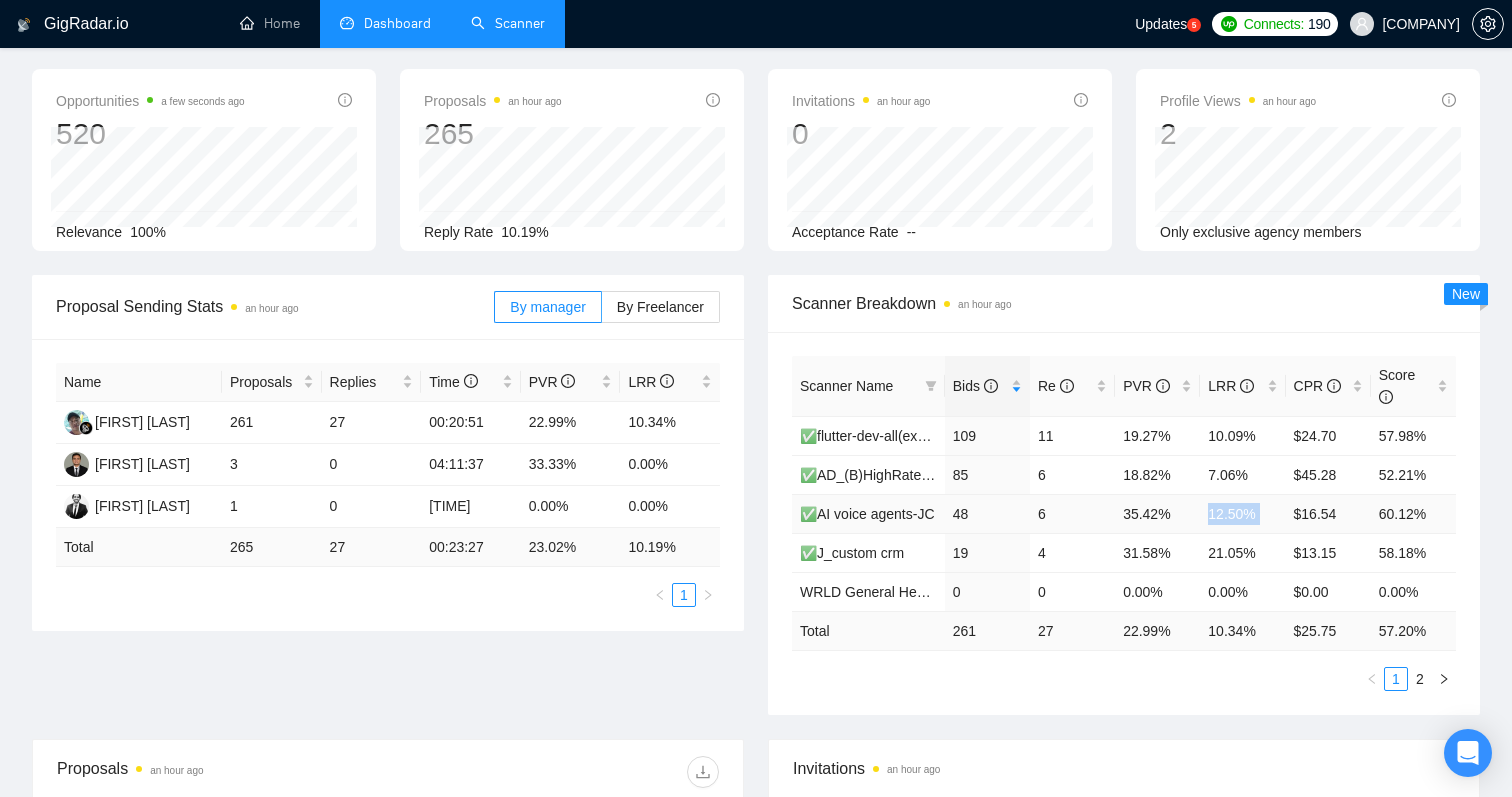 click on "12.50%" at bounding box center (1242, 513) 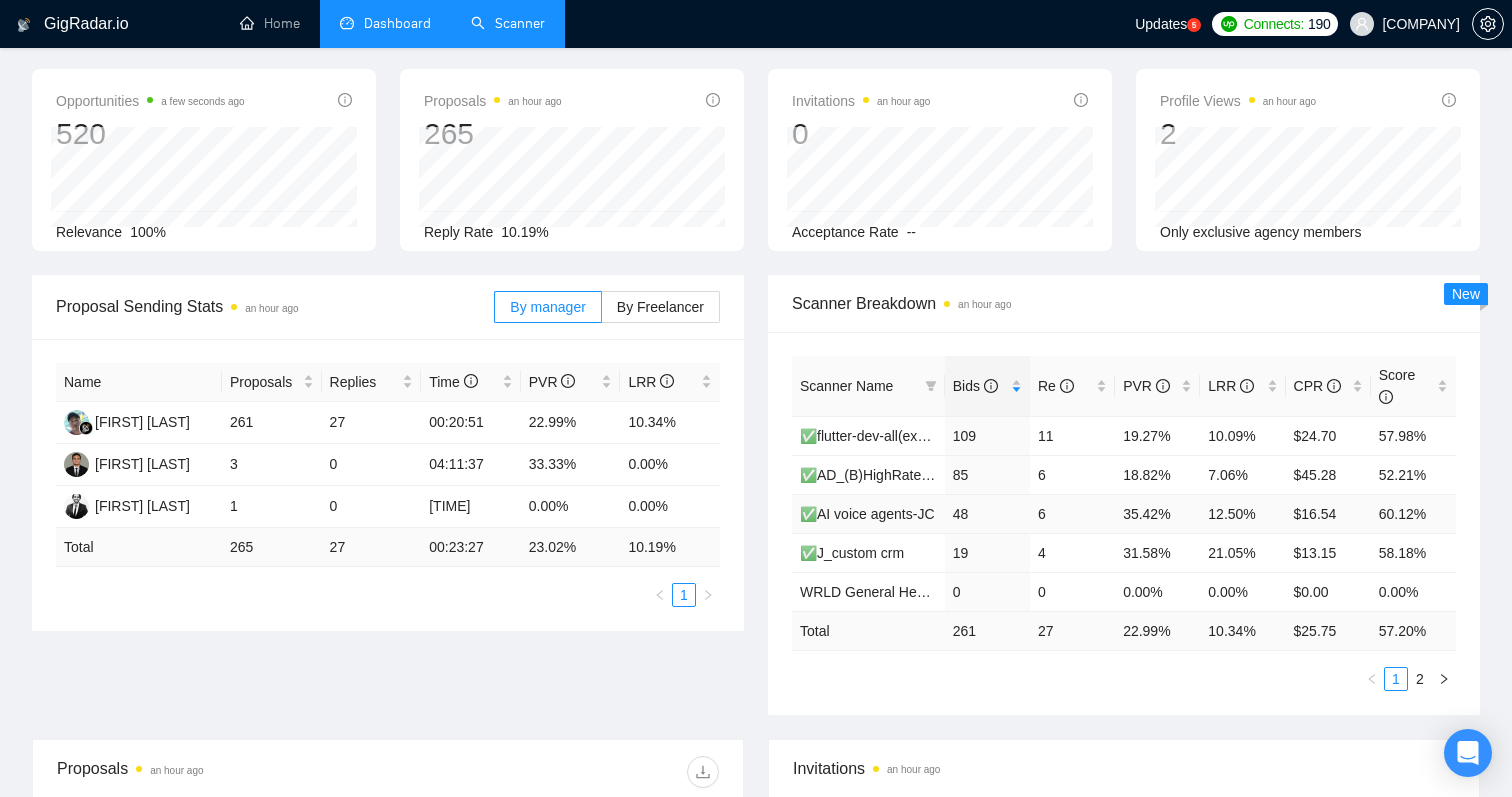 click on "$16.54" at bounding box center (1328, 513) 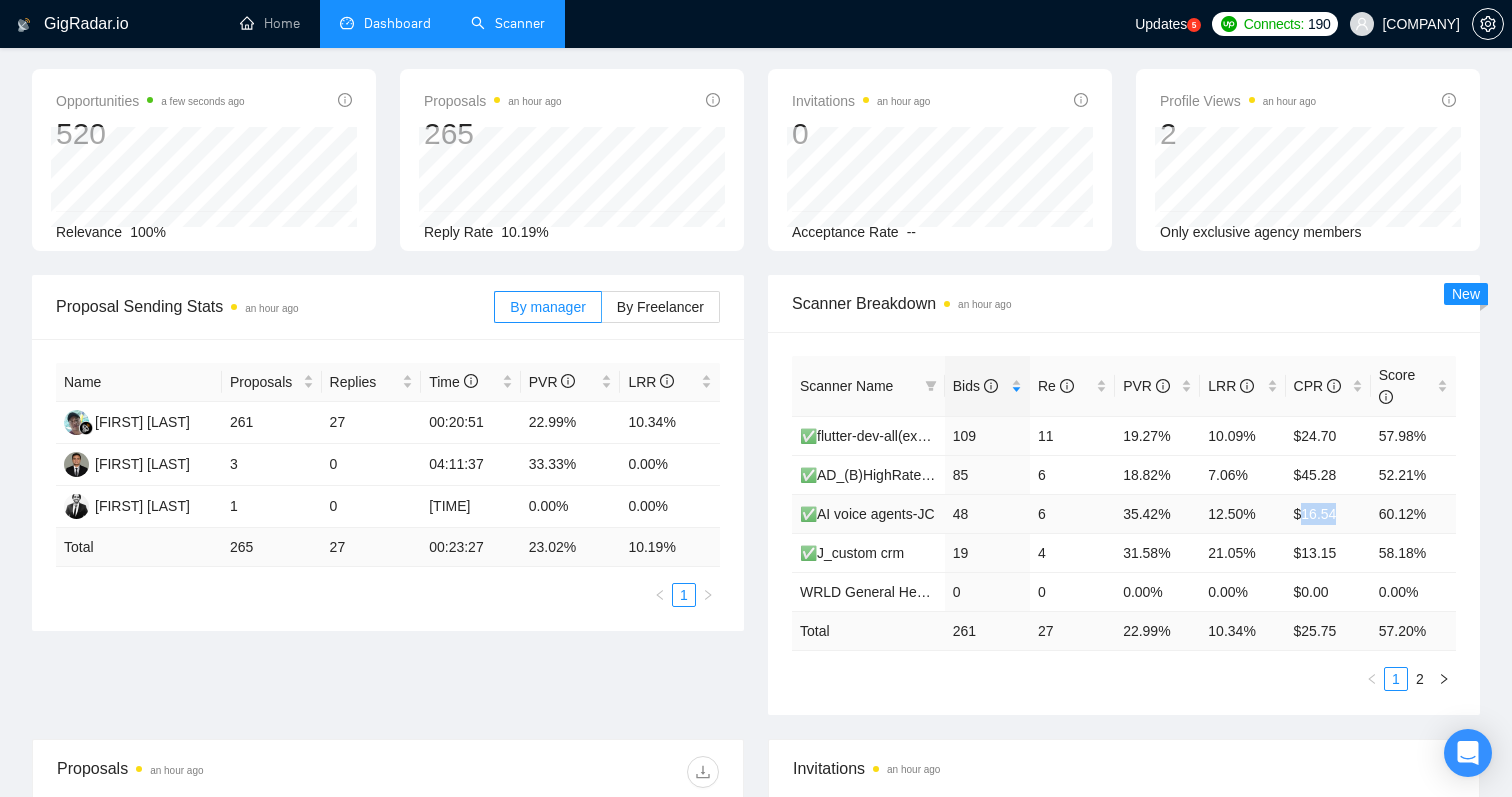 click on "$16.54" at bounding box center (1328, 513) 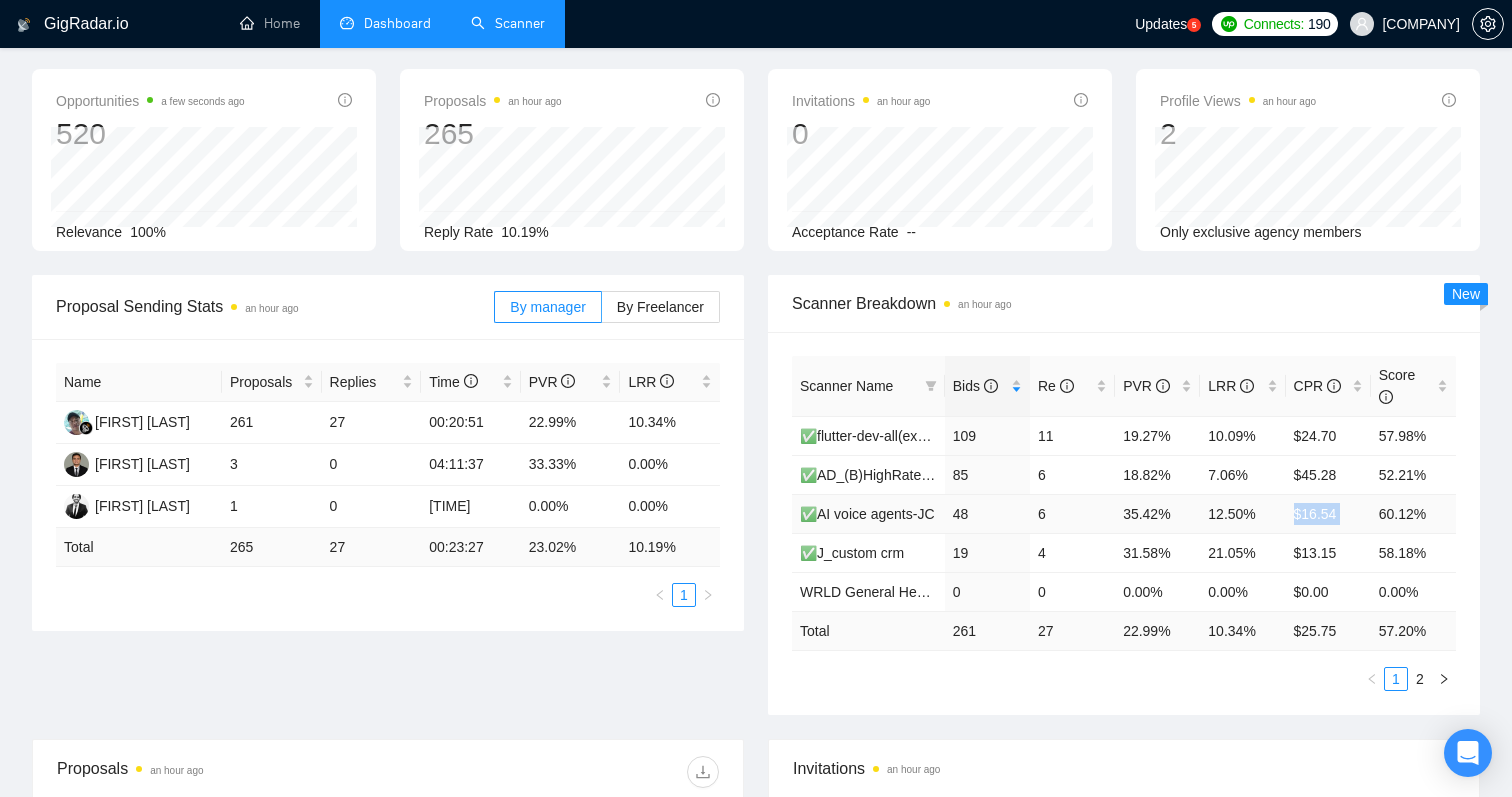click on "$16.54" at bounding box center [1328, 513] 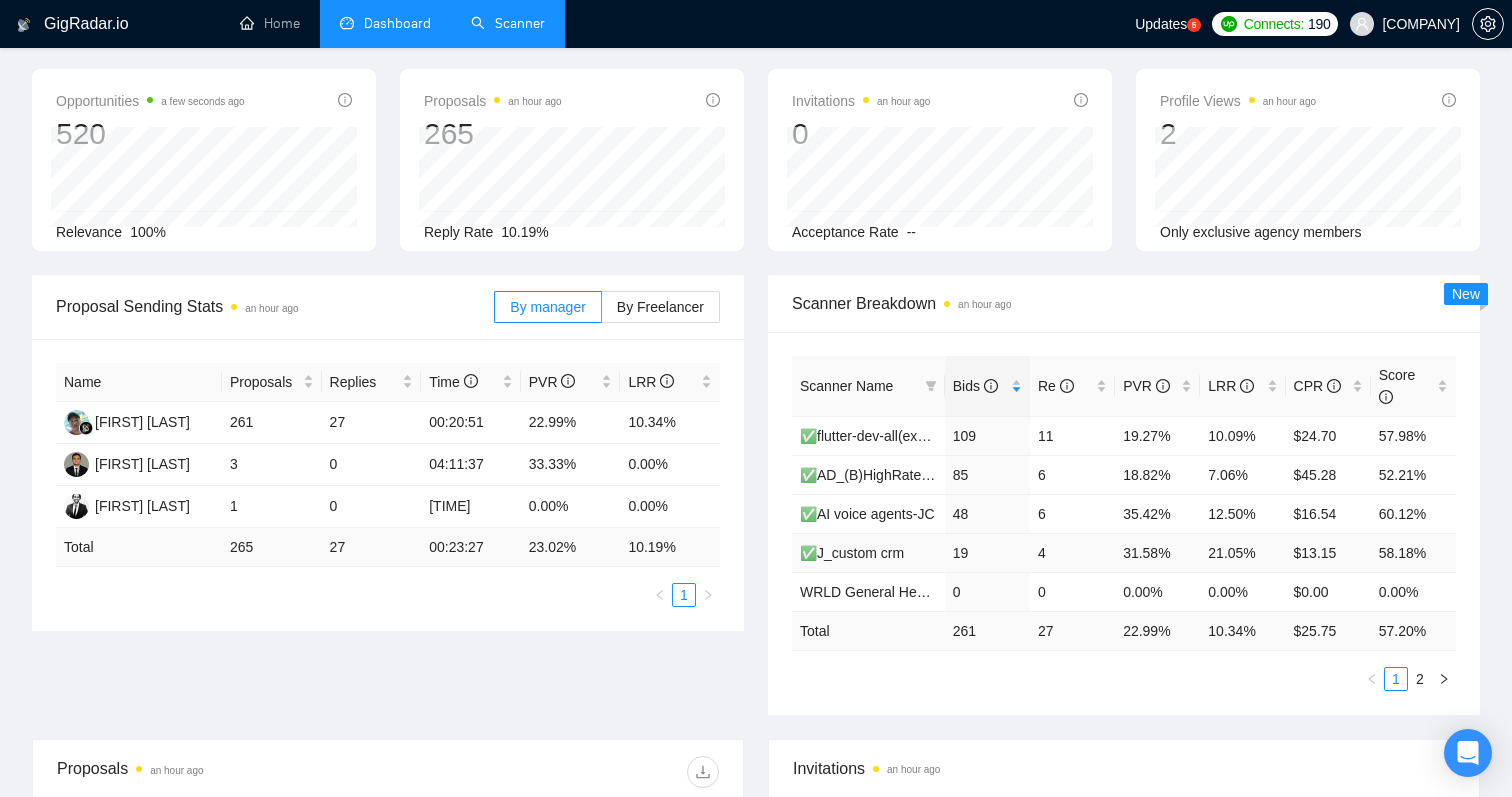 click on "21.05%" at bounding box center [1242, 552] 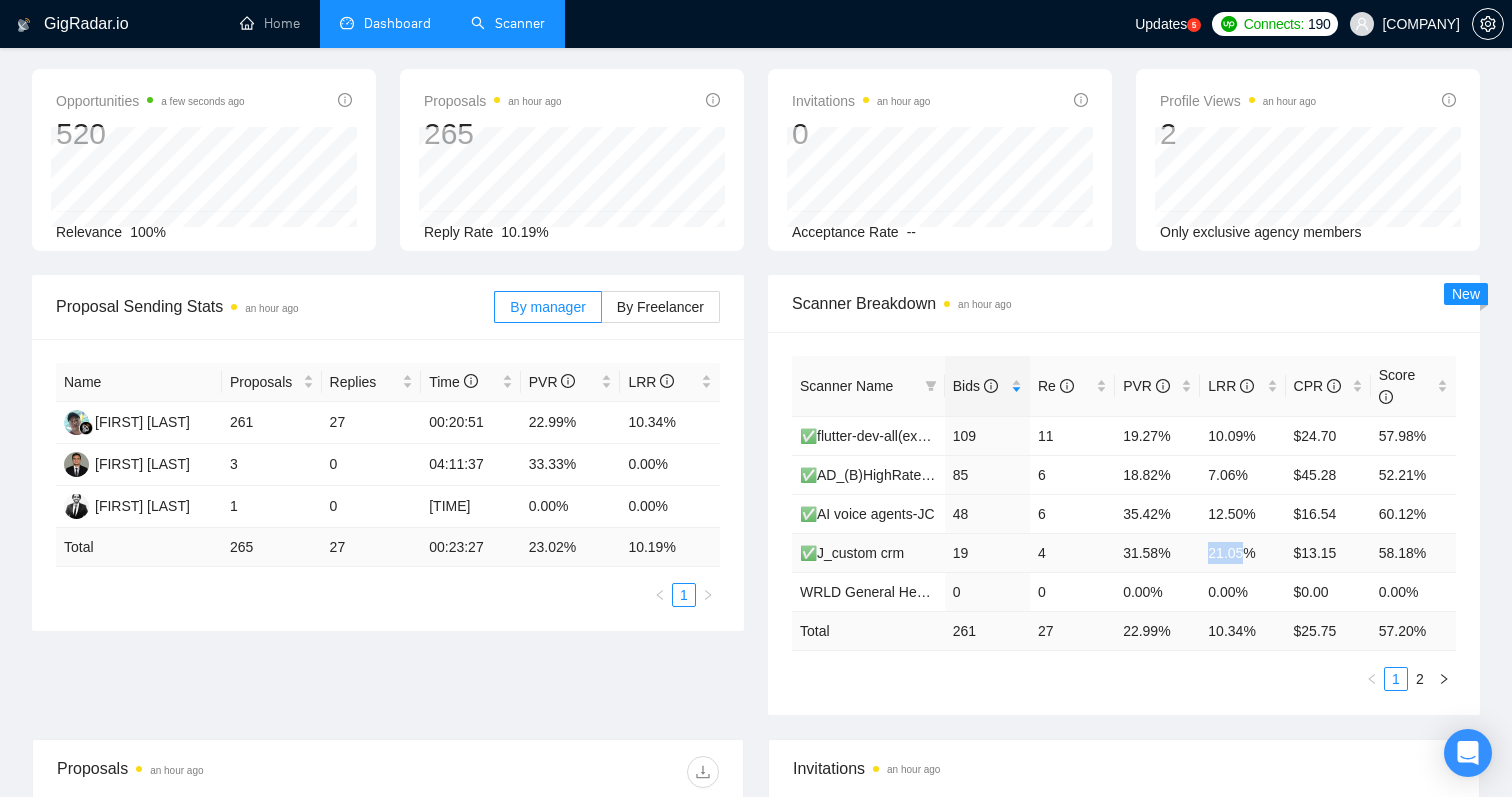 click on "21.05%" at bounding box center [1242, 552] 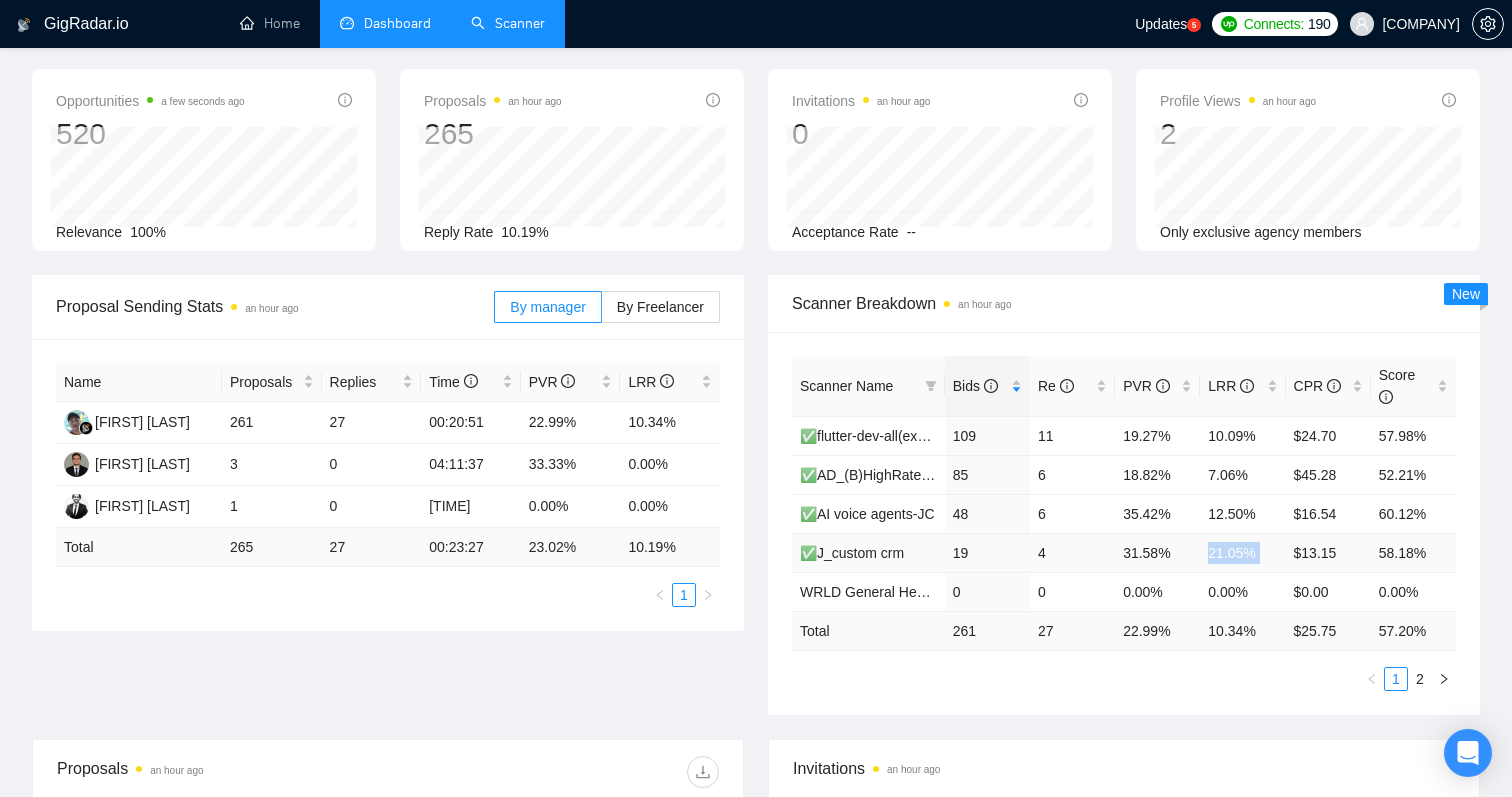 click on "21.05%" at bounding box center (1242, 552) 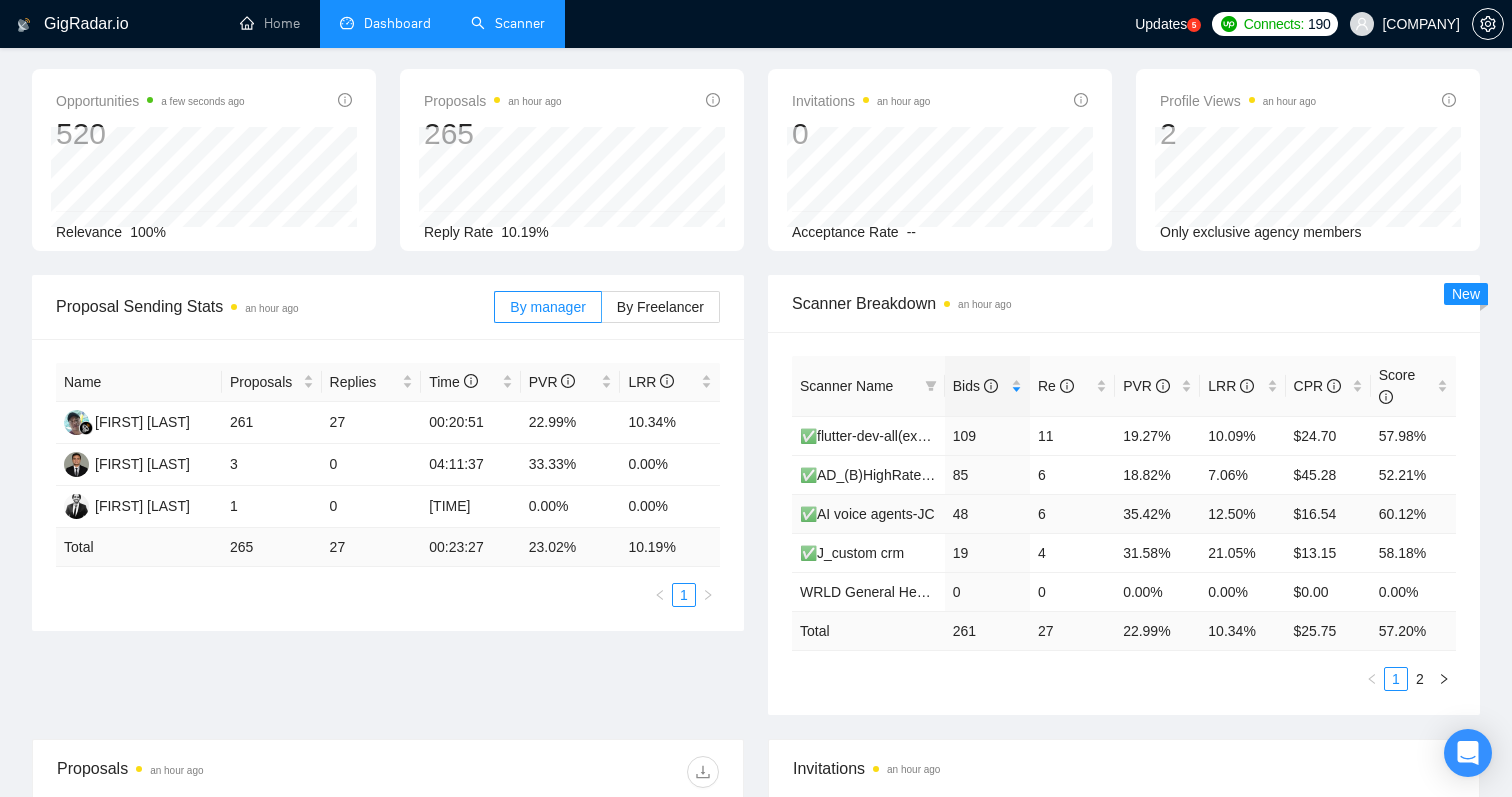 click on "12.50%" at bounding box center [1242, 513] 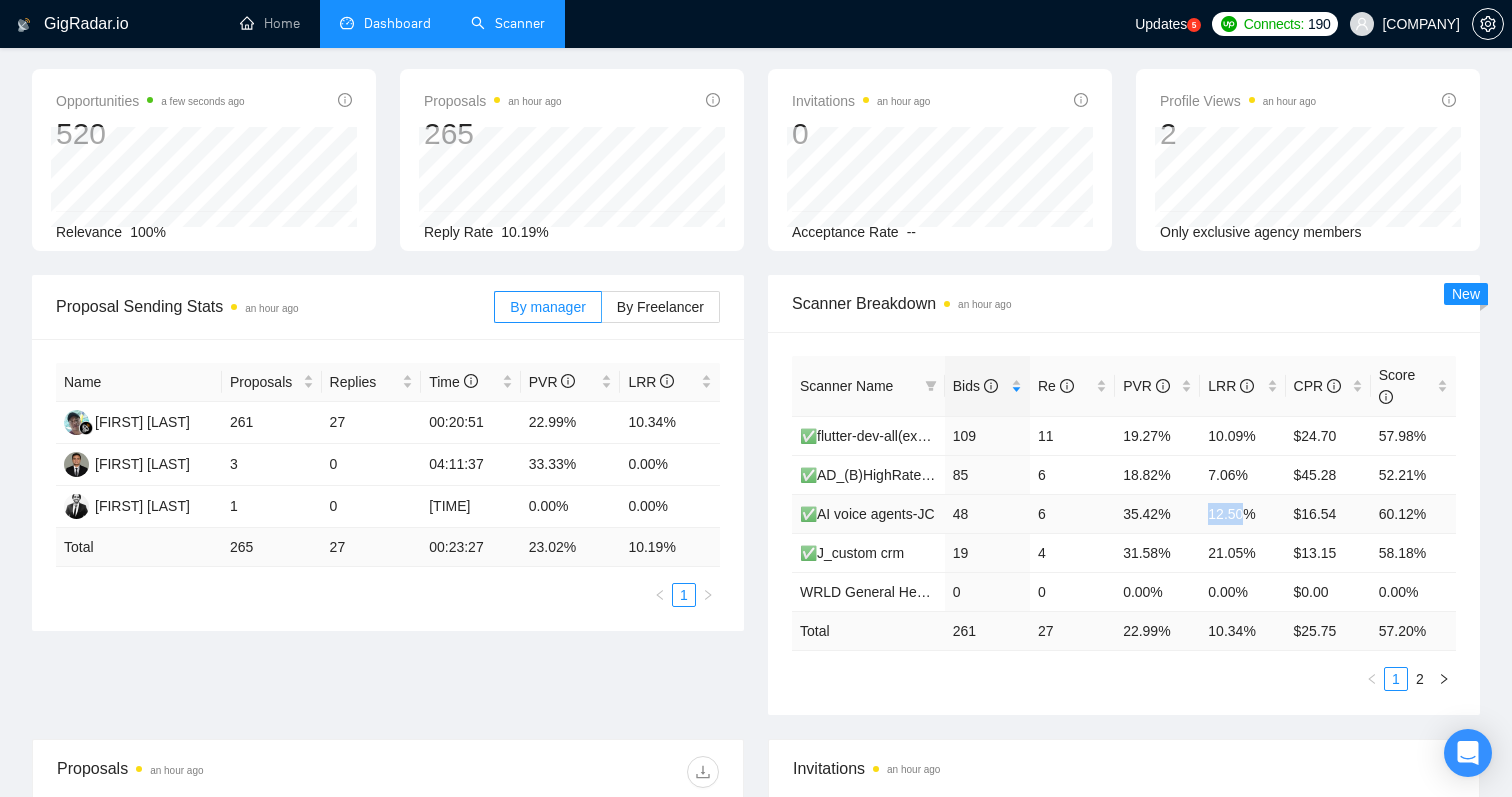 click on "12.50%" at bounding box center (1242, 513) 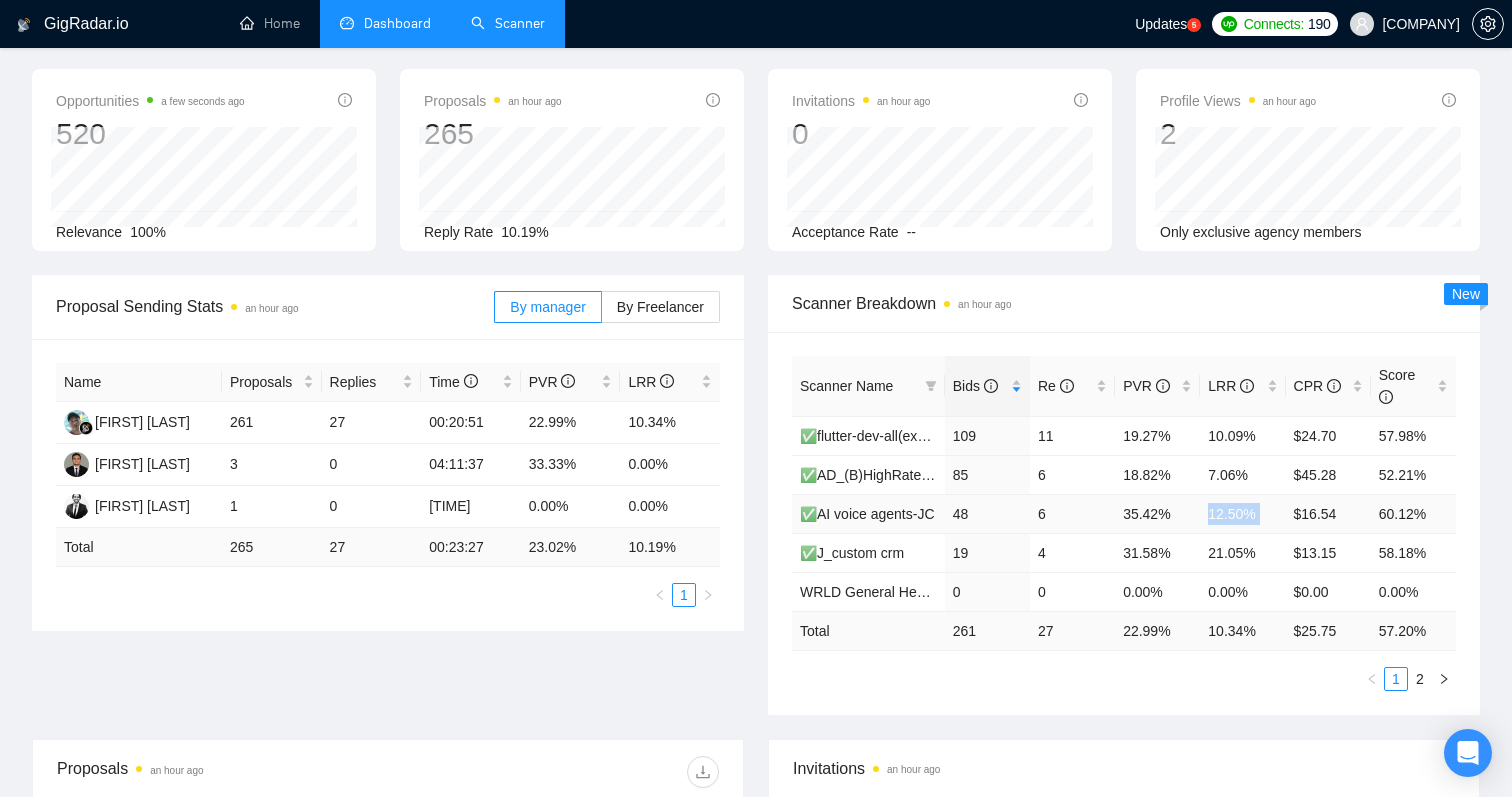 click on "12.50%" at bounding box center [1242, 513] 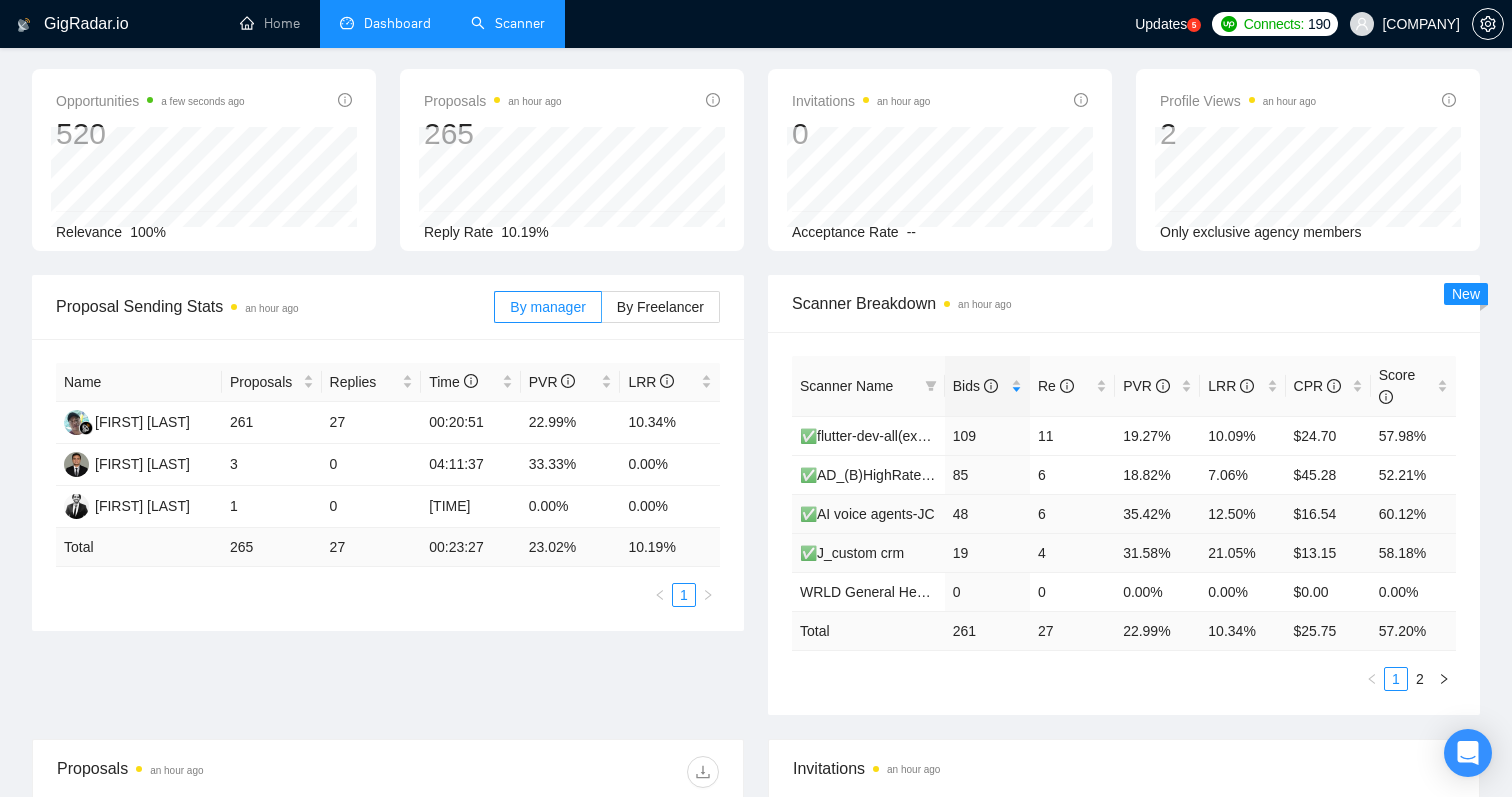 click on "21.05%" at bounding box center (1242, 552) 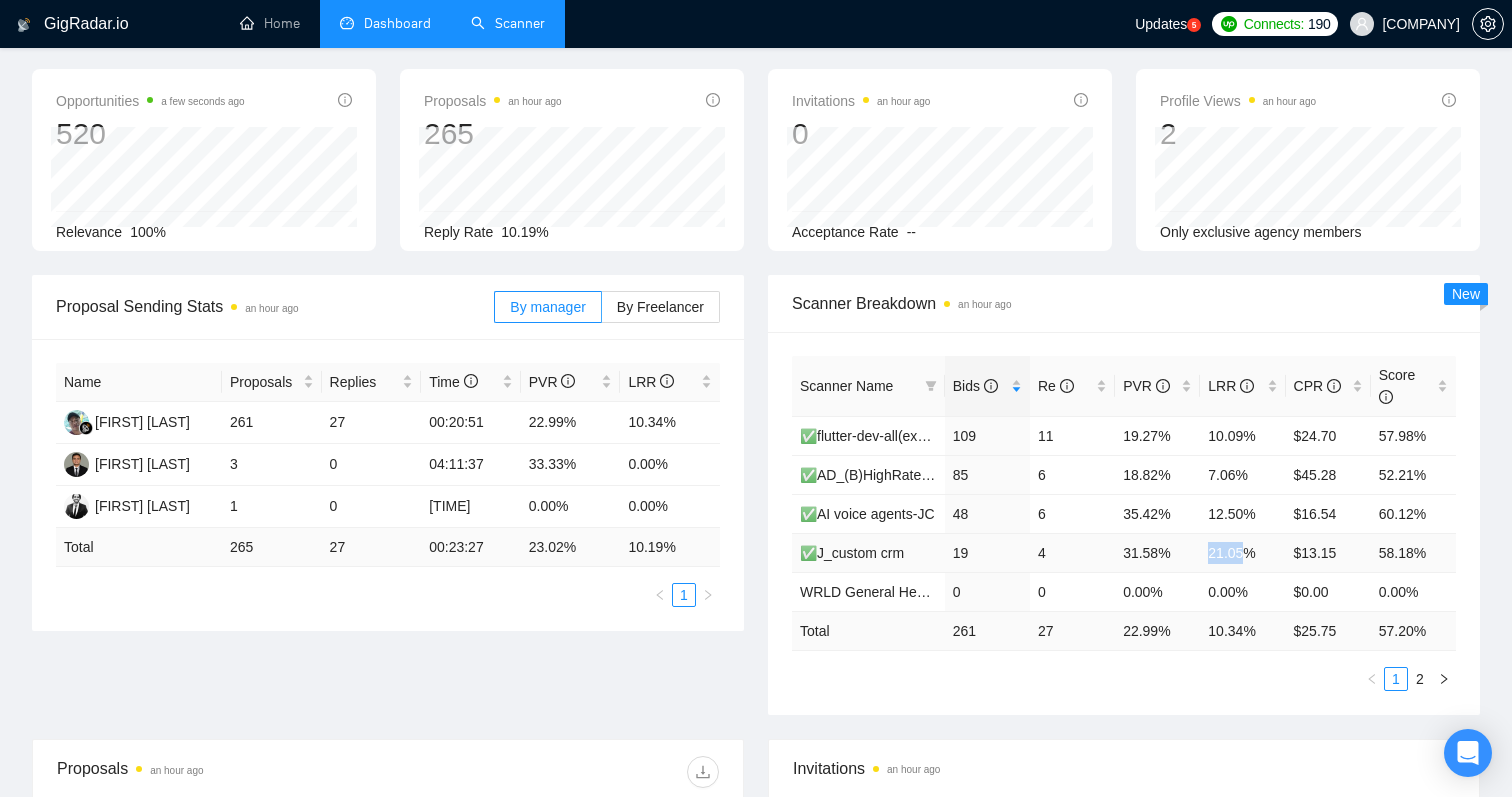 click on "21.05%" at bounding box center [1242, 552] 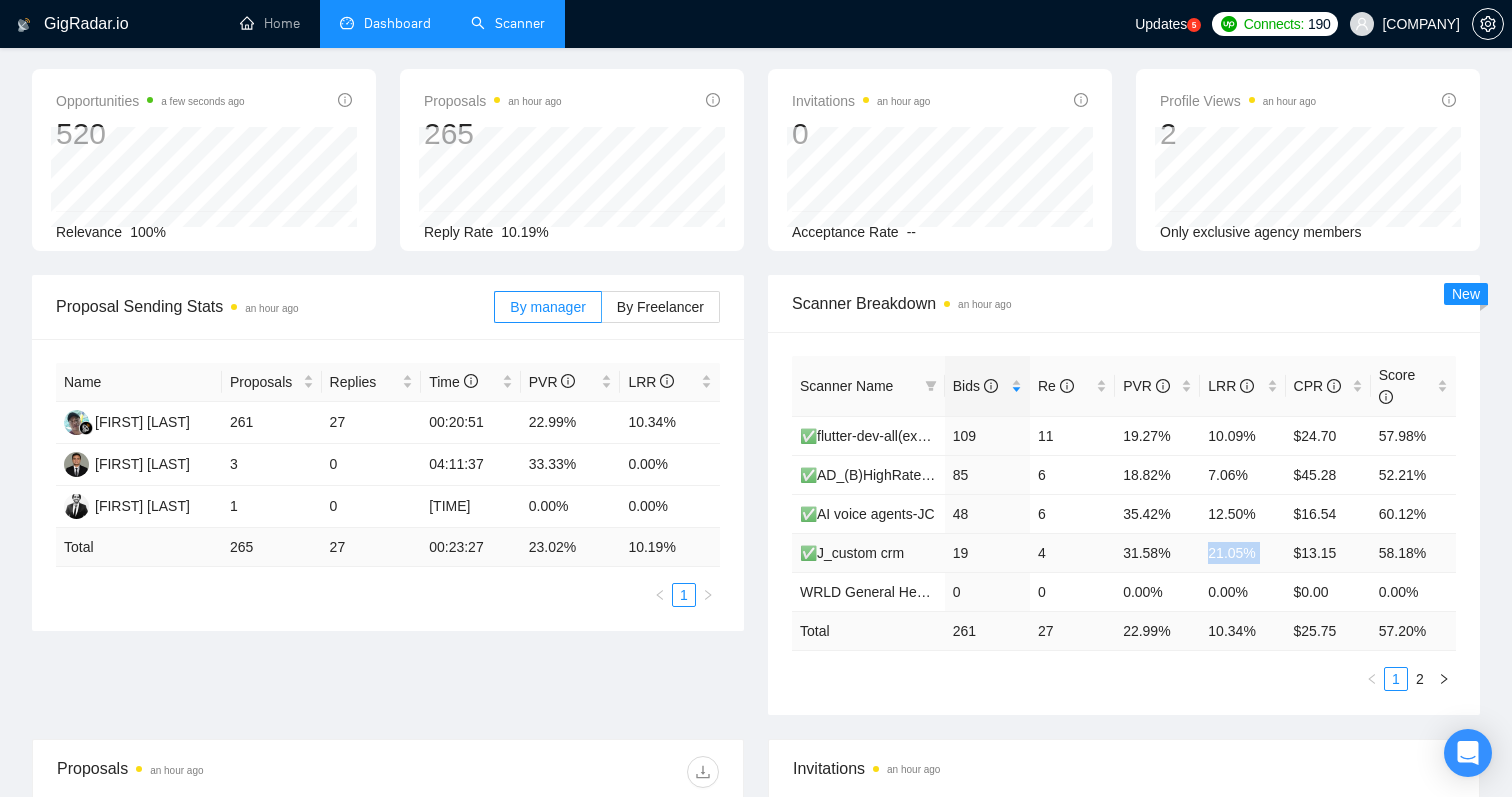 click on "21.05%" at bounding box center (1242, 552) 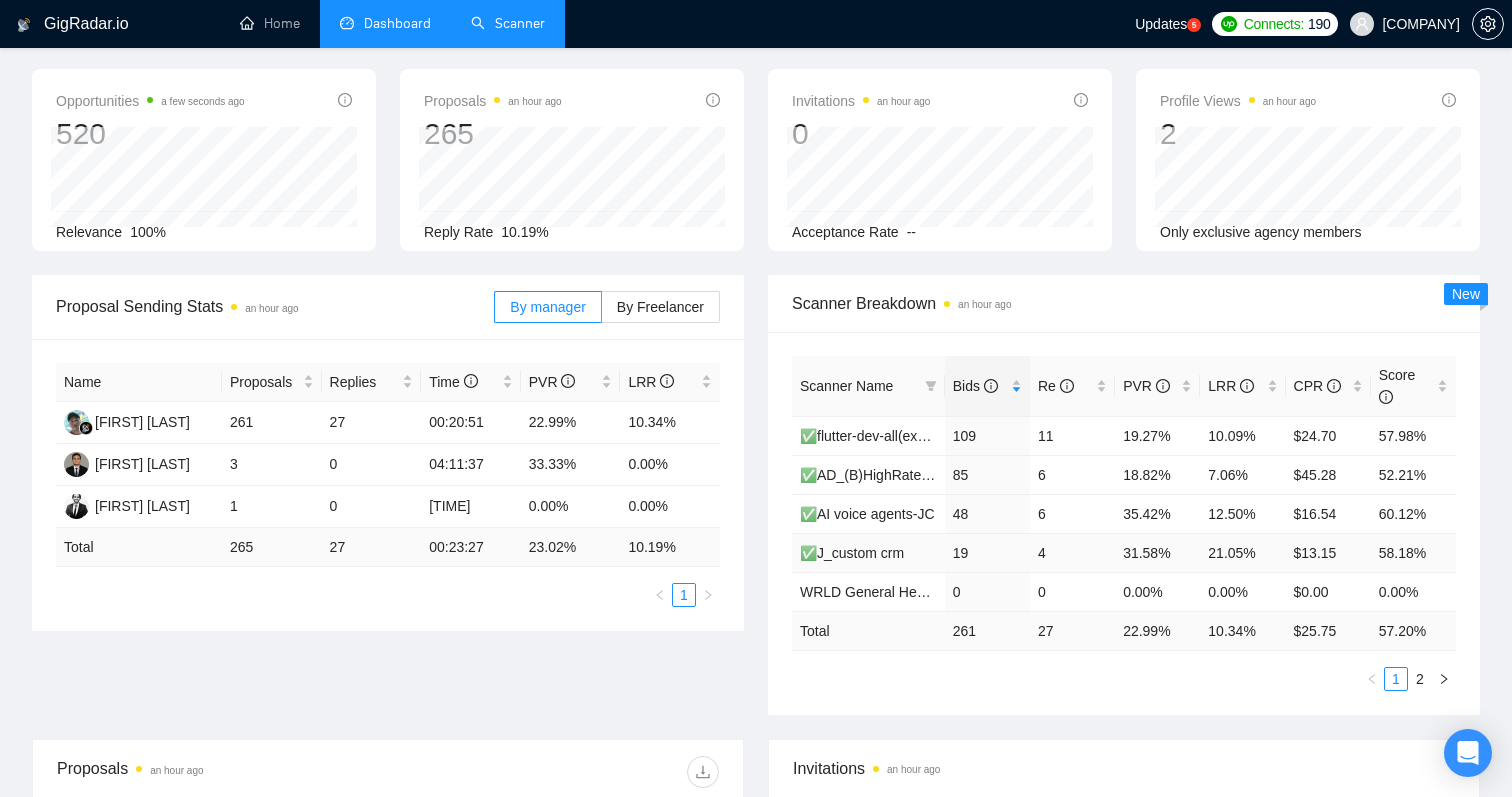 click on "$13.15" at bounding box center [1328, 552] 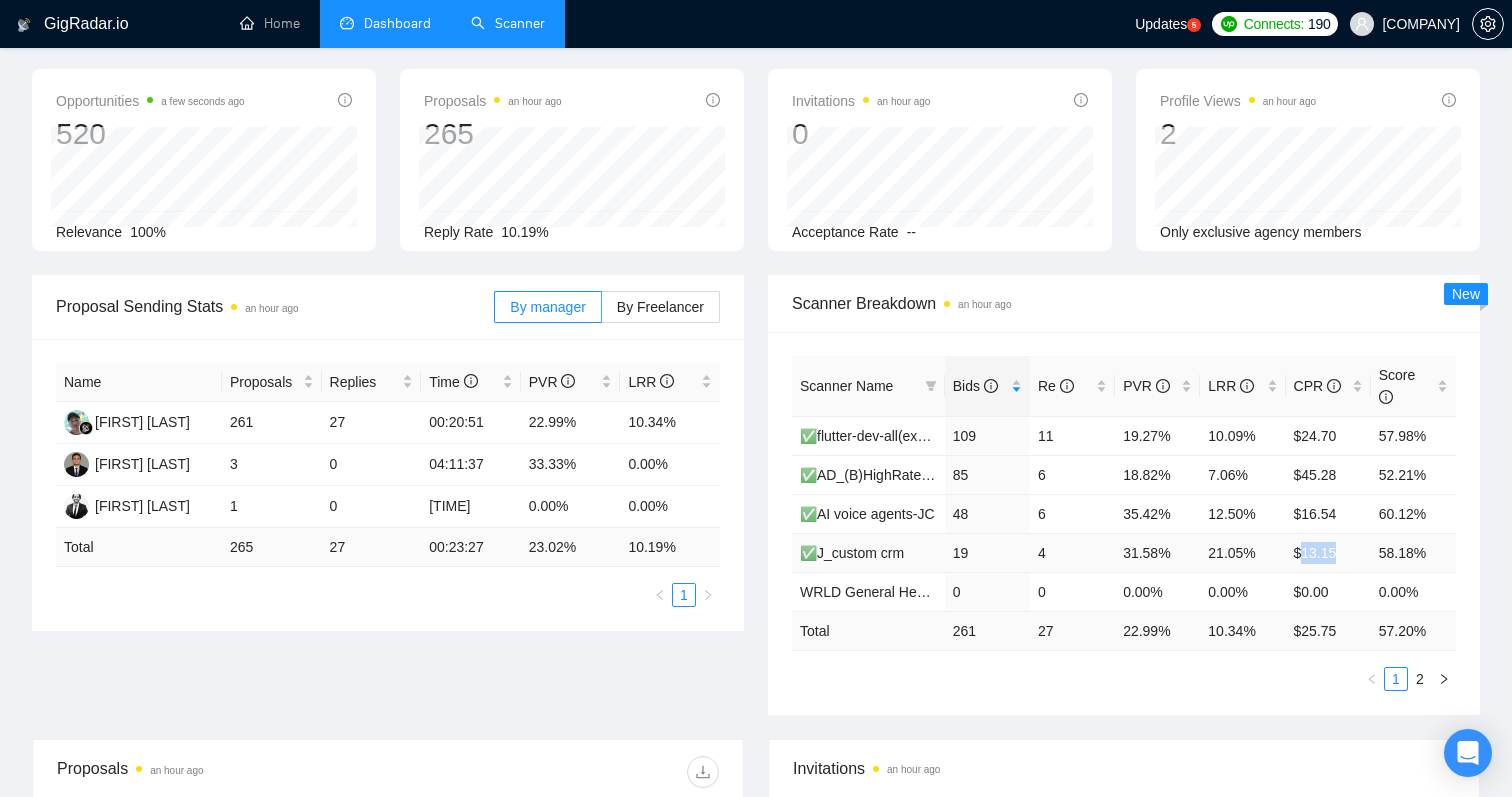 click on "$13.15" at bounding box center [1328, 552] 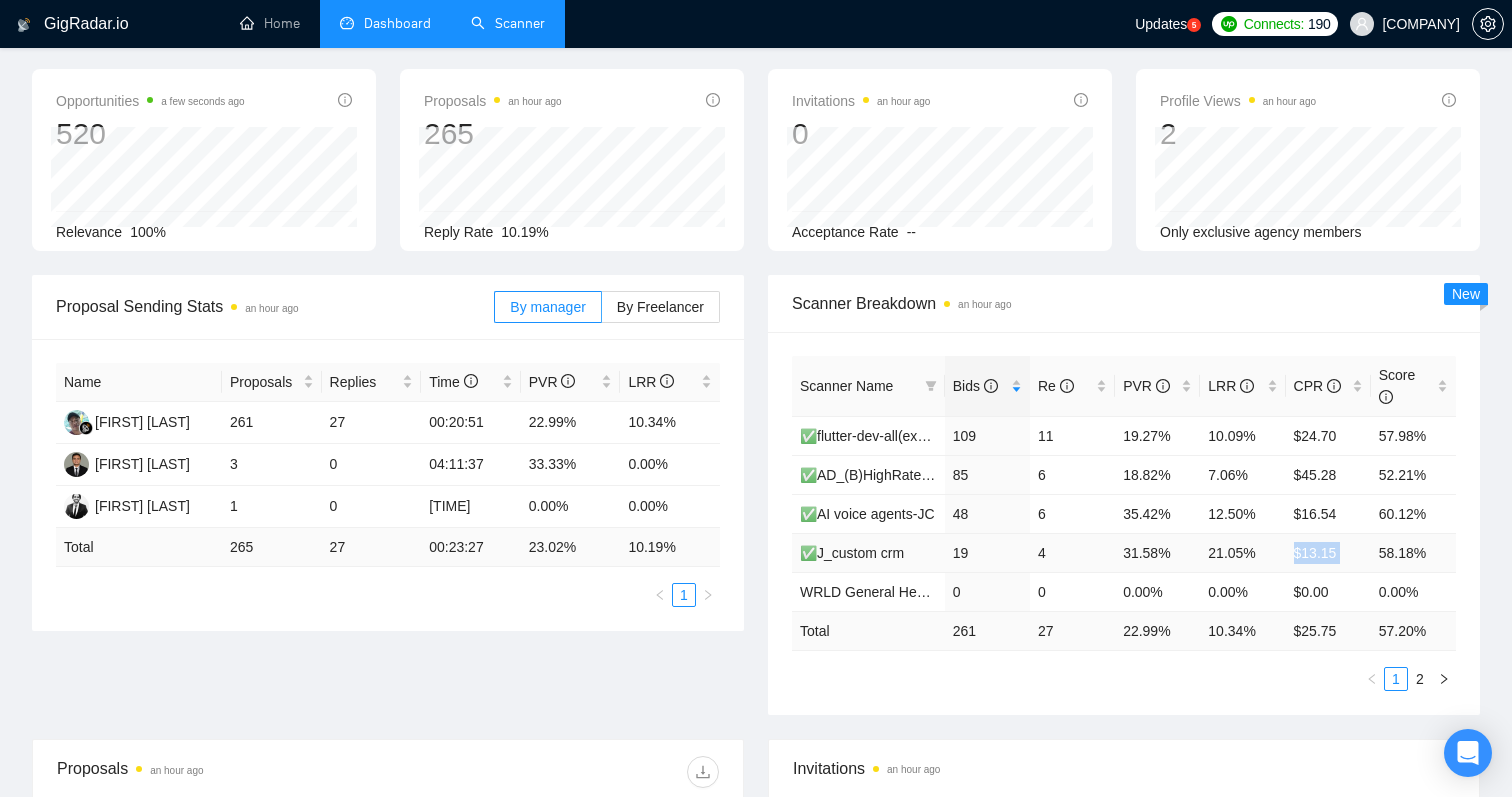 click on "$13.15" at bounding box center [1328, 552] 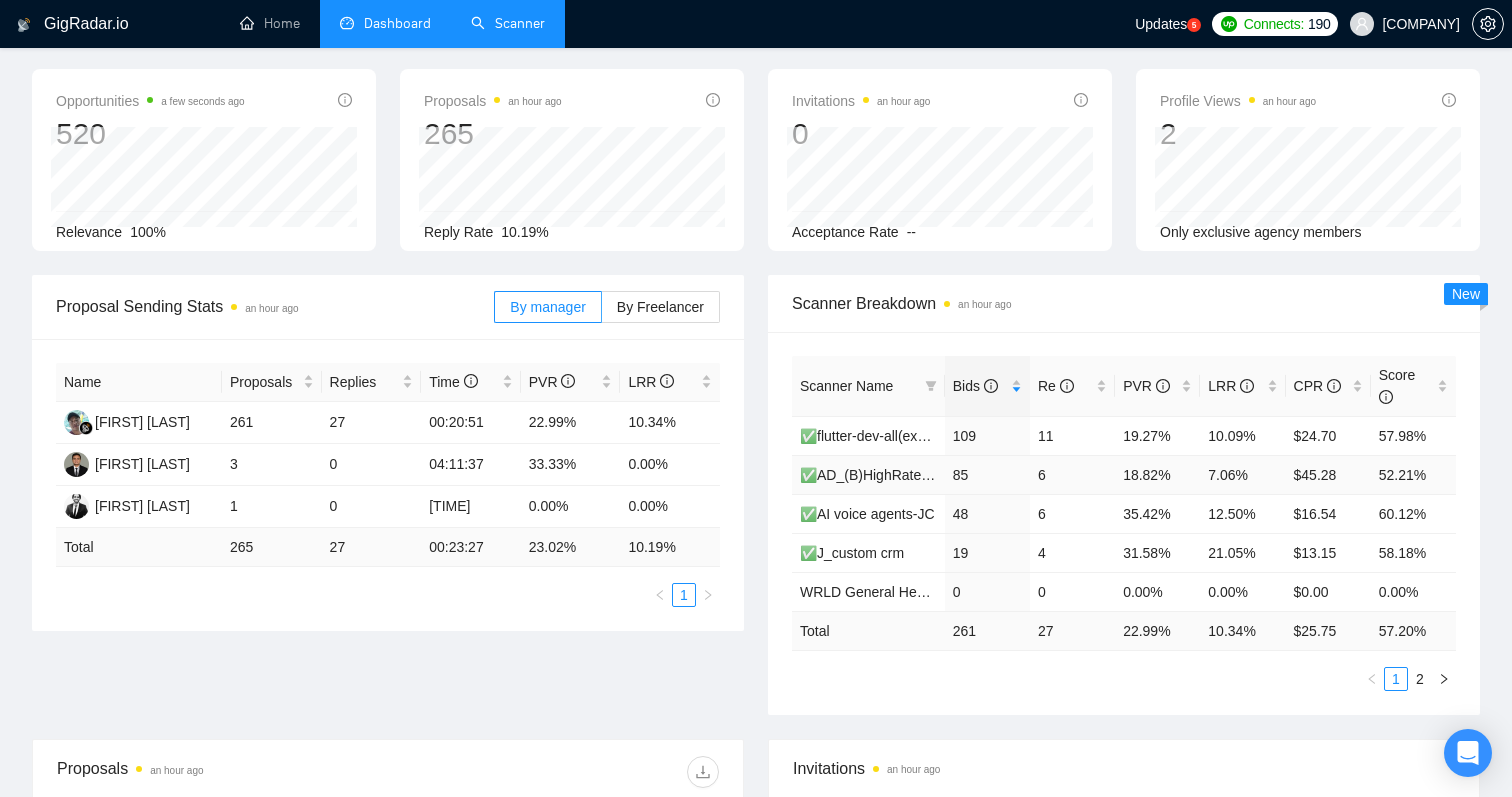 click on "$45.28" at bounding box center [1328, 474] 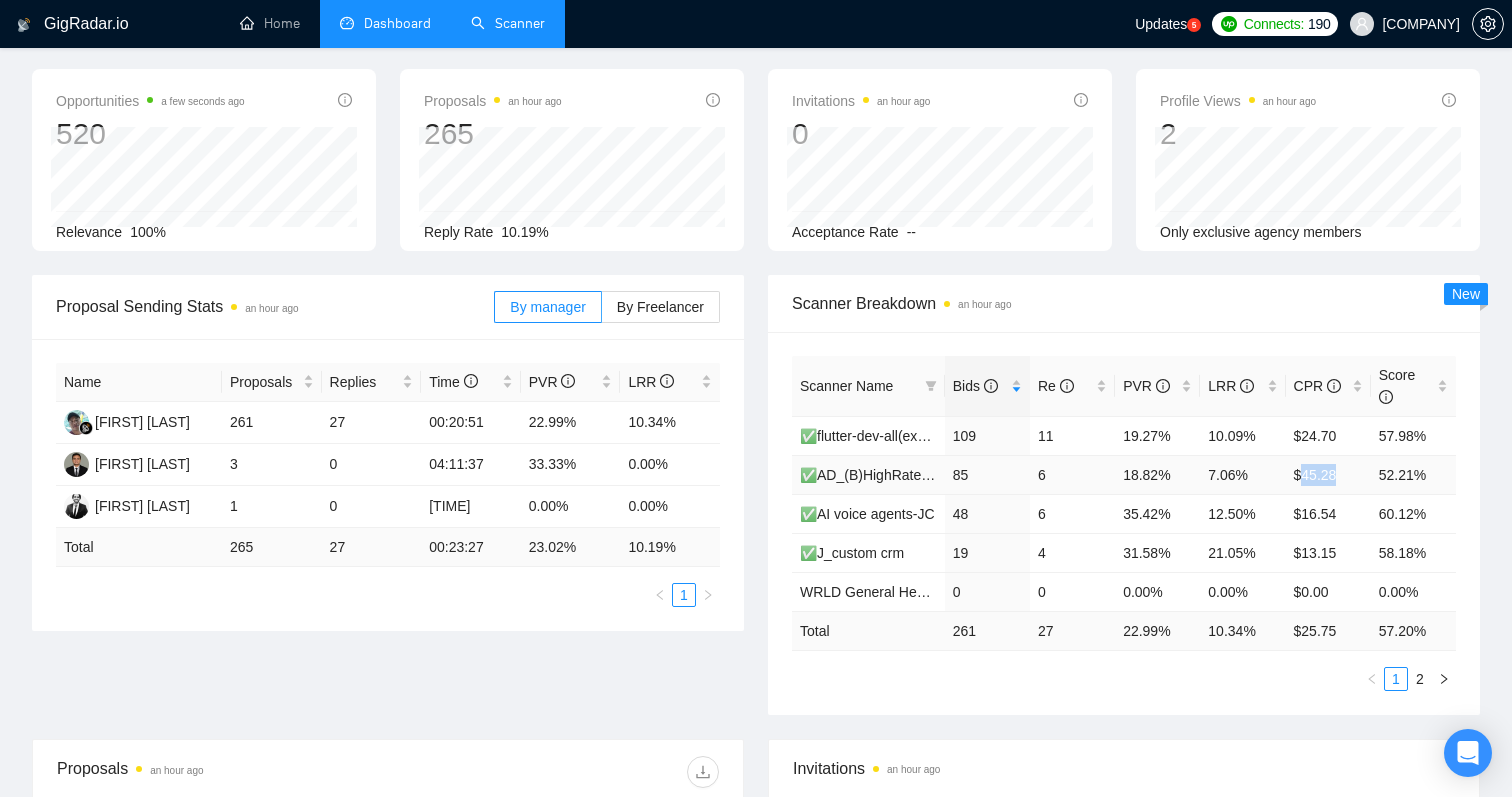 click on "$45.28" at bounding box center [1328, 474] 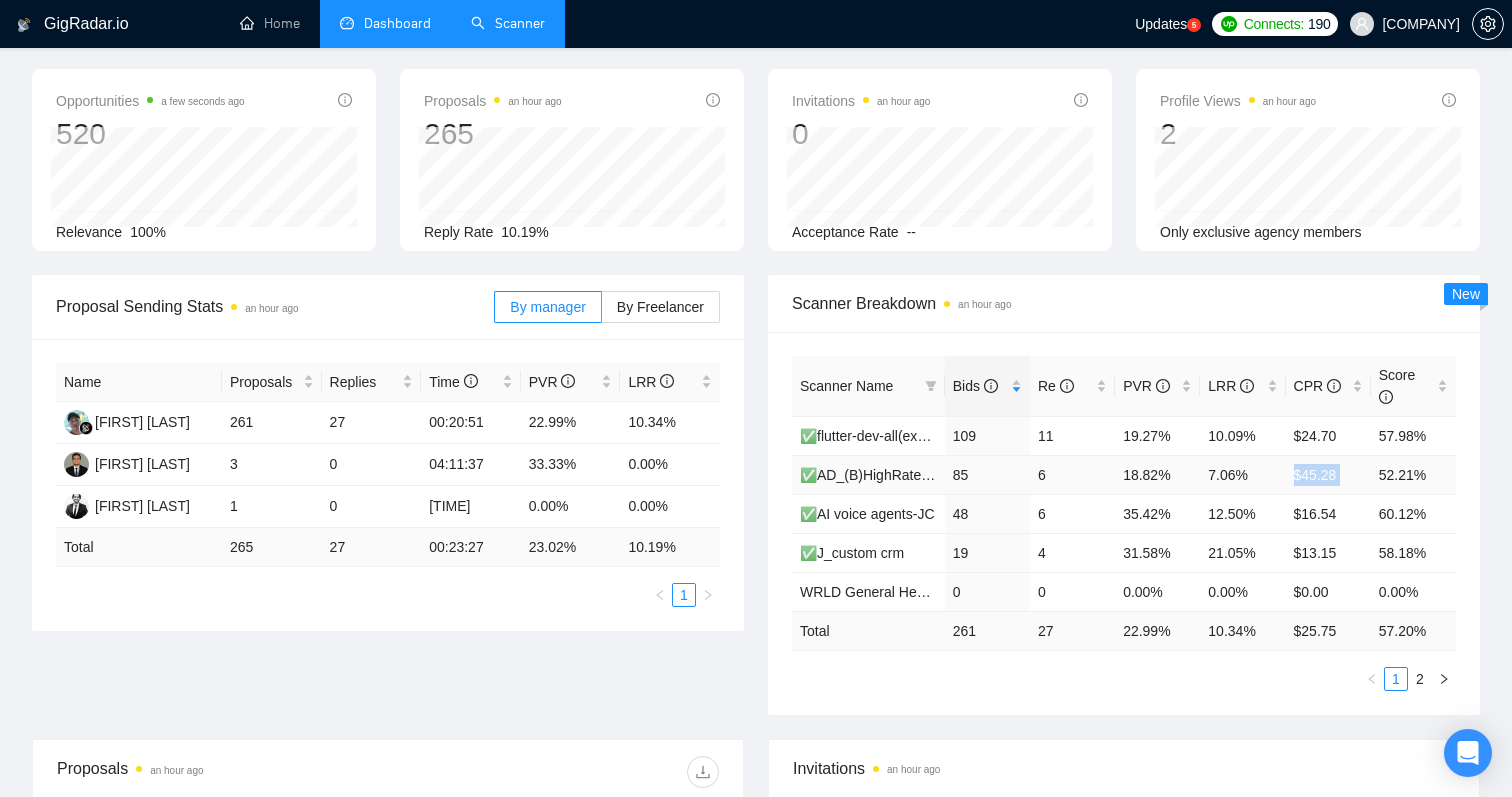 click on "$45.28" at bounding box center [1328, 474] 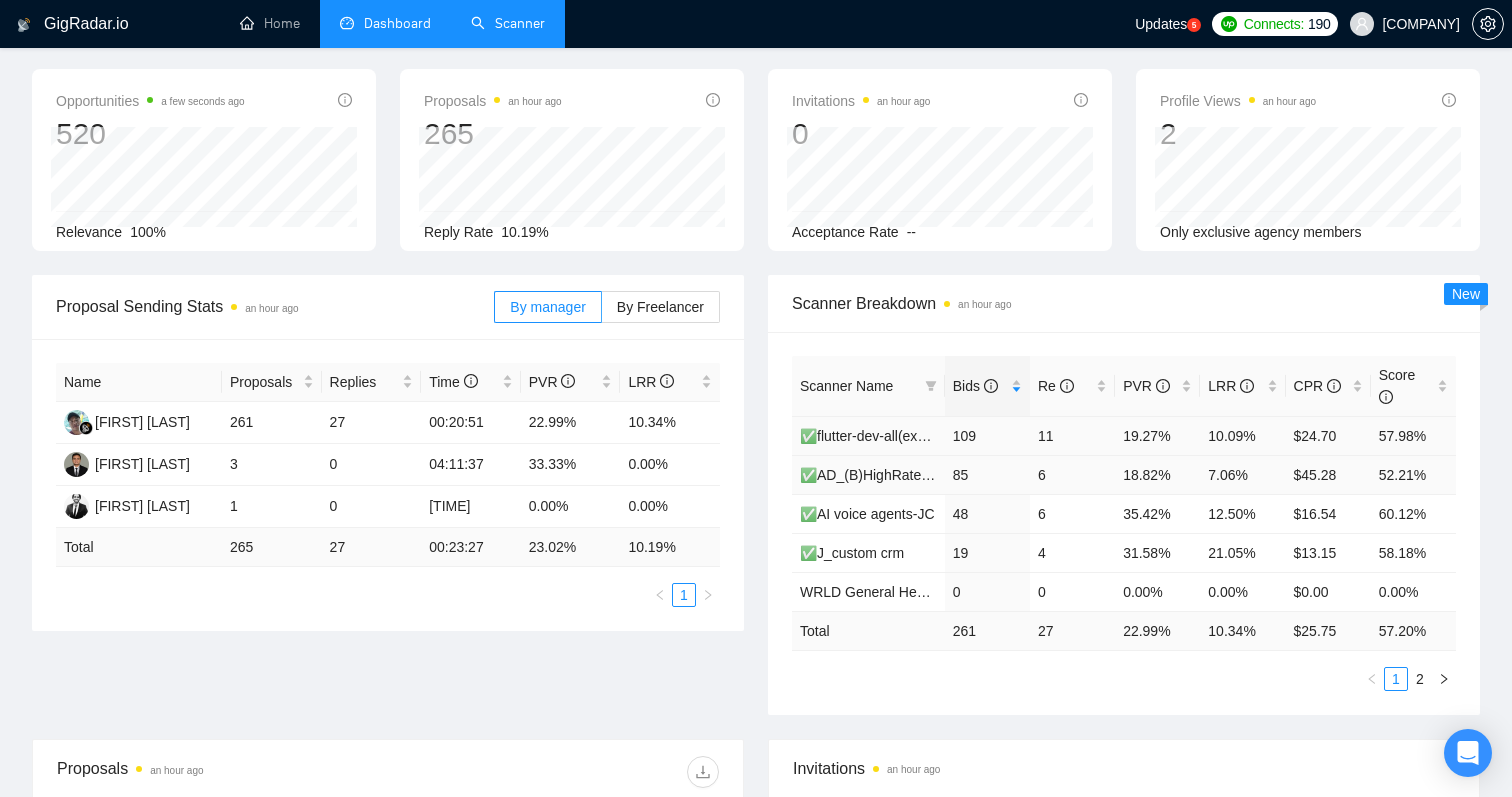 click on "$24.70" at bounding box center [1328, 435] 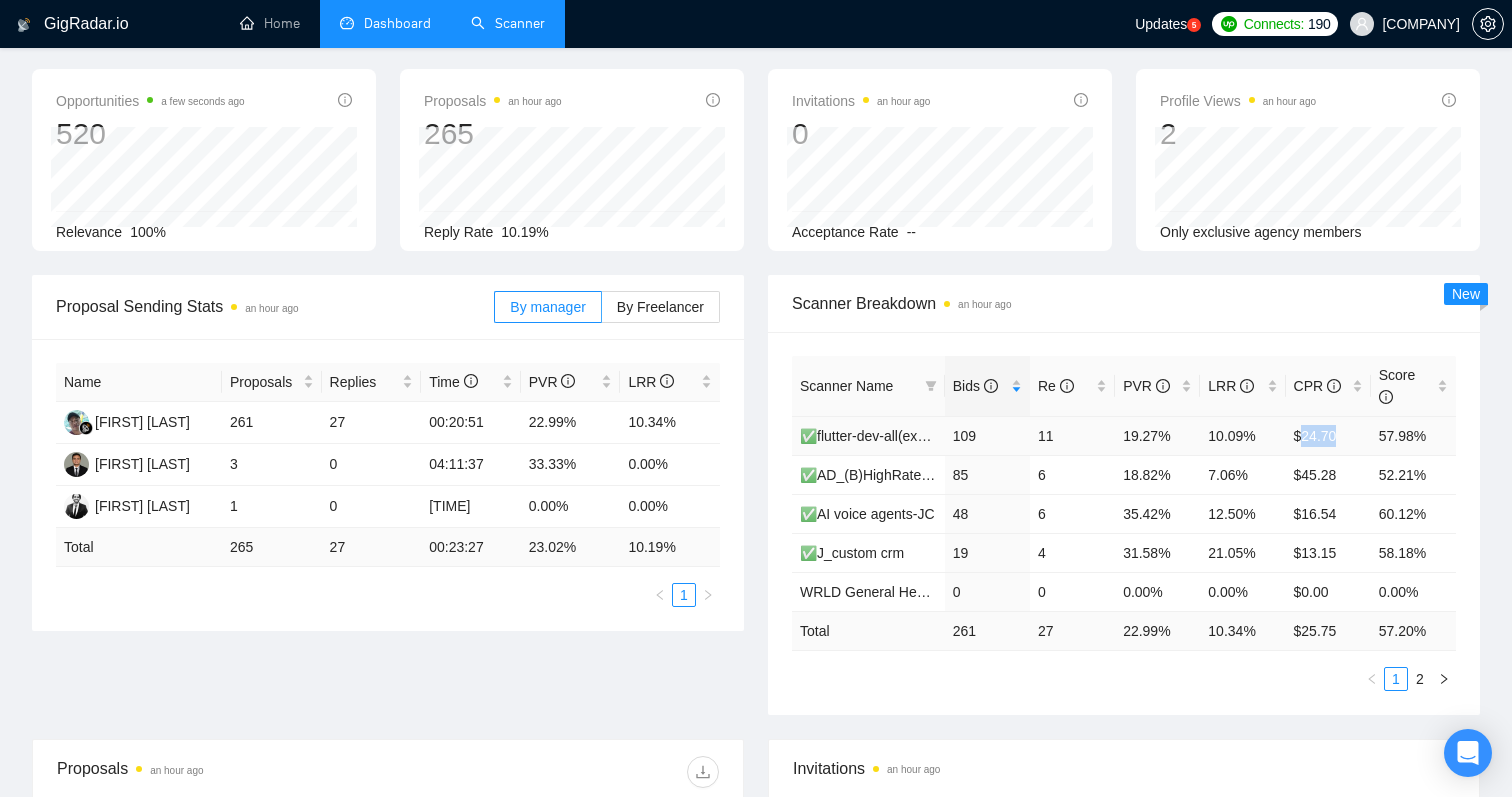 click on "$24.70" at bounding box center [1328, 435] 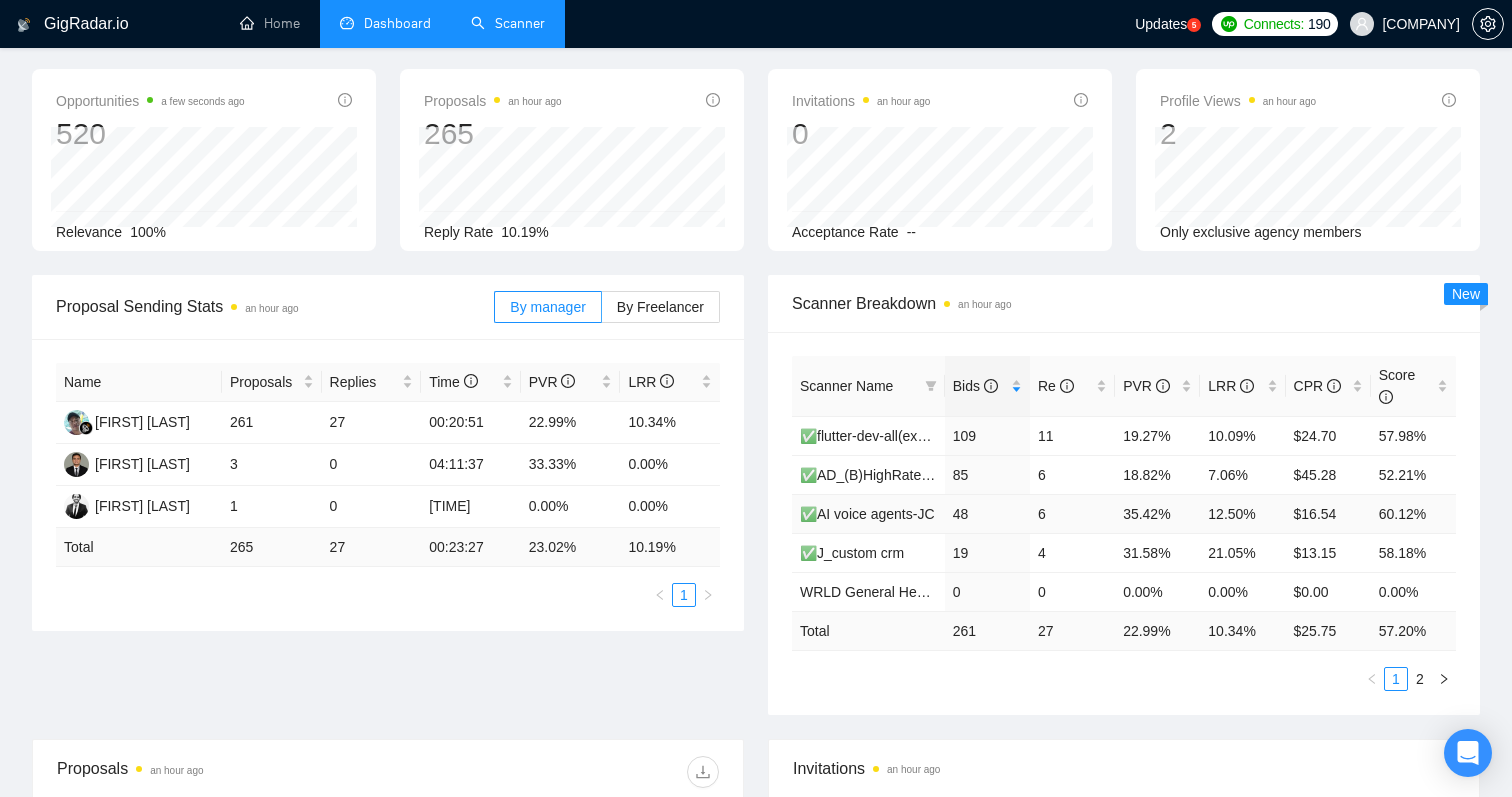 click on "$16.54" at bounding box center (1328, 513) 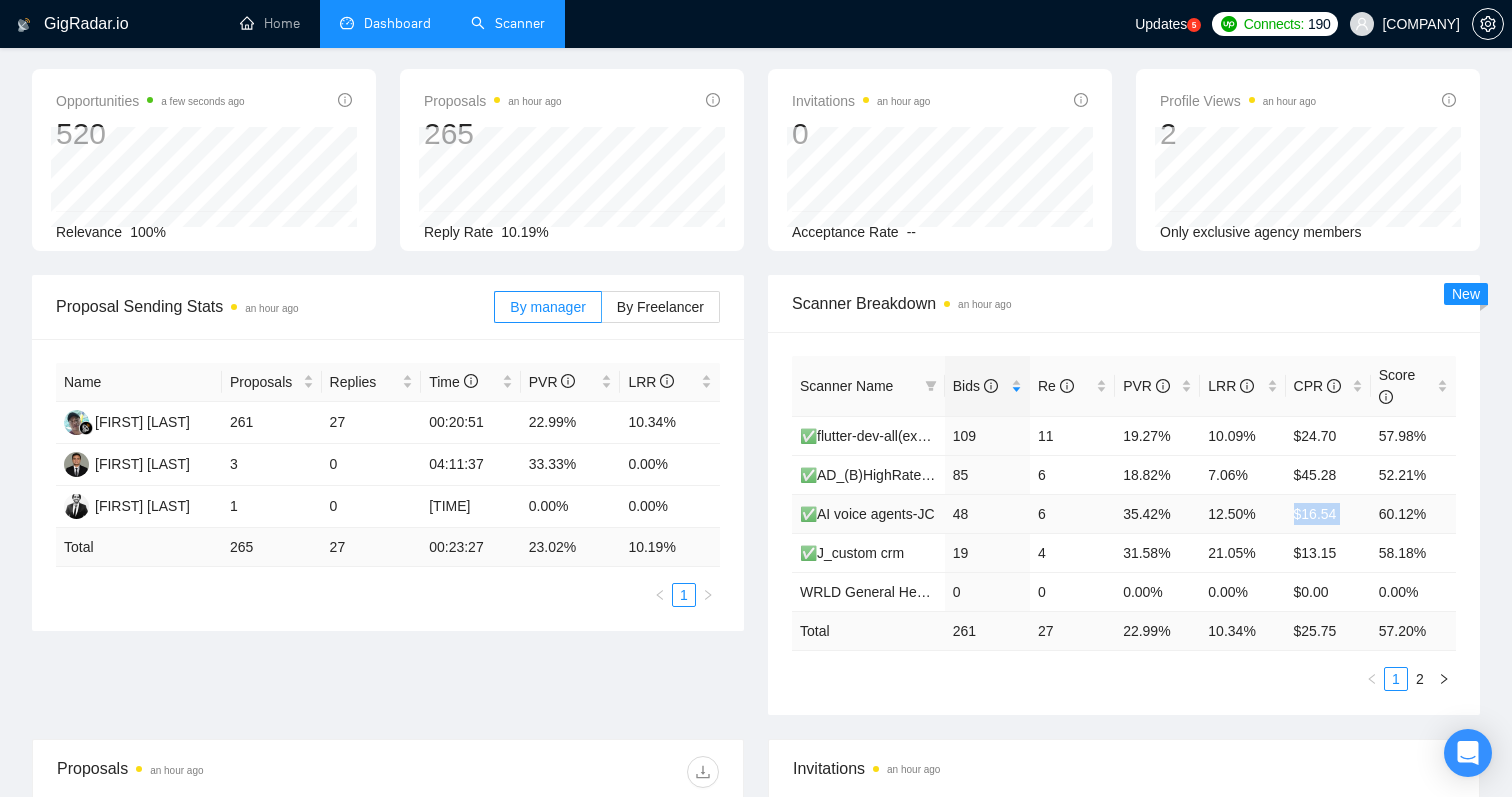 click on "$16.54" at bounding box center (1328, 513) 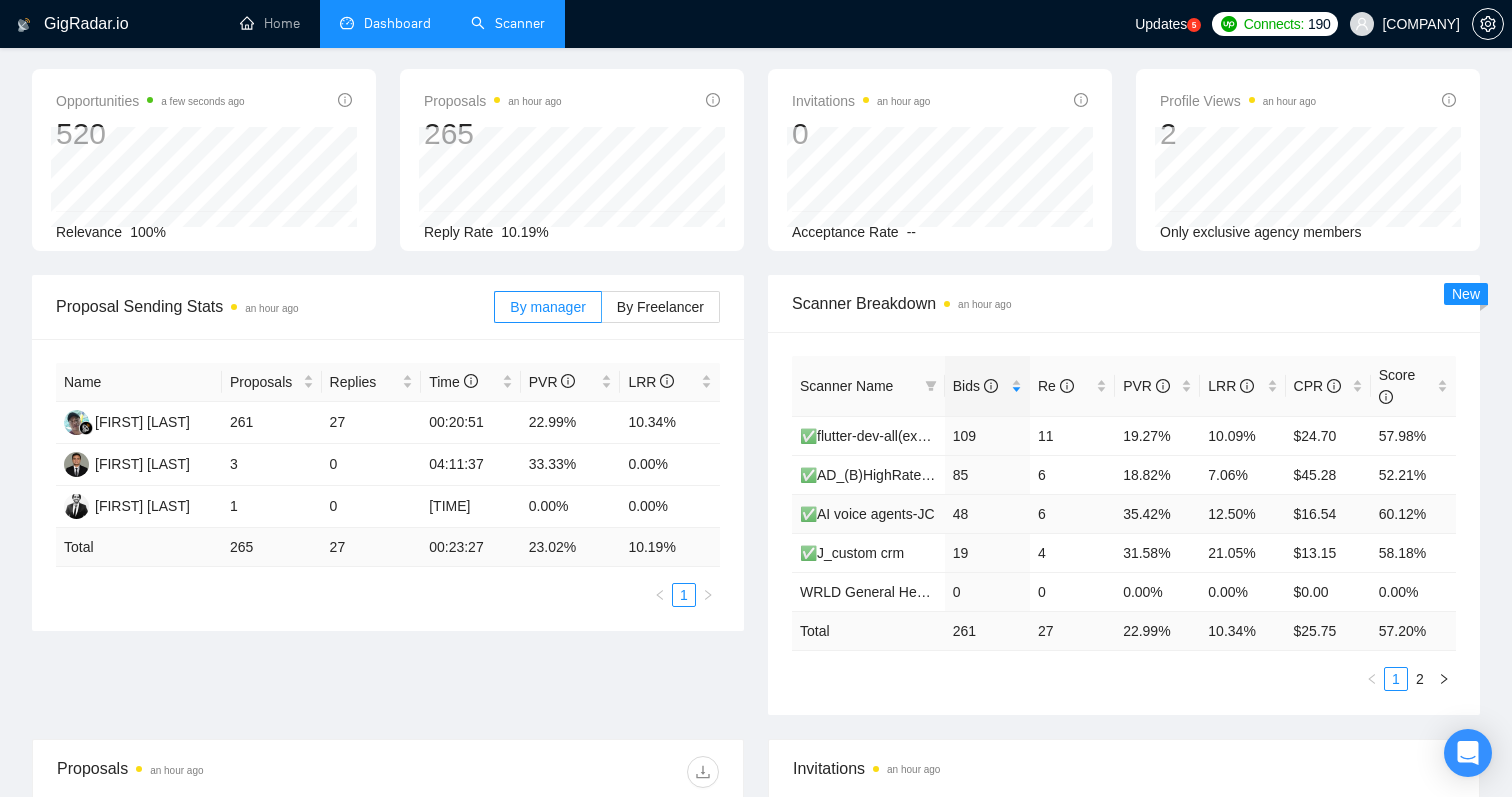 click on "12.50%" at bounding box center (1242, 513) 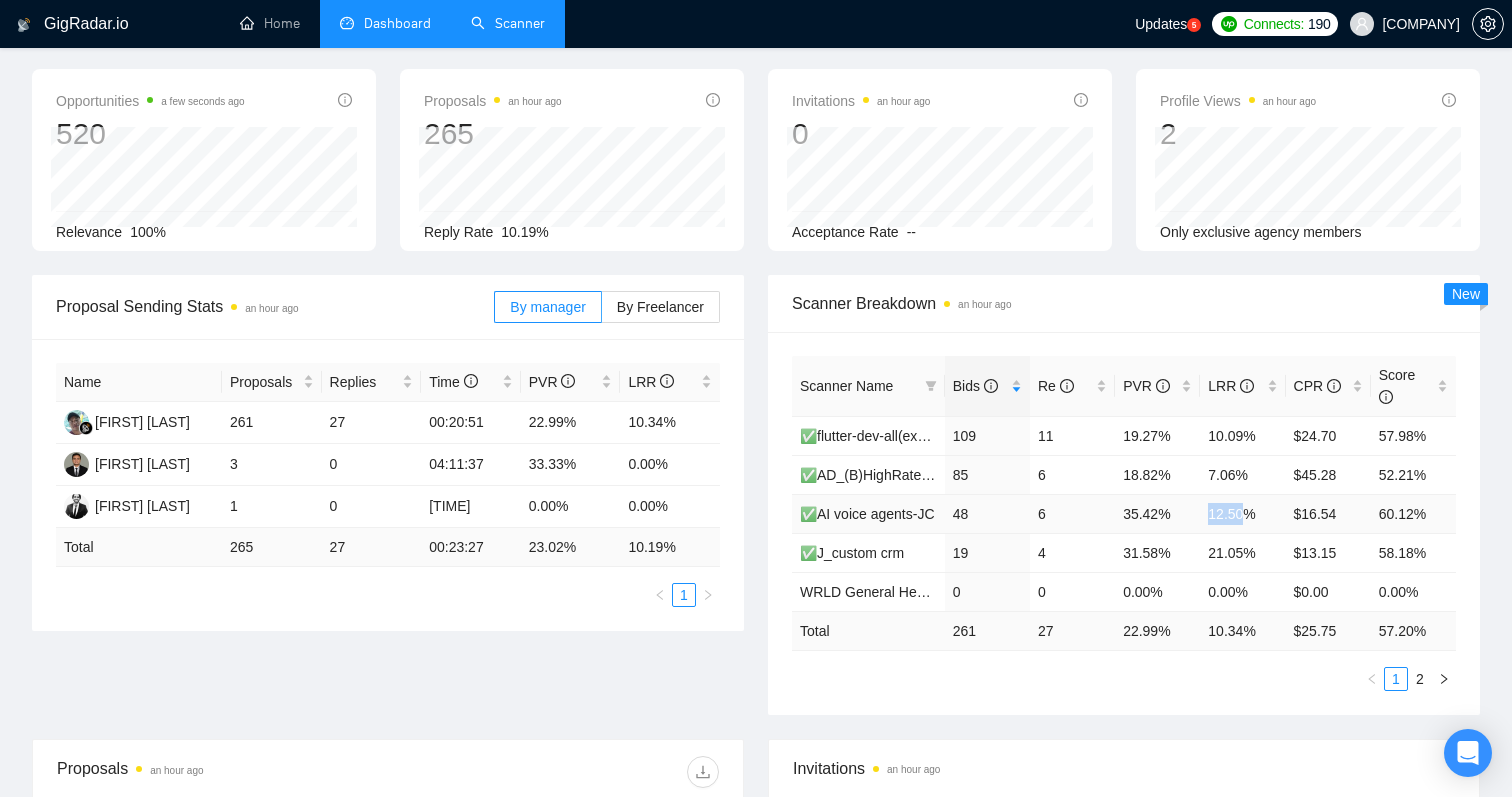 click on "12.50%" at bounding box center [1242, 513] 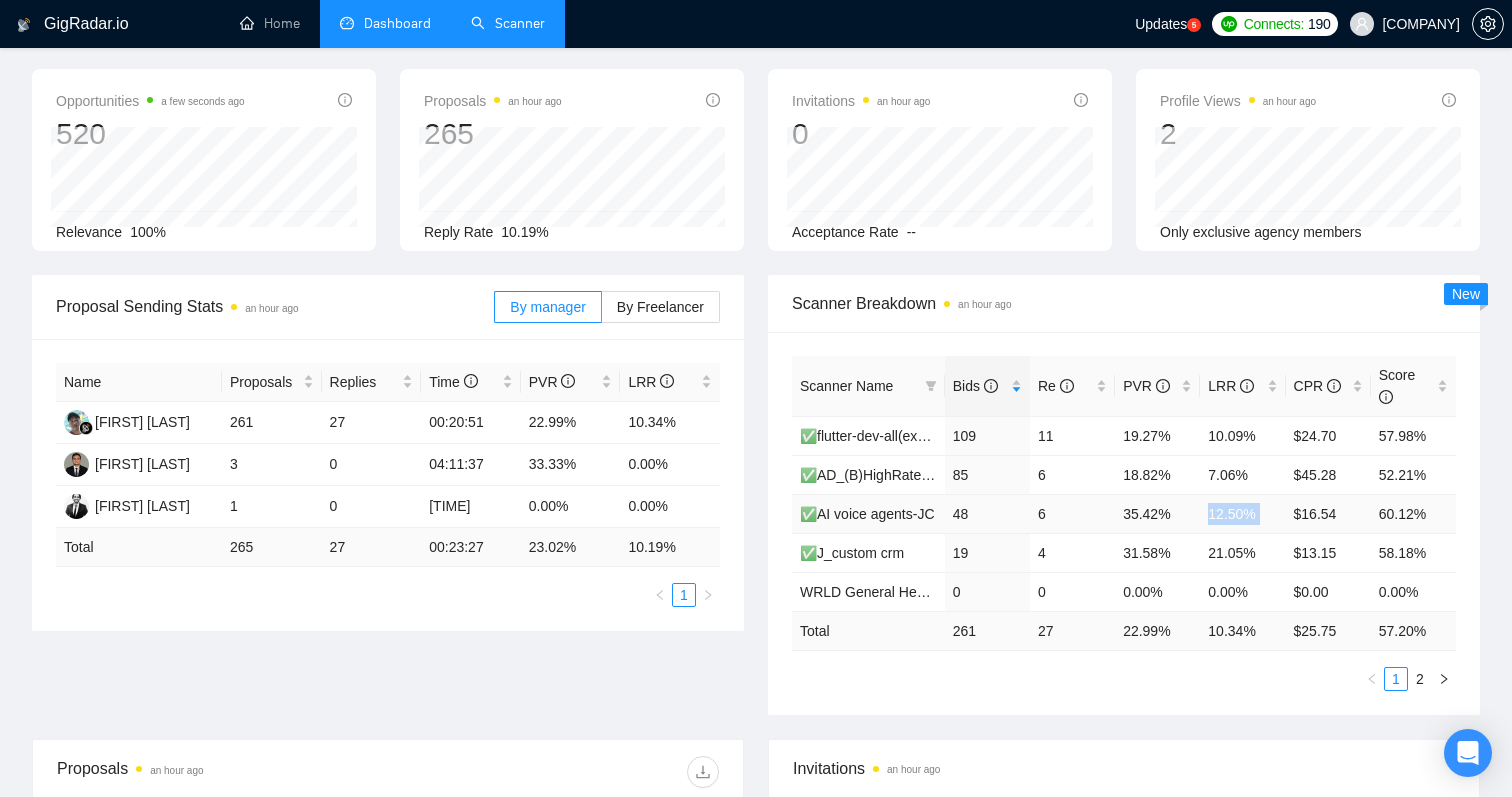 click on "12.50%" at bounding box center (1242, 513) 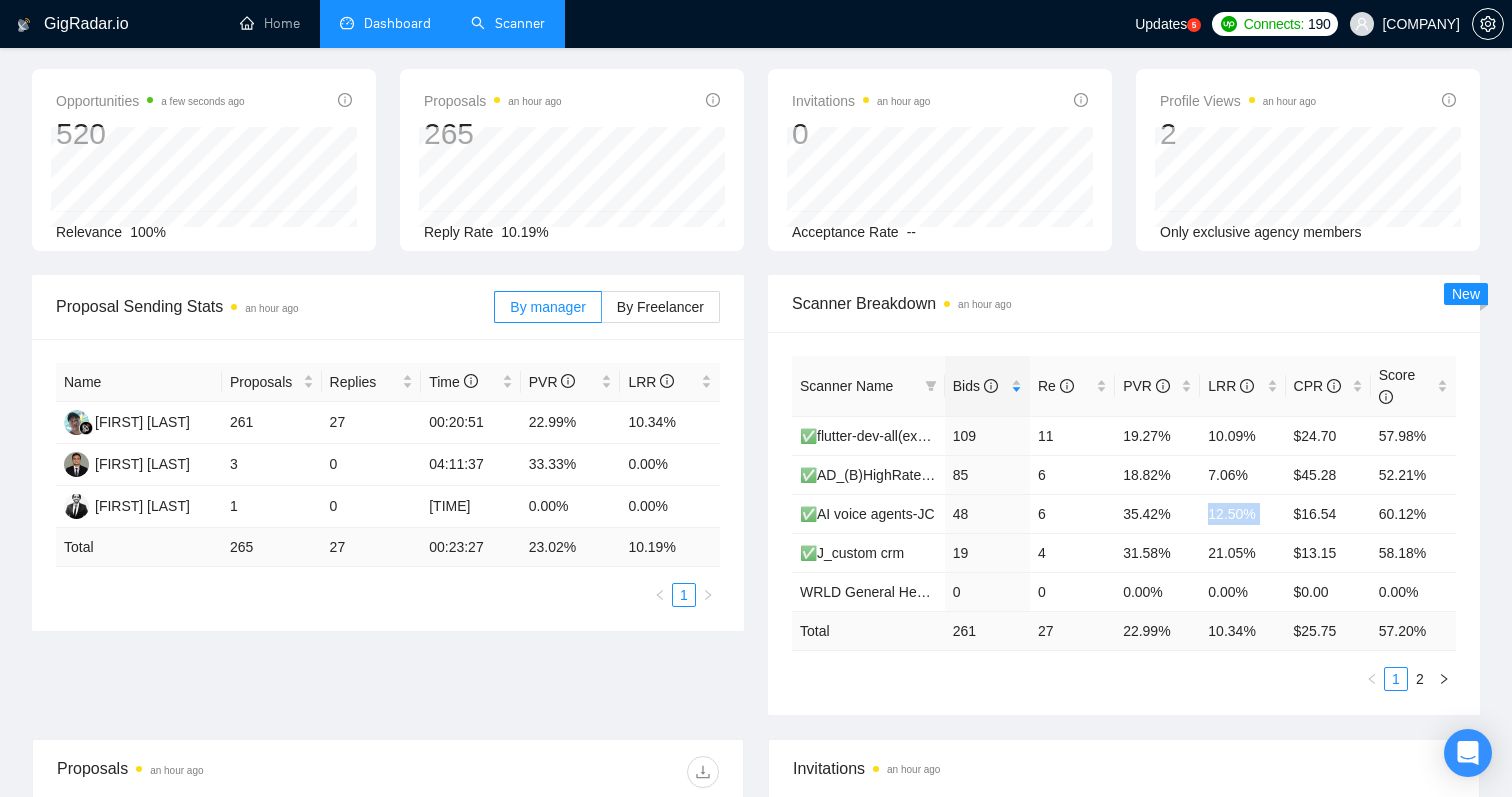 click on "Scanner" at bounding box center (508, 23) 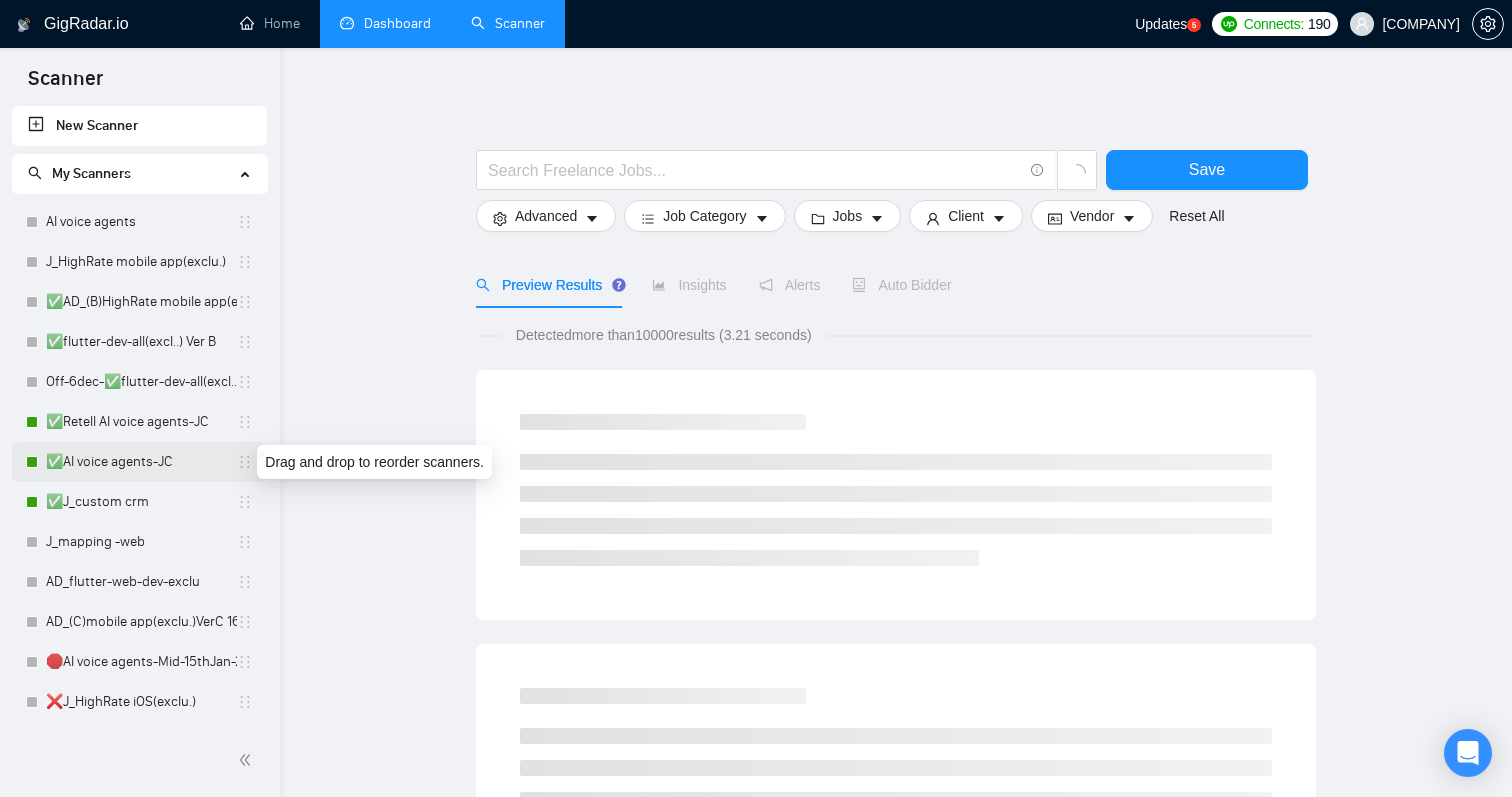 click 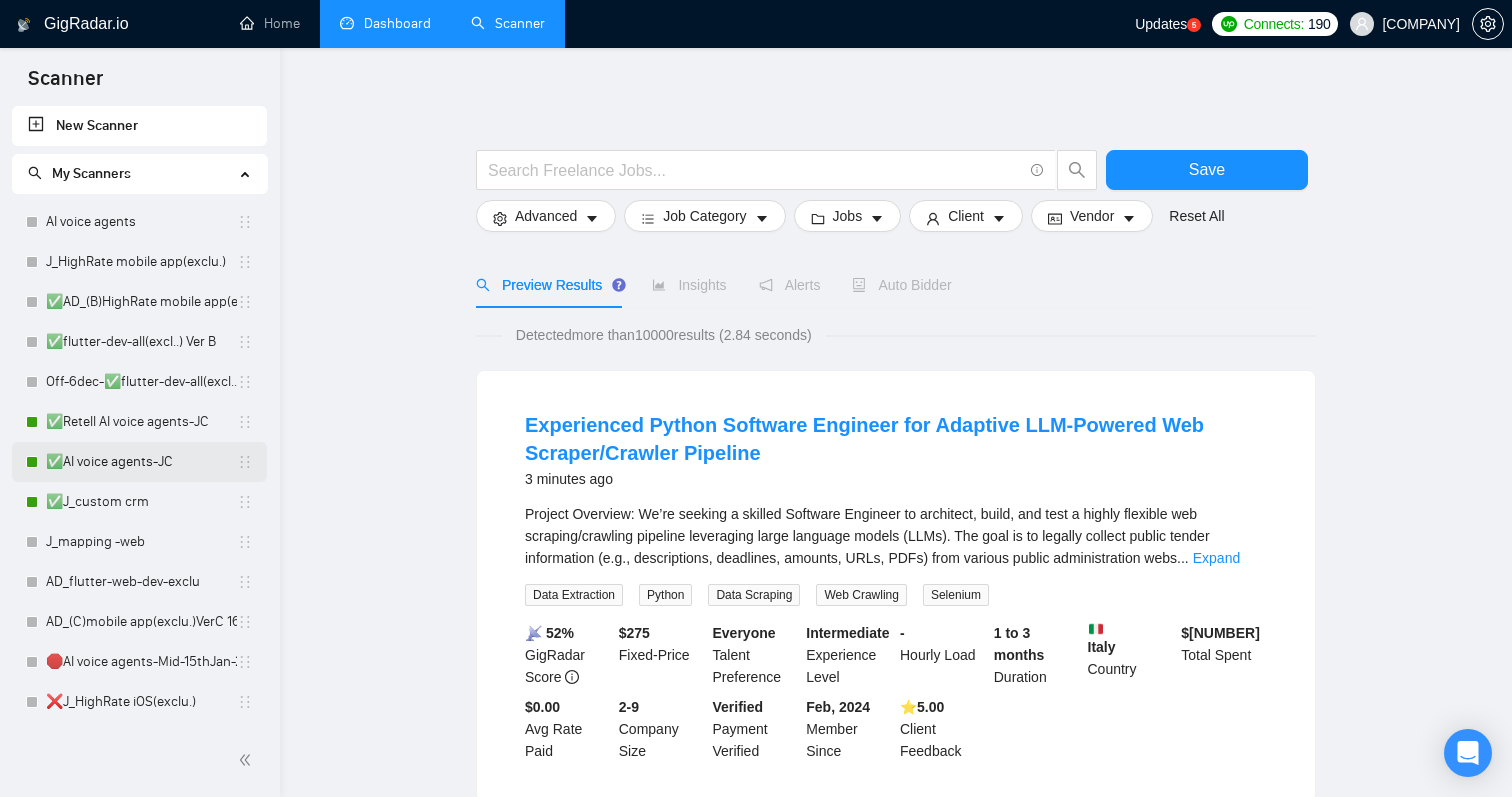 click on "✅AI voice agents-[PERSON]" at bounding box center (141, 462) 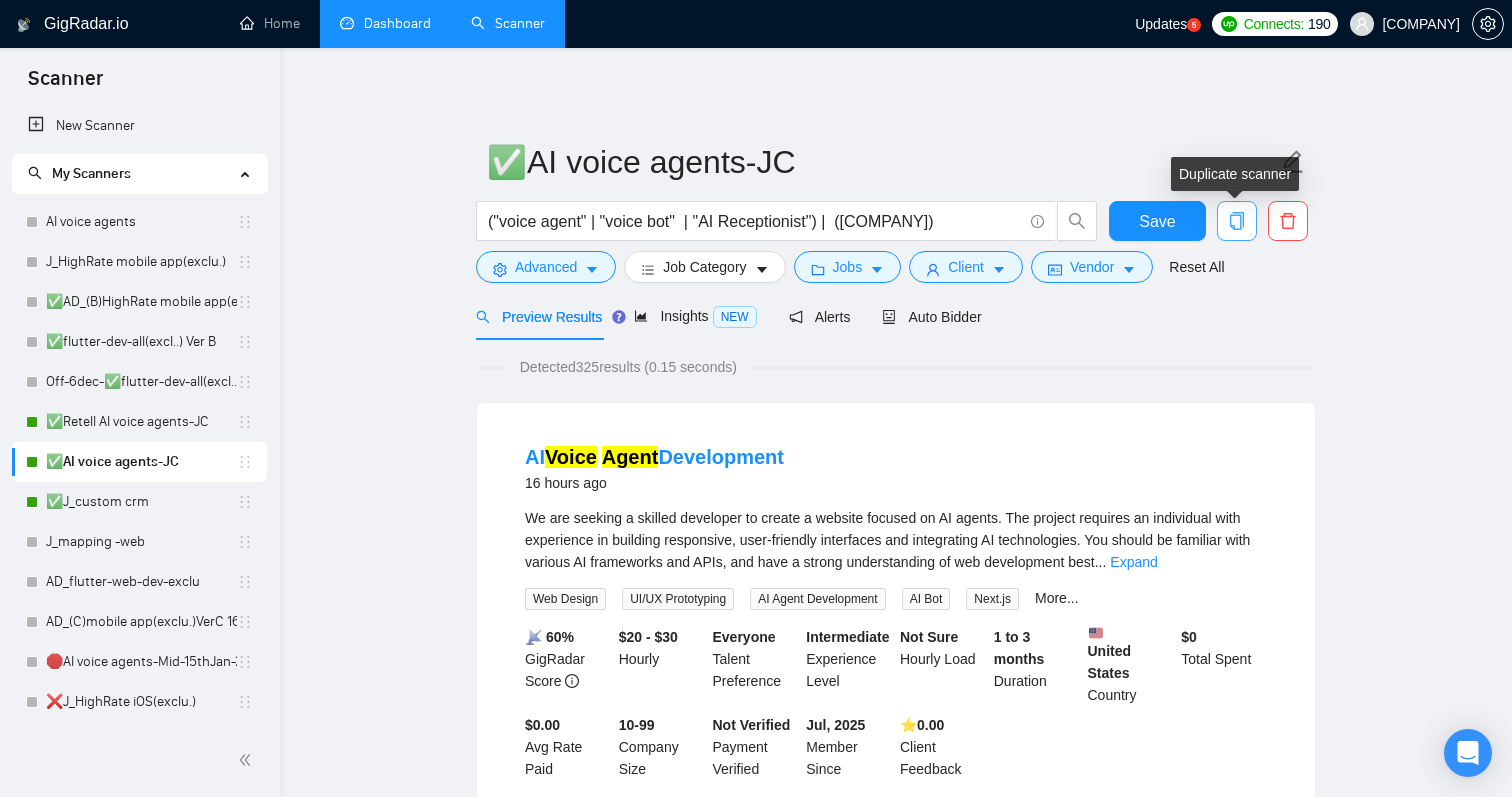 click 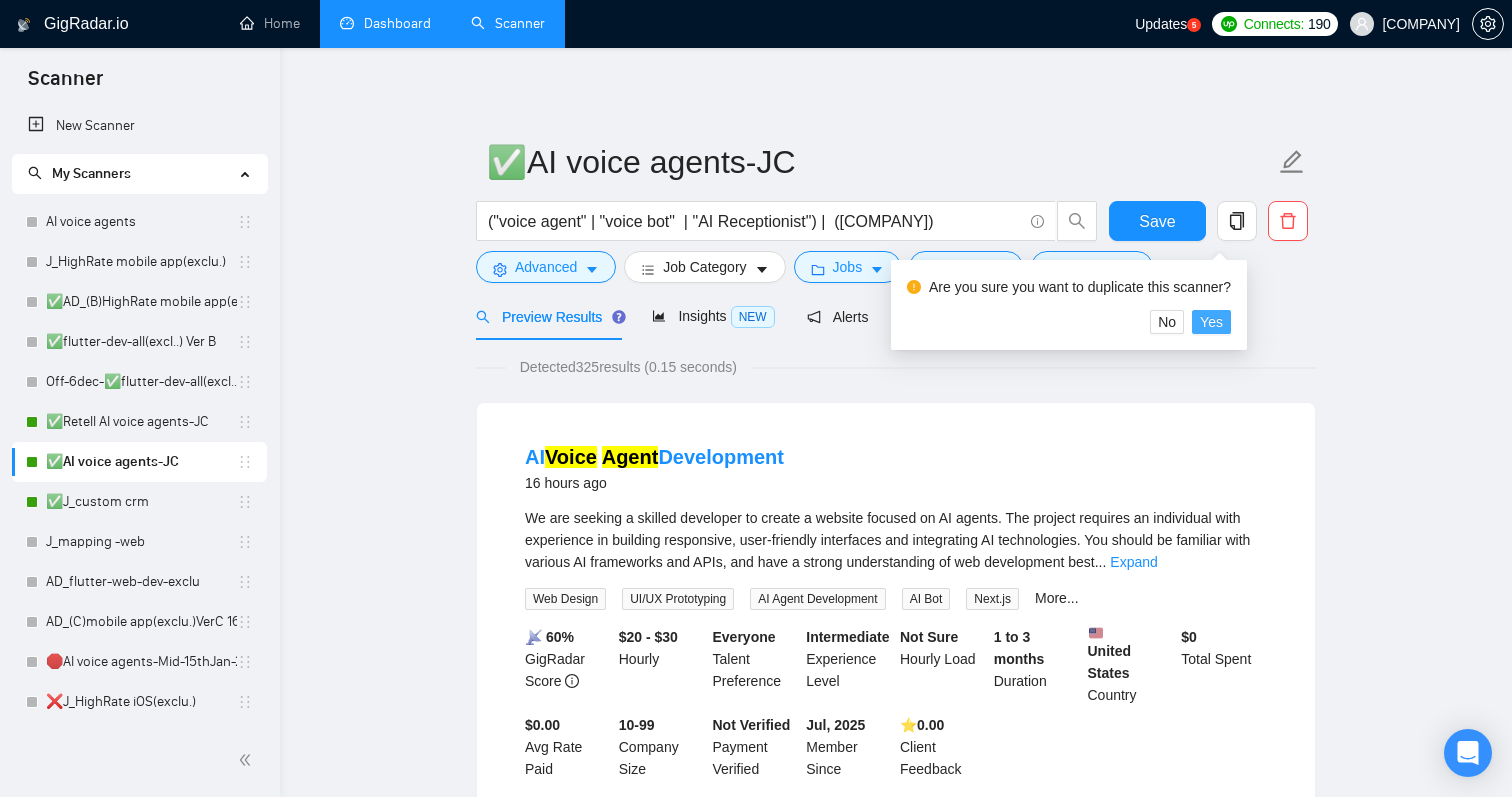click on "Yes" at bounding box center [1211, 322] 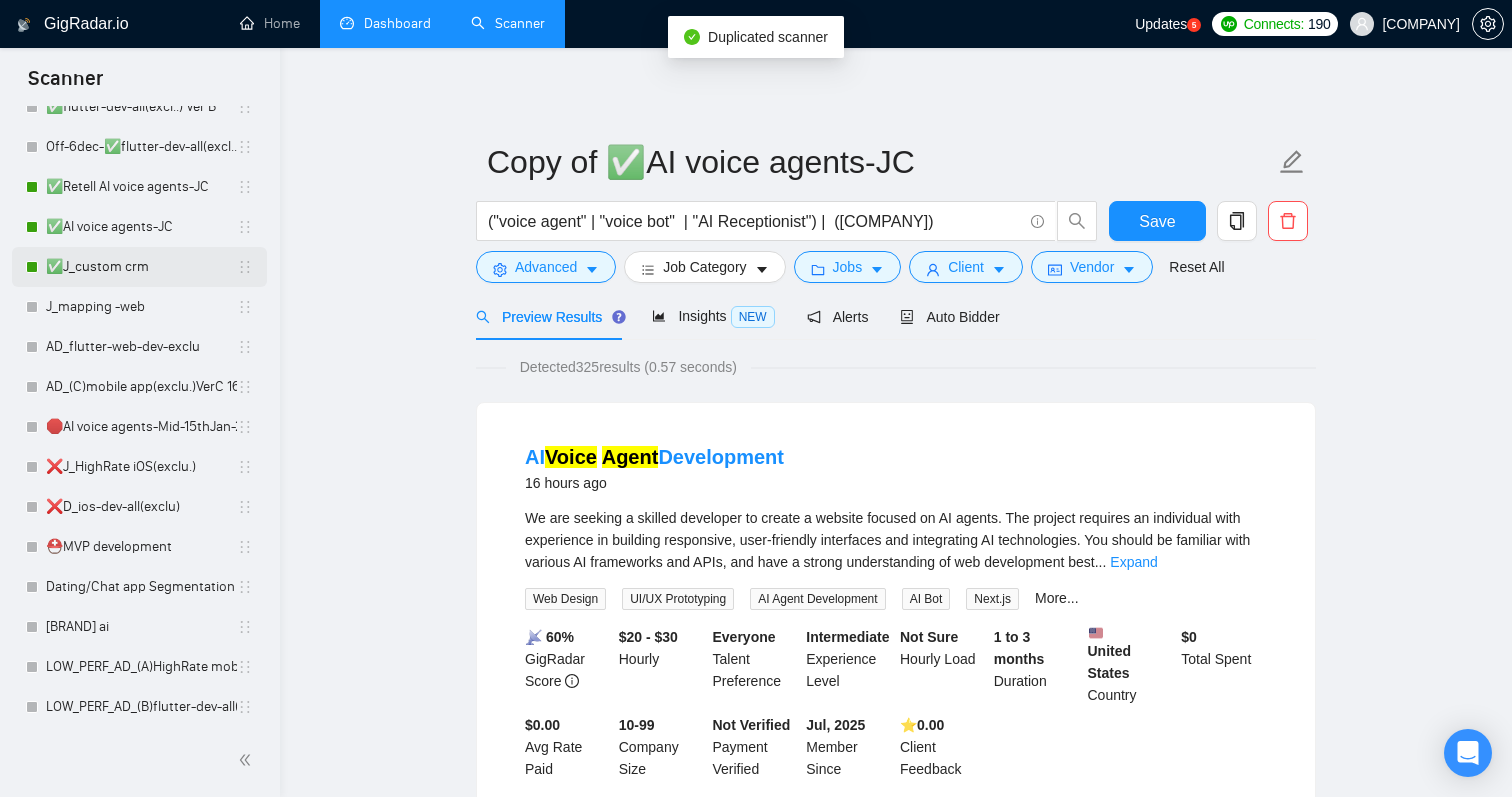 scroll, scrollTop: 838, scrollLeft: 0, axis: vertical 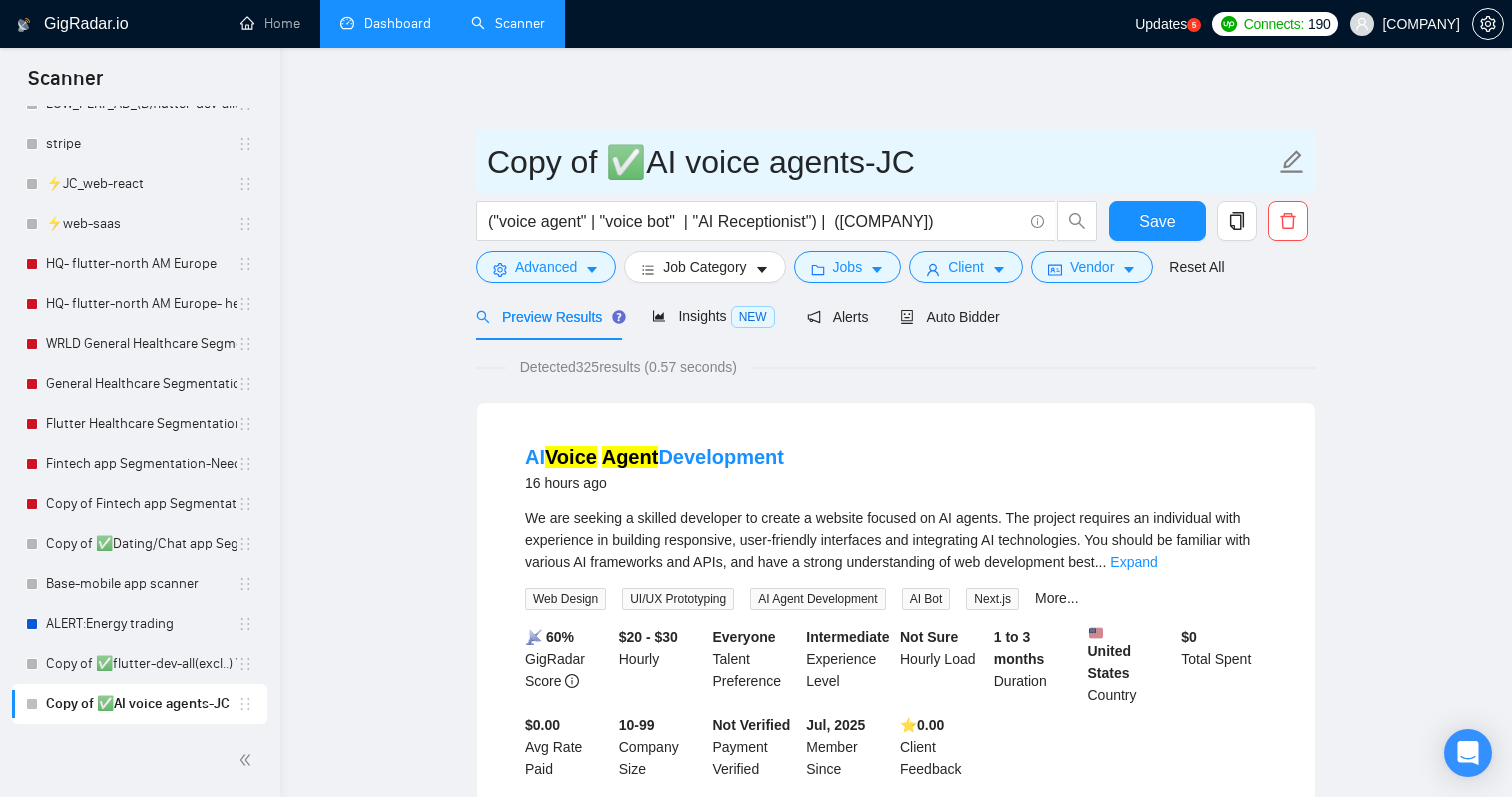 drag, startPoint x: 597, startPoint y: 164, endPoint x: 437, endPoint y: 150, distance: 160.61133 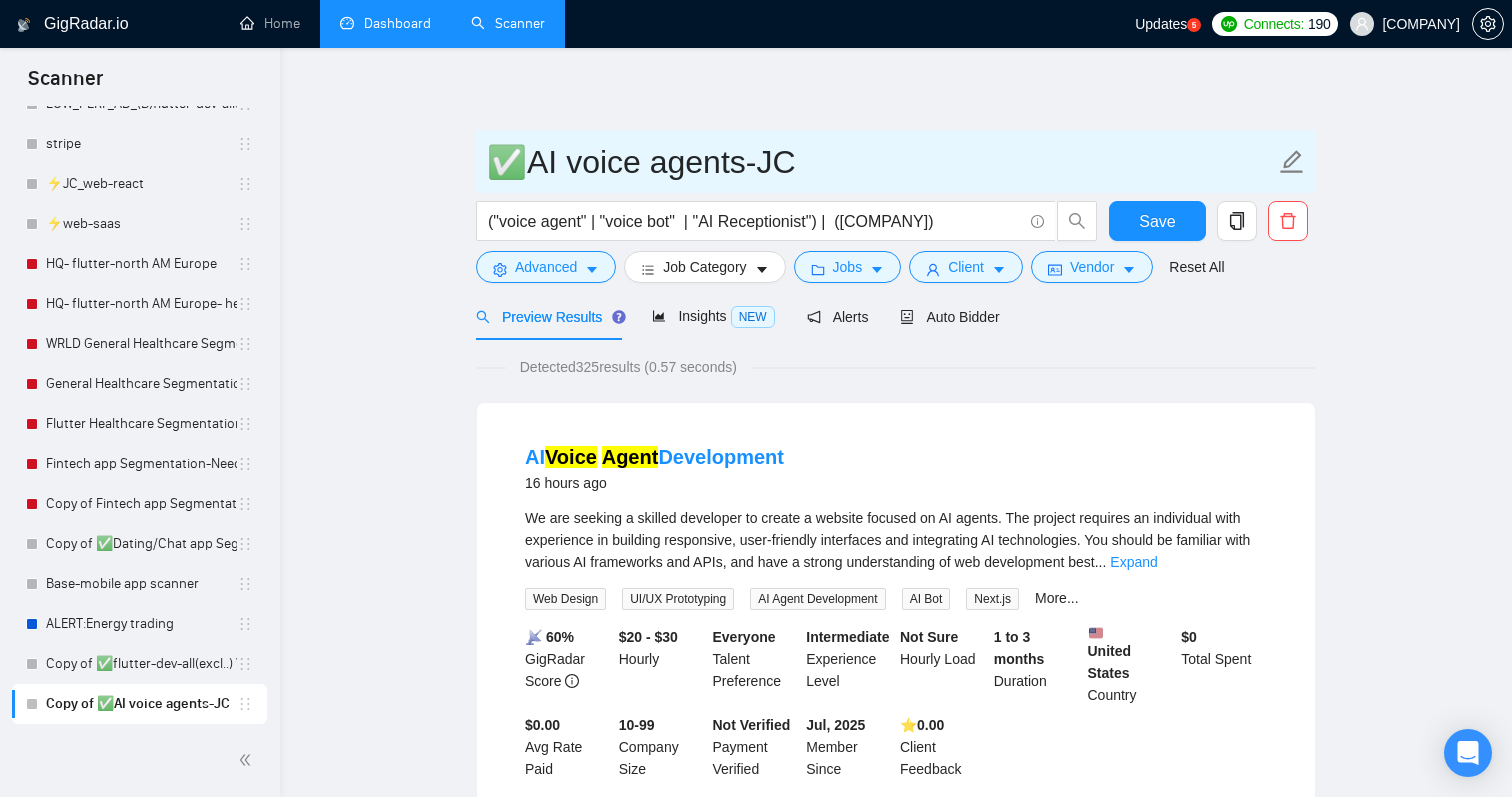 click on "✅AI voice agents-[PERSON]" at bounding box center (881, 162) 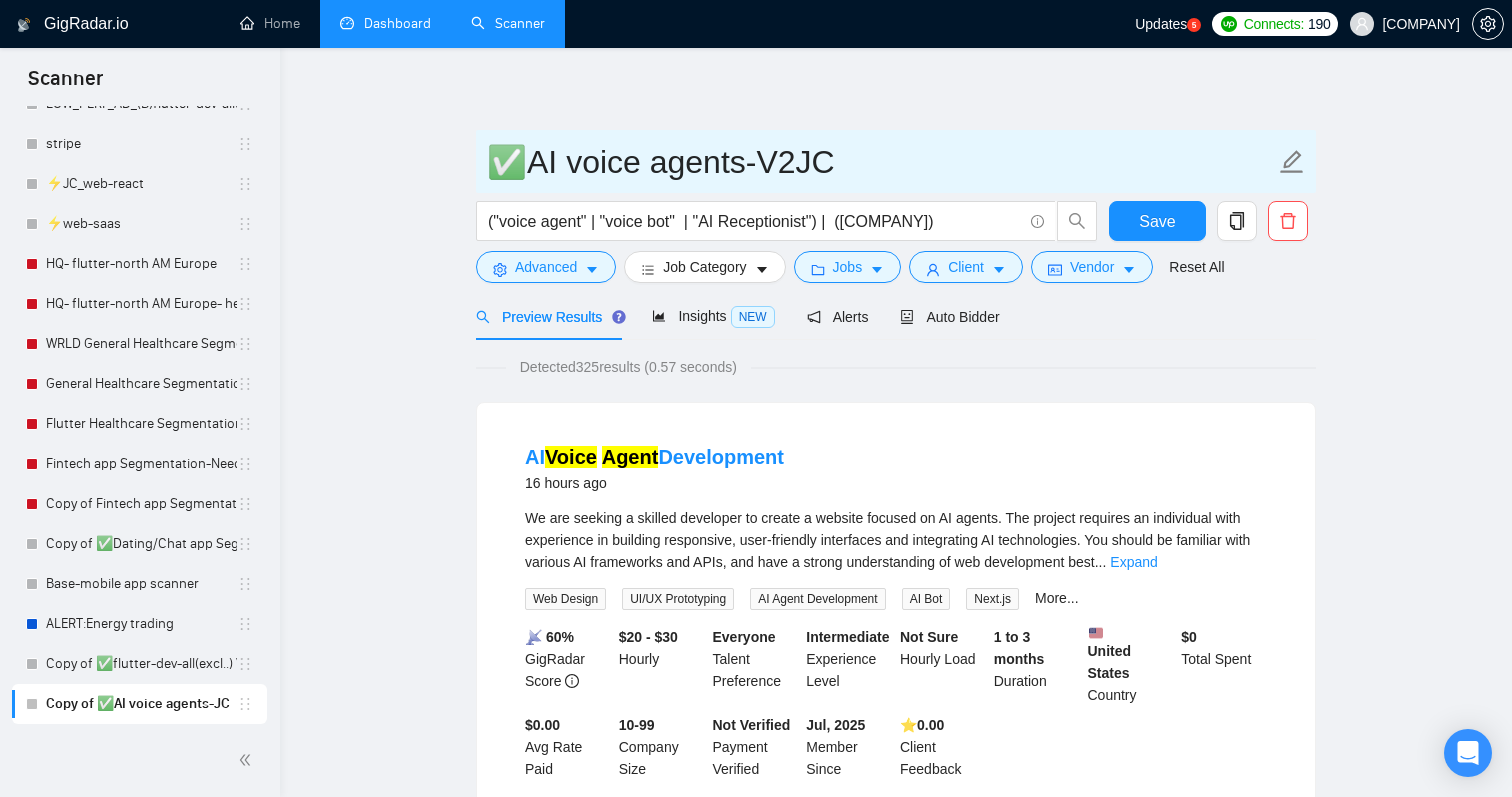 type on "✅AI voice agents-V2JC" 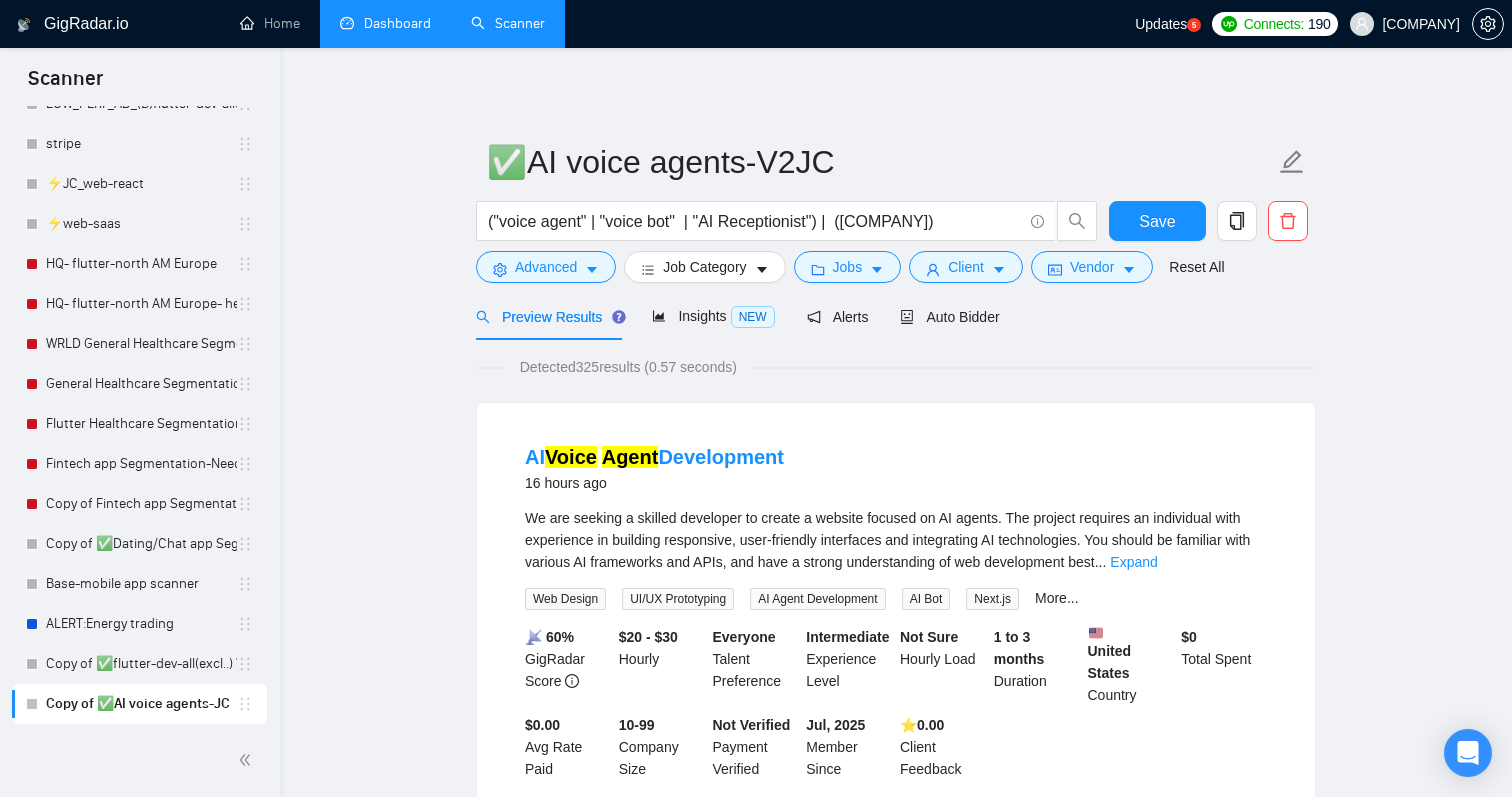 click on "Preview Results Insights NEW Alerts Auto Bidder" at bounding box center (896, 316) 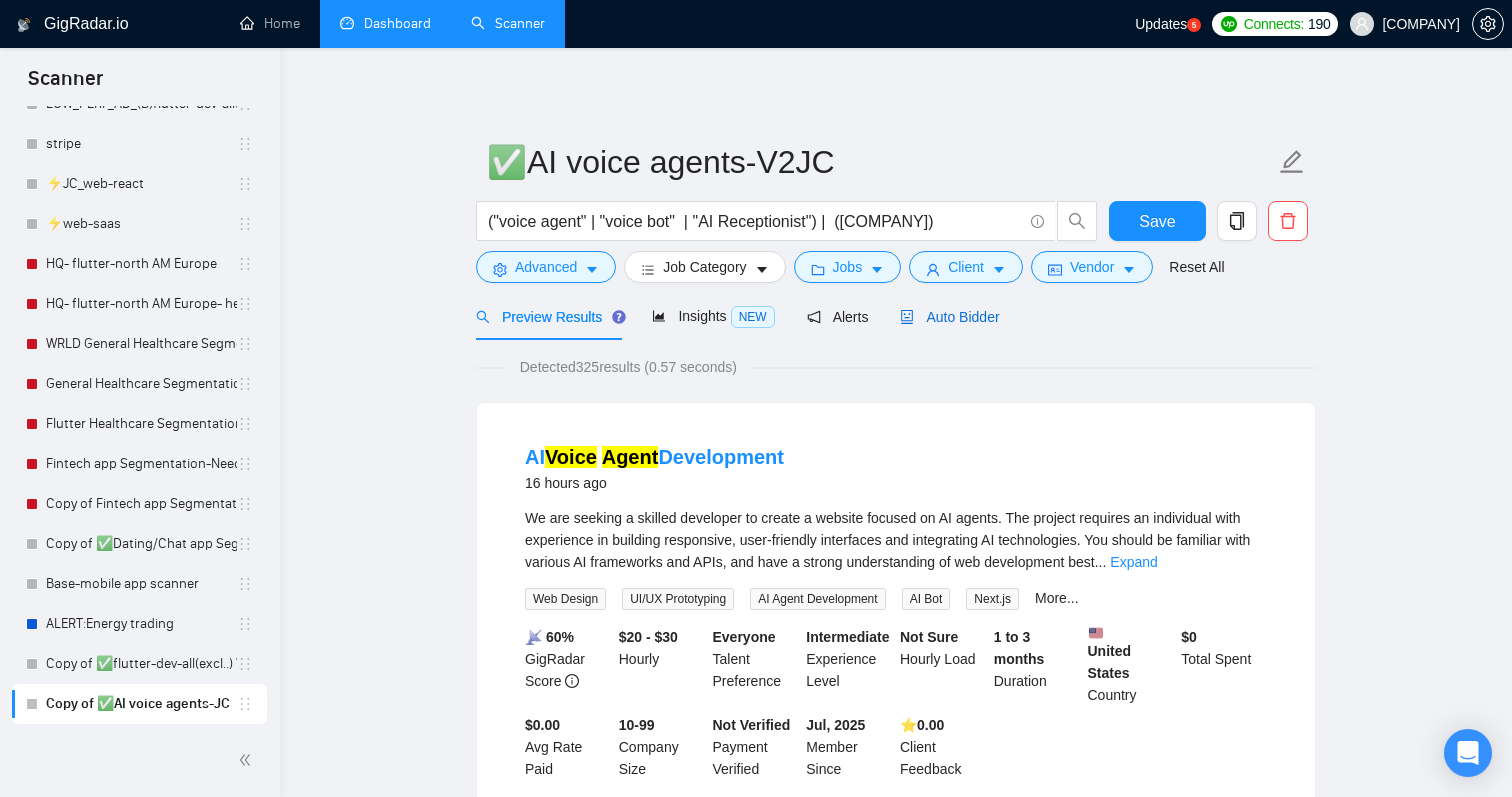 click on "Auto Bidder" at bounding box center (949, 317) 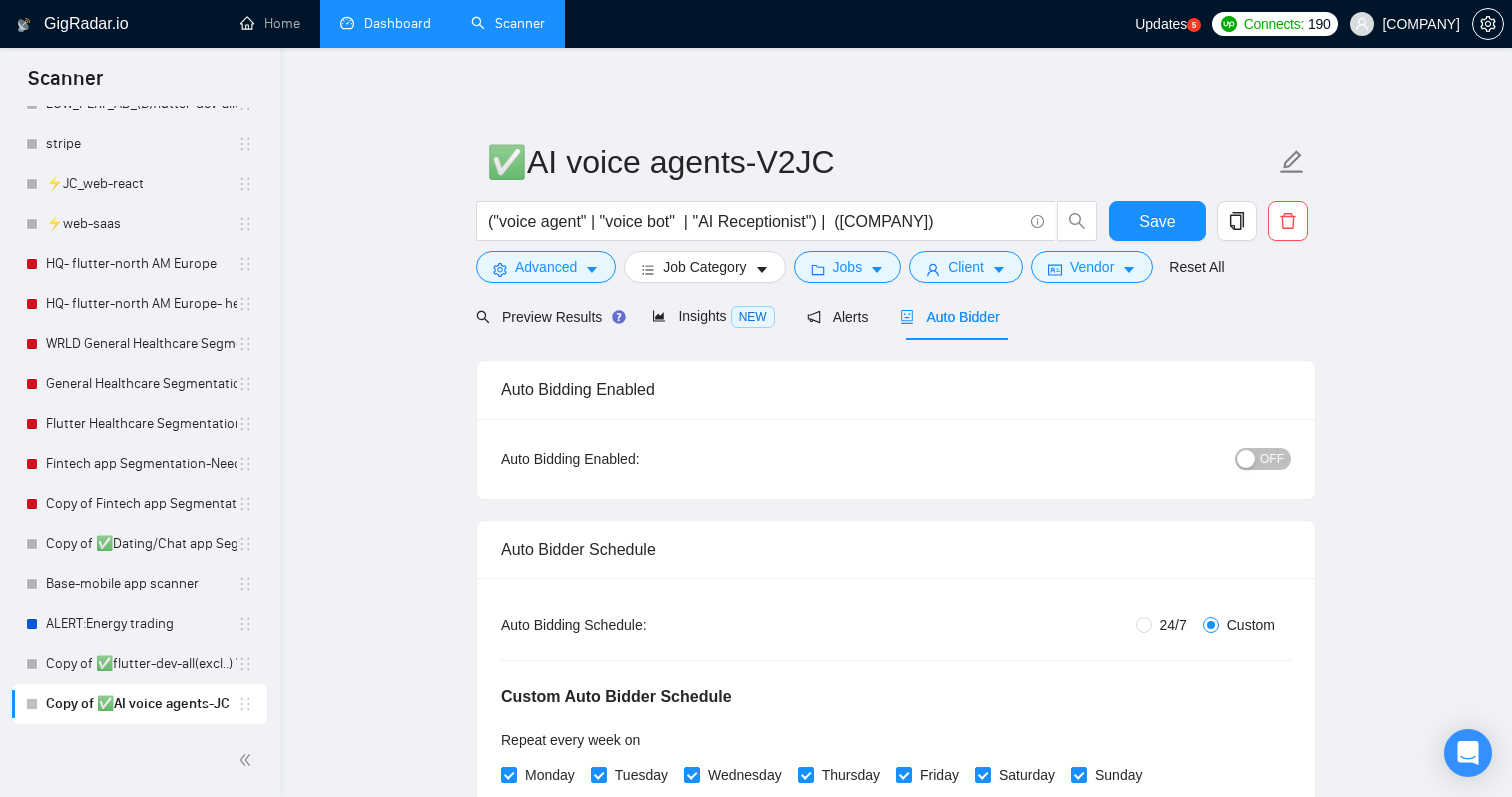 type 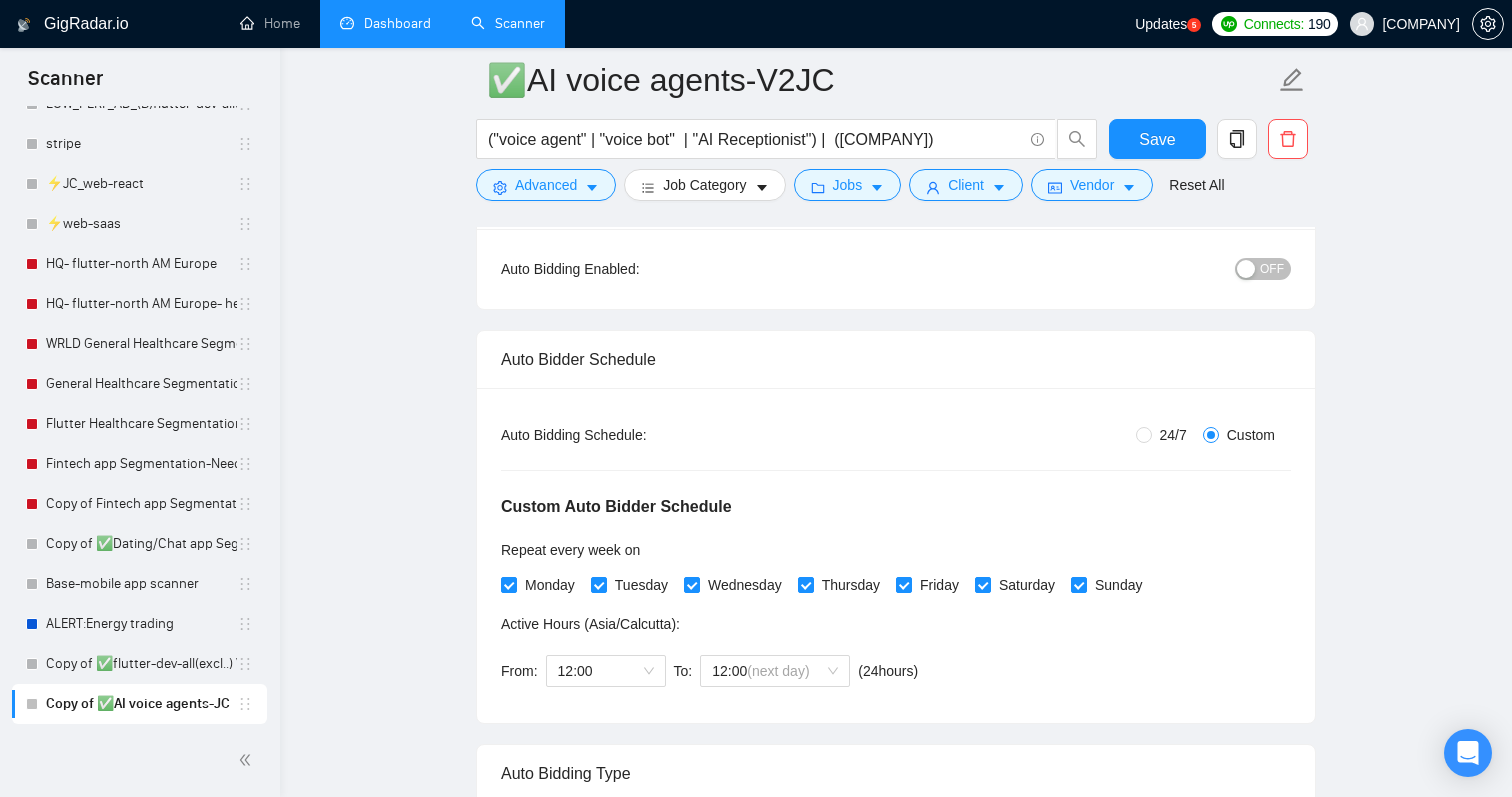 scroll, scrollTop: 184, scrollLeft: 0, axis: vertical 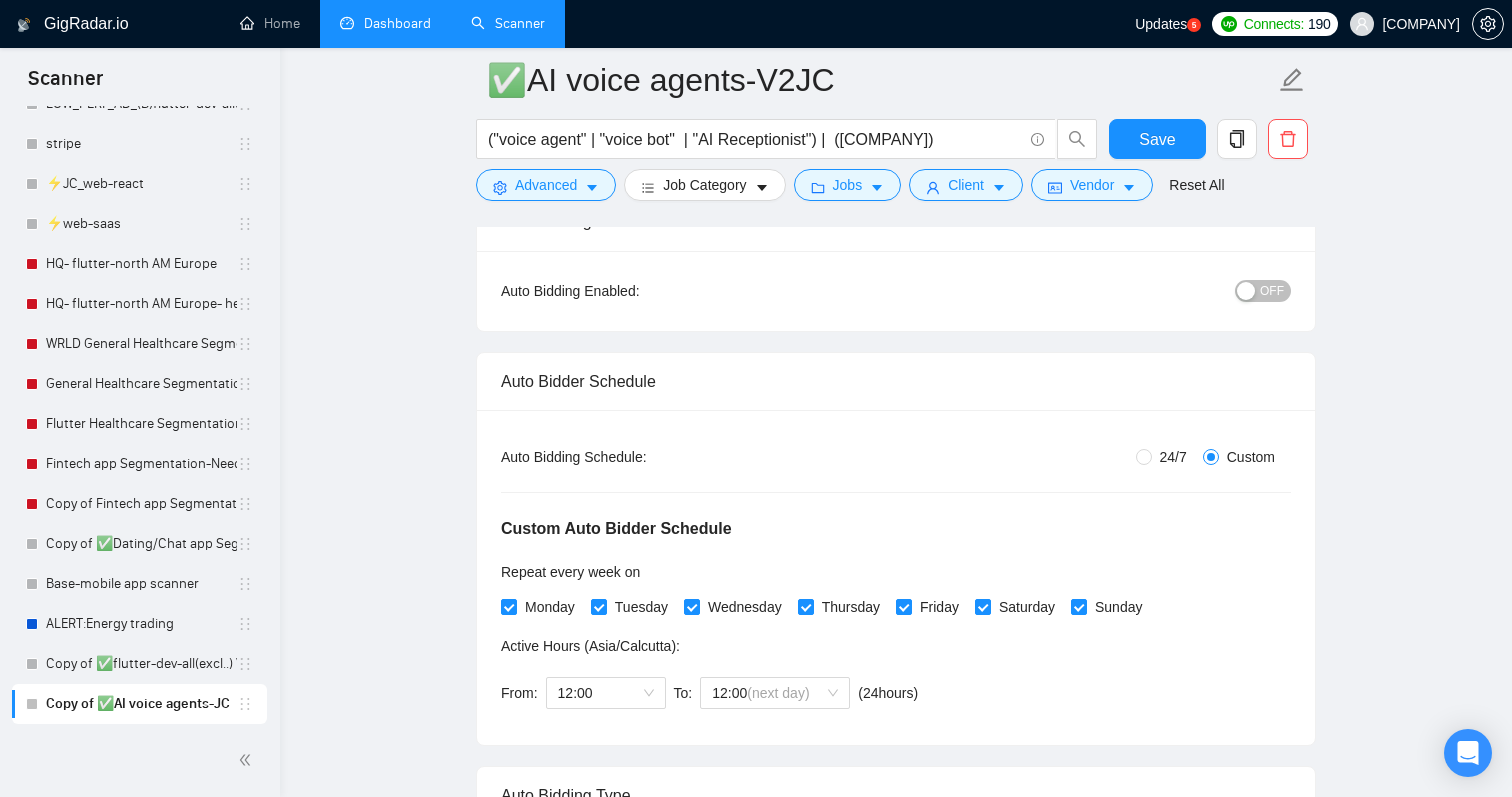 click at bounding box center [1246, 291] 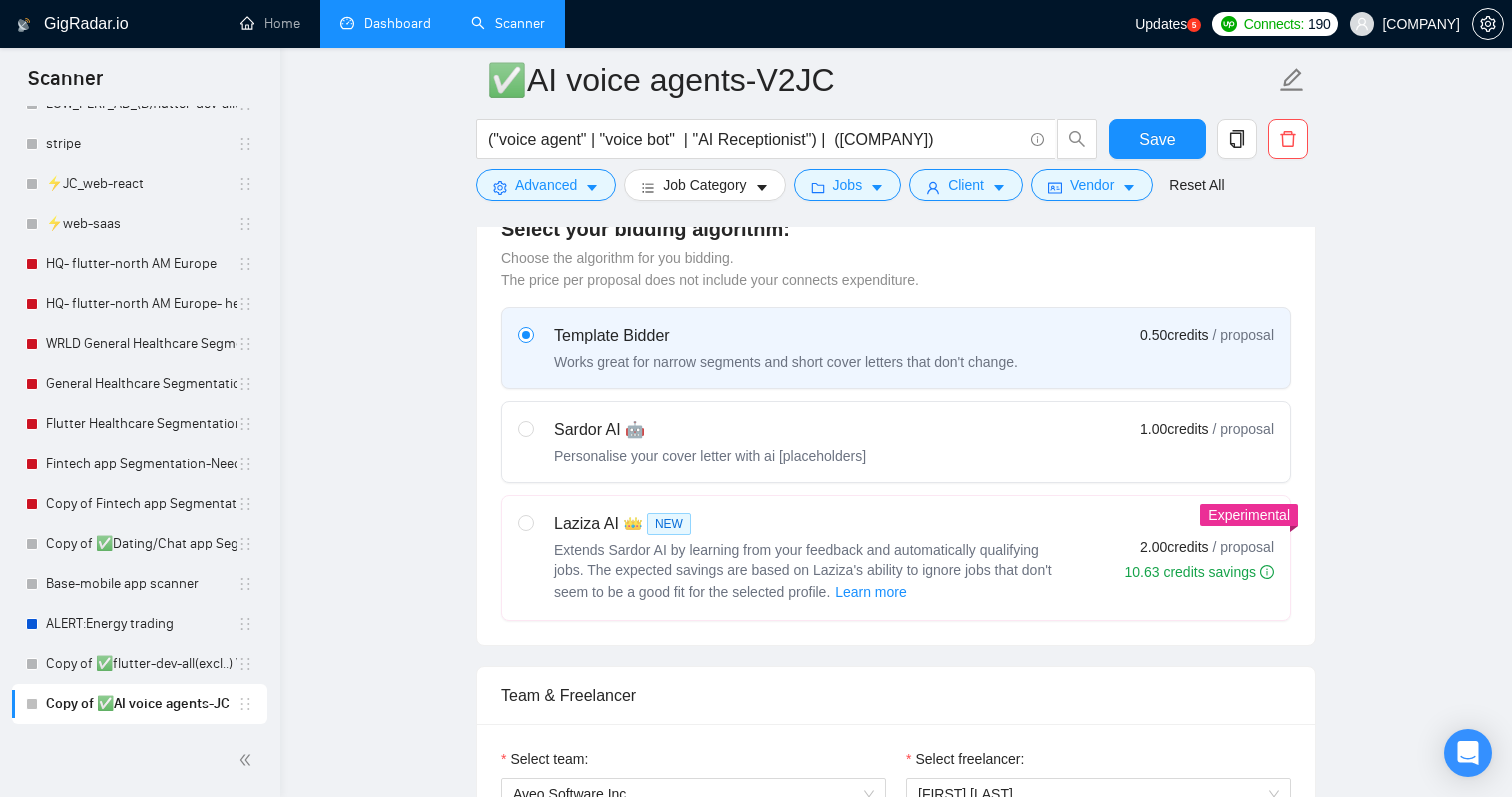scroll, scrollTop: 821, scrollLeft: 0, axis: vertical 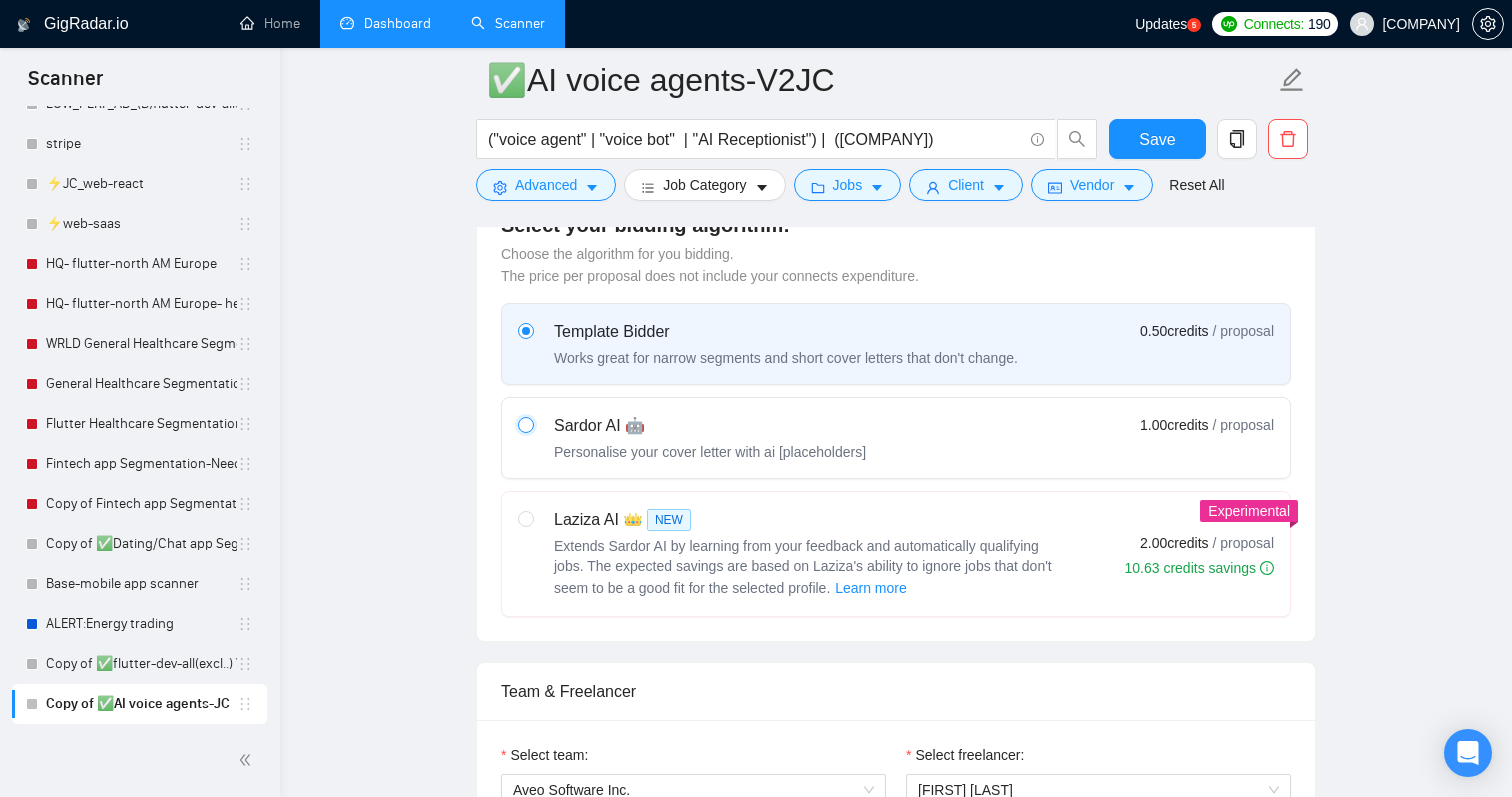 click at bounding box center [525, 424] 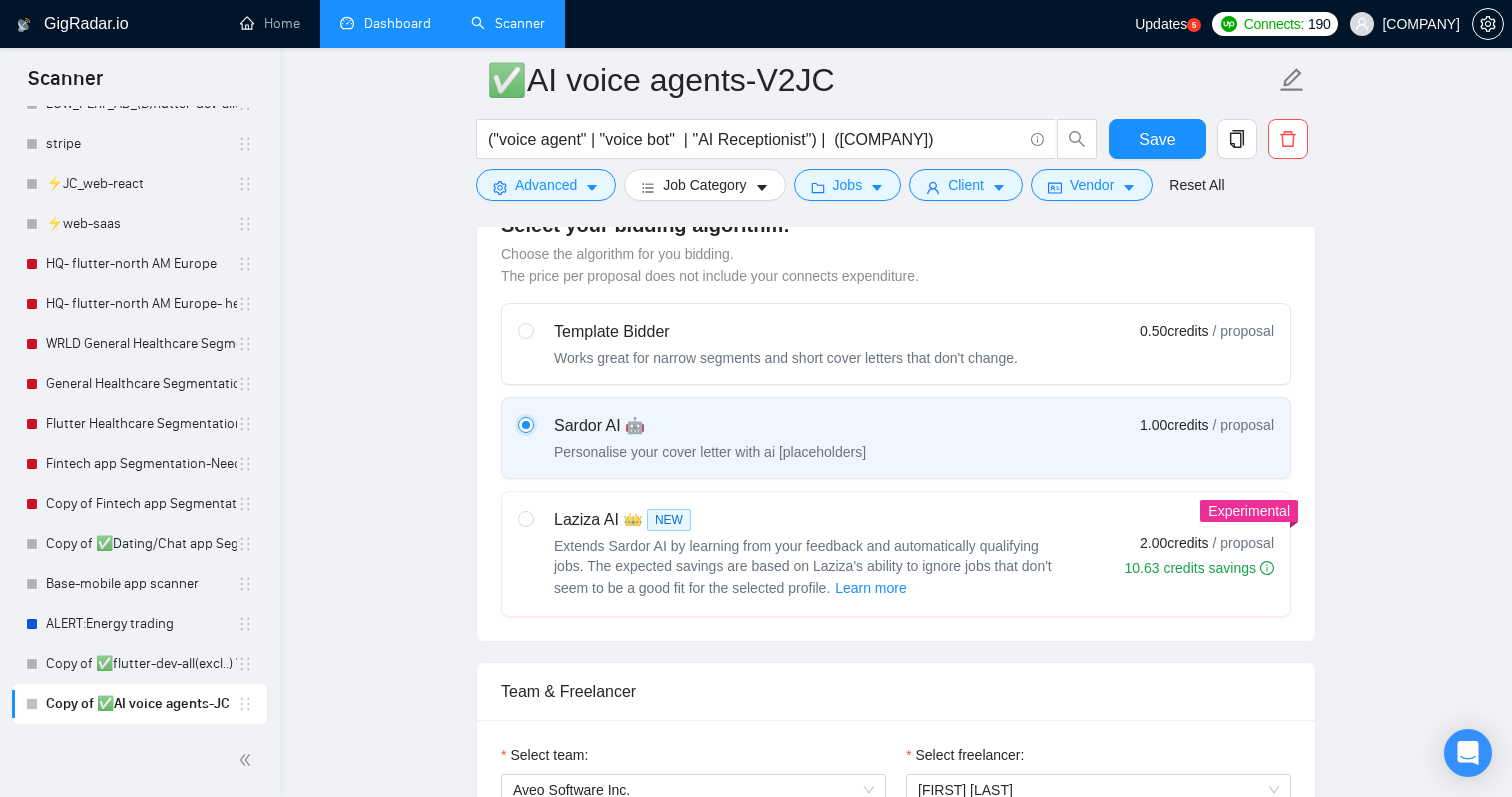 type 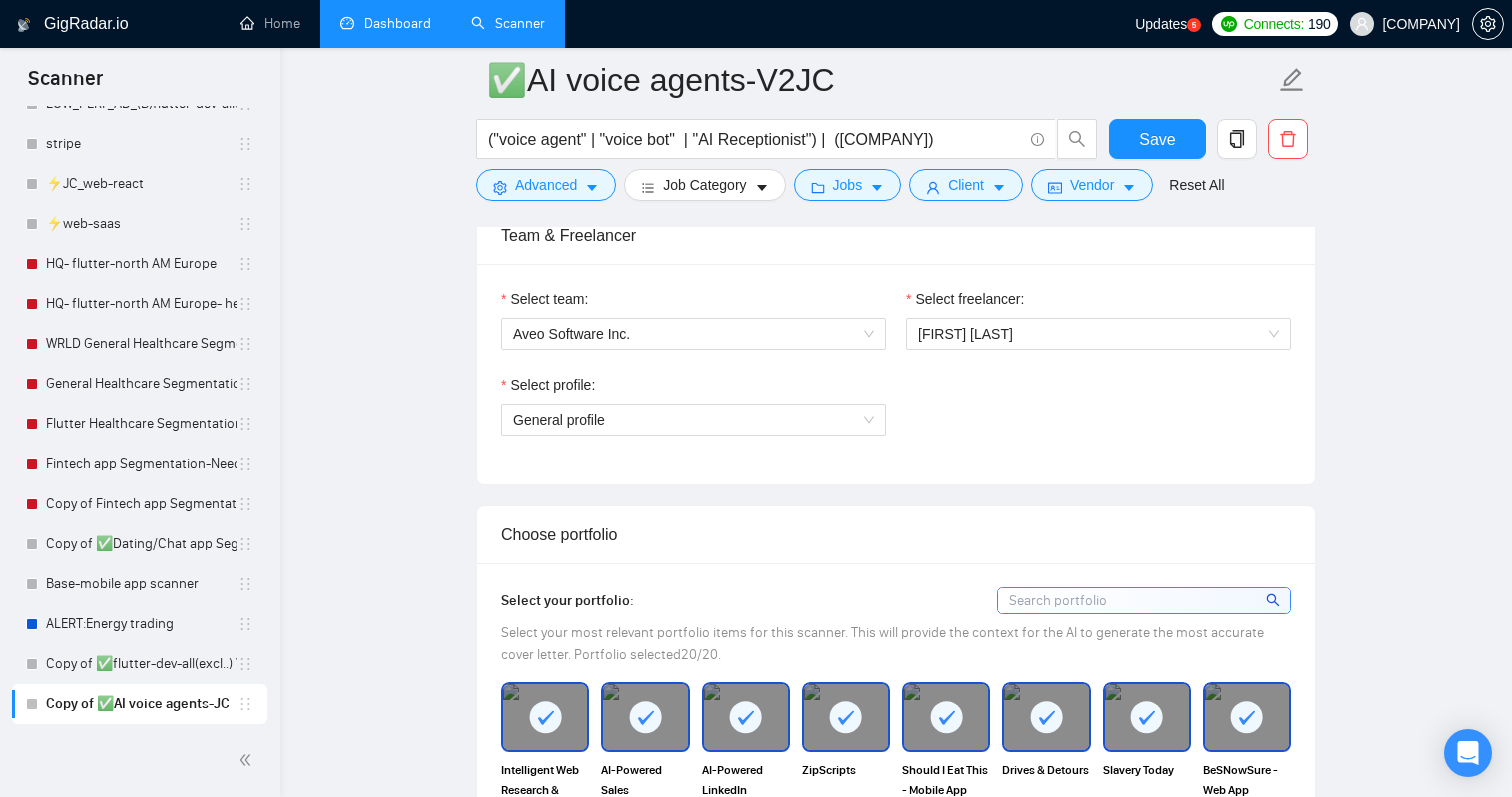 scroll, scrollTop: 1279, scrollLeft: 0, axis: vertical 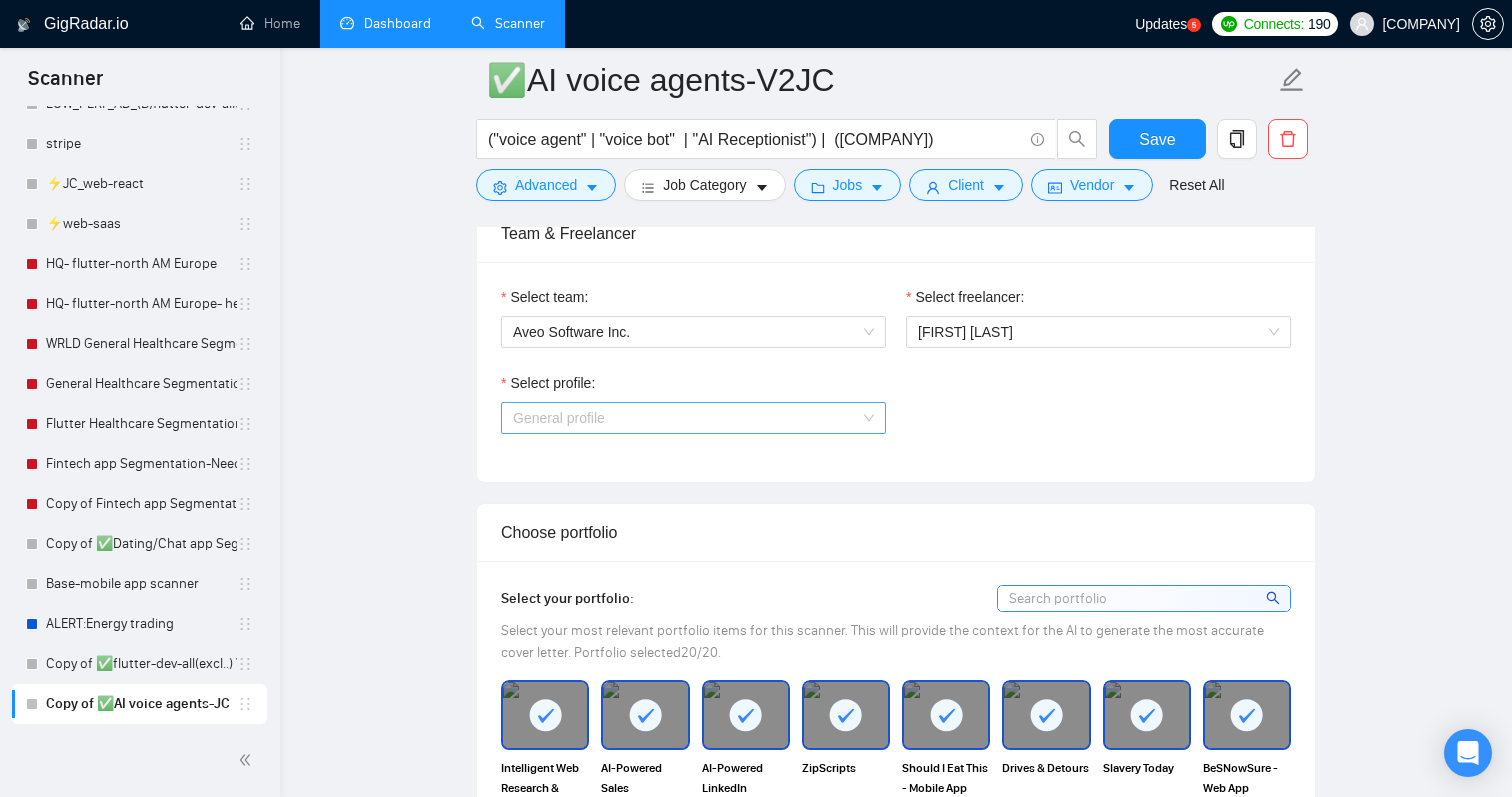 click on "General profile" at bounding box center (693, 418) 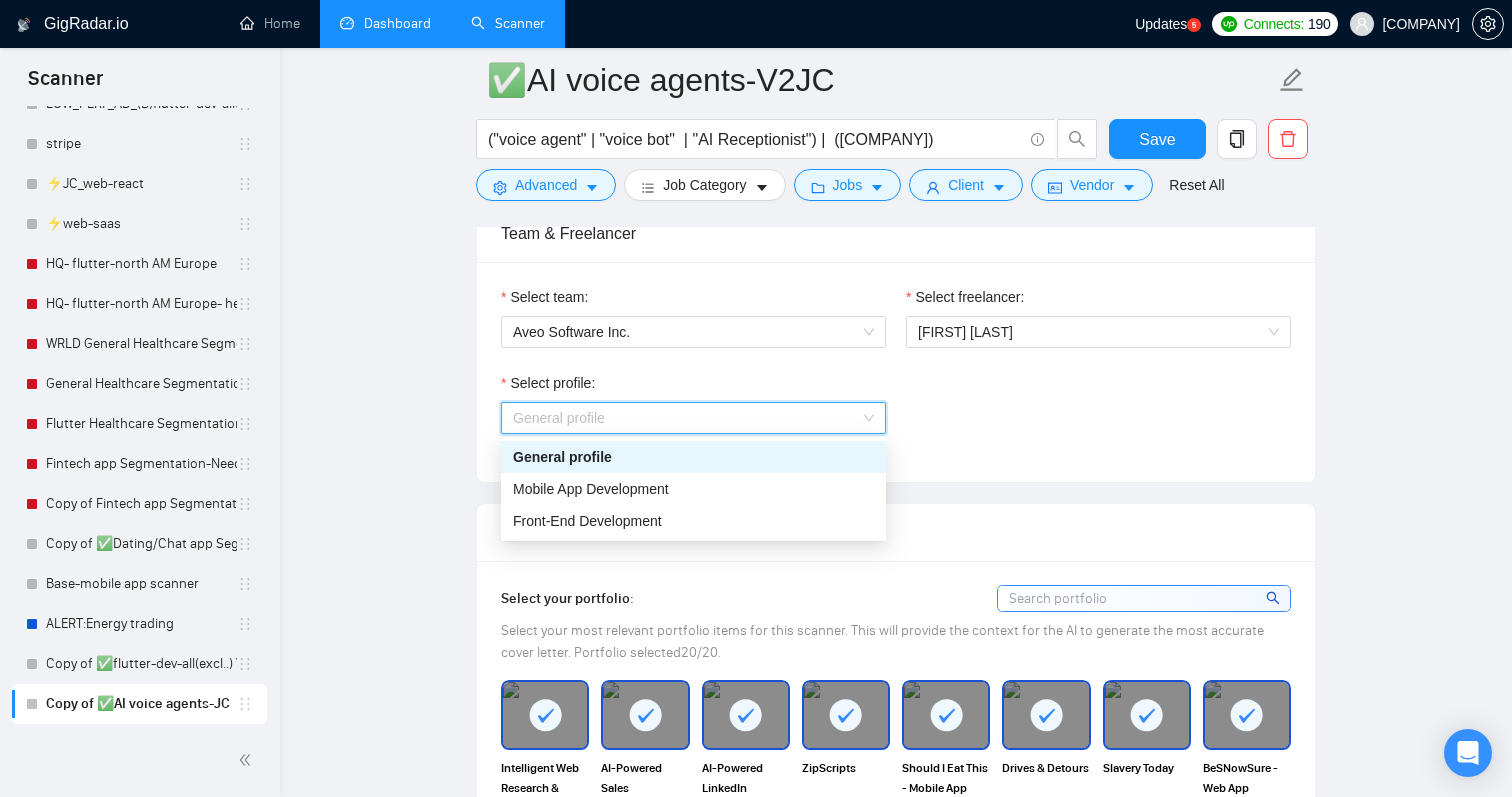 click on "General profile" at bounding box center (693, 418) 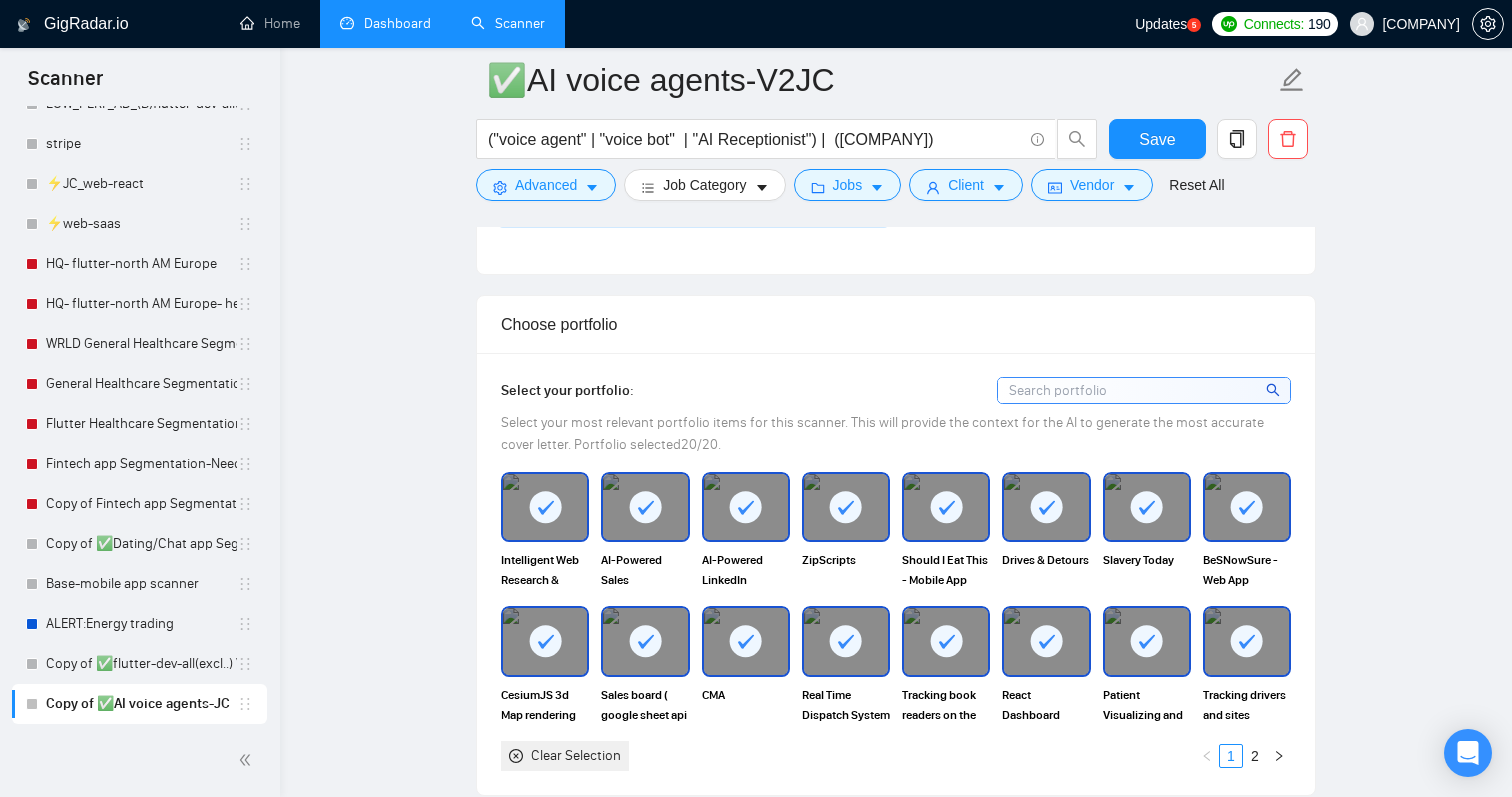 scroll, scrollTop: 1490, scrollLeft: 0, axis: vertical 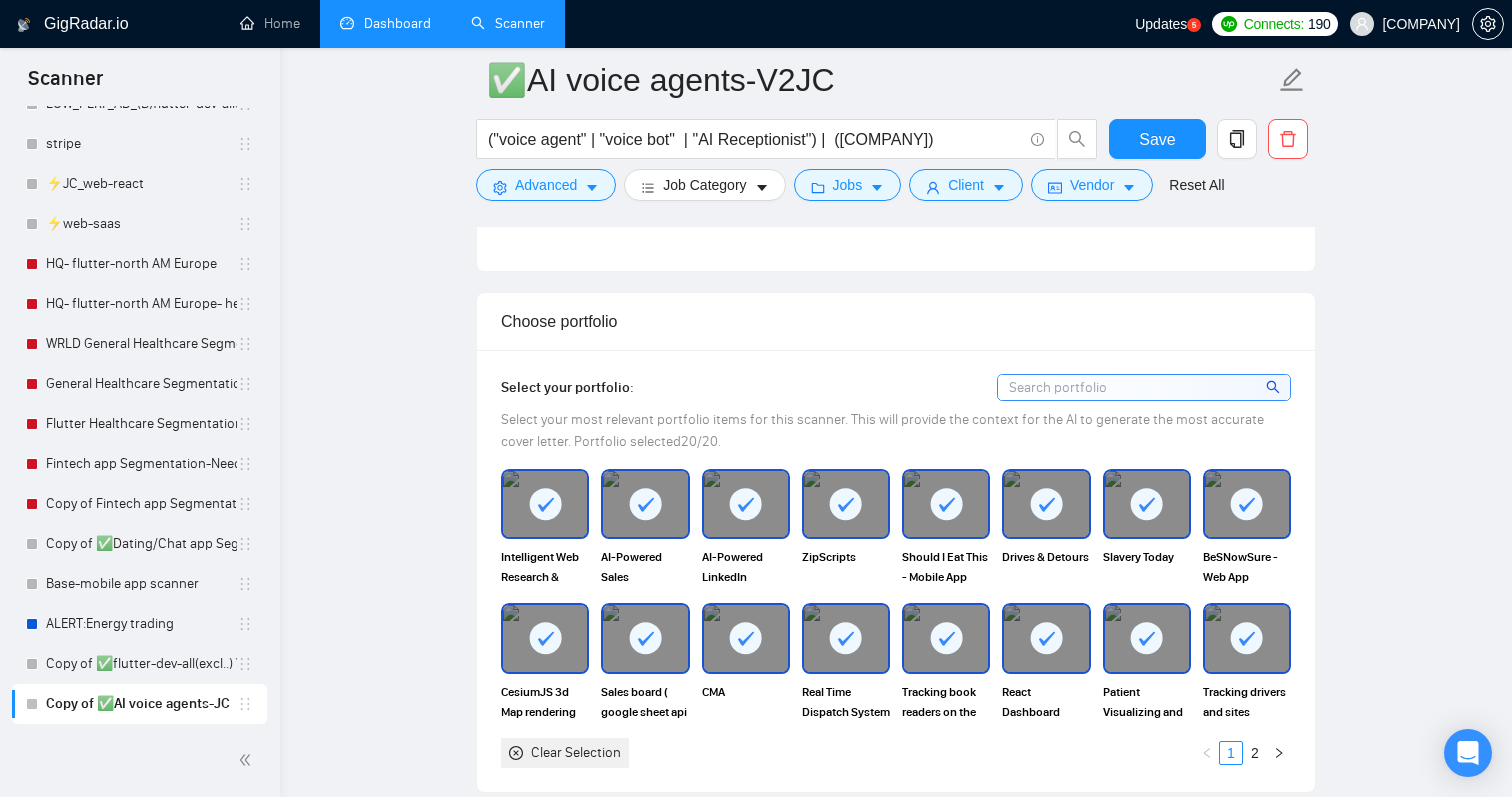 click 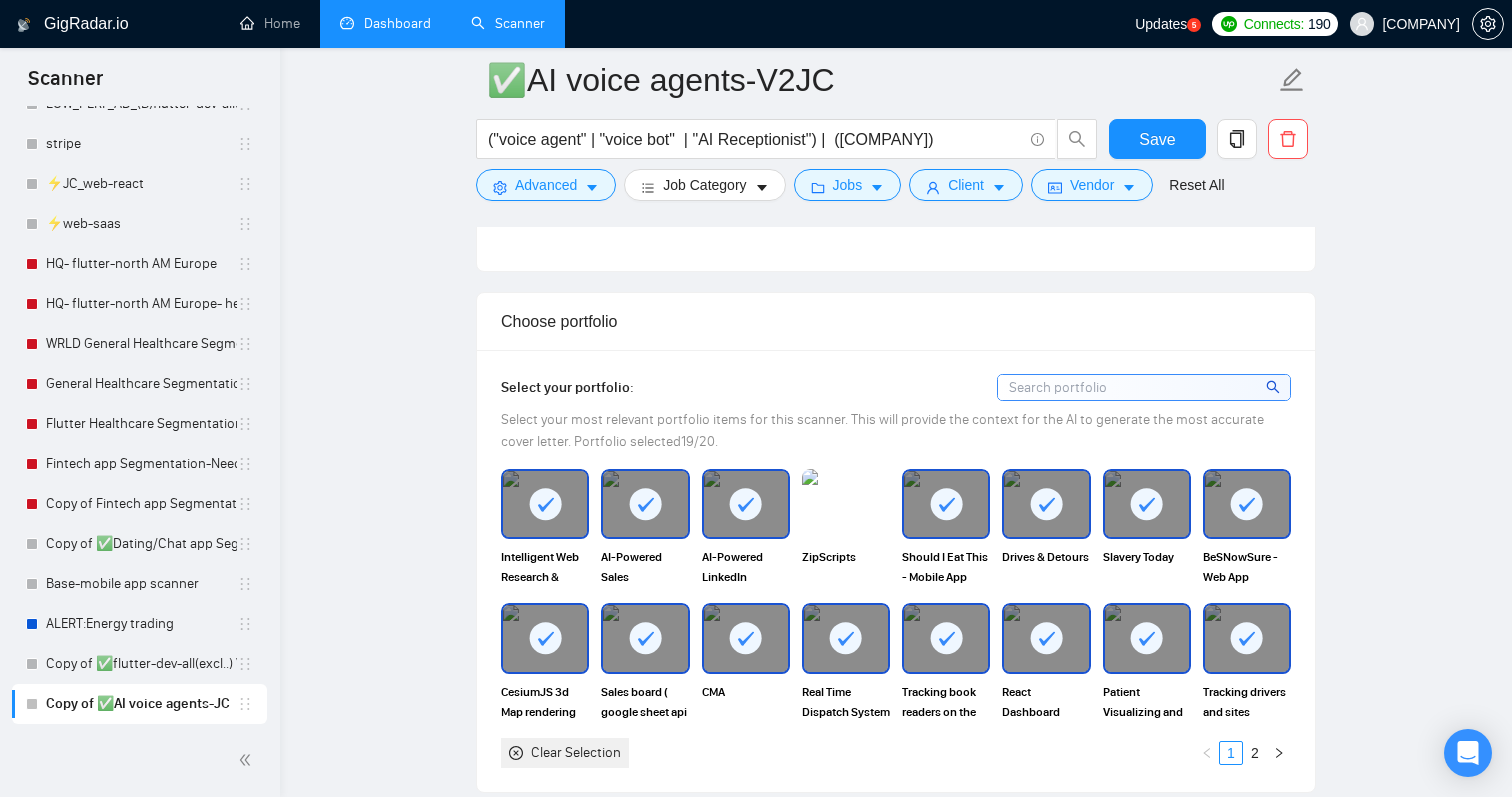 click 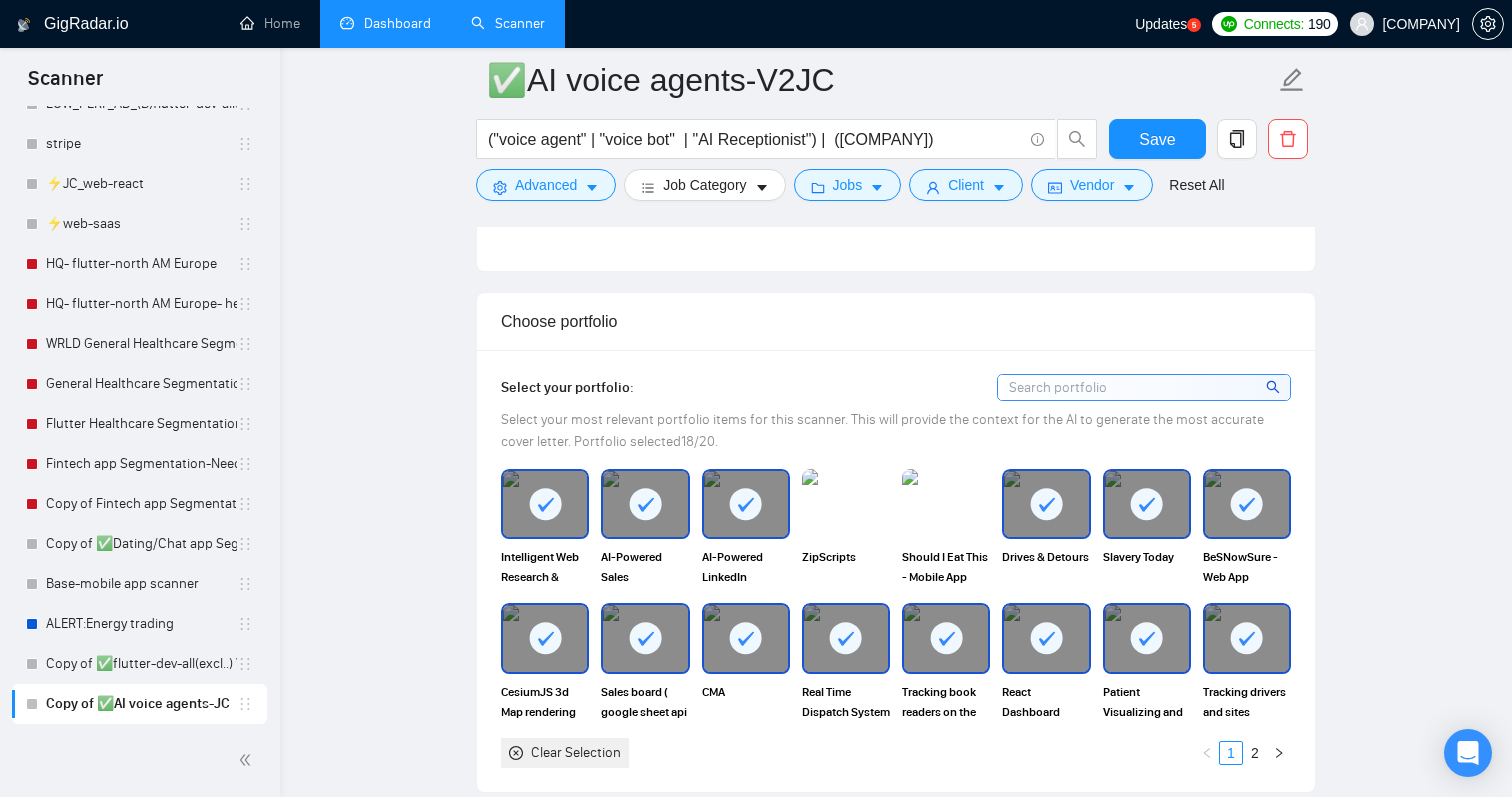 click on "Drives & Detours" at bounding box center [1046, 528] 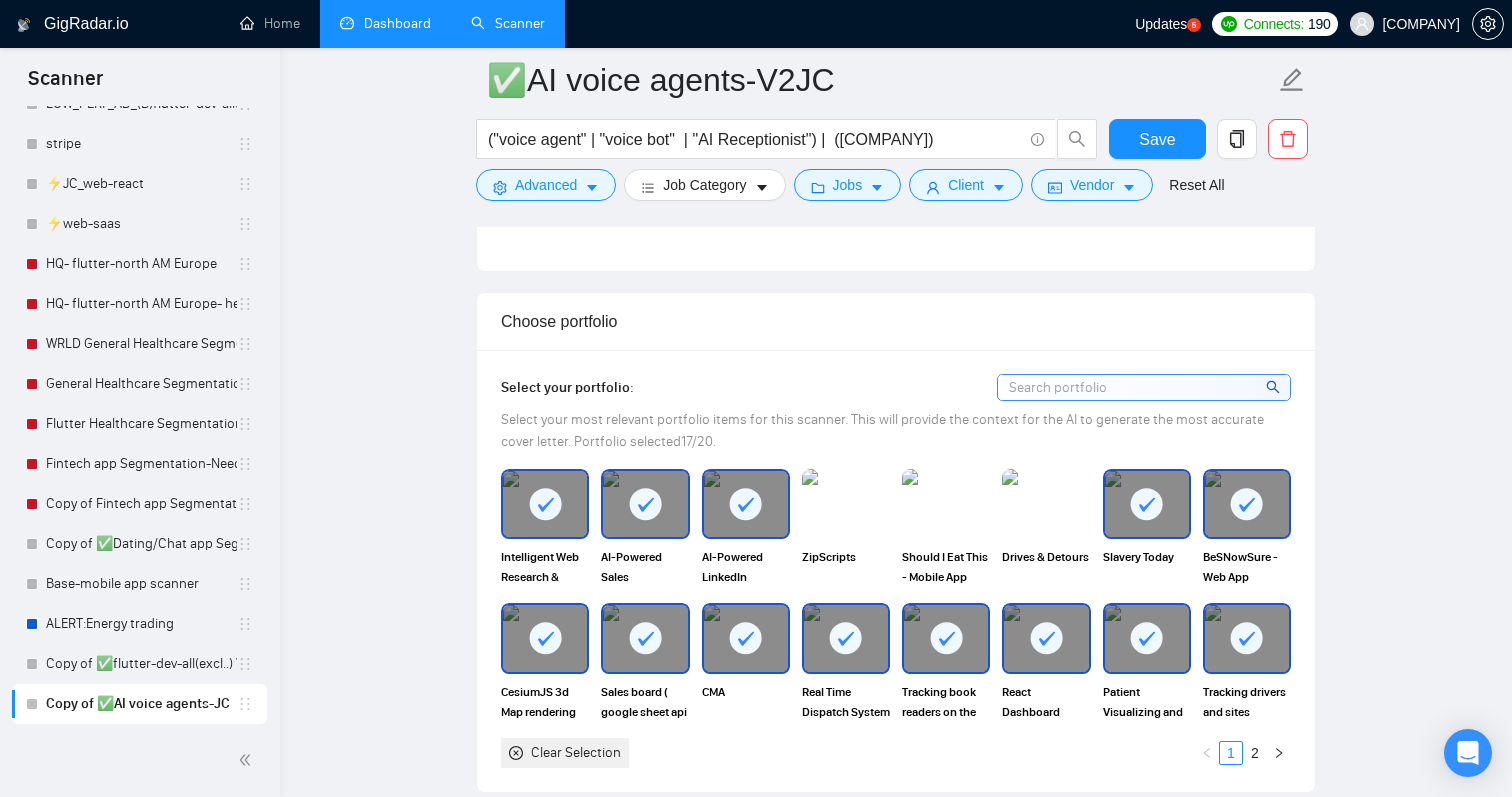 click 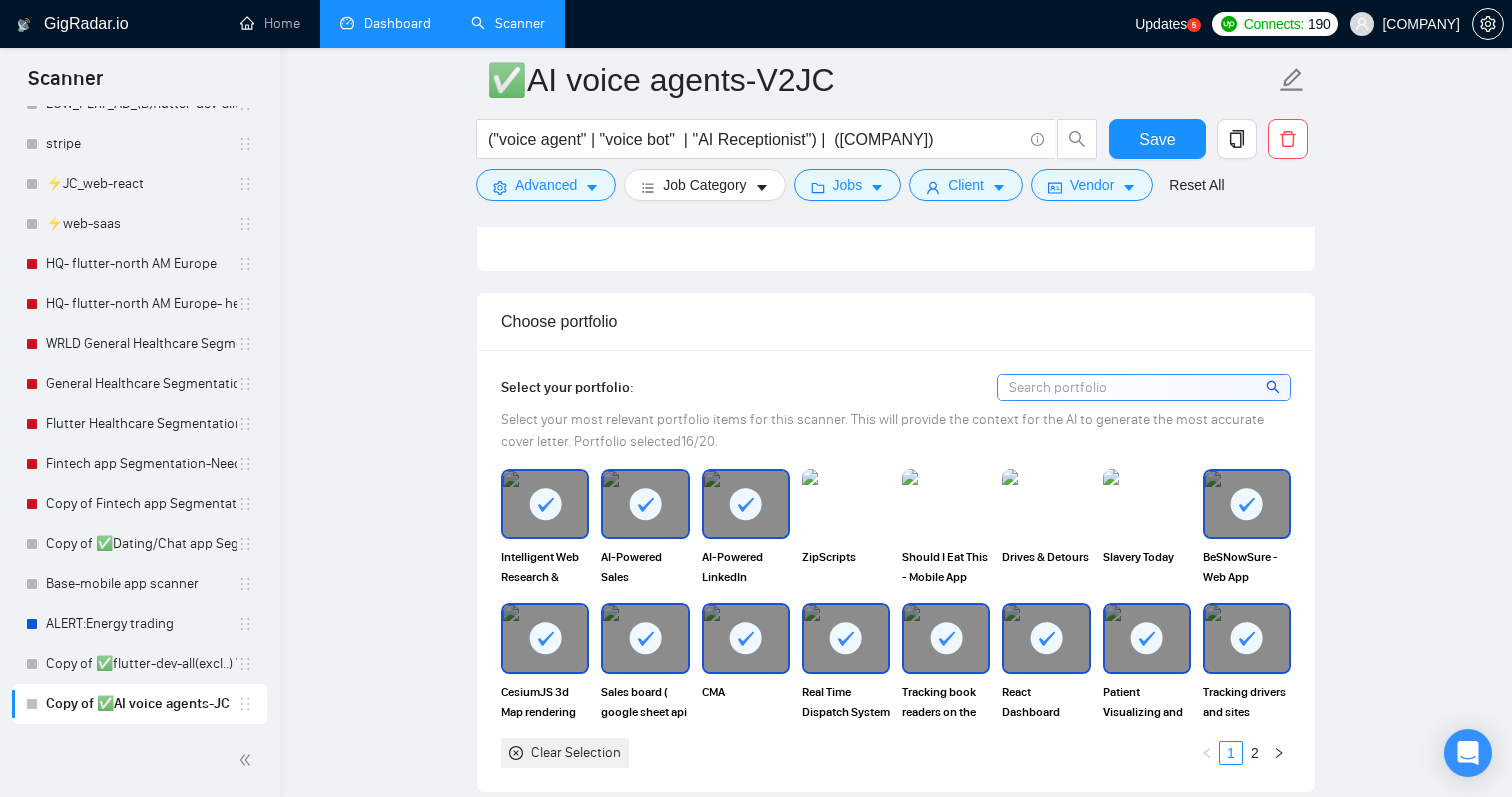 click 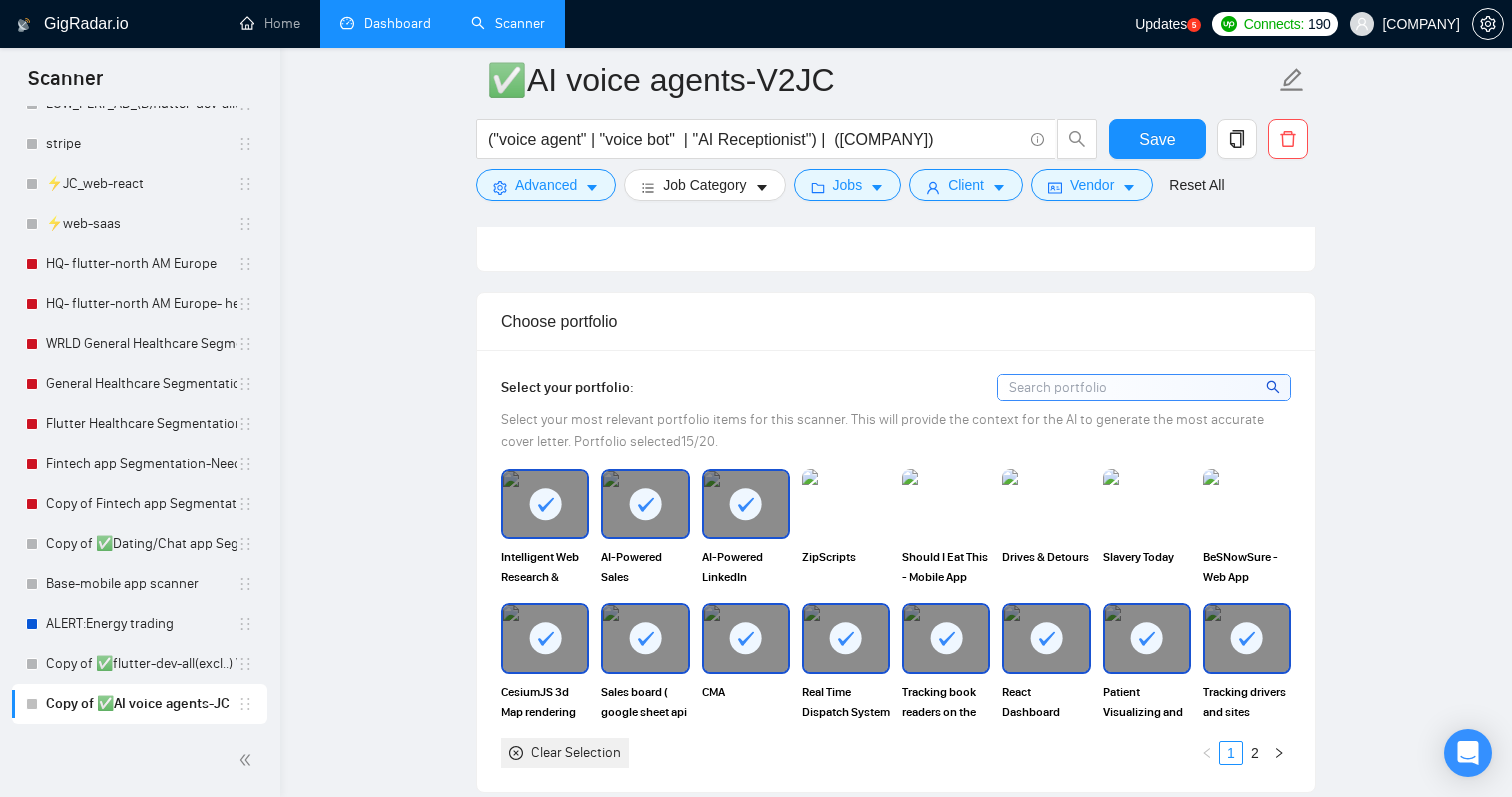 click 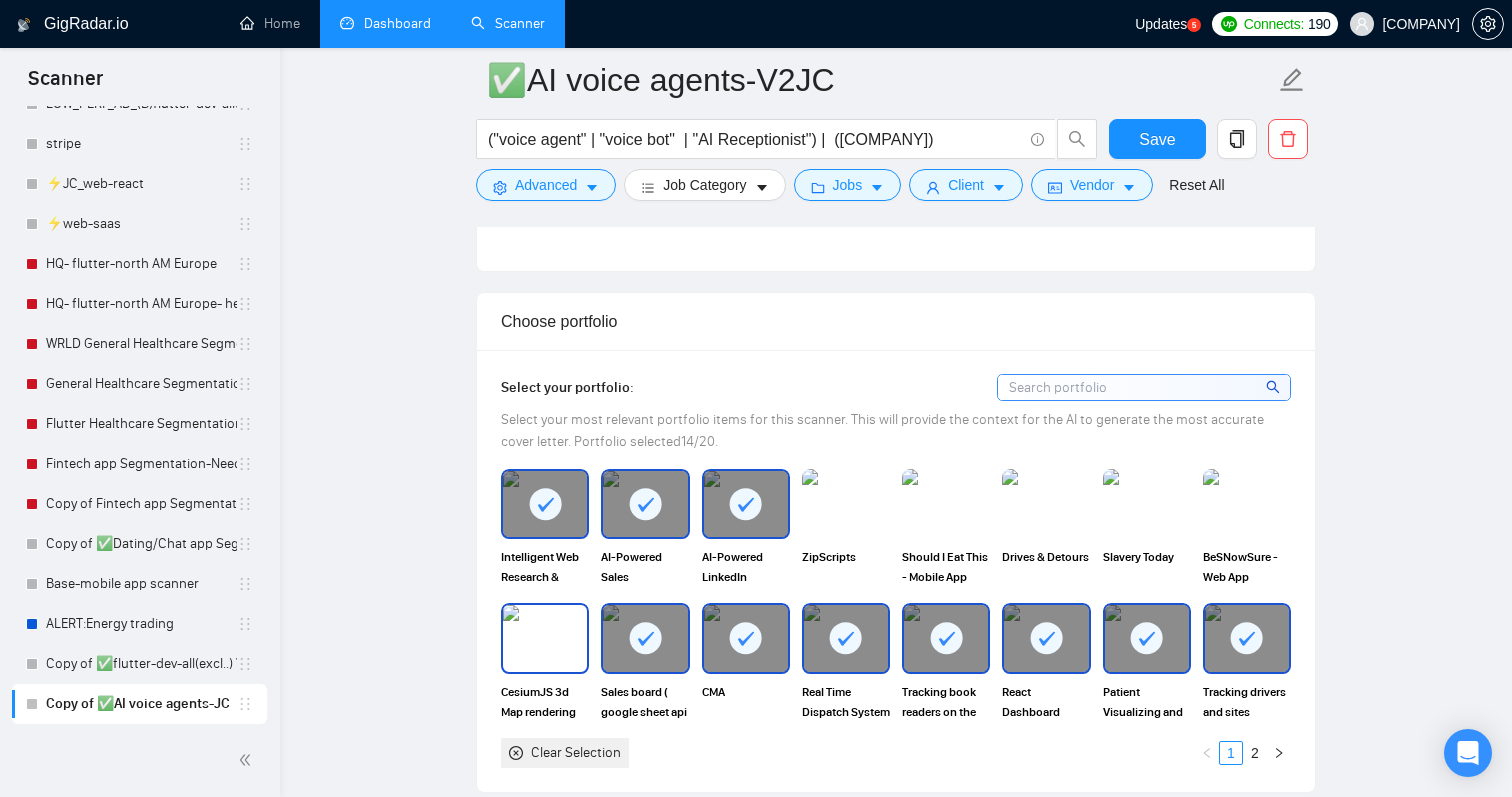 click at bounding box center (645, 638) 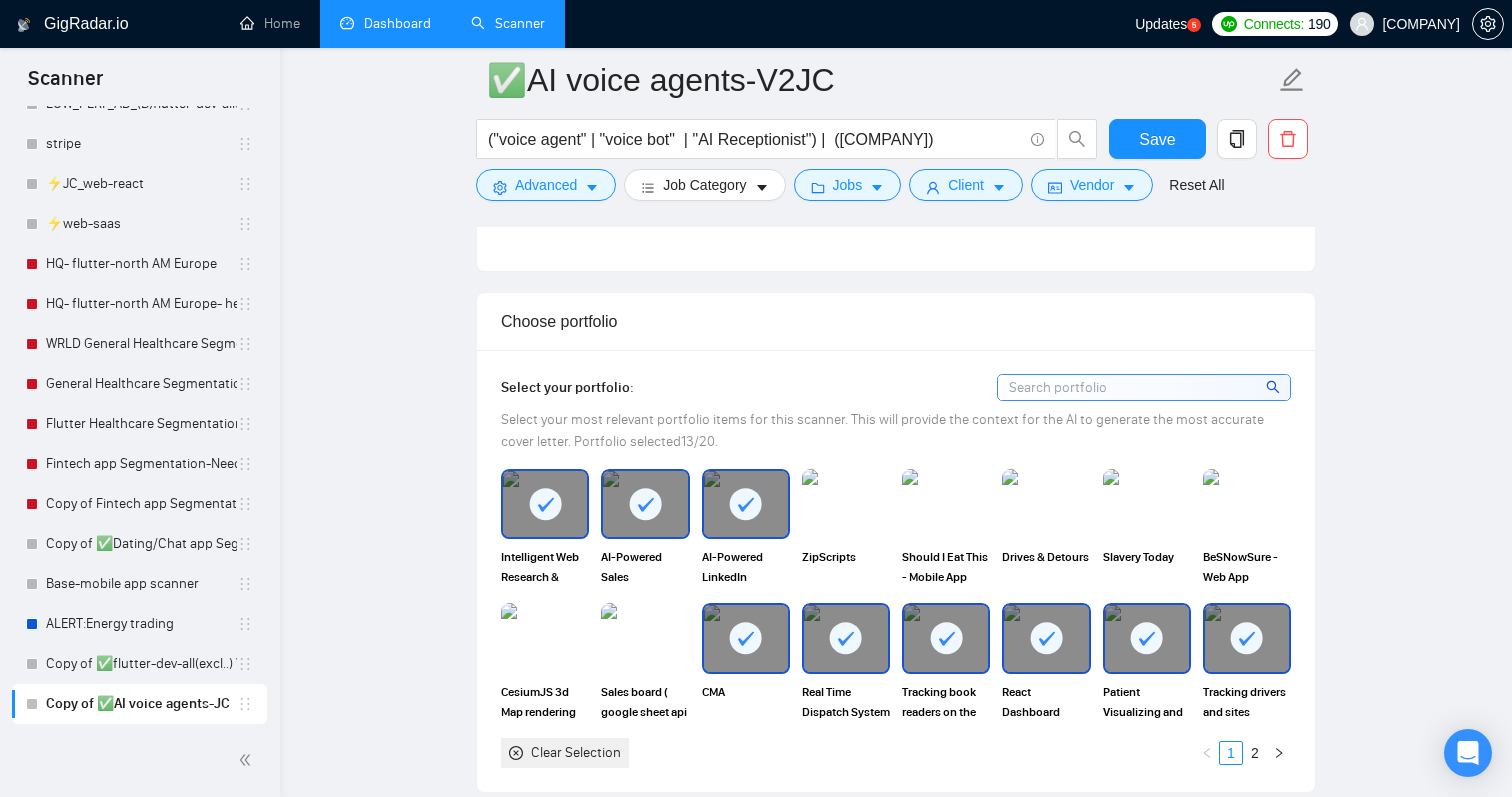 click at bounding box center [746, 638] 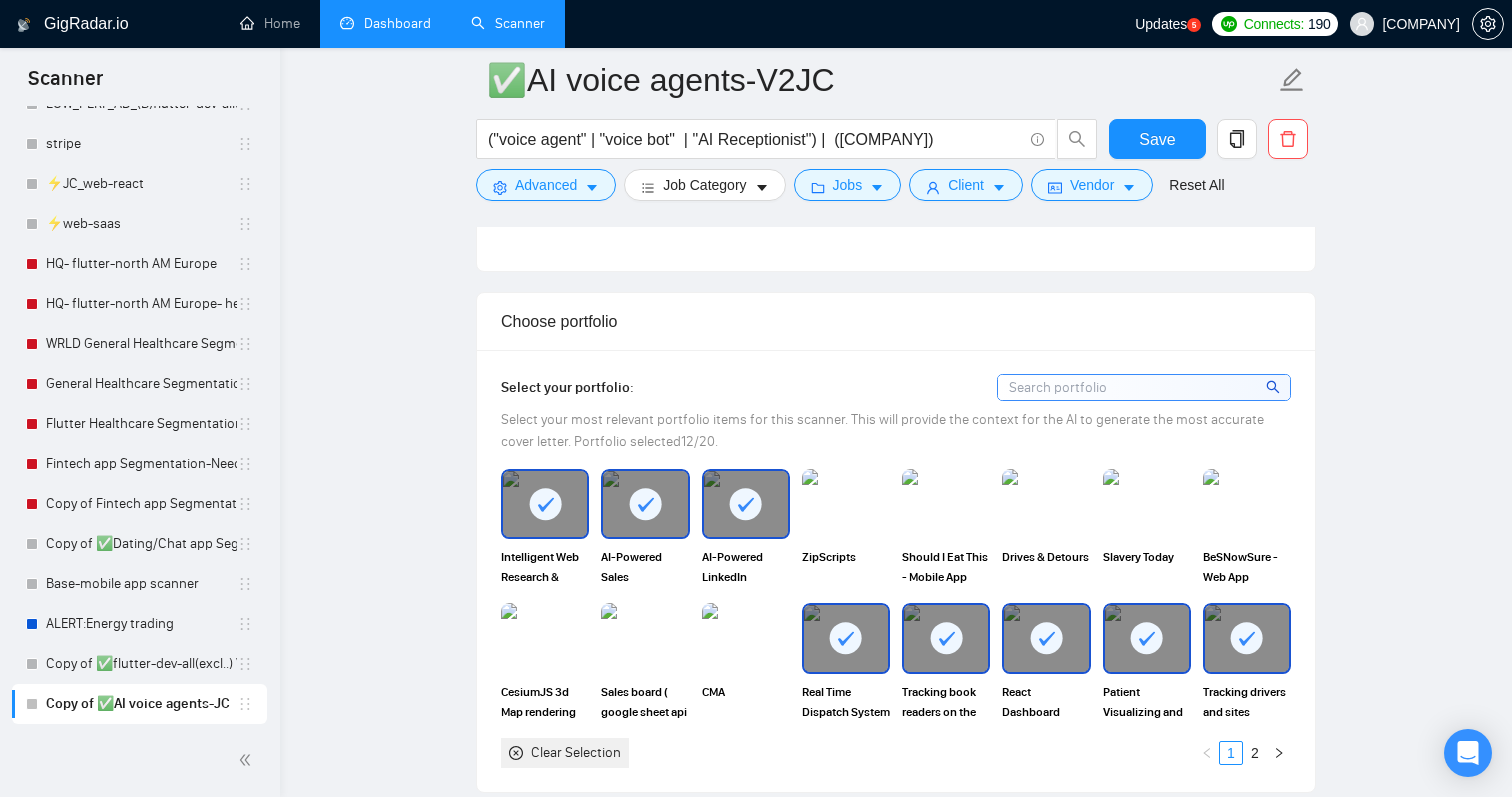 click 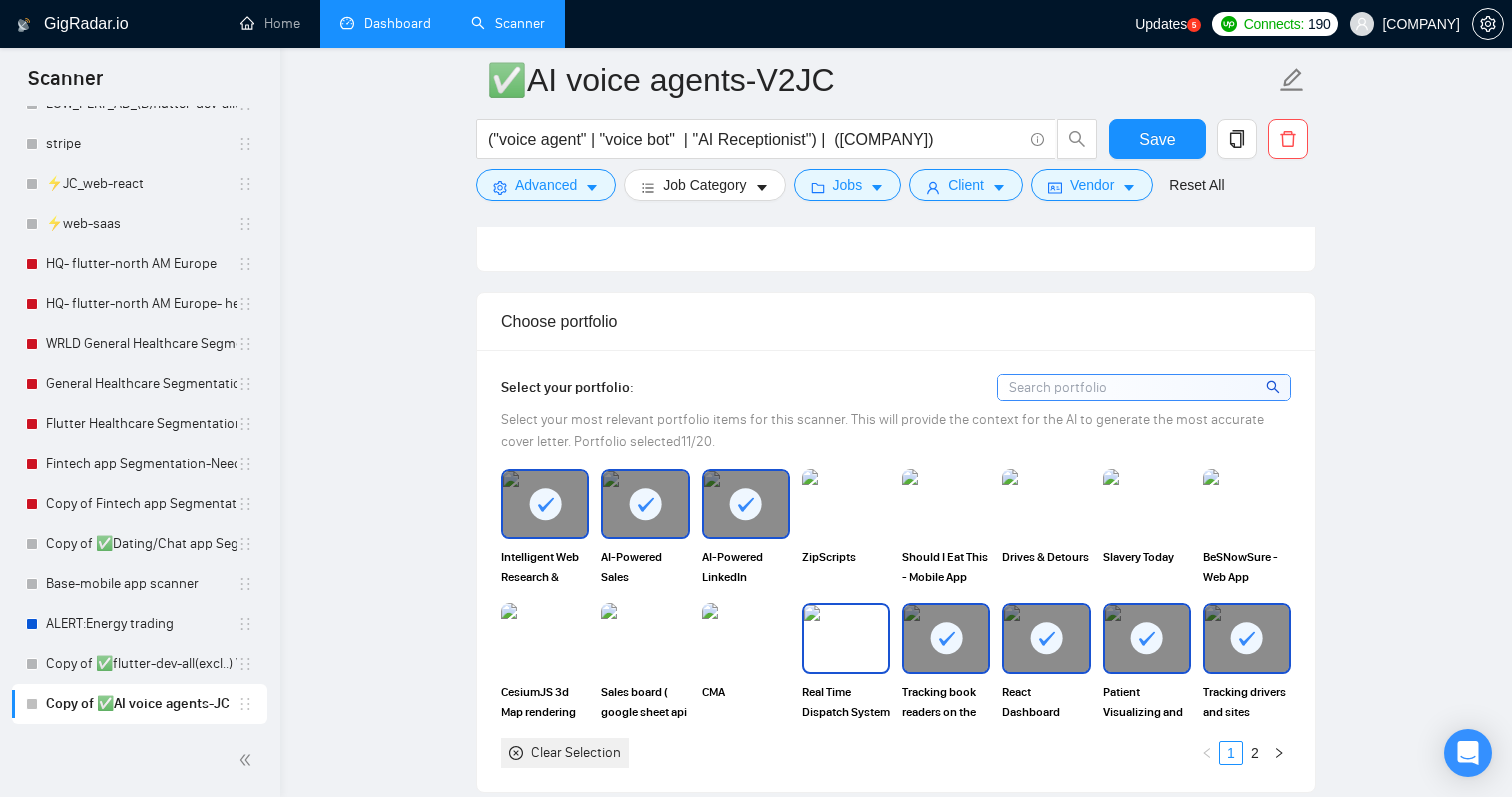 click 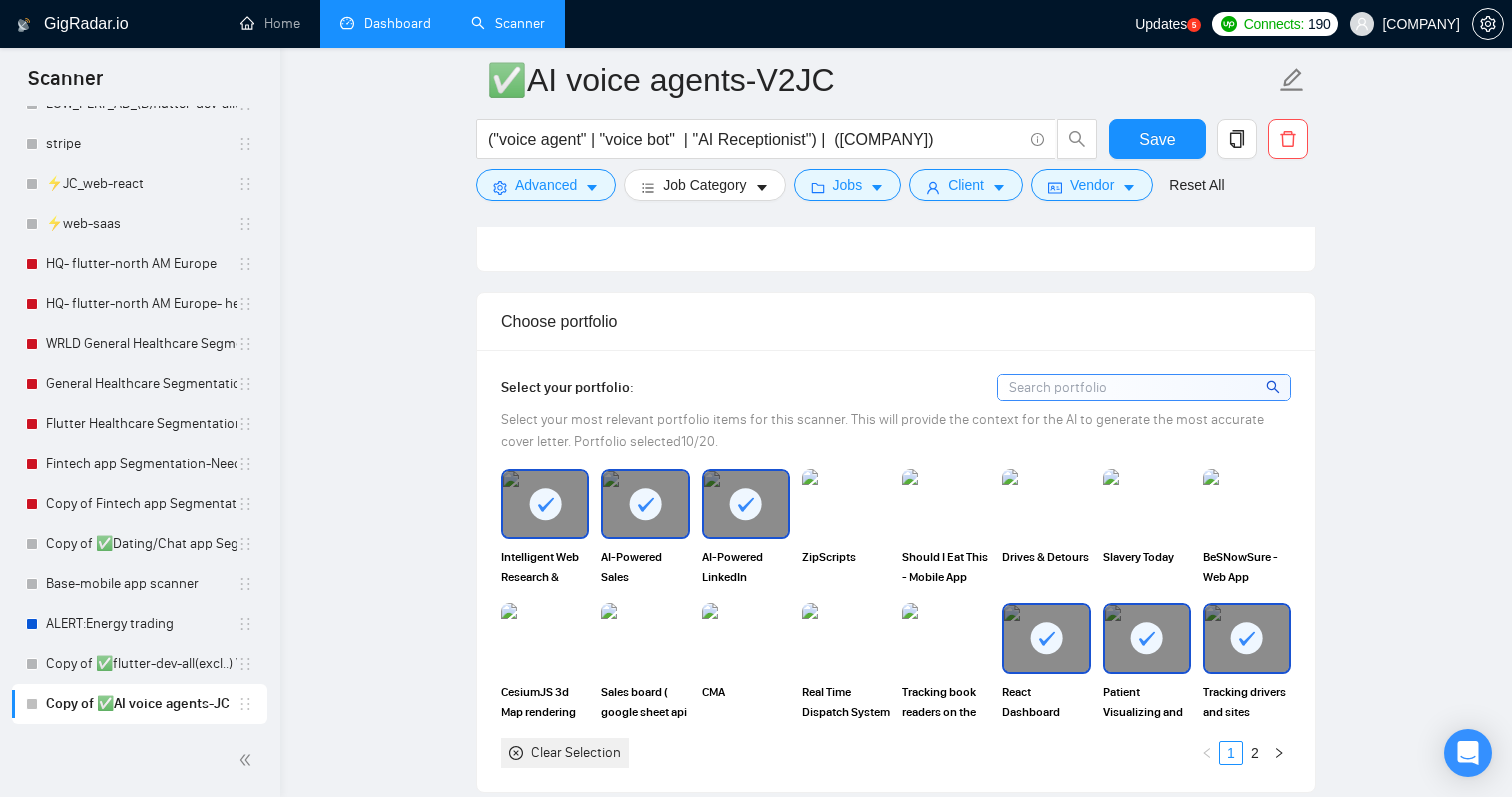 click 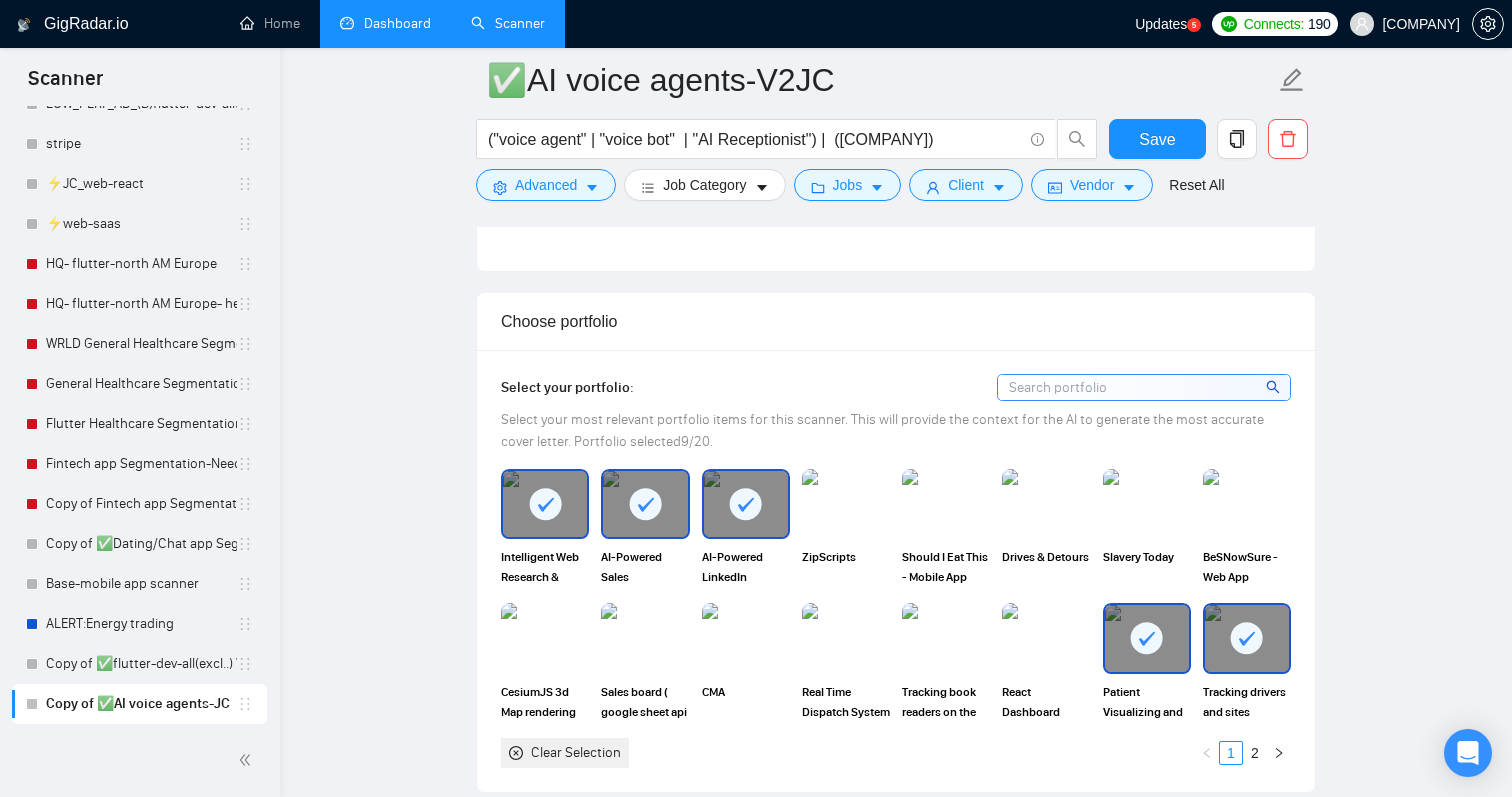 click 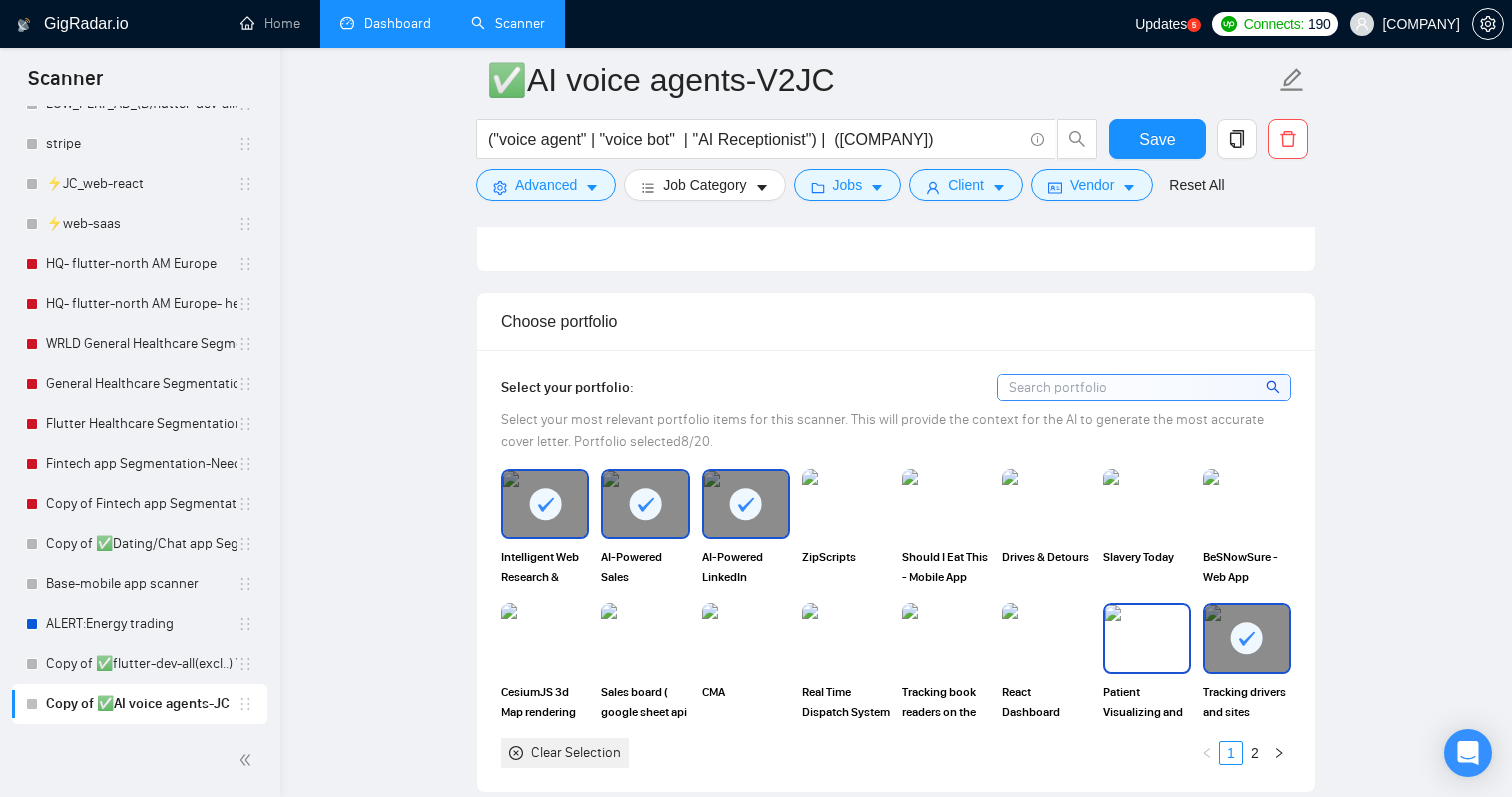 click at bounding box center [1247, 638] 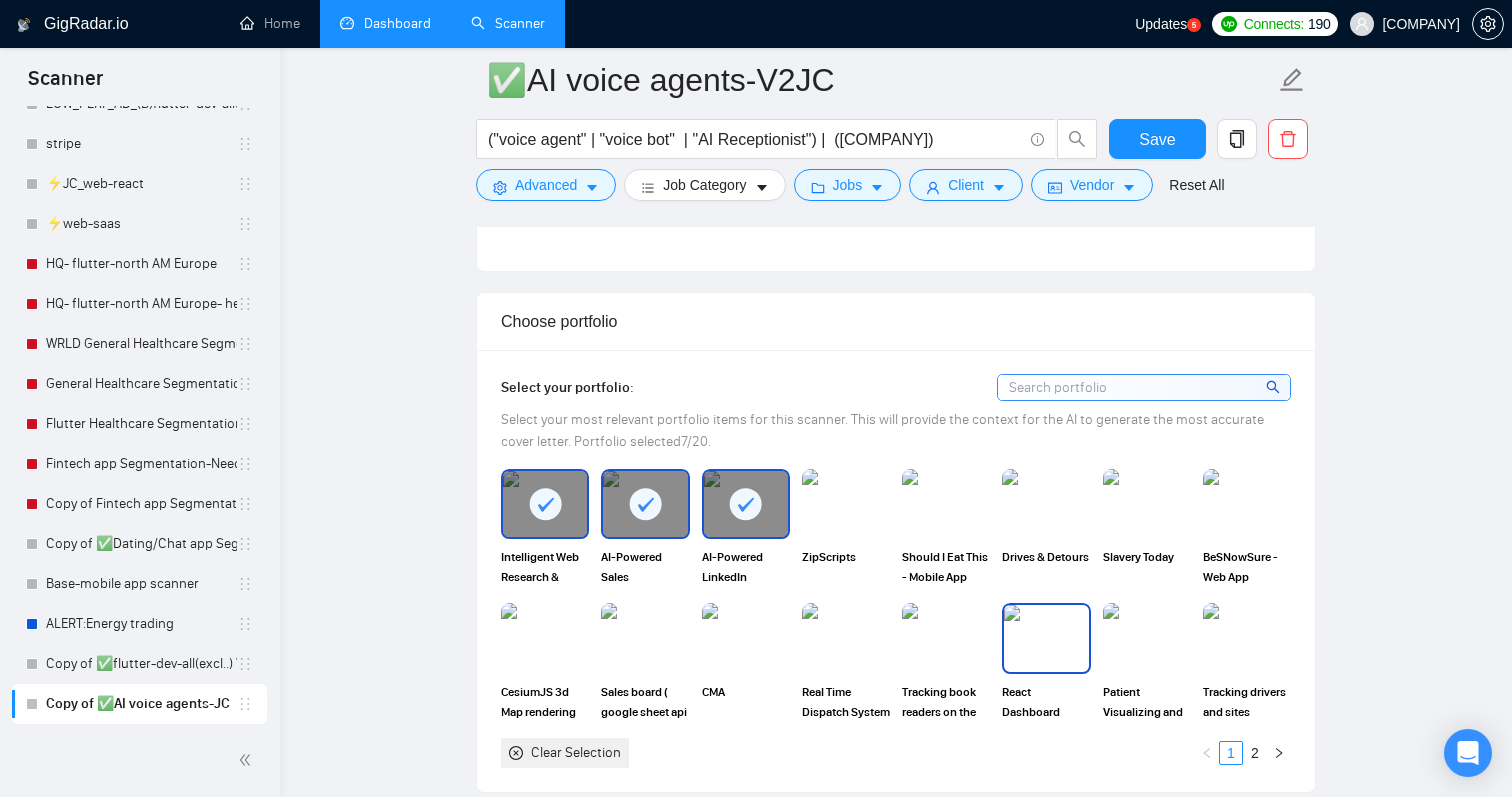 scroll, scrollTop: 1555, scrollLeft: 0, axis: vertical 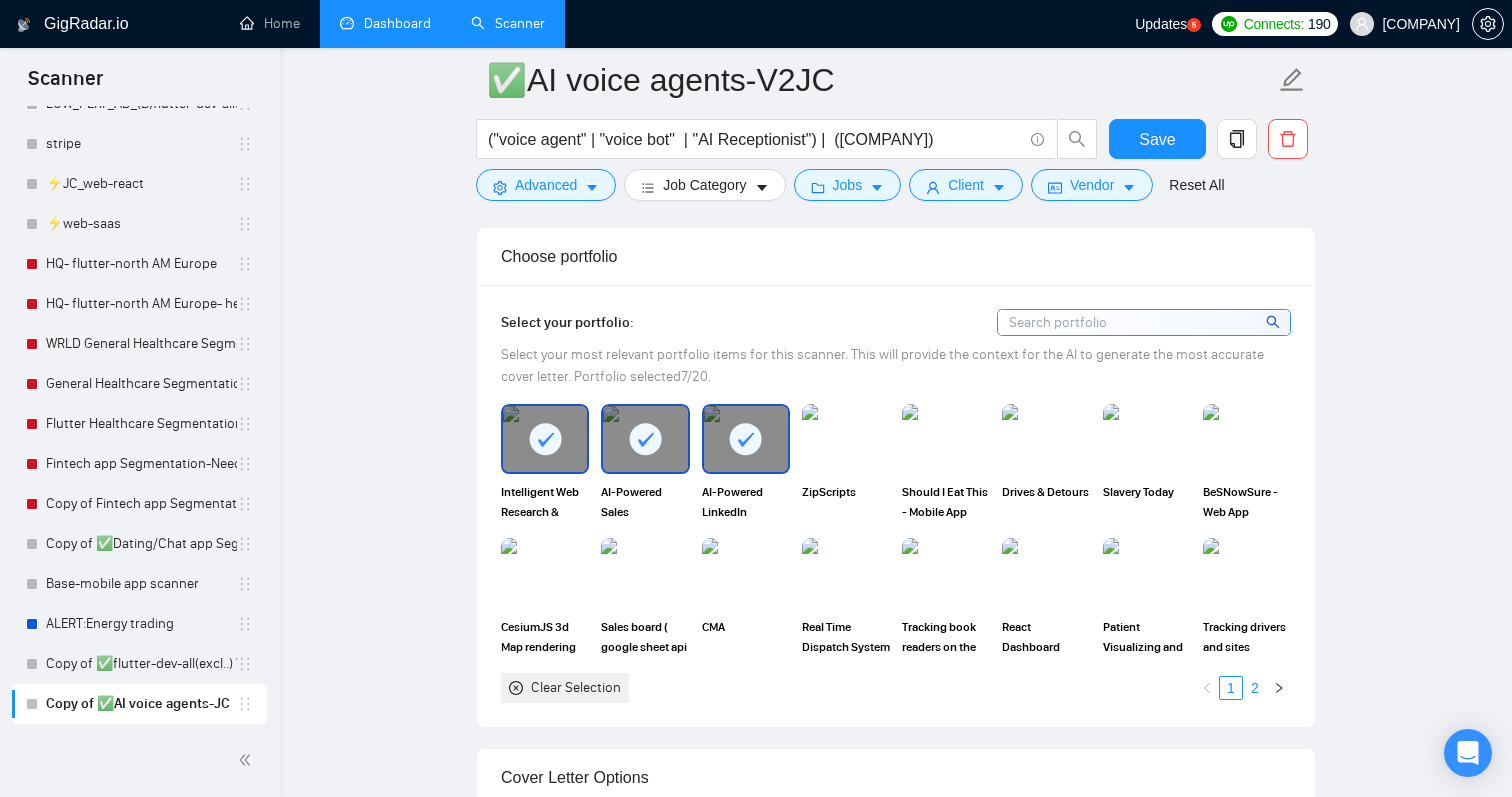click on "2" at bounding box center [1255, 688] 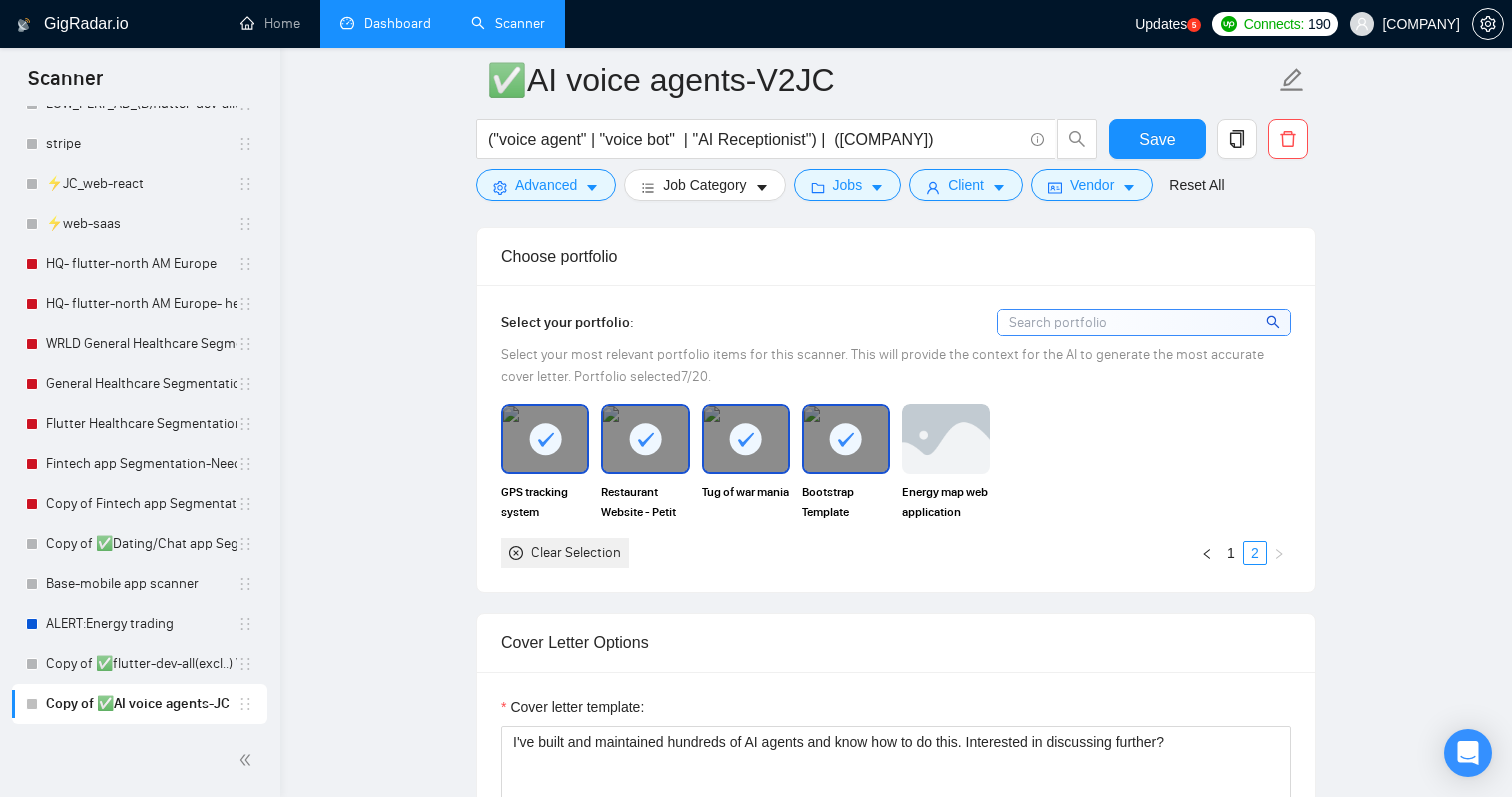 click 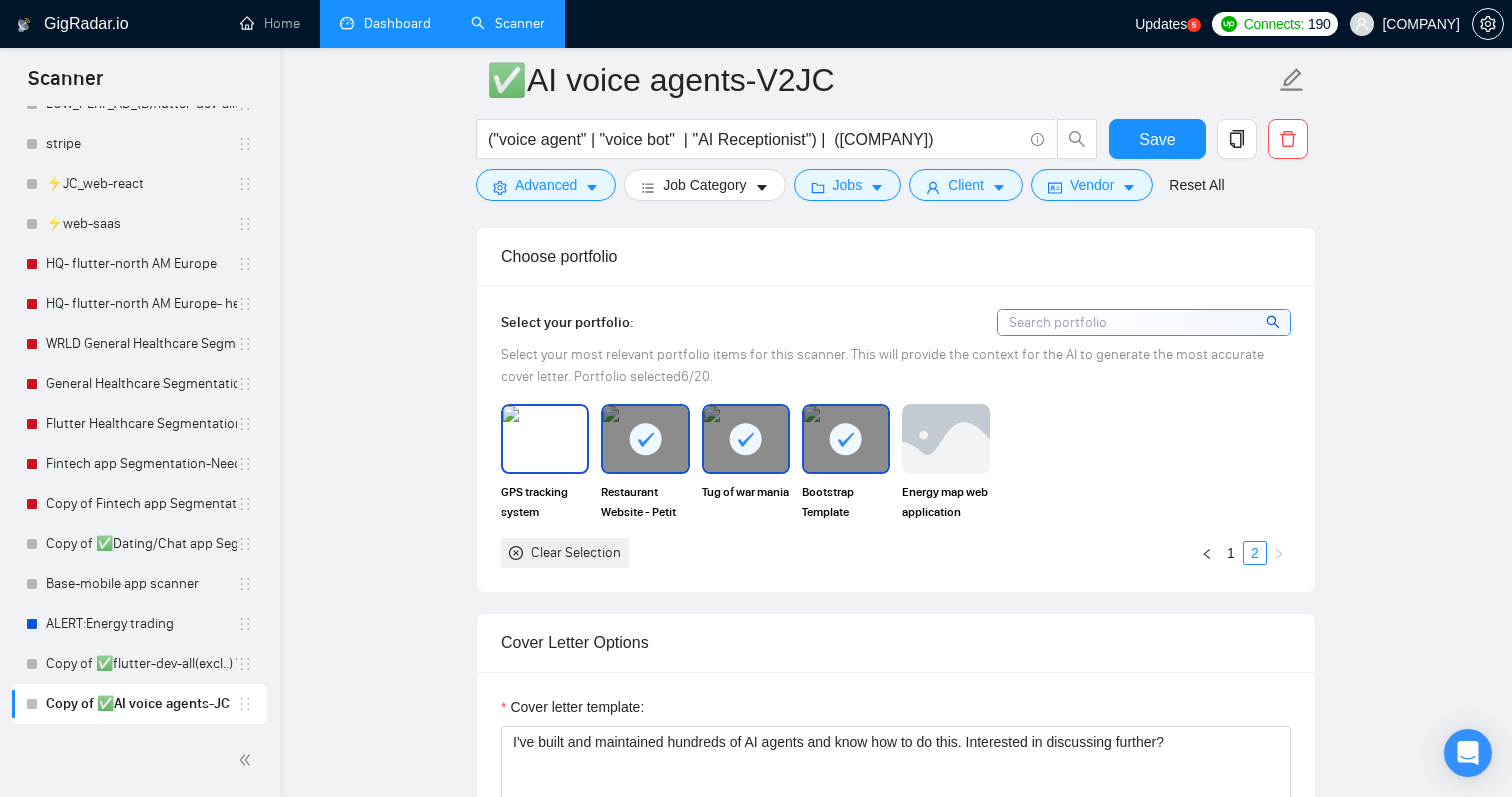 click at bounding box center (645, 439) 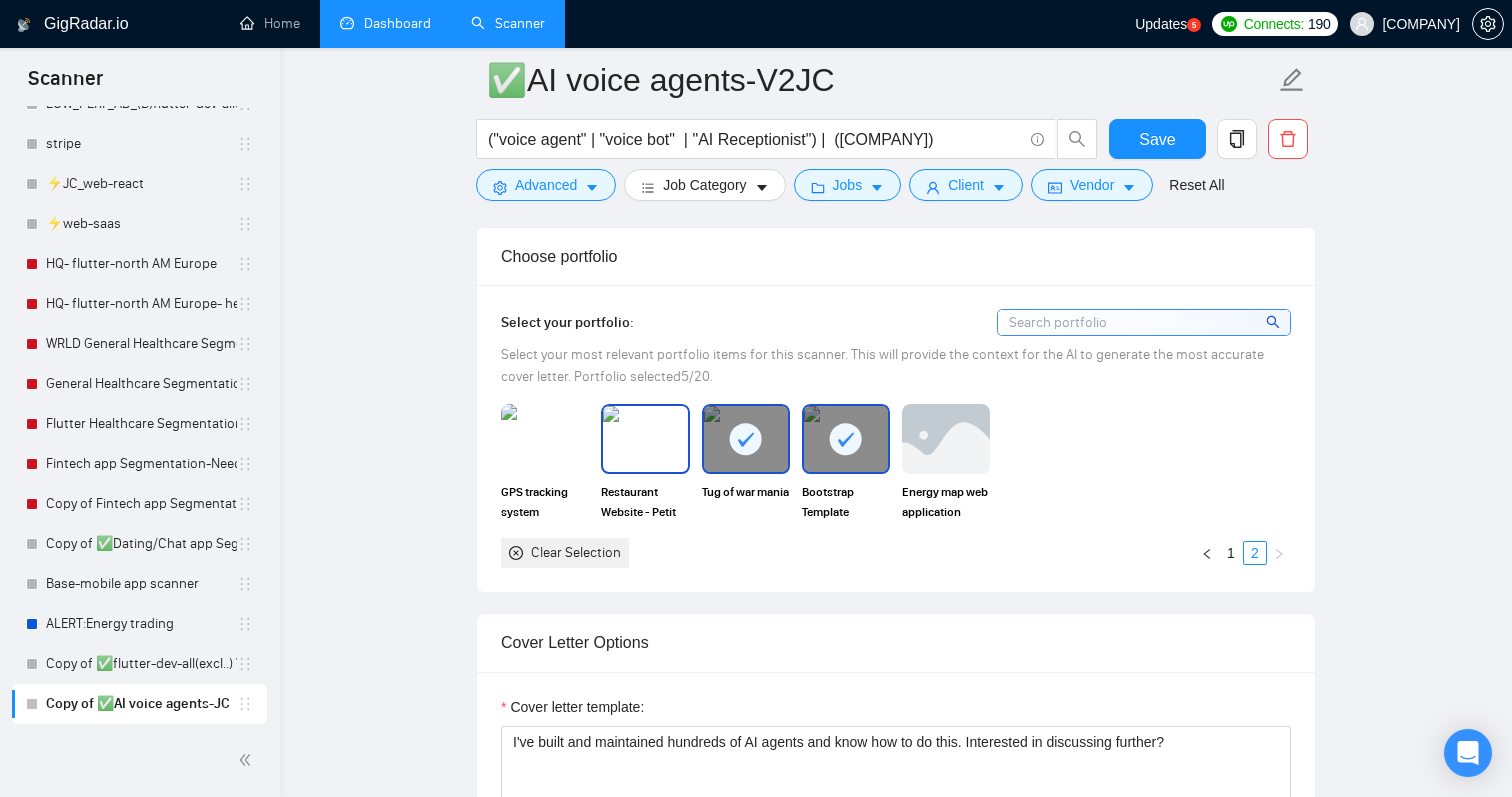 click at bounding box center [746, 439] 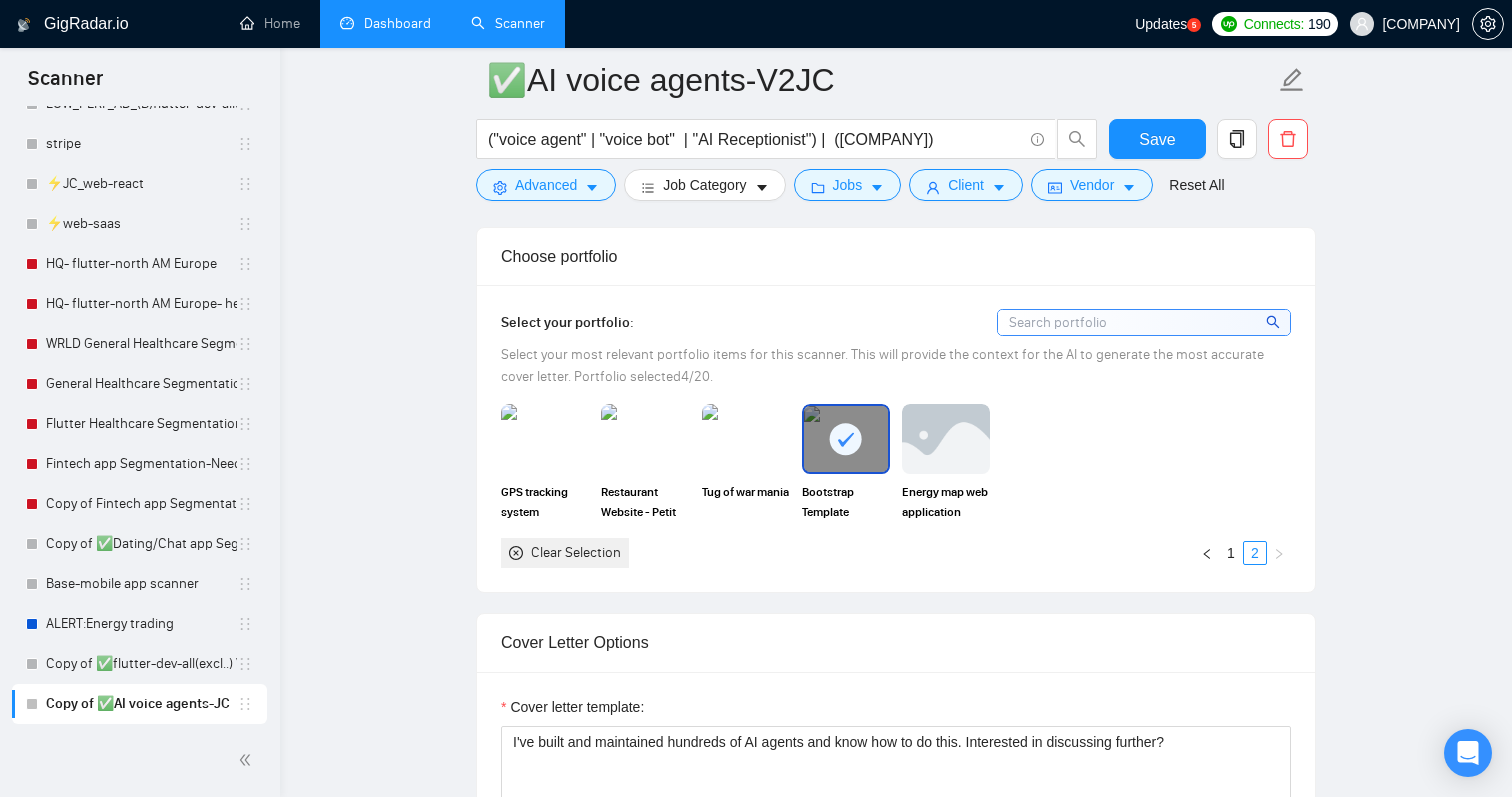 click 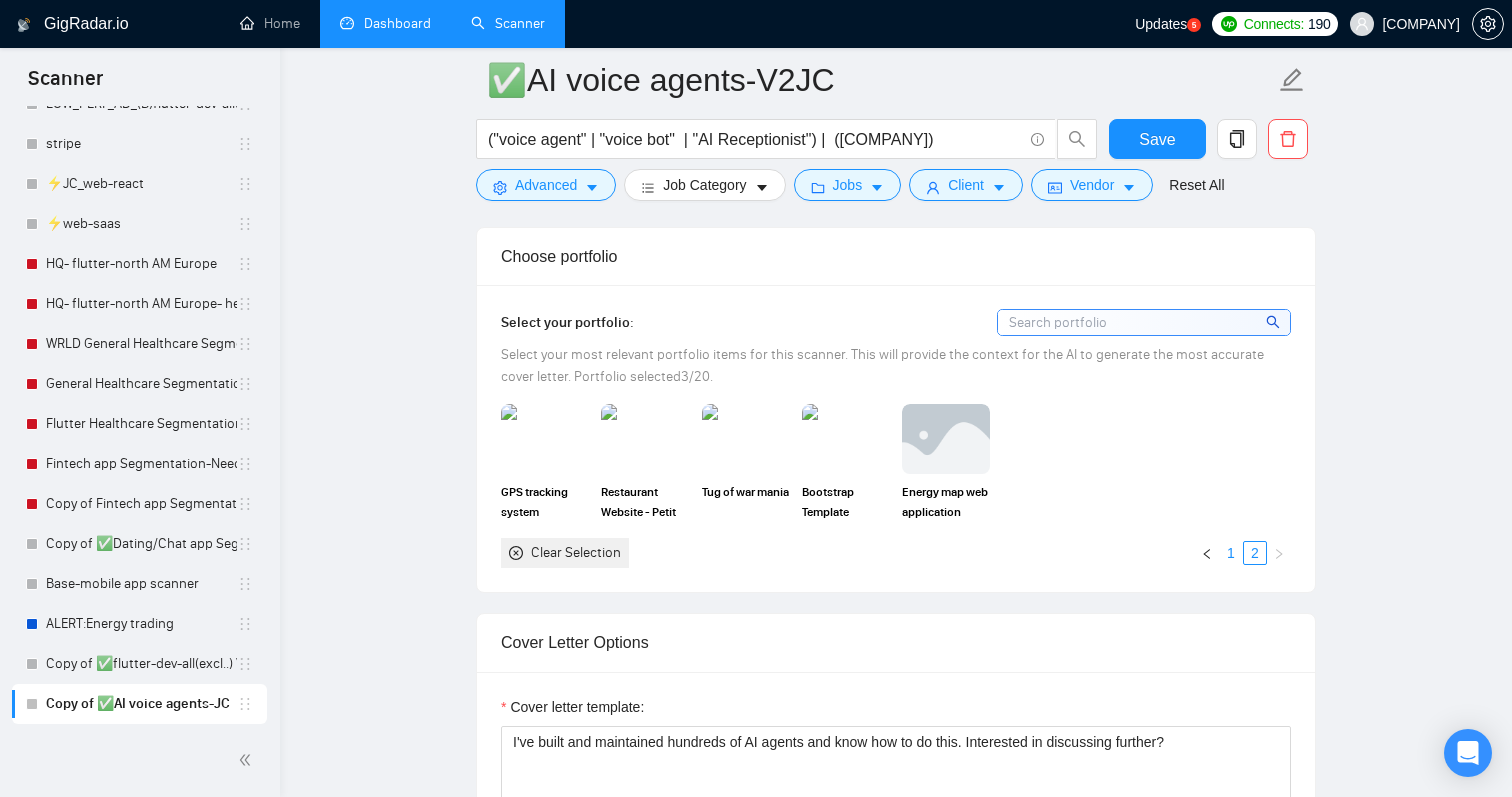 click on "1" at bounding box center (1231, 553) 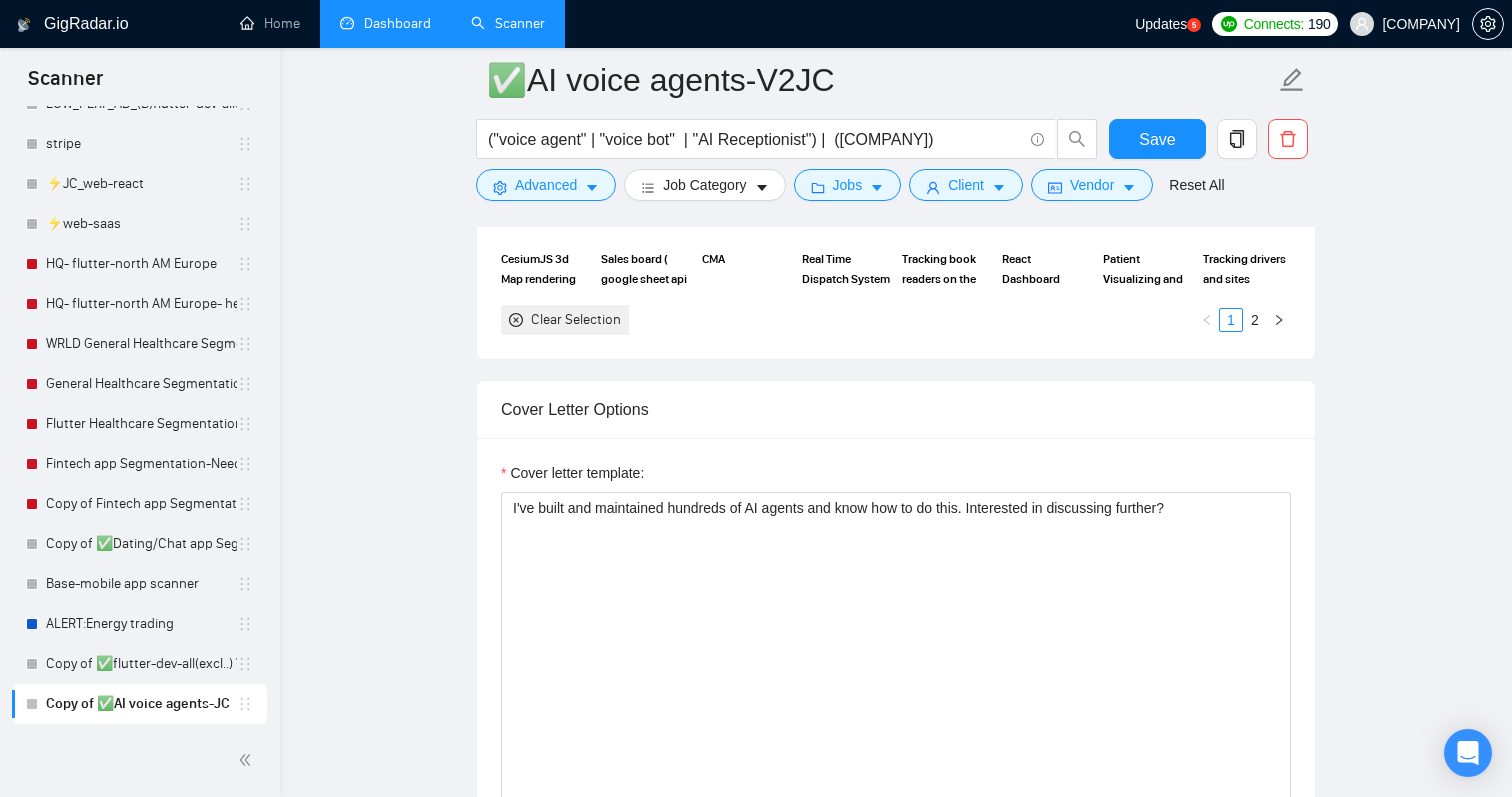scroll, scrollTop: 1931, scrollLeft: 0, axis: vertical 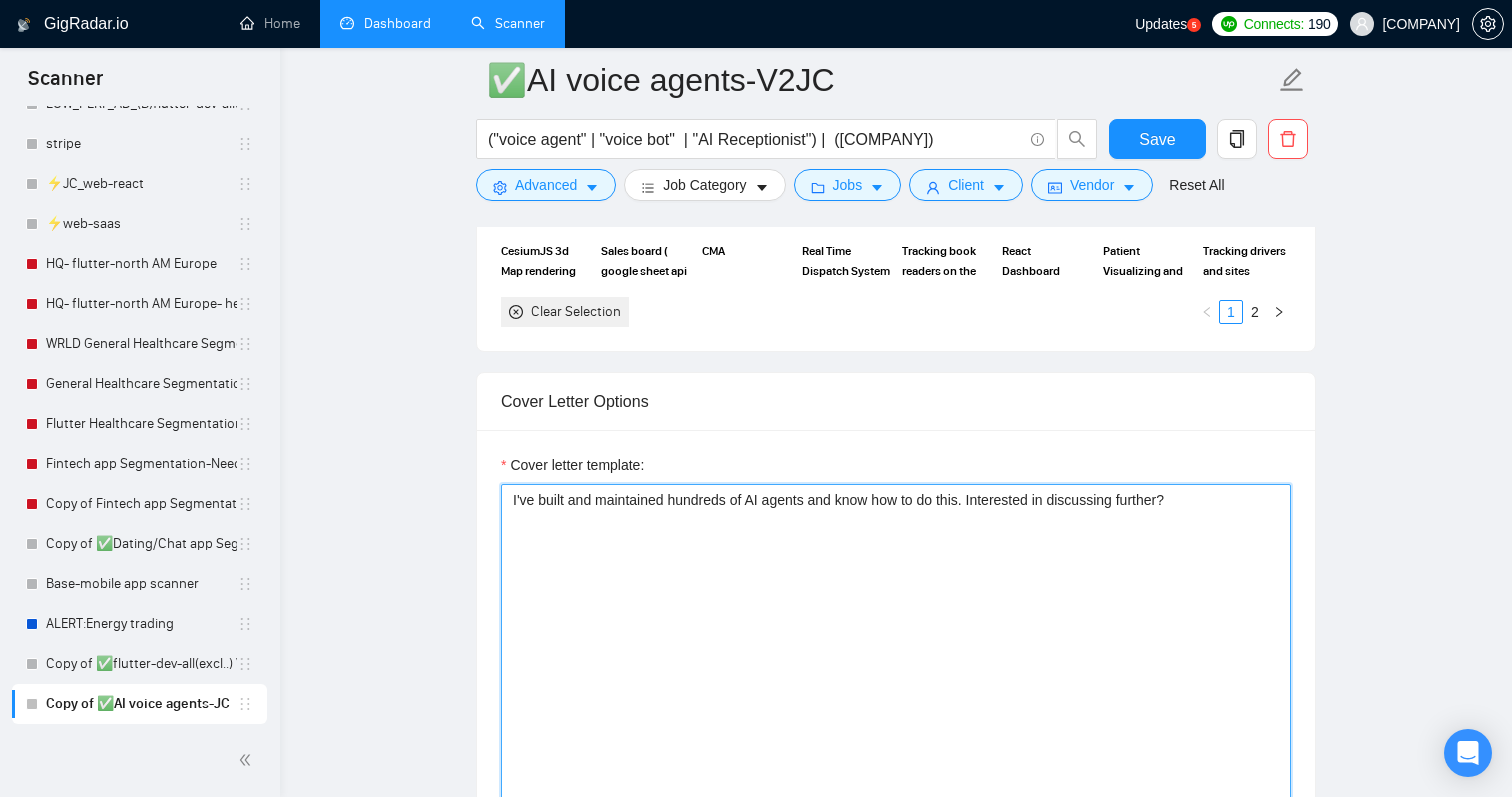 click on "I've built and maintained hundreds of AI agents and know how to do this. Interested in discussing further?" at bounding box center (896, 709) 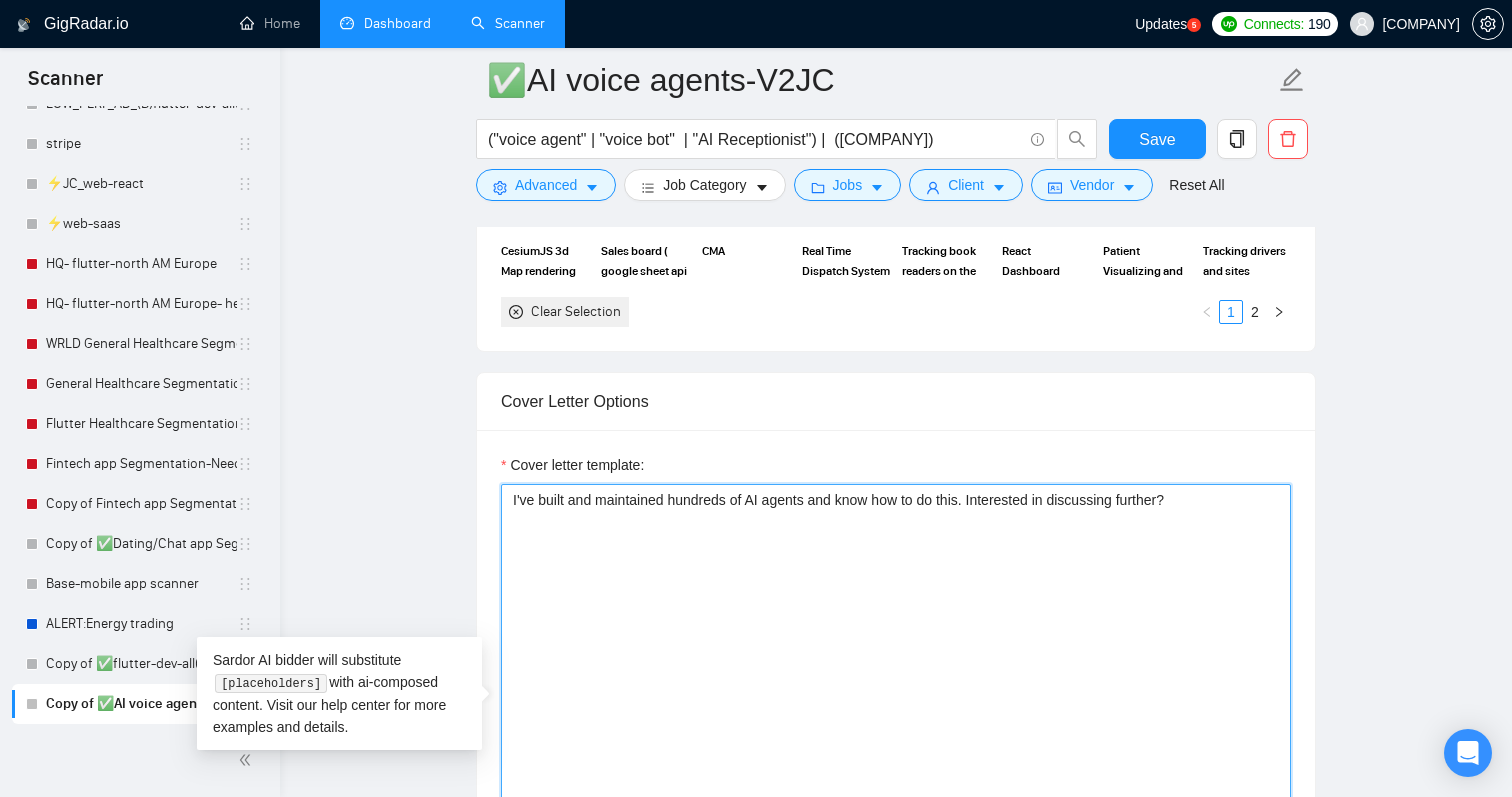 click on "I've built and maintained hundreds of AI agents and know how to do this. Interested in discussing further?" at bounding box center [896, 709] 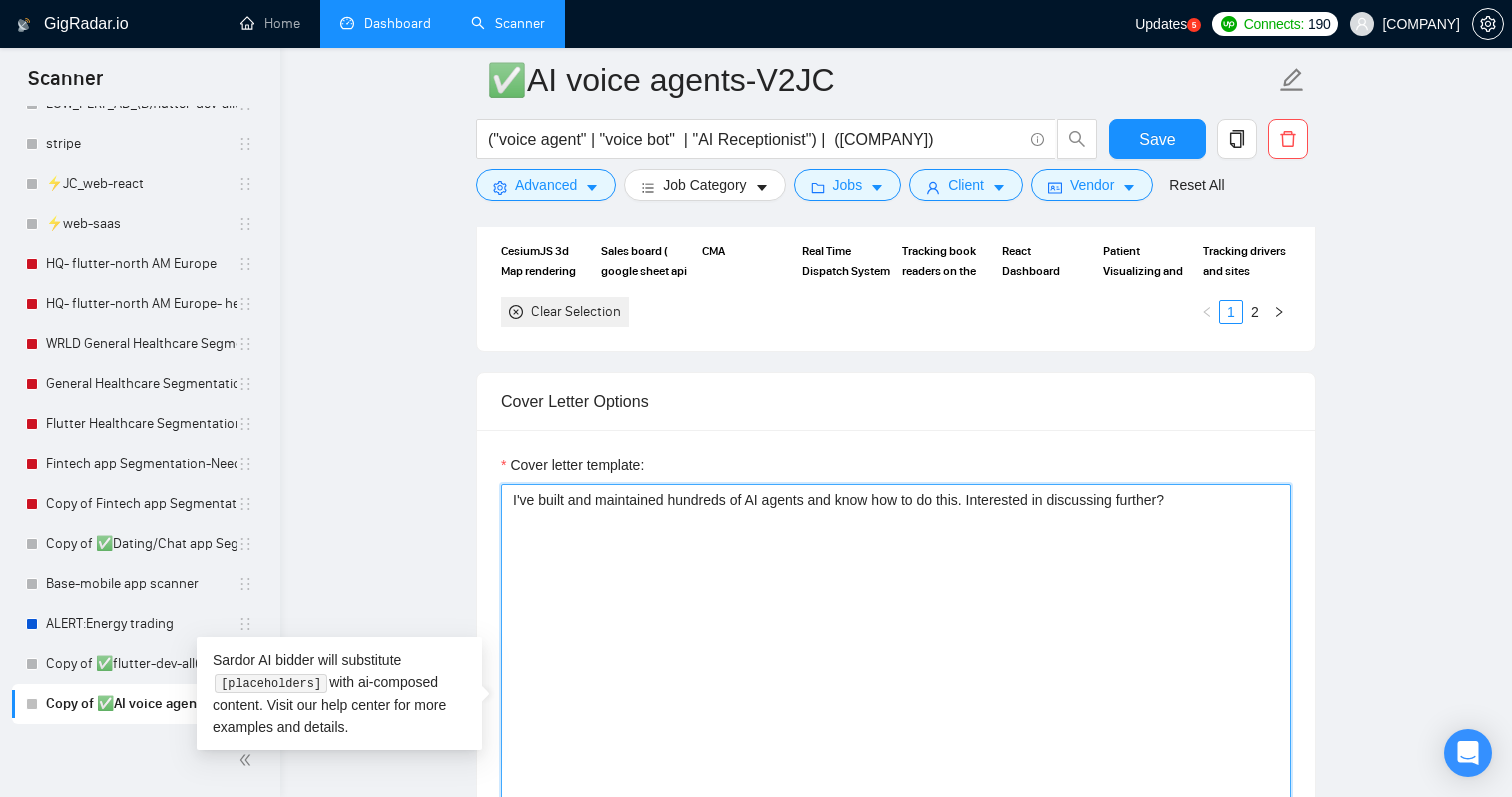 paste on "With 200+ AI voice agents in production, I've learned that success depends on [2-3 key factors relevant to their project]. Before proposing a solution, I'd want to understand your specific use case, integration requirements, and success metrics. I offer a free 15-minute technical consultation to assess feasibility and provide a detailed implementation roadmap." 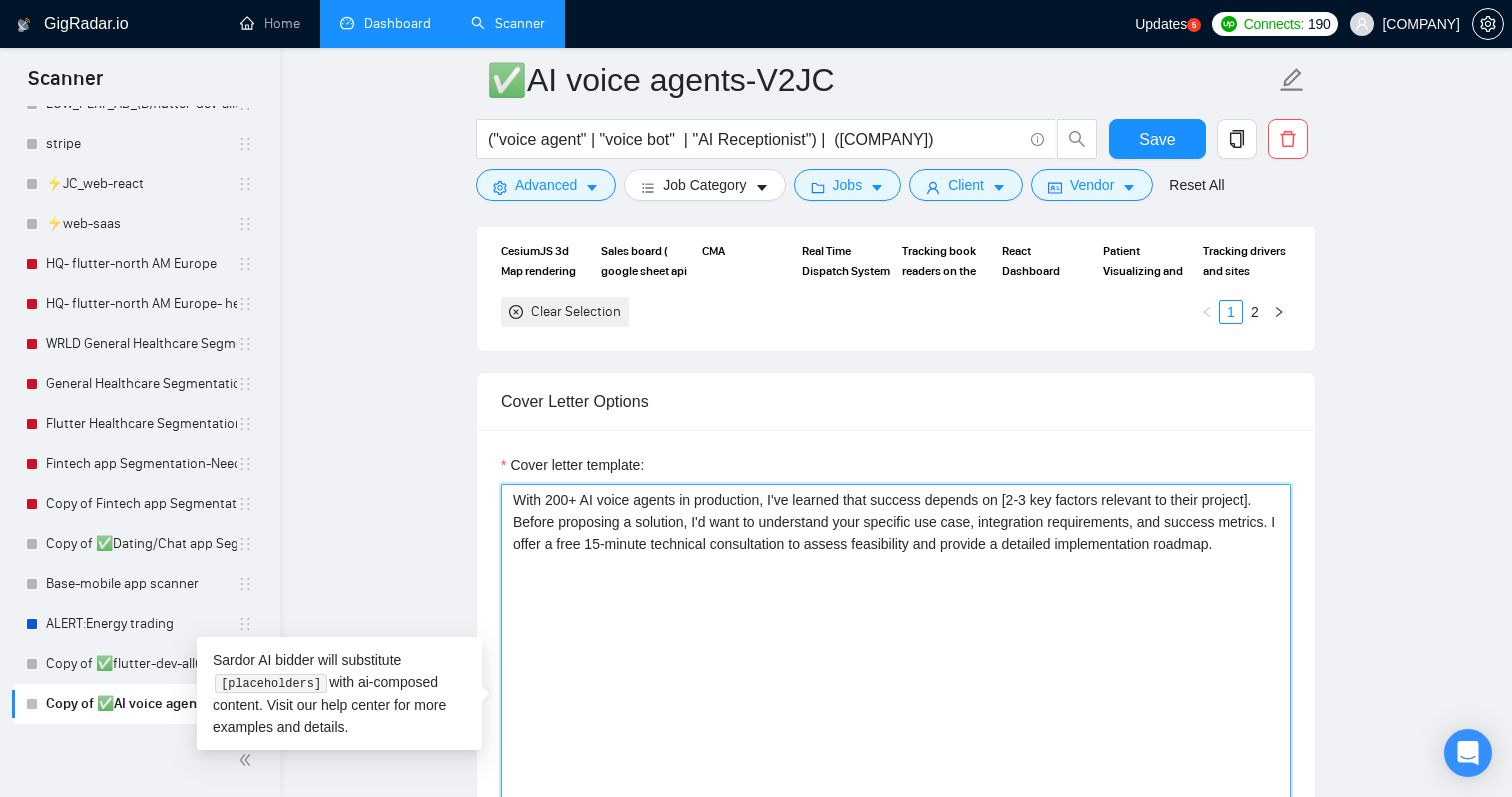 click on "With 200+ AI voice agents in production, I've learned that success depends on [2-3 key factors relevant to their project]. Before proposing a solution, I'd want to understand your specific use case, integration requirements, and success metrics. I offer a free 15-minute technical consultation to assess feasibility and provide a detailed implementation roadmap." at bounding box center (896, 709) 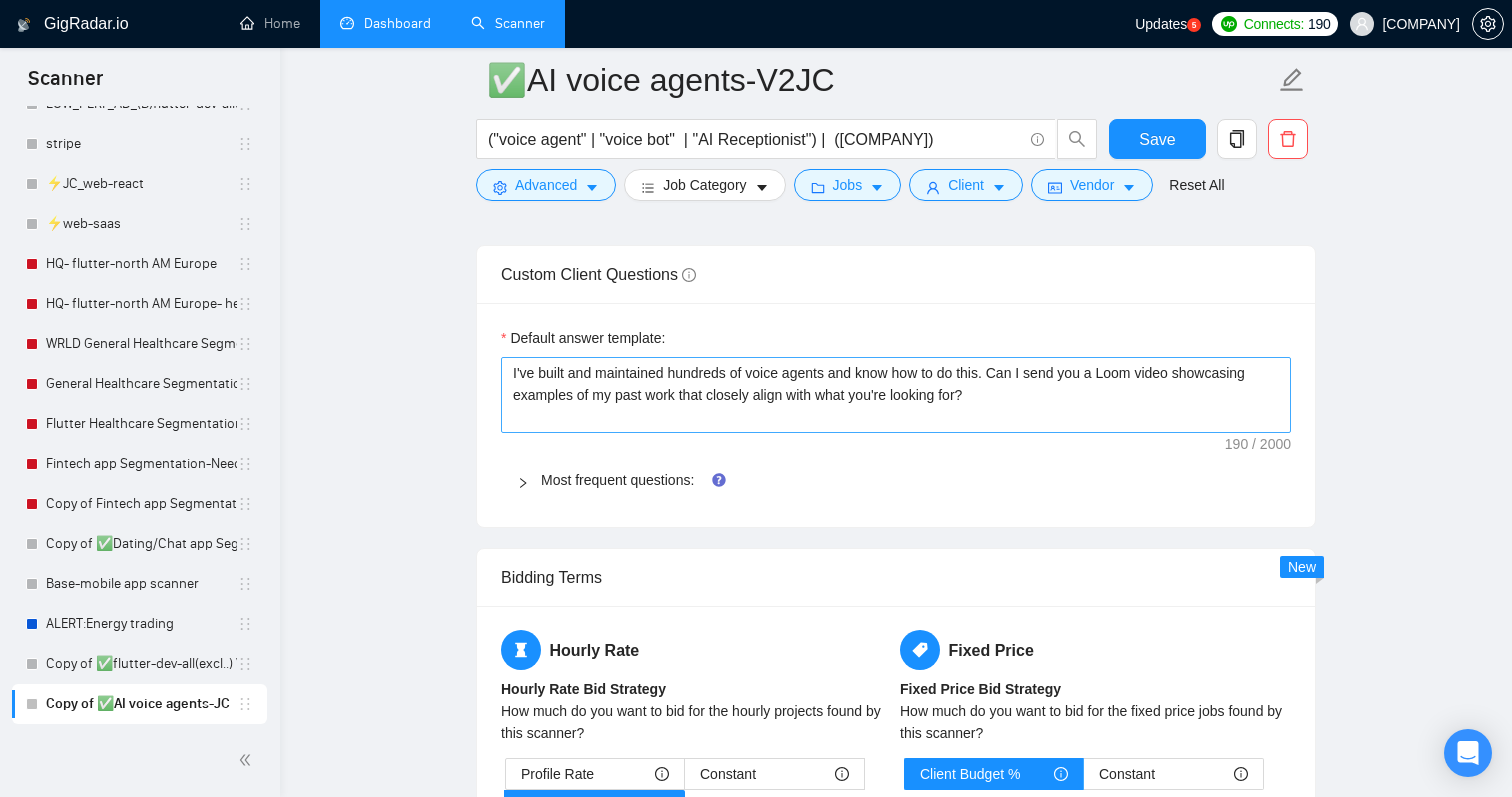 scroll, scrollTop: 2715, scrollLeft: 0, axis: vertical 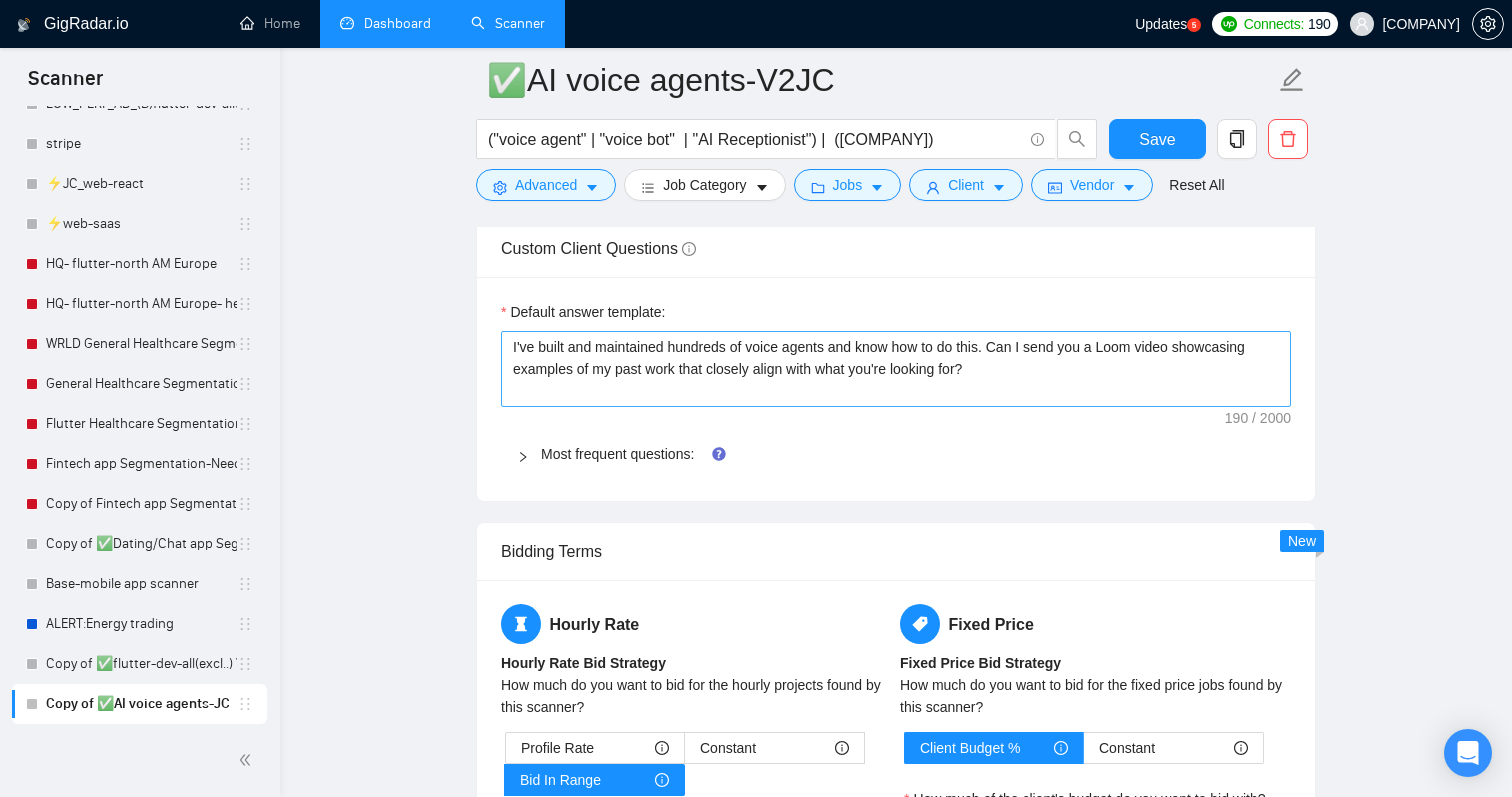 type on "With 200+ AI voice agents in production, I've learned that success depends on [2-3 key factors relevant to their project]. Before proposing a solution, I'd want to understand your specific use case, integration requirements, and success metrics. I offer a free 15-minute technical consultation to assess feasibility and provide a detailed implementation roadmap." 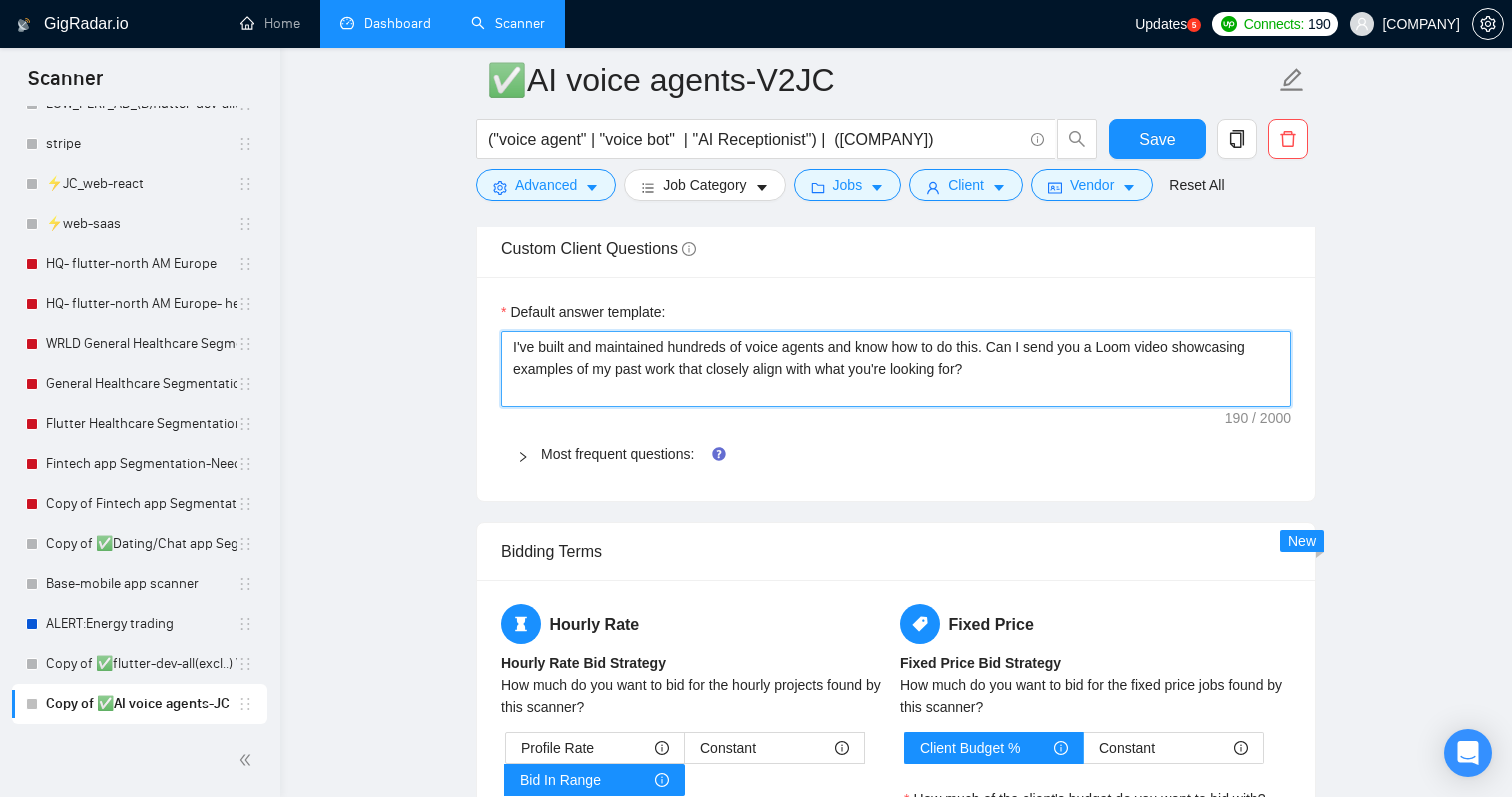 click on "I've built and maintained hundreds of voice agents and know how to do this. Can I send you a Loom video showcasing examples of my past work that closely align with what you're looking for?" at bounding box center (896, 369) 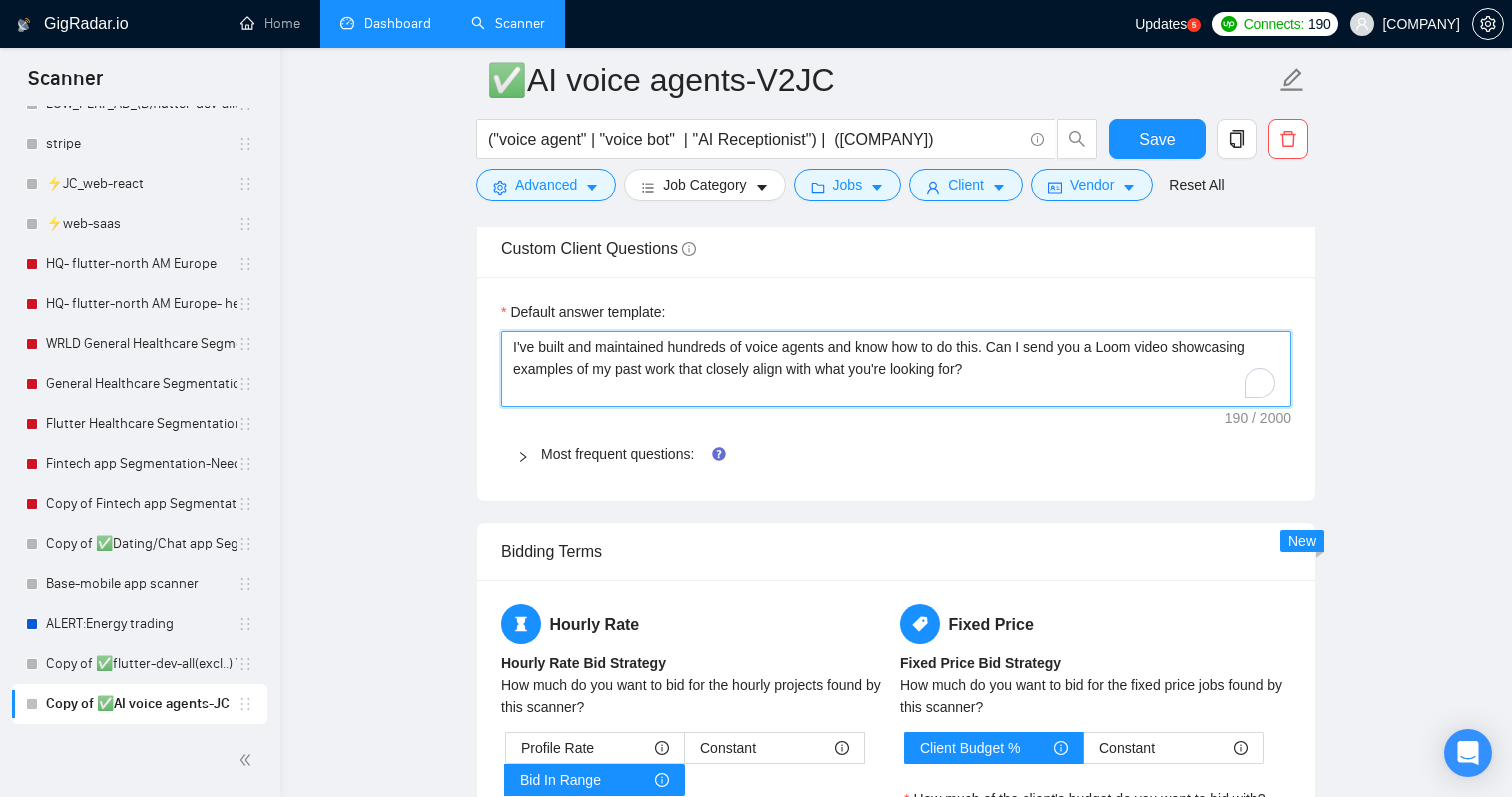 click on "I've built and maintained hundreds of voice agents and know how to do this. Can I send you a Loom video showcasing examples of my past work that closely align with what you're looking for?" at bounding box center [896, 369] 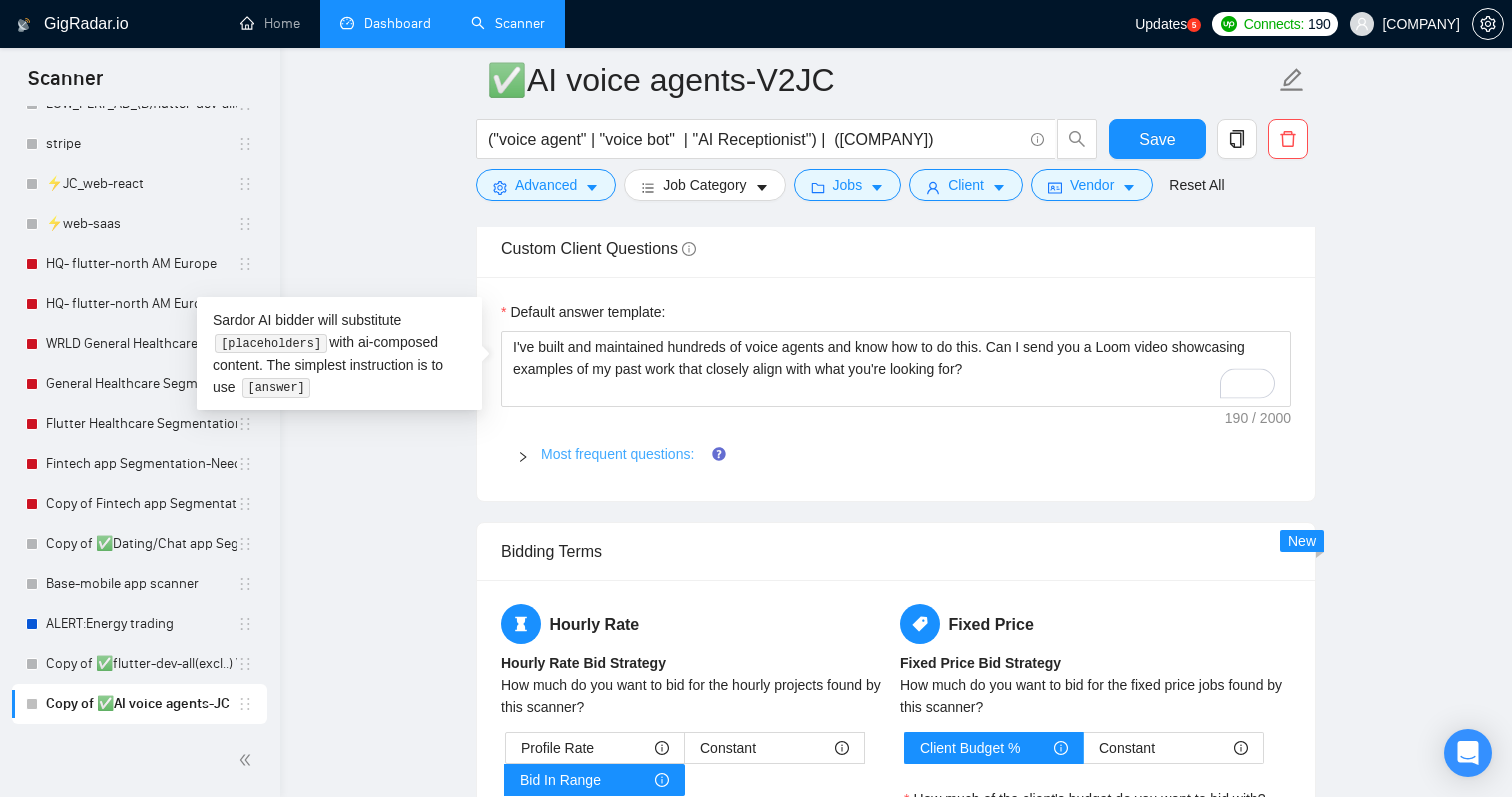 click on "Most frequent questions:" at bounding box center [617, 454] 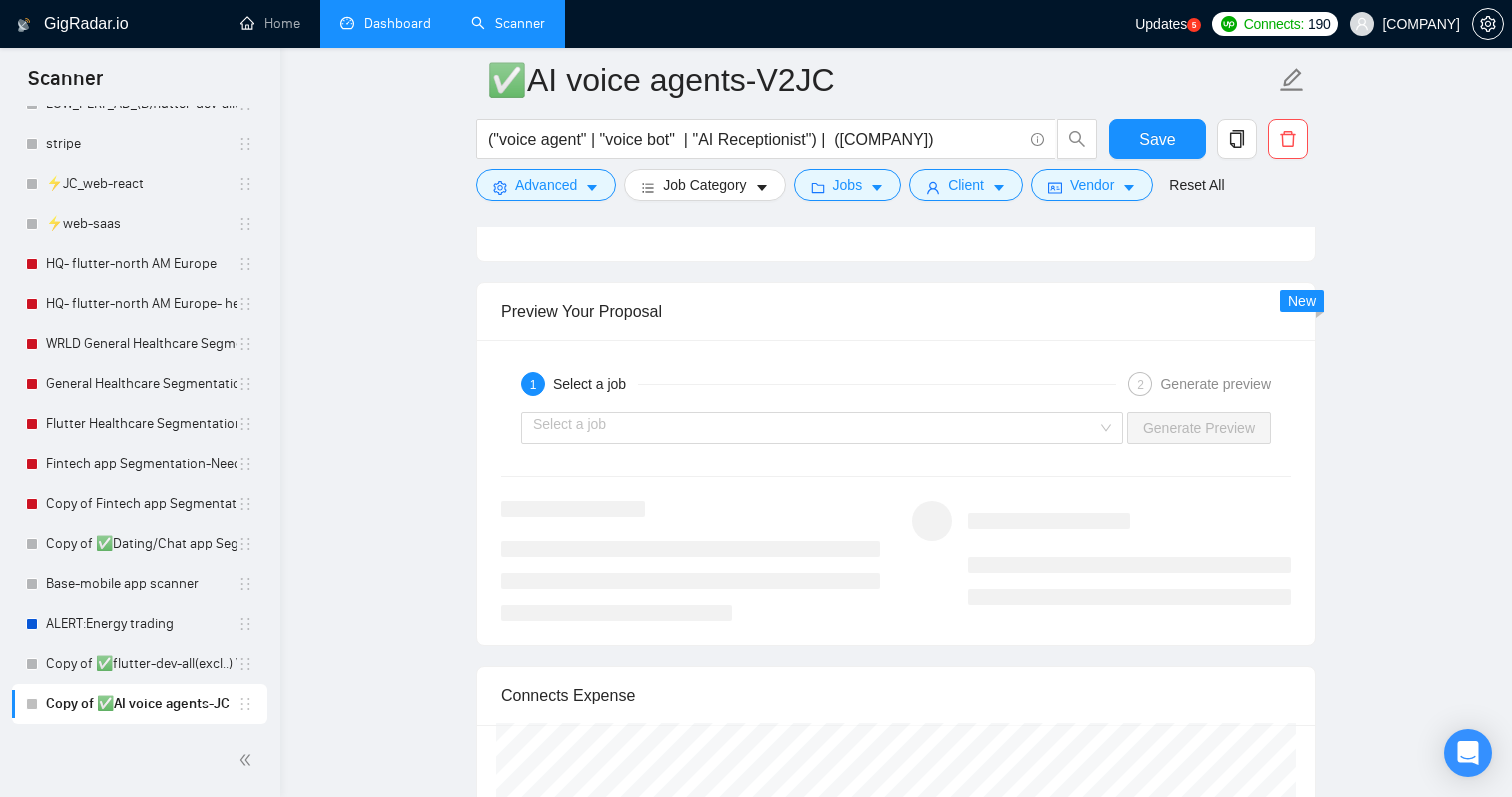 scroll, scrollTop: 4713, scrollLeft: 0, axis: vertical 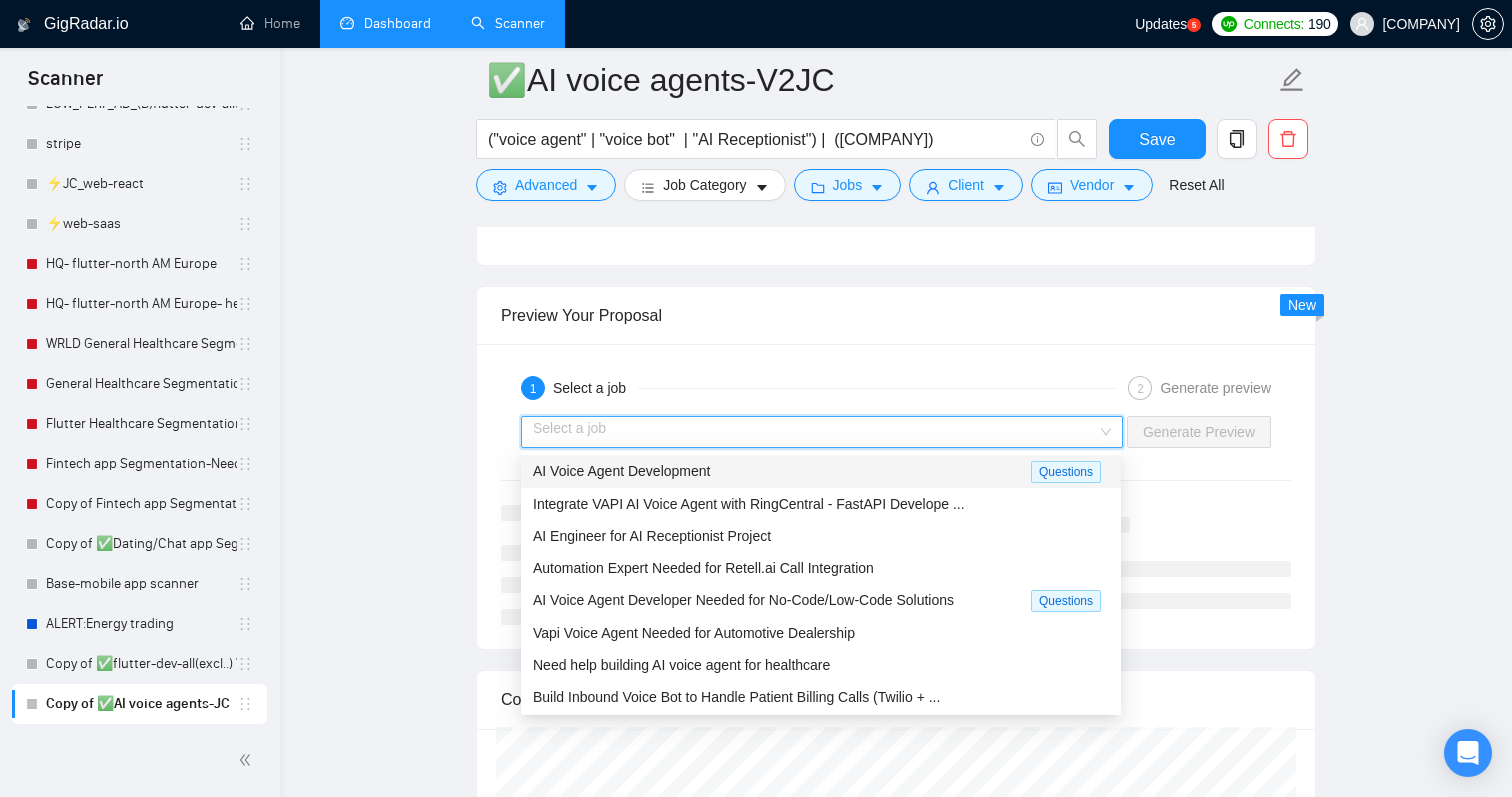 click at bounding box center [815, 432] 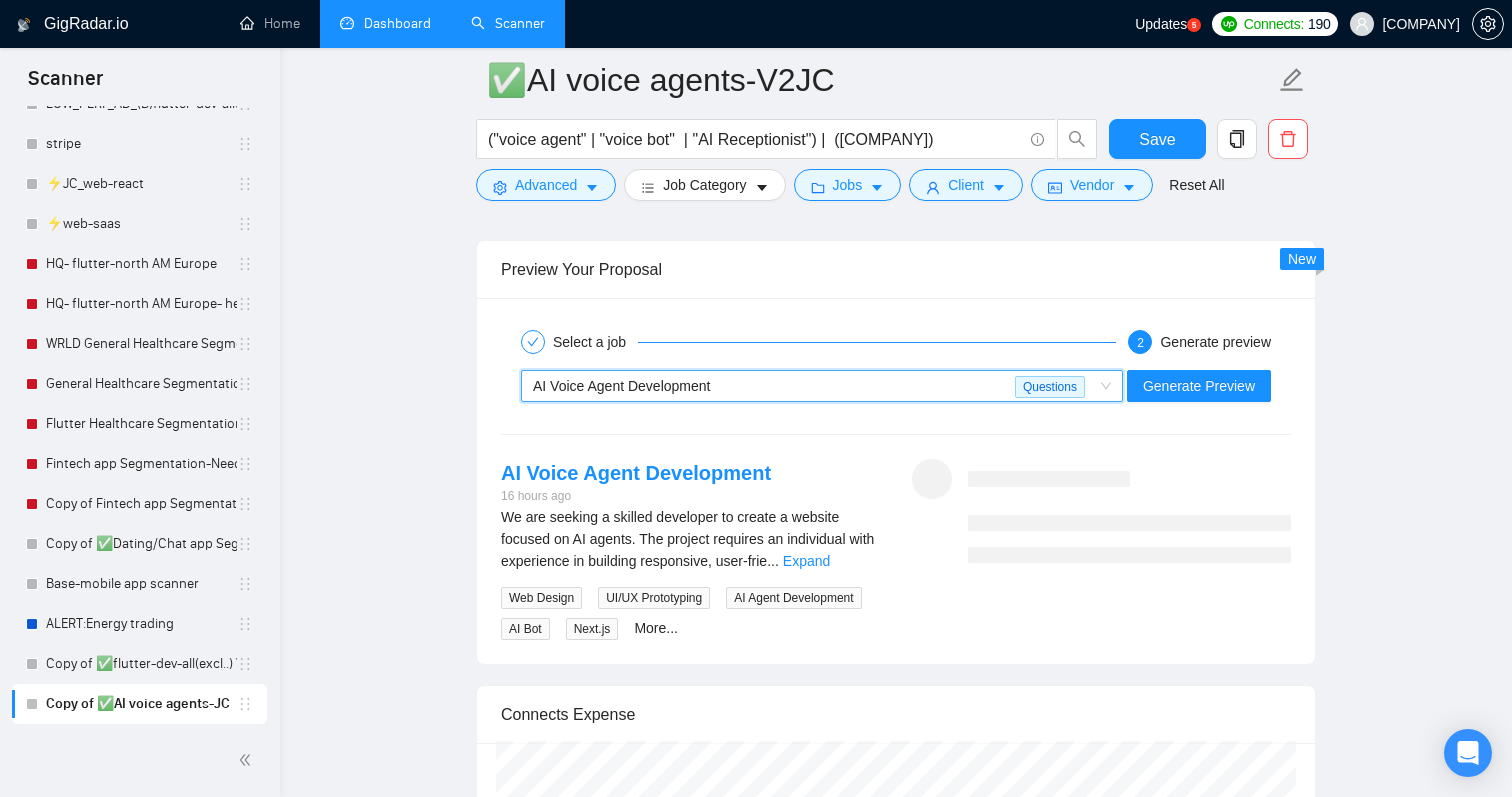 scroll, scrollTop: 4762, scrollLeft: 0, axis: vertical 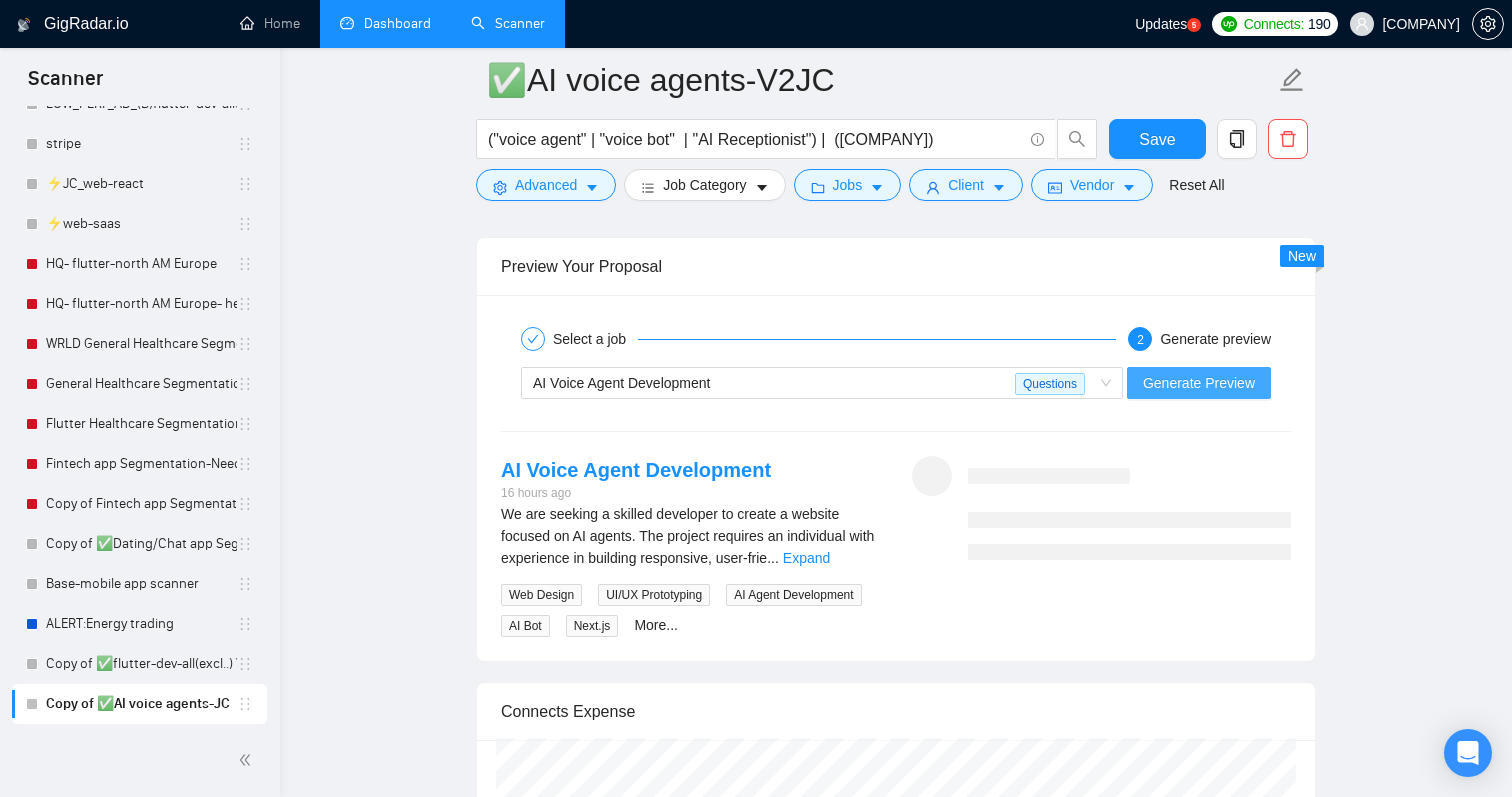 click on "Generate Preview" at bounding box center [1199, 383] 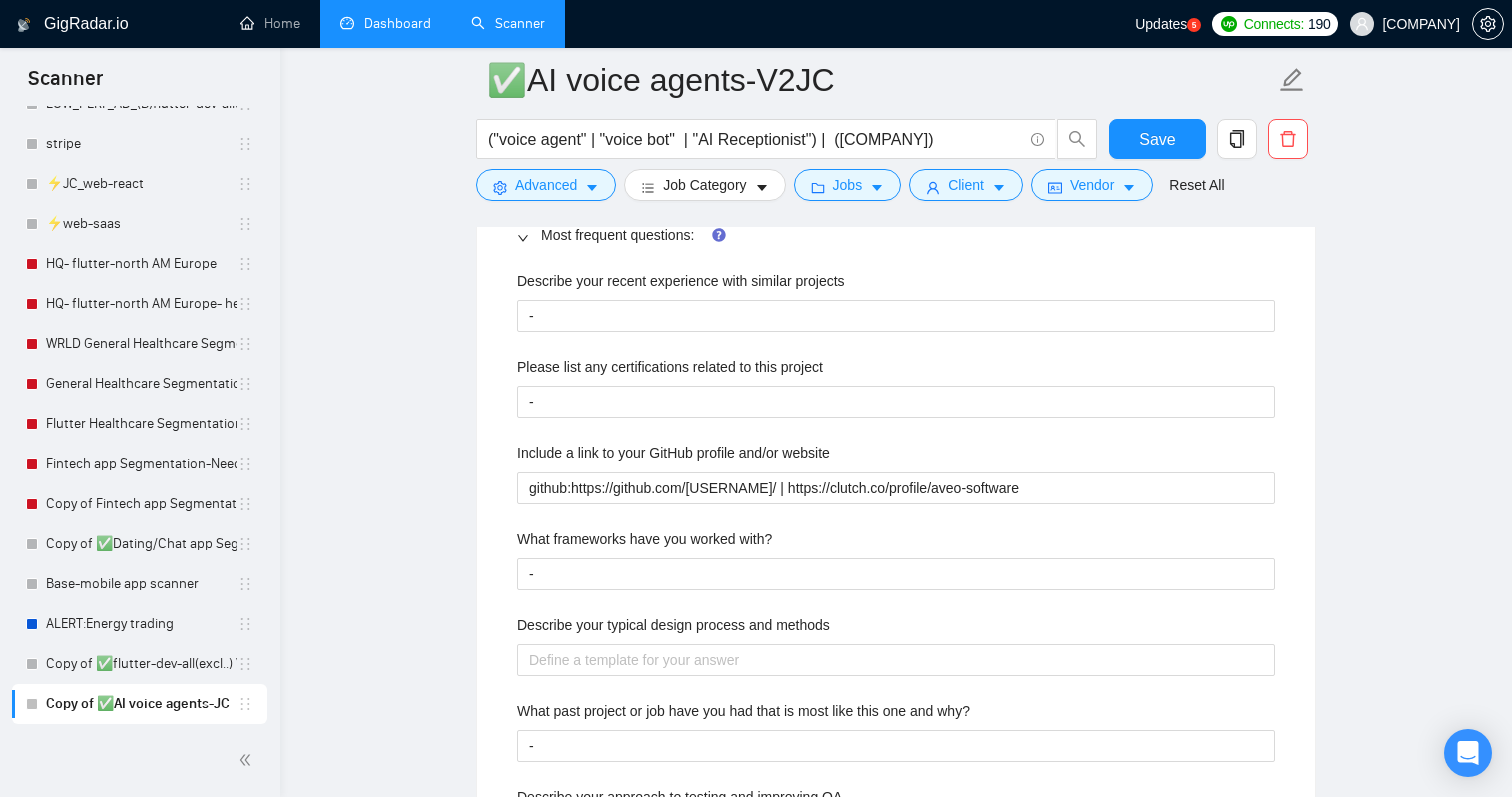 scroll, scrollTop: 2892, scrollLeft: 0, axis: vertical 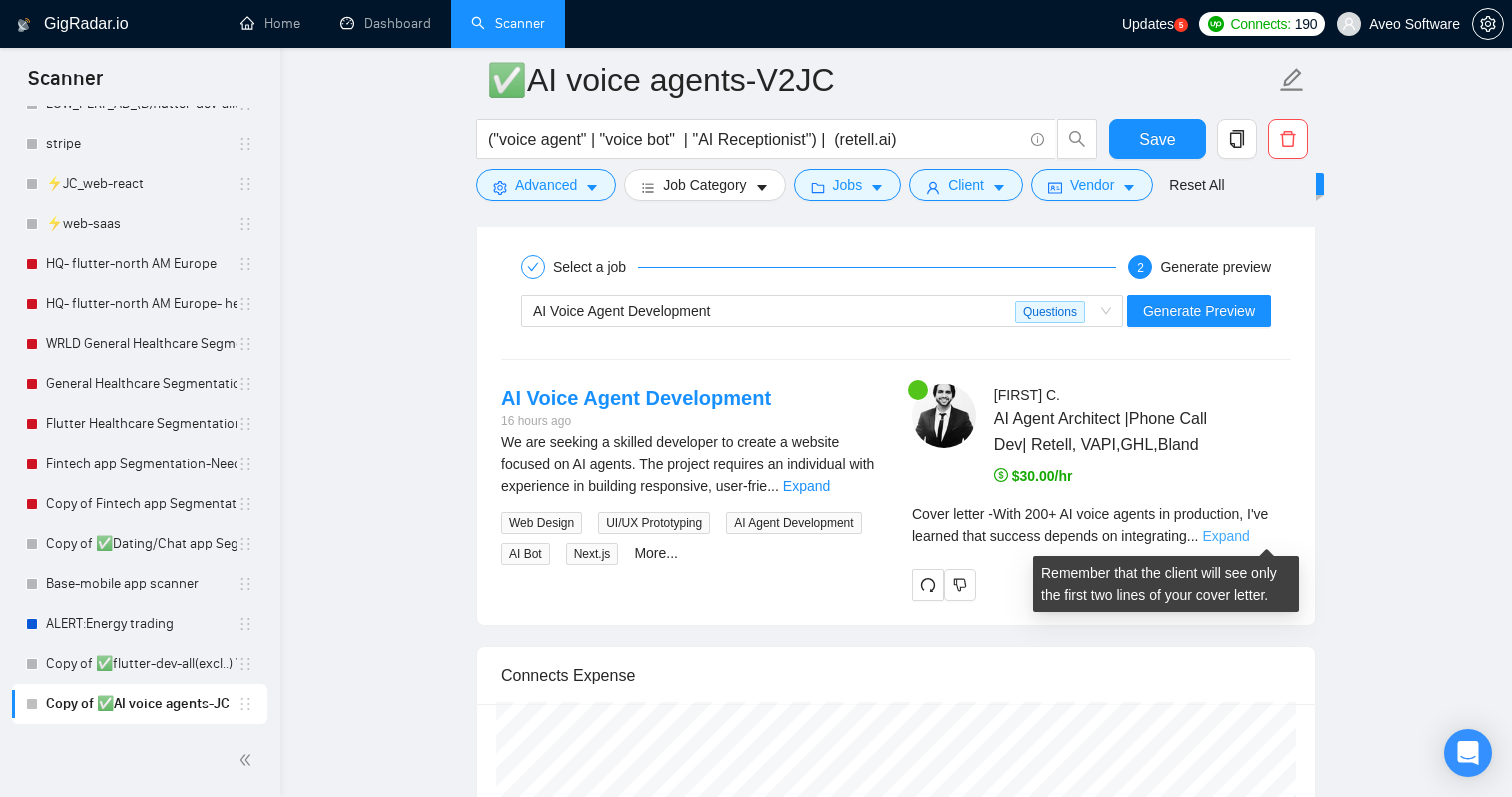 click on "Expand" at bounding box center (1225, 536) 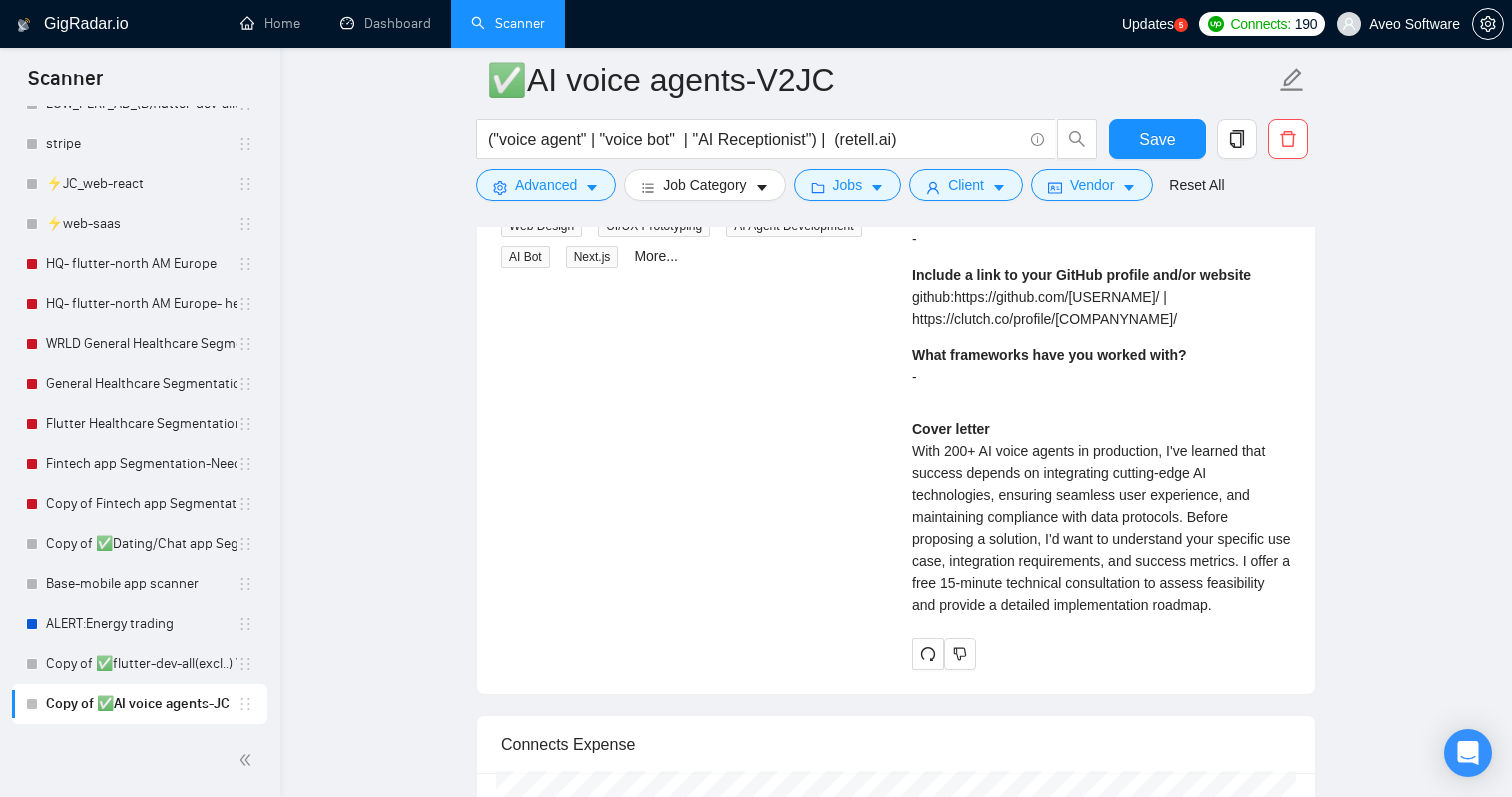 scroll, scrollTop: 5133, scrollLeft: 0, axis: vertical 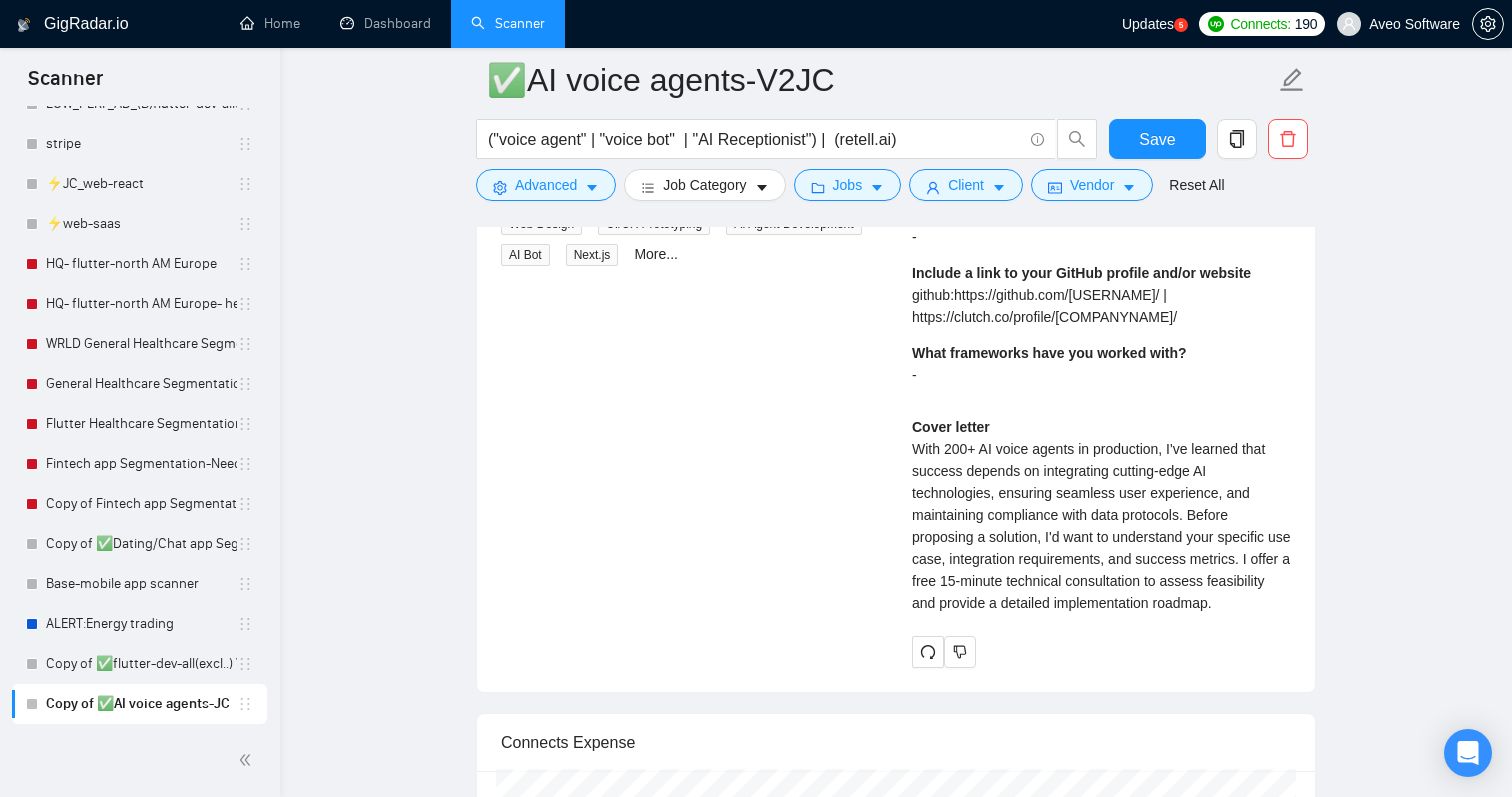 click on "Cover letter With 200+ AI voice agents in production, I've learned that success depends on integrating cutting-edge AI technologies, ensuring seamless user experience, and maintaining compliance with data protocols. Before proposing a solution, I'd want to understand your specific use case, integration requirements, and success metrics. I offer a free 15-minute technical consultation to assess feasibility and provide a detailed implementation roadmap." at bounding box center [1101, 515] 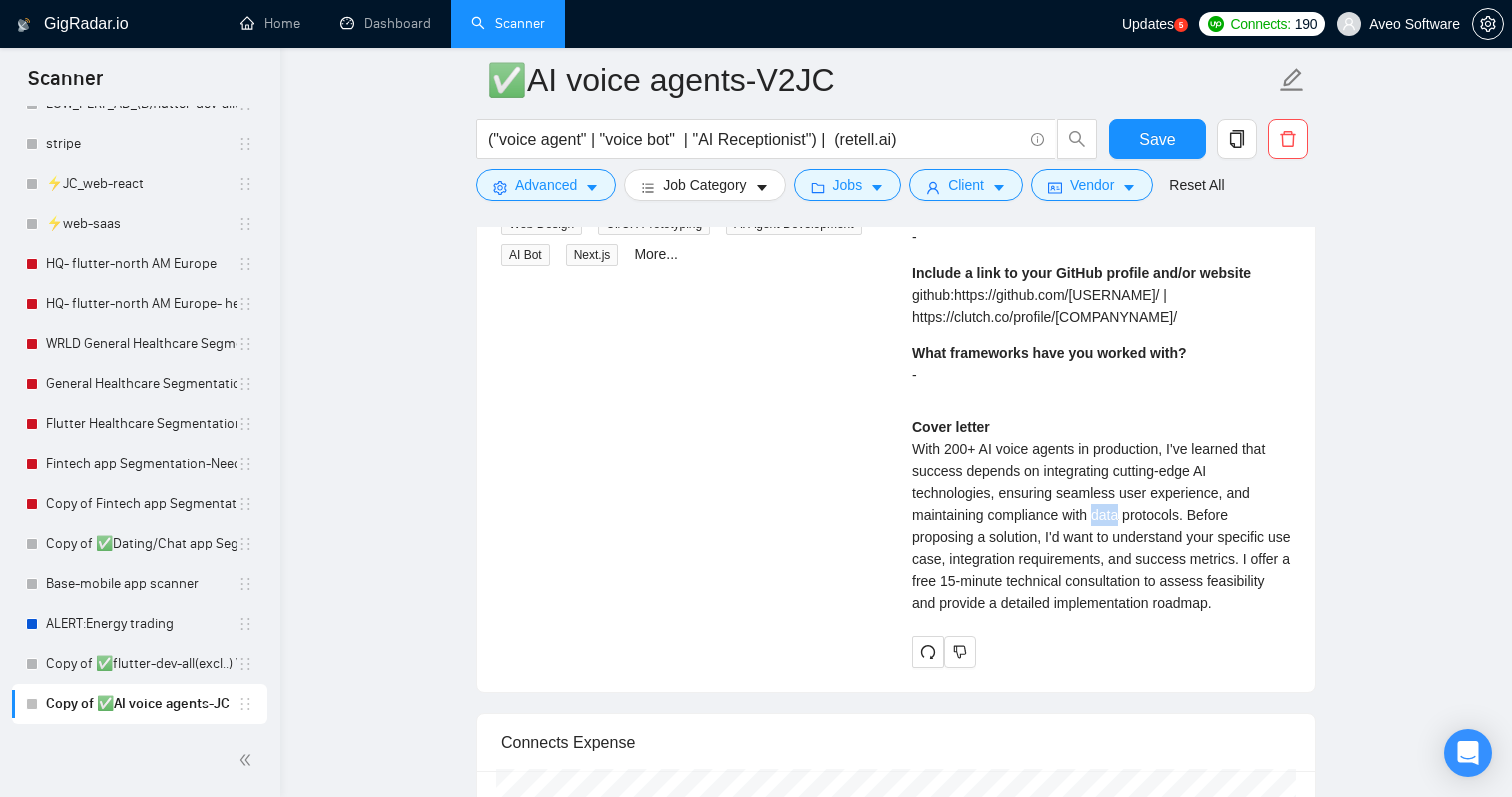 click on "Cover letter With 200+ AI voice agents in production, I've learned that success depends on integrating cutting-edge AI technologies, ensuring seamless user experience, and maintaining compliance with data protocols. Before proposing a solution, I'd want to understand your specific use case, integration requirements, and success metrics. I offer a free 15-minute technical consultation to assess feasibility and provide a detailed implementation roadmap." at bounding box center [1101, 515] 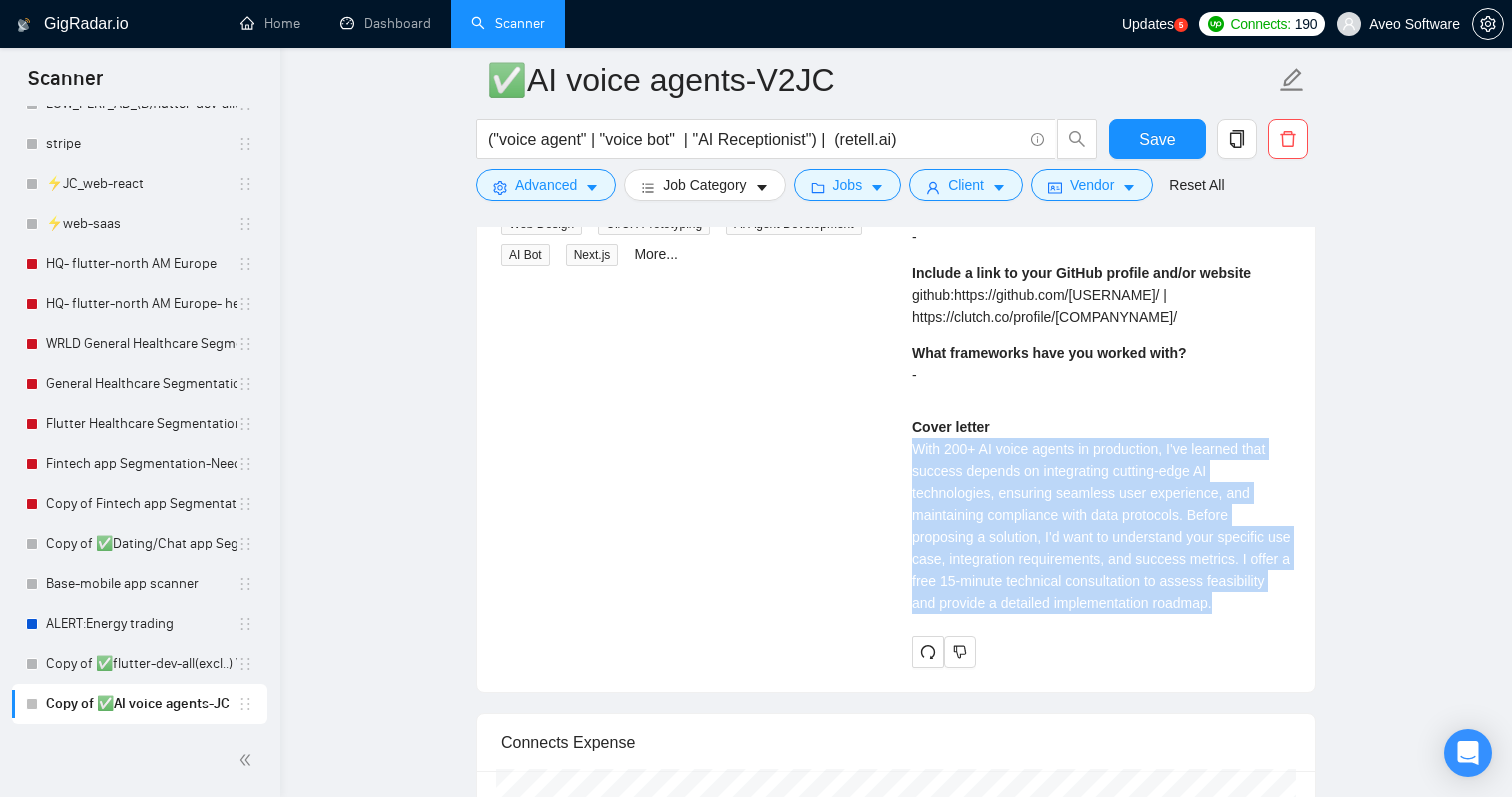 click on "Cover letter With 200+ AI voice agents in production, I've learned that success depends on integrating cutting-edge AI technologies, ensuring seamless user experience, and maintaining compliance with data protocols. Before proposing a solution, I'd want to understand your specific use case, integration requirements, and success metrics. I offer a free 15-minute technical consultation to assess feasibility and provide a detailed implementation roadmap." at bounding box center (1101, 515) 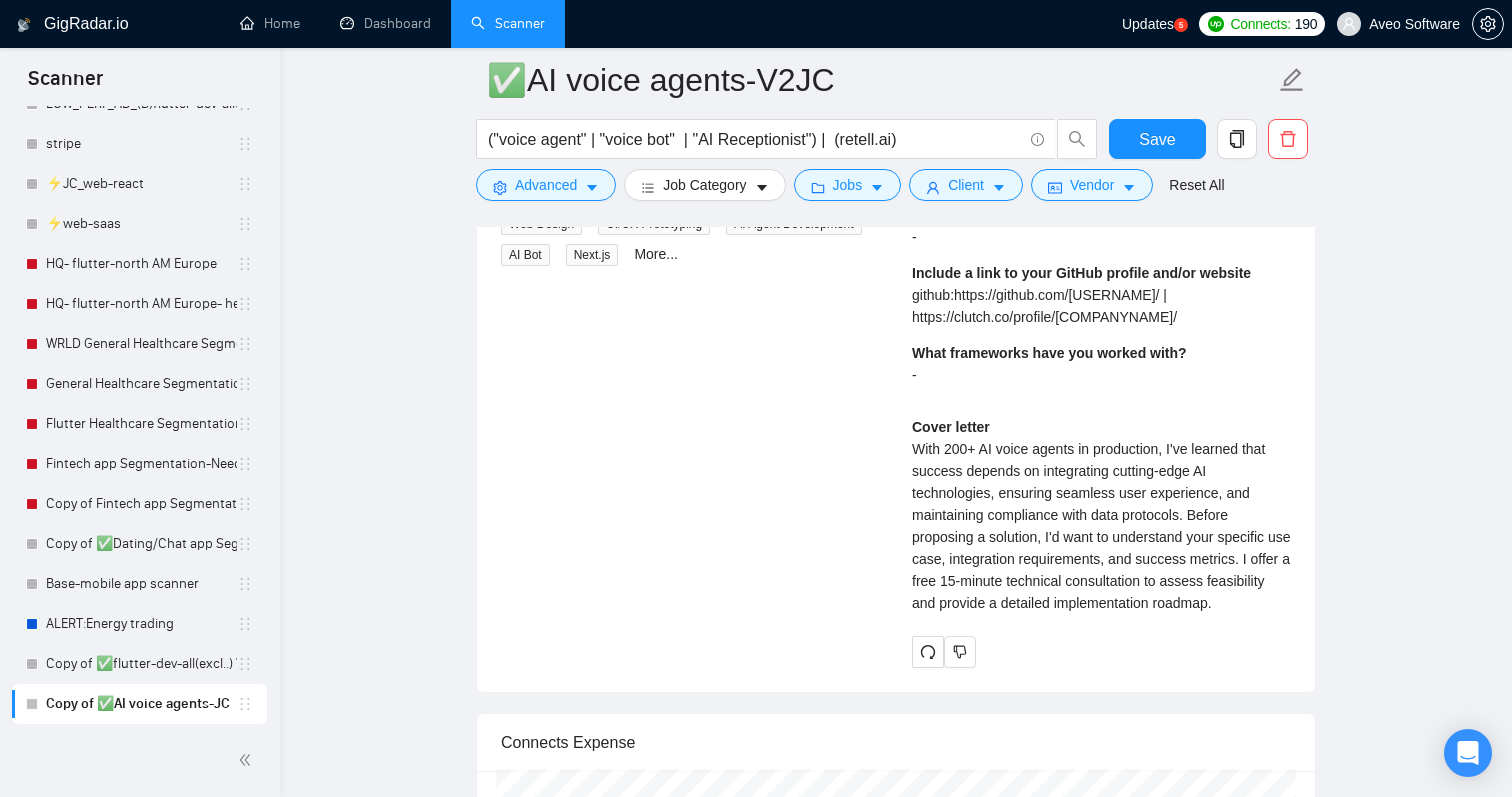 click on "Cover letter With 200+ AI voice agents in production, I've learned that success depends on integrating cutting-edge AI technologies, ensuring seamless user experience, and maintaining compliance with data protocols. Before proposing a solution, I'd want to understand your specific use case, integration requirements, and success metrics. I offer a free 15-minute technical consultation to assess feasibility and provide a detailed implementation roadmap." at bounding box center [1101, 515] 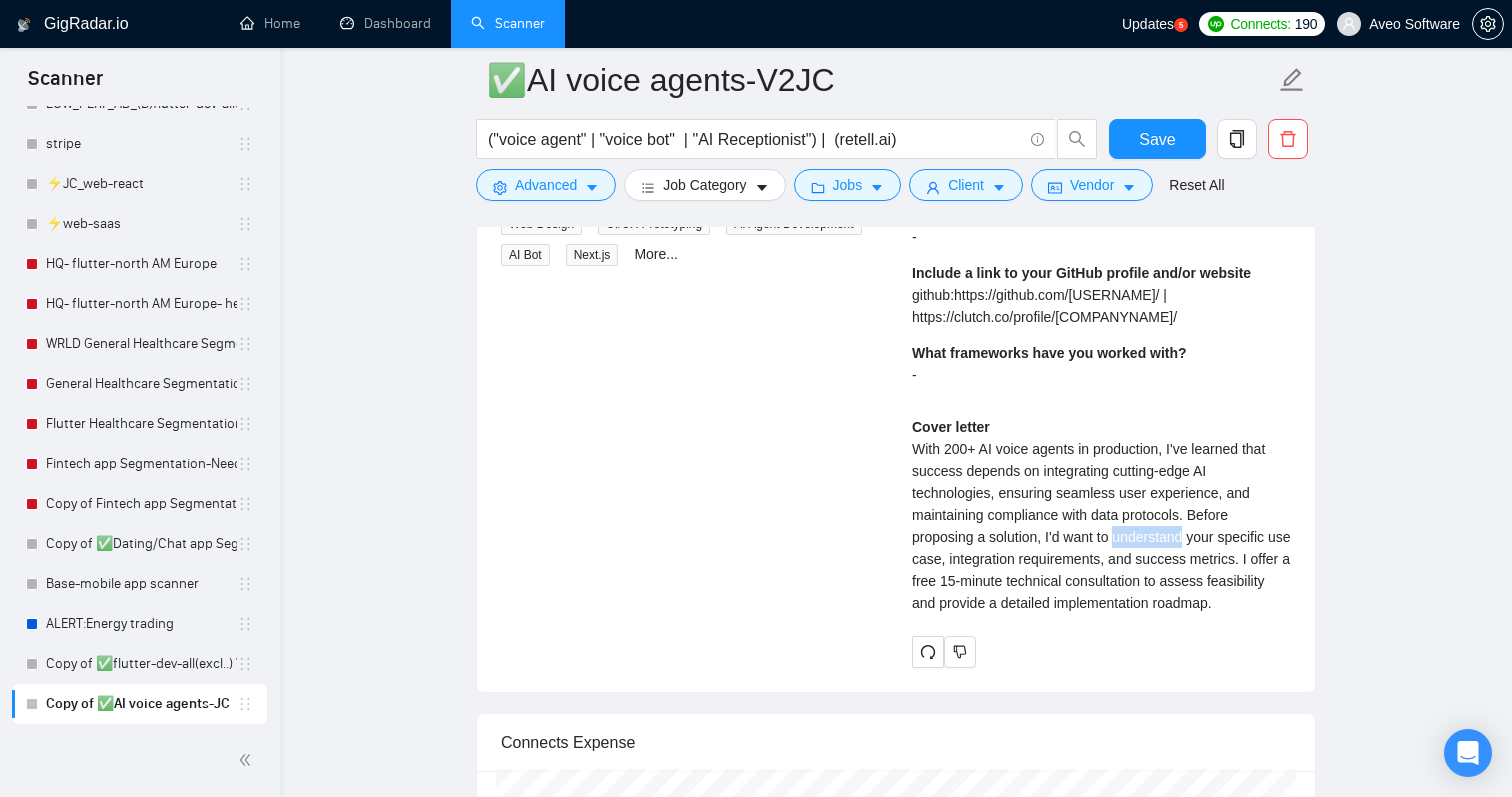 click on "Cover letter With 200+ AI voice agents in production, I've learned that success depends on integrating cutting-edge AI technologies, ensuring seamless user experience, and maintaining compliance with data protocols. Before proposing a solution, I'd want to understand your specific use case, integration requirements, and success metrics. I offer a free 15-minute technical consultation to assess feasibility and provide a detailed implementation roadmap." at bounding box center (1101, 515) 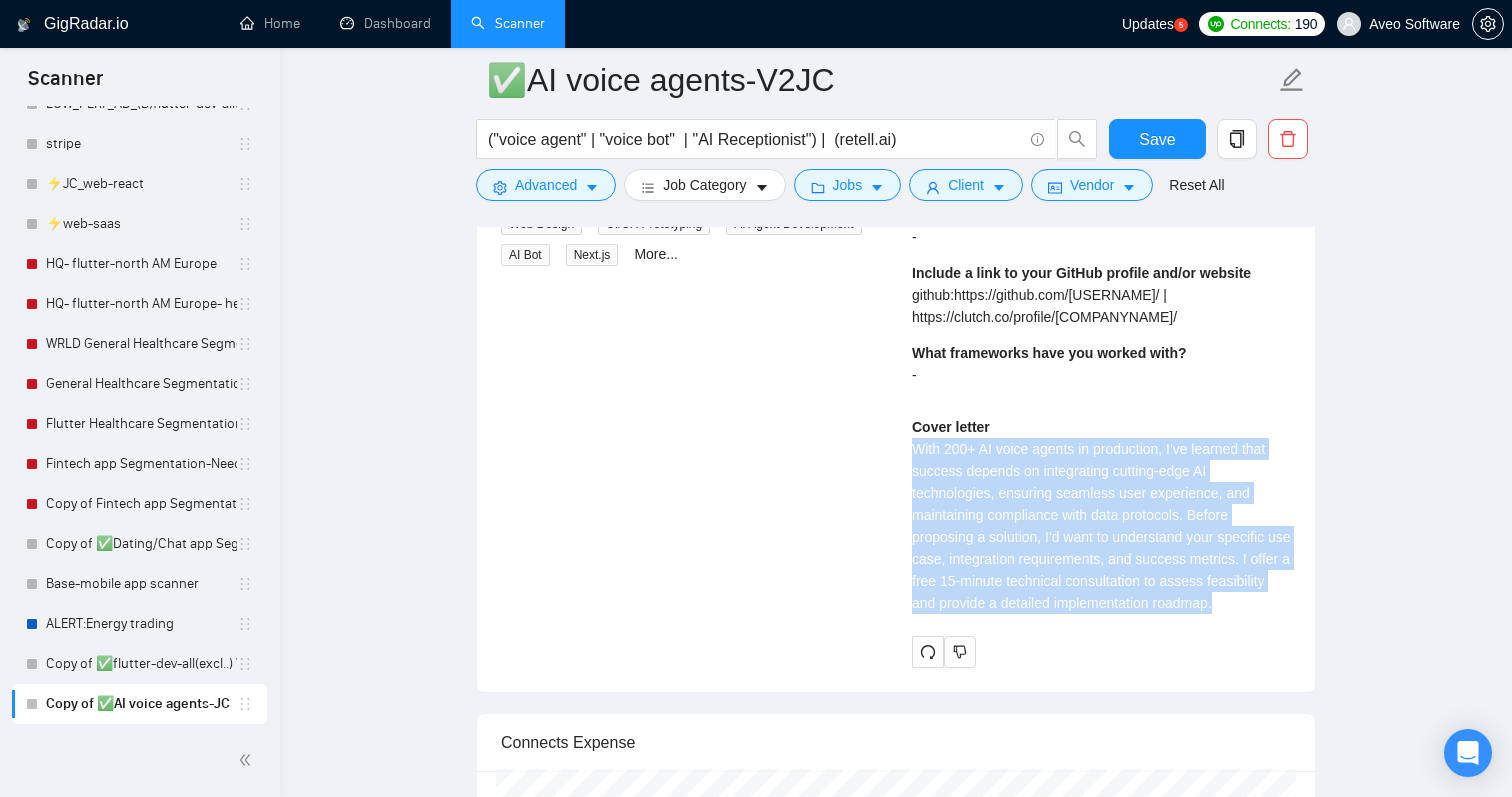 click on "Cover letter With 200+ AI voice agents in production, I've learned that success depends on integrating cutting-edge AI technologies, ensuring seamless user experience, and maintaining compliance with data protocols. Before proposing a solution, I'd want to understand your specific use case, integration requirements, and success metrics. I offer a free 15-minute technical consultation to assess feasibility and provide a detailed implementation roadmap." at bounding box center [1101, 515] 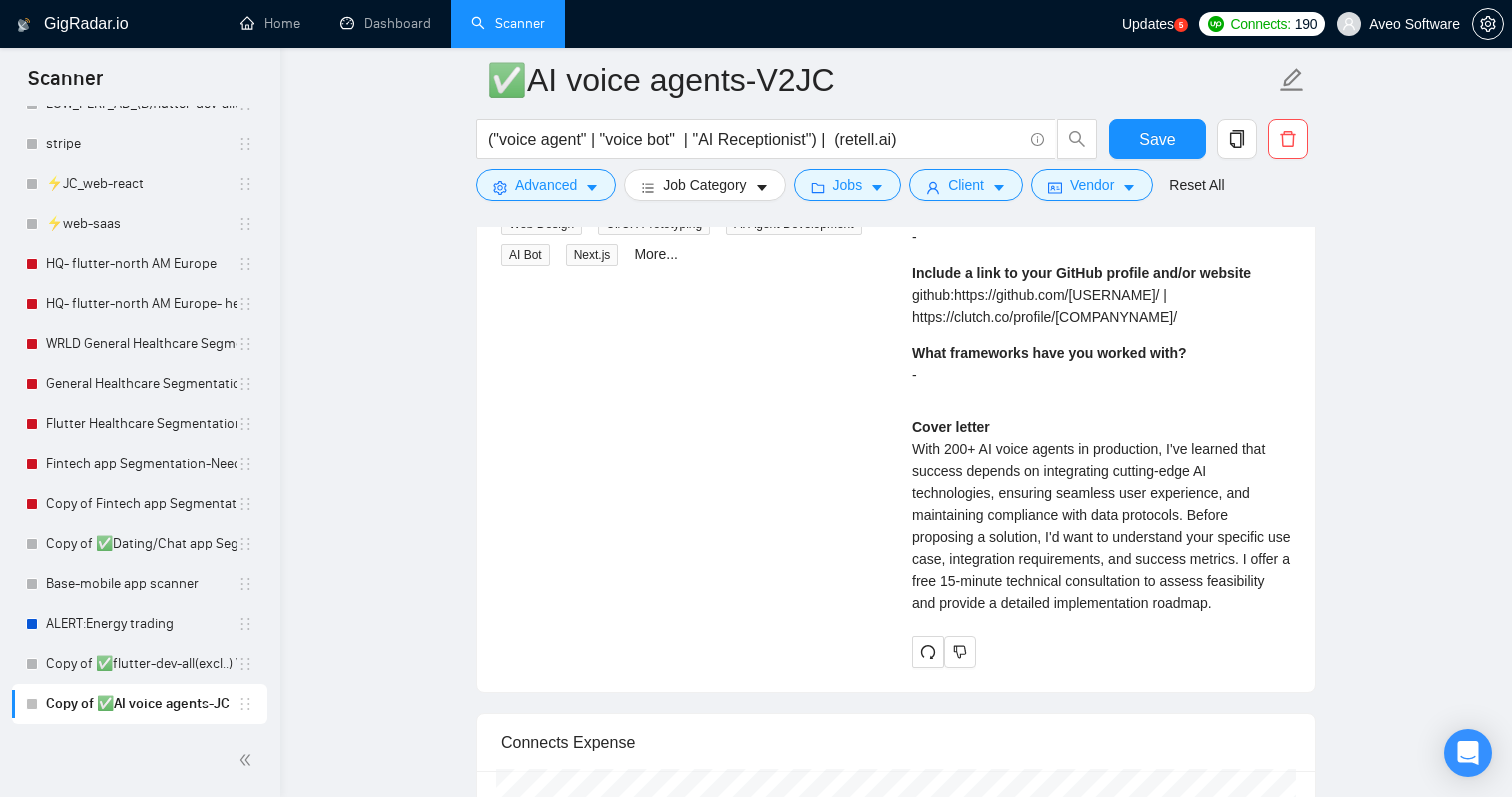 click on "Cover letter With 200+ AI voice agents in production, I've learned that success depends on integrating cutting-edge AI technologies, ensuring seamless user experience, and maintaining compliance with data protocols. Before proposing a solution, I'd want to understand your specific use case, integration requirements, and success metrics. I offer a free 15-minute technical consultation to assess feasibility and provide a detailed implementation roadmap." at bounding box center (1101, 515) 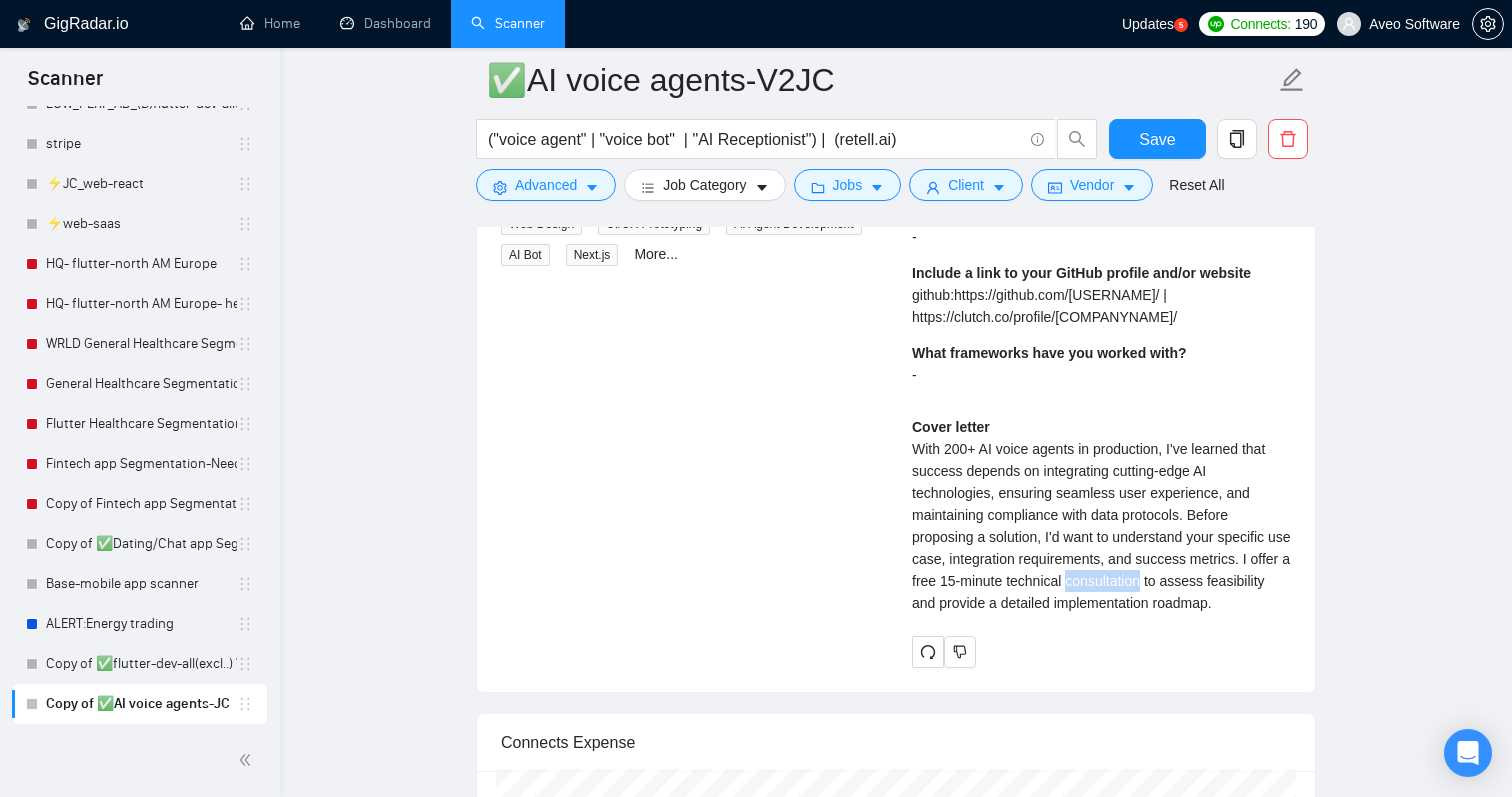 click on "Cover letter With 200+ AI voice agents in production, I've learned that success depends on integrating cutting-edge AI technologies, ensuring seamless user experience, and maintaining compliance with data protocols. Before proposing a solution, I'd want to understand your specific use case, integration requirements, and success metrics. I offer a free 15-minute technical consultation to assess feasibility and provide a detailed implementation roadmap." at bounding box center (1101, 515) 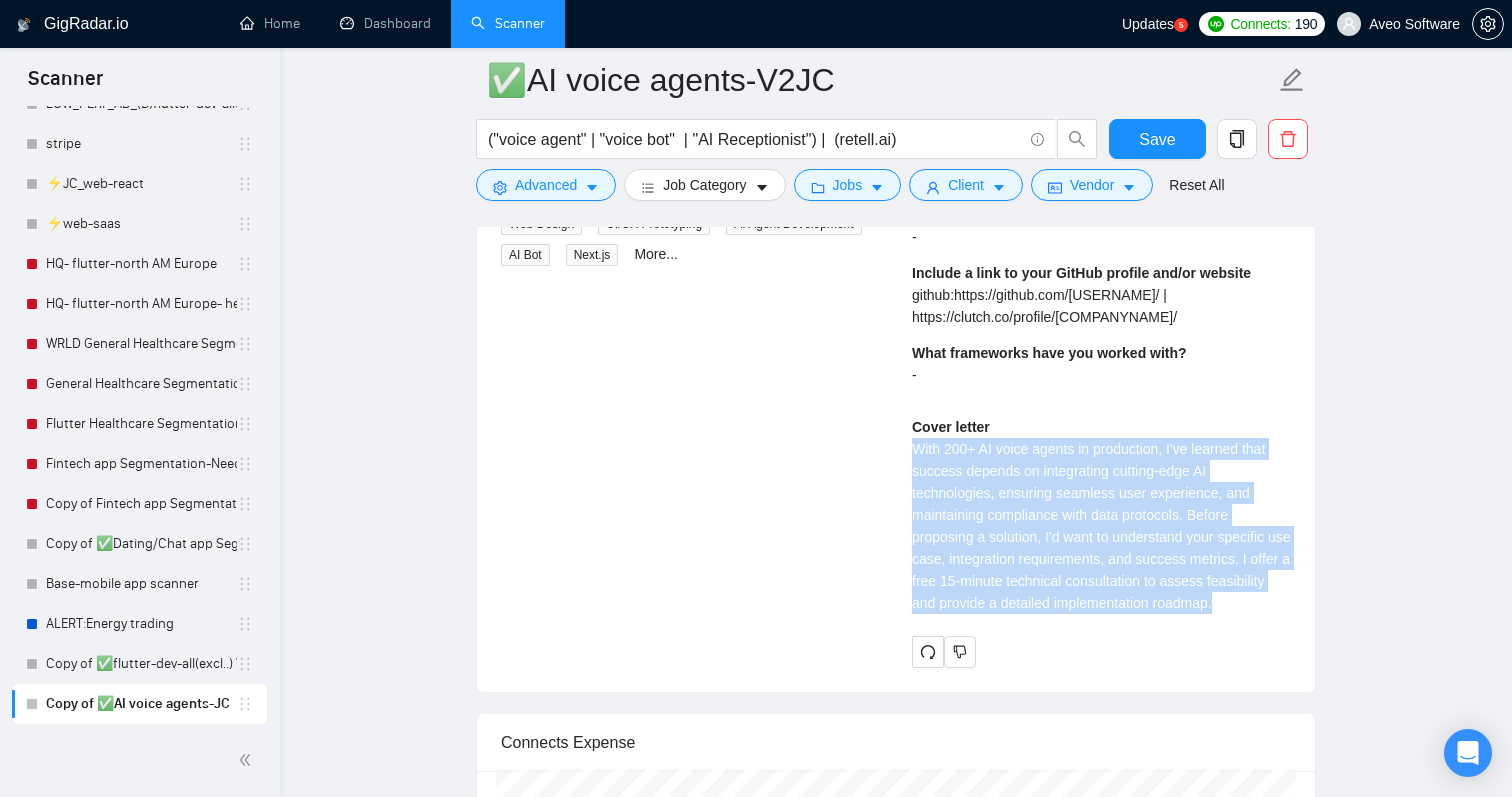 click on "Cover letter With 200+ AI voice agents in production, I've learned that success depends on integrating cutting-edge AI technologies, ensuring seamless user experience, and maintaining compliance with data protocols. Before proposing a solution, I'd want to understand your specific use case, integration requirements, and success metrics. I offer a free 15-minute technical consultation to assess feasibility and provide a detailed implementation roadmap." at bounding box center (1101, 515) 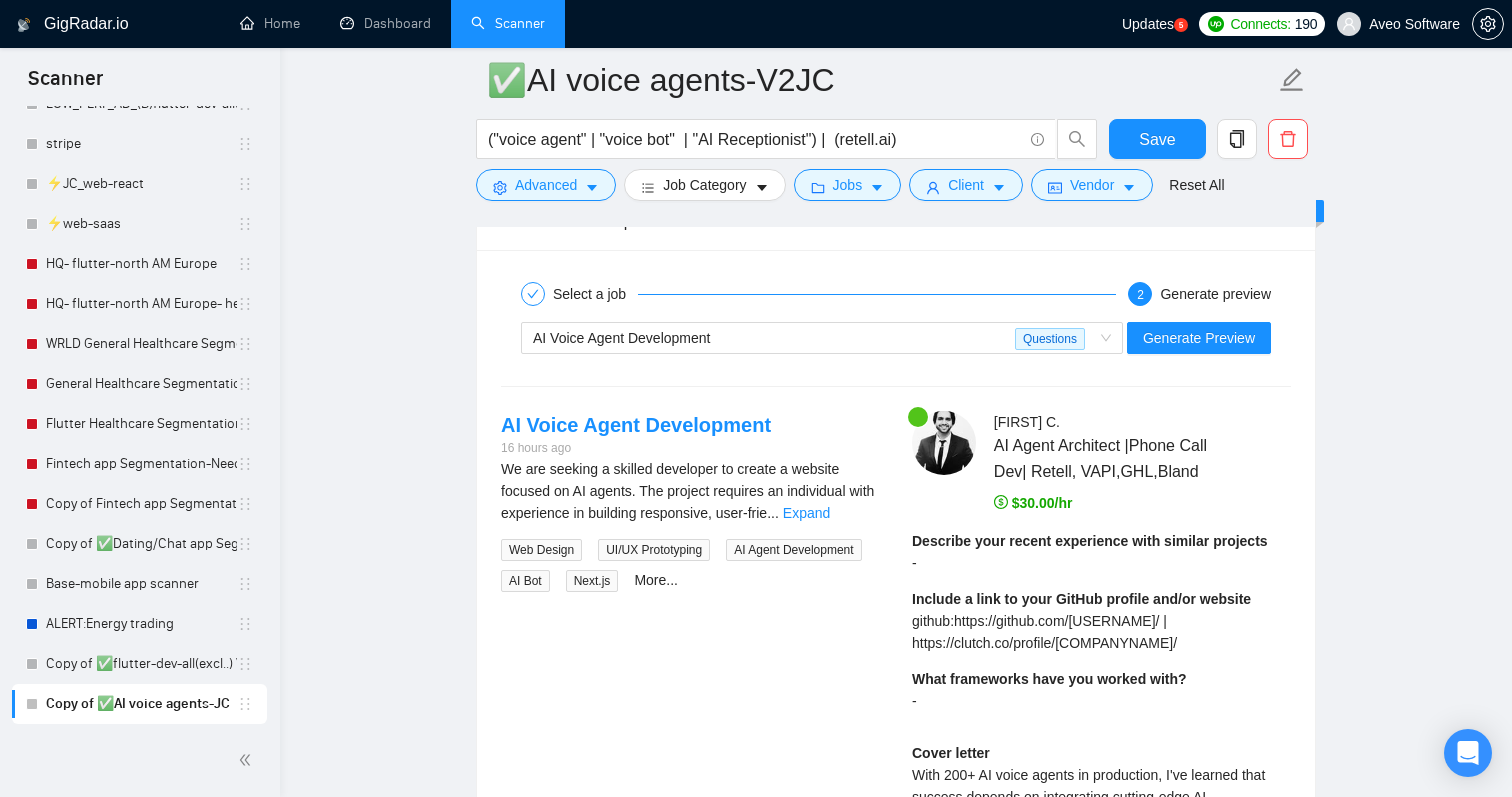 scroll, scrollTop: 4804, scrollLeft: 0, axis: vertical 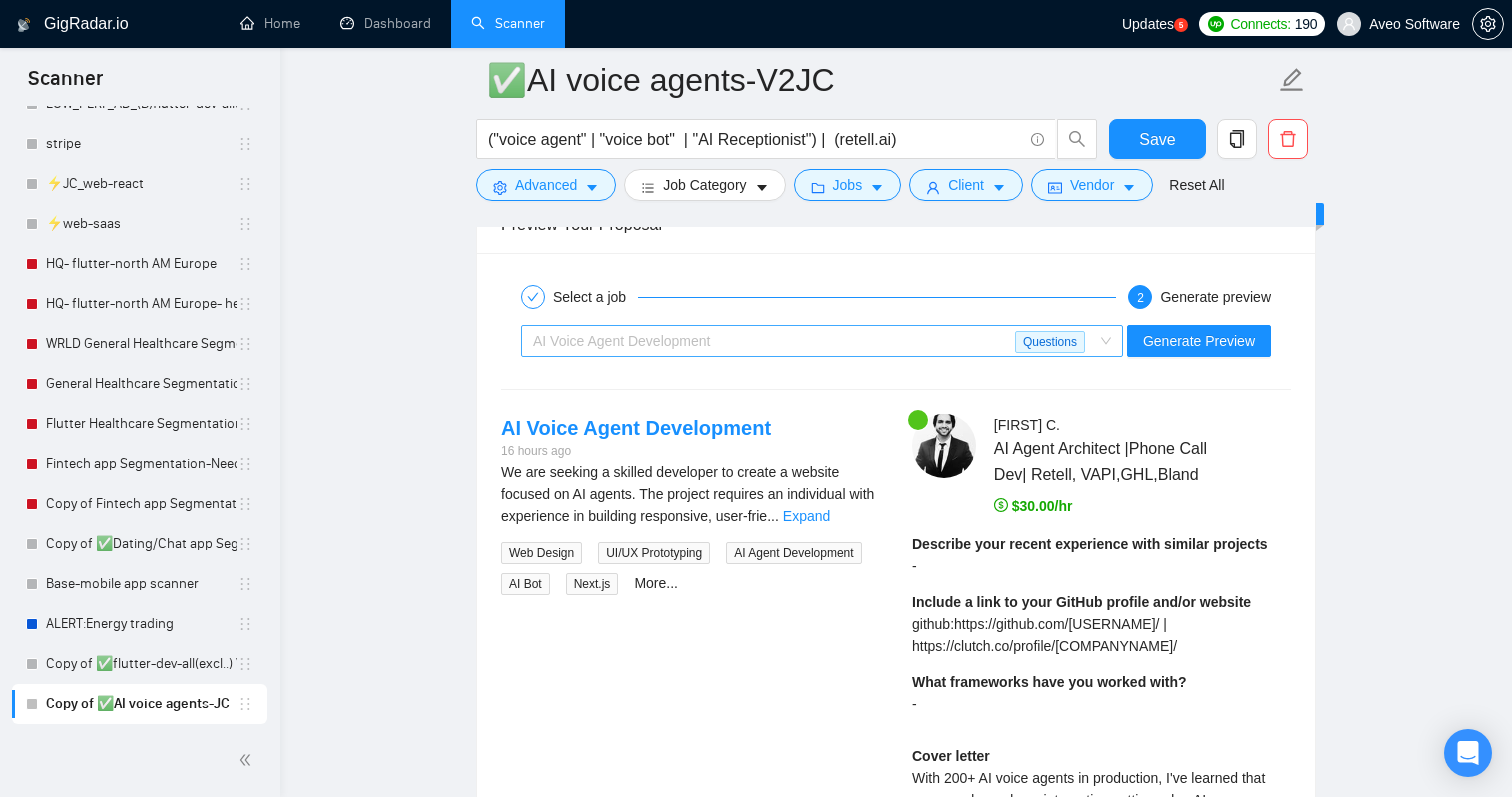 click on "AI Voice Agent Development Questions" at bounding box center (822, 341) 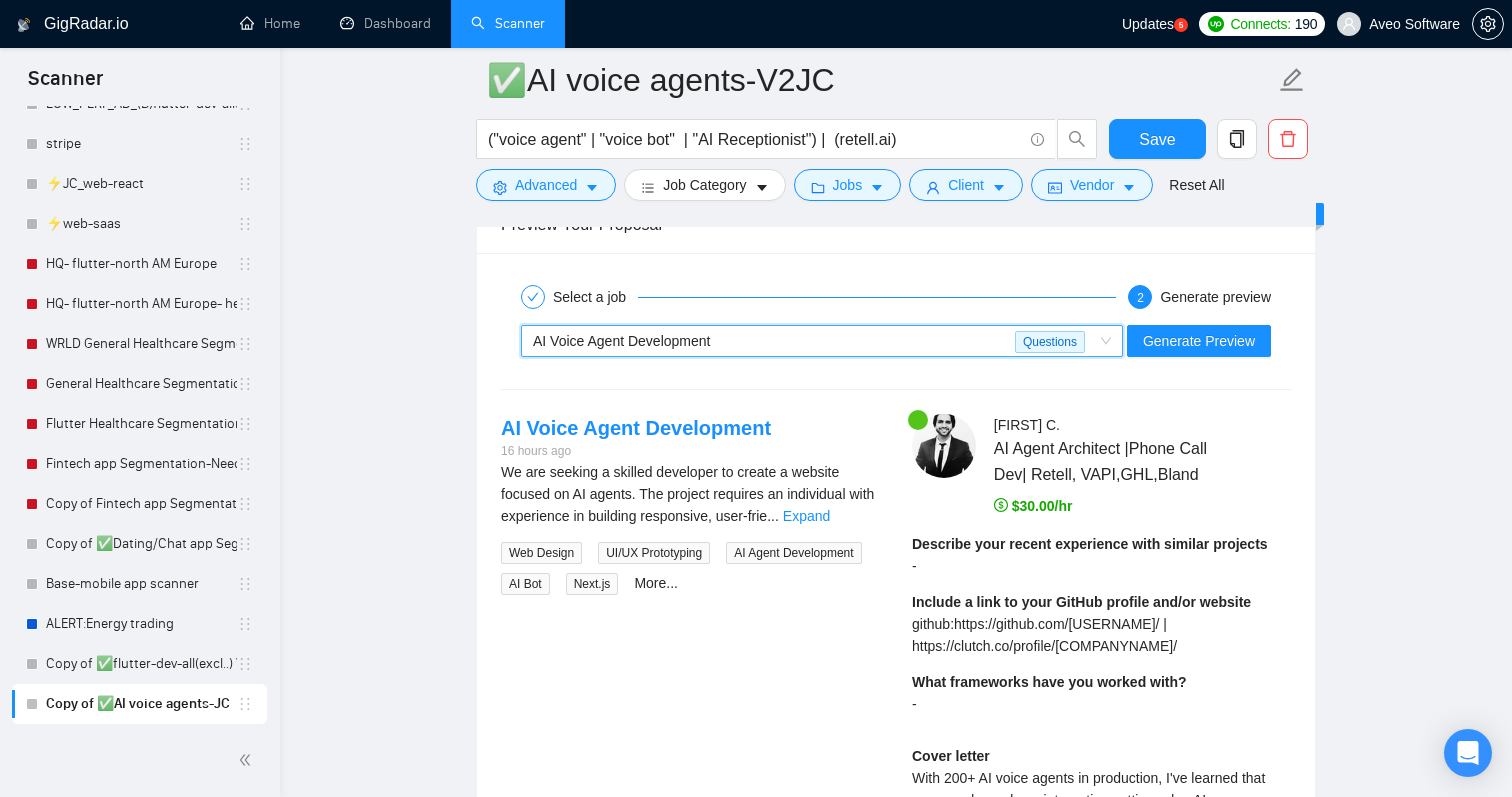 click on "AI Voice Agent Development Questions" at bounding box center (822, 341) 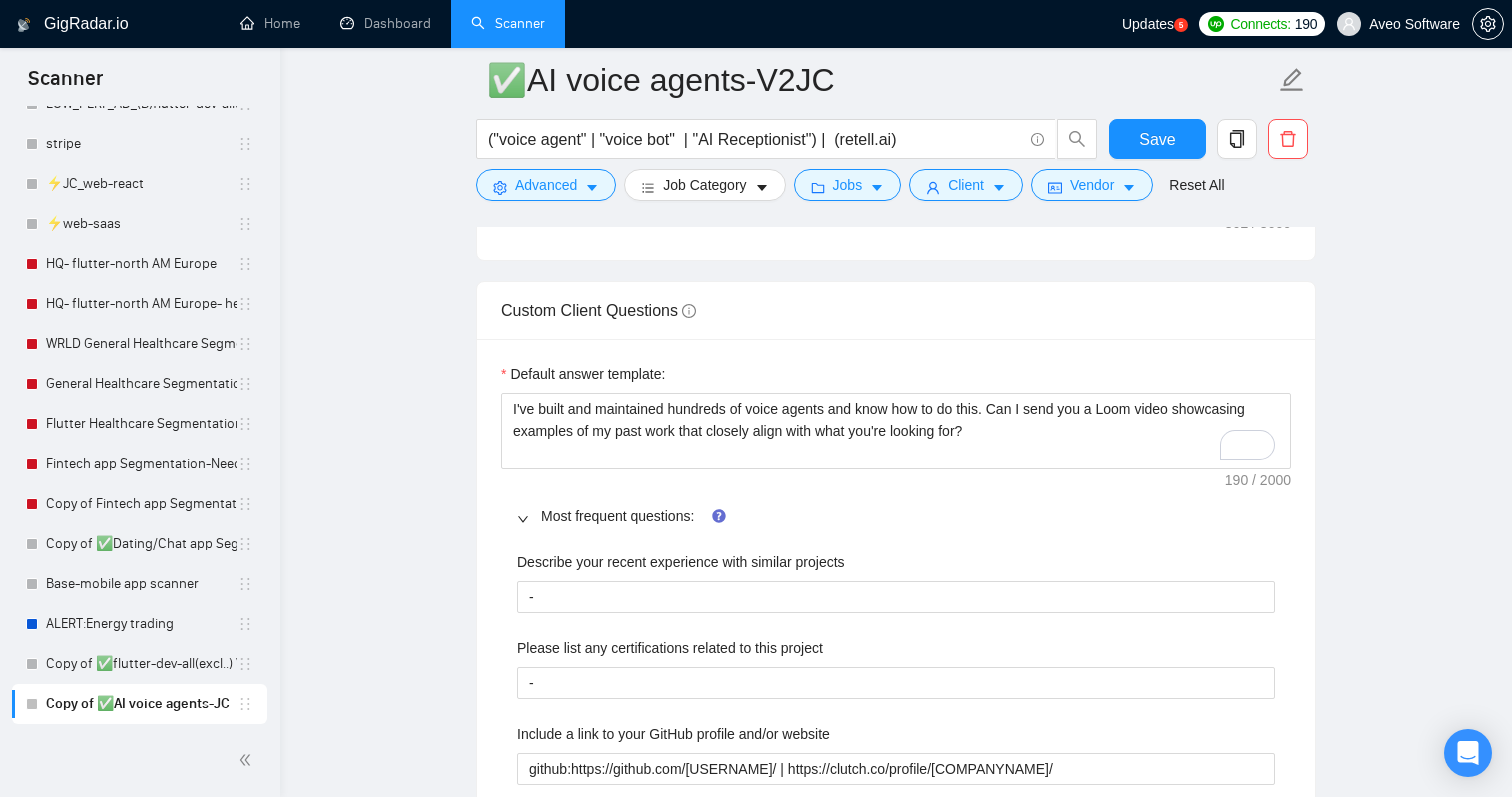 scroll, scrollTop: 2650, scrollLeft: 0, axis: vertical 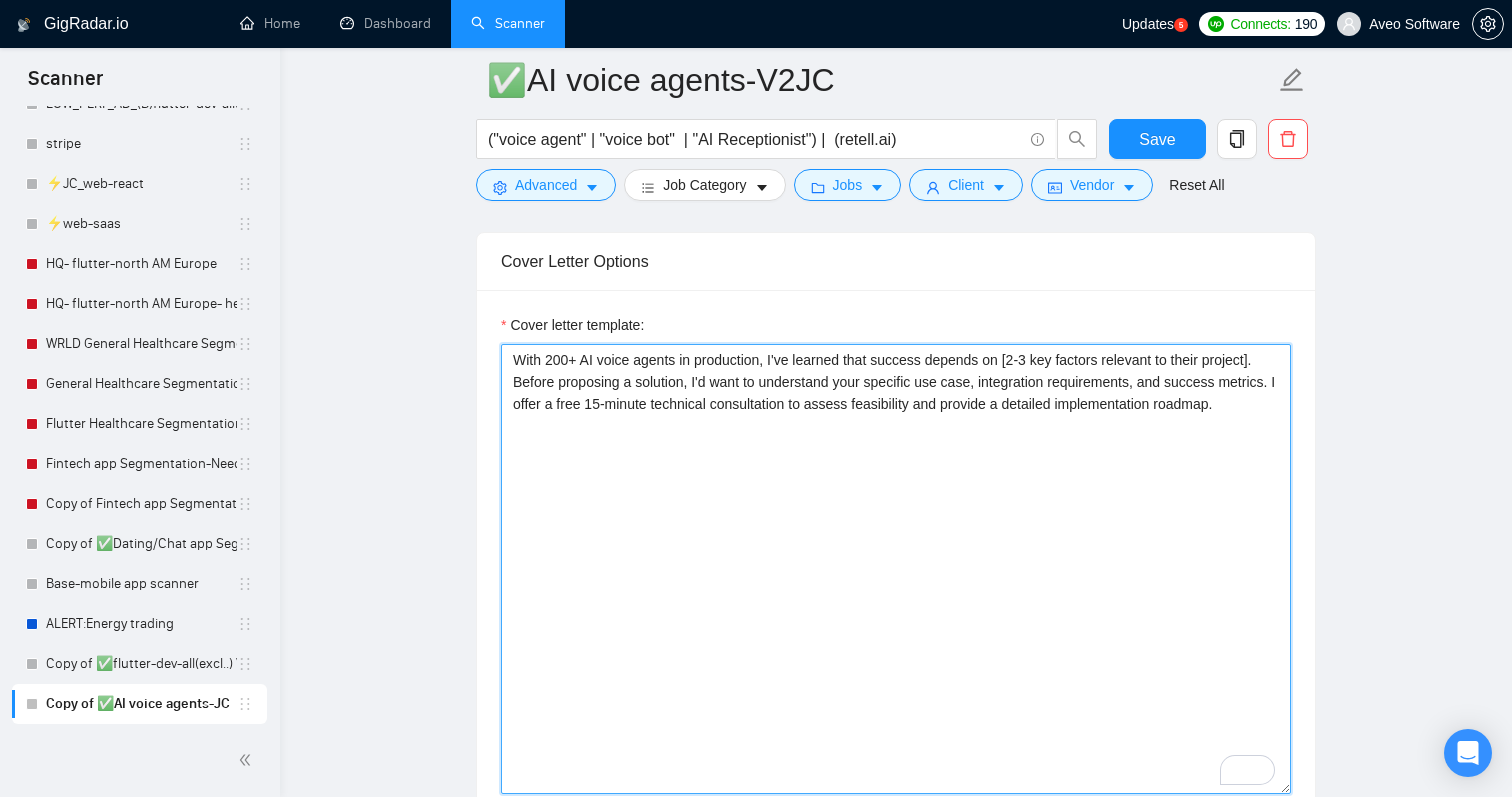 click on "With 200+ AI voice agents in production, I've learned that success depends on [2-3 key factors relevant to their project]. Before proposing a solution, I'd want to understand your specific use case, integration requirements, and success metrics. I offer a free 15-minute technical consultation to assess feasibility and provide a detailed implementation roadmap." at bounding box center [896, 569] 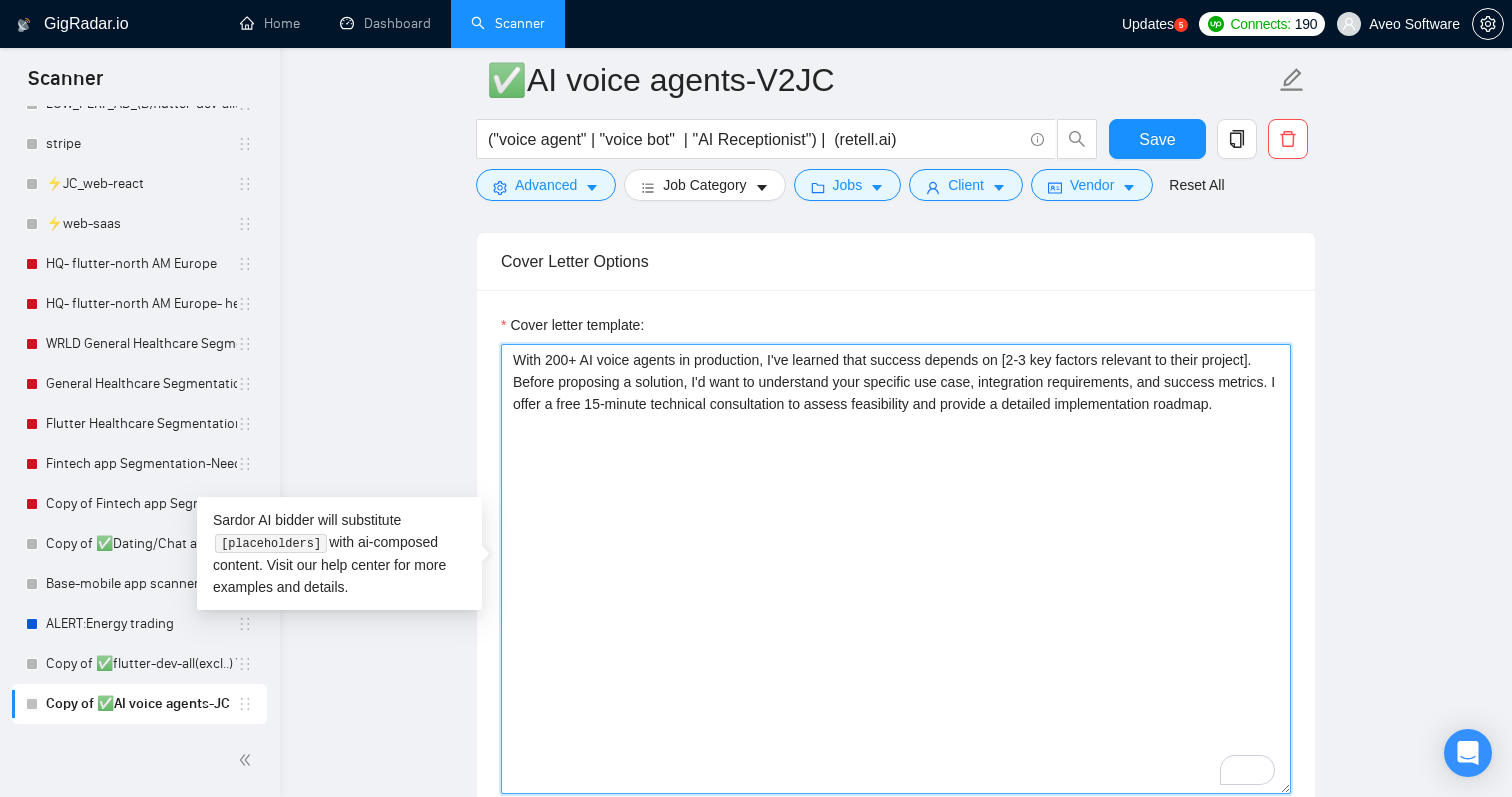 click on "With 200+ AI voice agents in production, I've learned that success depends on [2-3 key factors relevant to their project]. Before proposing a solution, I'd want to understand your specific use case, integration requirements, and success metrics. I offer a free 15-minute technical consultation to assess feasibility and provide a detailed implementation roadmap." at bounding box center (896, 569) 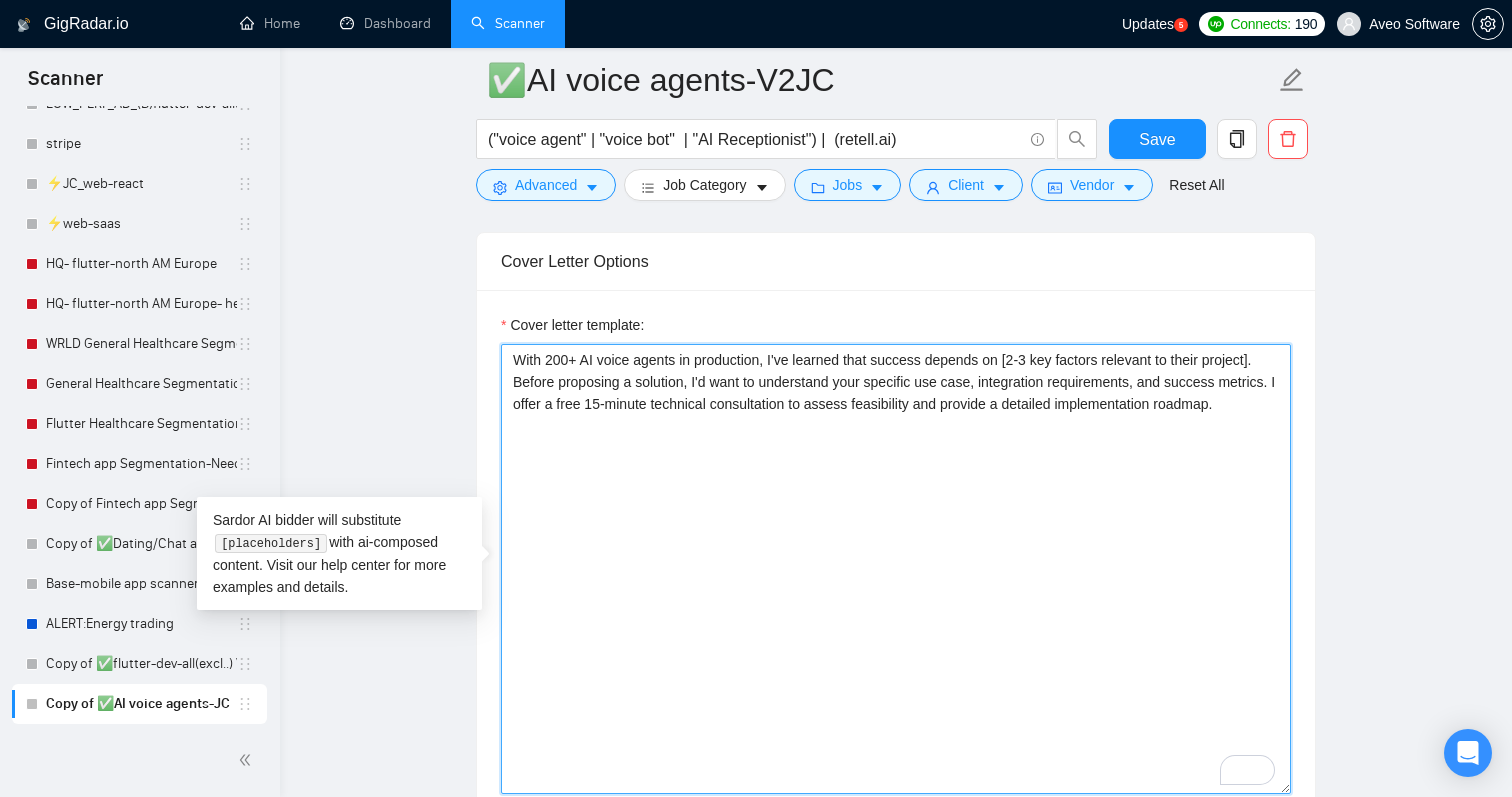 click on "With 200+ AI voice agents in production, I've learned that success depends on [2-3 key factors relevant to their project]. Before proposing a solution, I'd want to understand your specific use case, integration requirements, and success metrics. I offer a free 15-minute technical consultation to assess feasibility and provide a detailed implementation roadmap." at bounding box center [896, 569] 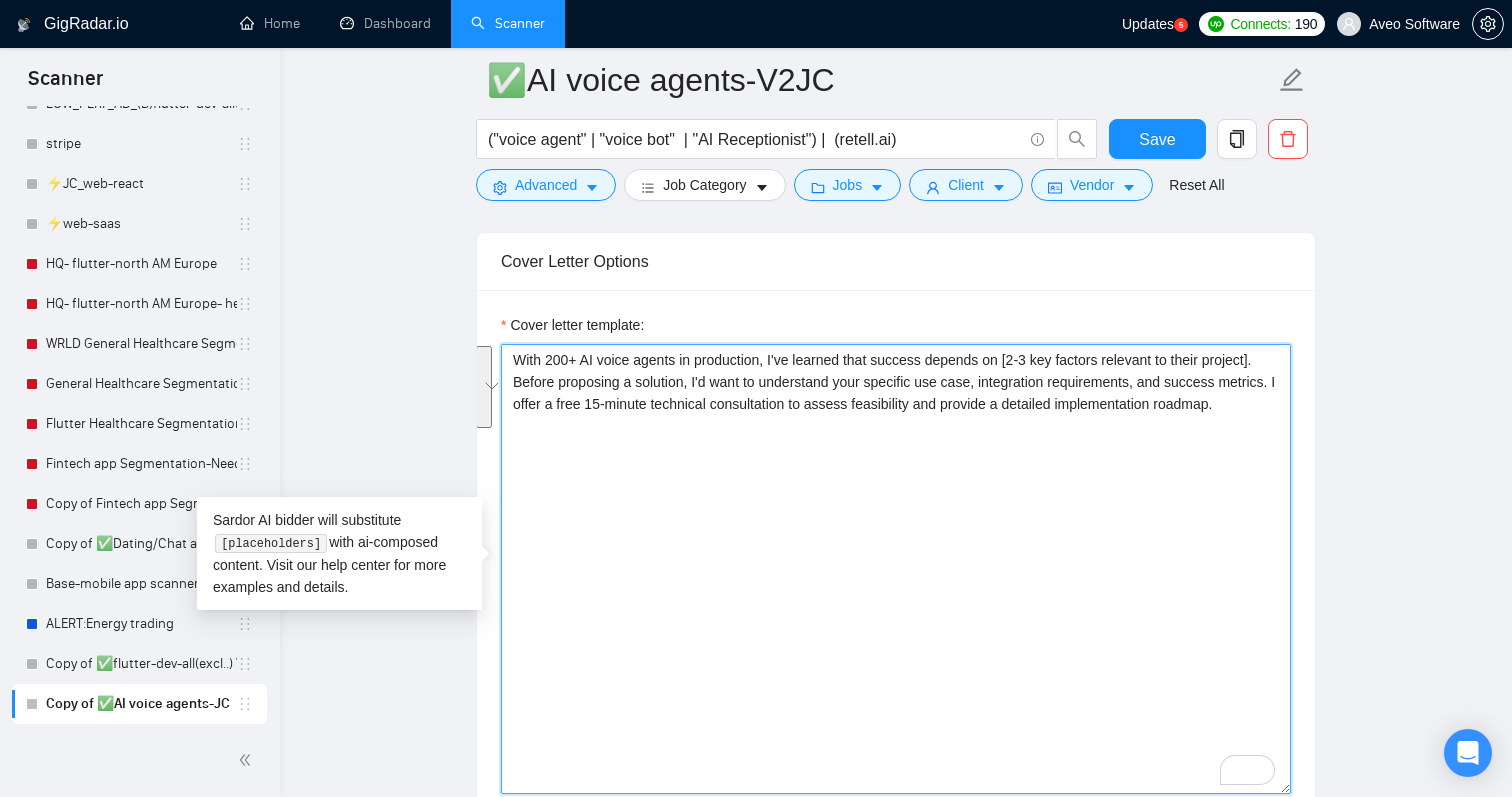 paste on "You need an AI voice agent that [repeat their must-have]. I solved this for [similar client], cutting live-agent time by 38% with [tech]. Let’s jump on a 10-minute call so I can map the exact flow for you—sound good?" 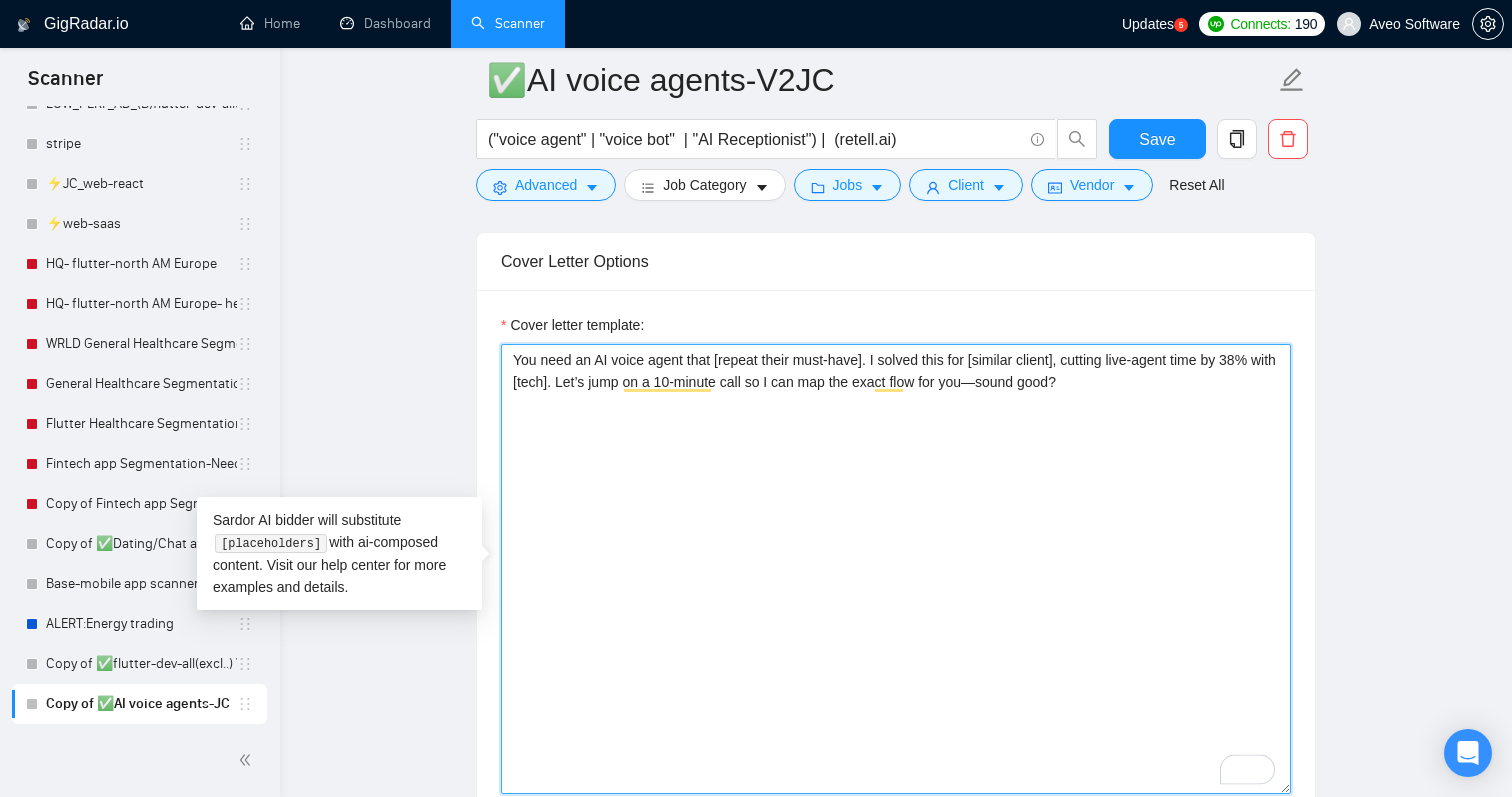 click on "You need an AI voice agent that [repeat their must-have]. I solved this for [similar client], cutting live-agent time by 38% with [tech]. Let’s jump on a 10-minute call so I can map the exact flow for you—sound good?" at bounding box center (896, 569) 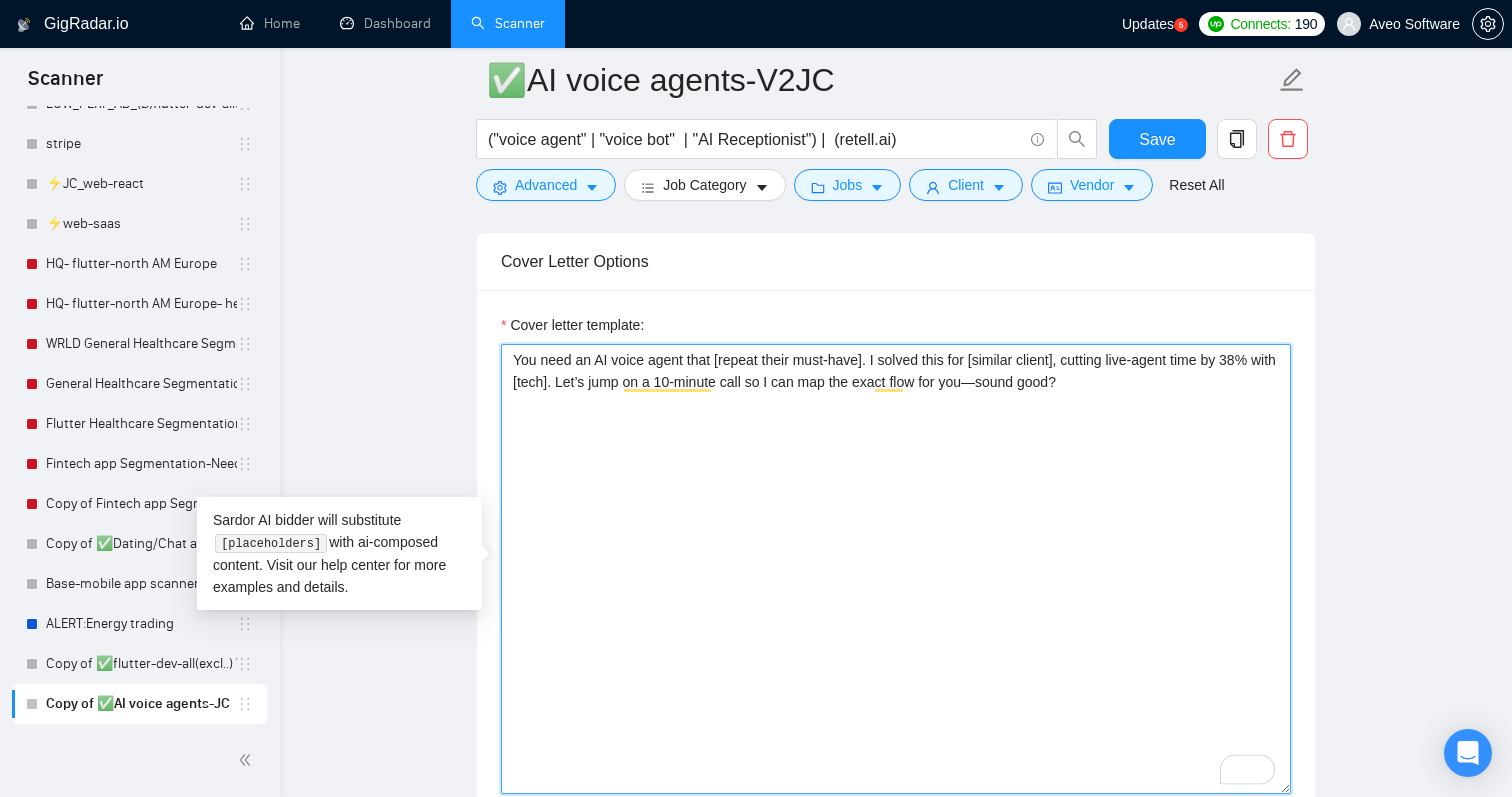 click on "You need an AI voice agent that [repeat their must-have]. I solved this for [similar client], cutting live-agent time by 38% with [tech]. Let’s jump on a 10-minute call so I can map the exact flow for you—sound good?" at bounding box center [896, 569] 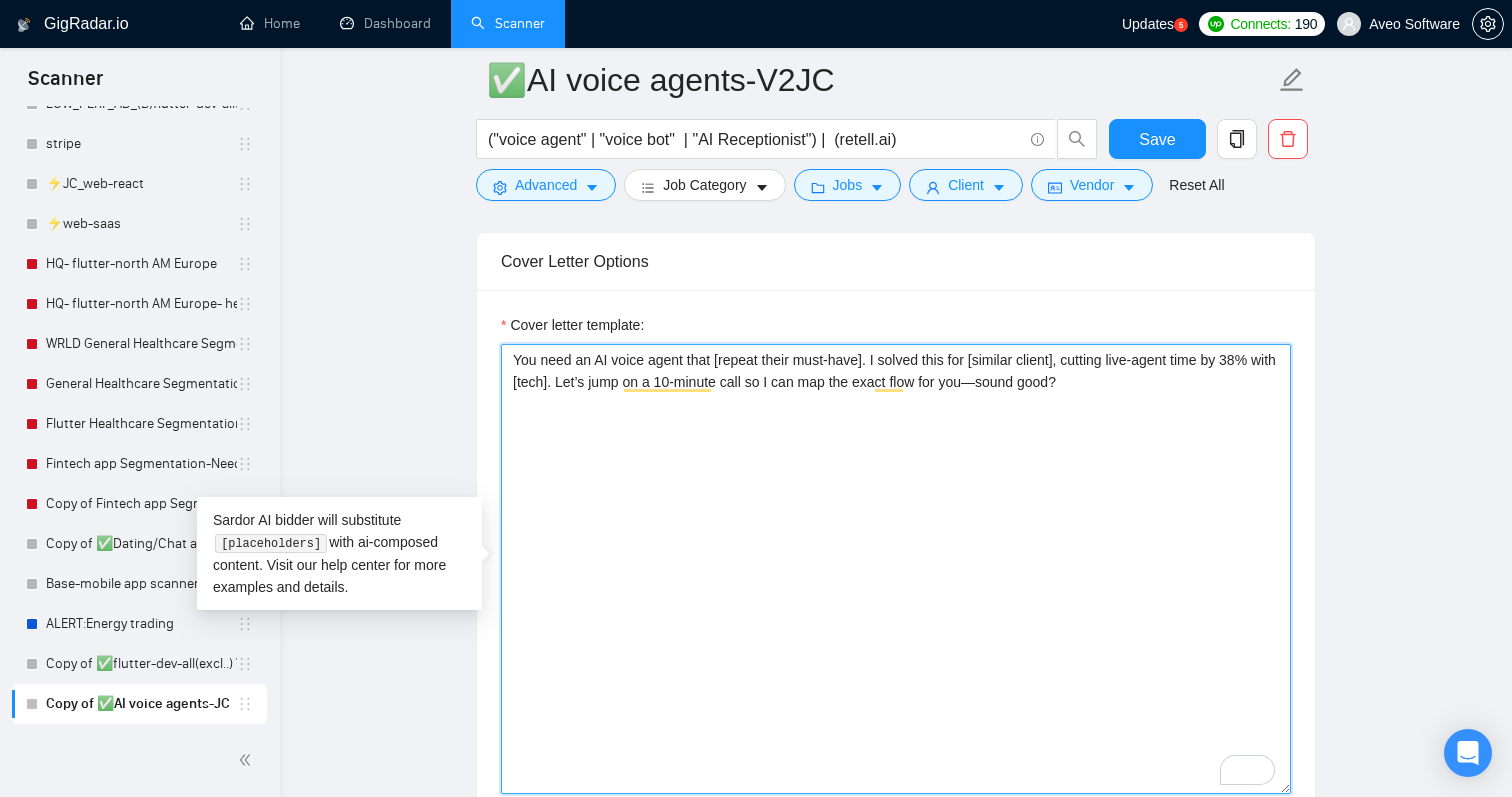 type on "You need an AI voice agent that [repeat their must-have]. I solved this for [similar client], cutting live-agent time by 38% with [tech]. Let’s jump on a 10-minute call so I can map the exact flow for you—sound good?" 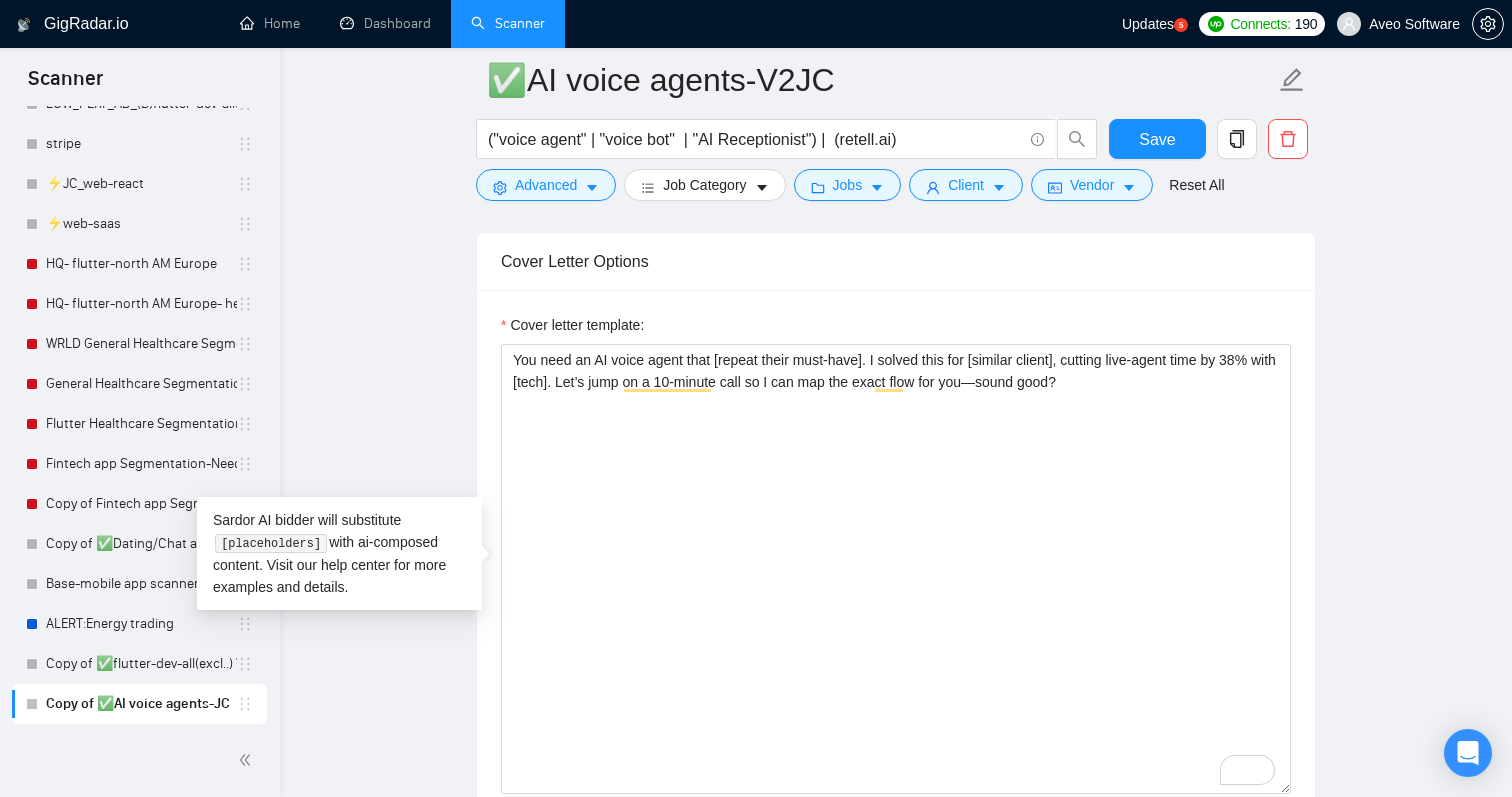 click on "✅AI voice agents-V2JC ("voice agent" | "voice bot"  | "AI Receptionist") |  (retell.ai) Save Advanced   Job Category   Jobs   Client   Vendor   Reset All Preview Results Insights NEW Alerts Auto Bidder Auto Bidding Enabled Auto Bidding Enabled: ON Auto Bidder Schedule Auto Bidding Type: Automated (recommended) Semi-automated Auto Bidding Schedule: 24/7 Custom Custom Auto Bidder Schedule Repeat every week on Monday Tuesday Wednesday Thursday Friday Saturday Sunday Active Hours ( Asia/Calcutta ): From: 12:00 To: 12:00  (next day) ( 24  hours) Asia/Calcutta Auto Bidding Type Select your bidding algorithm: Choose the algorithm for you bidding. The price per proposal does not include your connects expenditure. Template Bidder Works great for narrow segments and short cover letters that don't change. 0.50  credits / proposal Sardor AI 🤖 Personalise your cover letter with ai [placeholders] 1.00  credits / proposal Experimental Laziza AI  👑   NEW   Learn more 2.00  credits / proposal 10.63 credits savings 3 1" at bounding box center (896, 1440) 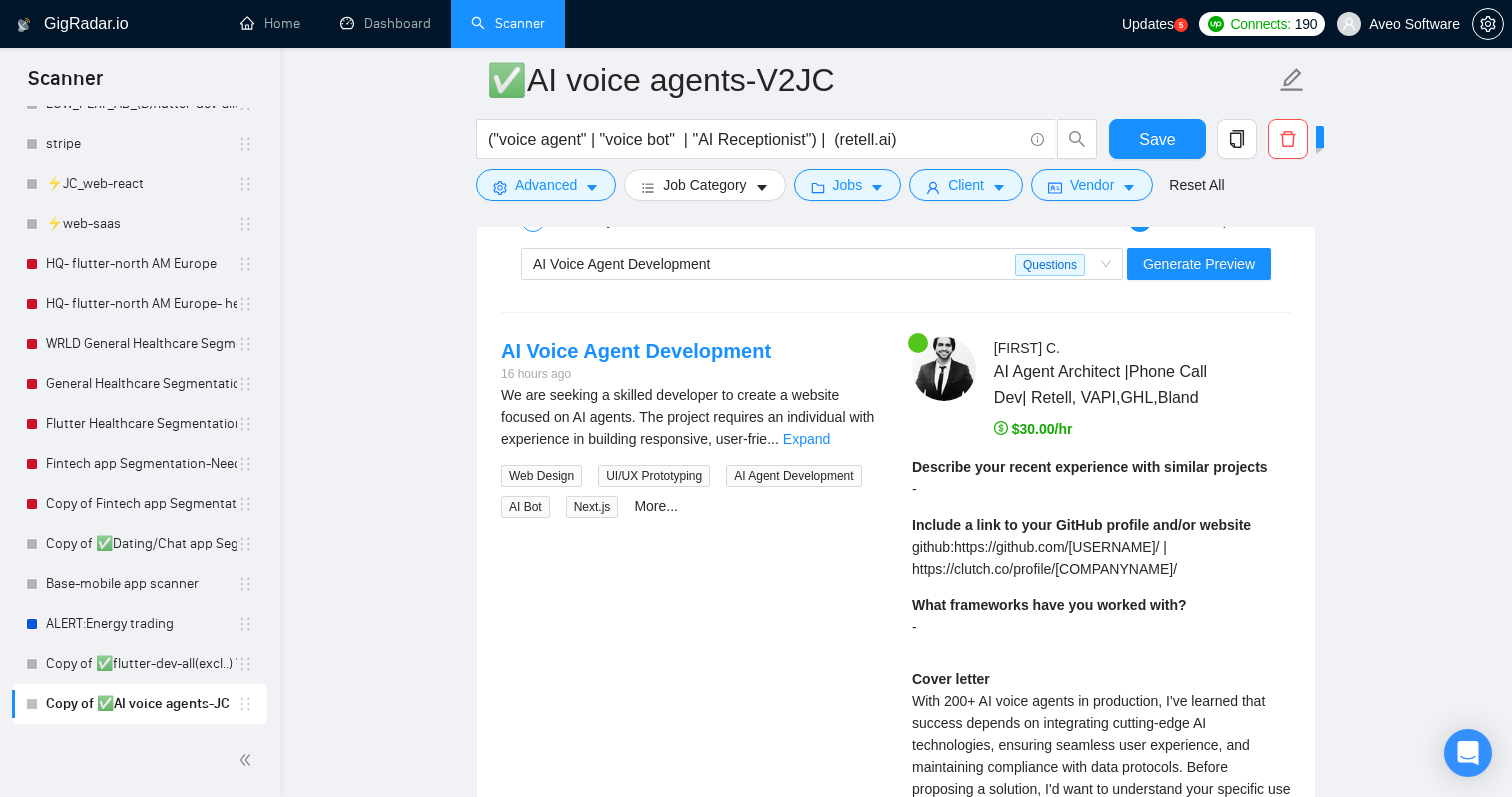 scroll, scrollTop: 4820, scrollLeft: 0, axis: vertical 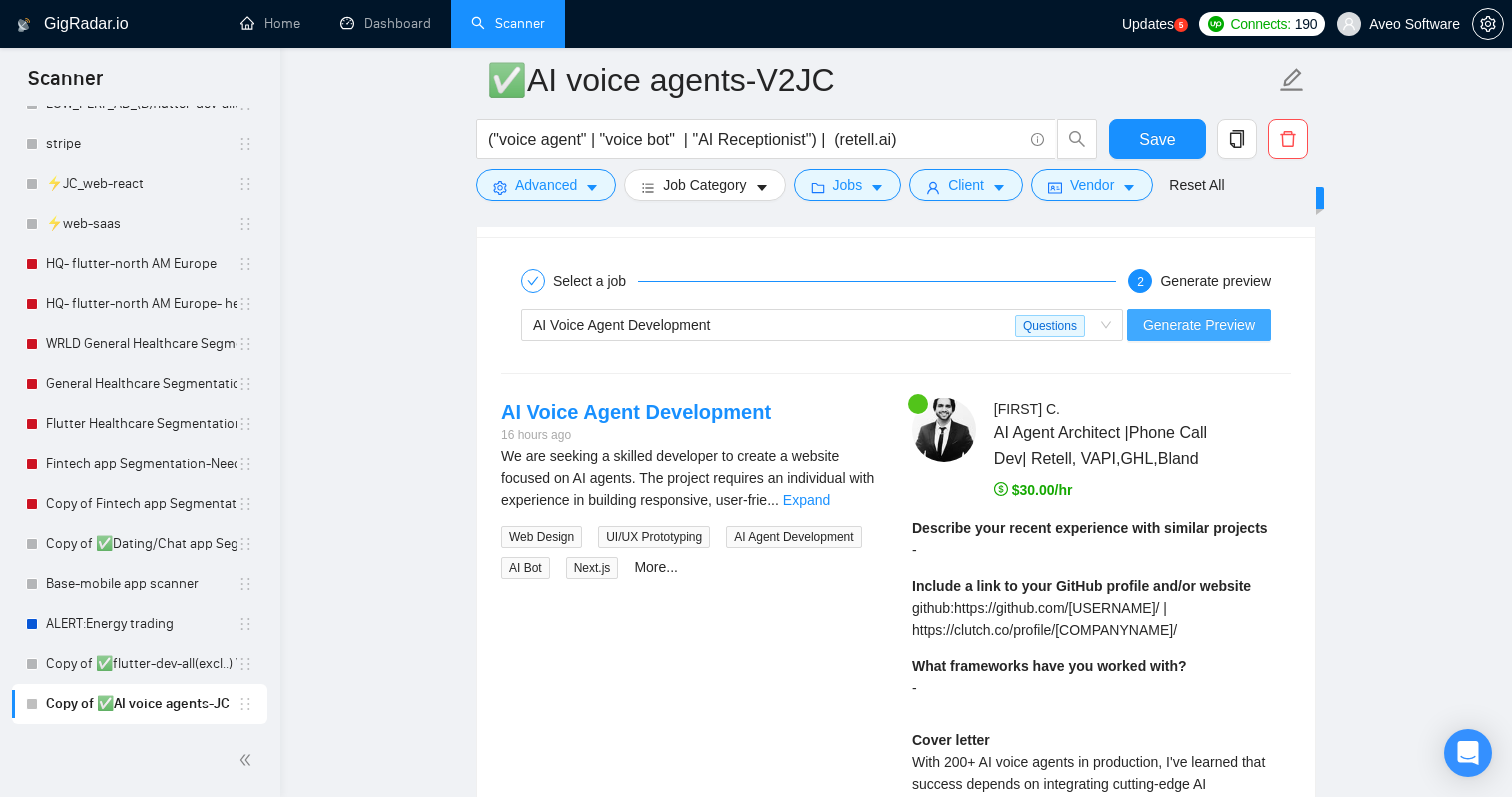 click on "Generate Preview" at bounding box center [1199, 325] 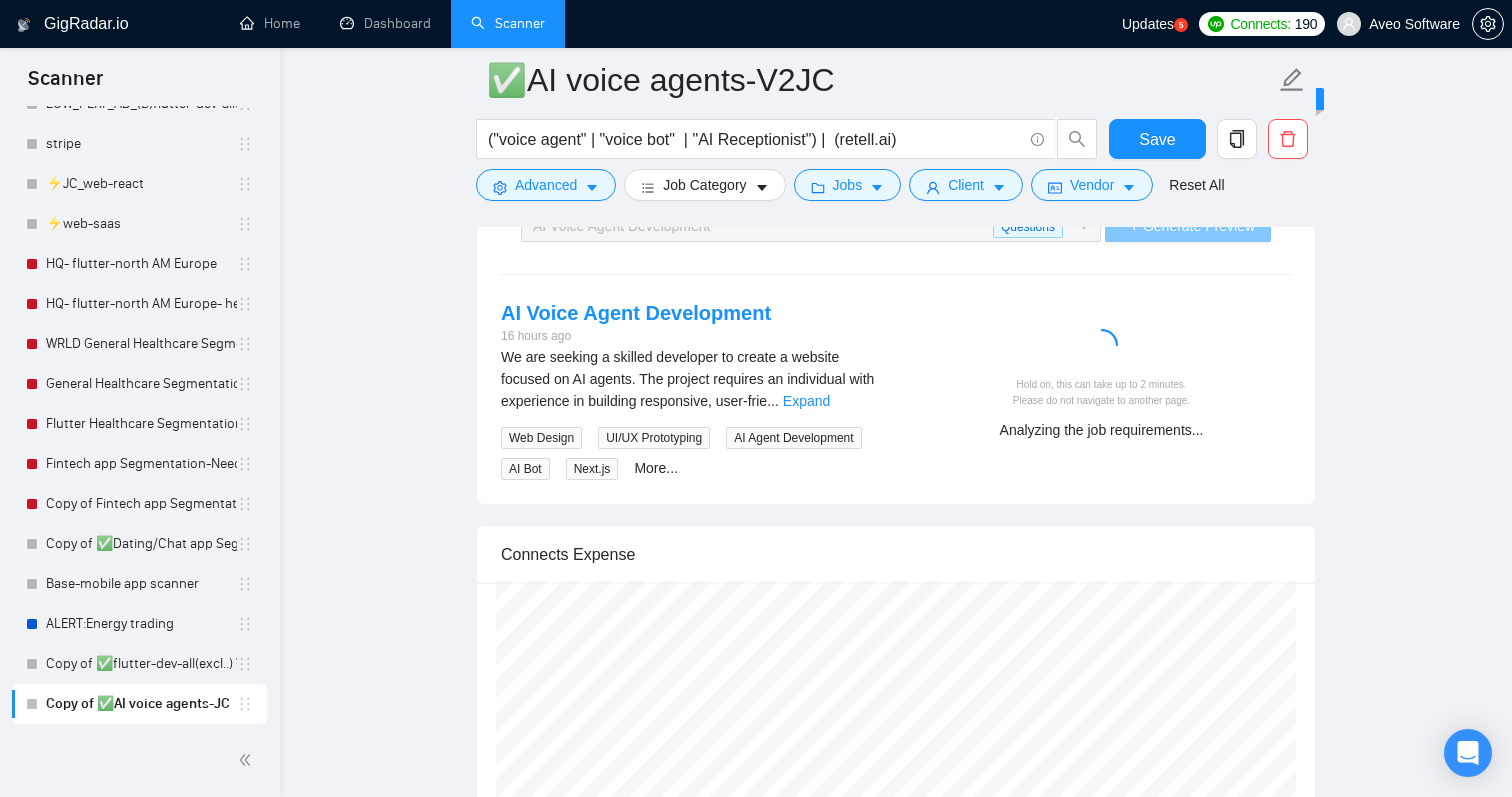 scroll, scrollTop: 4920, scrollLeft: 0, axis: vertical 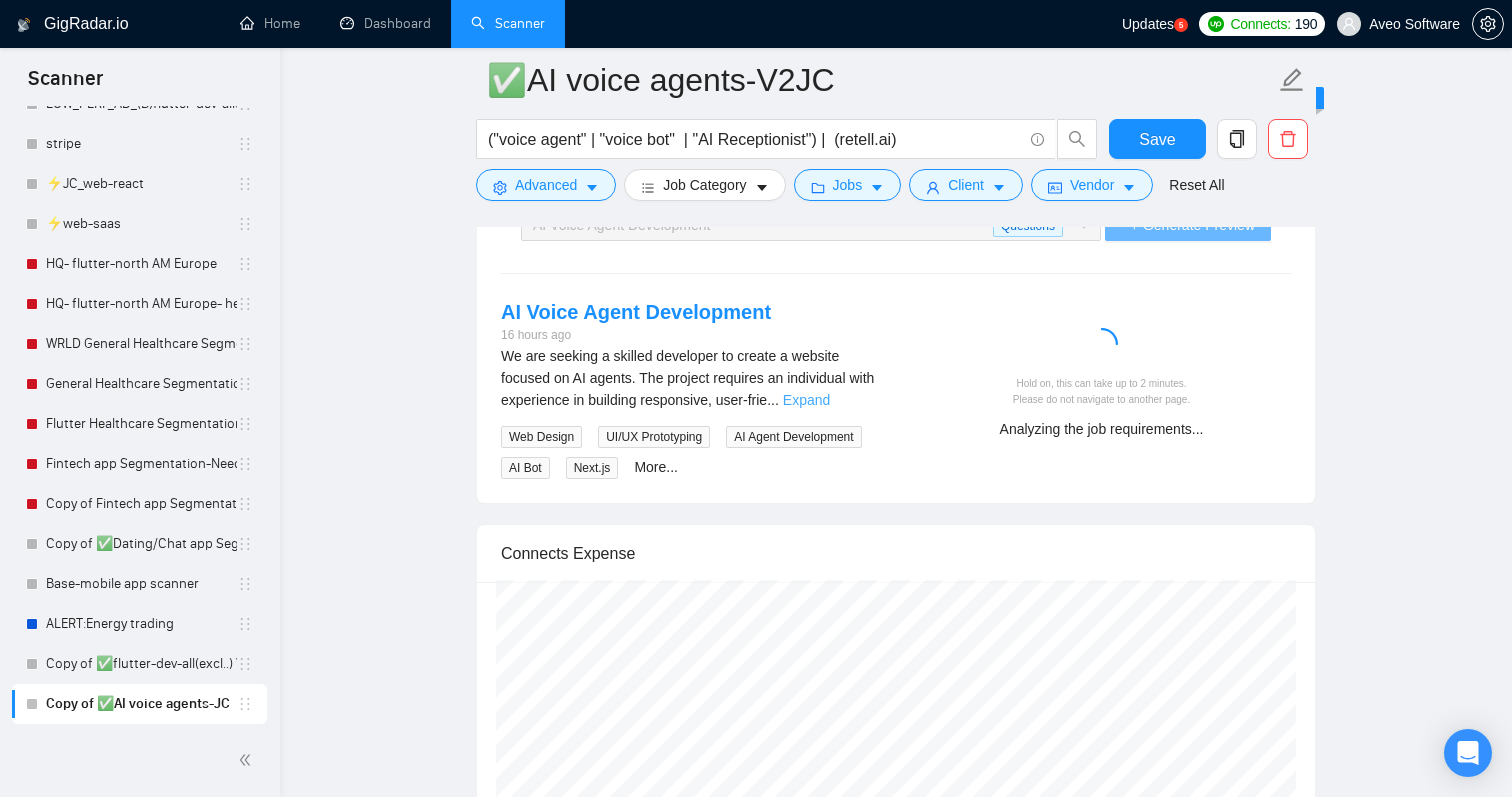 click on "Expand" at bounding box center [806, 400] 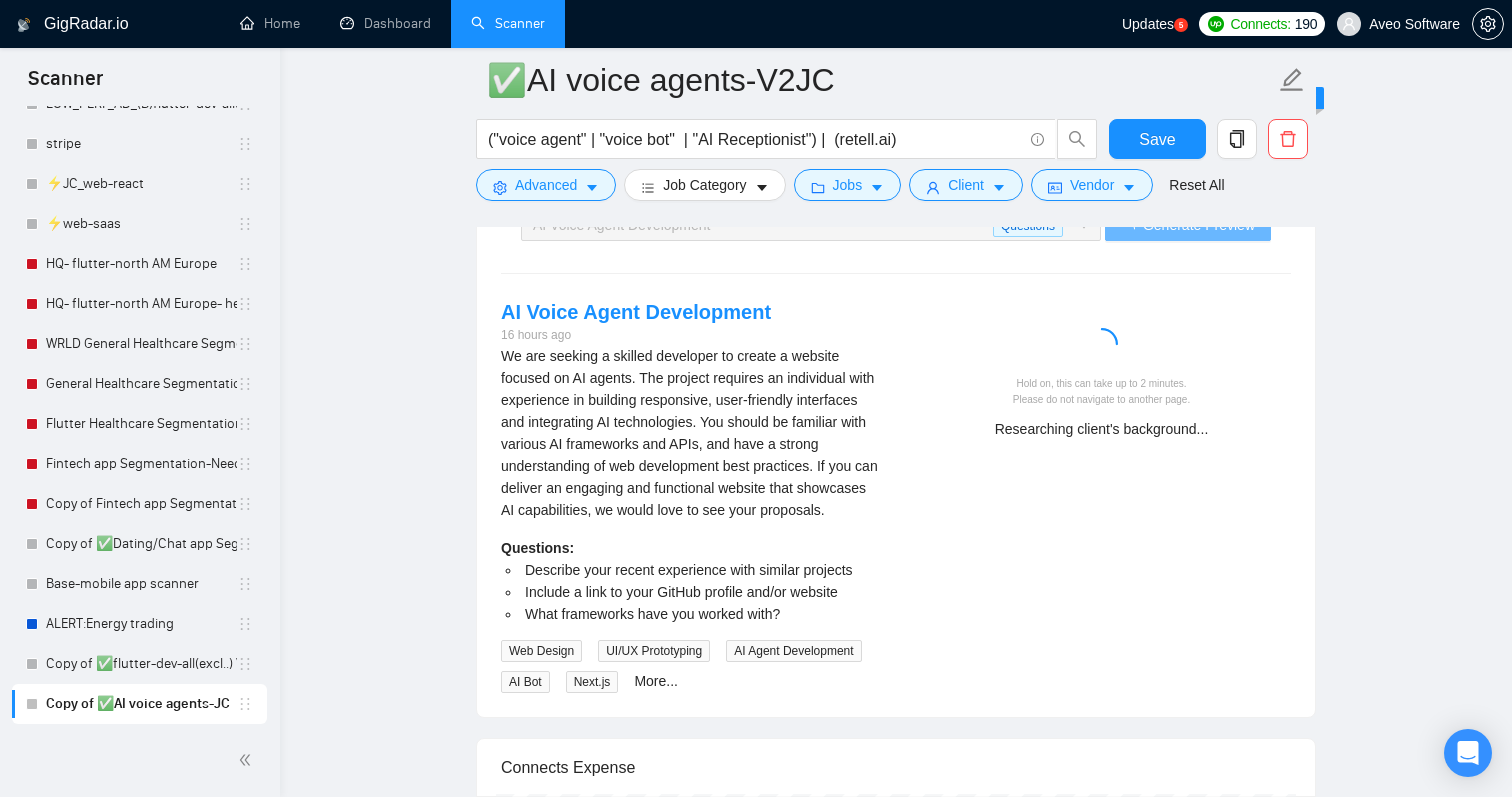 click on "Include a link to your GitHub profile and/or website" at bounding box center (681, 592) 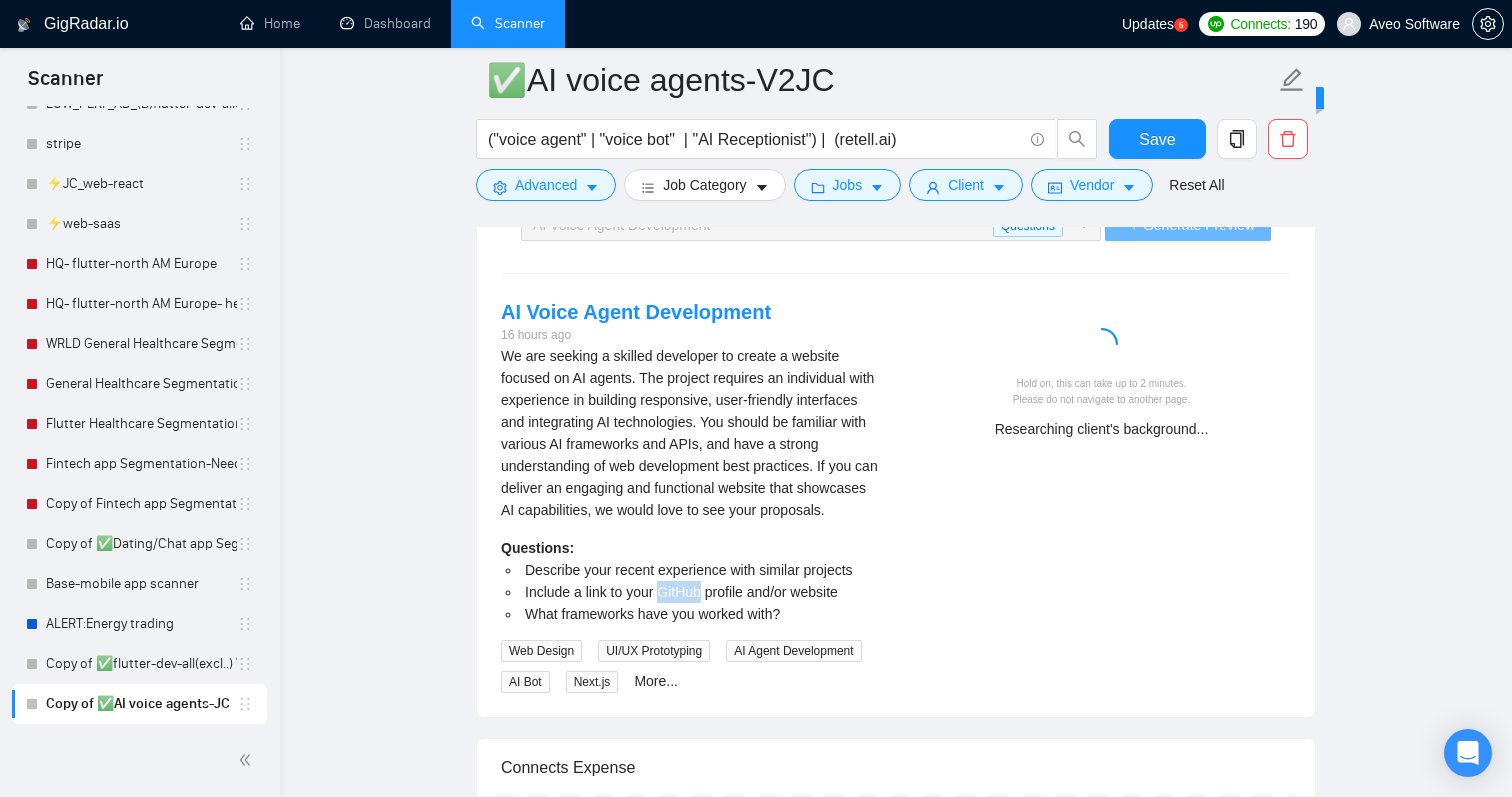 click on "Include a link to your GitHub profile and/or website" at bounding box center (681, 592) 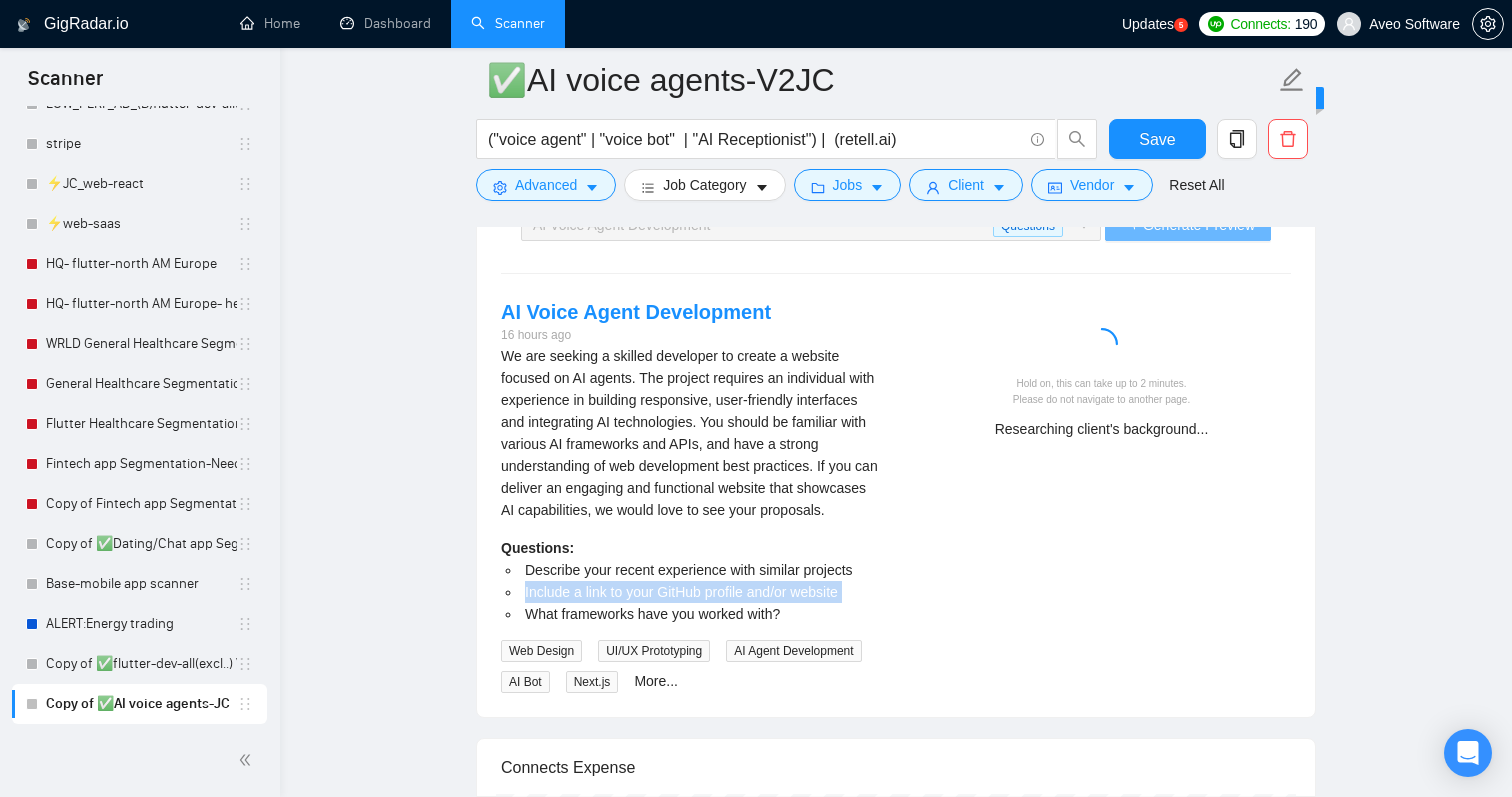 click on "Include a link to your GitHub profile and/or website" at bounding box center (681, 592) 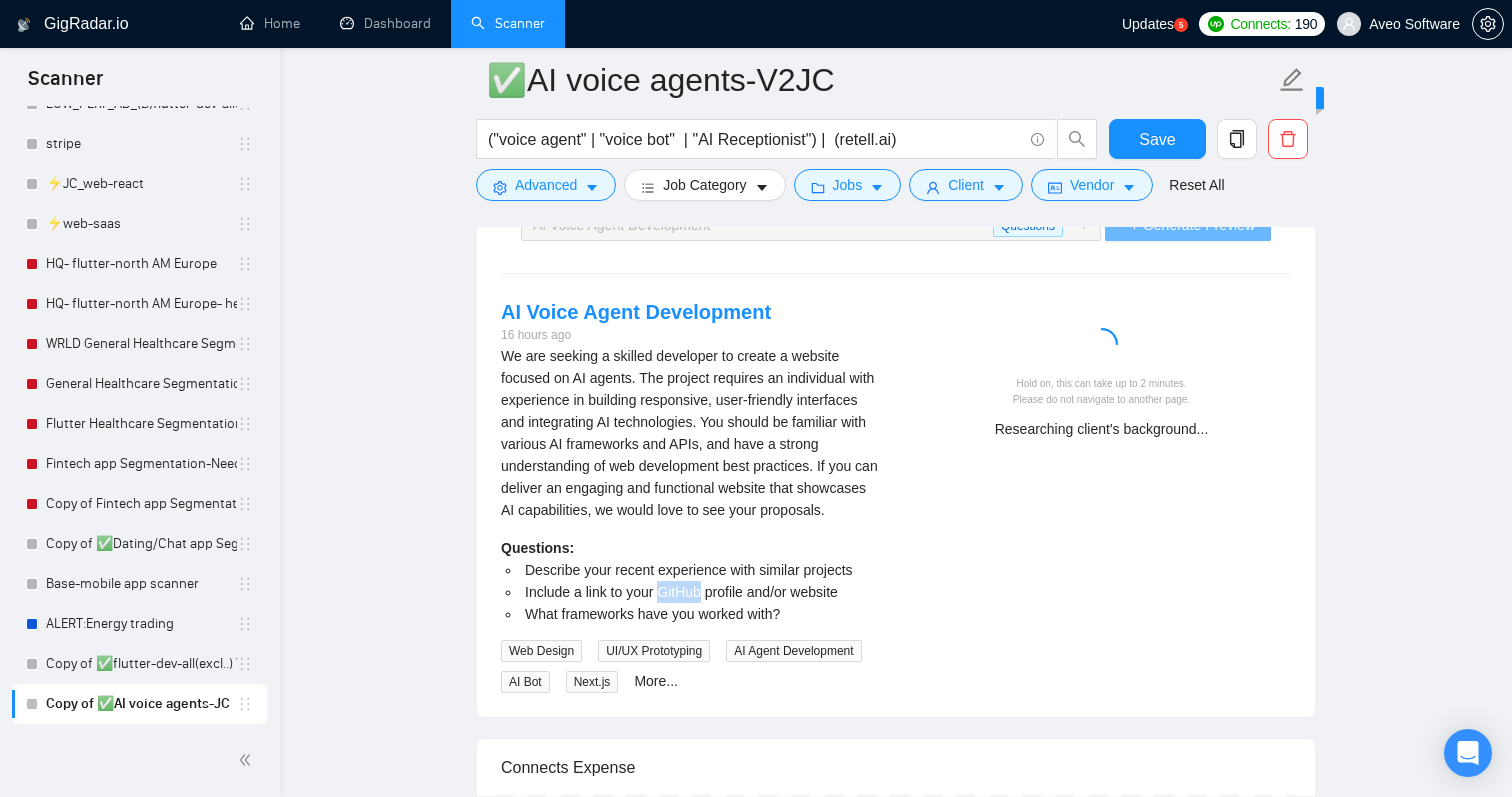 click on "Include a link to your GitHub profile and/or website" at bounding box center [700, 592] 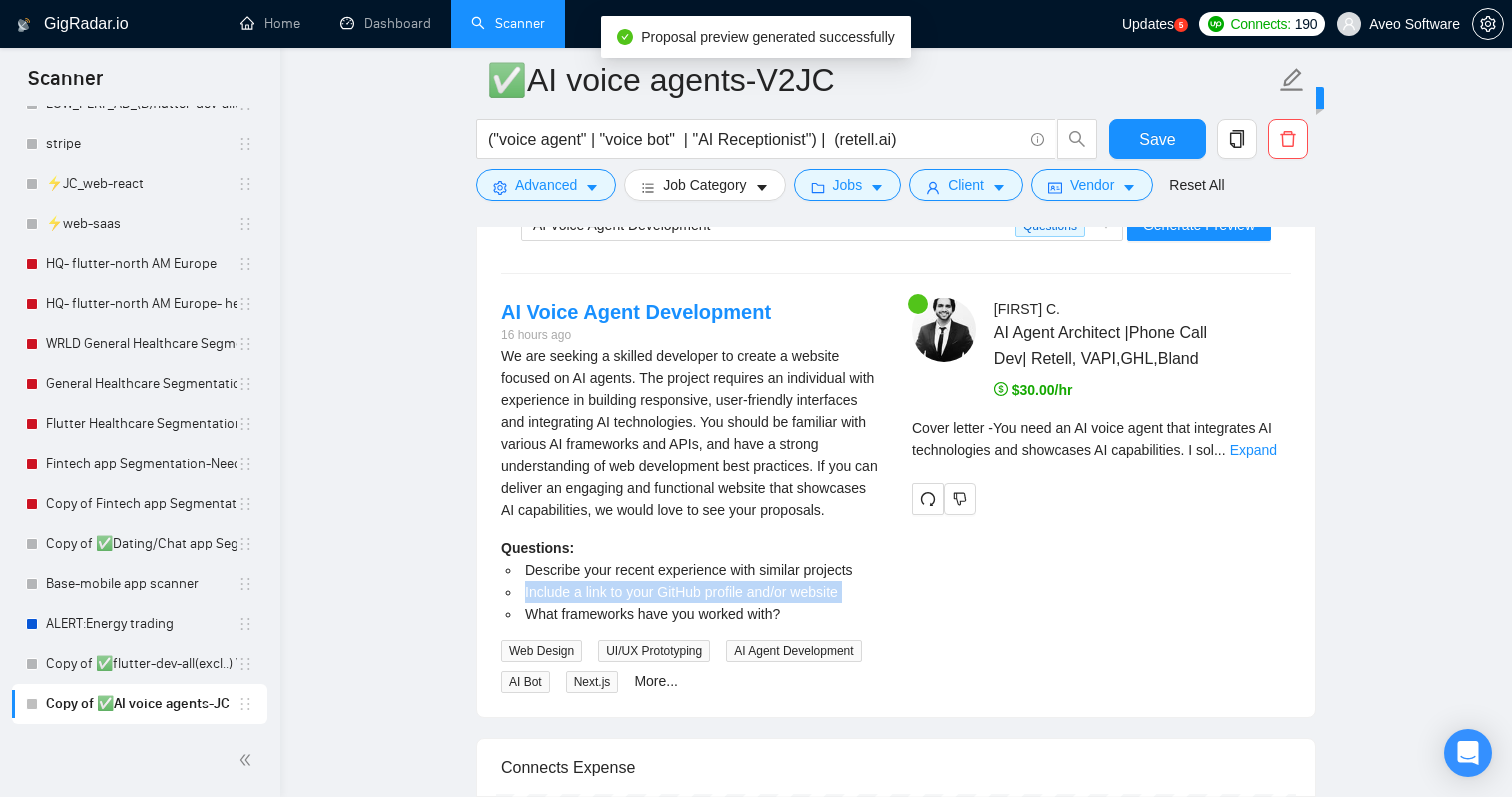 click on "Include a link to your GitHub profile and/or website" at bounding box center (700, 592) 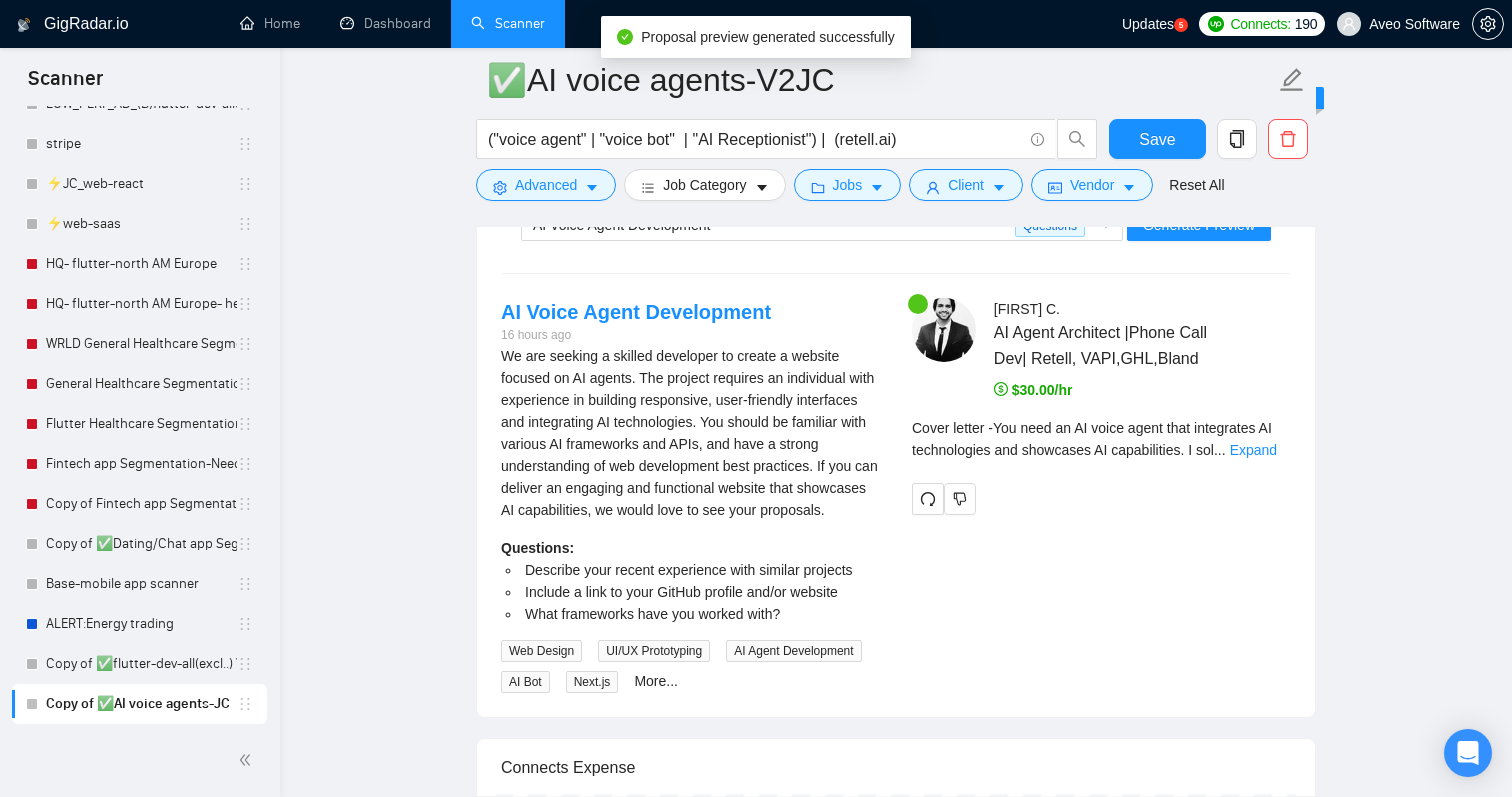 click on "What frameworks have you worked with?" at bounding box center (652, 614) 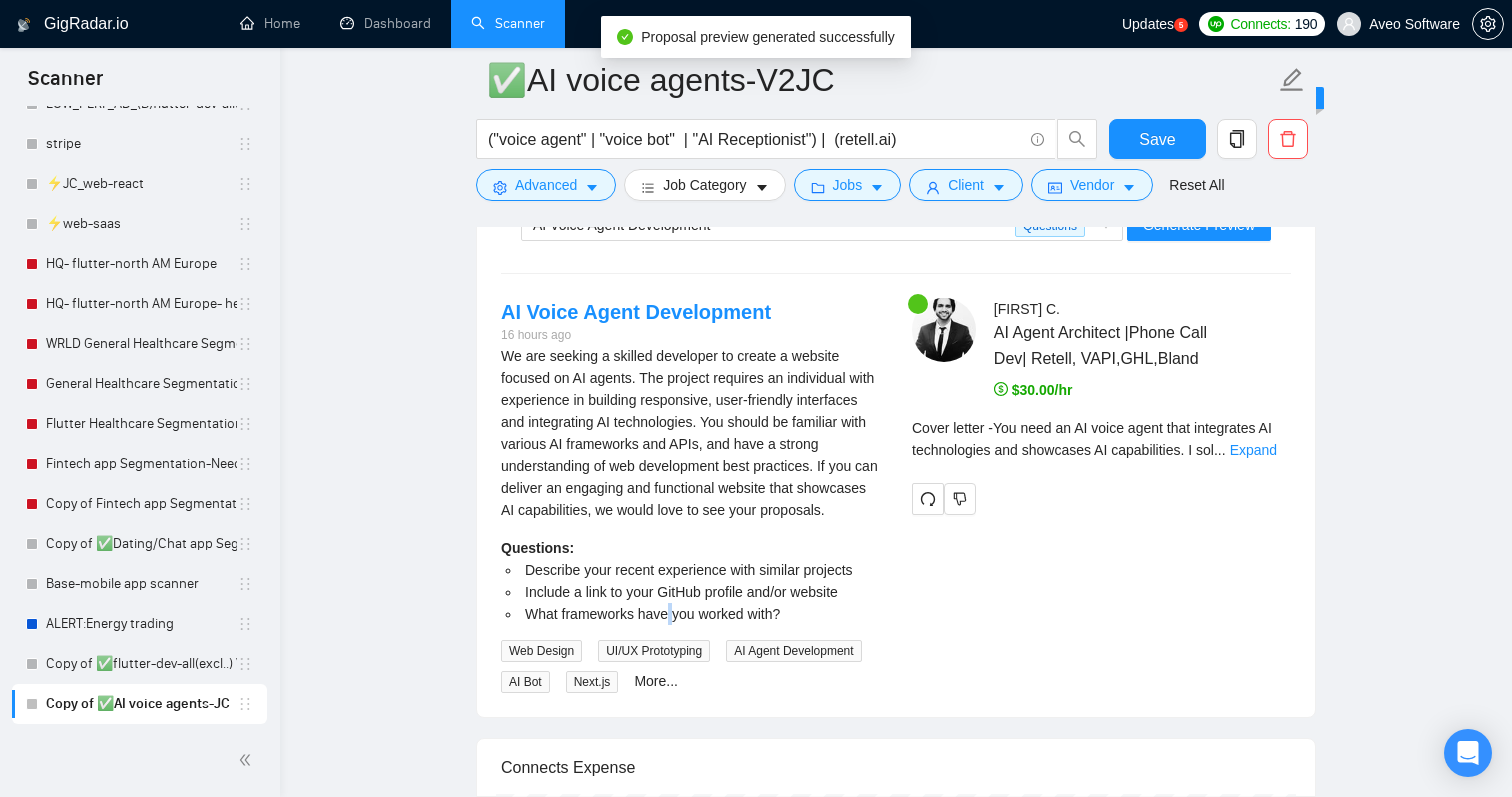 click on "What frameworks have you worked with?" at bounding box center (652, 614) 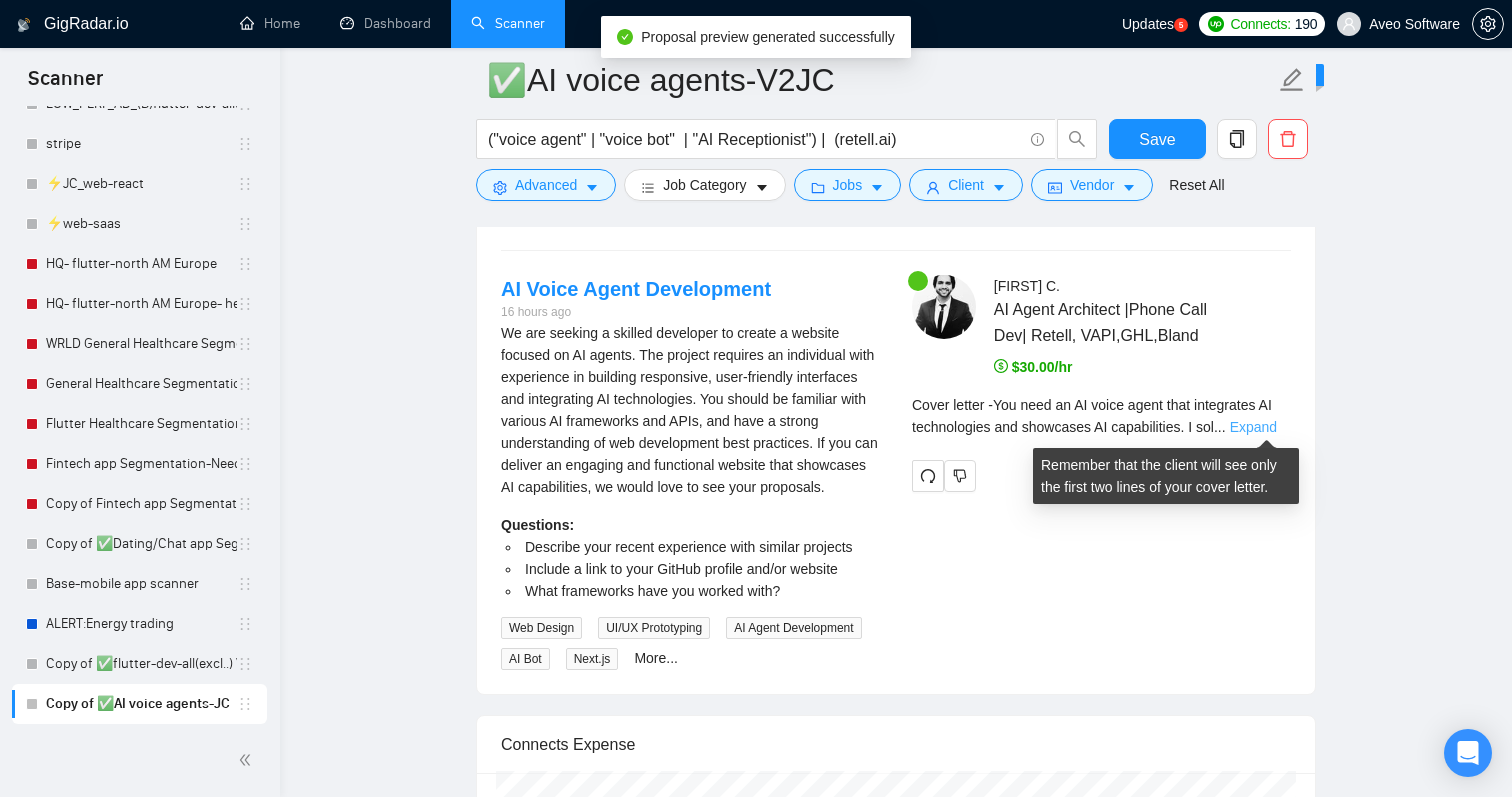 click on "Expand" at bounding box center [1253, 427] 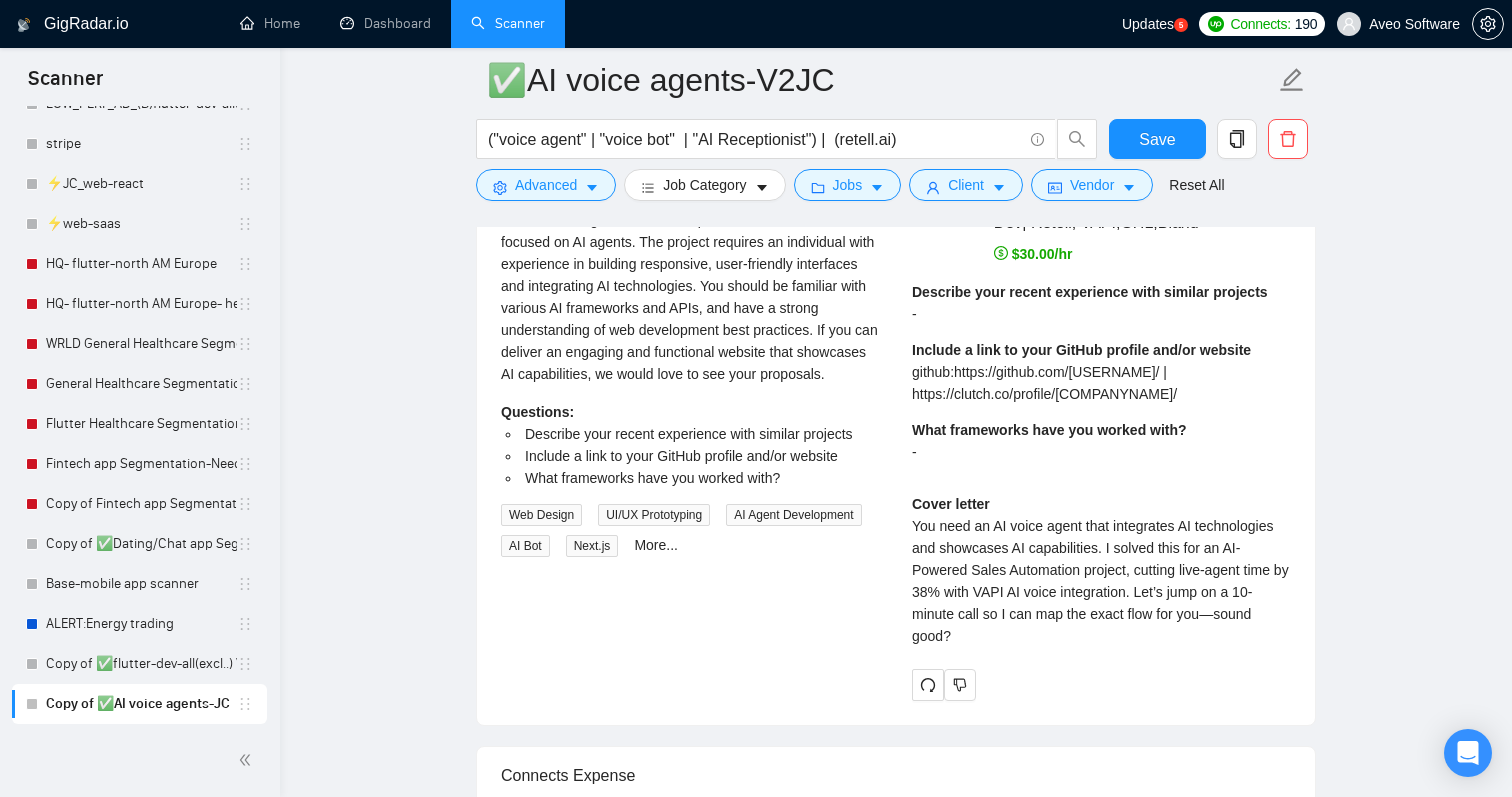 scroll, scrollTop: 5062, scrollLeft: 0, axis: vertical 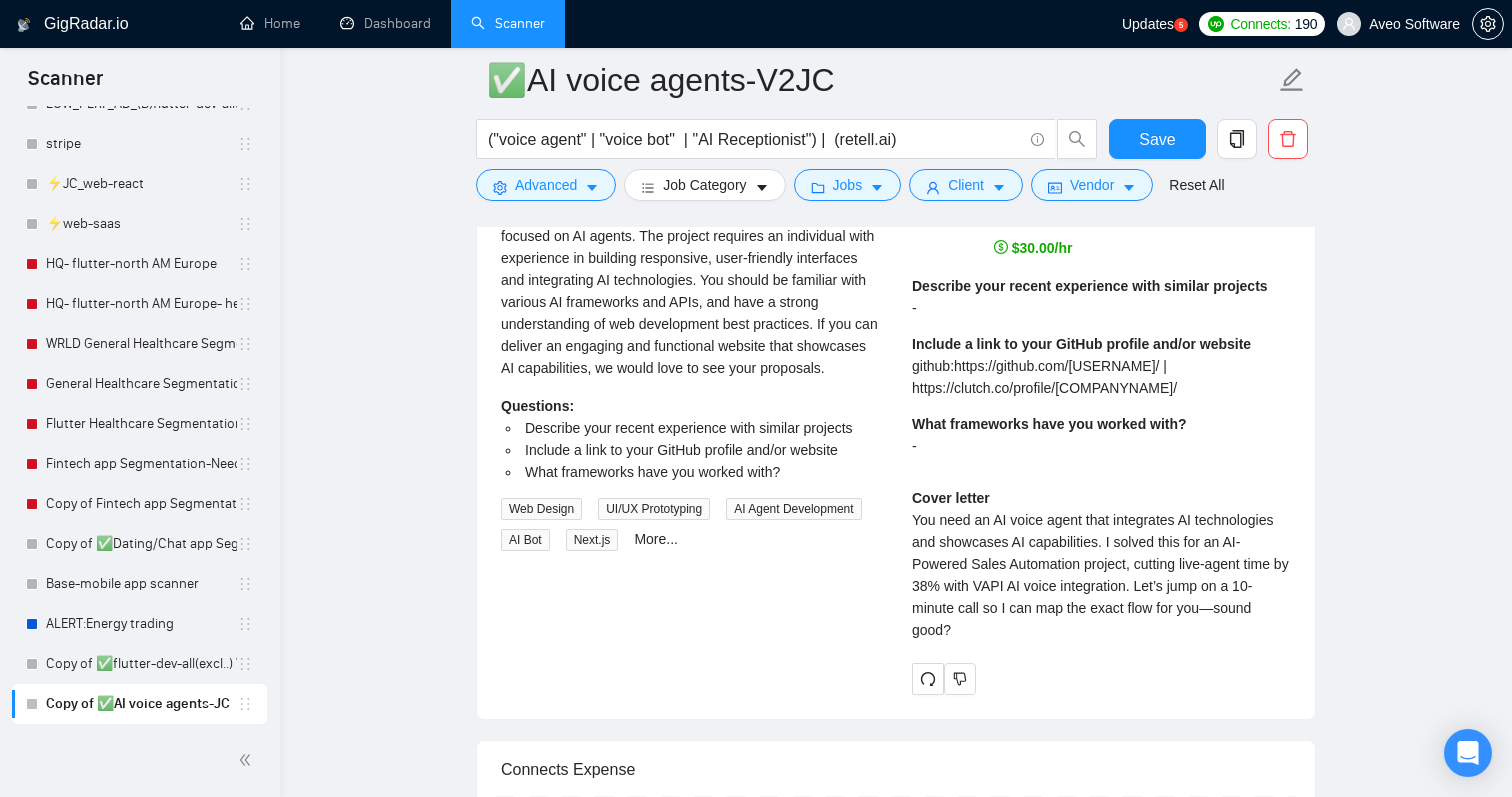 click on "Cover letter You need an AI voice agent that integrates AI technologies and showcases AI capabilities. I solved this for an AI-Powered Sales Automation project, cutting live-agent time by 38% with VAPI AI voice integration. Let’s jump on a 10-minute call so I can map the exact flow for you—sound good?" at bounding box center (1101, 564) 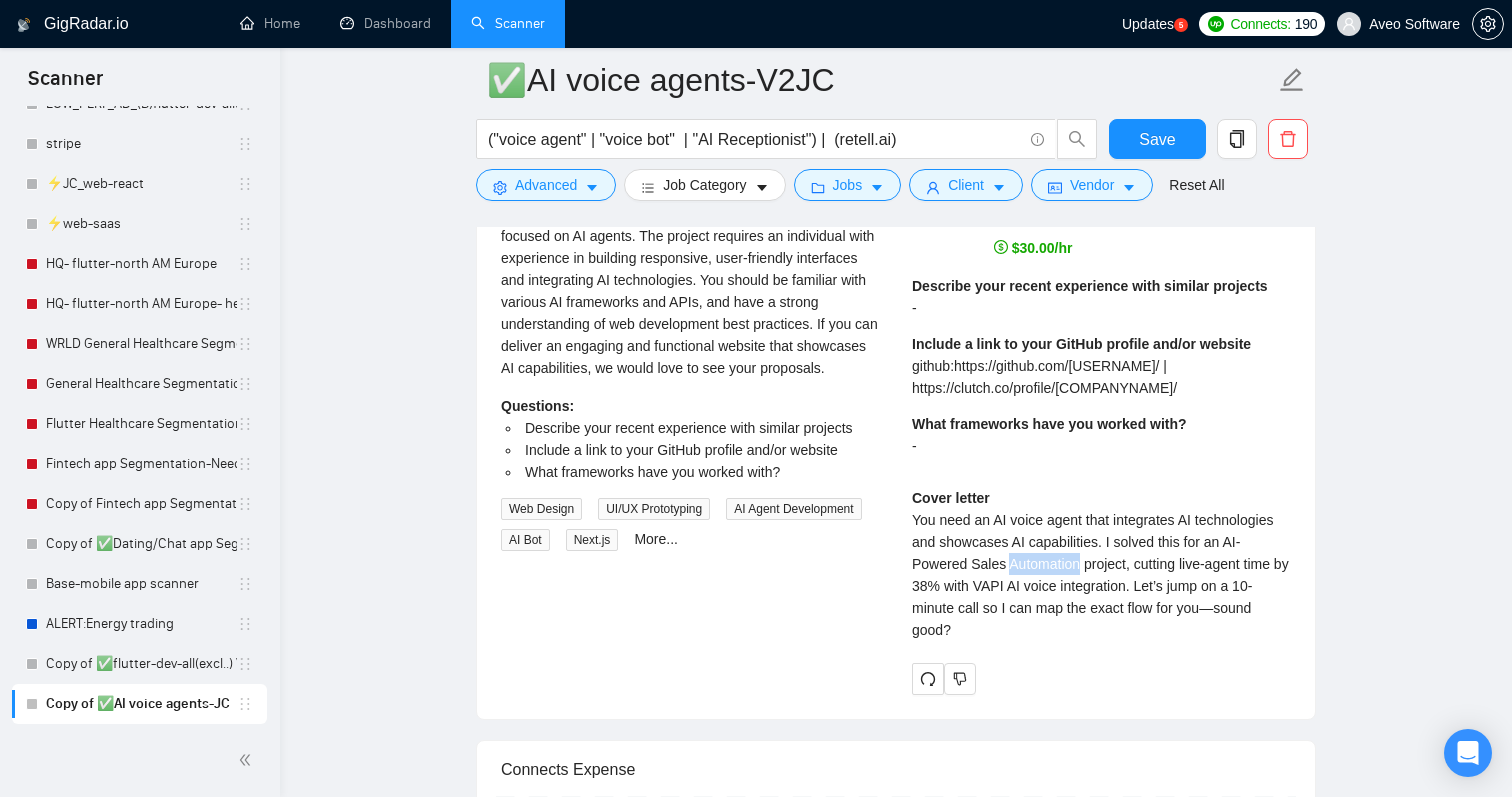 click on "Cover letter You need an AI voice agent that integrates AI technologies and showcases AI capabilities. I solved this for an AI-Powered Sales Automation project, cutting live-agent time by 38% with VAPI AI voice integration. Let’s jump on a 10-minute call so I can map the exact flow for you—sound good?" at bounding box center (1101, 564) 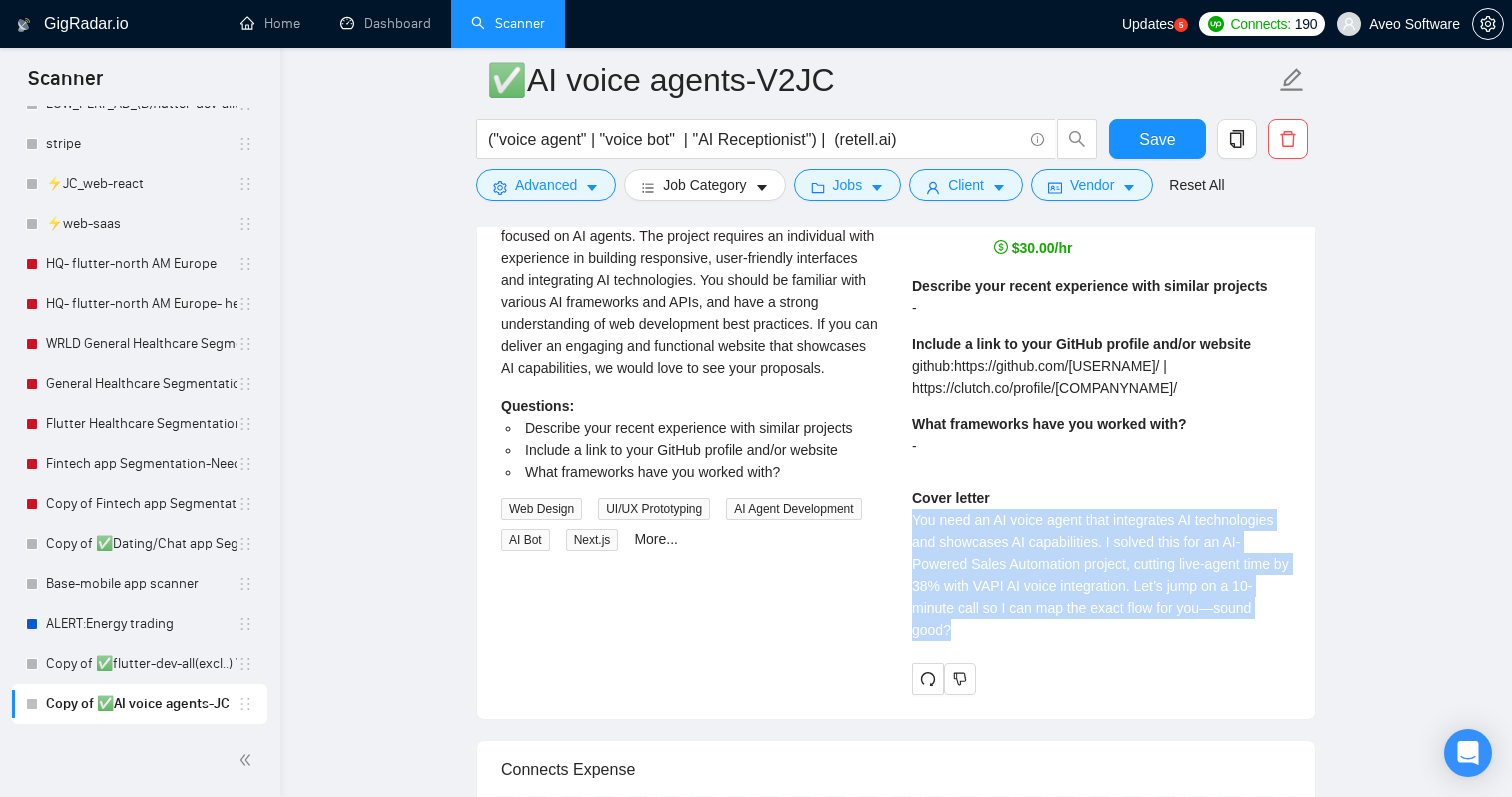 click on "Cover letter You need an AI voice agent that integrates AI technologies and showcases AI capabilities. I solved this for an AI-Powered Sales Automation project, cutting live-agent time by 38% with VAPI AI voice integration. Let’s jump on a 10-minute call so I can map the exact flow for you—sound good?" at bounding box center [1101, 564] 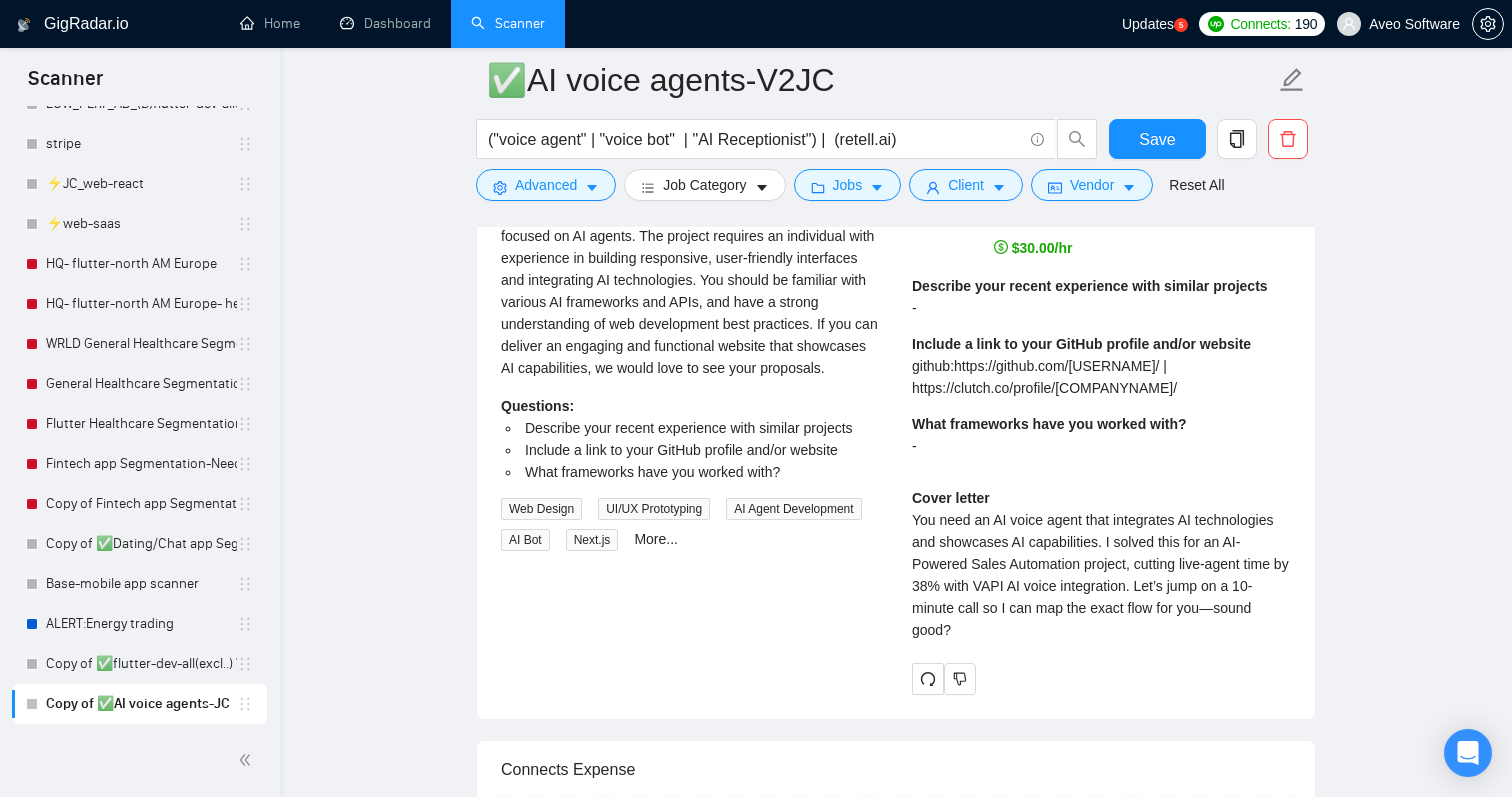 click on "Cover letter You need an AI voice agent that integrates AI technologies and showcases AI capabilities. I solved this for an AI-Powered Sales Automation project, cutting live-agent time by 38% with VAPI AI voice integration. Let’s jump on a 10-minute call so I can map the exact flow for you—sound good?" at bounding box center [1101, 564] 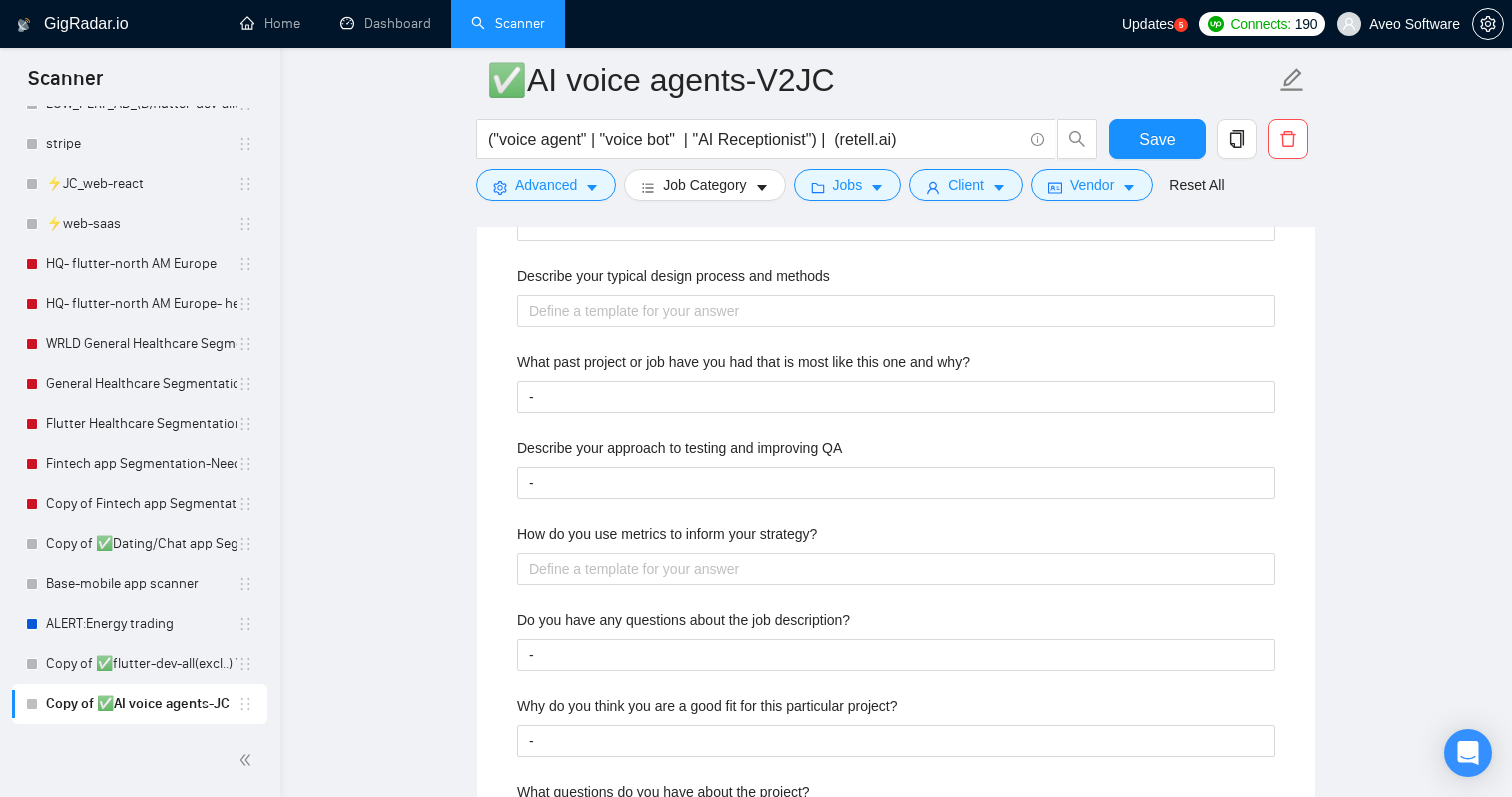 scroll, scrollTop: 3279, scrollLeft: 0, axis: vertical 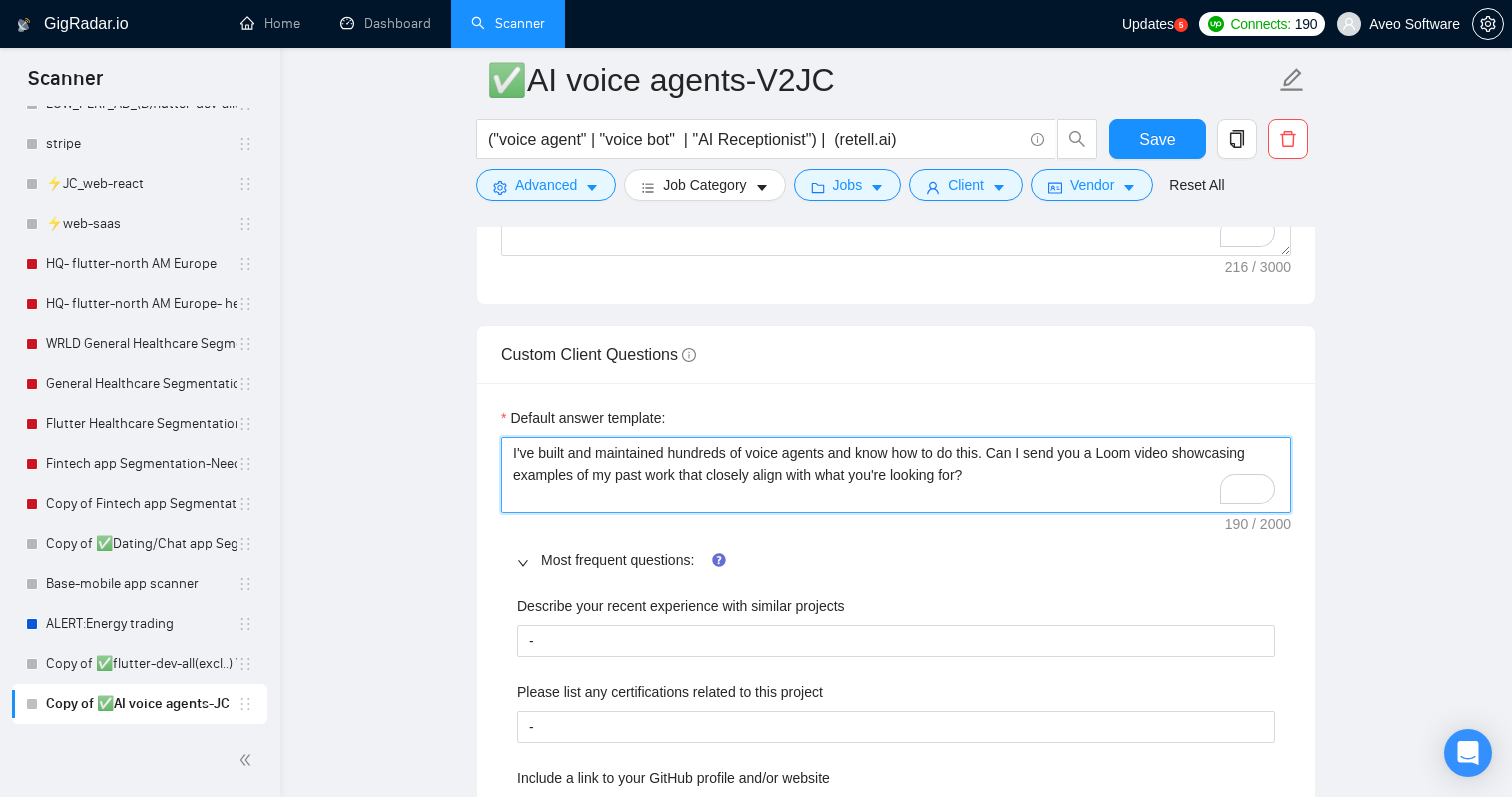 click on "I've built and maintained hundreds of voice agents and know how to do this. Can I send you a Loom video showcasing examples of my past work that closely align with what you're looking for?" at bounding box center [896, 475] 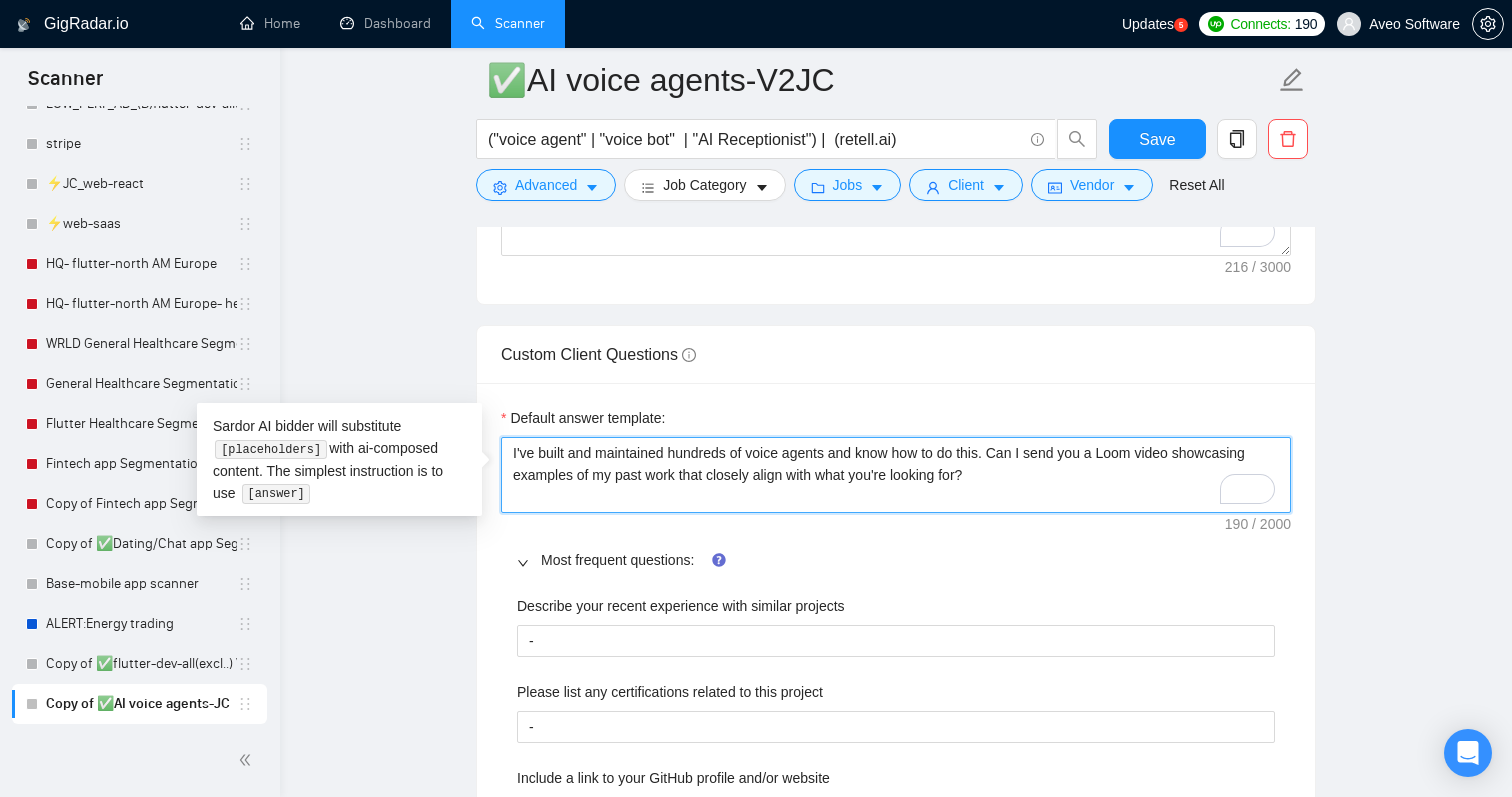 click on "I've built and maintained hundreds of voice agents and know how to do this. Can I send you a Loom video showcasing examples of my past work that closely align with what you're looking for?" at bounding box center (896, 475) 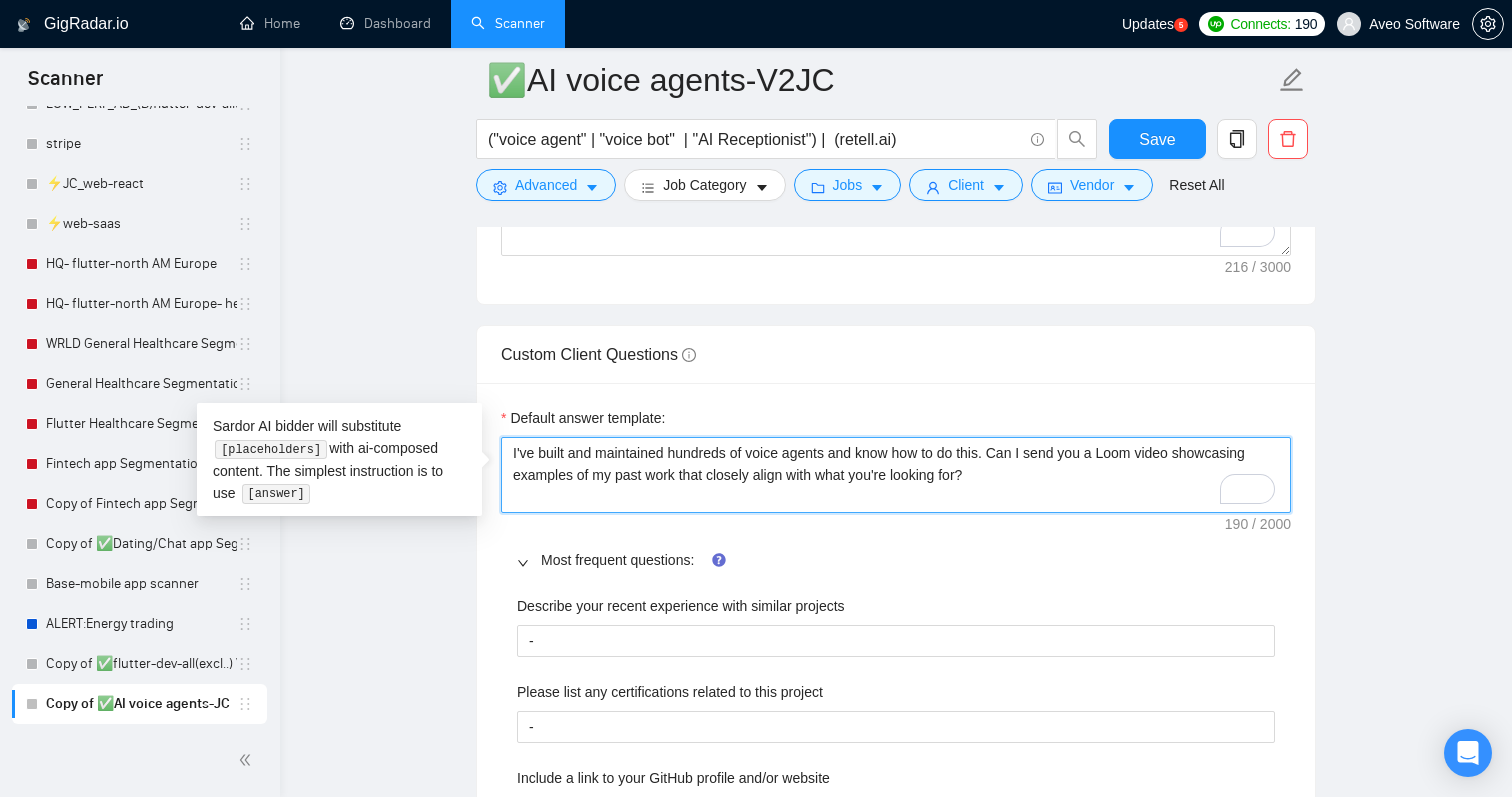 click on "I've built and maintained hundreds of voice agents and know how to do this. Can I send you a Loom video showcasing examples of my past work that closely align with what you're looking for?" at bounding box center [896, 475] 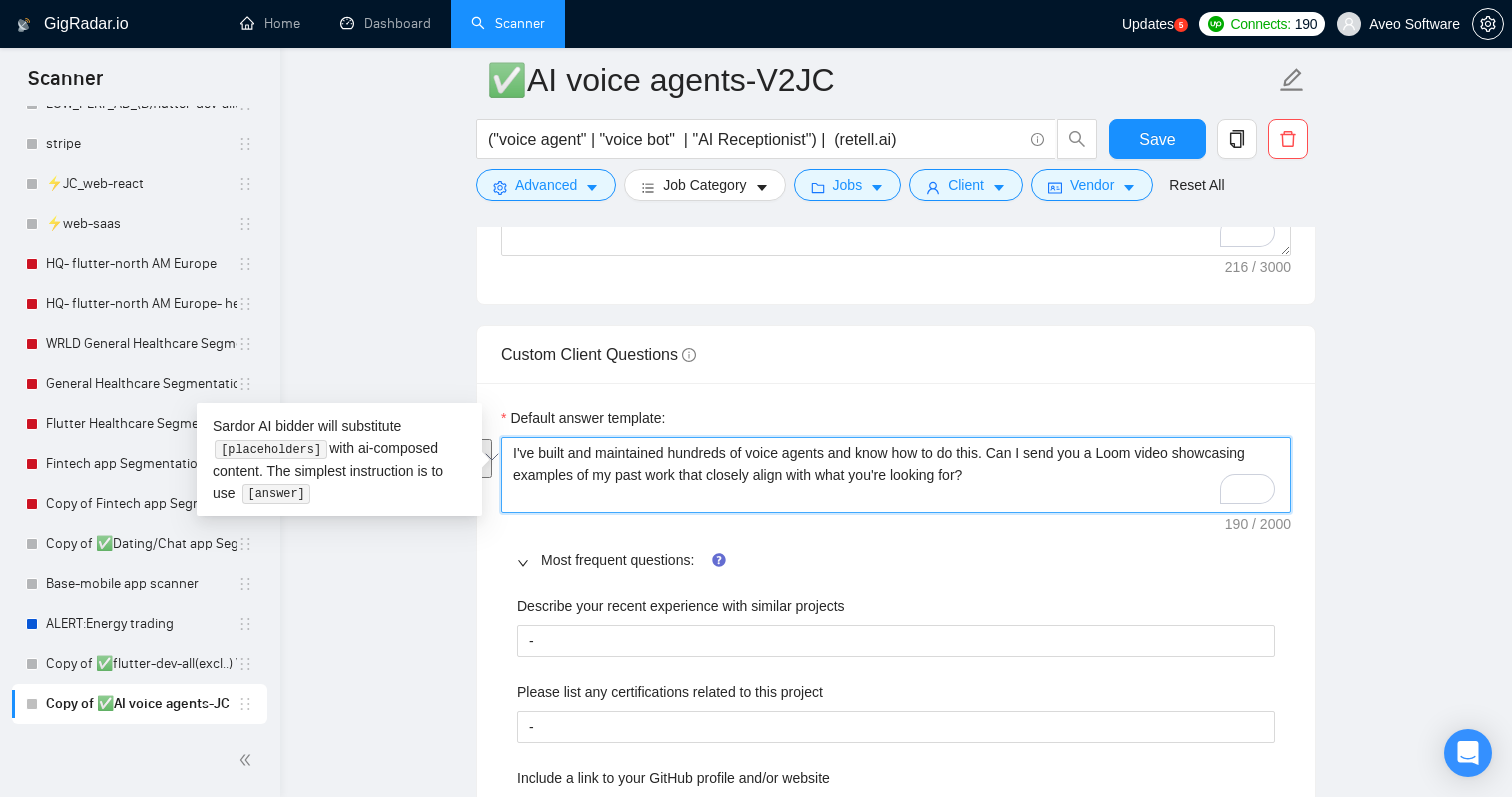 paste on "[To answer the following inquiry, please use your judgment. Use the information in the training data to ensure the response appears human-like, aligns with the freelancer's personal experience, and addresses the question thoroughly and accurately]" 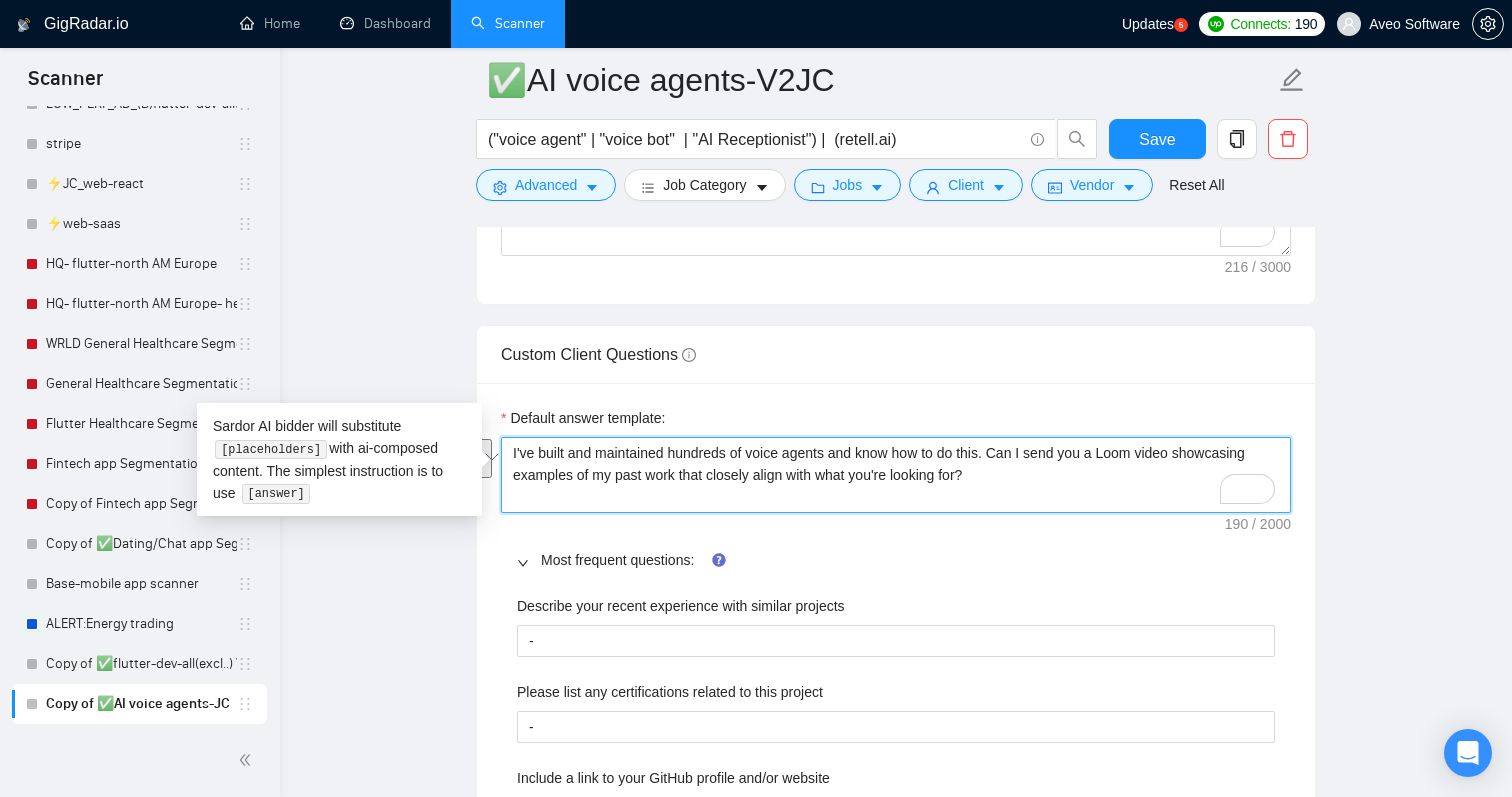 type on "[To answer the following inquiry, please use your judgment. Use the information in the training data to ensure the response appears human-like, aligns with the freelancer's personal experience, and addresses the question thoroughly and accurately]" 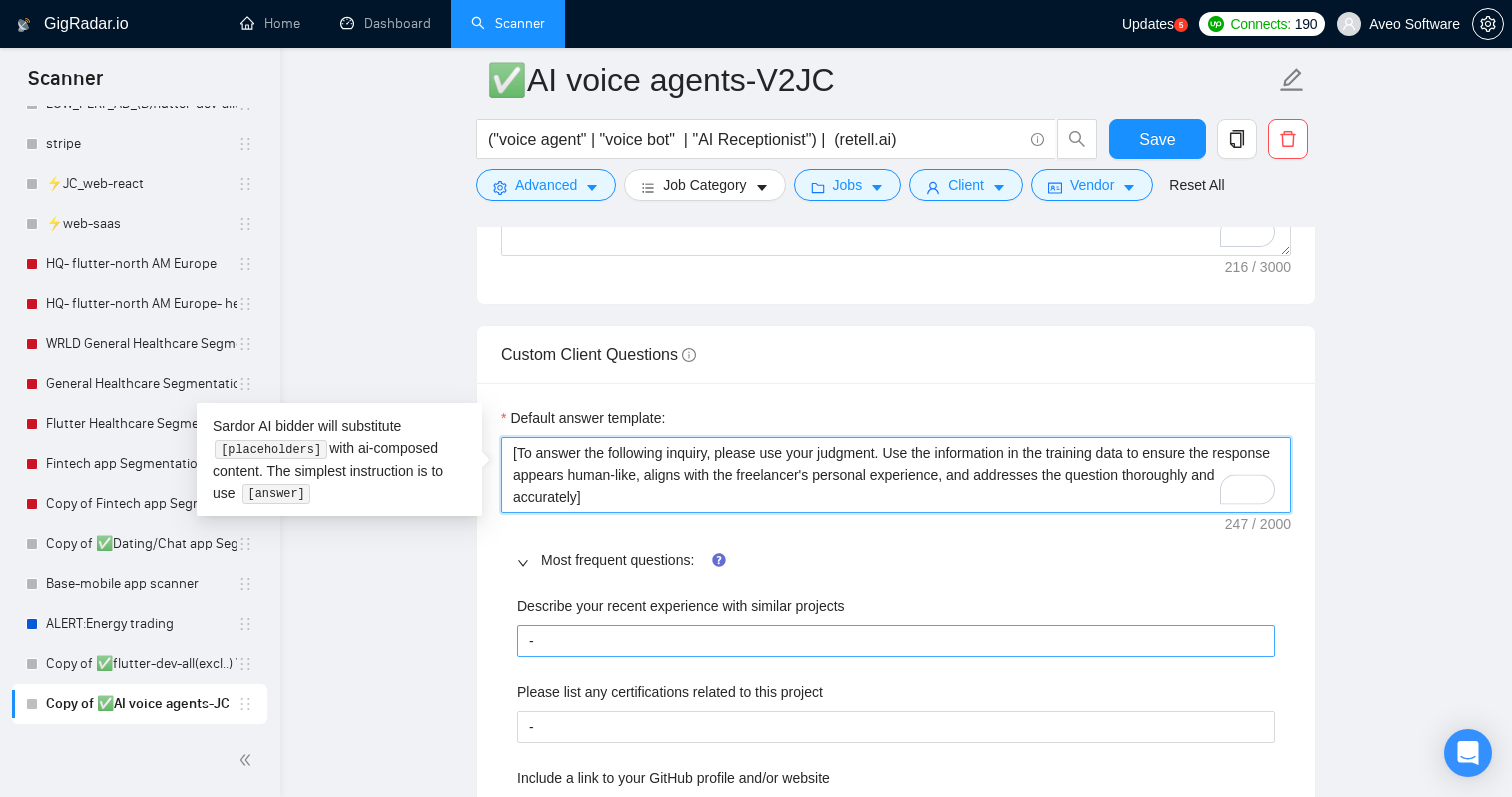 type on "[To answer the following inquiry, please use your judgment. Use the information in the training data to ensure the response appears human-like, aligns with the freelancer's personal experience, and addresses the question thoroughly and accurately]" 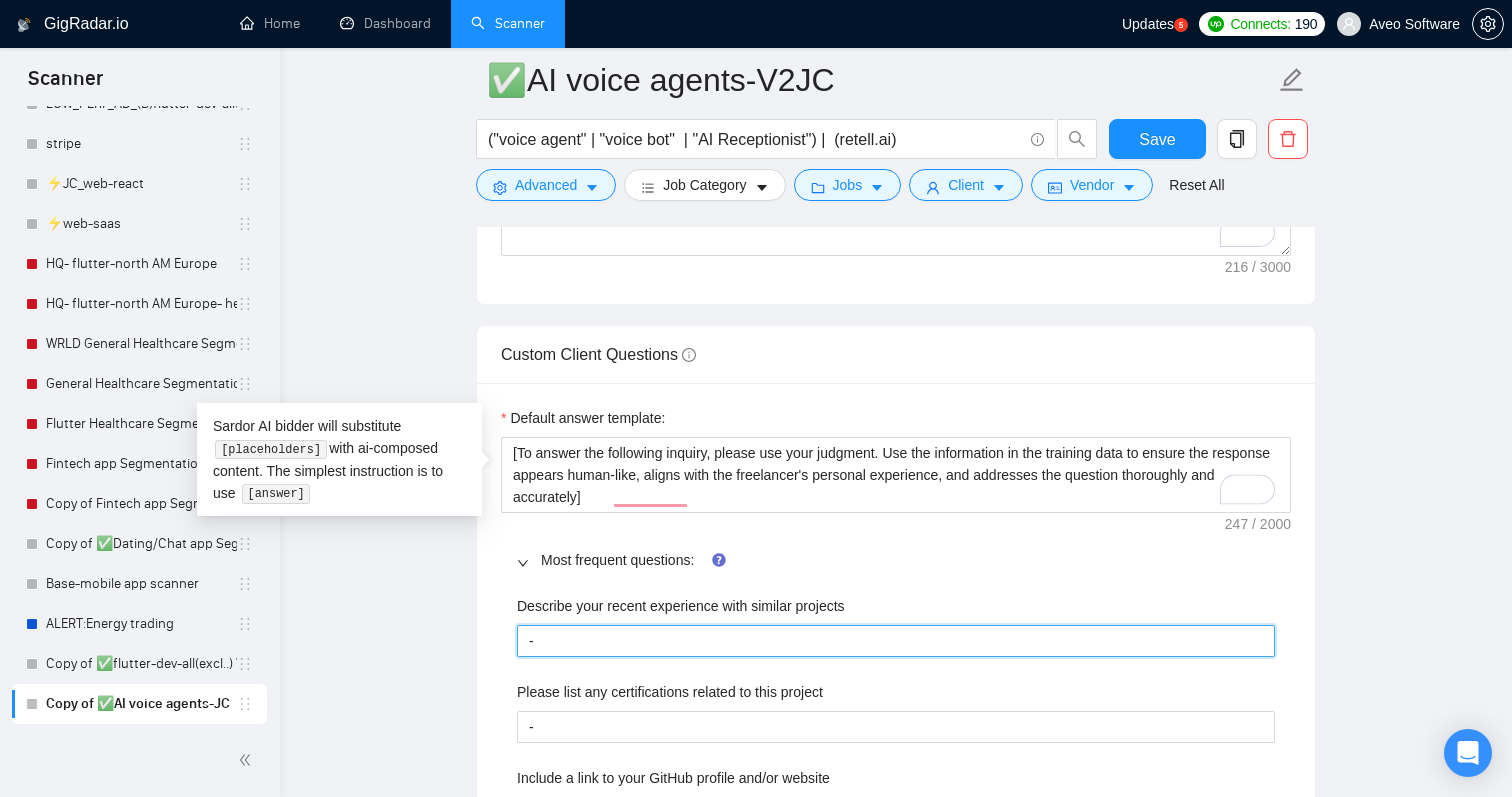 click on "-" at bounding box center [896, 641] 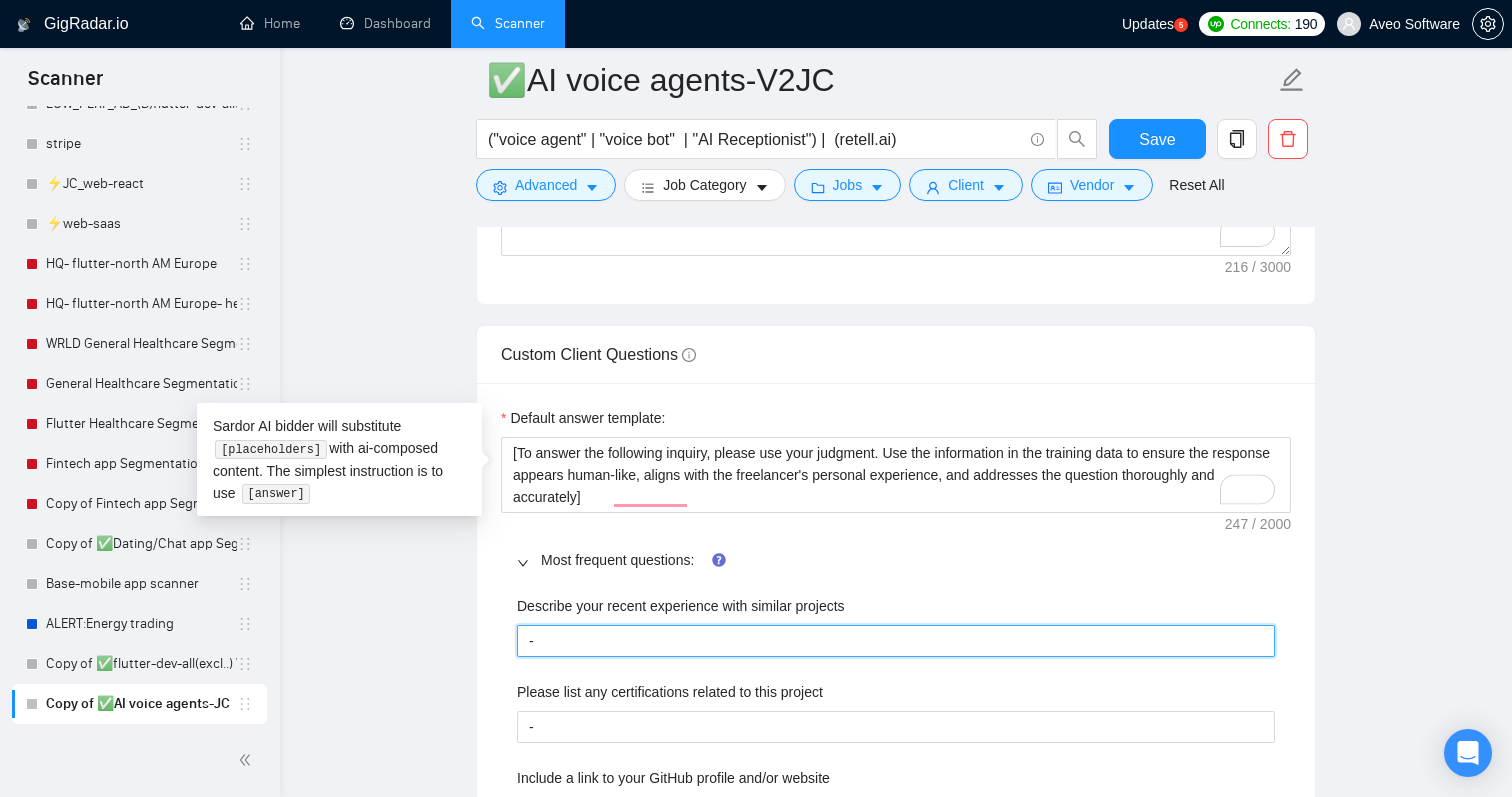 click on "-" at bounding box center [896, 641] 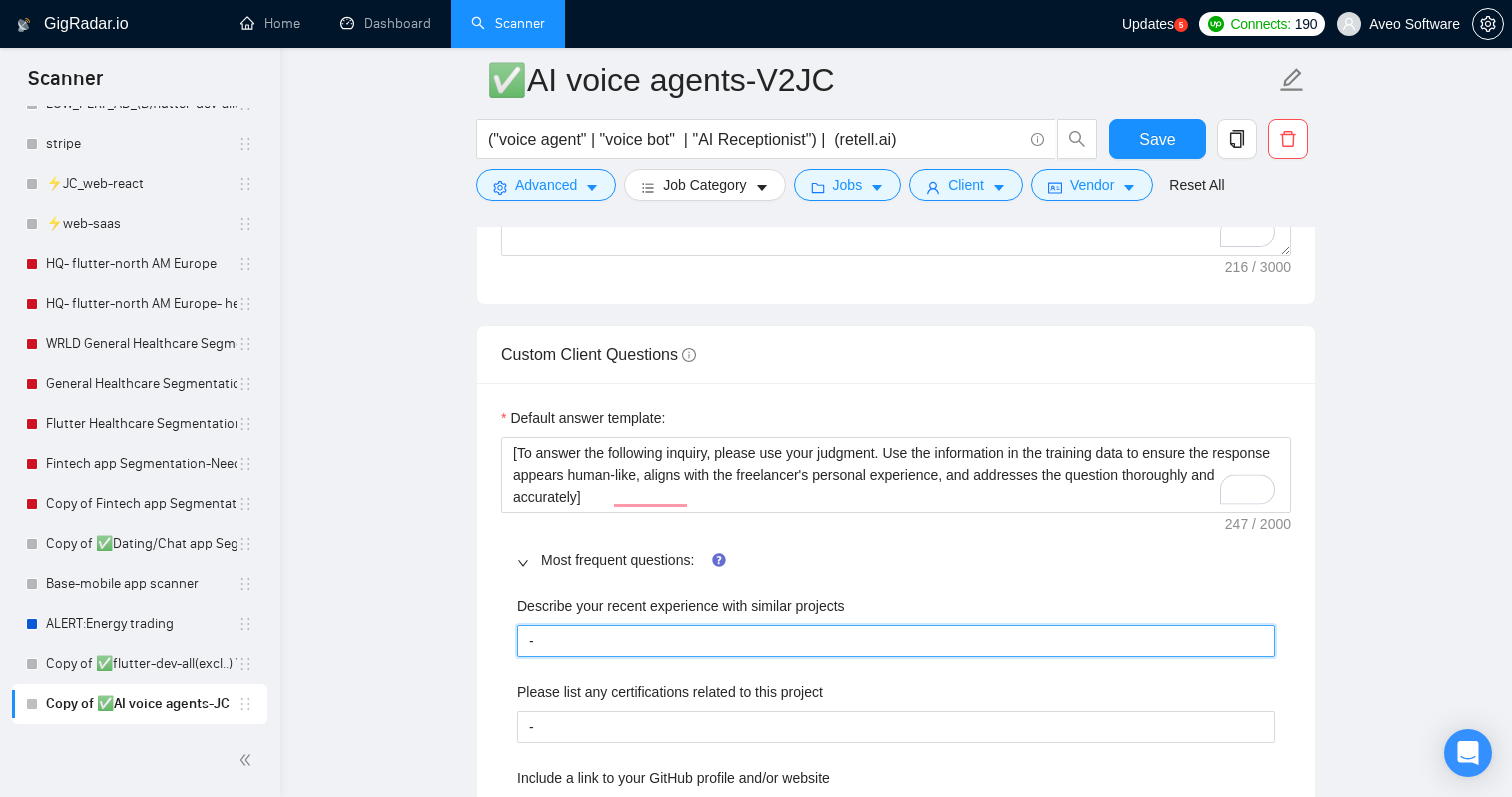 click on "-" at bounding box center (896, 641) 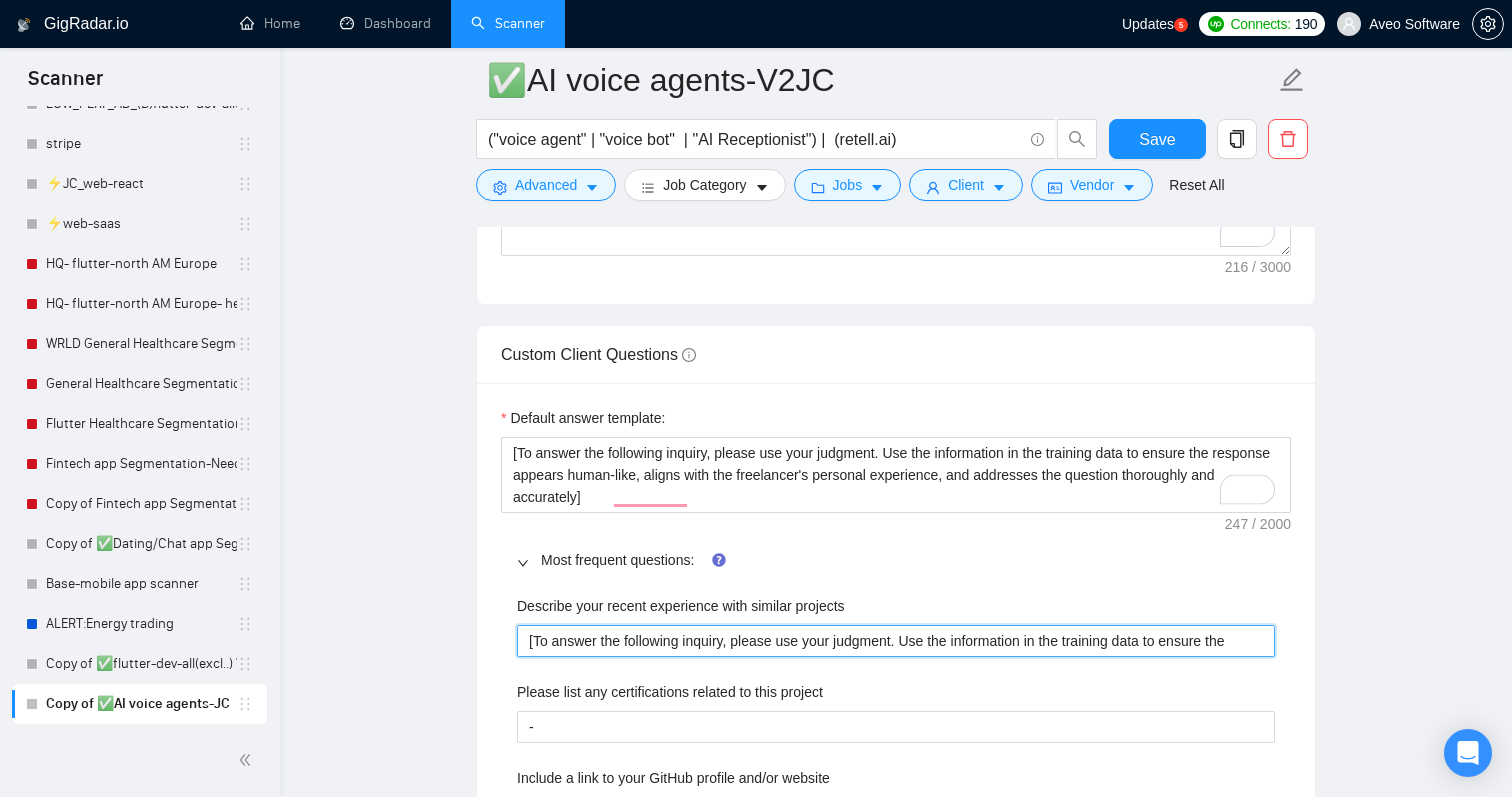 type 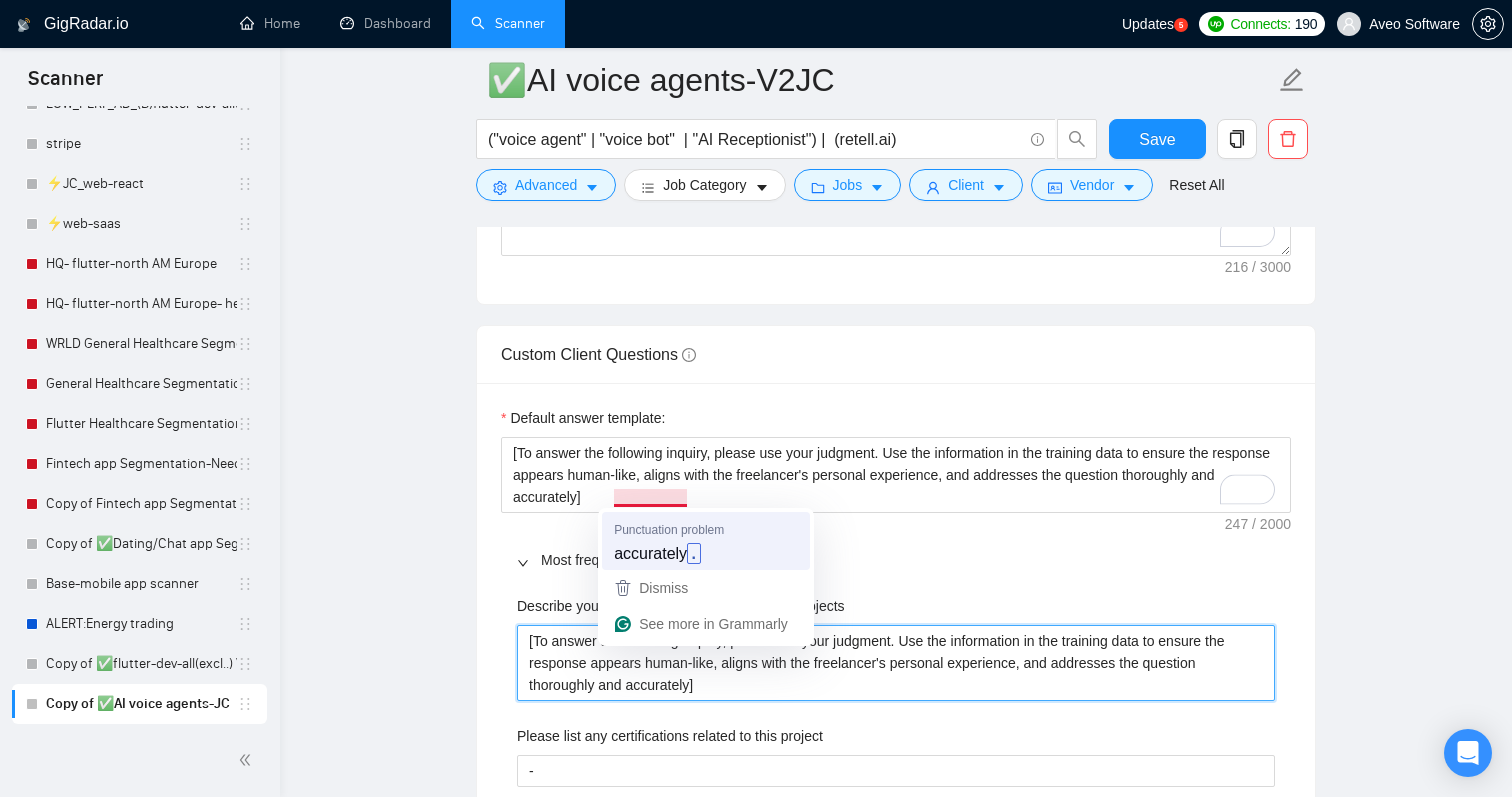 type on "[To answer the following inquiry, please use your judgment. Use the information in the training data to ensure the response appears human-like, aligns with the freelancer's personal experience, and addresses the question thoroughly and accurately]" 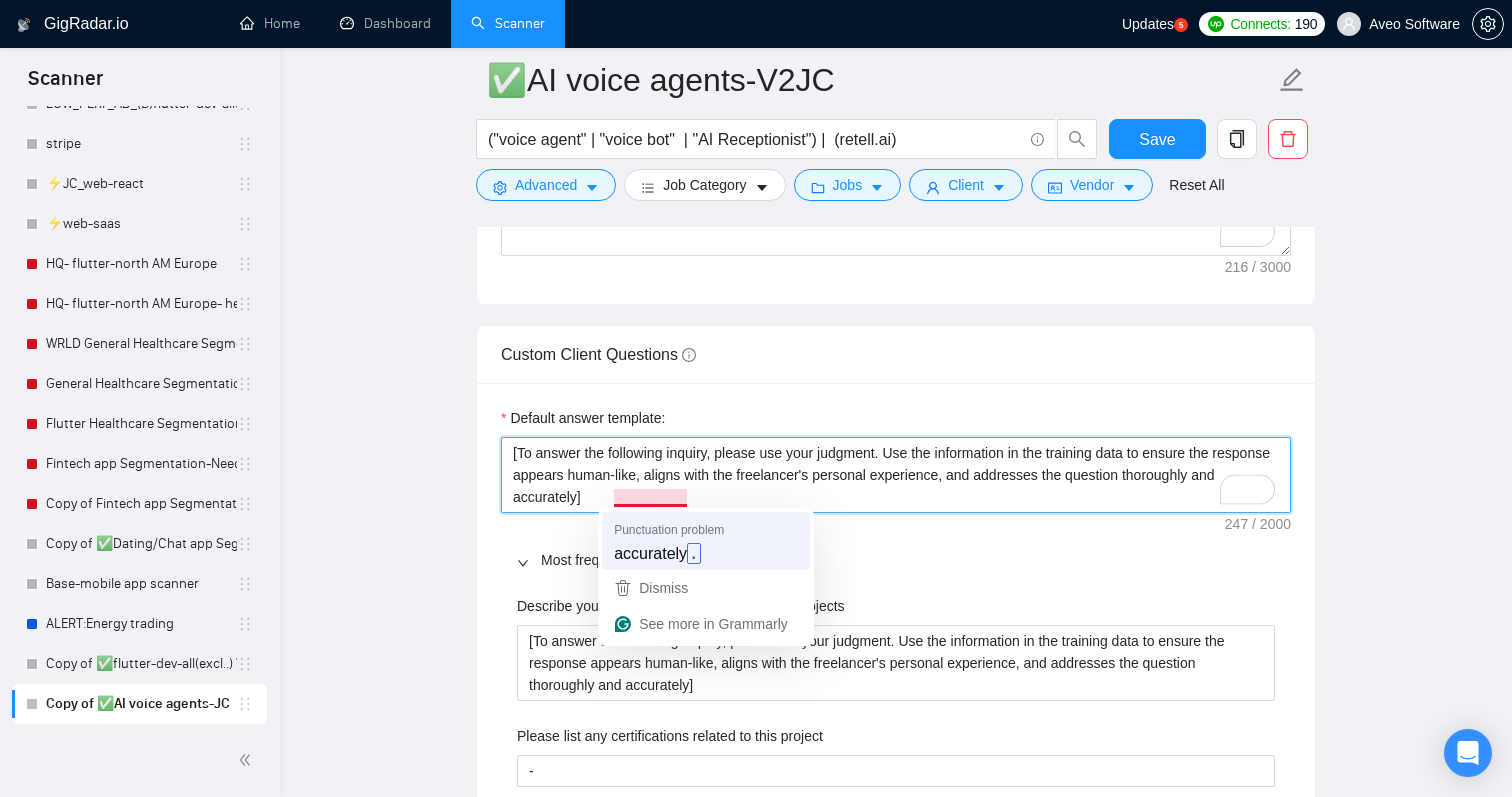 type on "[To answer the following inquiry, please use your judgment. Use the information in the training data to ensure the response appears human-like, aligns with the freelancer's personal experience, and addresses the question thoroughly and accurately." 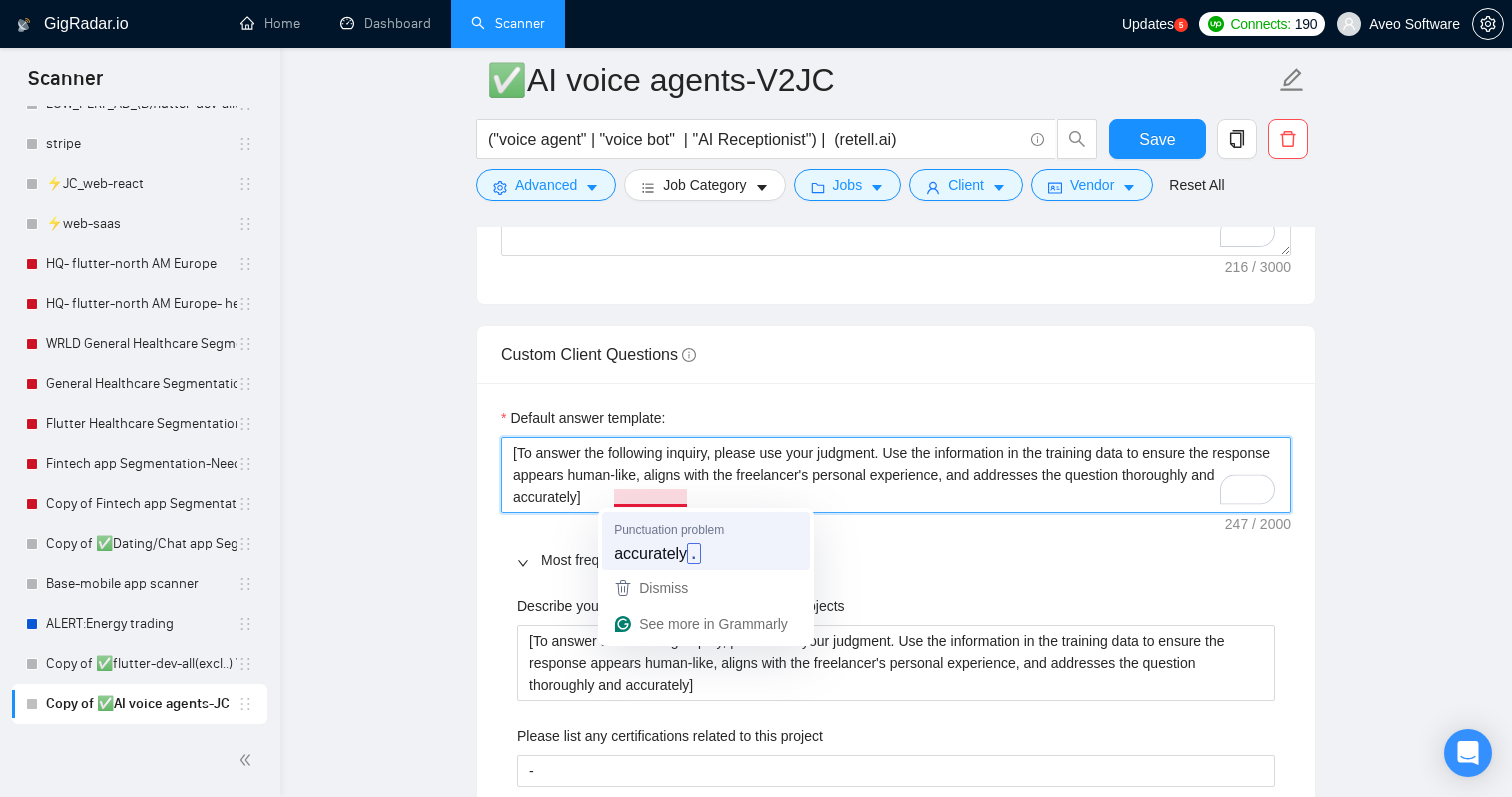 type 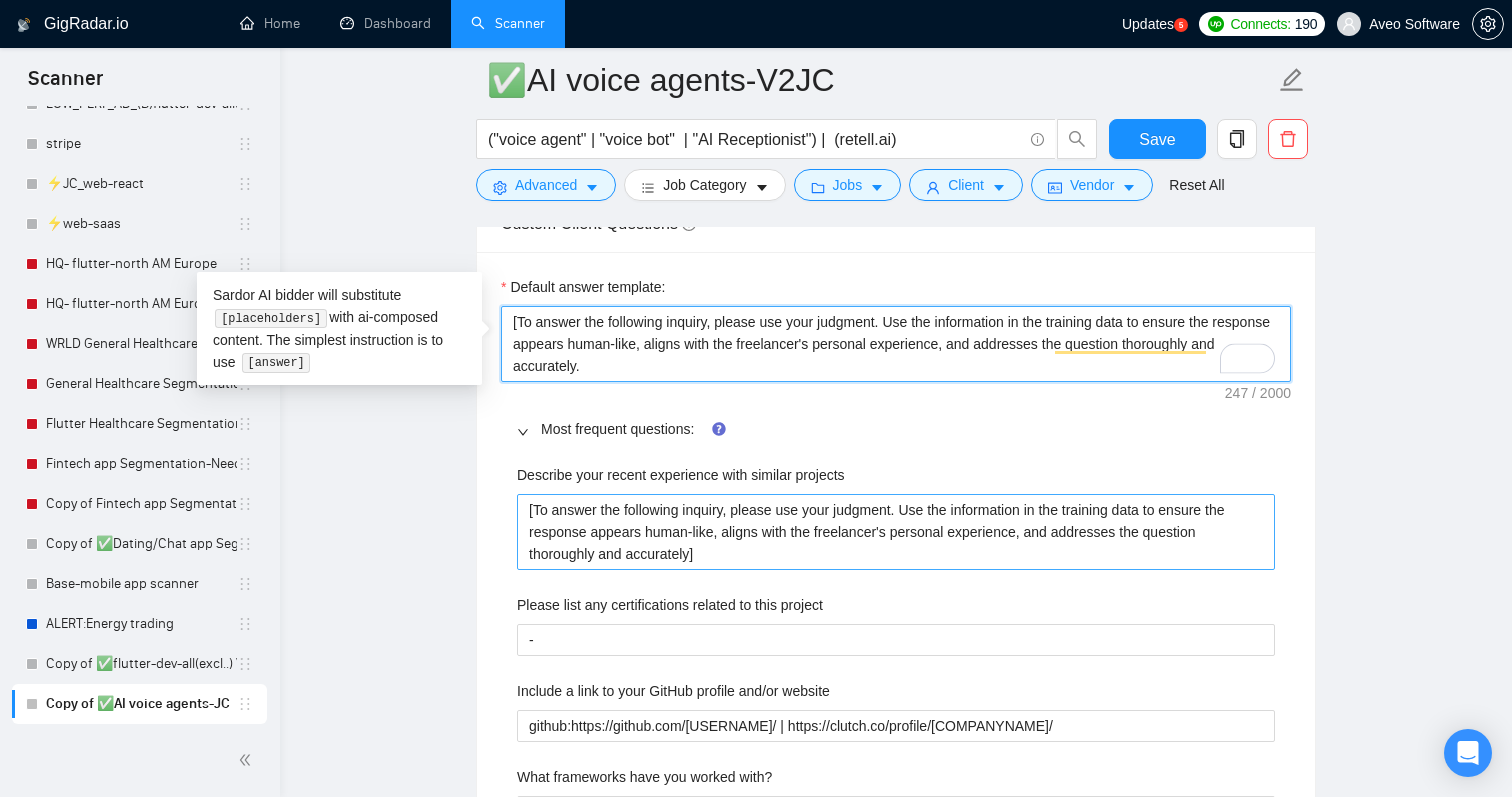 scroll, scrollTop: 2776, scrollLeft: 0, axis: vertical 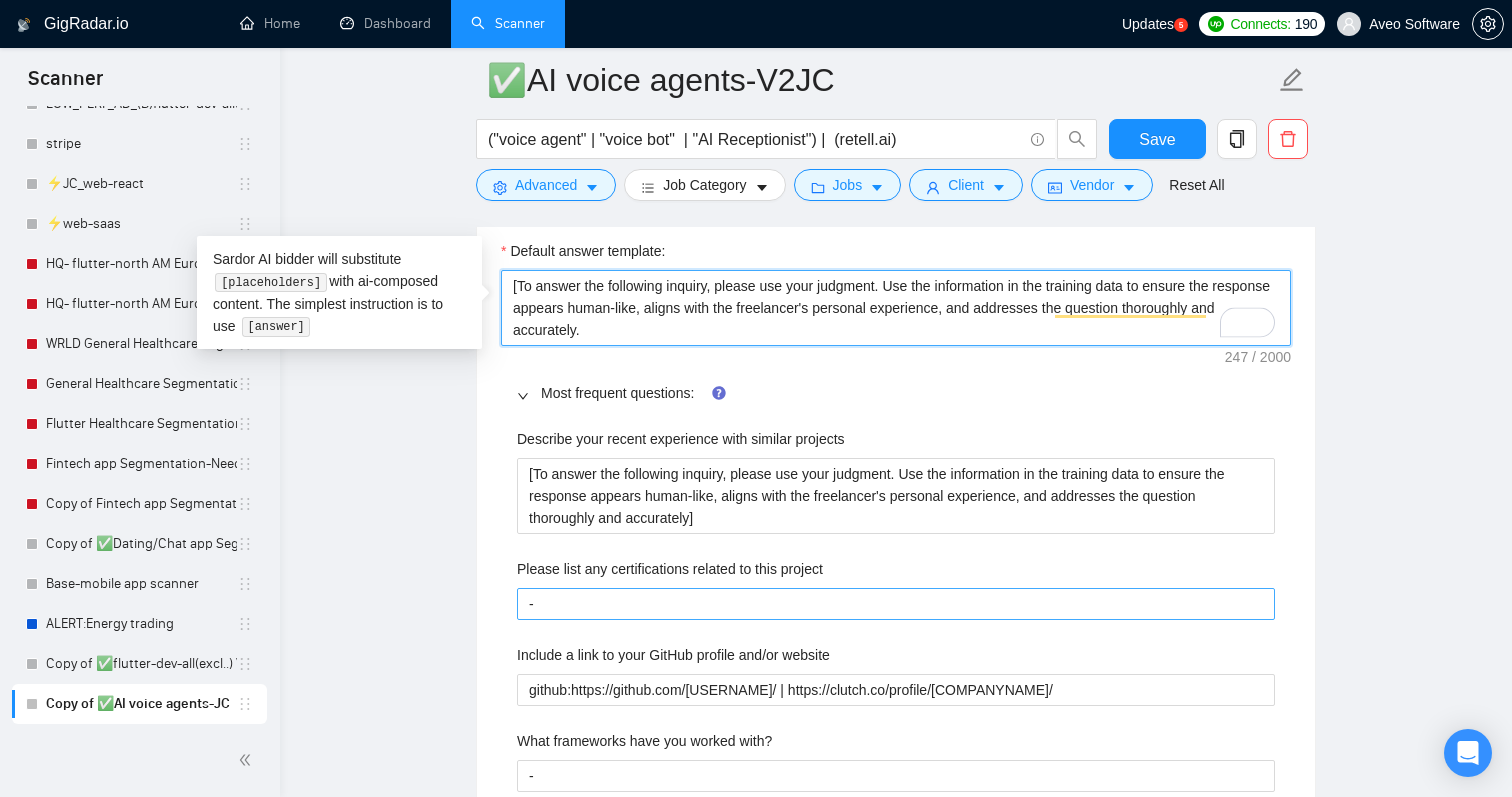 type on "[To answer the following inquiry, please use your judgment. Use the information in the training data to ensure the response appears human-like, aligns with the freelancer's personal experience, and addresses the question thoroughly and accurately." 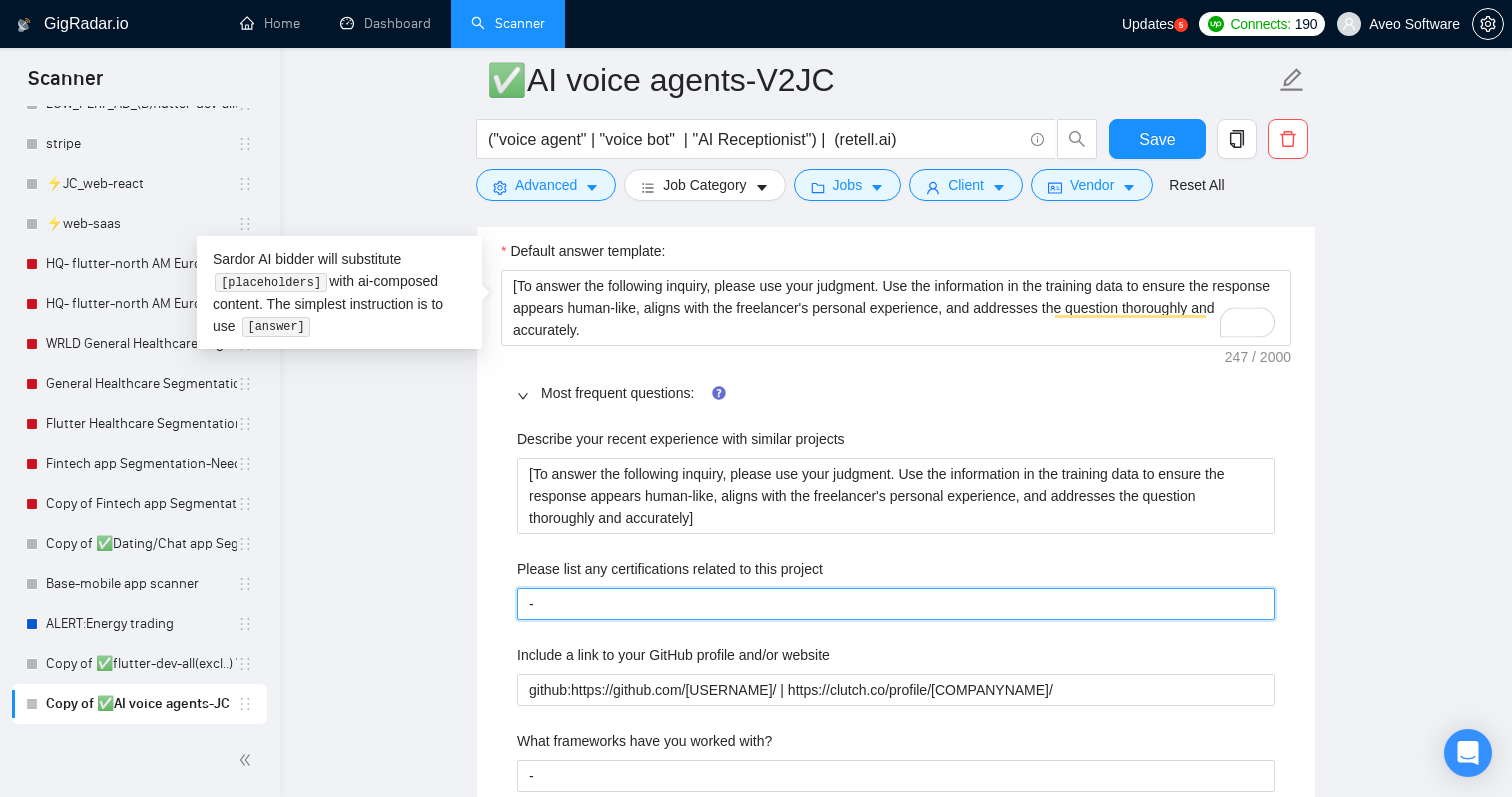 click on "-" at bounding box center [896, 604] 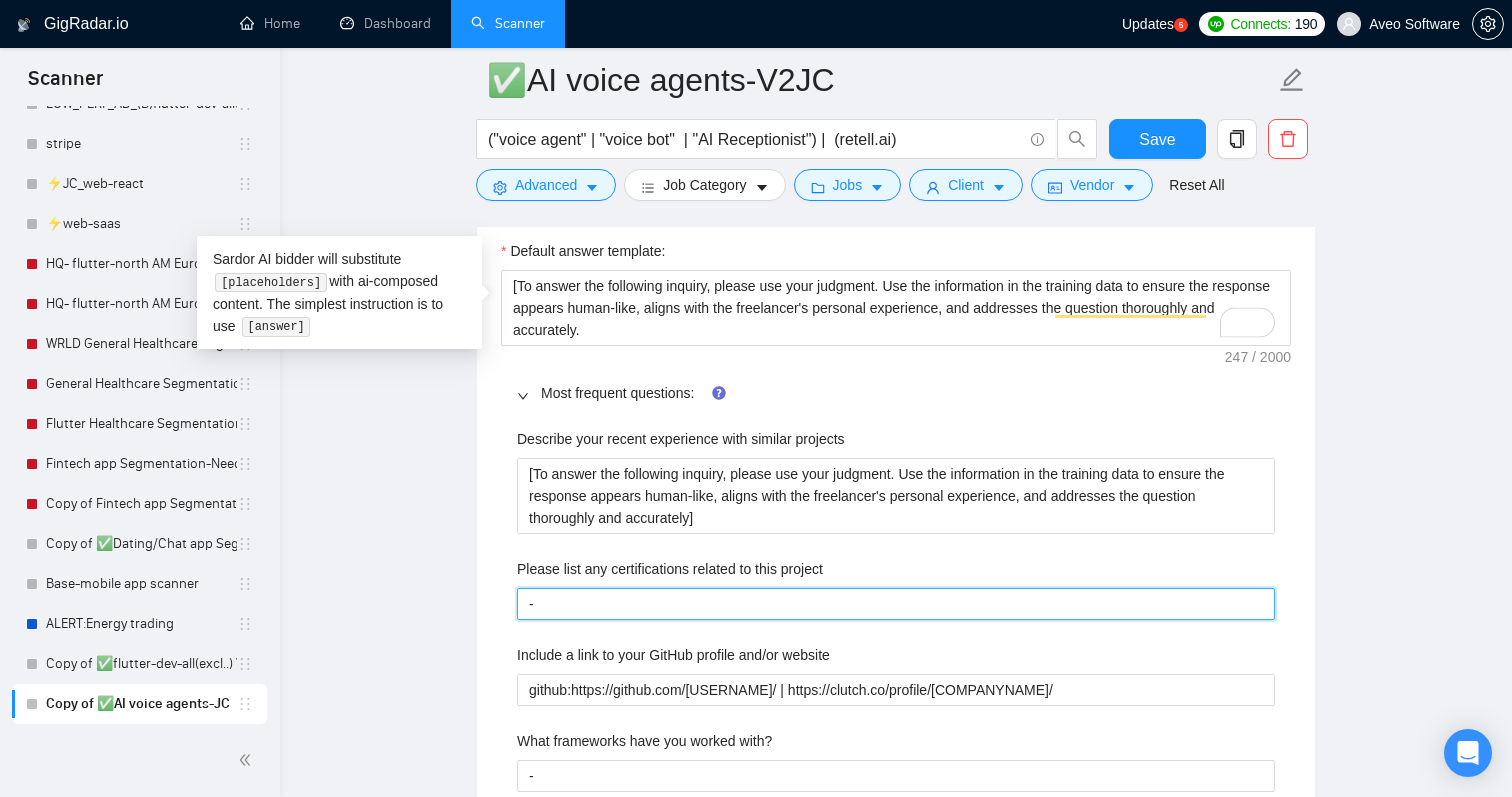 click on "-" at bounding box center (896, 604) 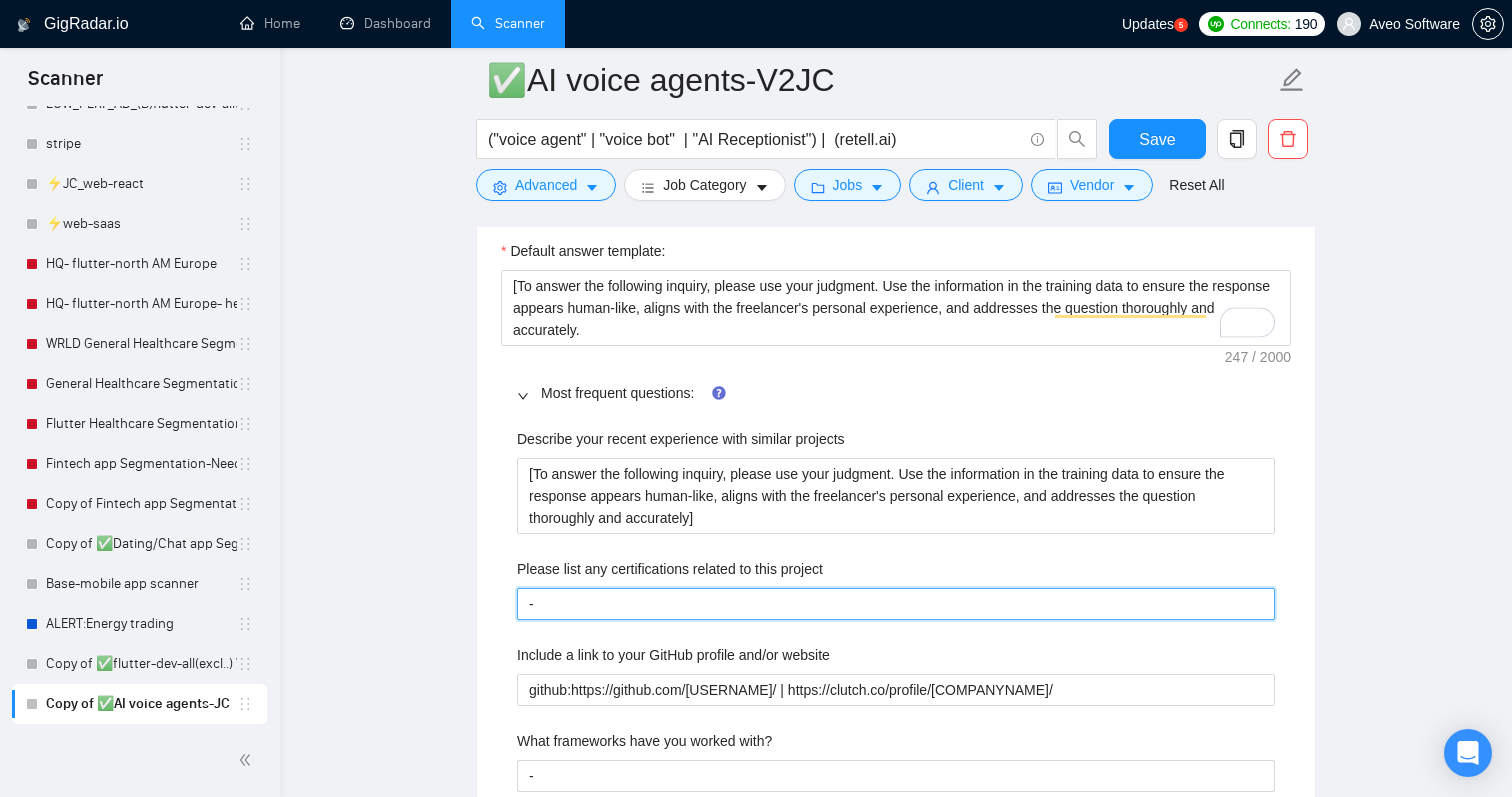 click on "-" at bounding box center (896, 604) 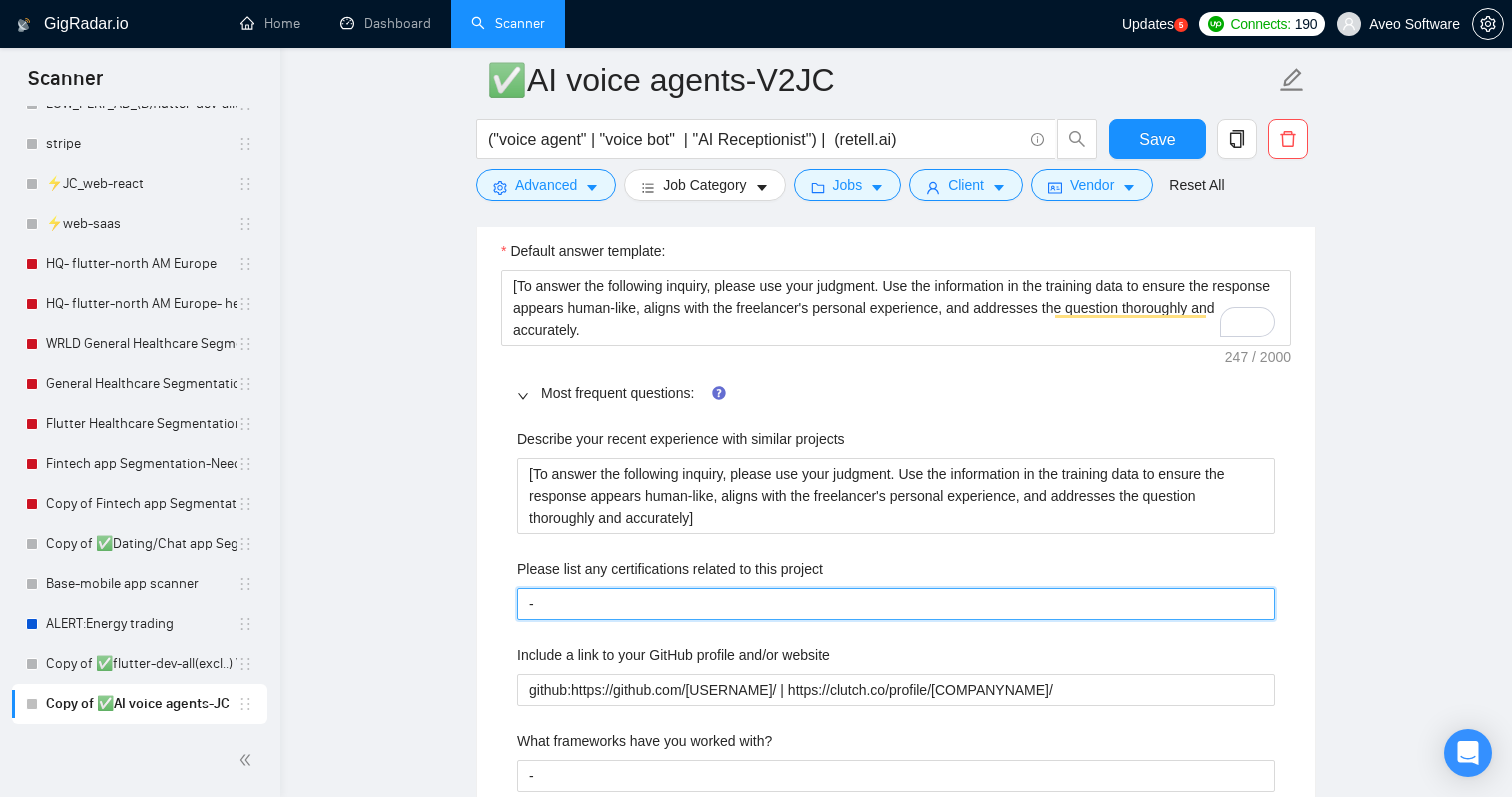 type on "A" 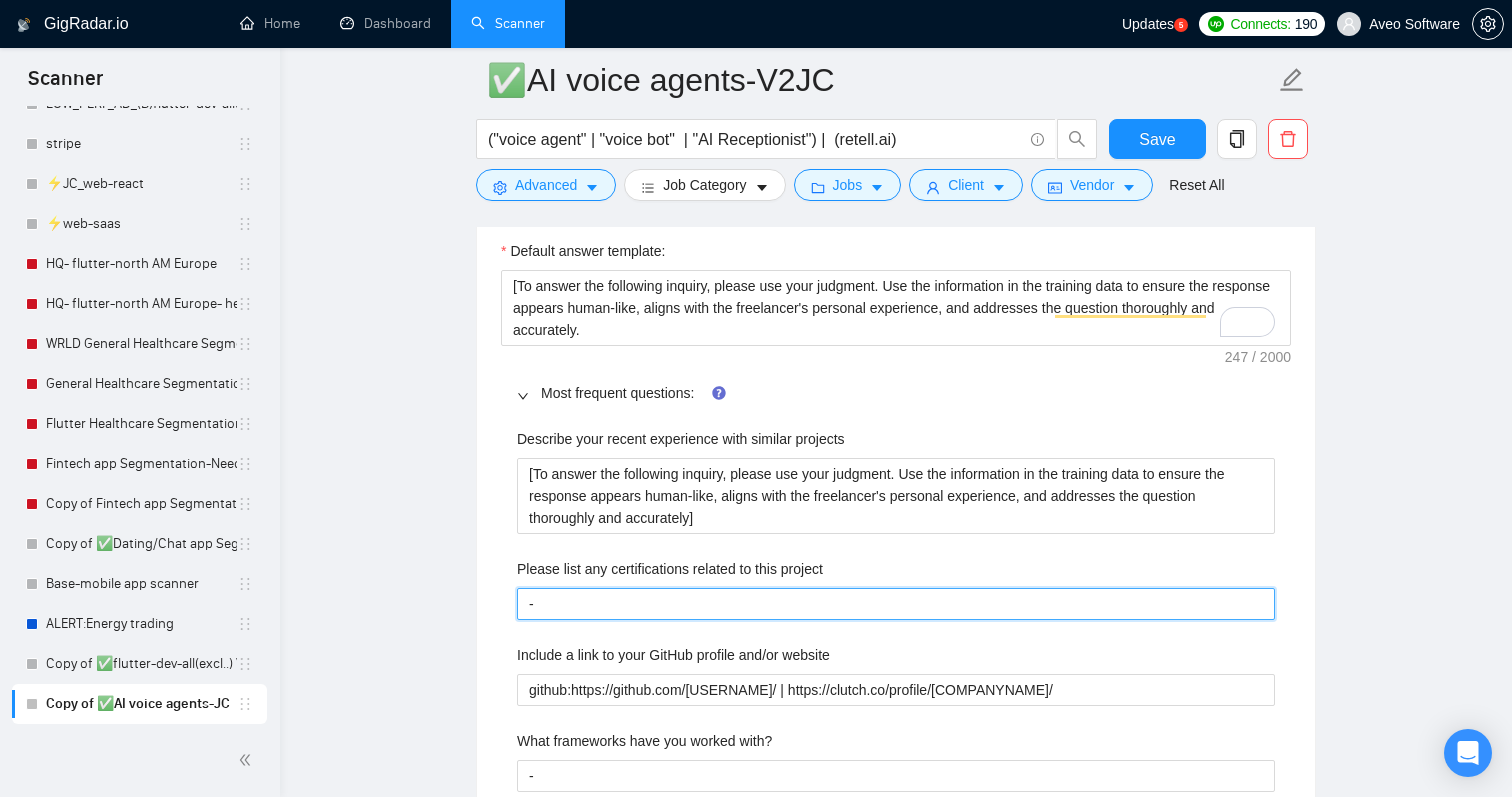 type 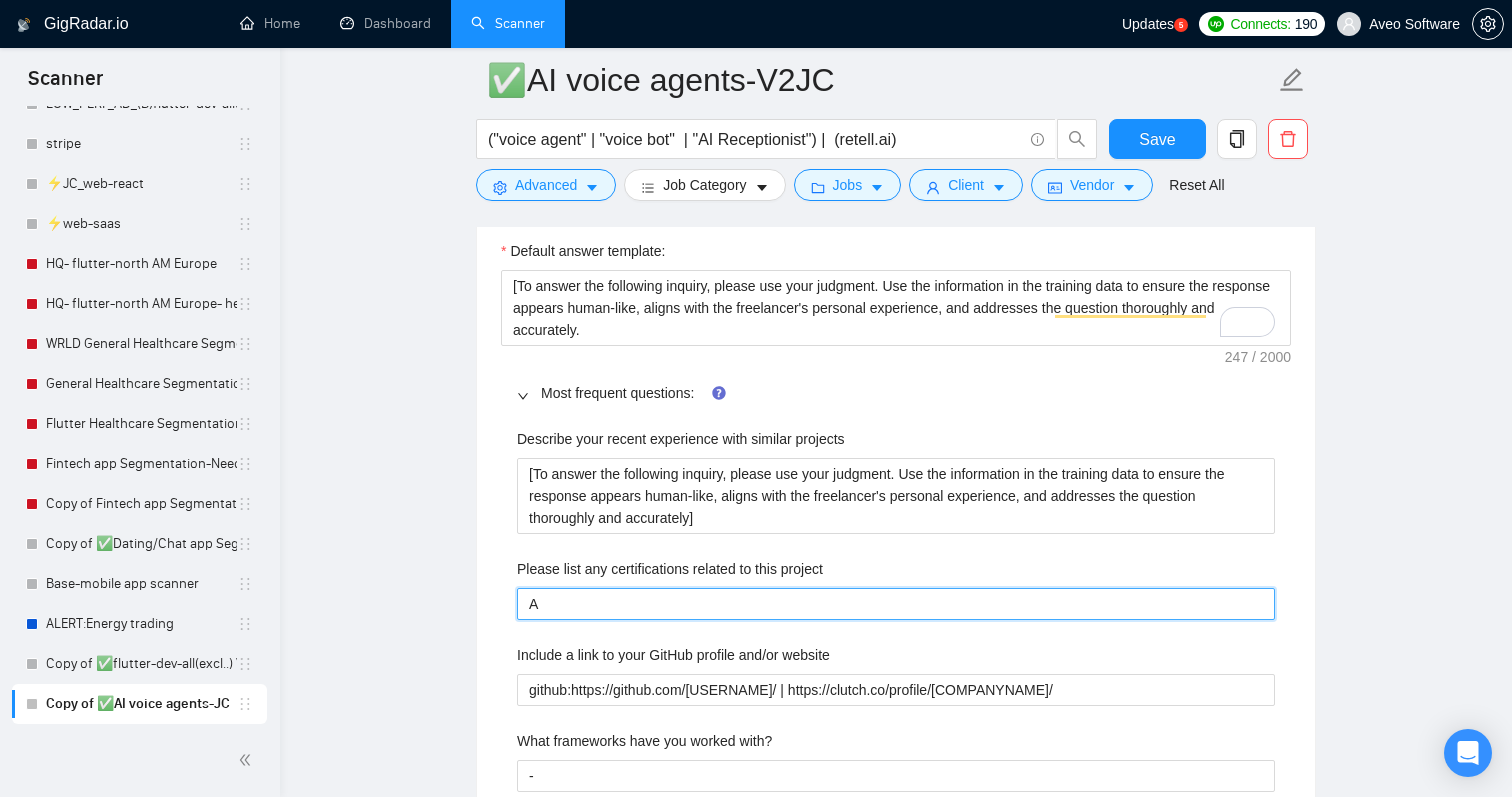 type on "AI" 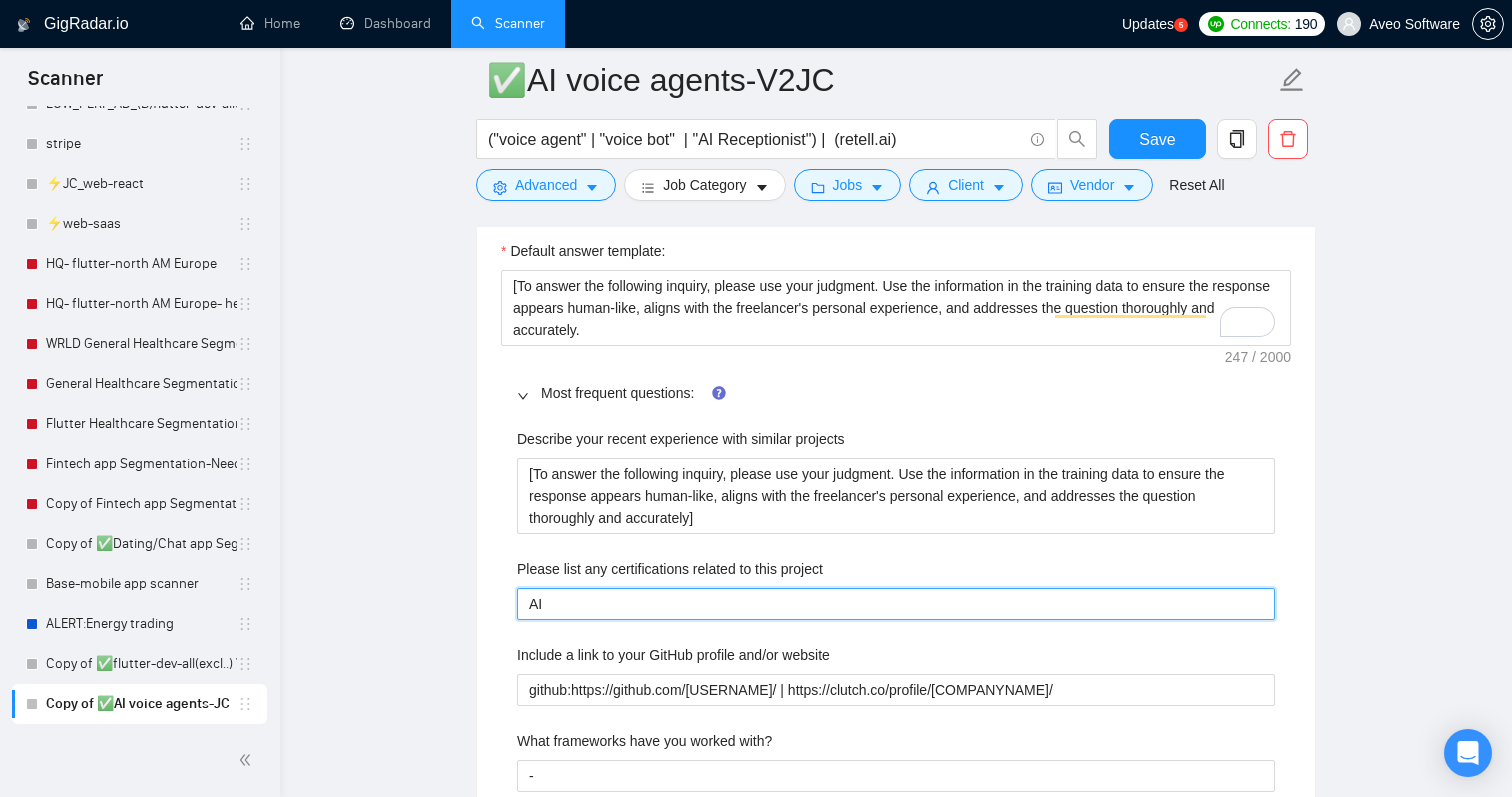 type on "AI" 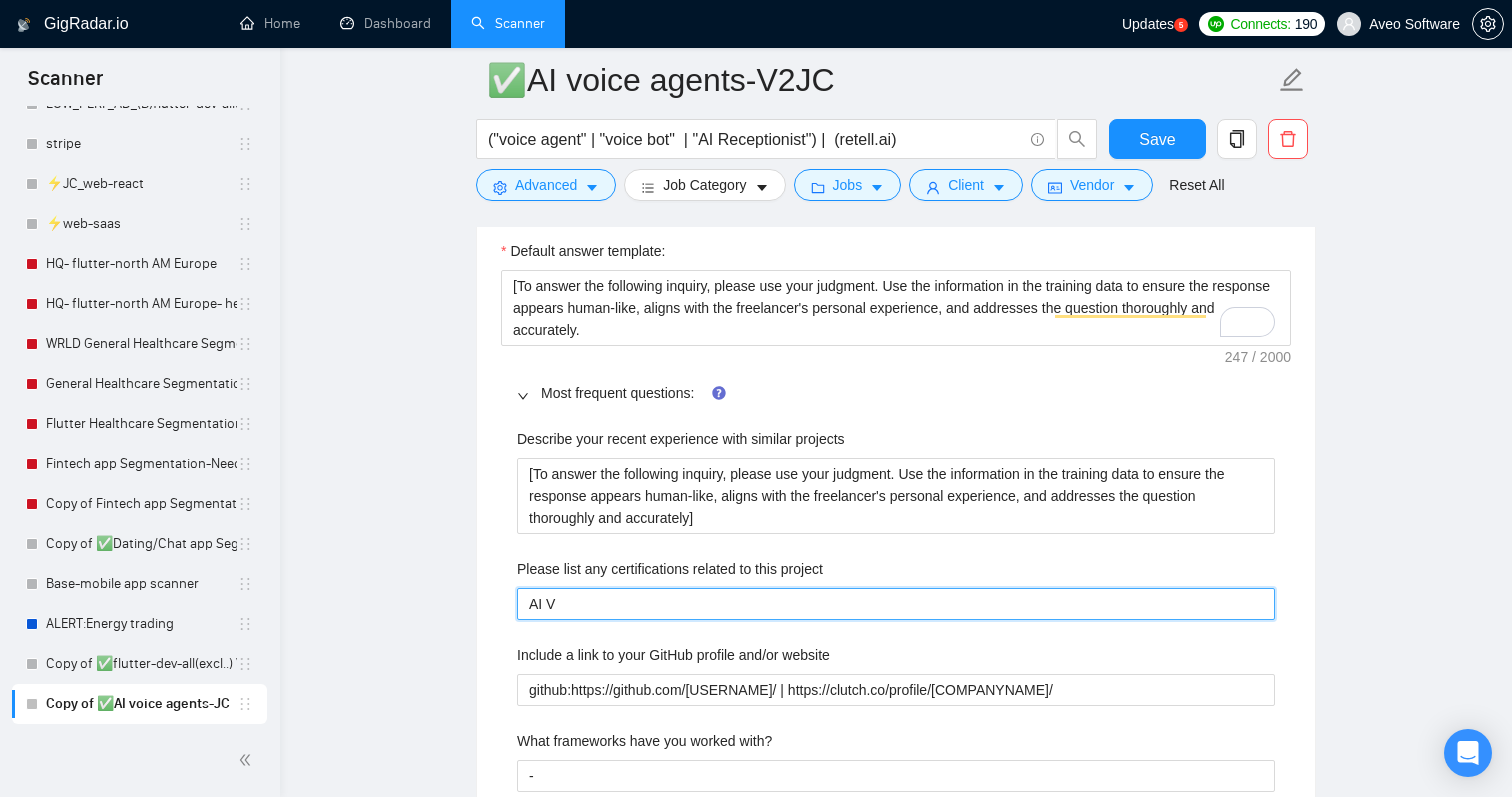 type on "AI" 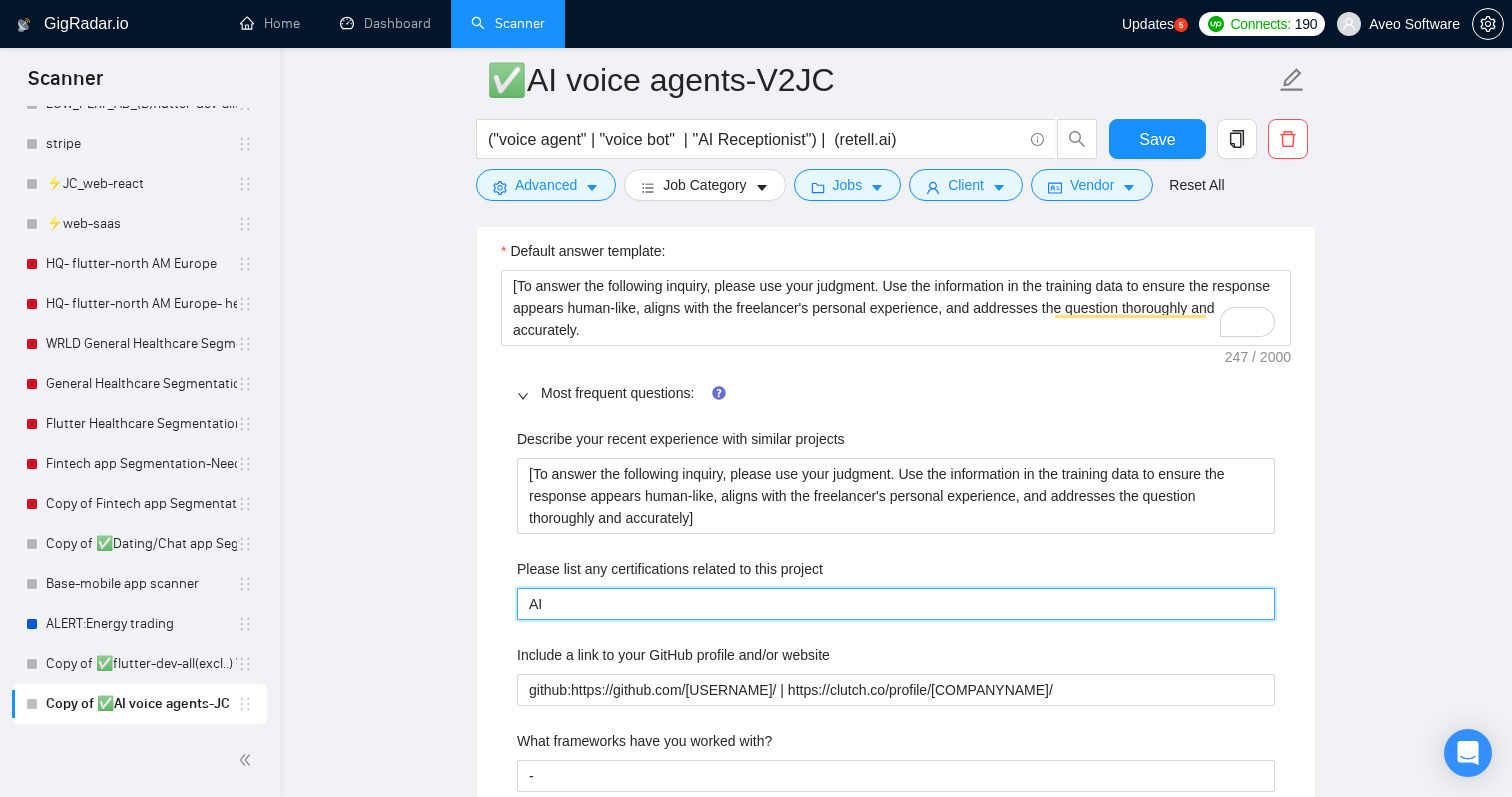 type on "AI" 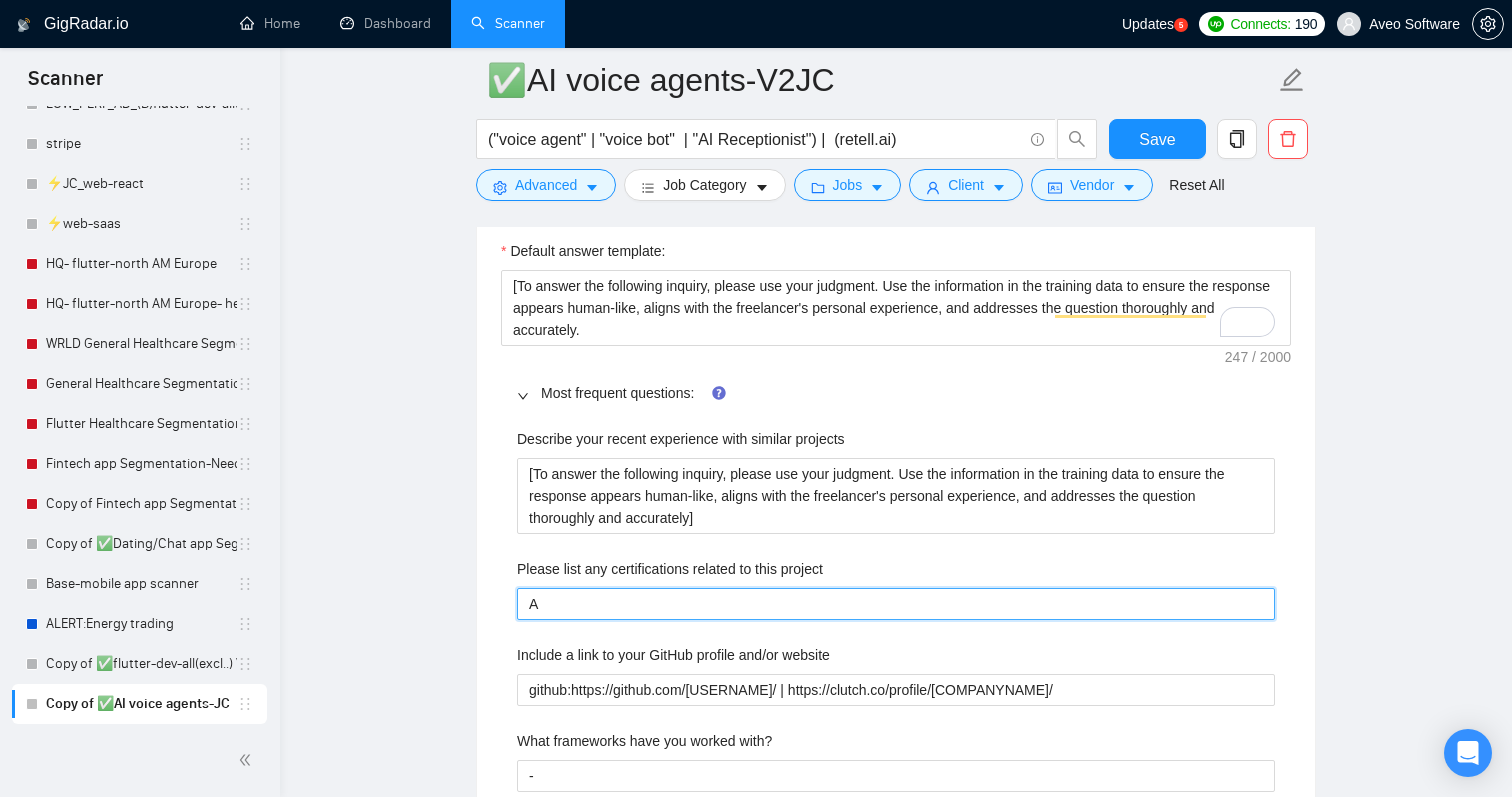 type 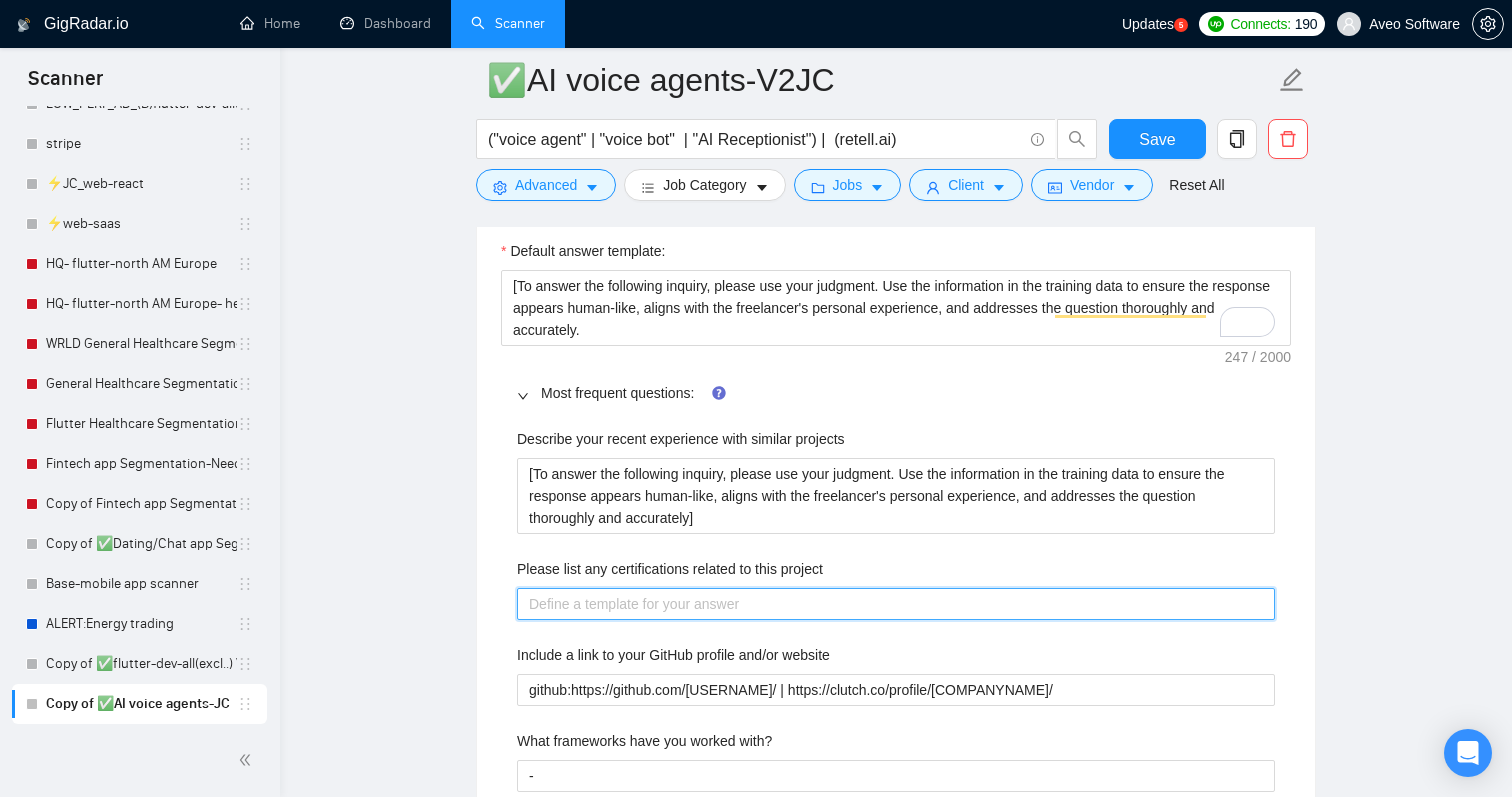 type on "A" 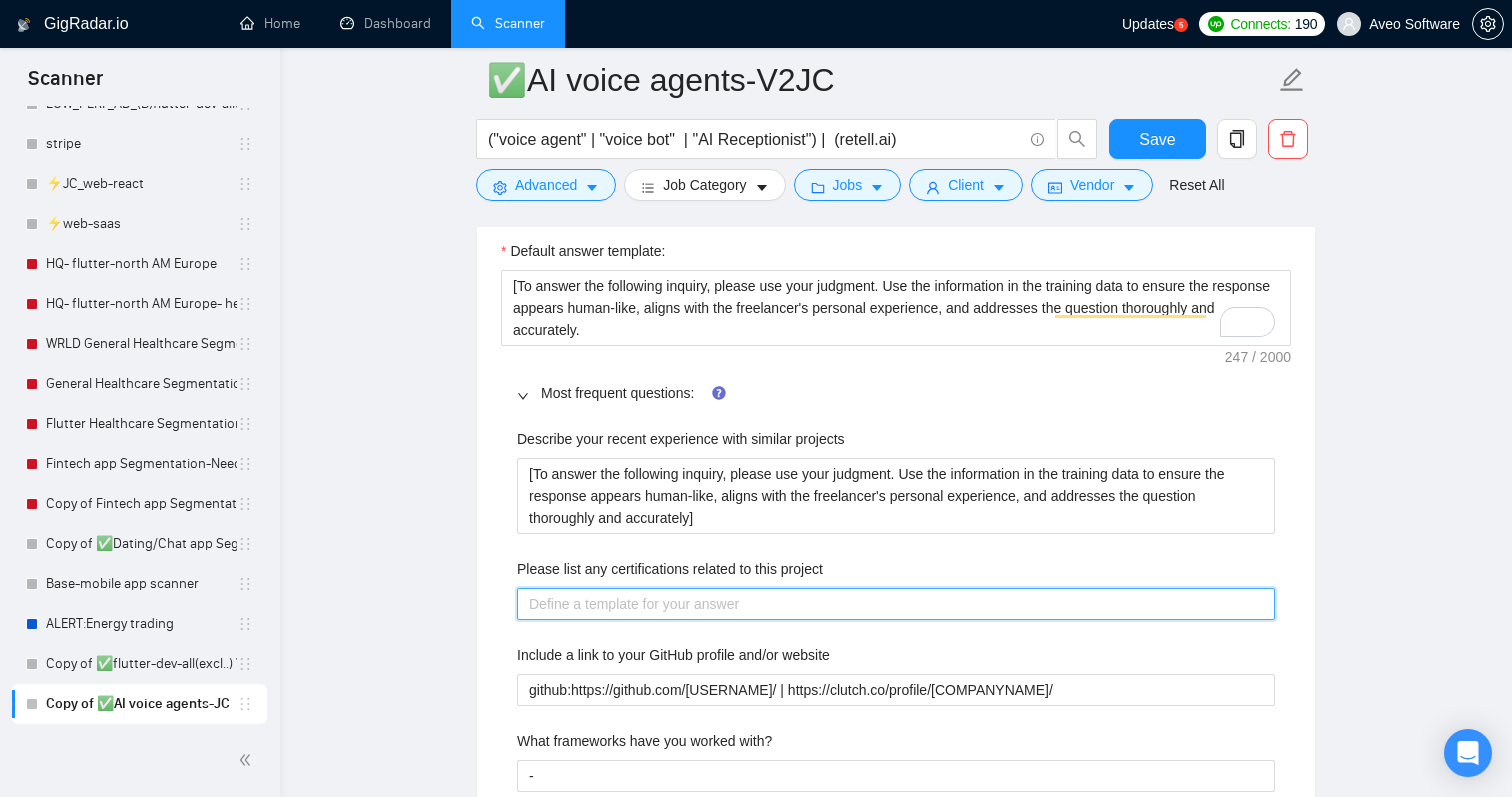 type 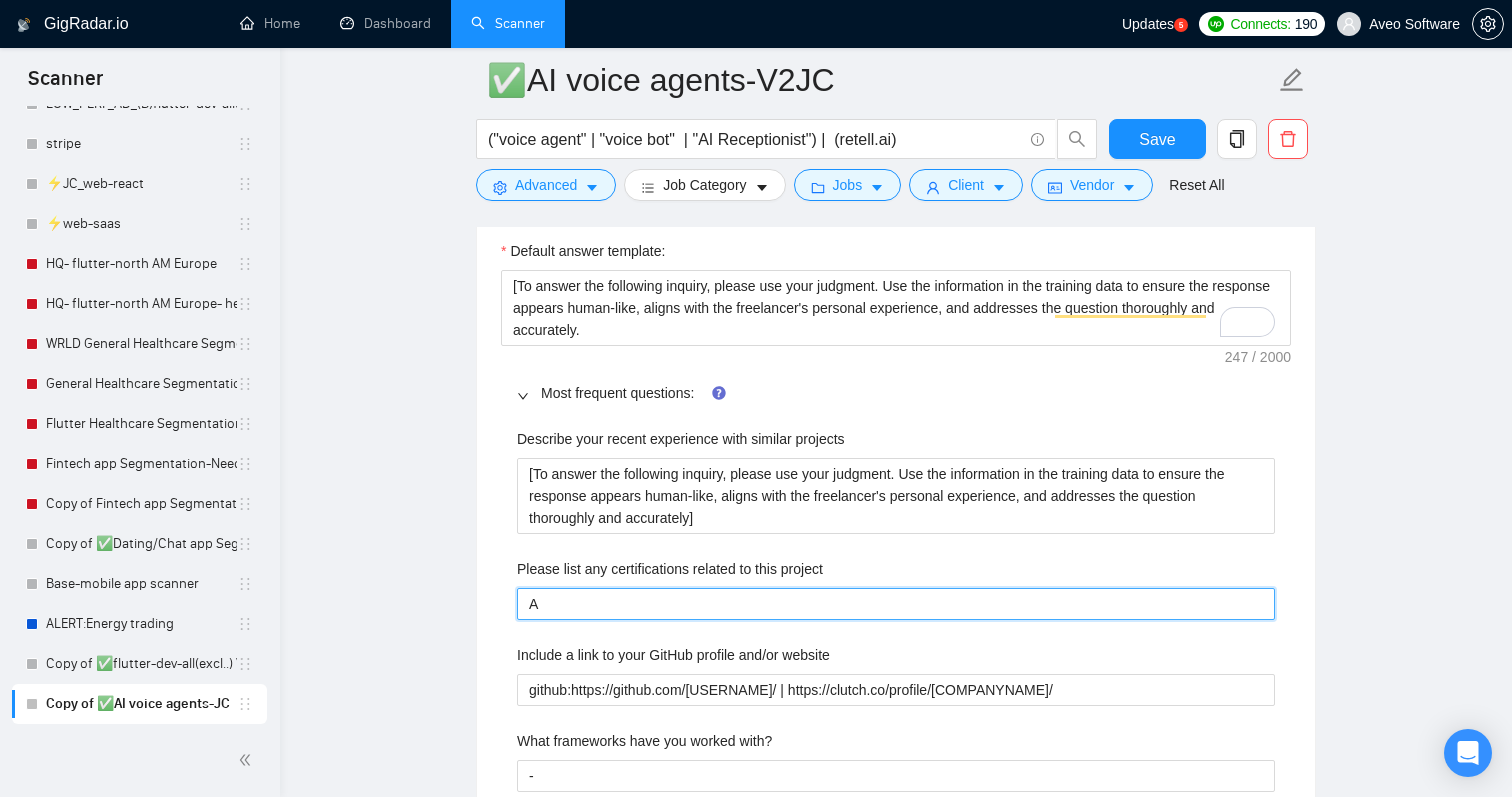 type on "Ai" 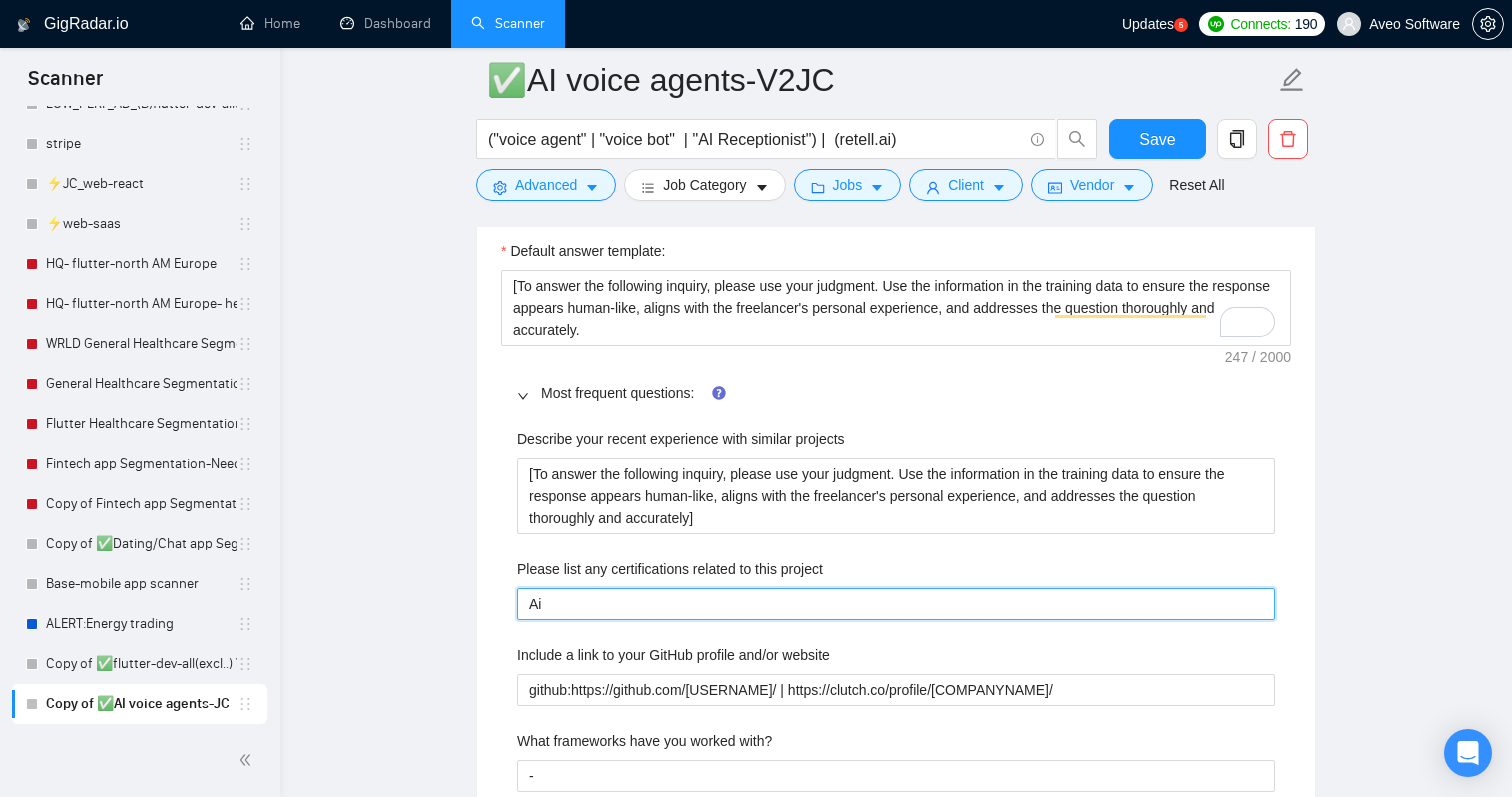 type on "Ai" 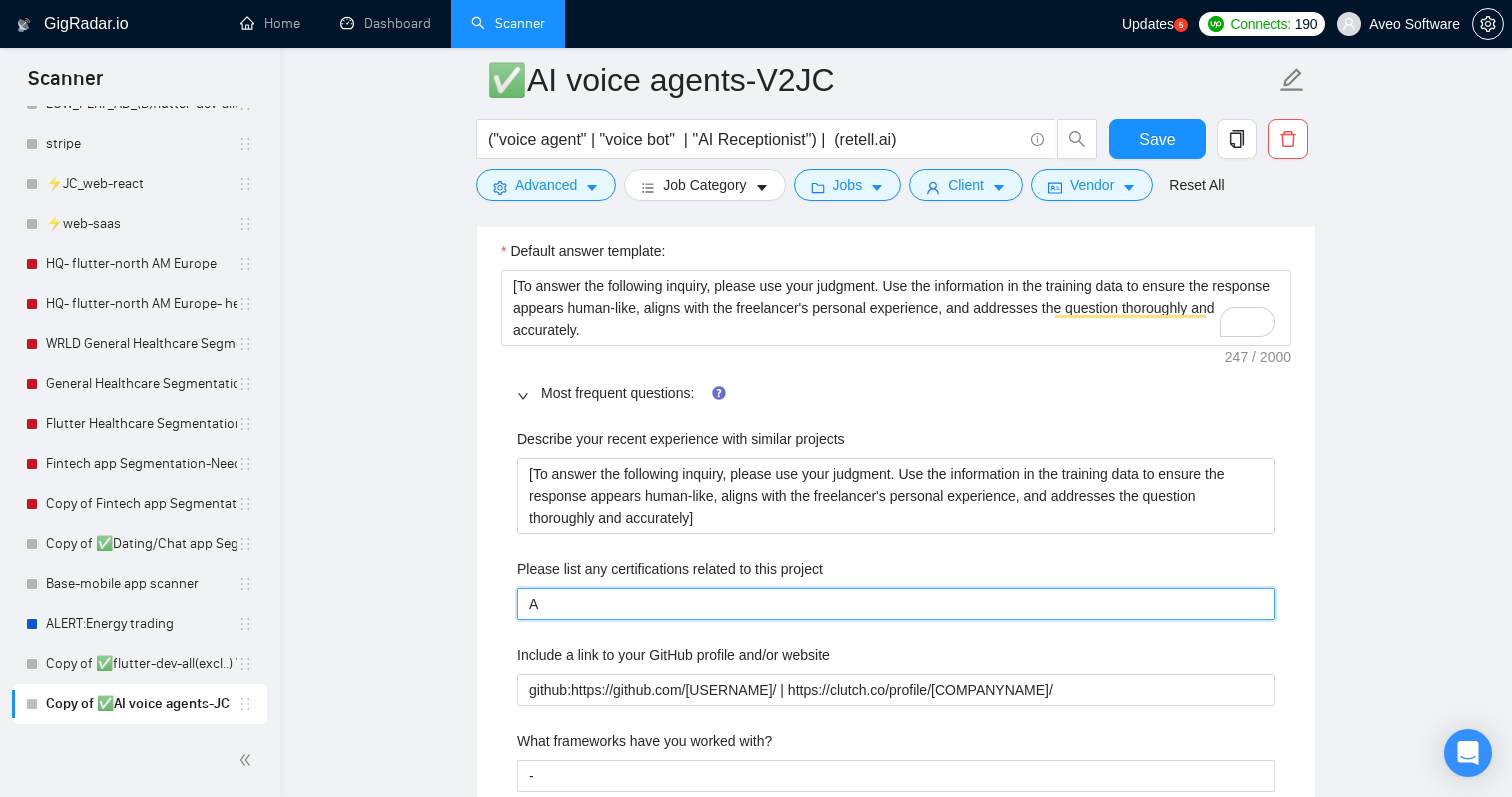 type on "AI" 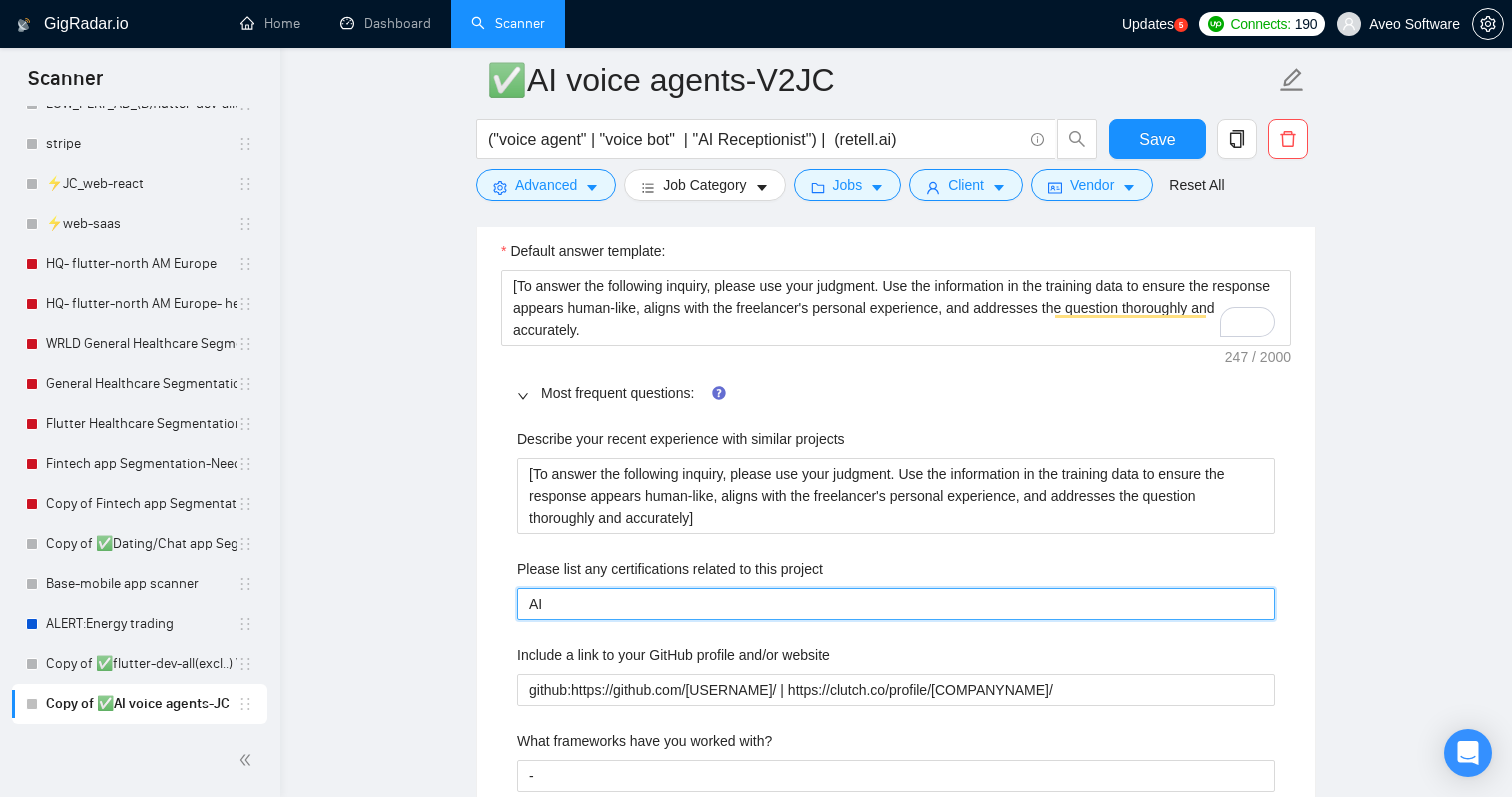 type on "AI" 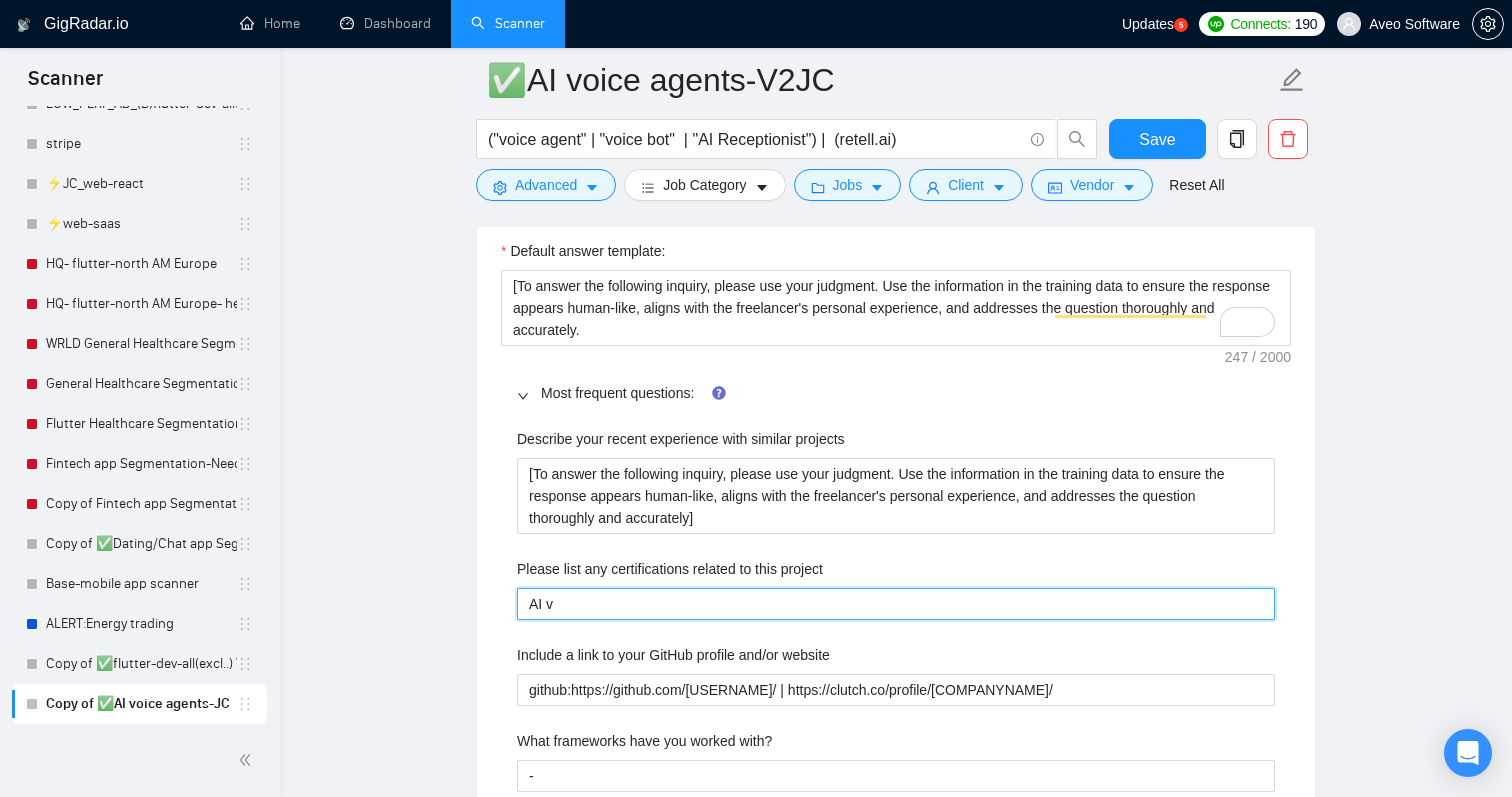 type on "AI vo" 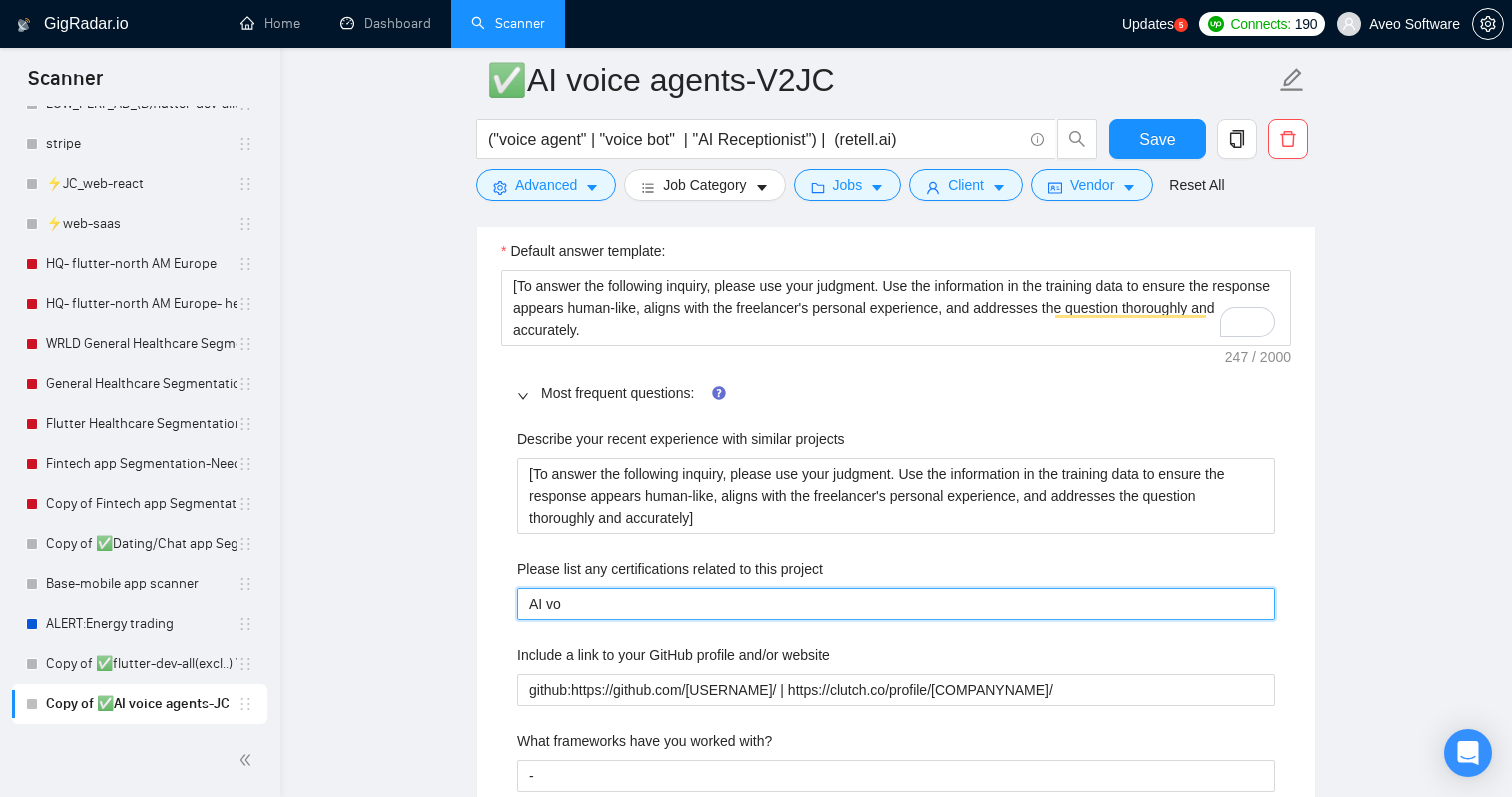 type on "AI voi" 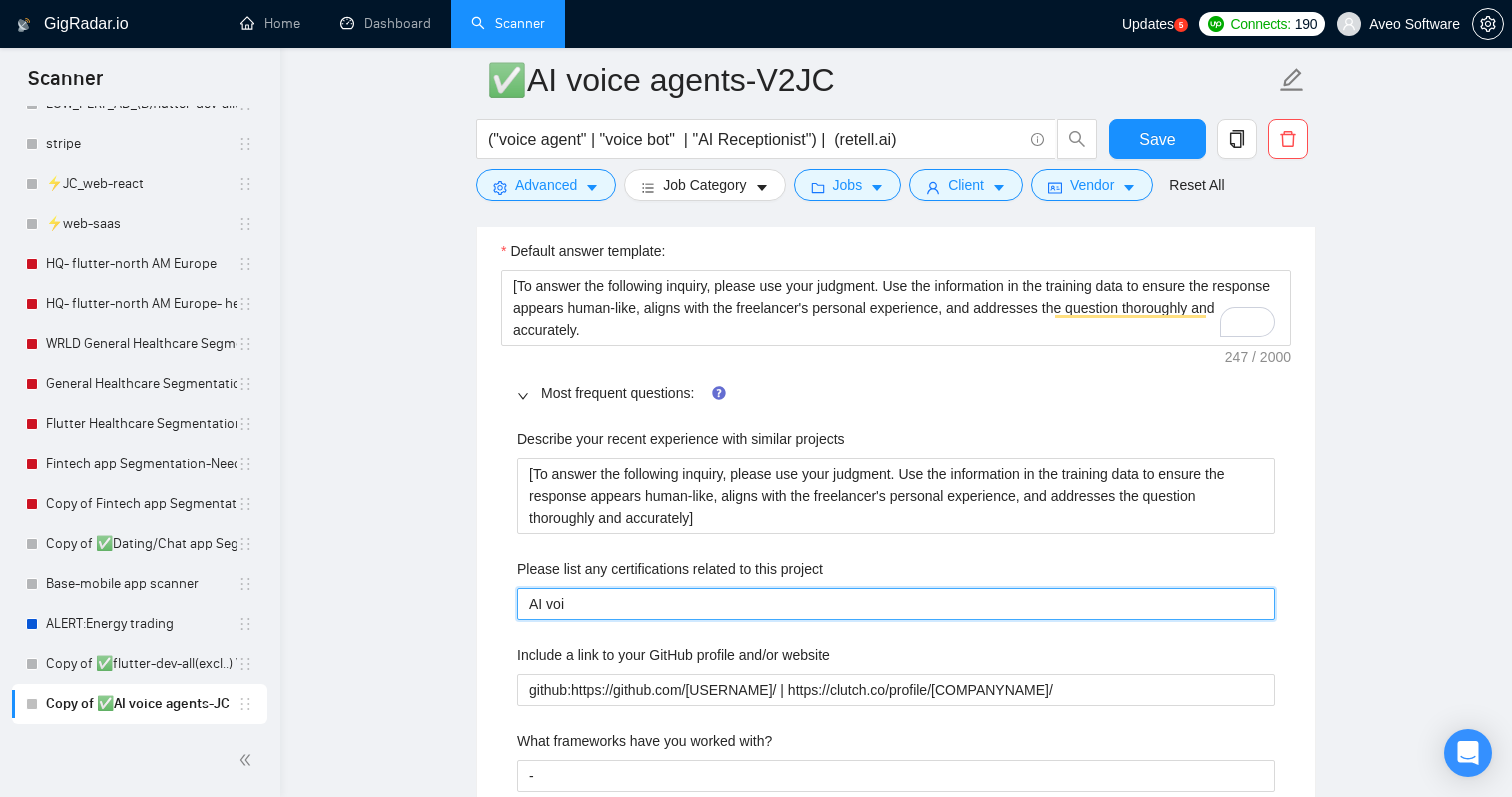 type on "AI voic" 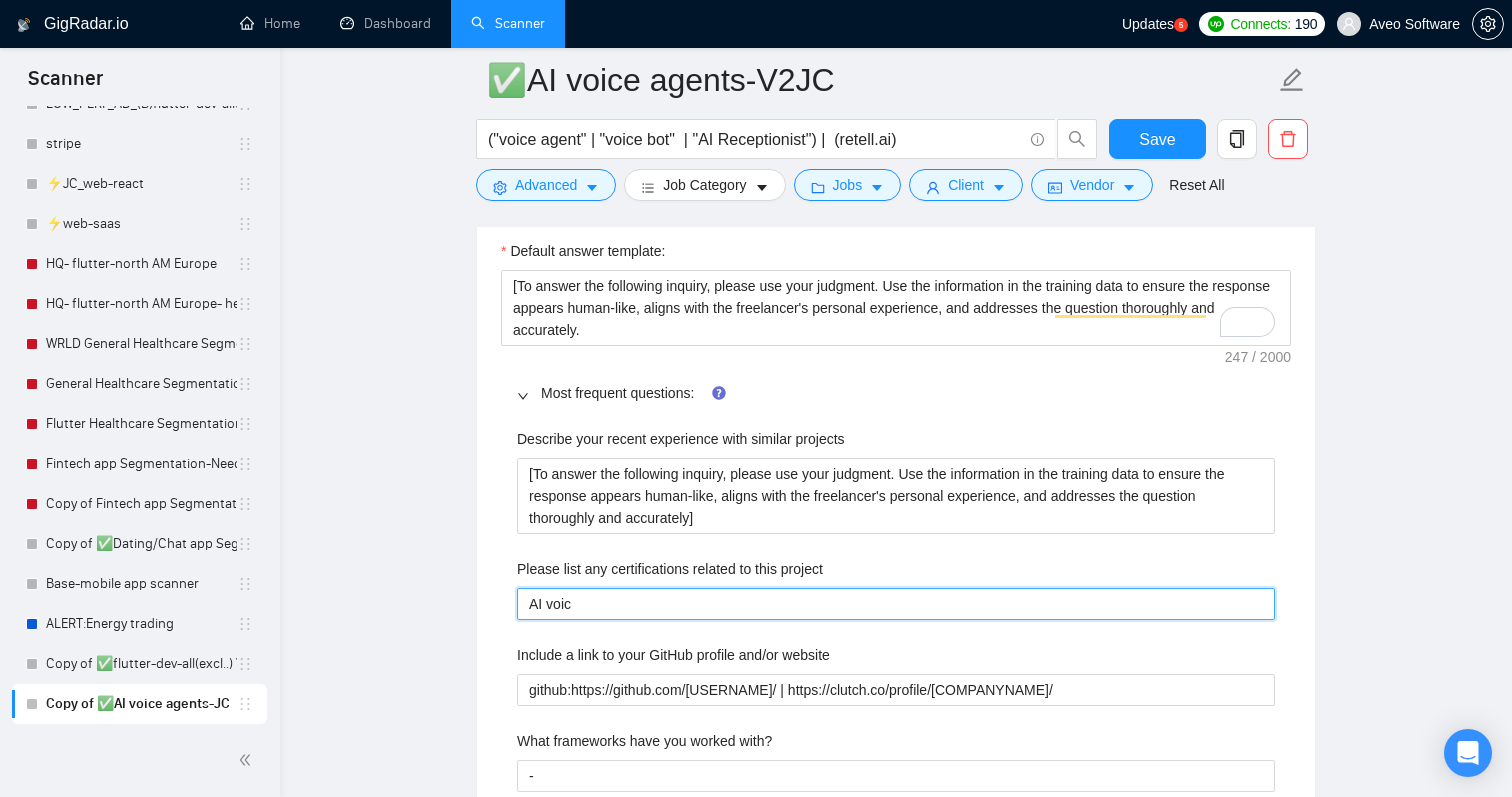type on "AI voice" 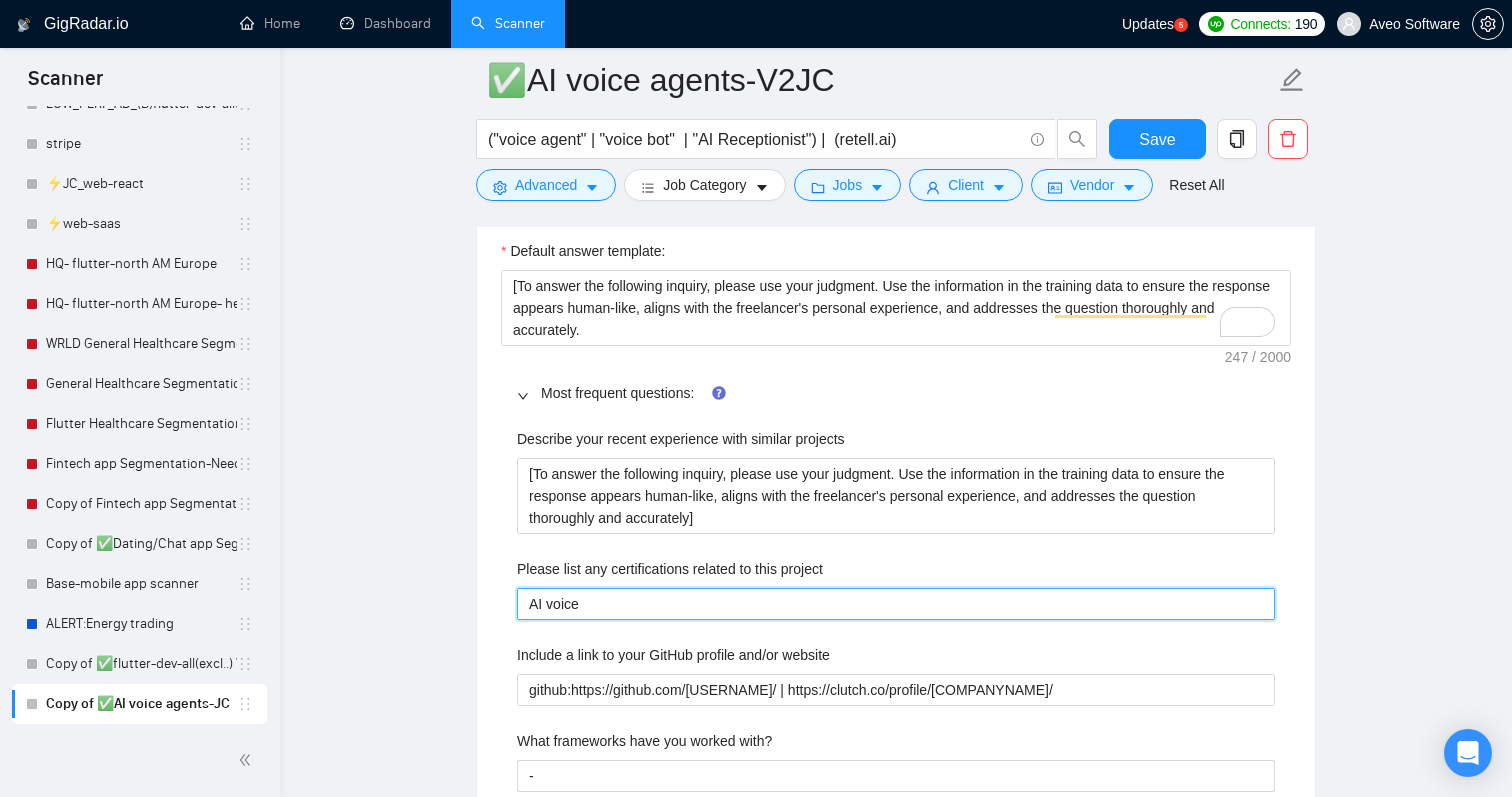type 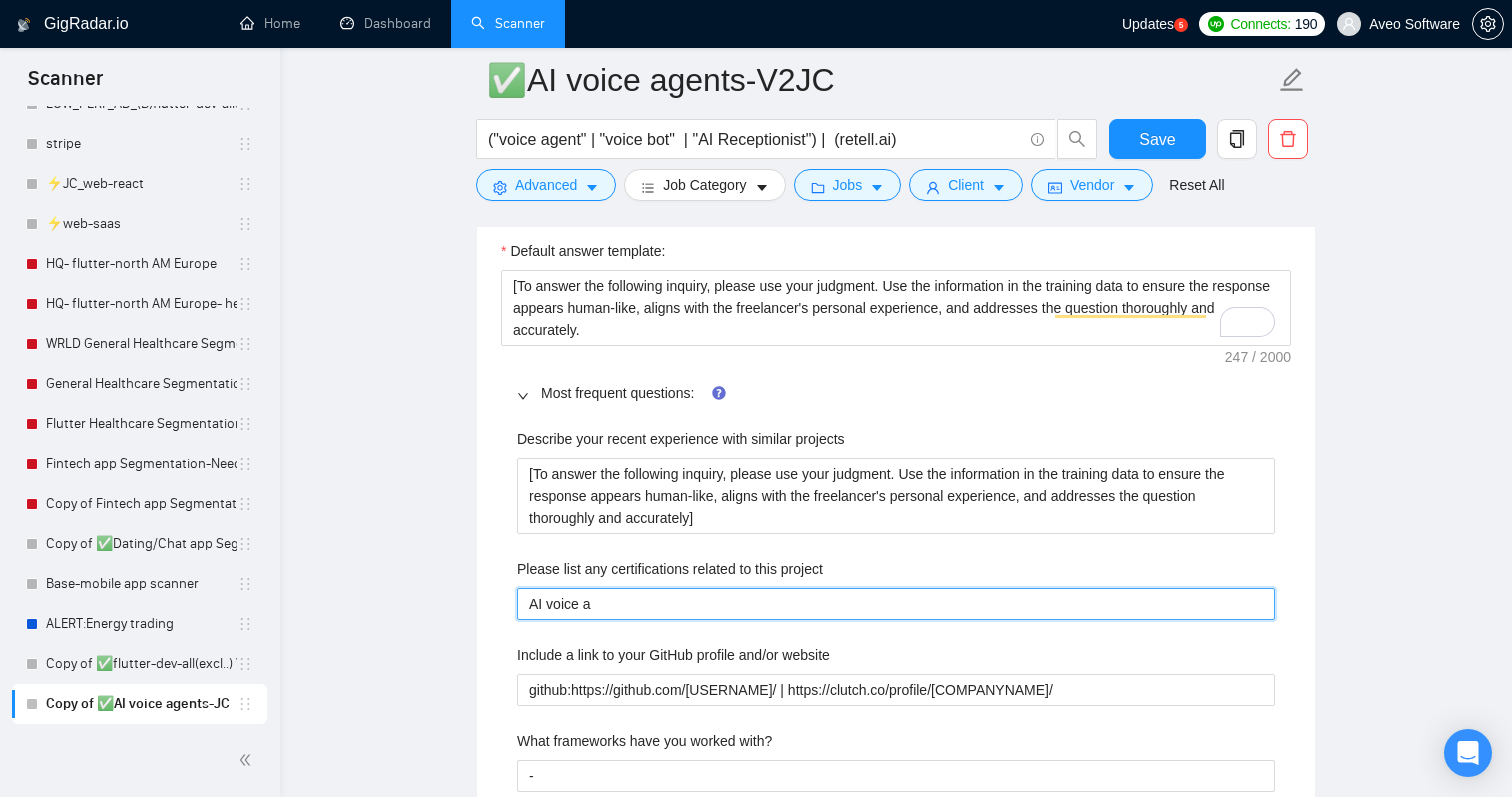 type on "AI voice ag" 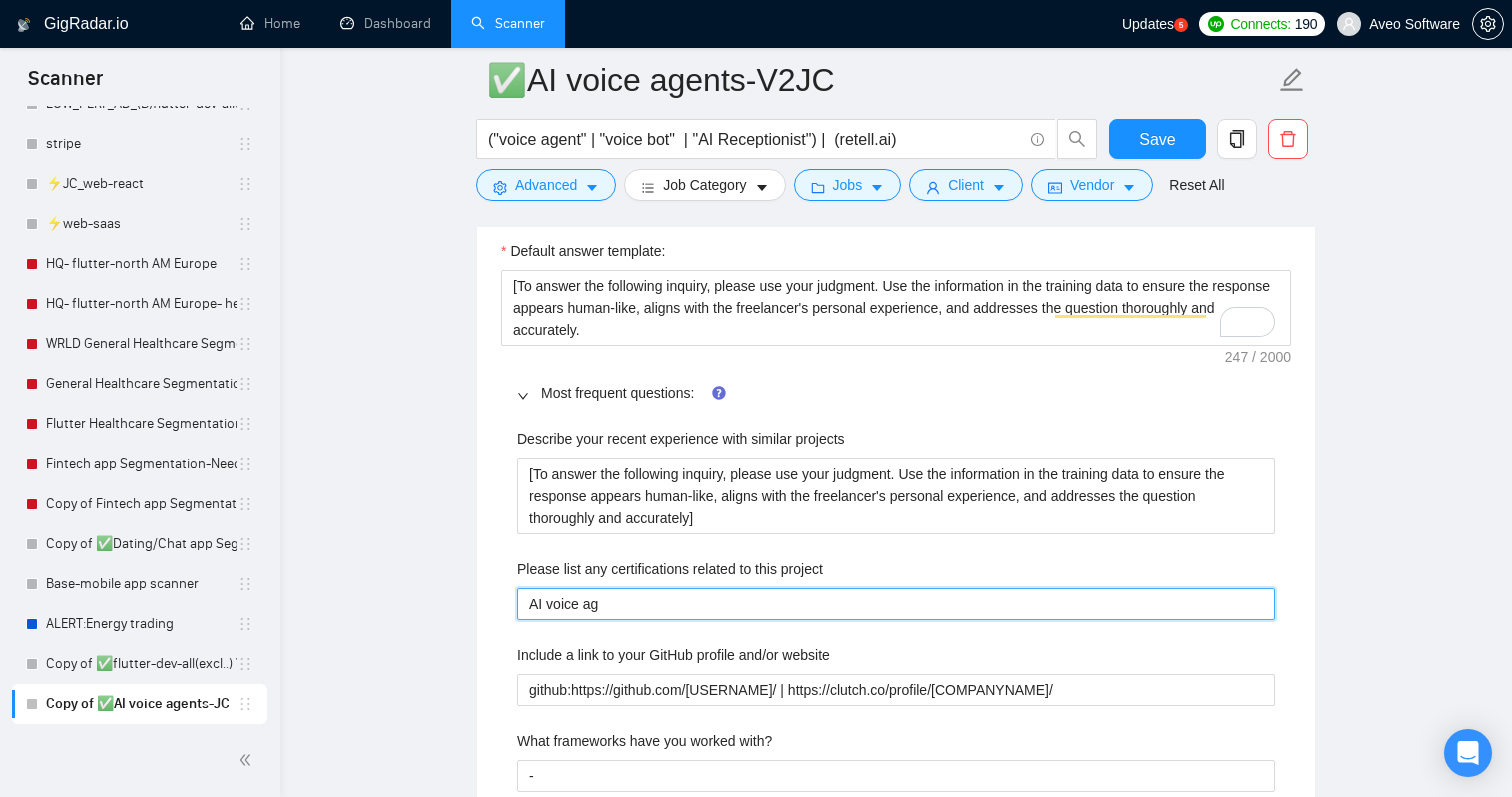 type on "AI voice age" 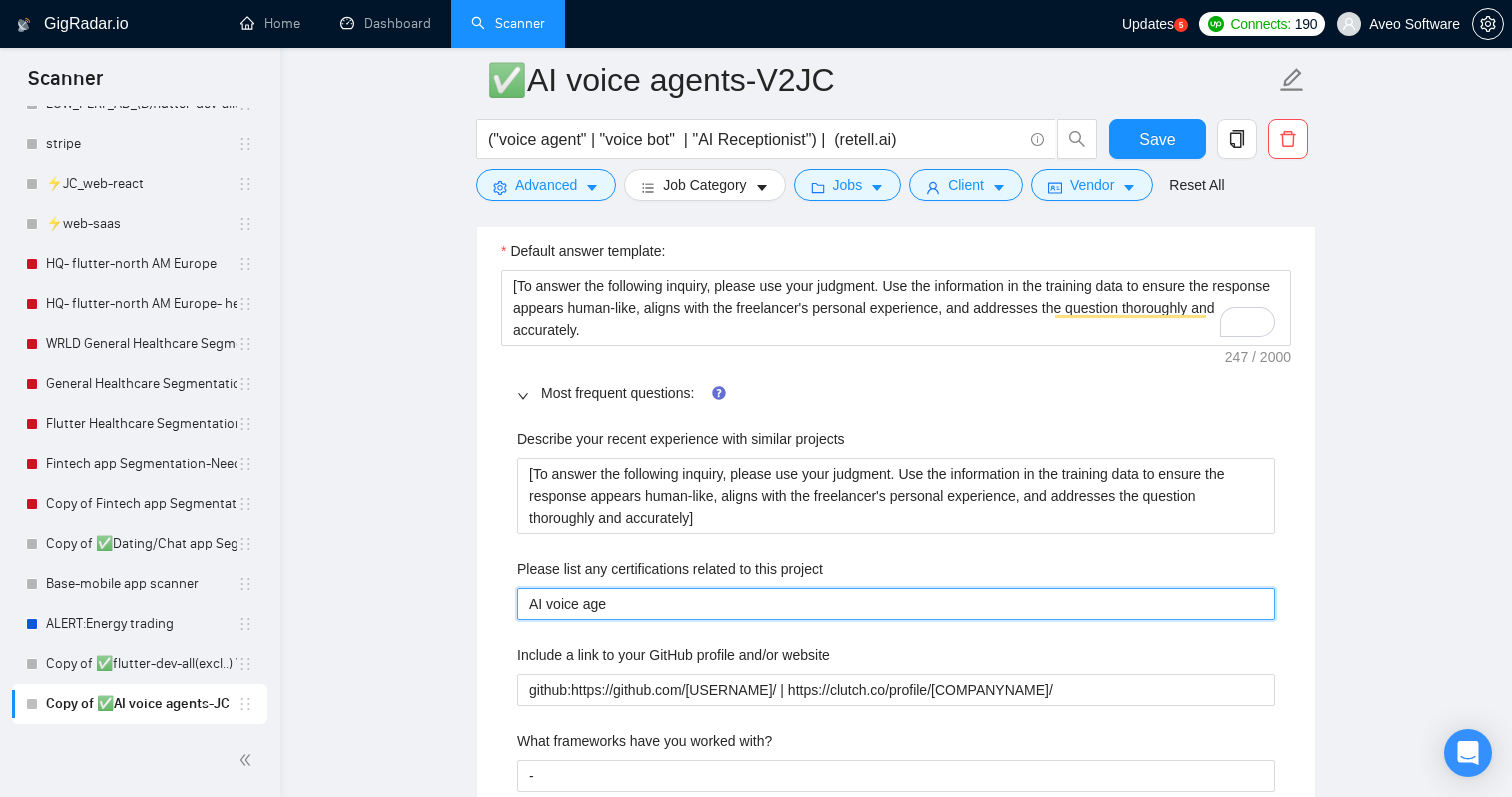 type on "AI voice aget" 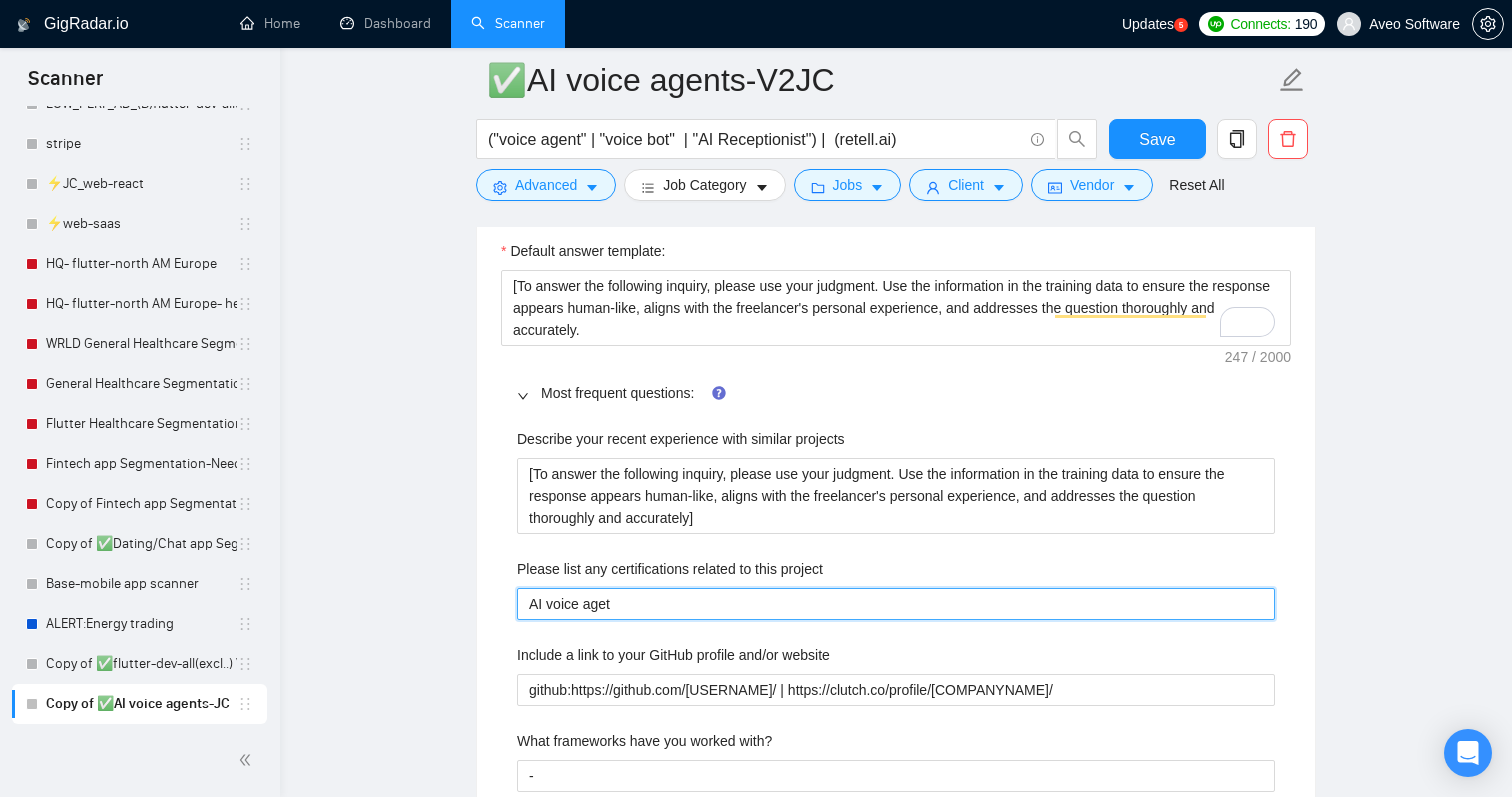 type on "AI voice agetn" 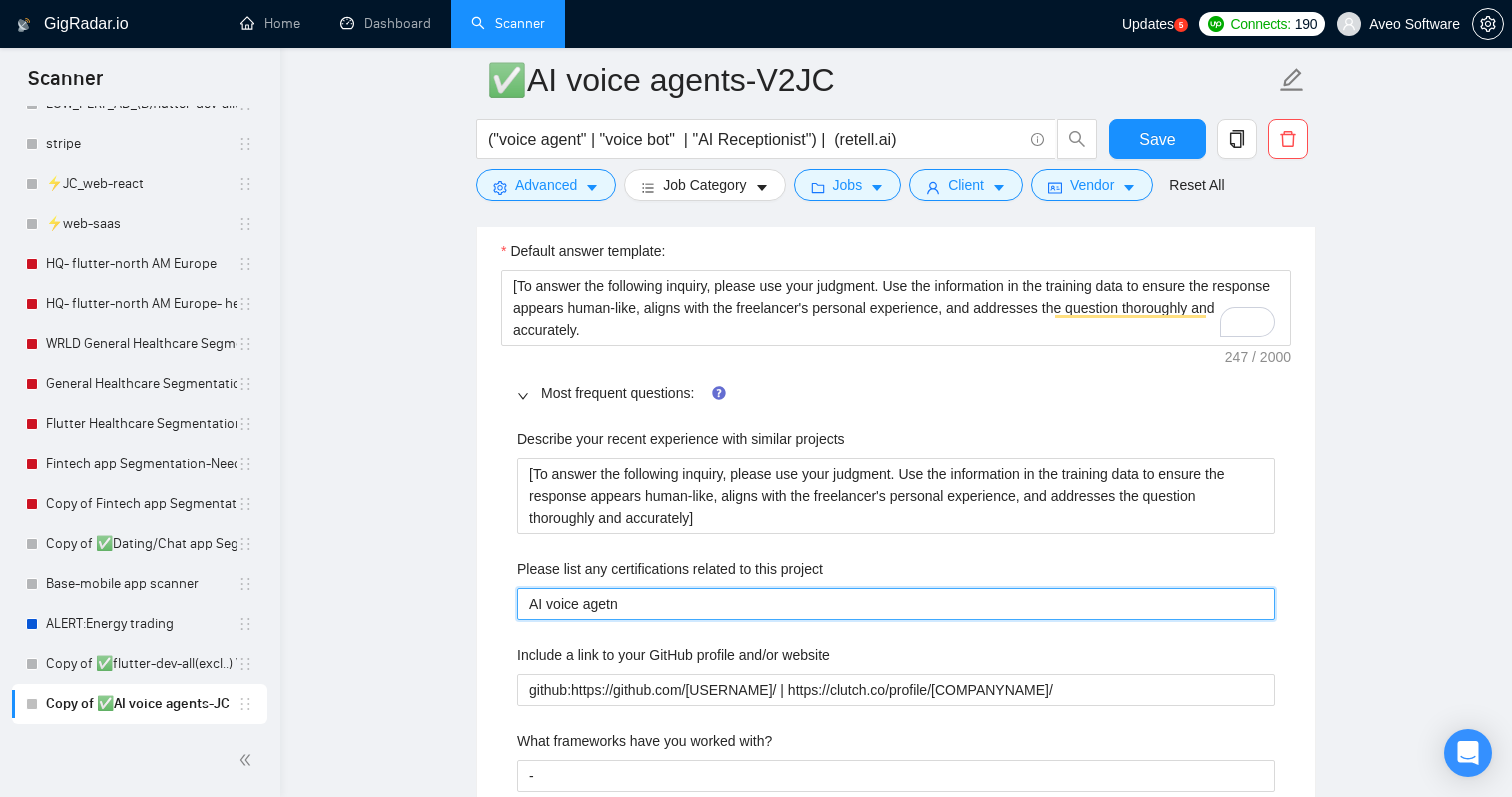 type on "AI voice agetn" 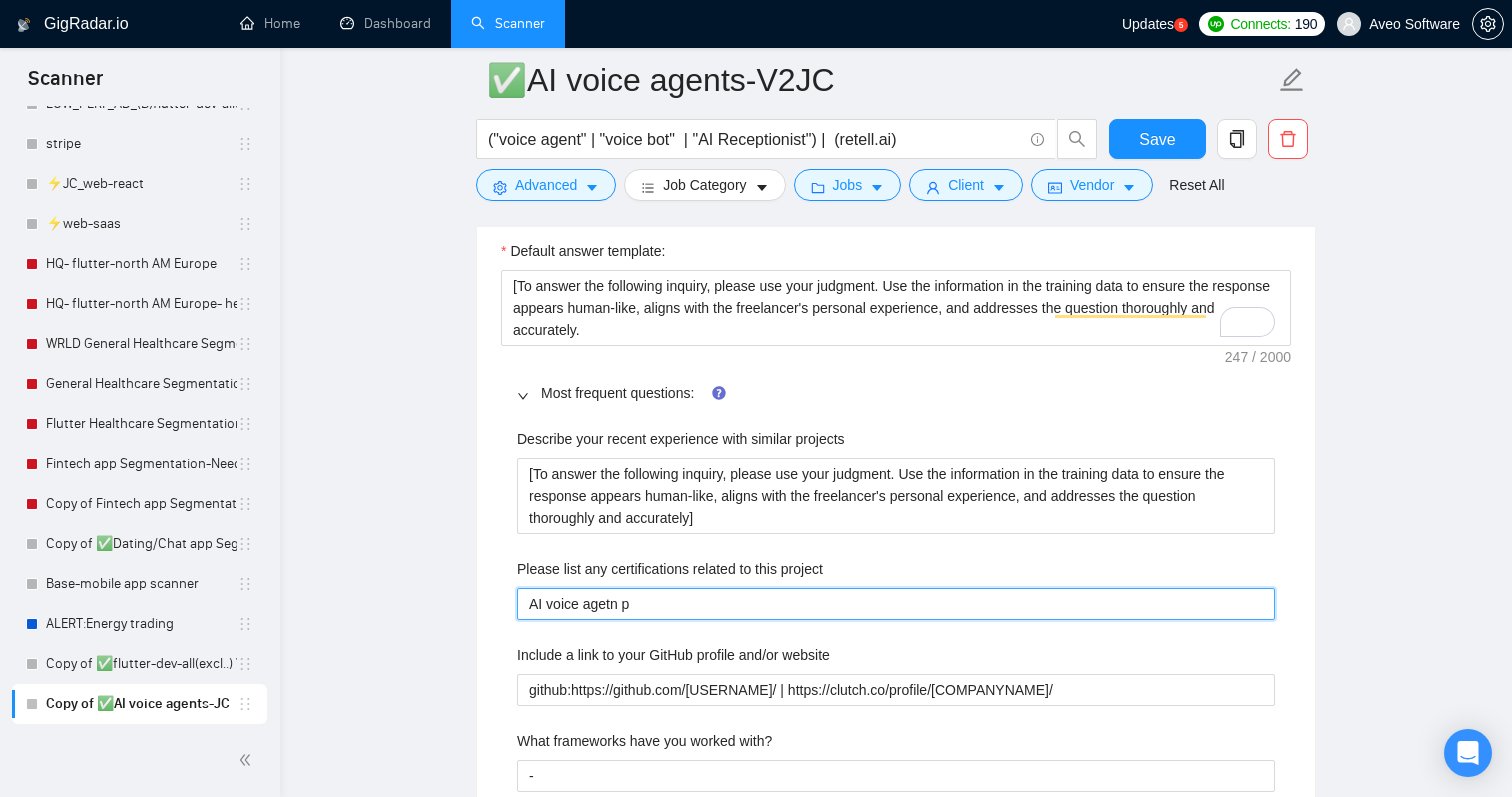 type on "AI voice agetn pa" 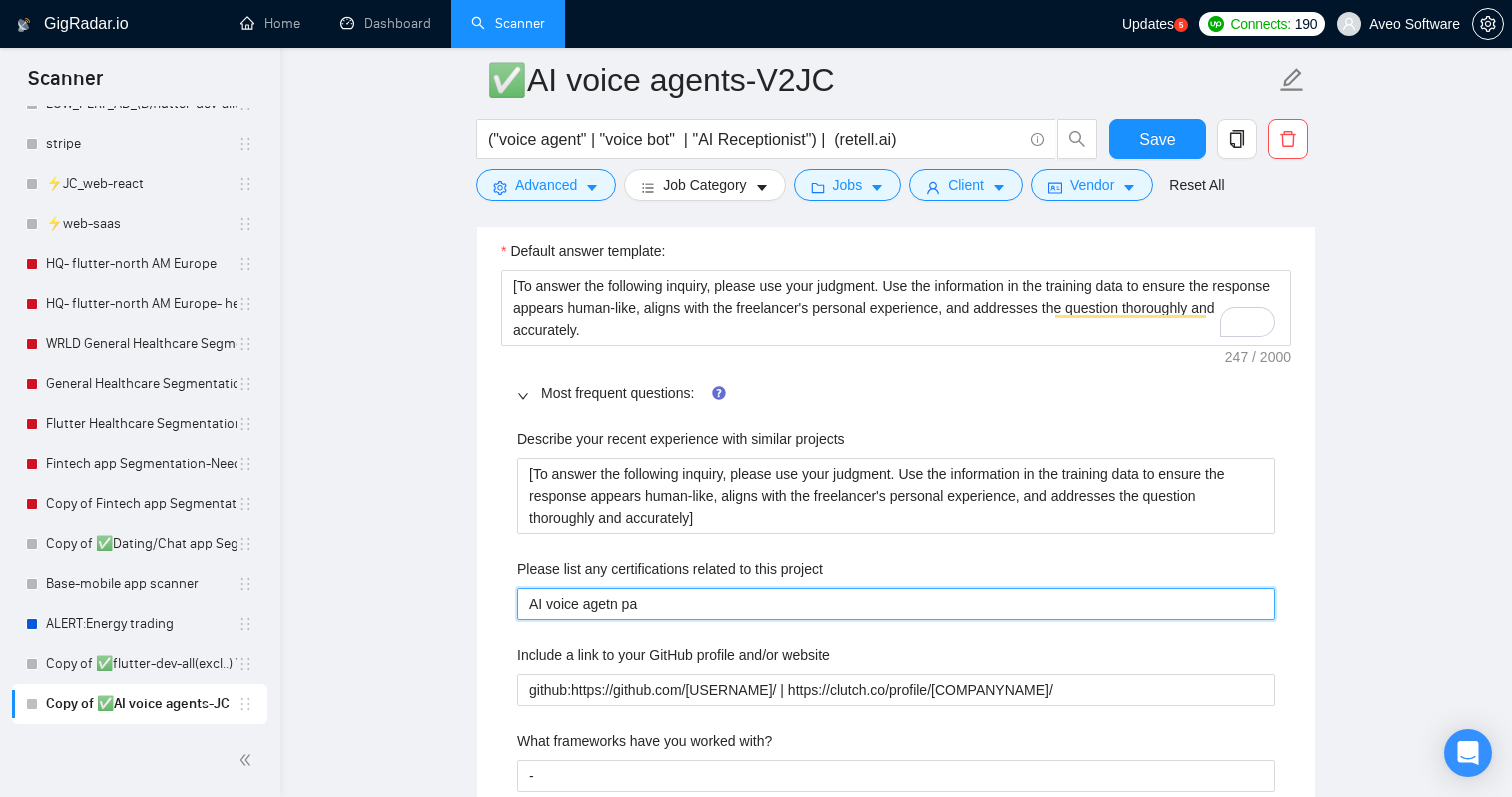 type on "AI voice agetn par" 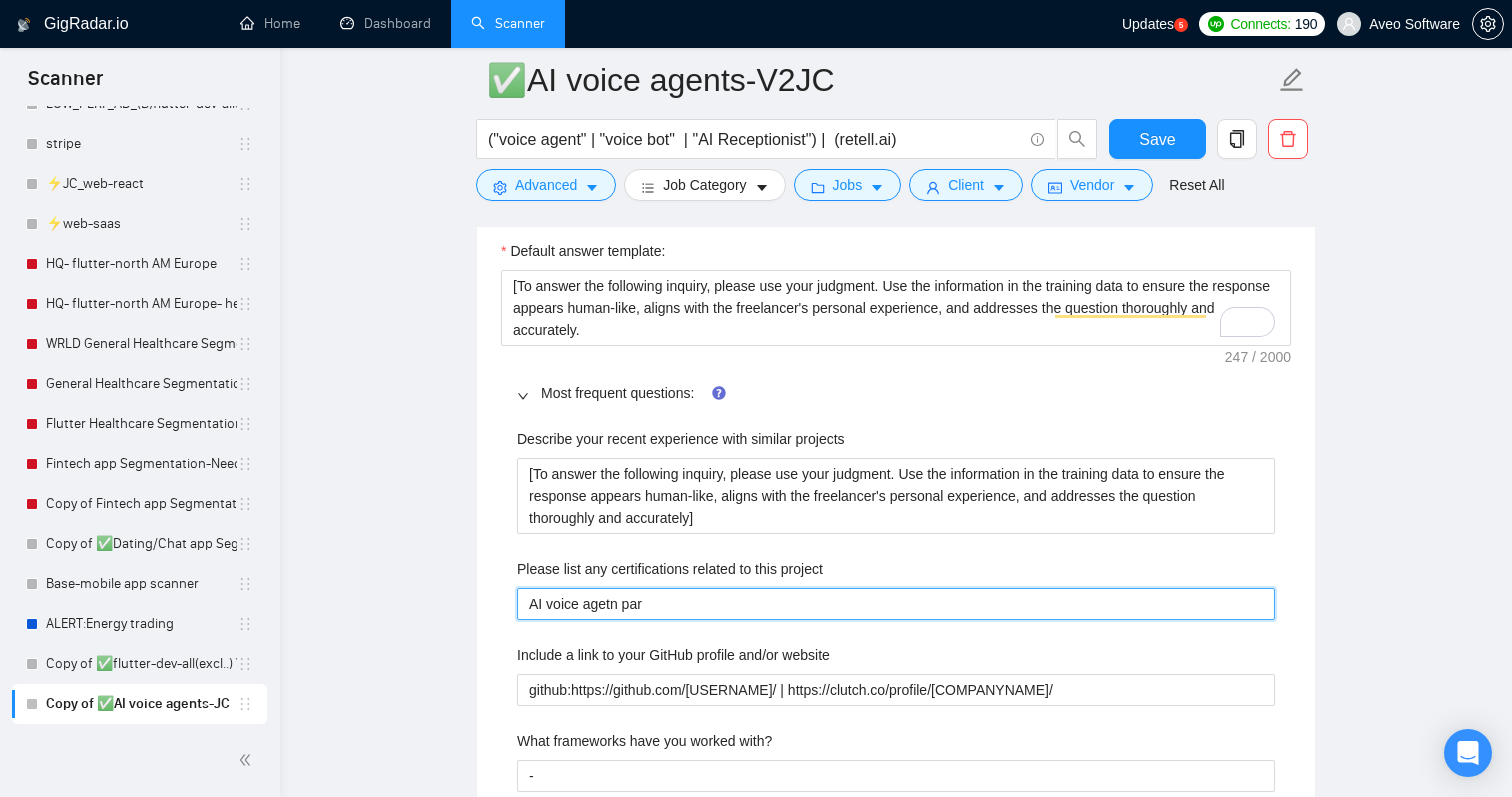 type on "AI voice agetn pa" 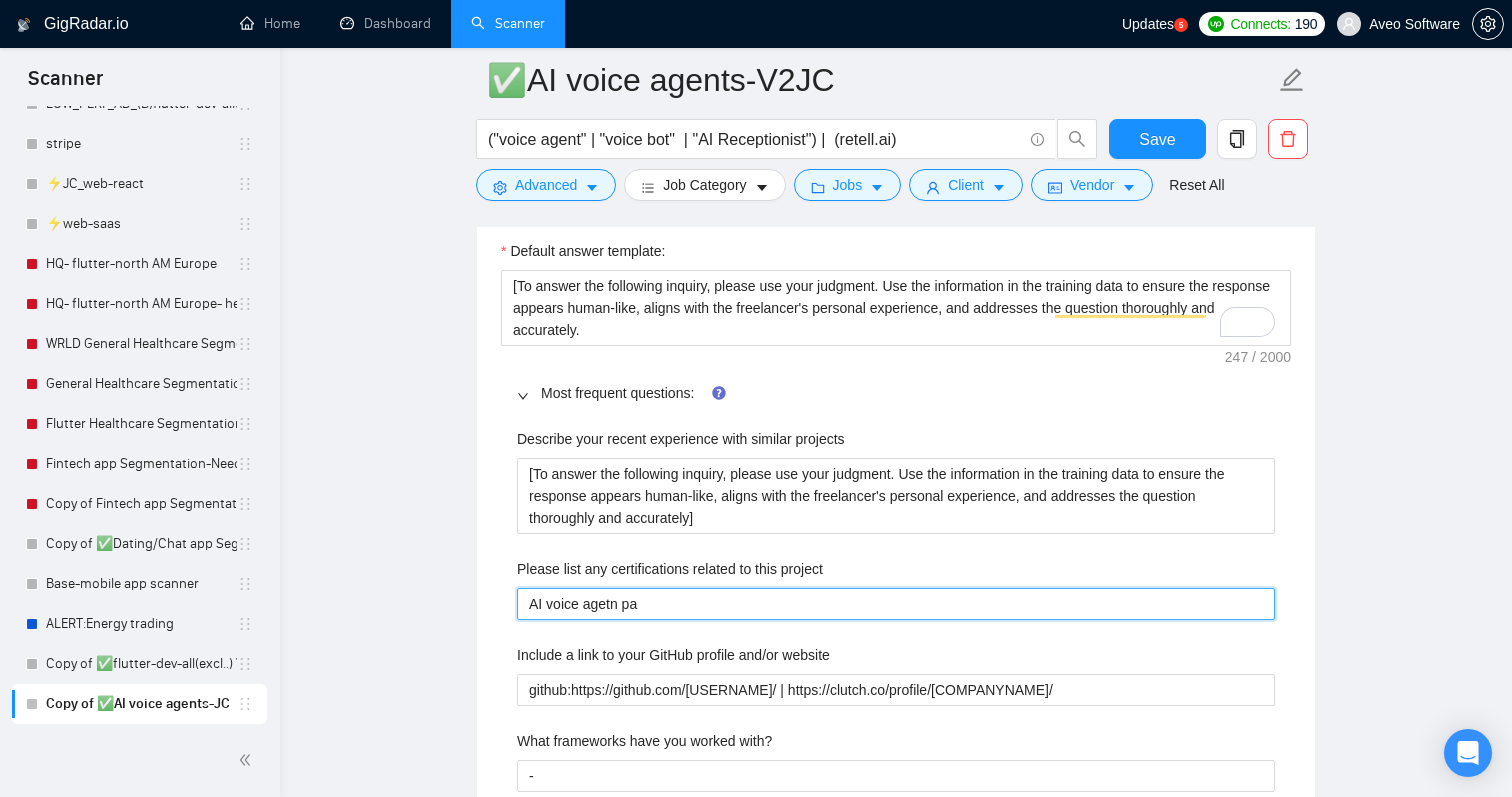 type on "AI voice agetn p" 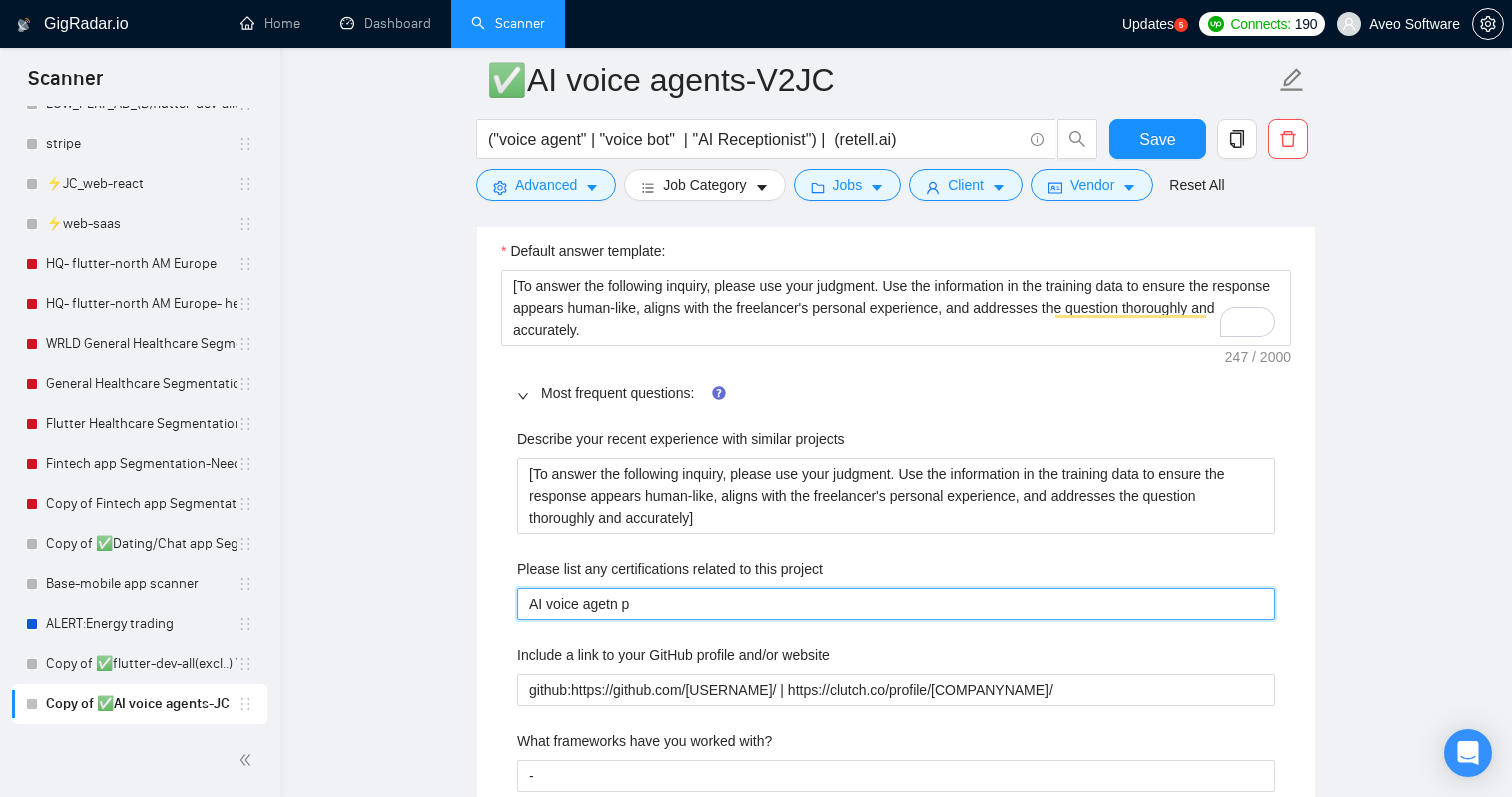 type on "AI voice agetn" 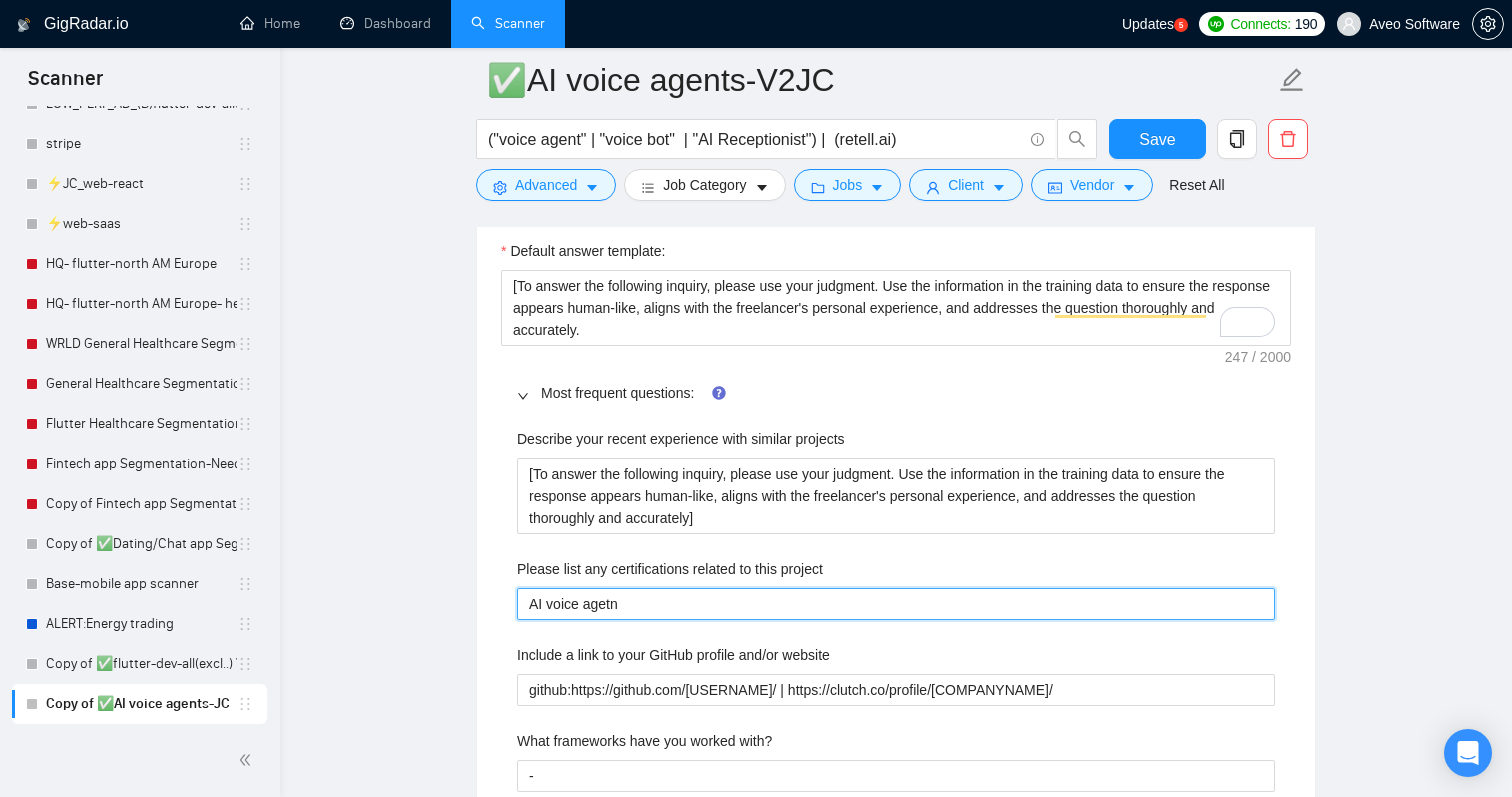 type on "AI voice agetn" 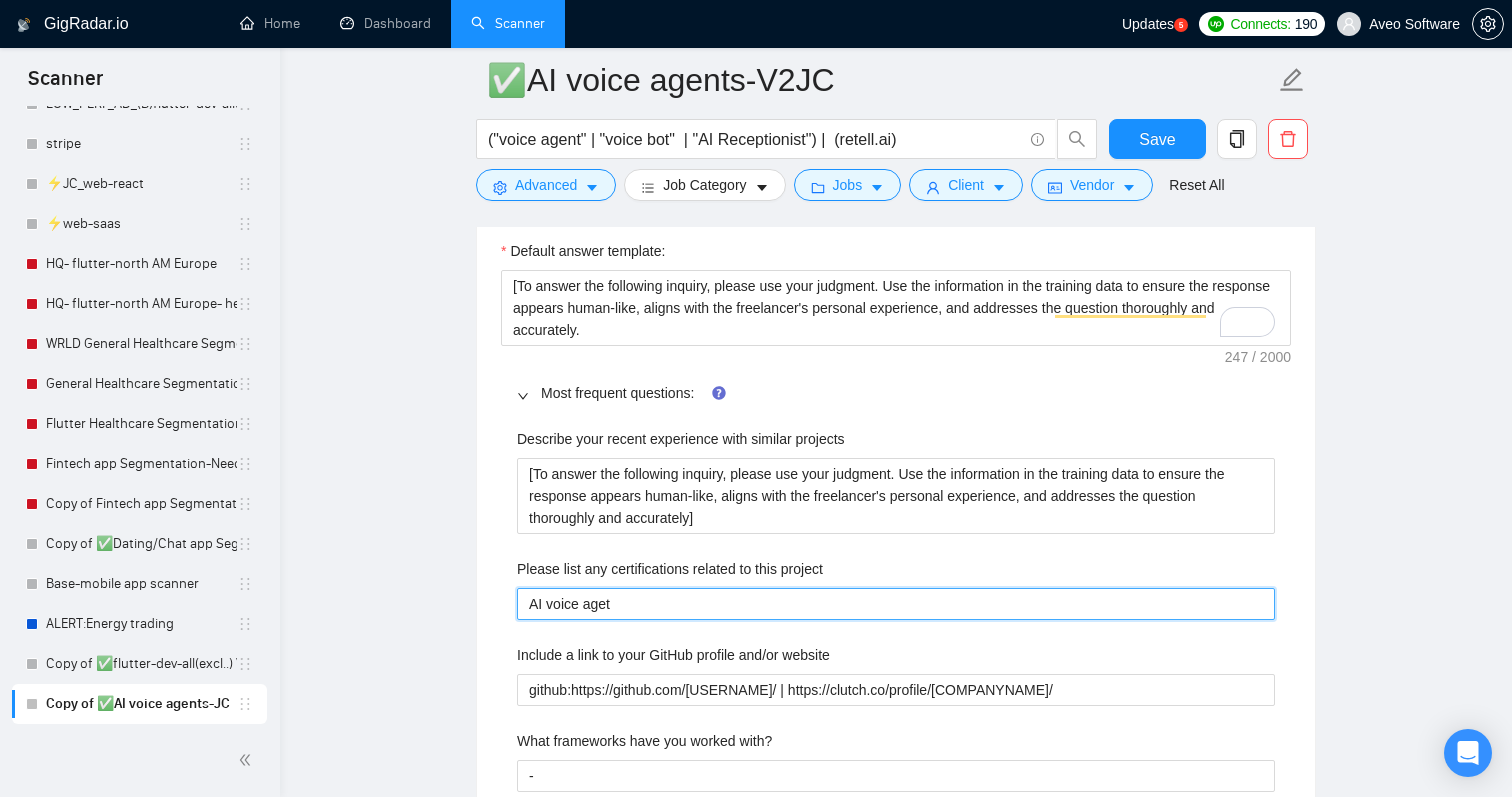 type on "G" 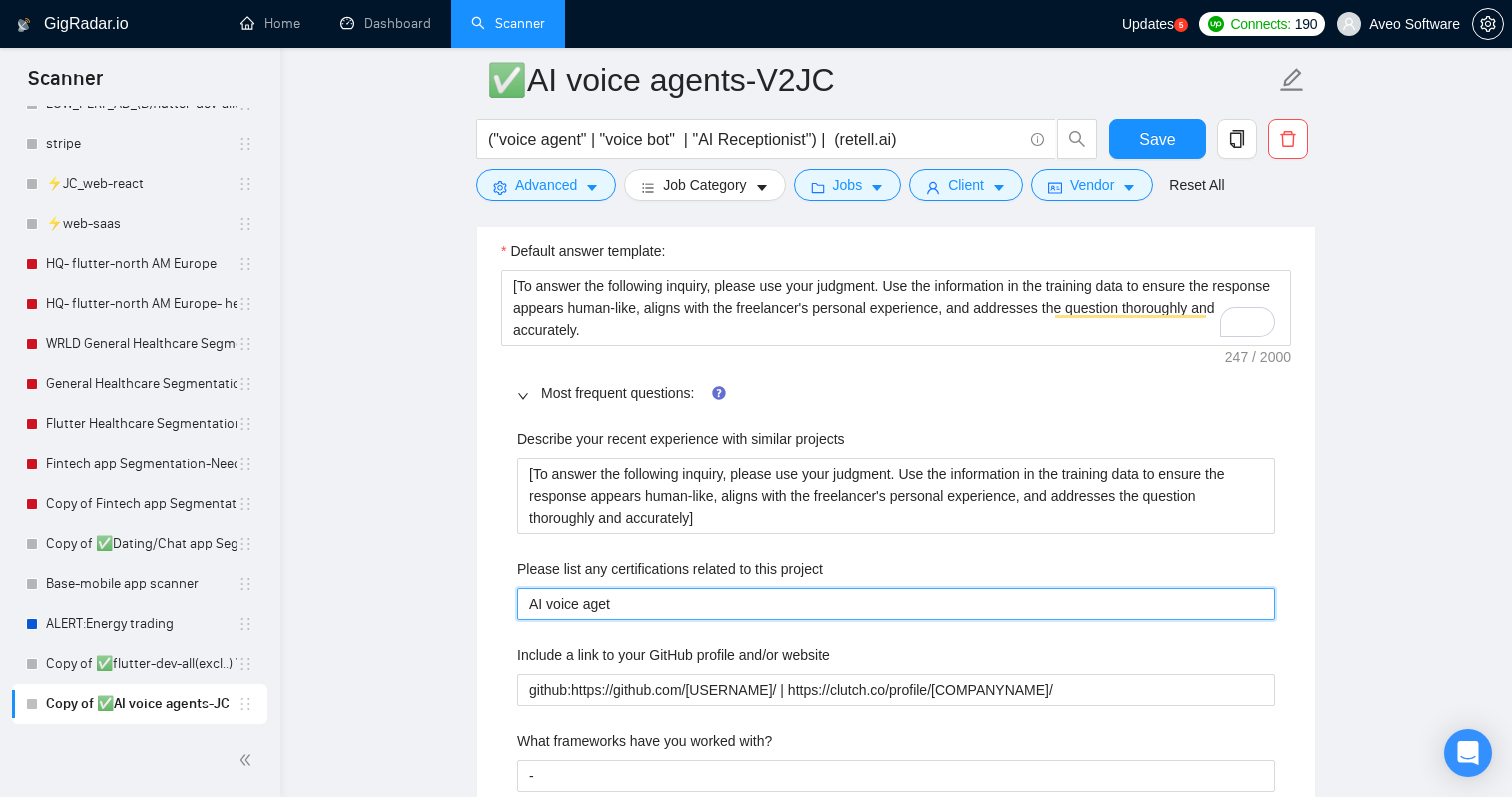 type 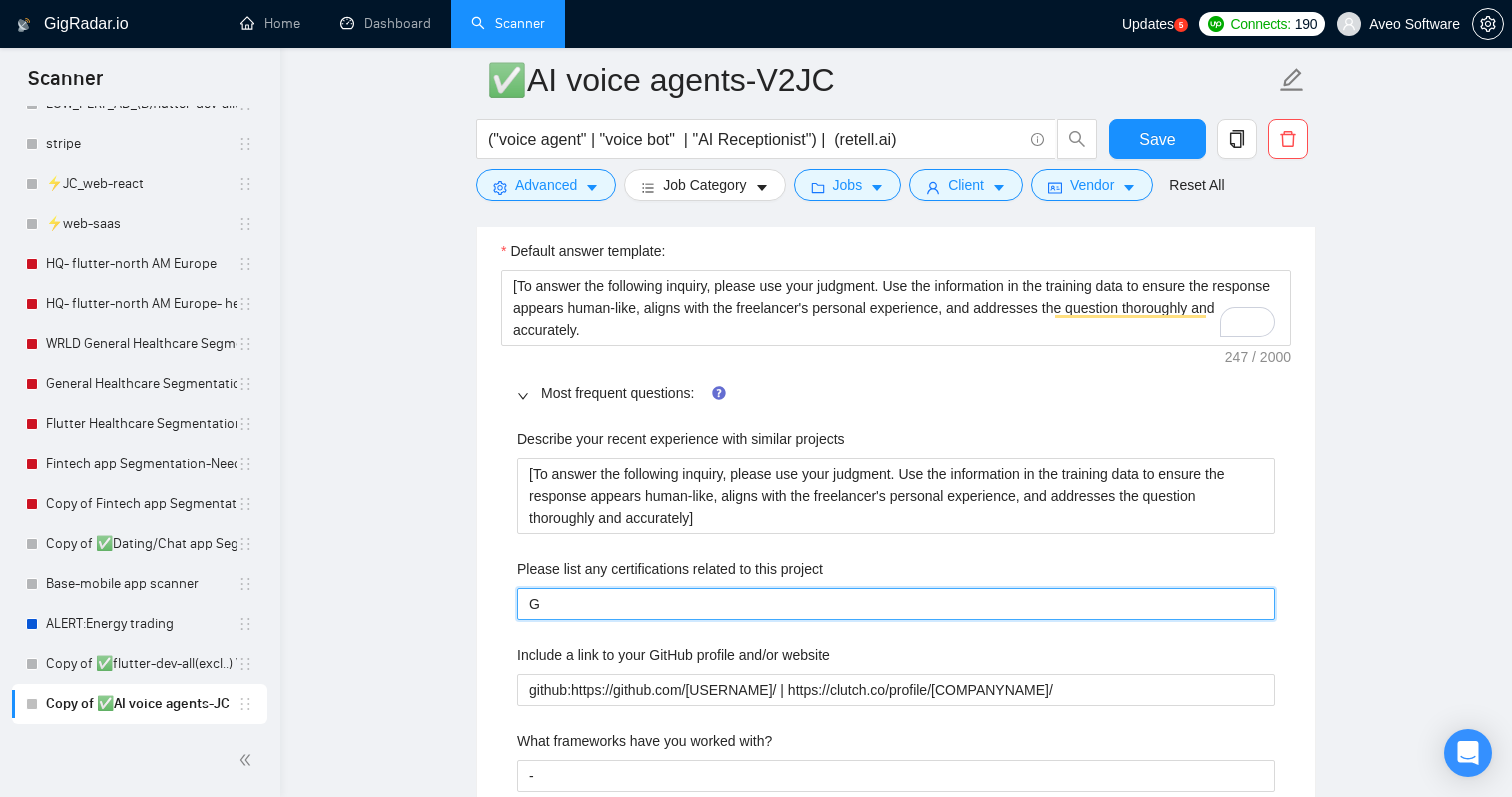 type on "Go" 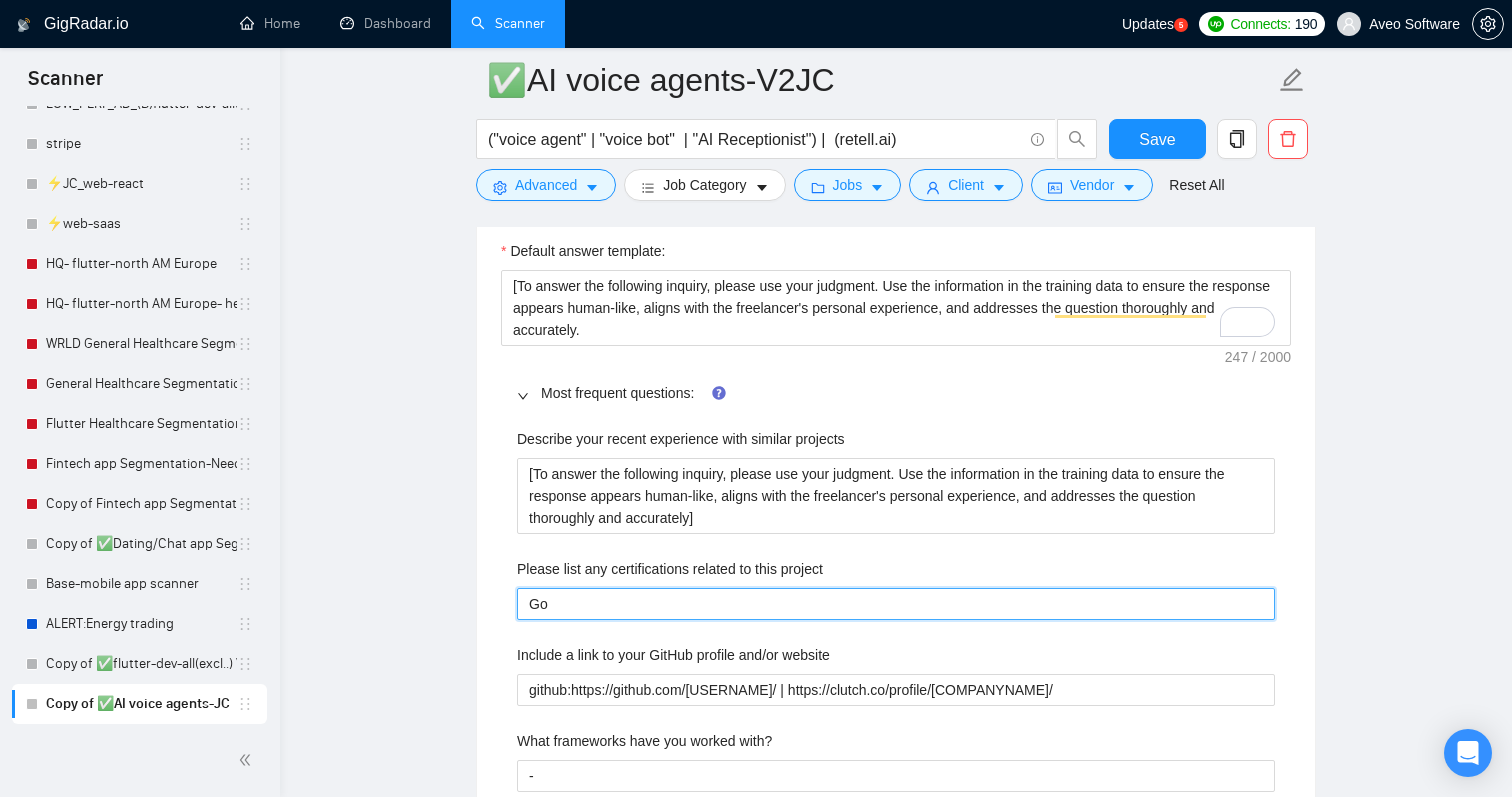 type on "Gol" 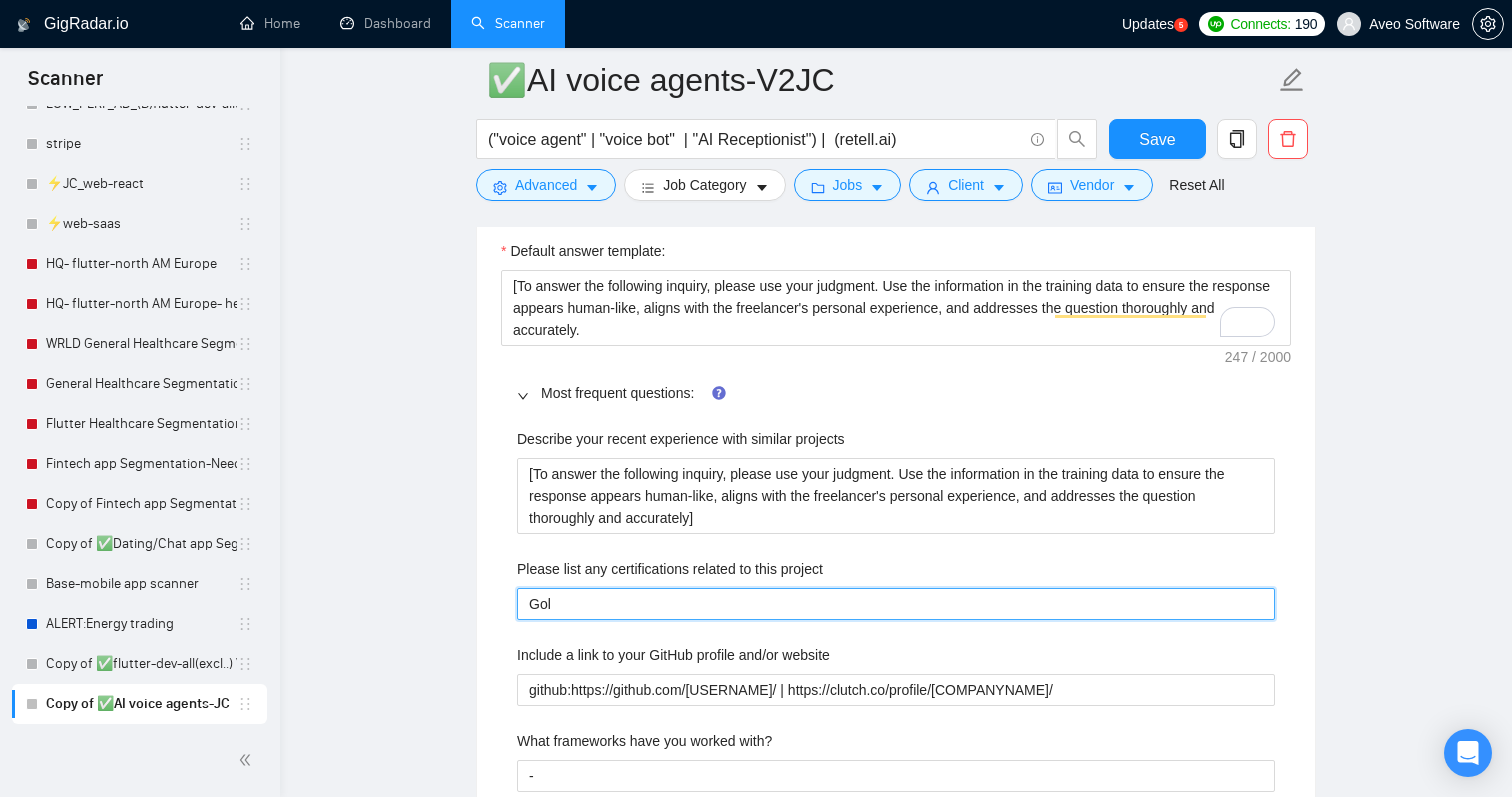 type on "Gol" 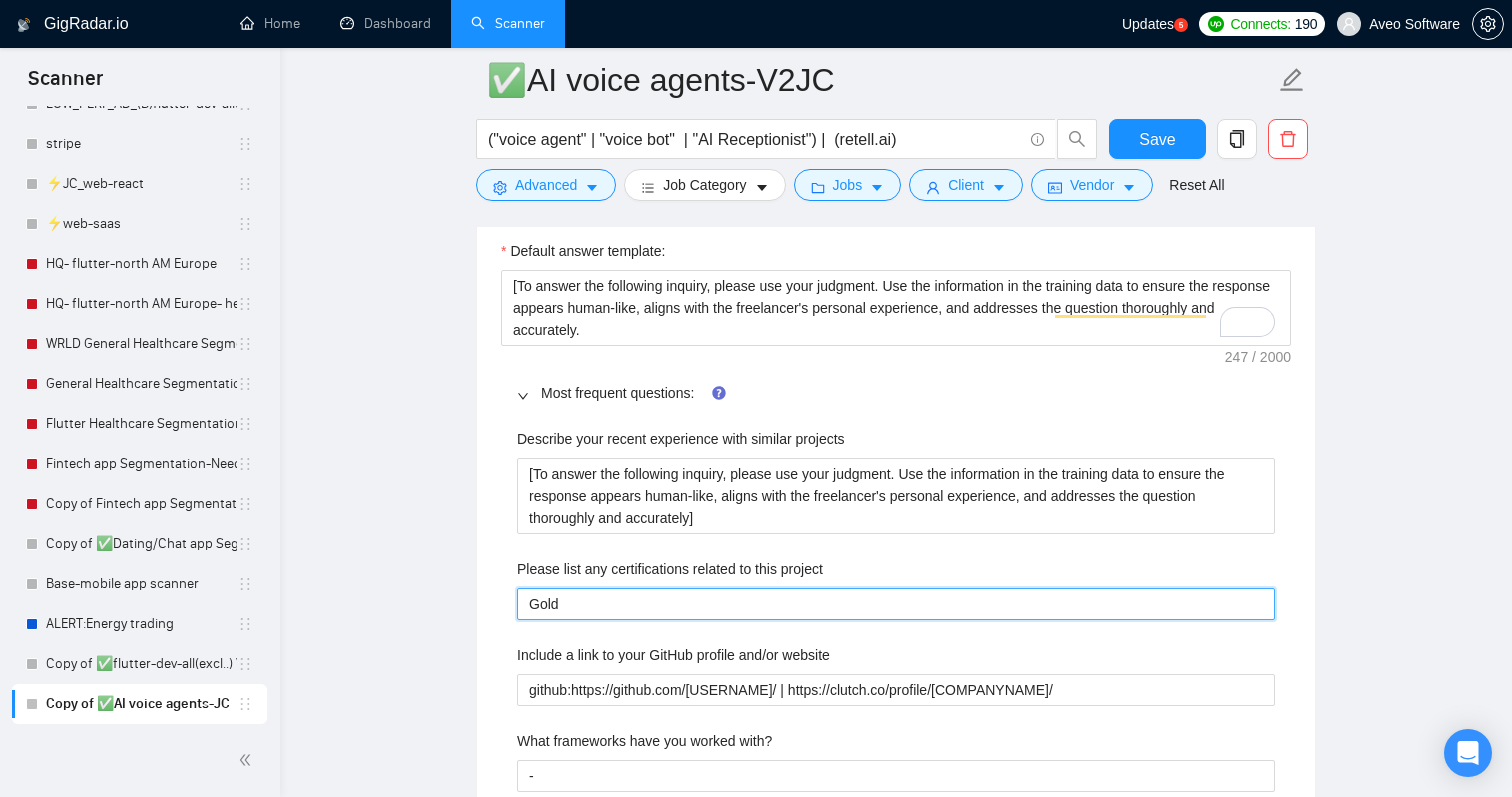 type on "Gold" 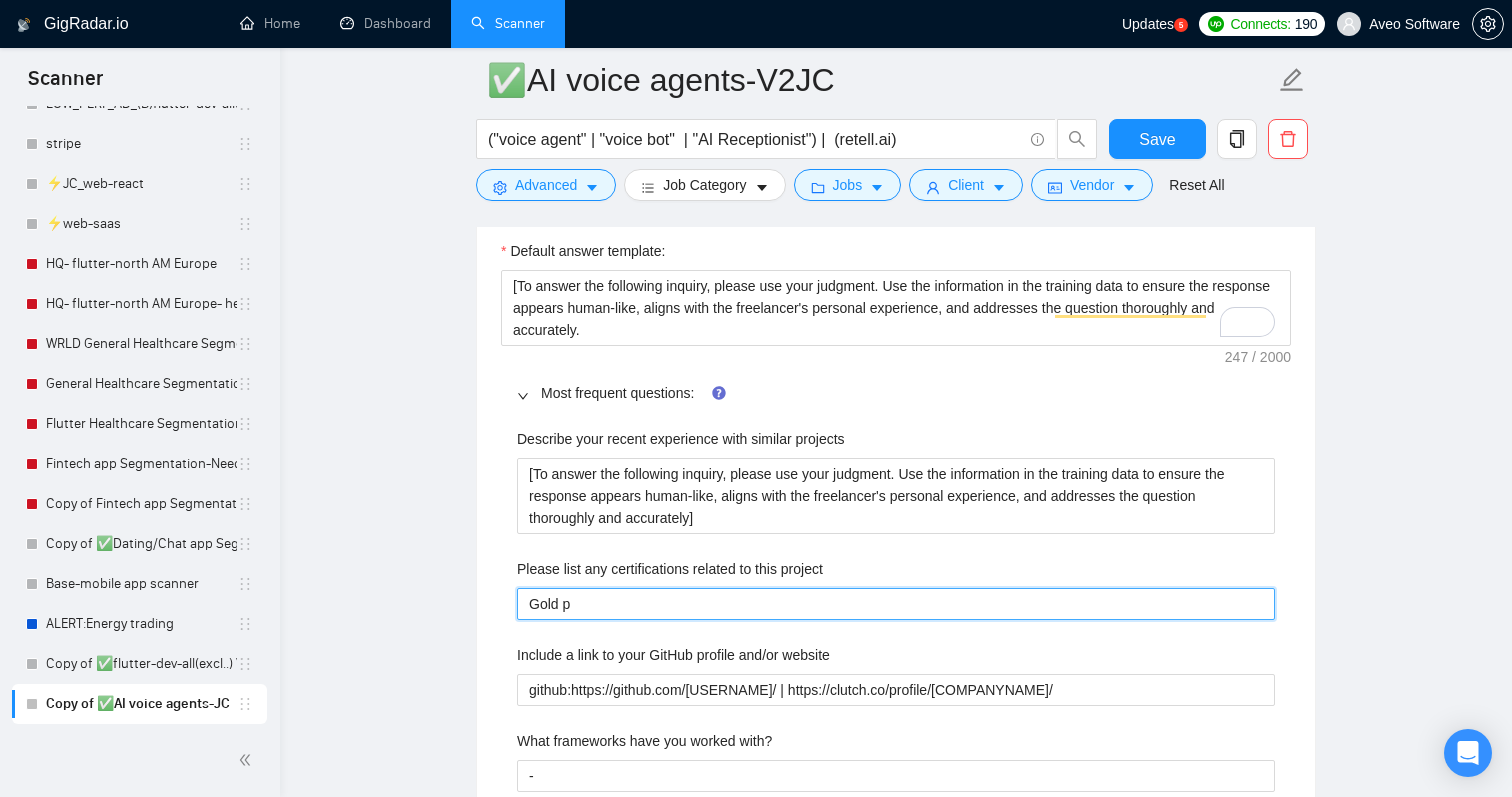 type on "Gold pa" 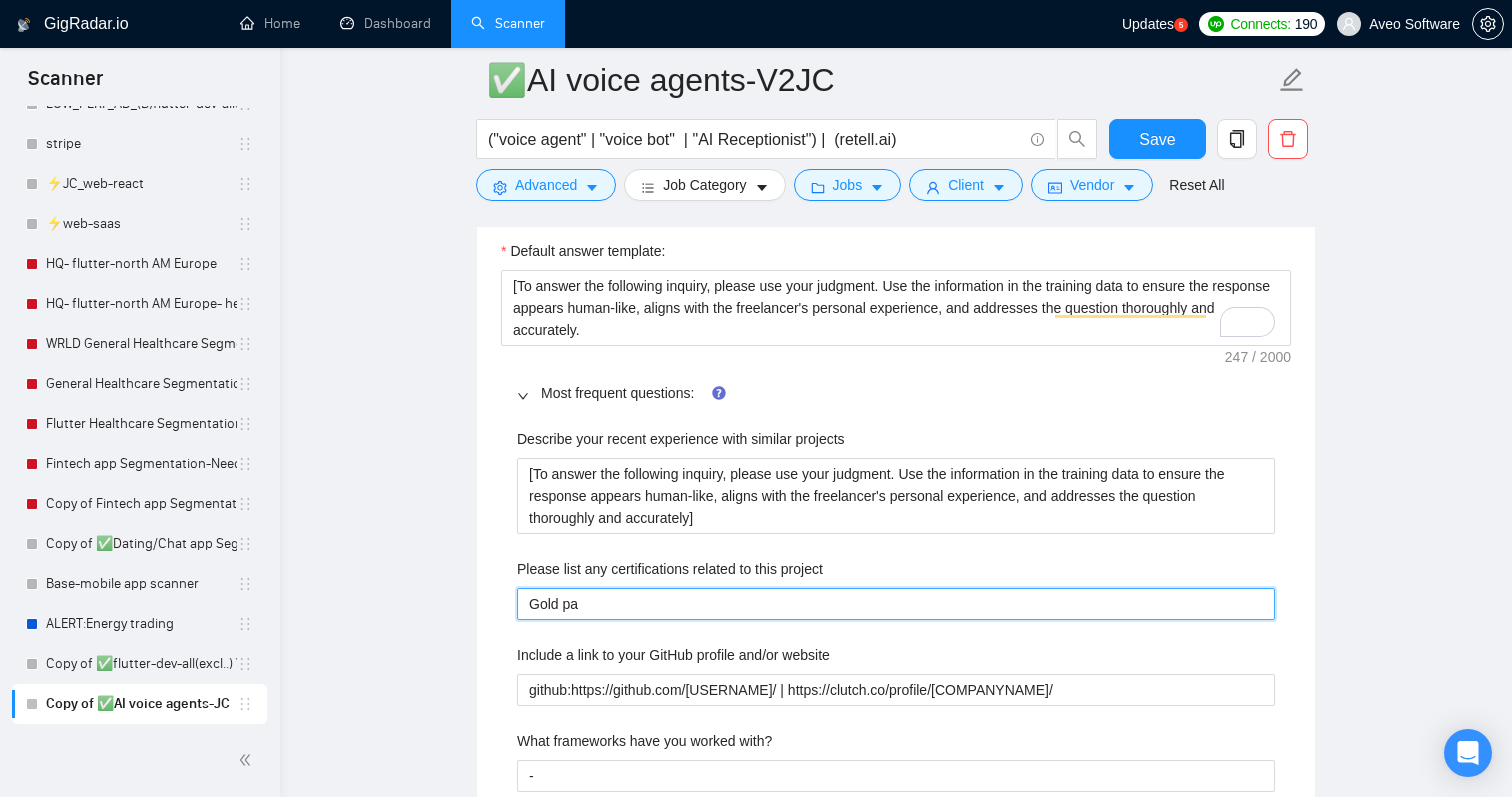 type on "Gold par" 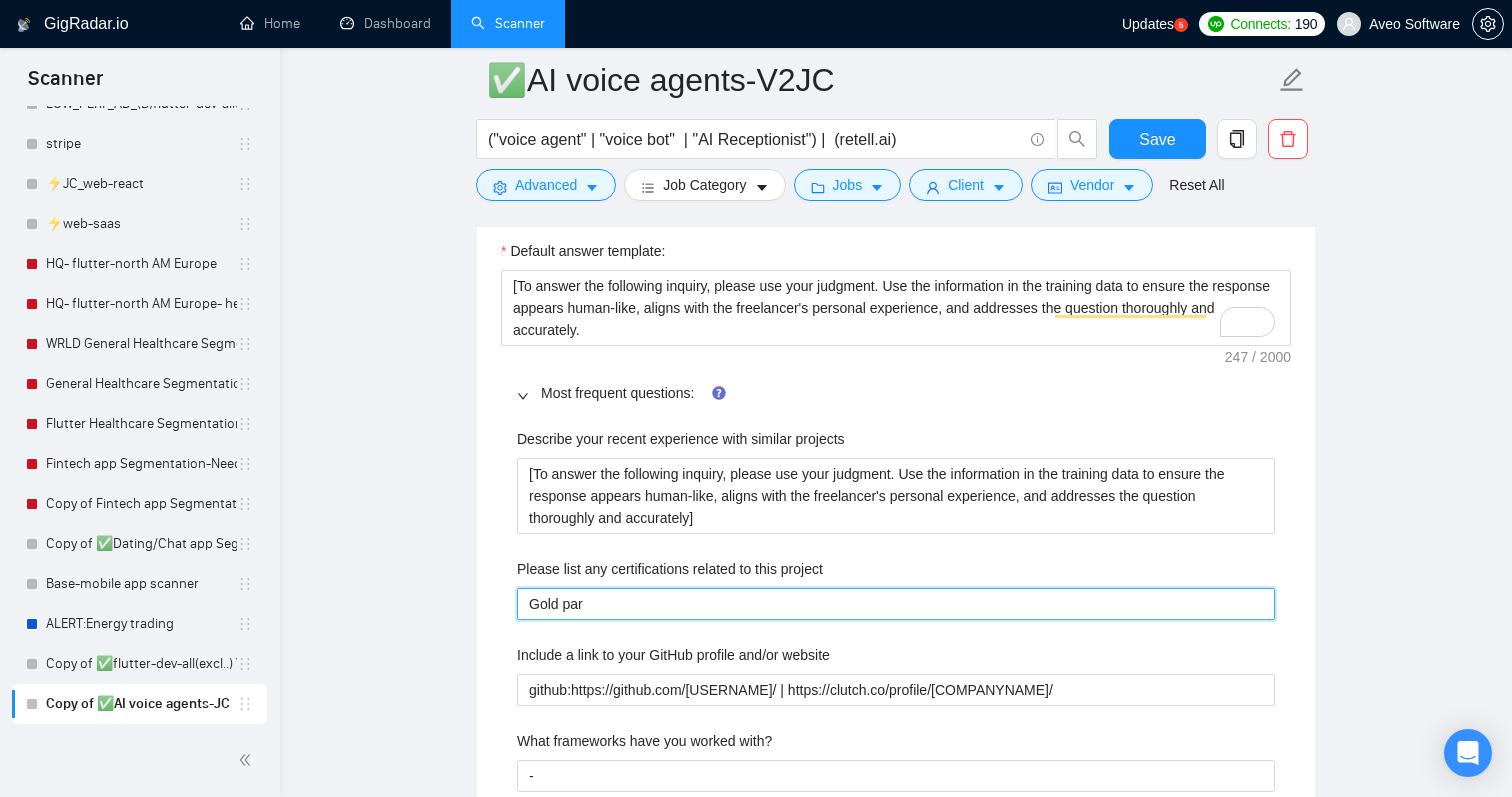 type on "Gold part" 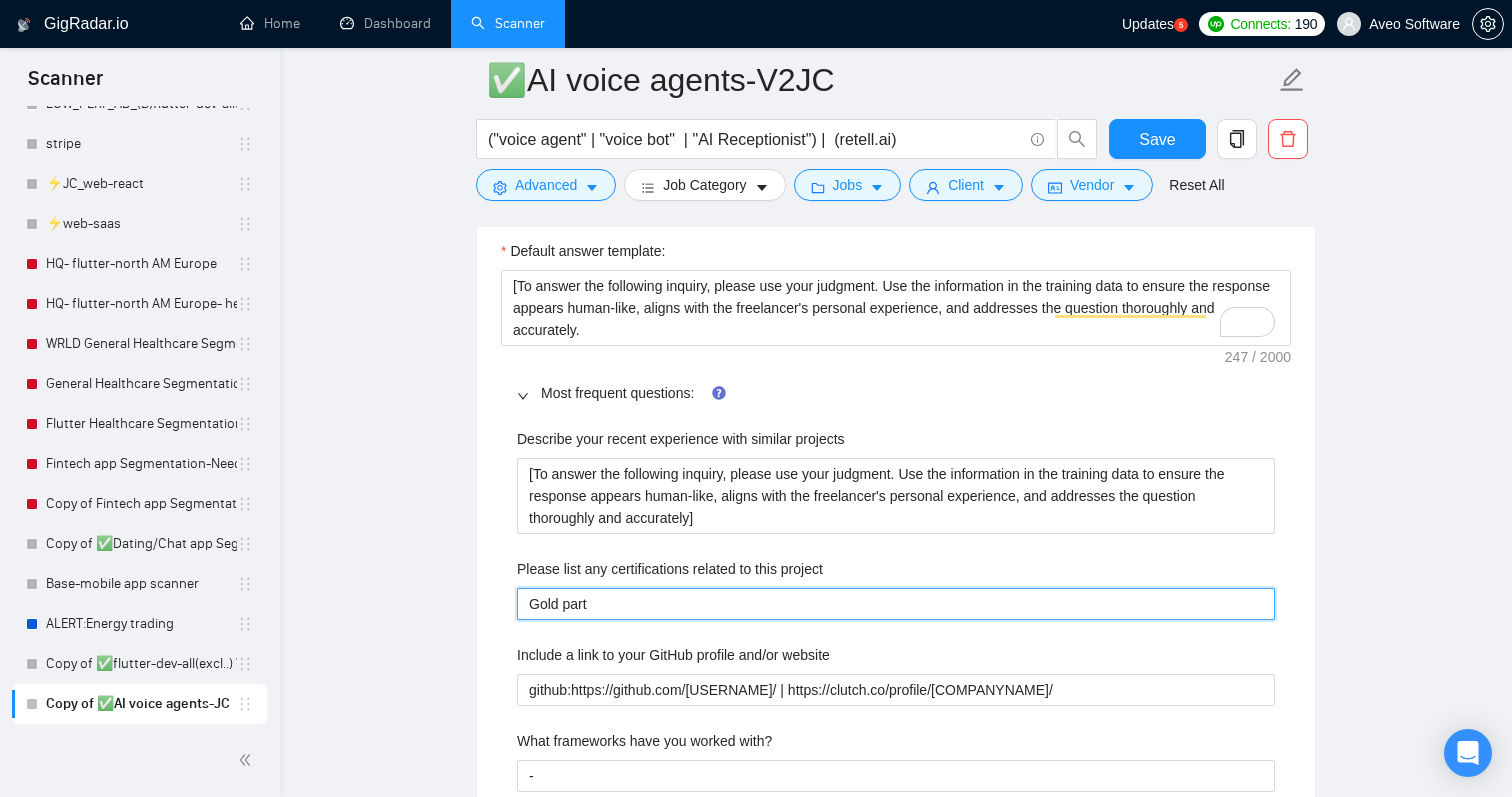 type on "Gold partn" 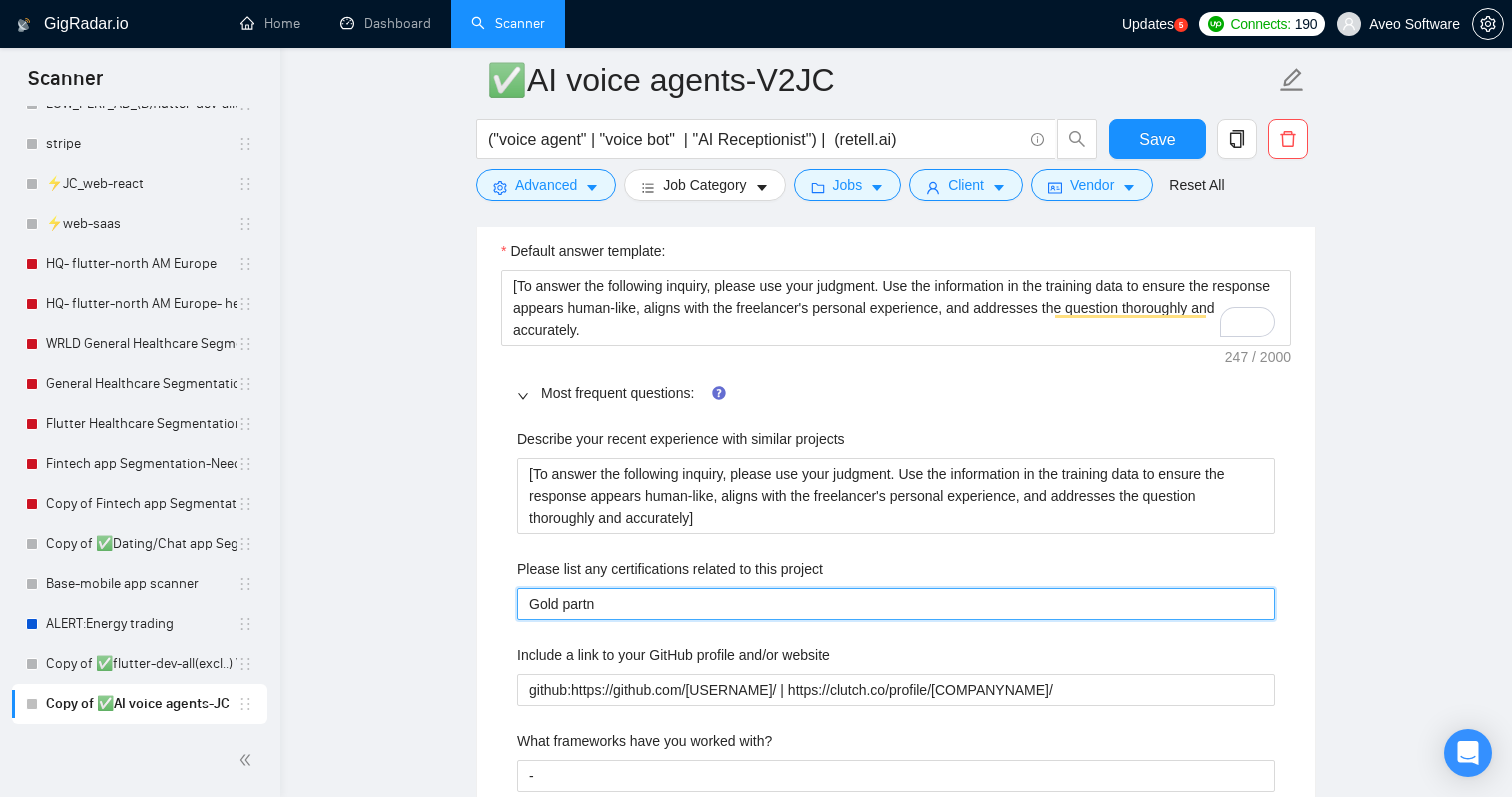 type 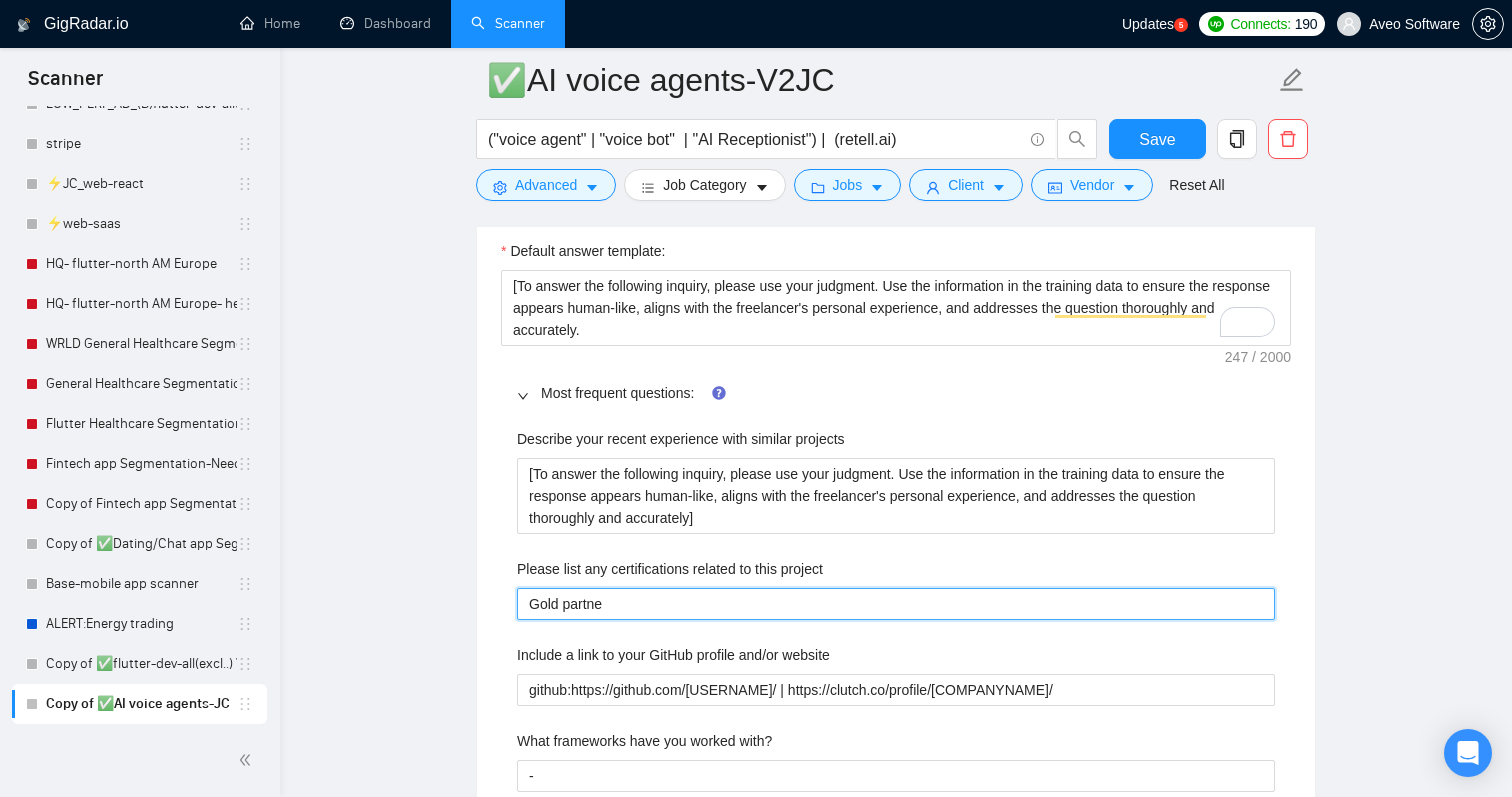 type on "Gold partner" 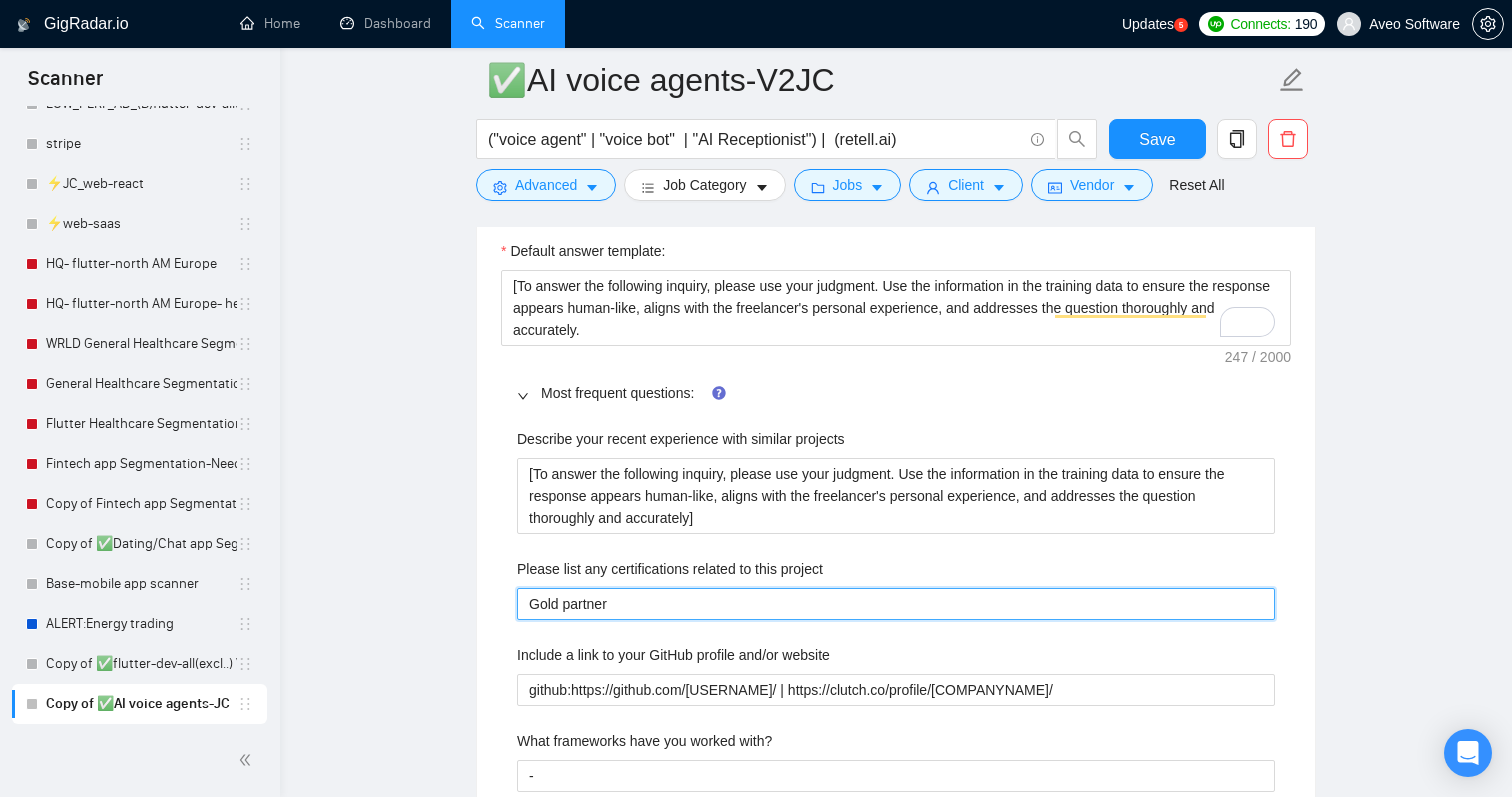 type on "Gold partner" 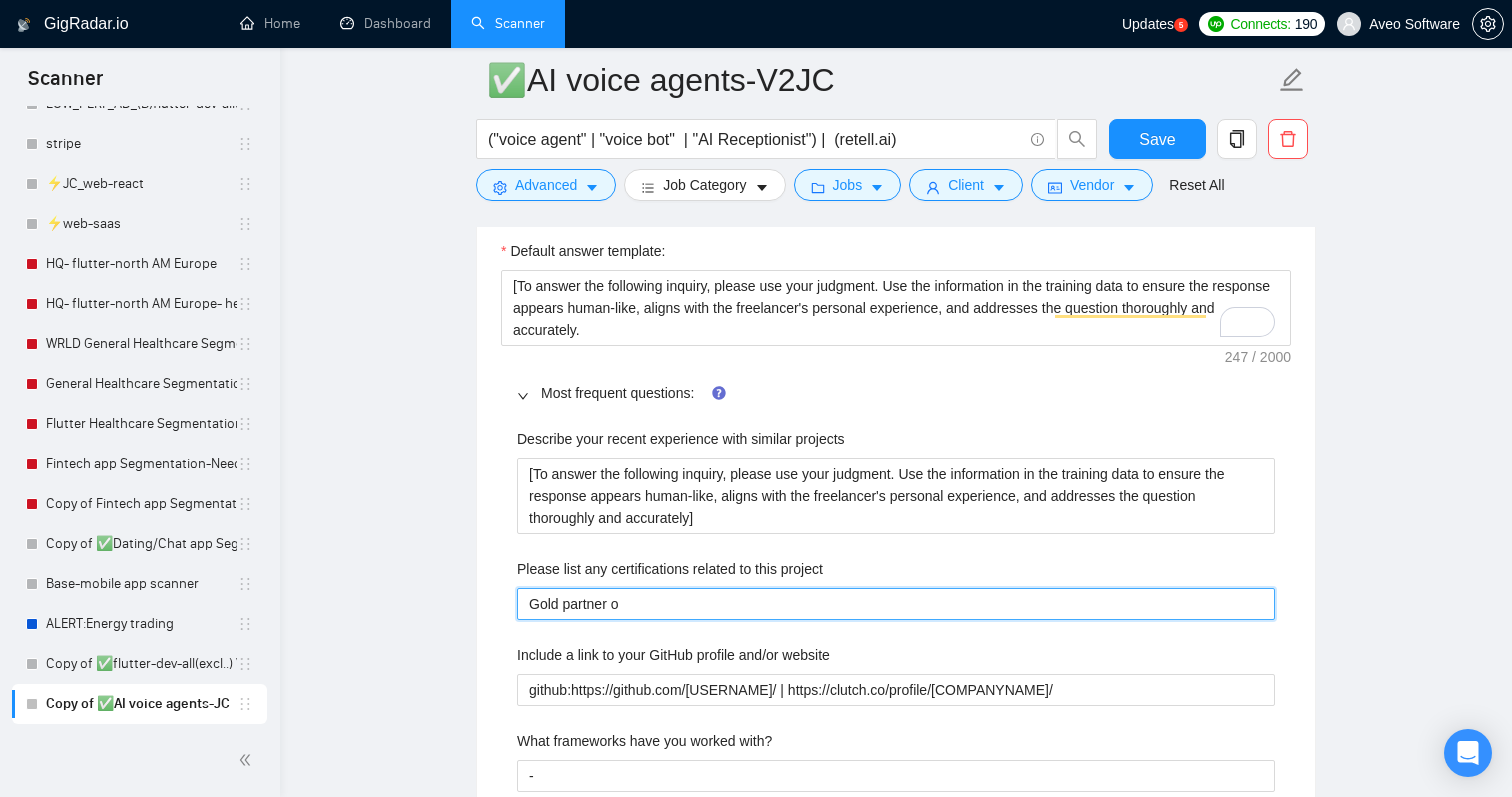 type on "Gold partner on" 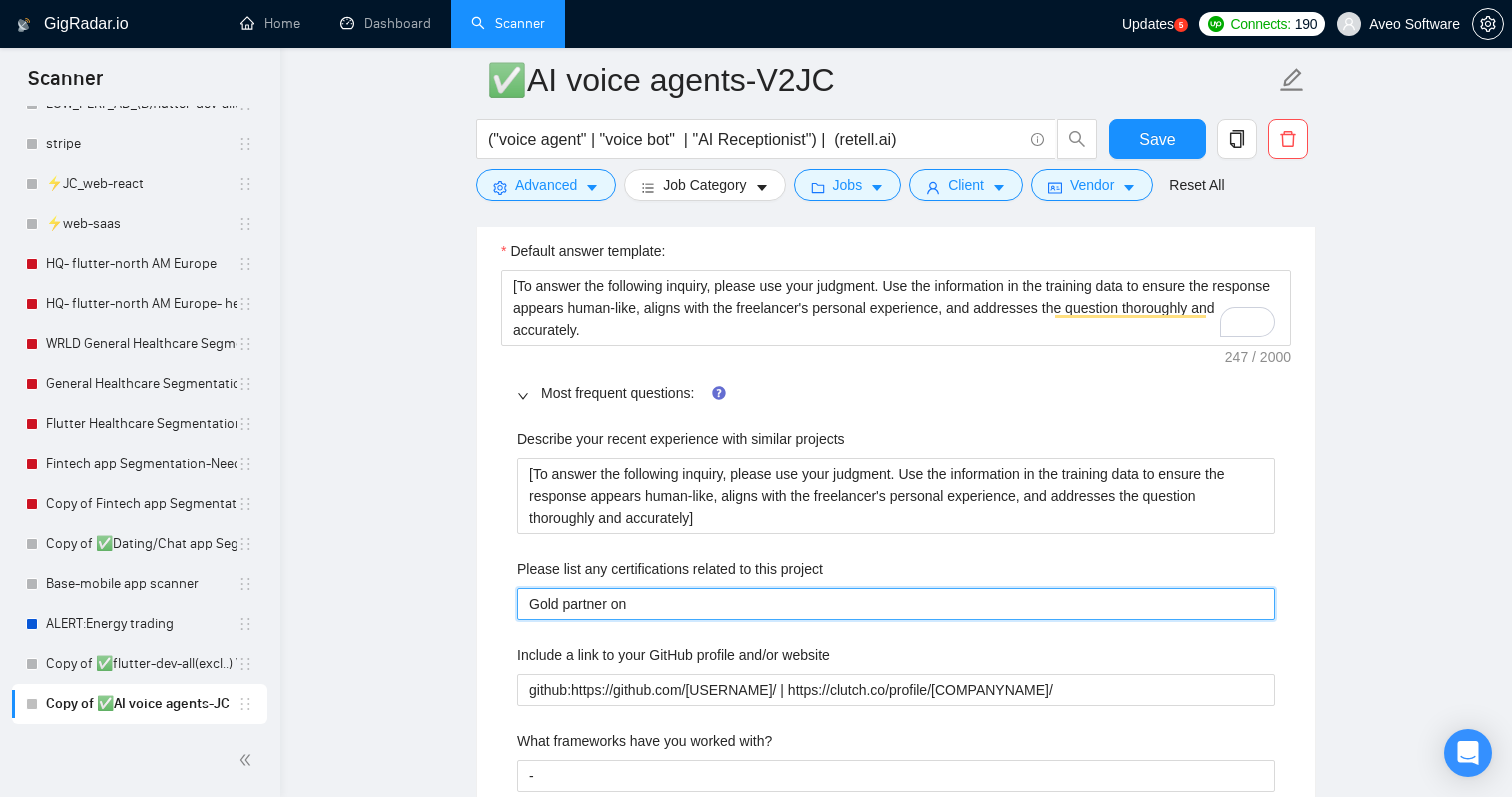type on "Gold partner on" 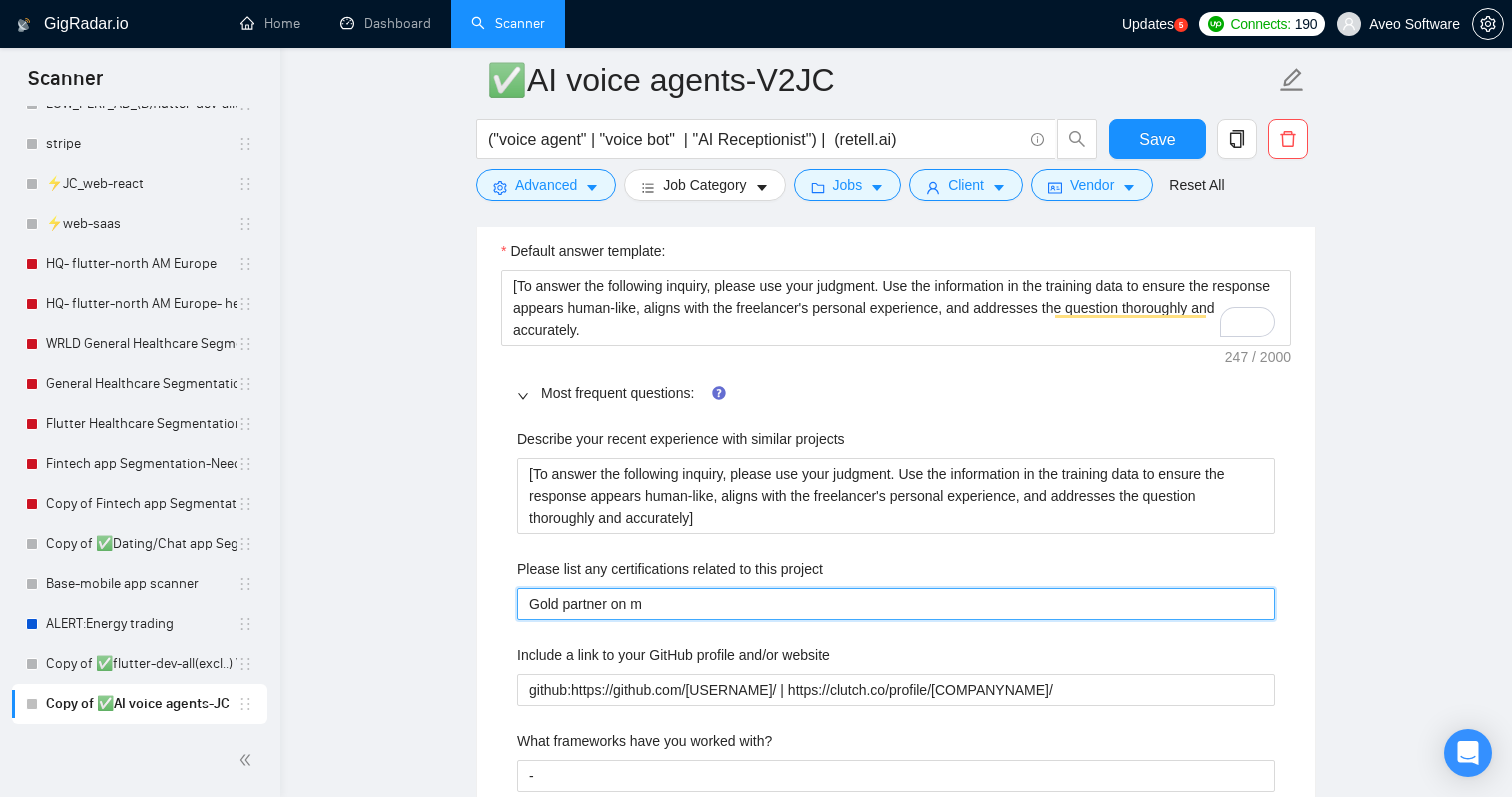 type on "Gold partner on mu" 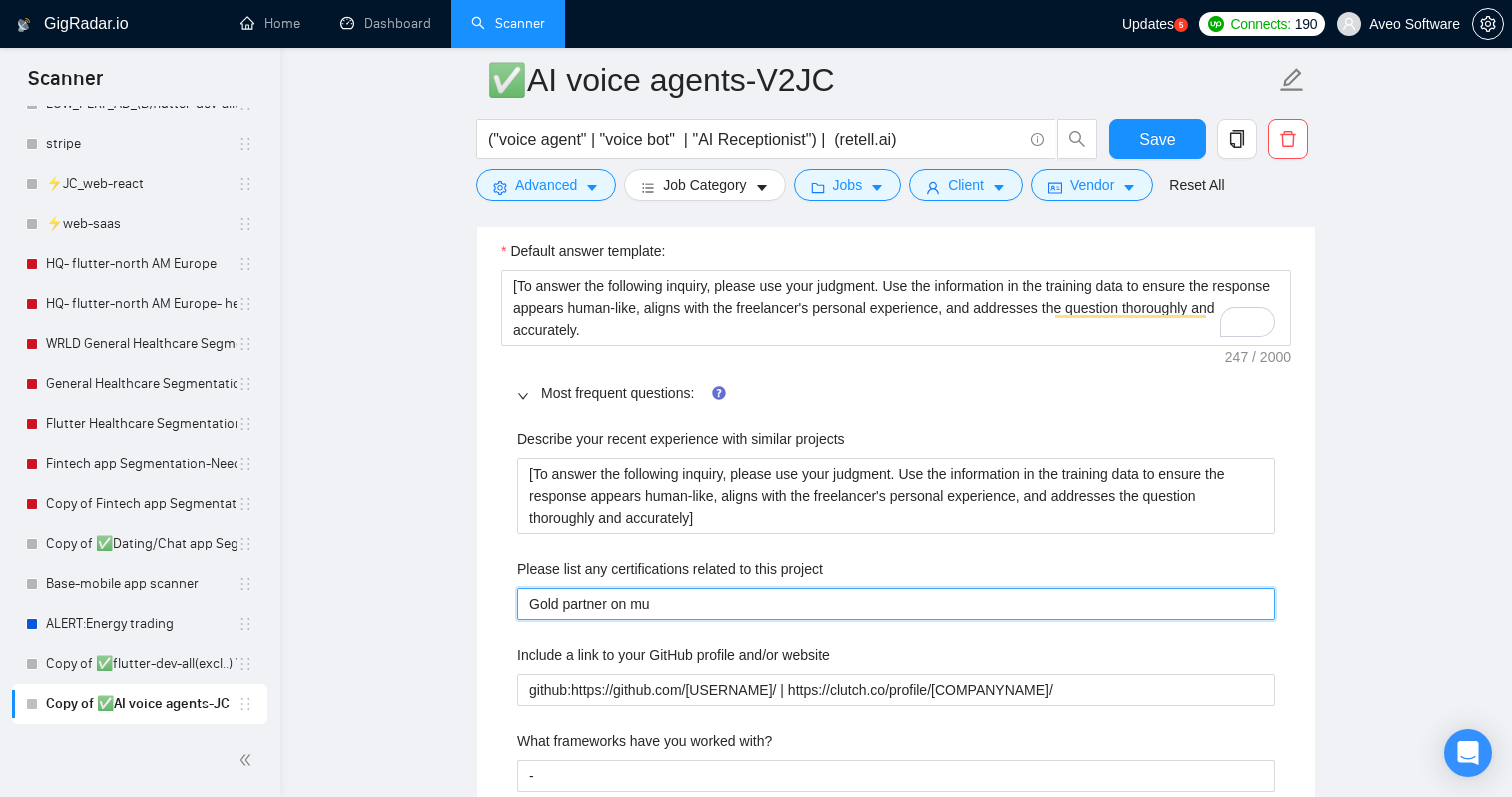 type on "Gold partner on mul" 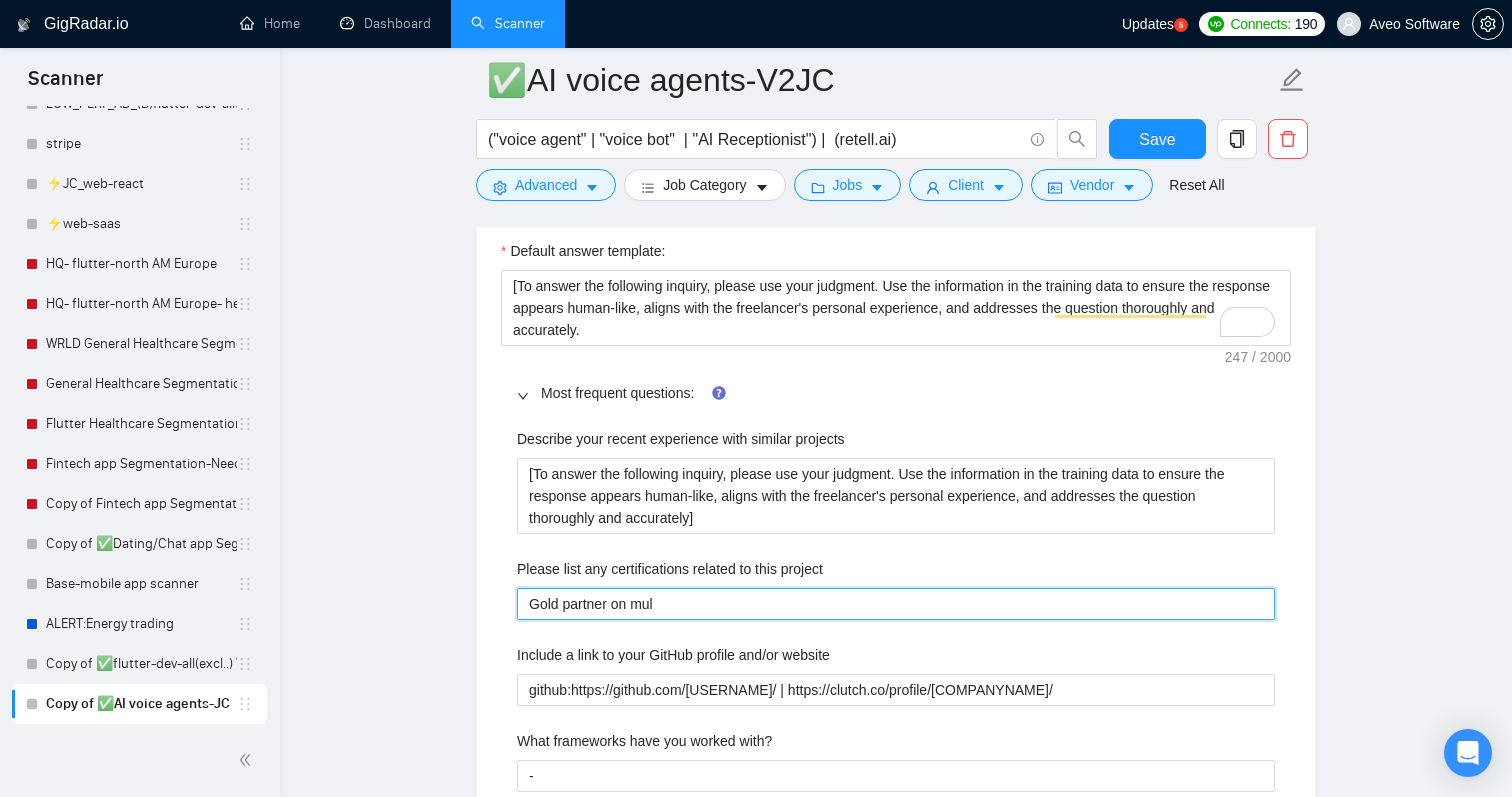 type on "Gold partner on mult" 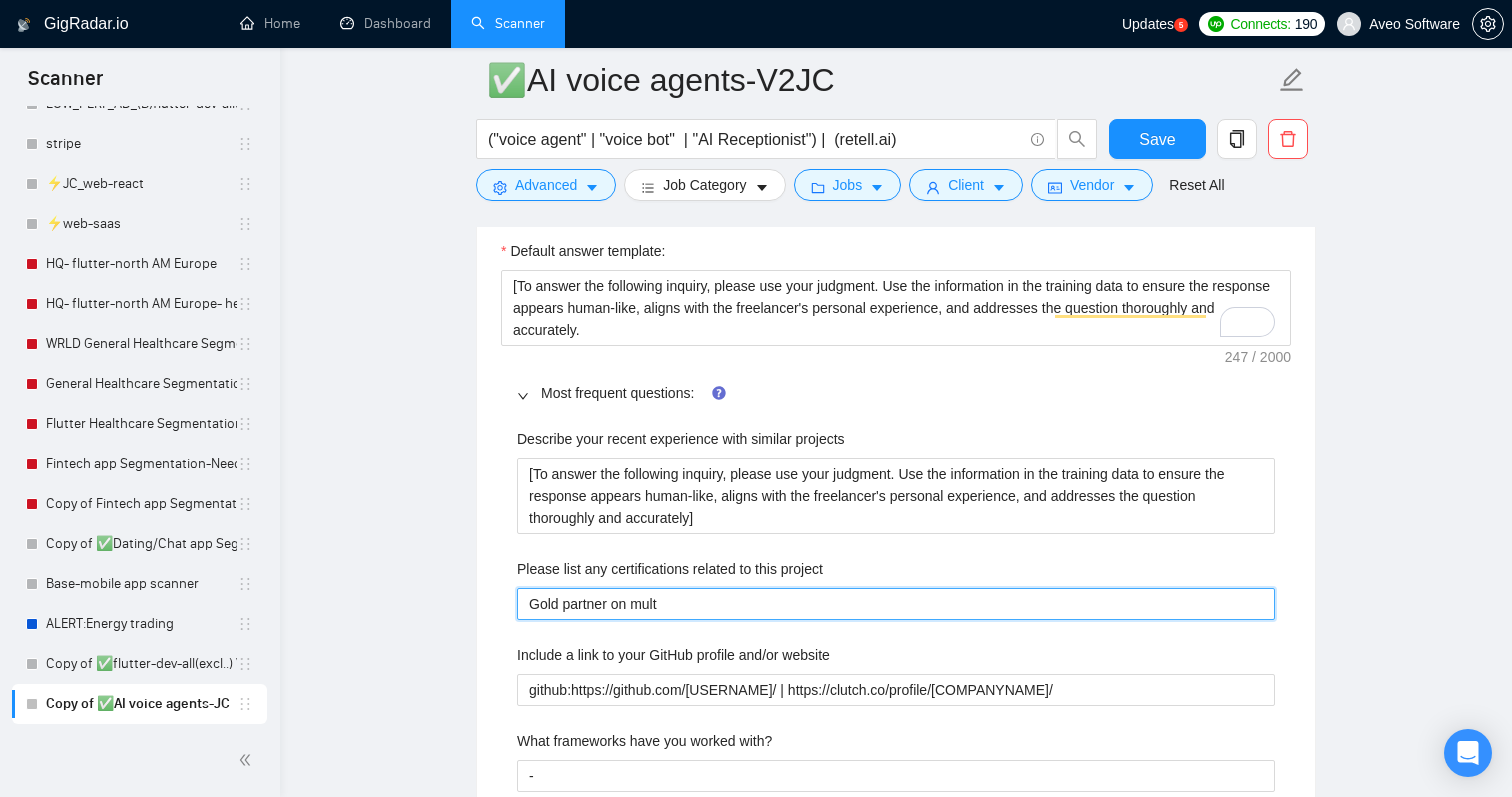 type on "Gold partner on multi" 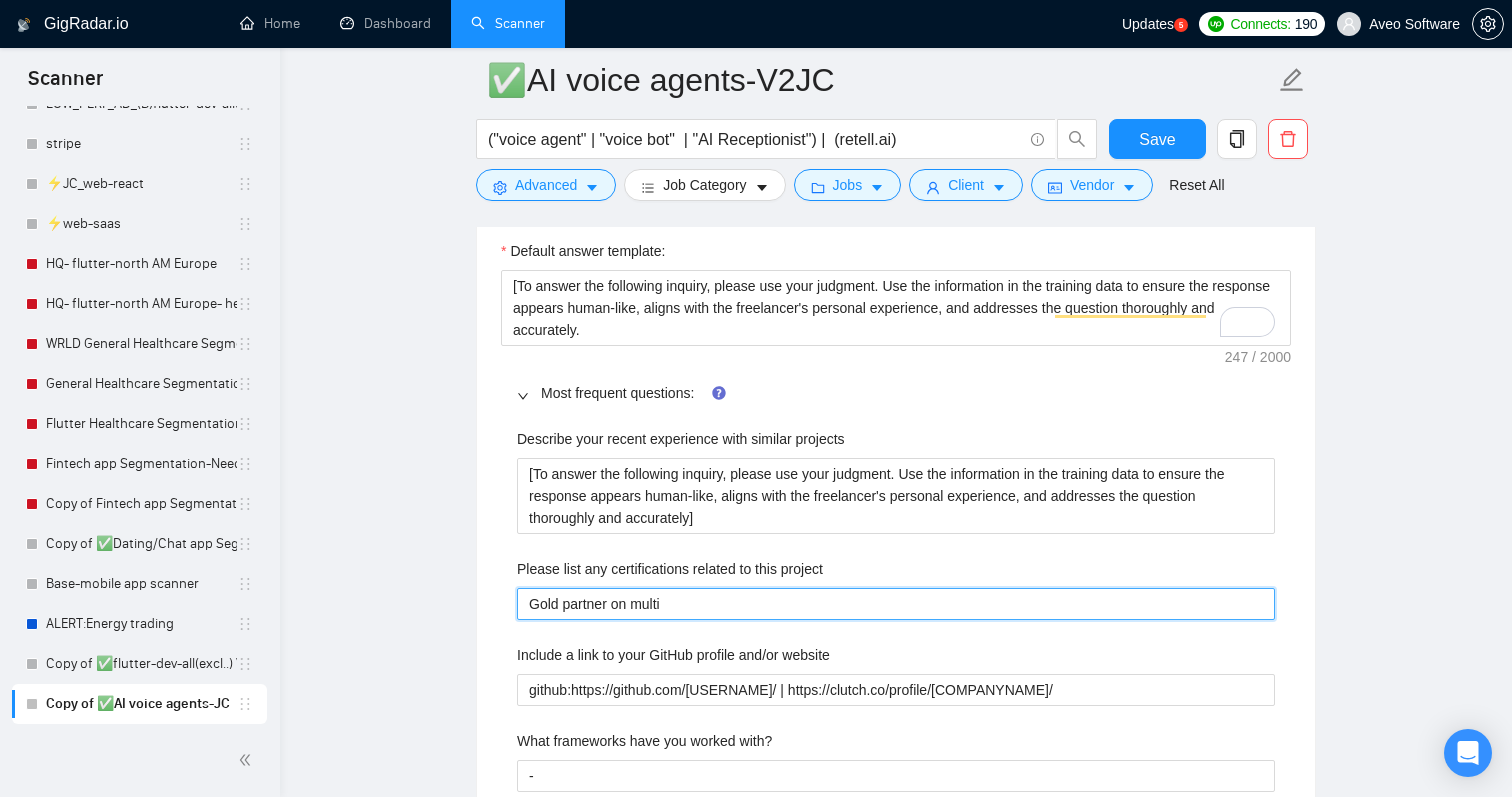 type on "Gold partner on multip" 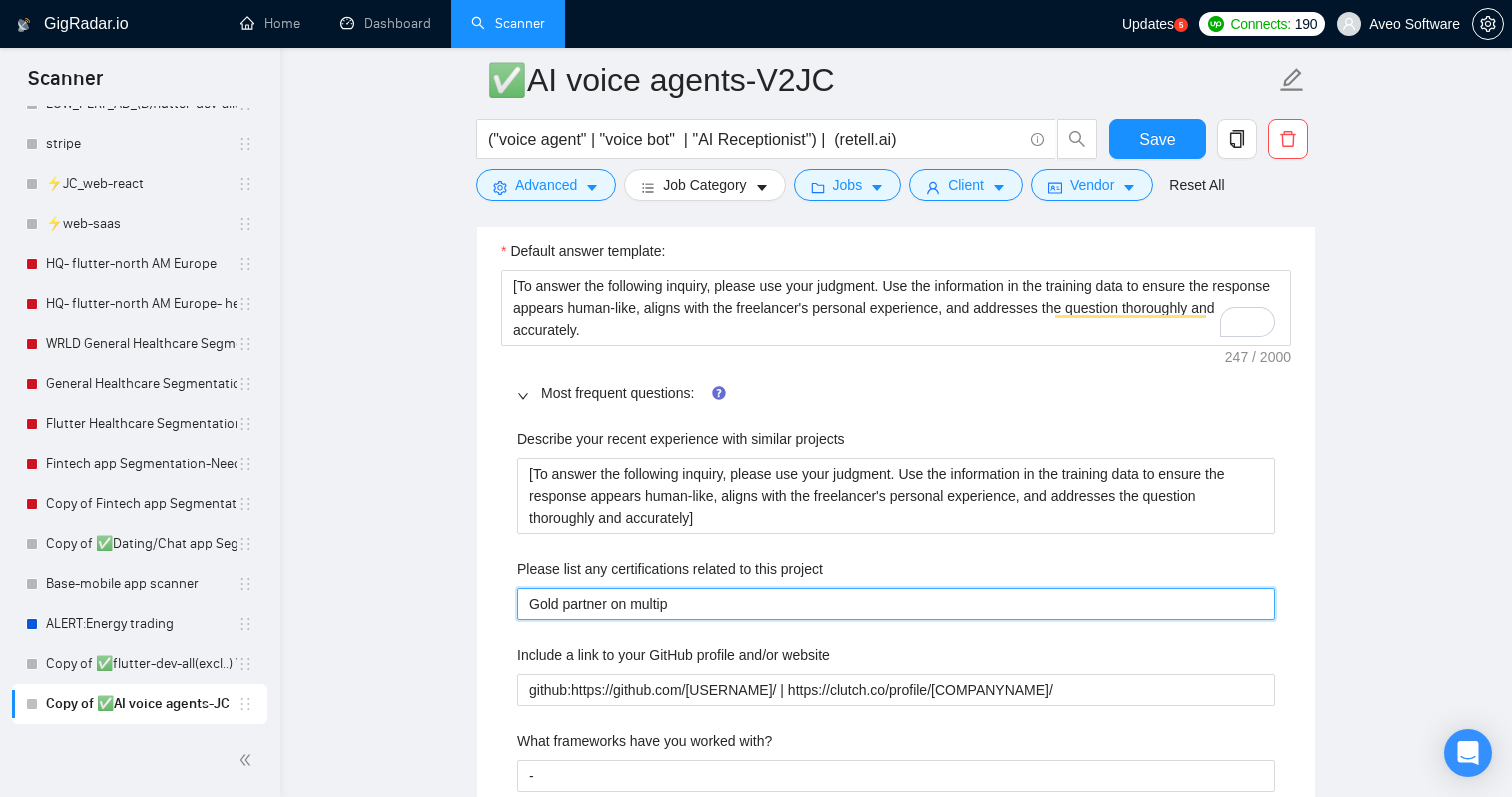 type on "Gold partner on multipl" 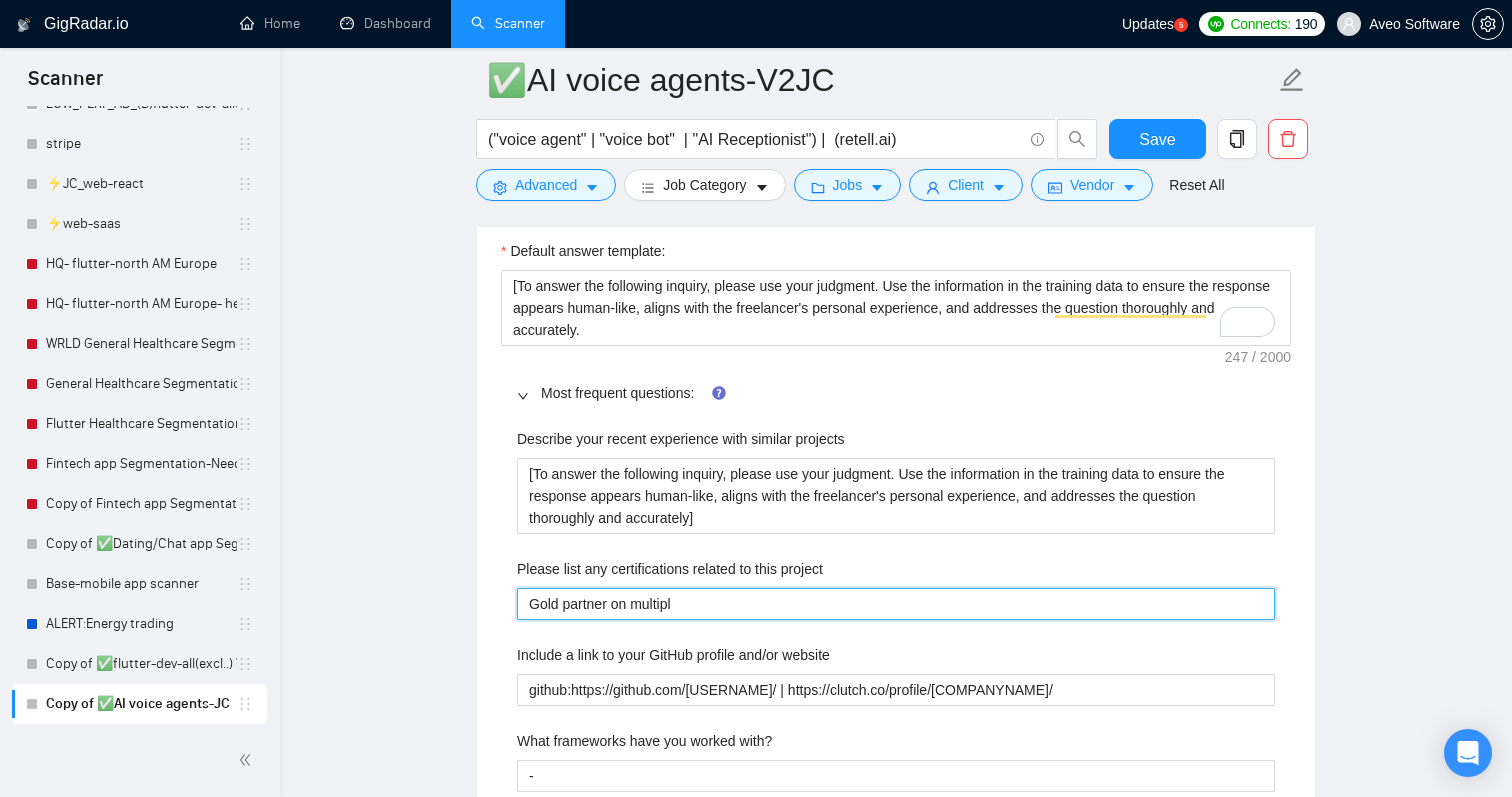 type on "Gold partner on multiple" 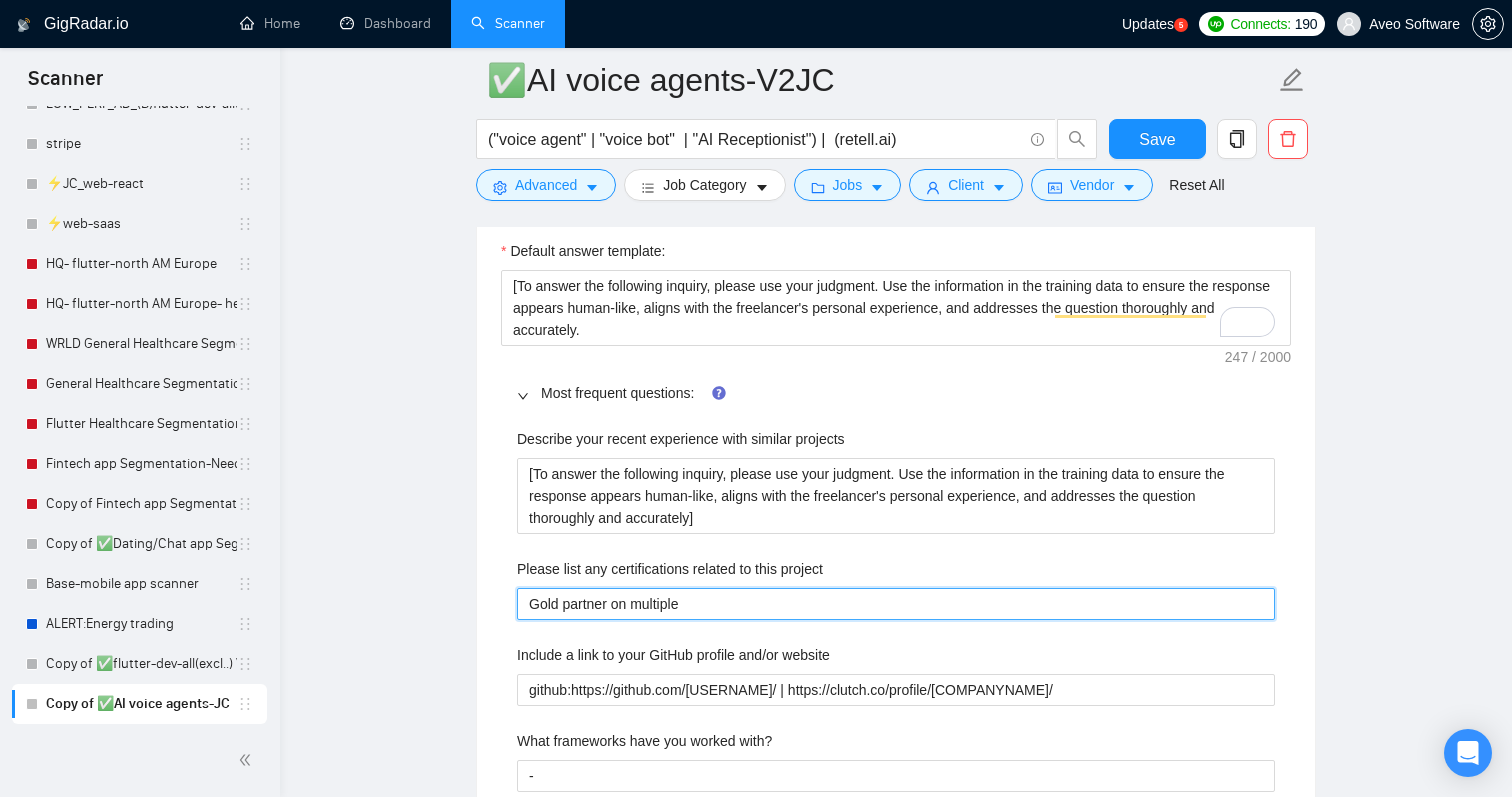 type on "Gold partner on multiple" 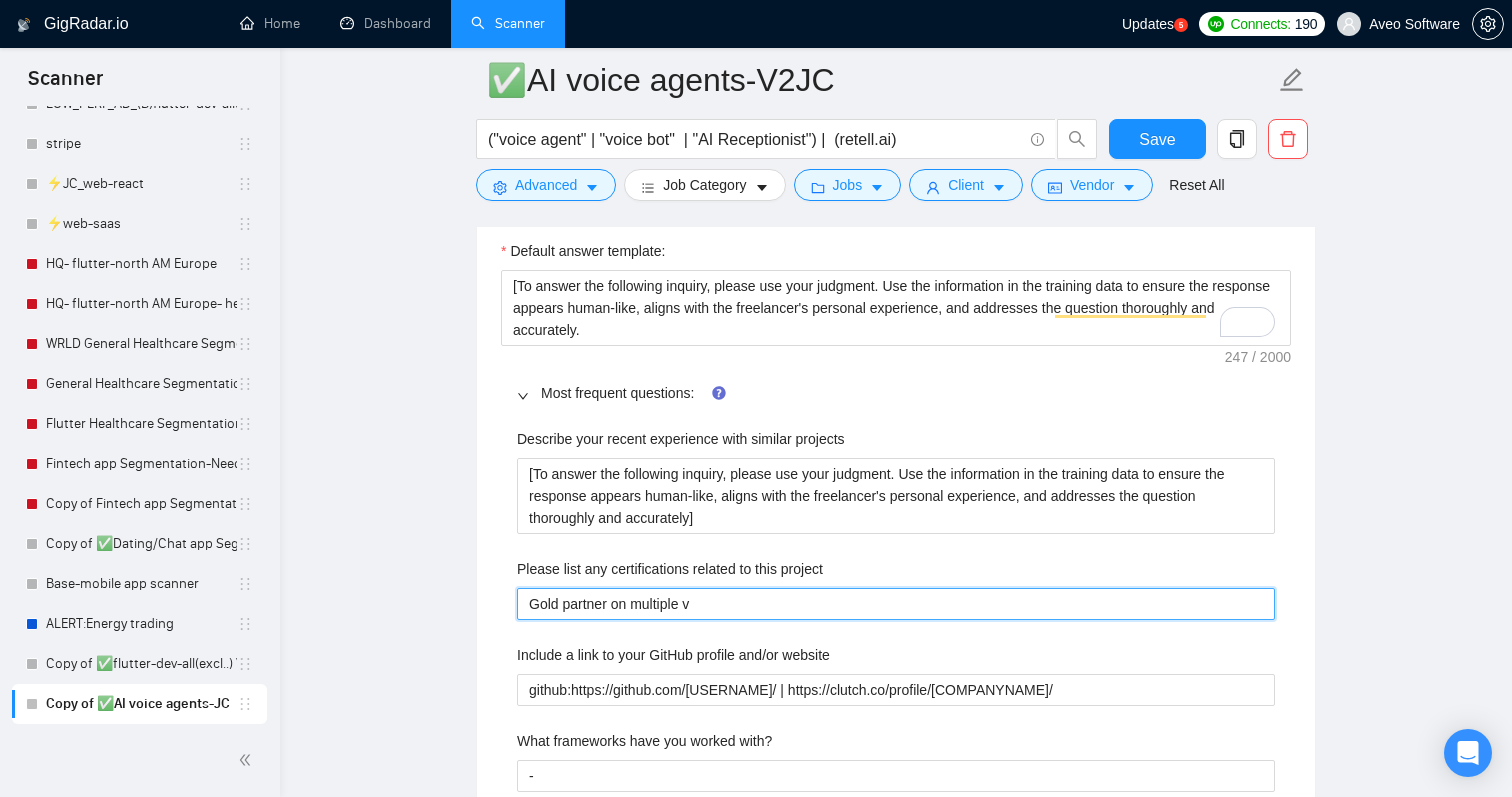 type on "Gold partner on multiple vo" 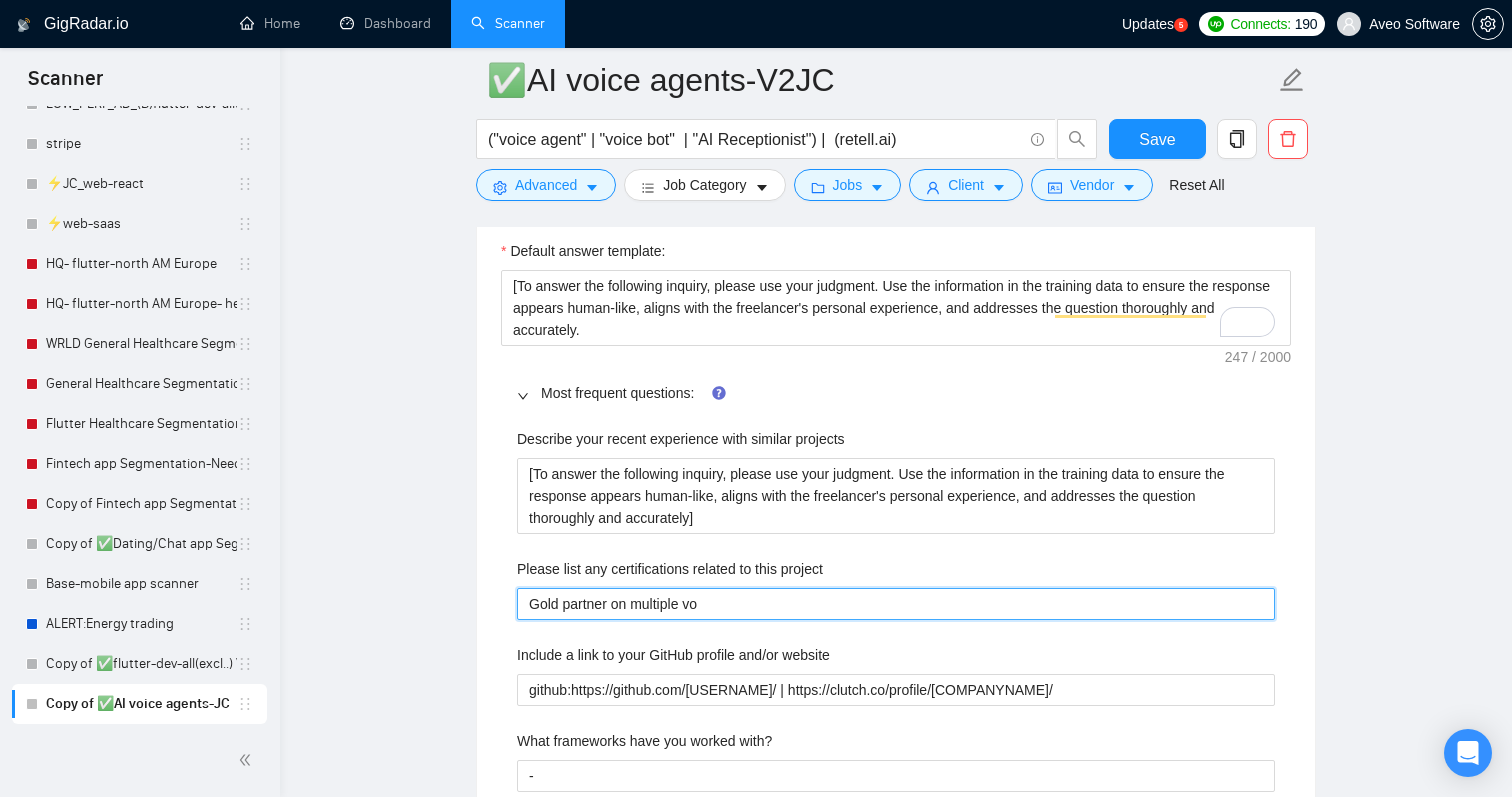 type 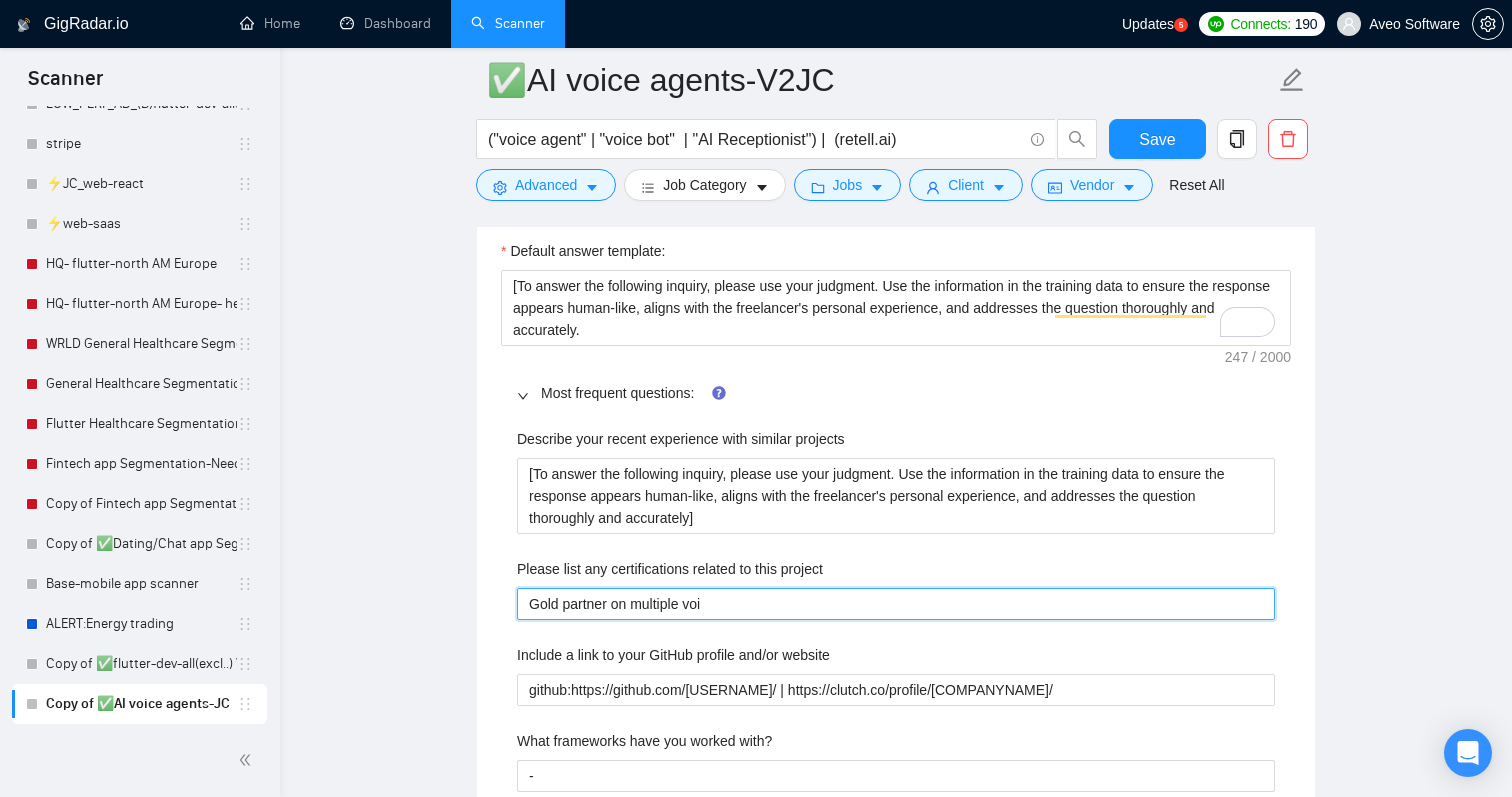 type on "Gold partner on multiple voic" 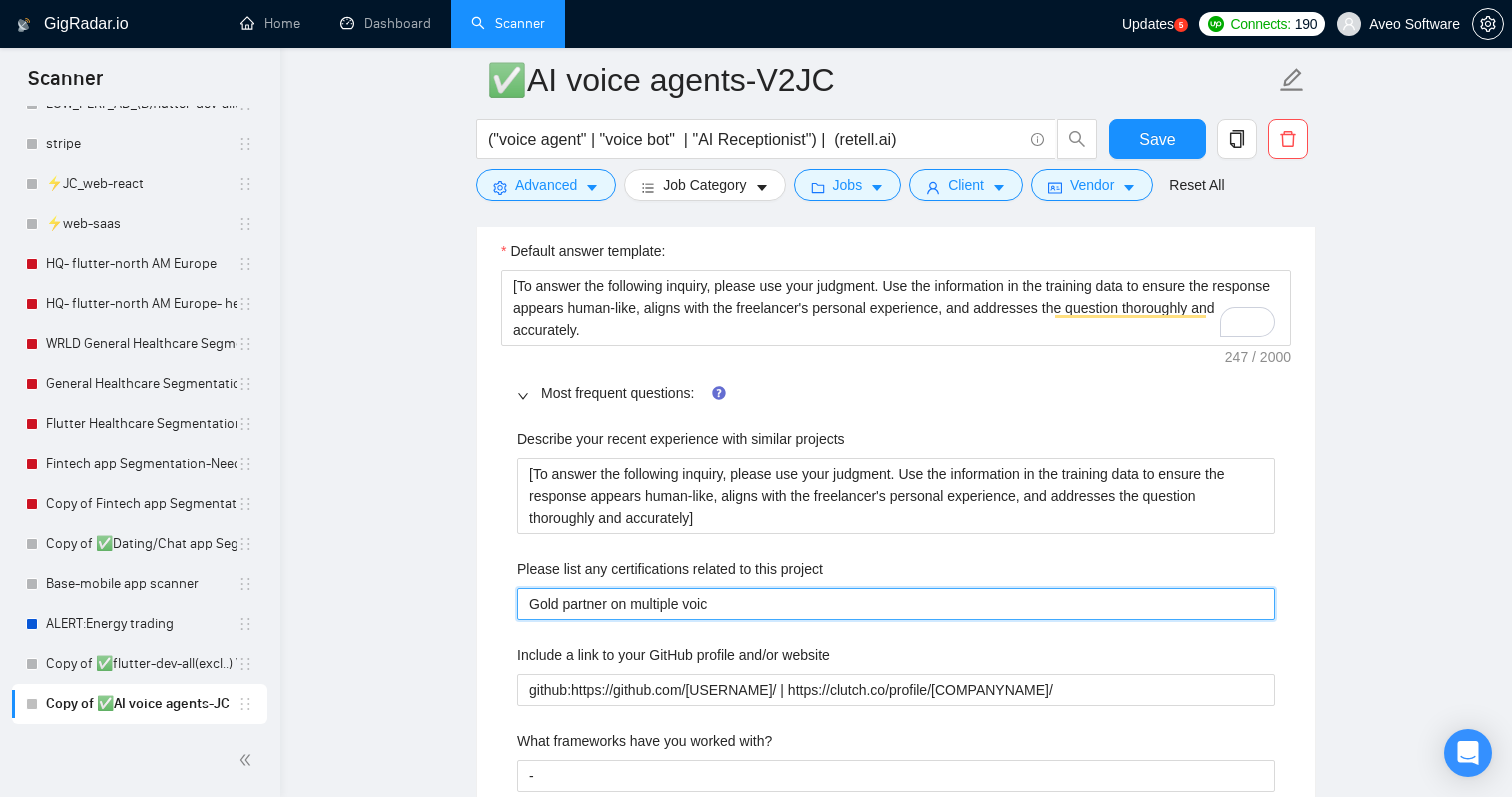 click on "Gold partner on multiple voic" at bounding box center (896, 604) 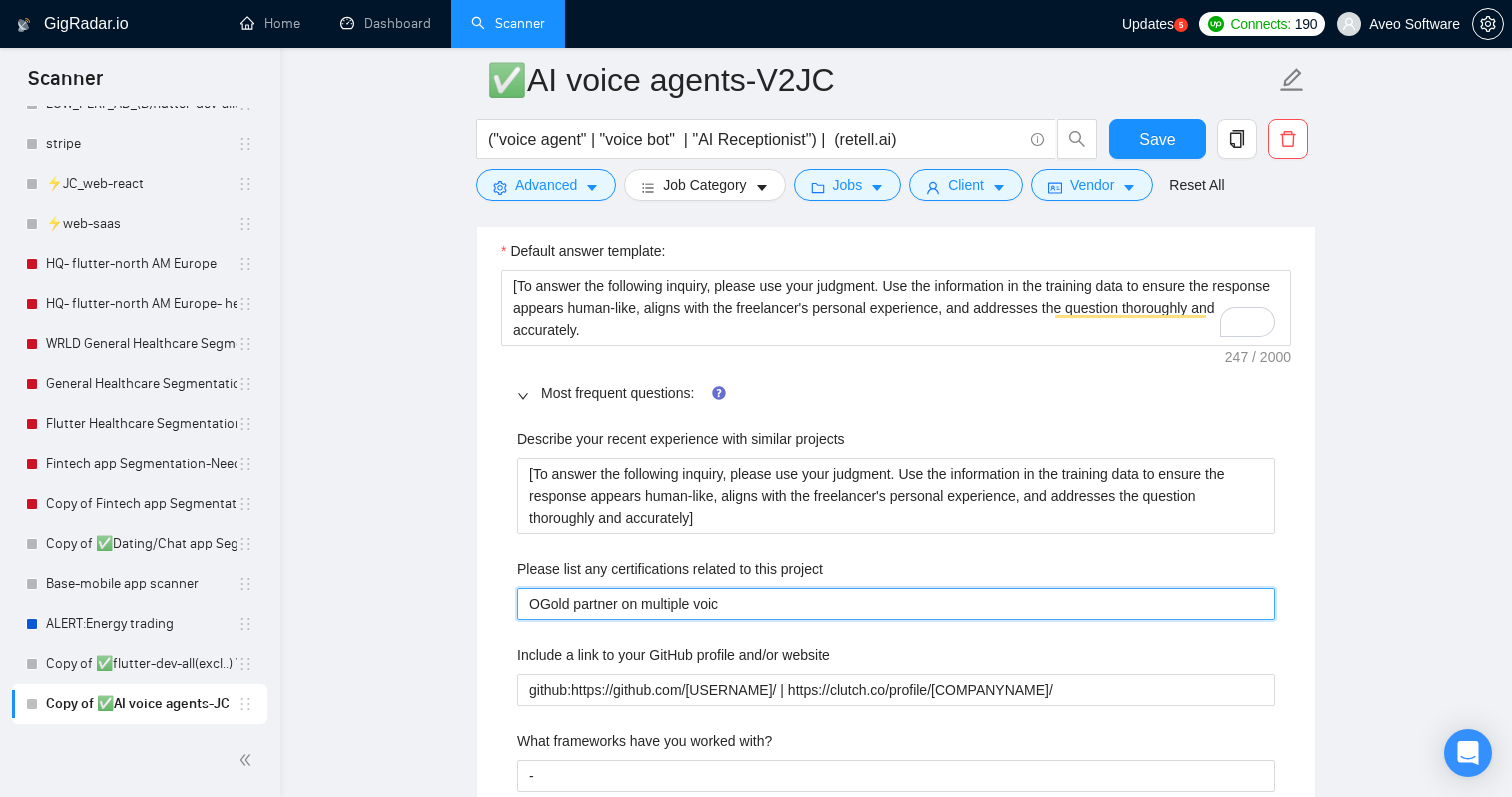 type on "Gold partner on multiple voic" 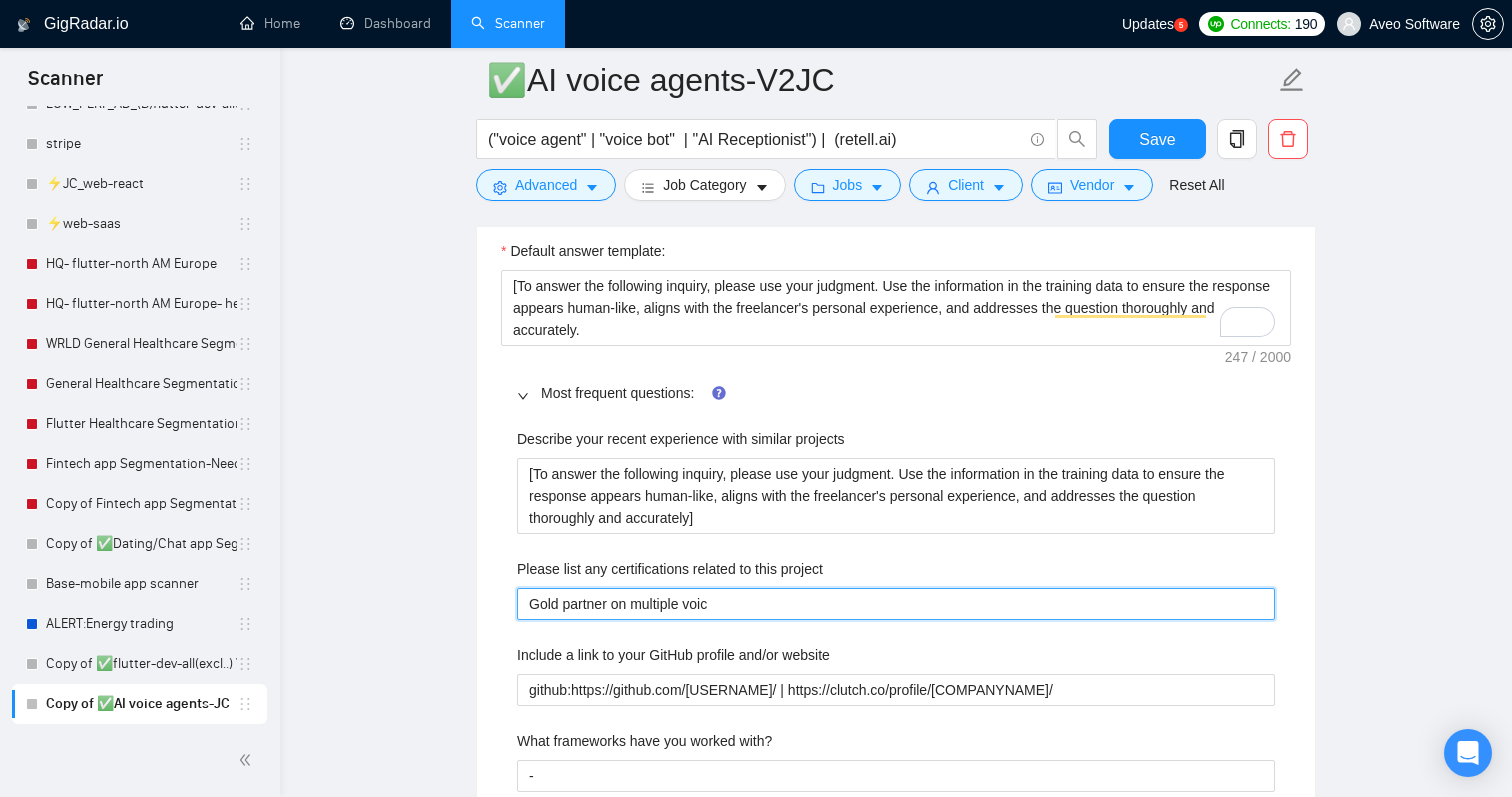 type on "OGold partner on multiple voic" 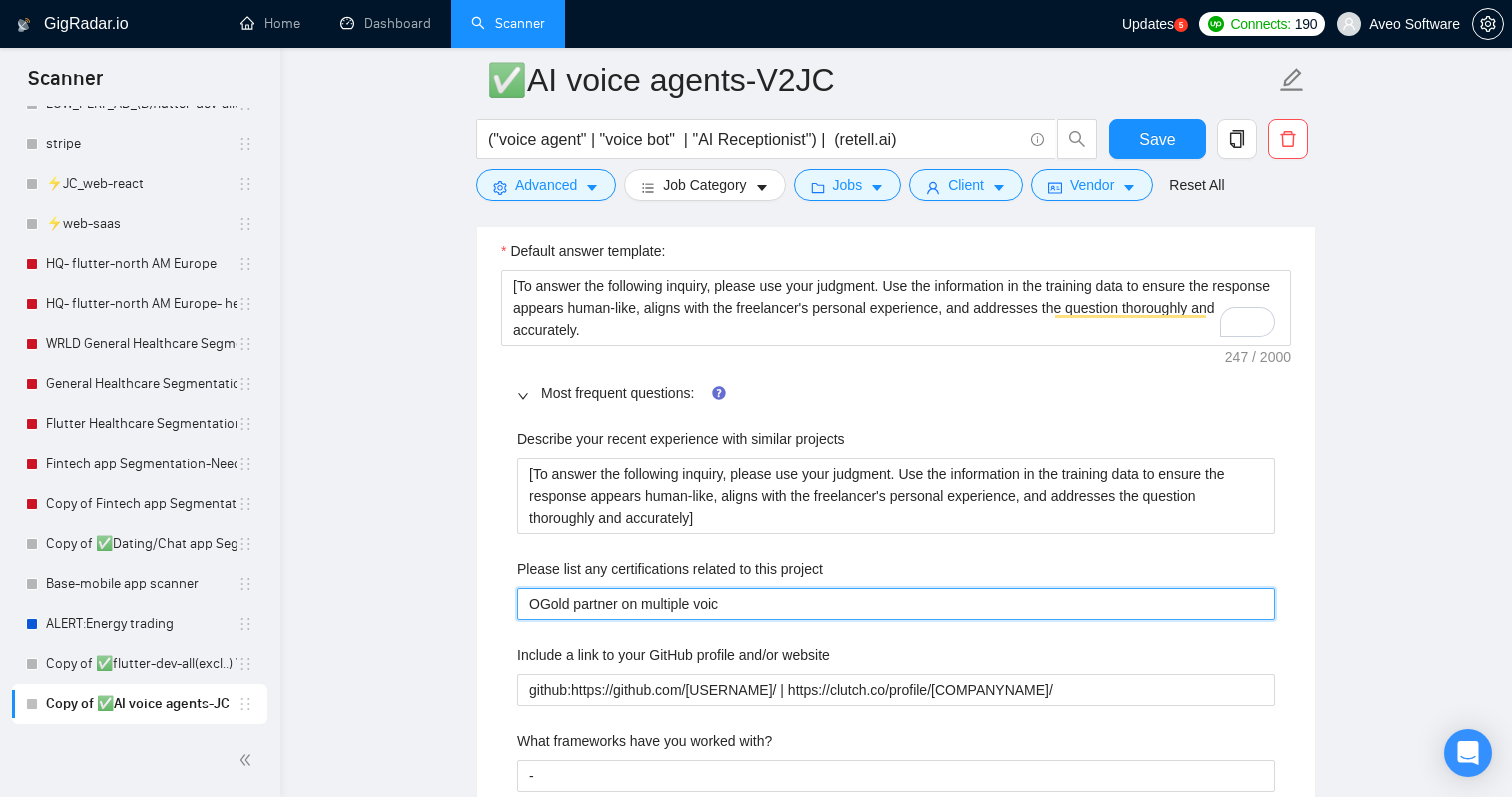type on "OfGold partner on multiple voic" 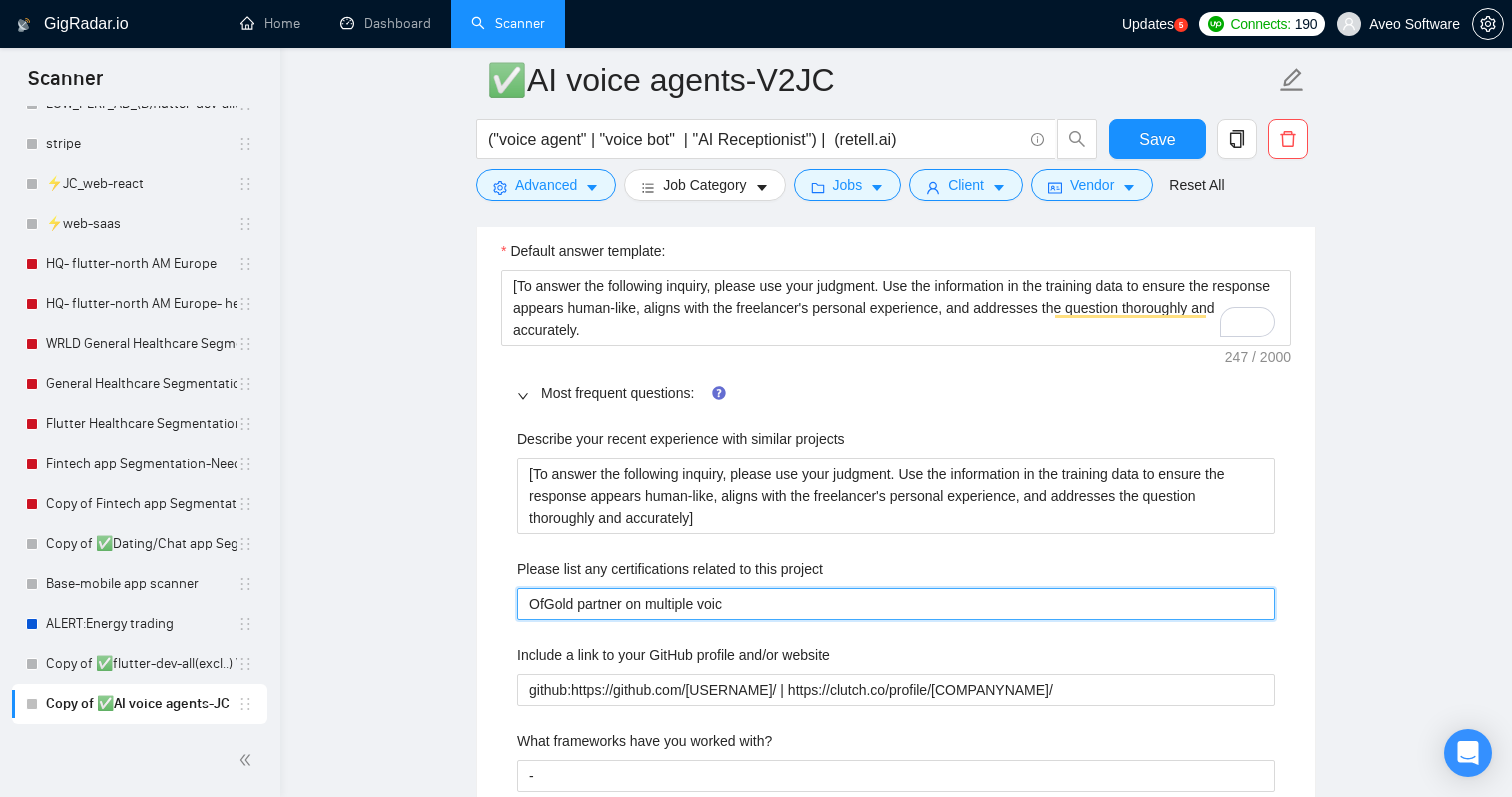type on "OffGold partner on multiple voic" 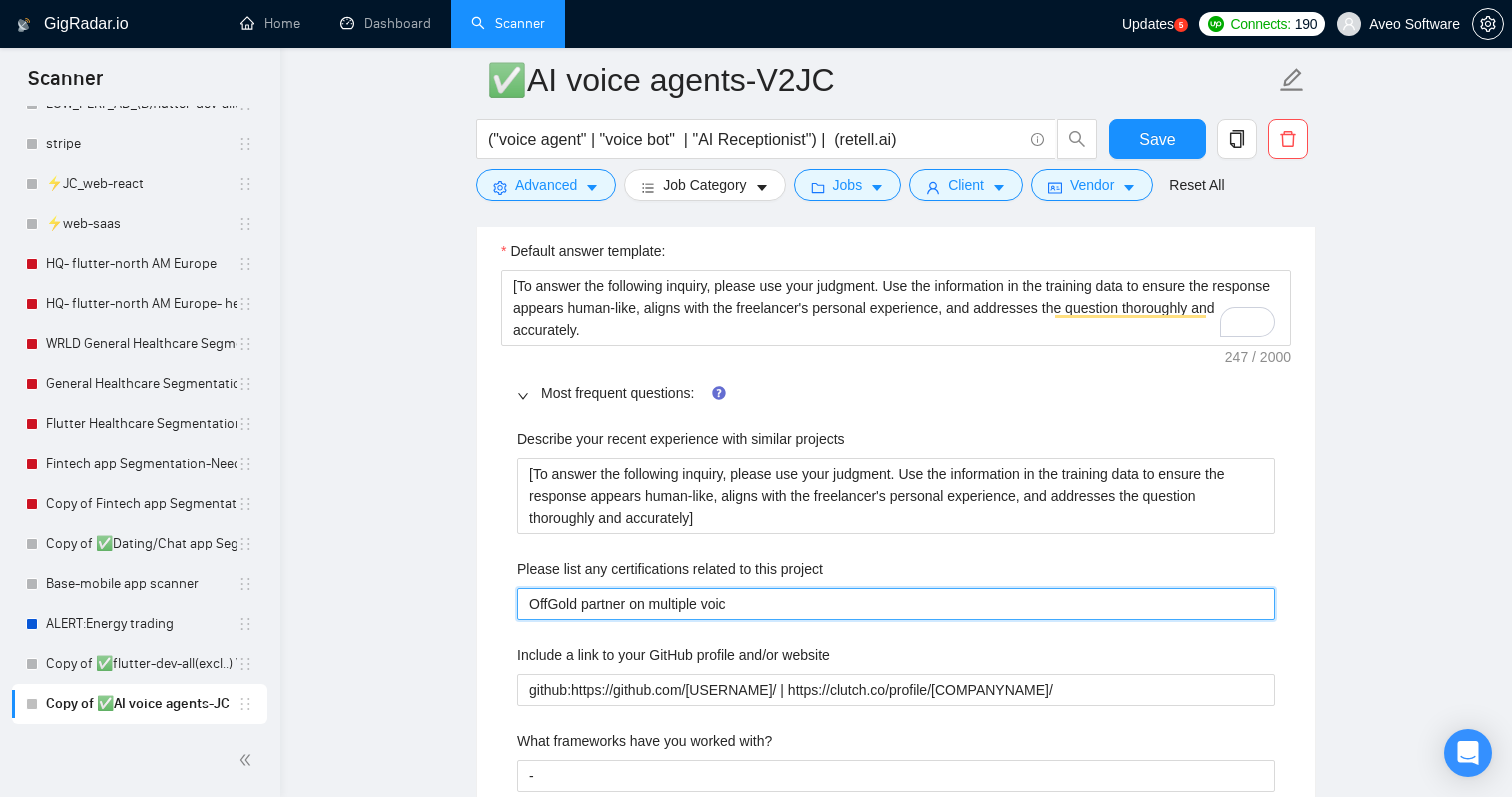 type on "OffiGold partner on multiple voic" 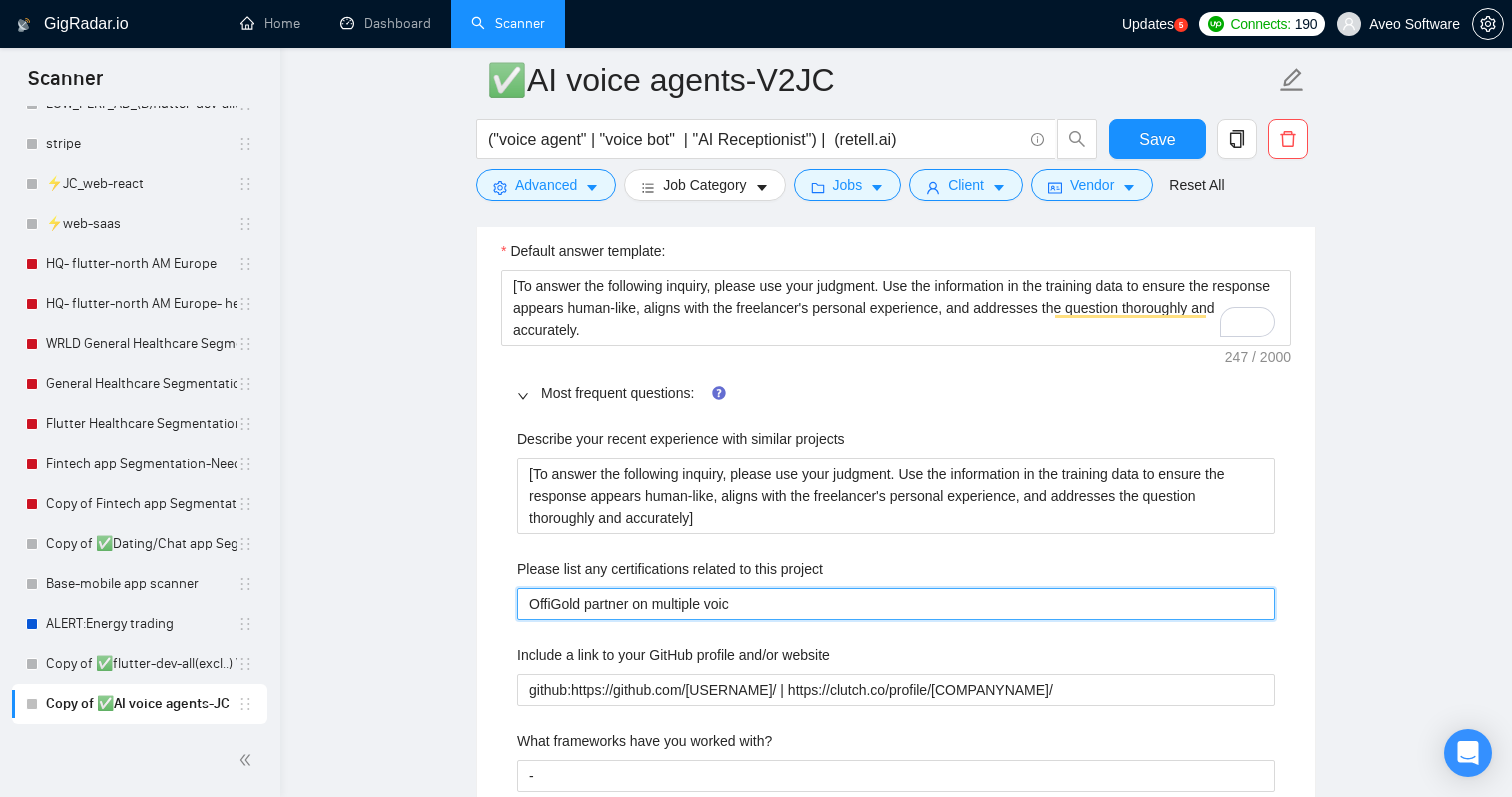 type on "OfficGold partner on multiple voic" 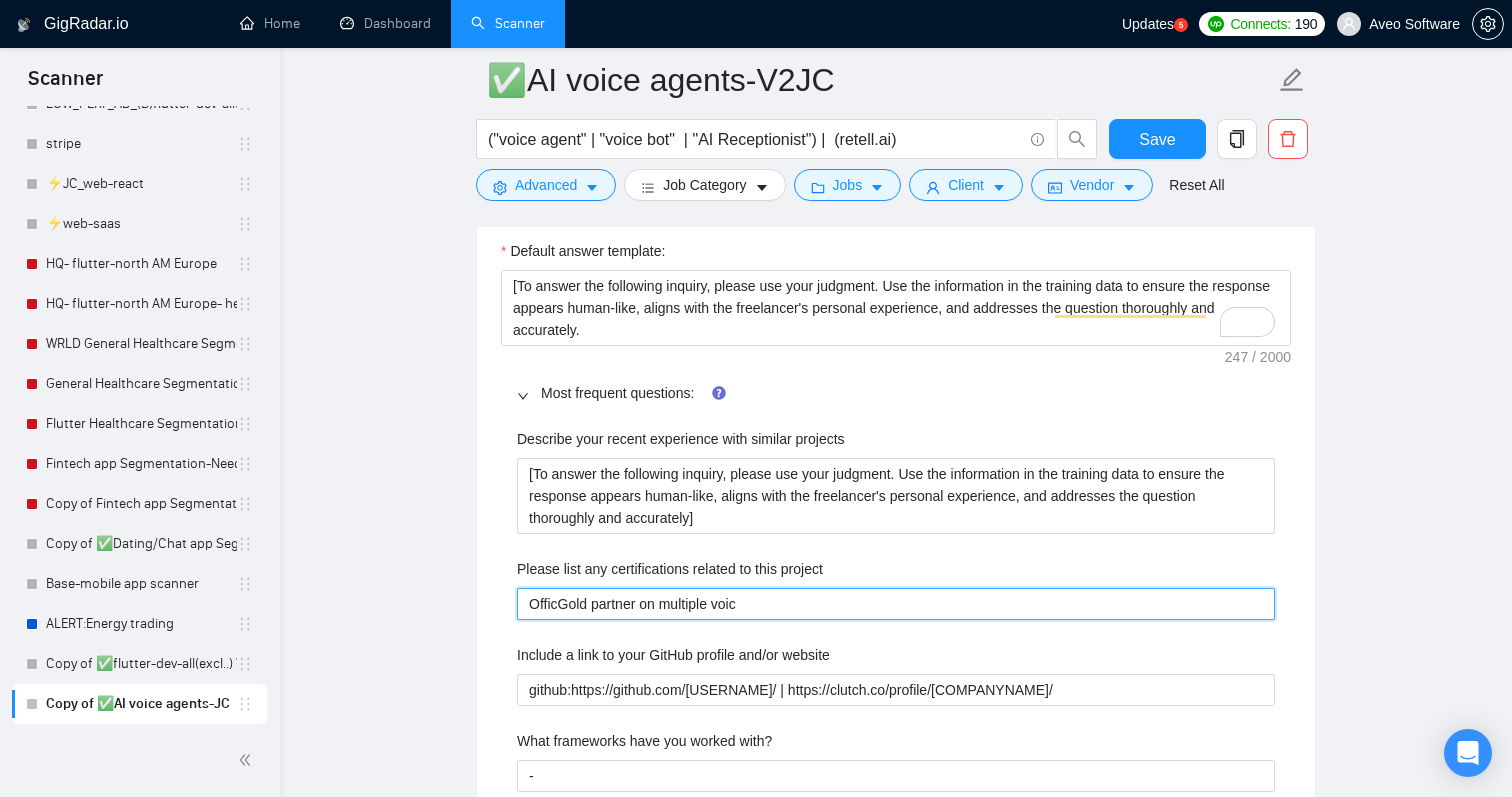 type on "OfficiGold partner on multiple voic" 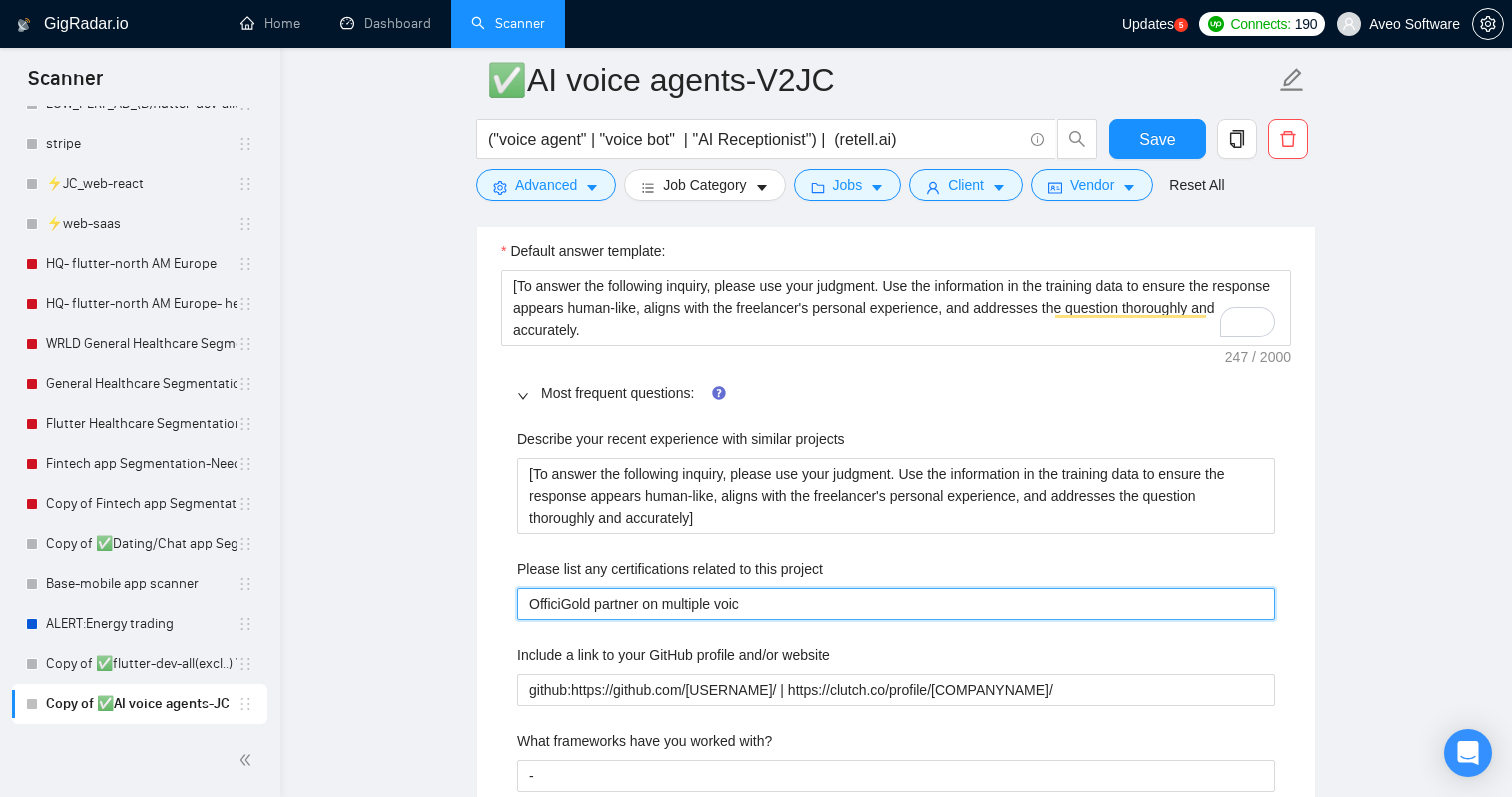 type on "OfficiaGold partner on multiple voic" 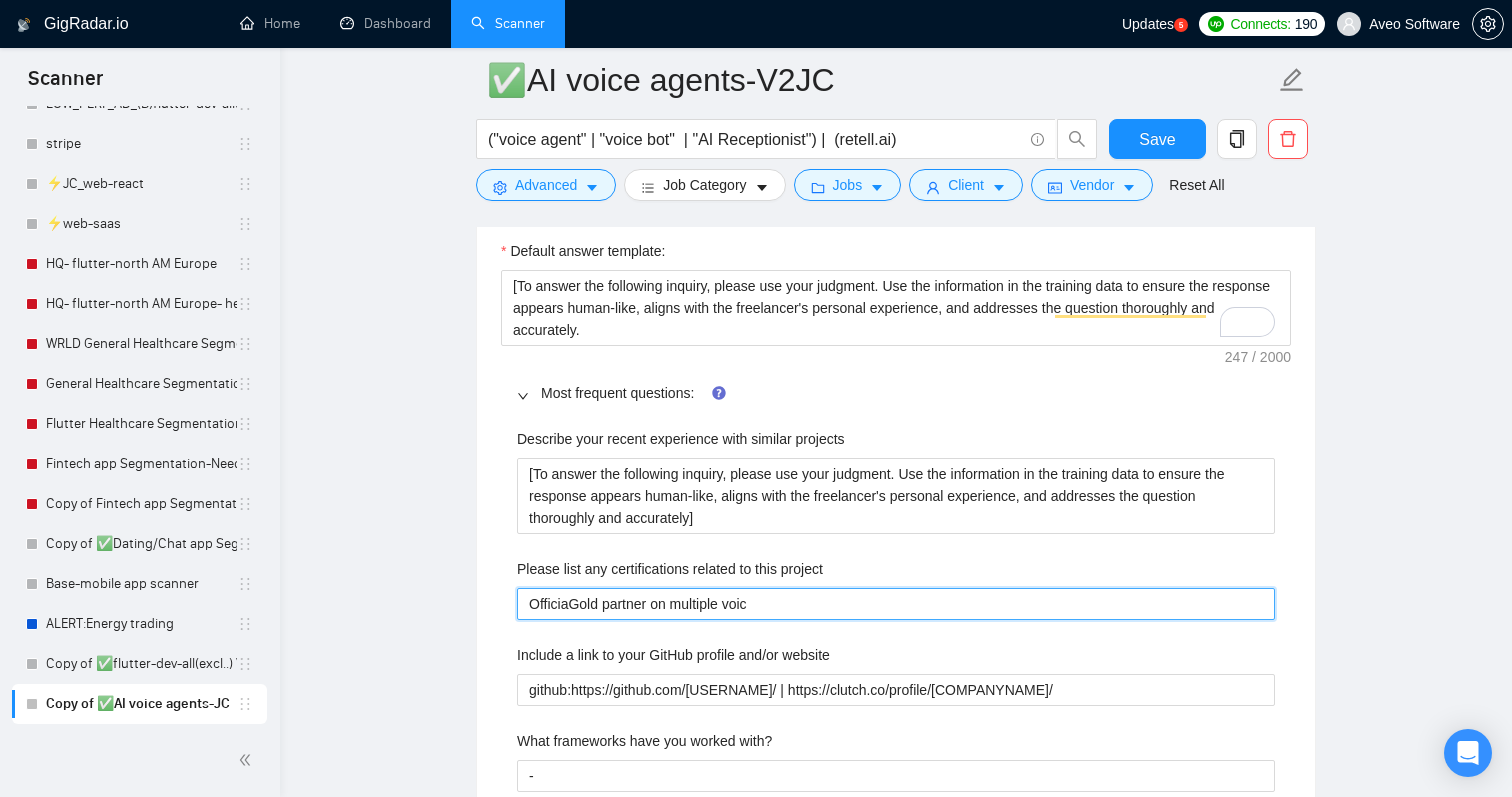 type on "OfficialGold partner on multiple voic" 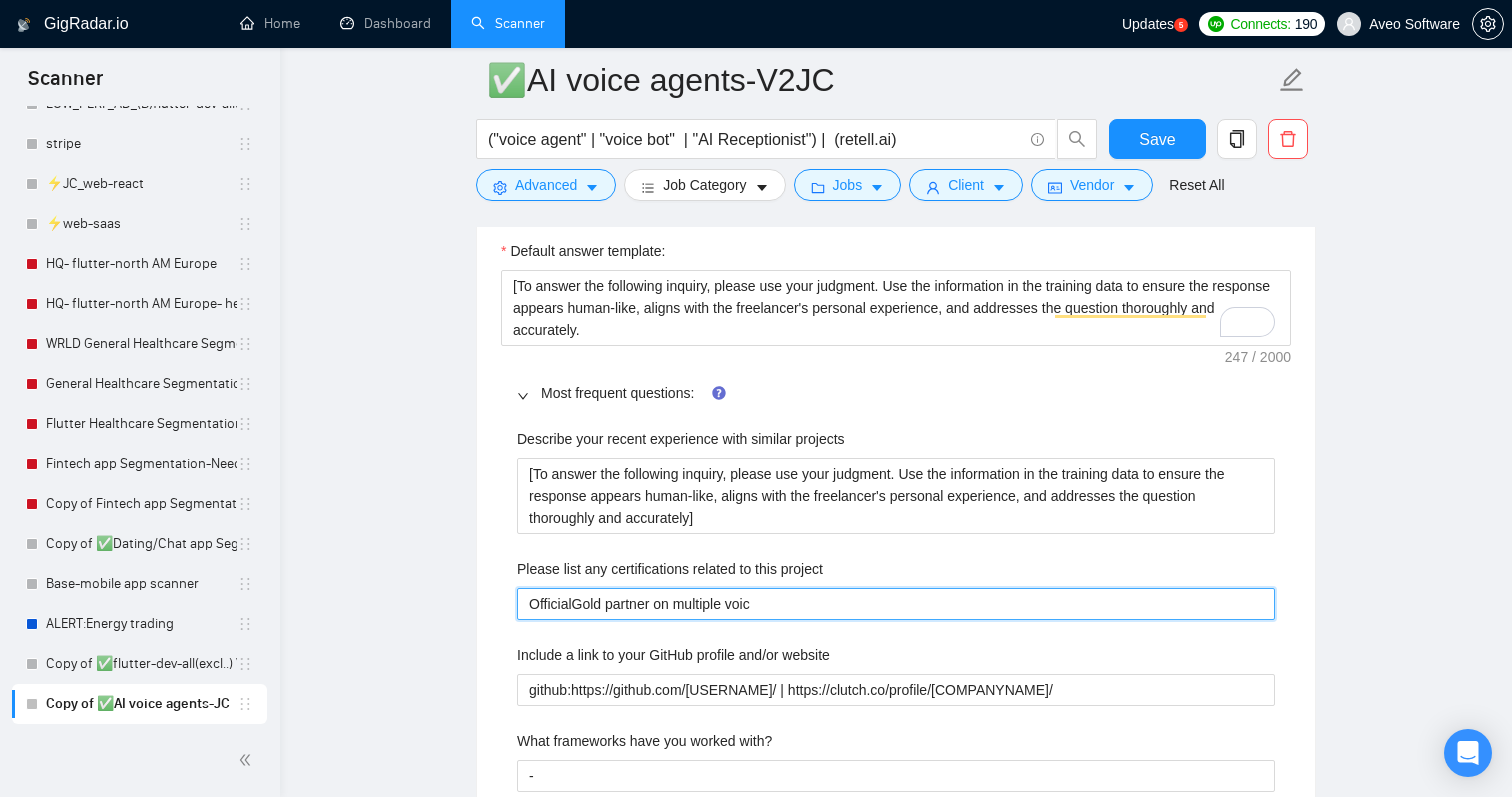 type on "Official Gold partner on multiple voic" 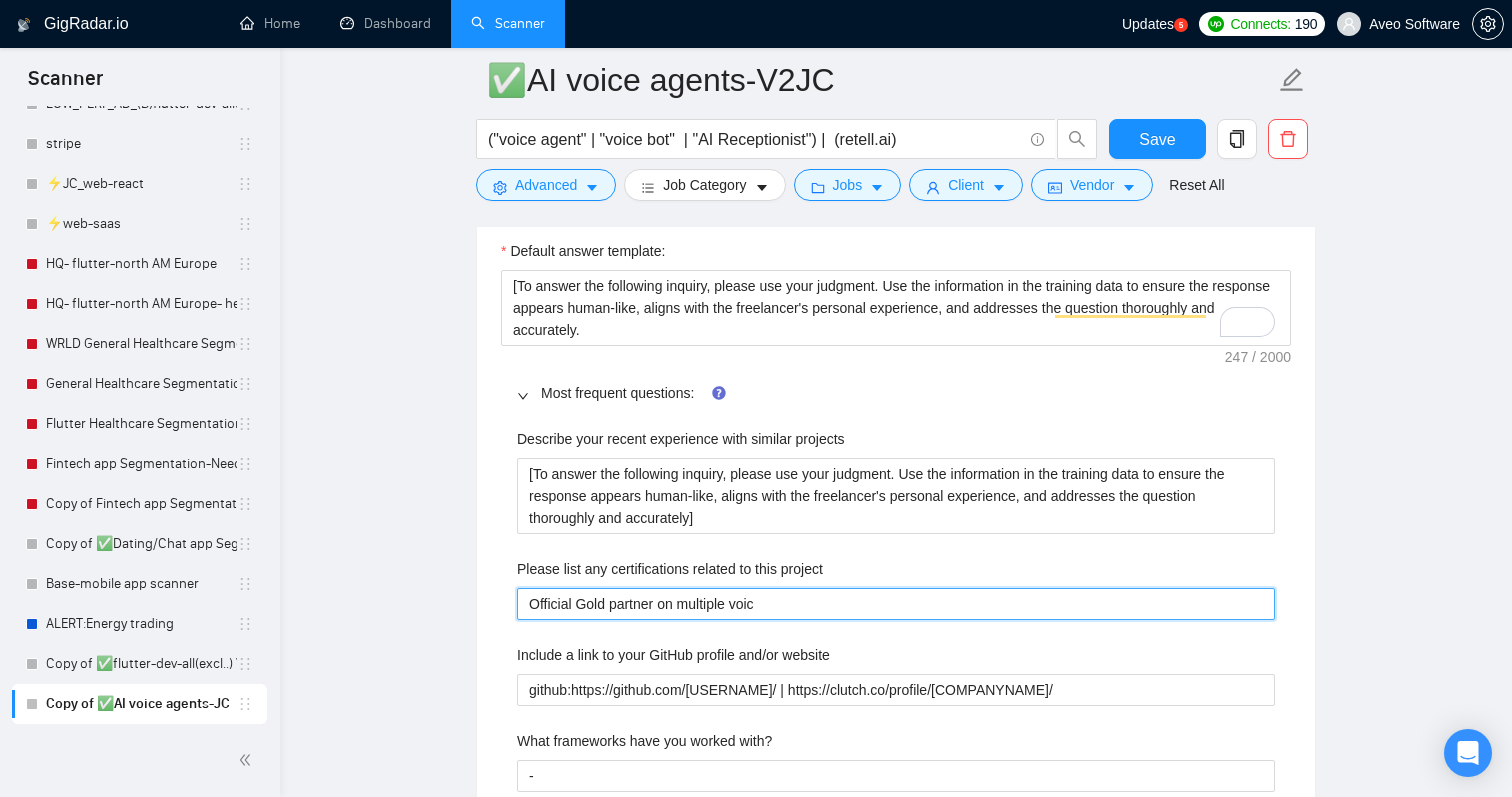 drag, startPoint x: 853, startPoint y: 611, endPoint x: 684, endPoint y: 605, distance: 169.10648 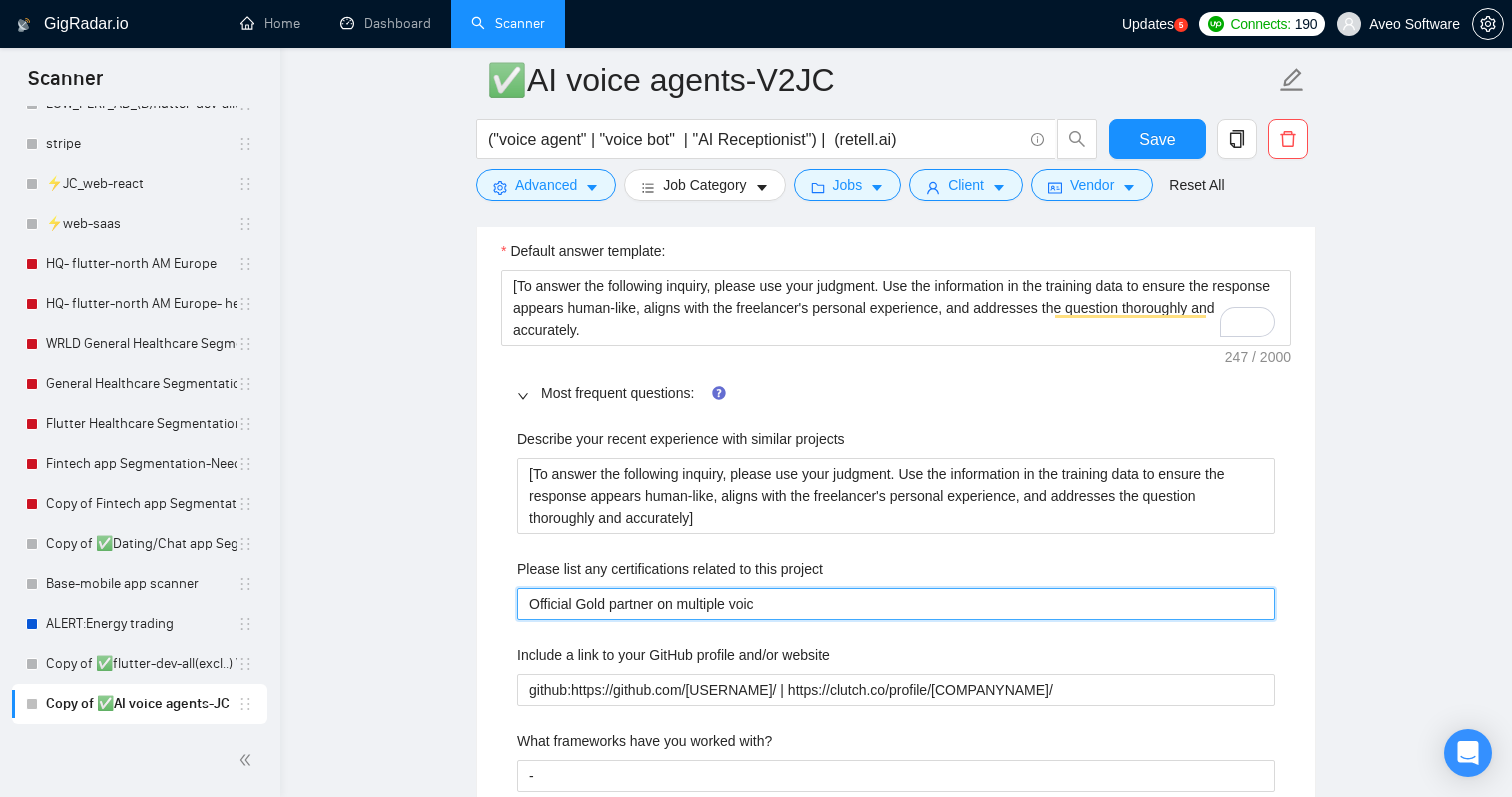 click on "Official Gold partner on multiple voic" at bounding box center (896, 604) 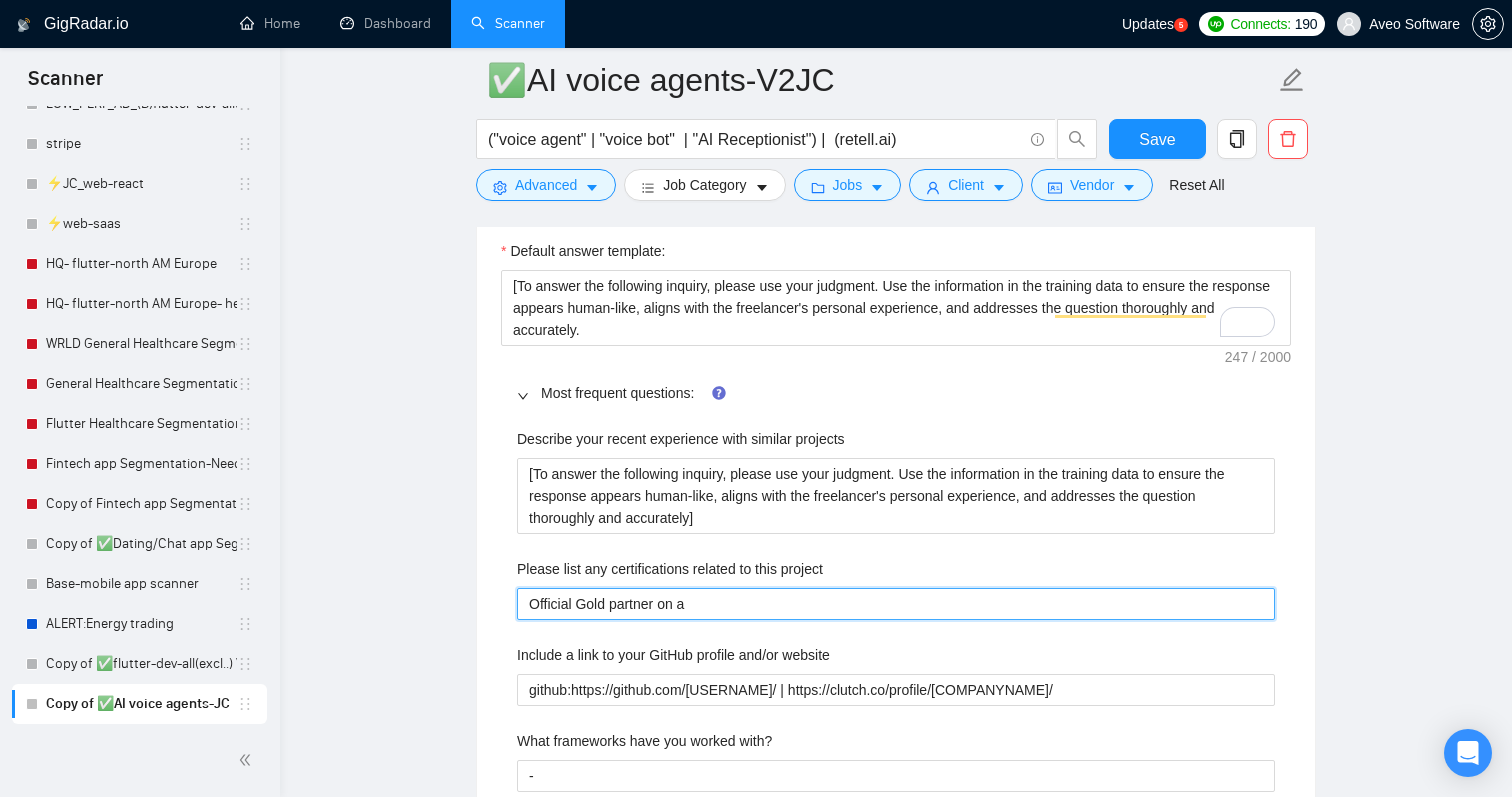 type on "Official Gold partner on a" 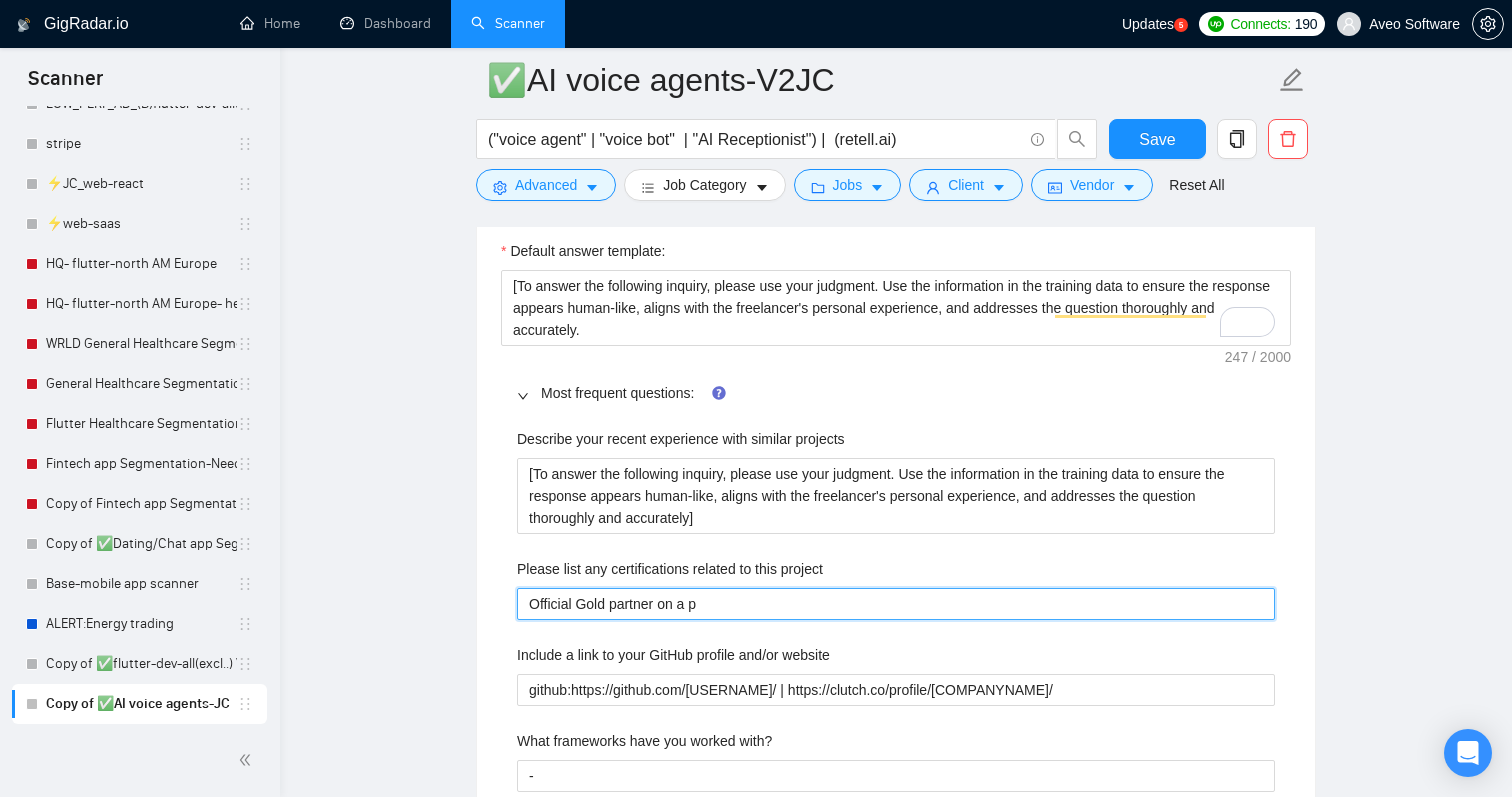 type on "Official Gold partner on a pr" 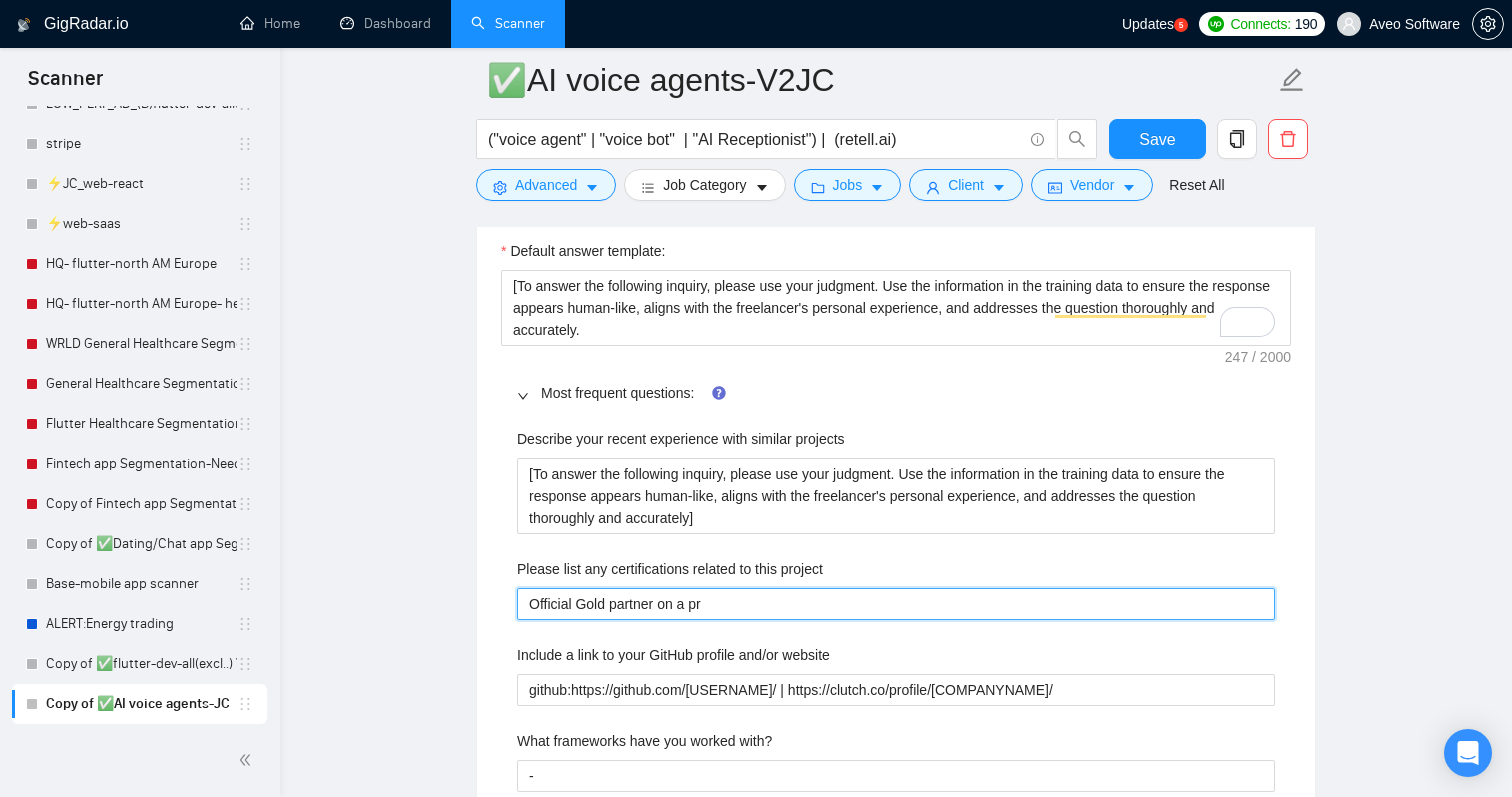 type on "Official Gold partner on a pre" 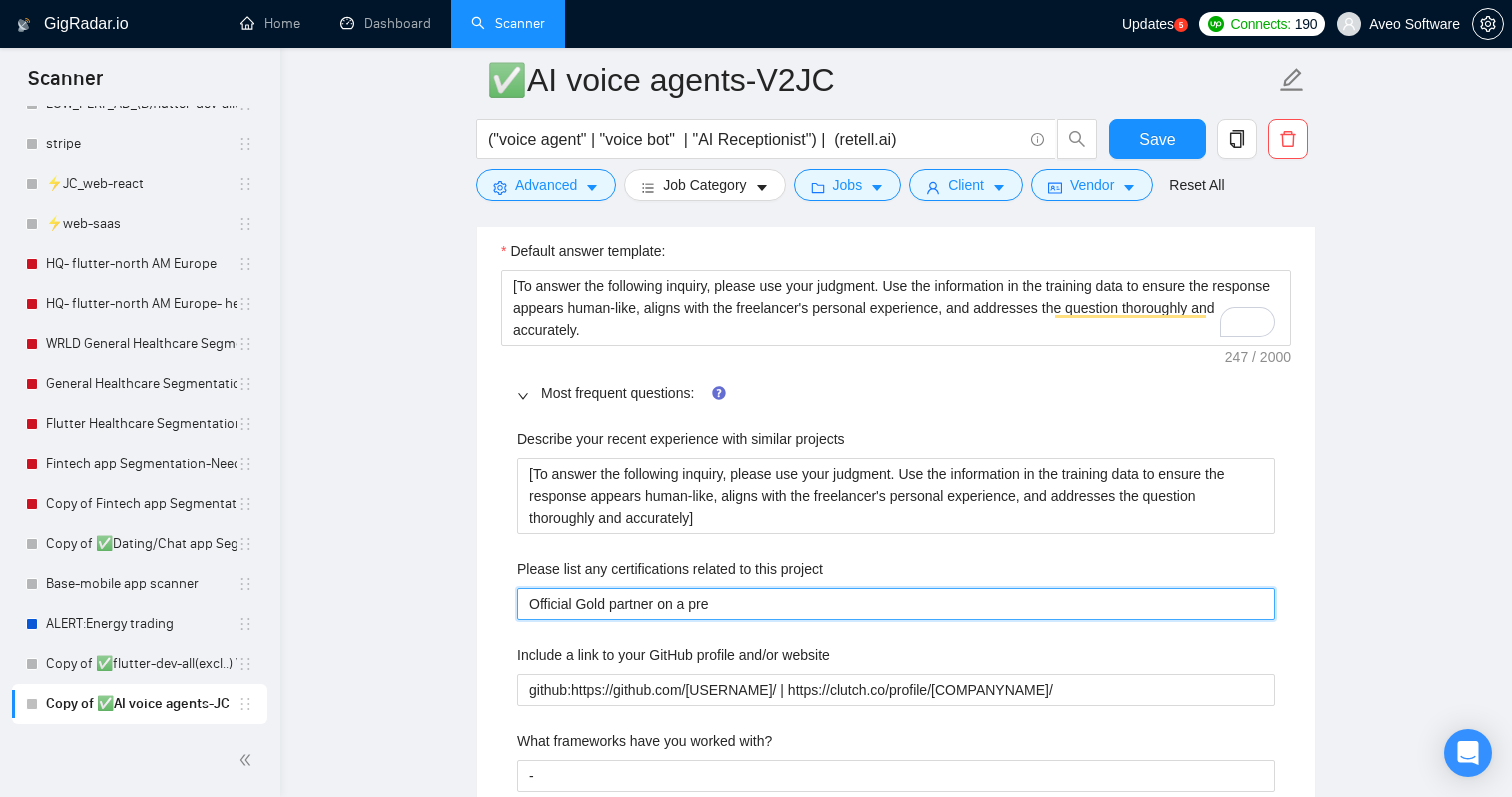 type on "Official Gold partner on a prem" 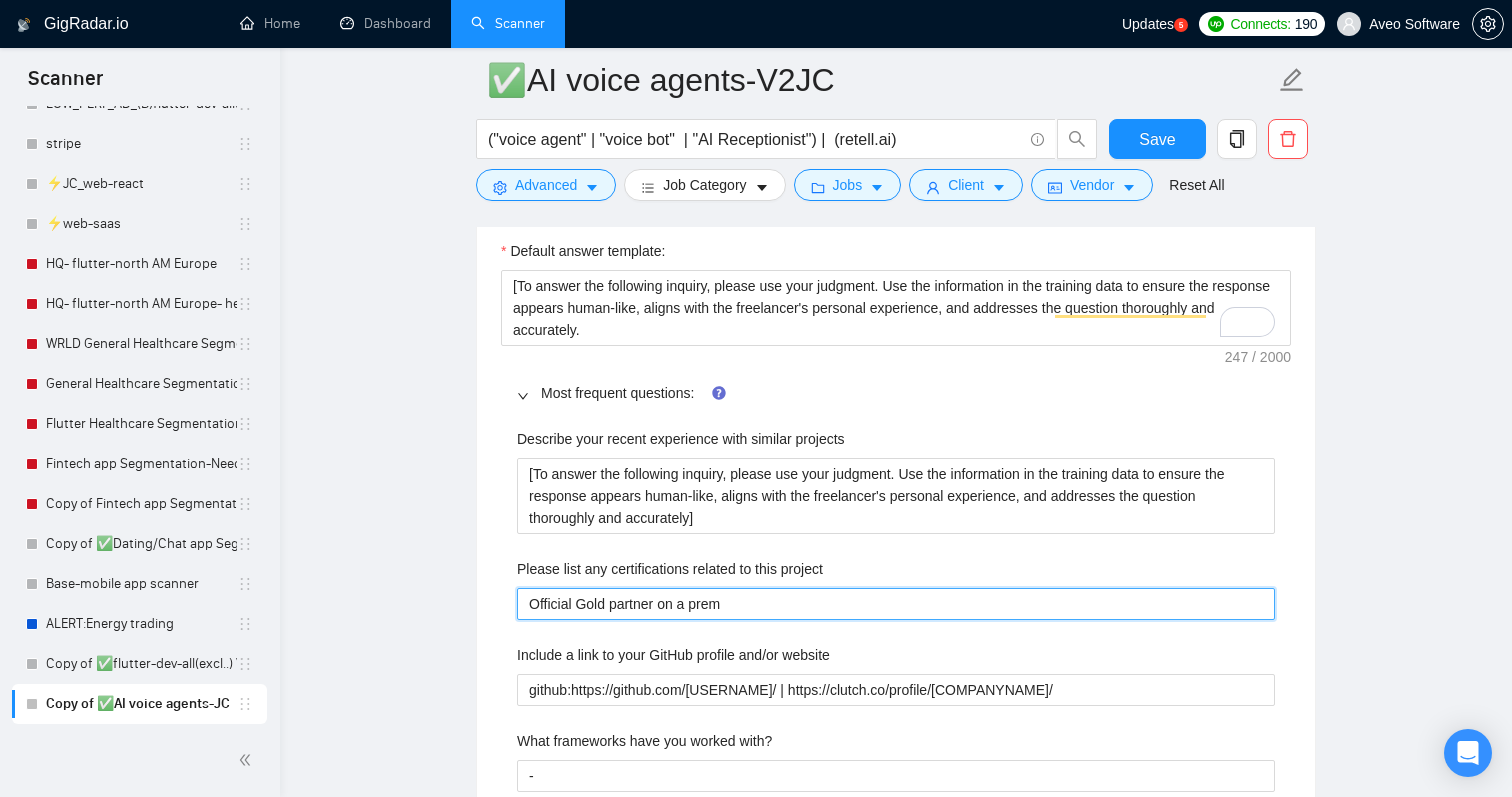 type on "Official Gold partner on a premi" 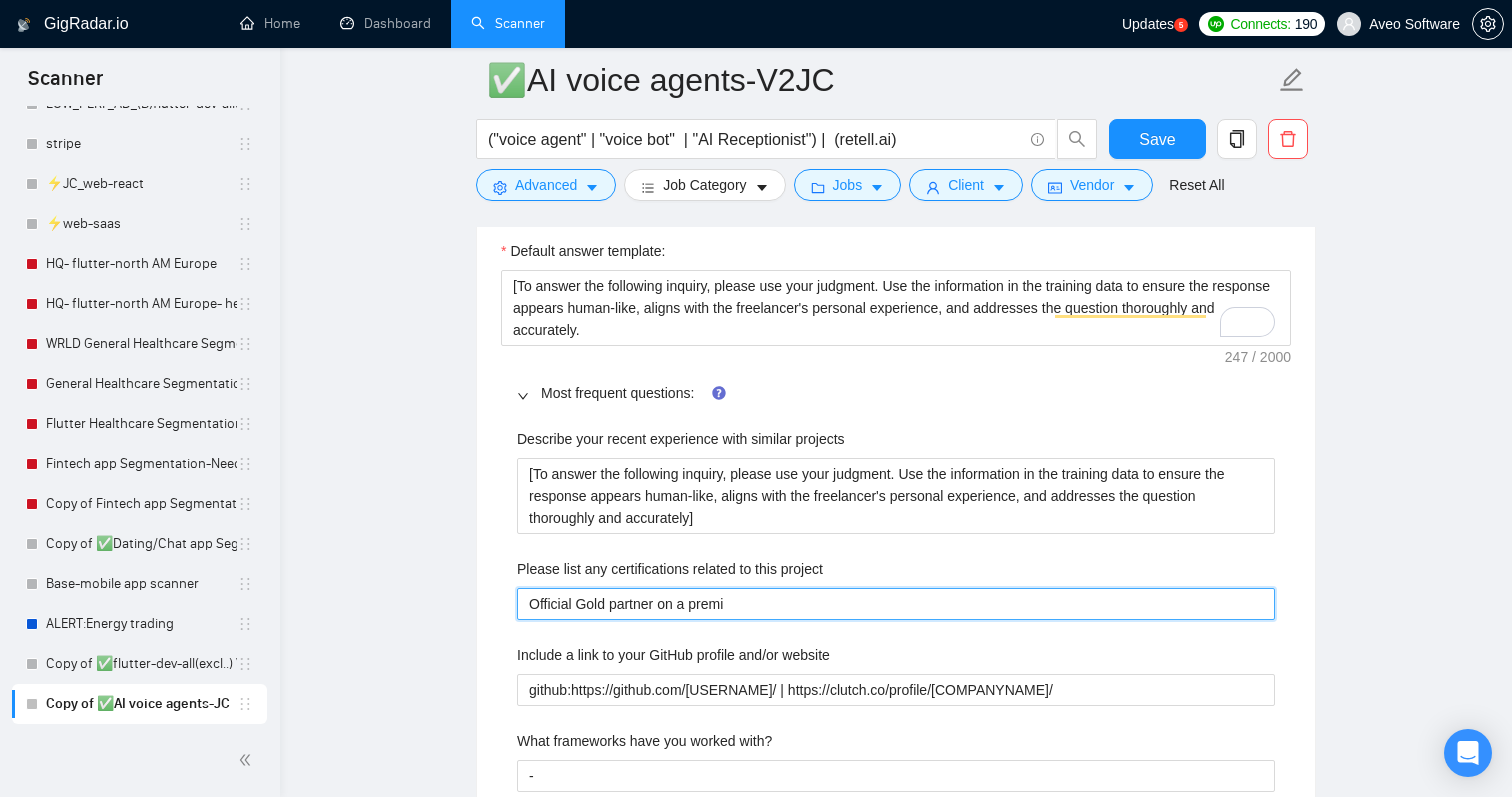 type on "Official Gold partner on a premiu" 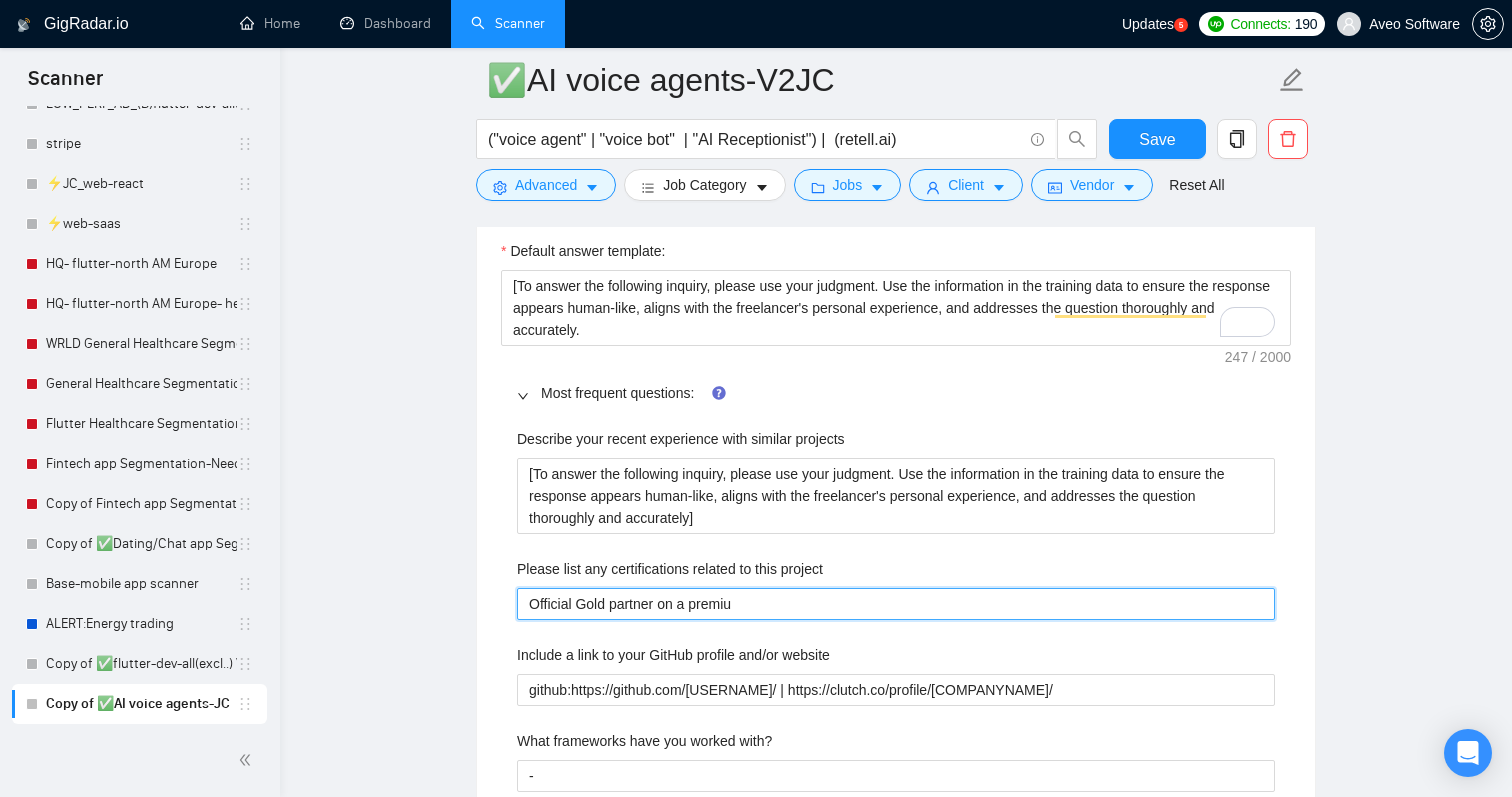 type on "Official Gold partner on a premium" 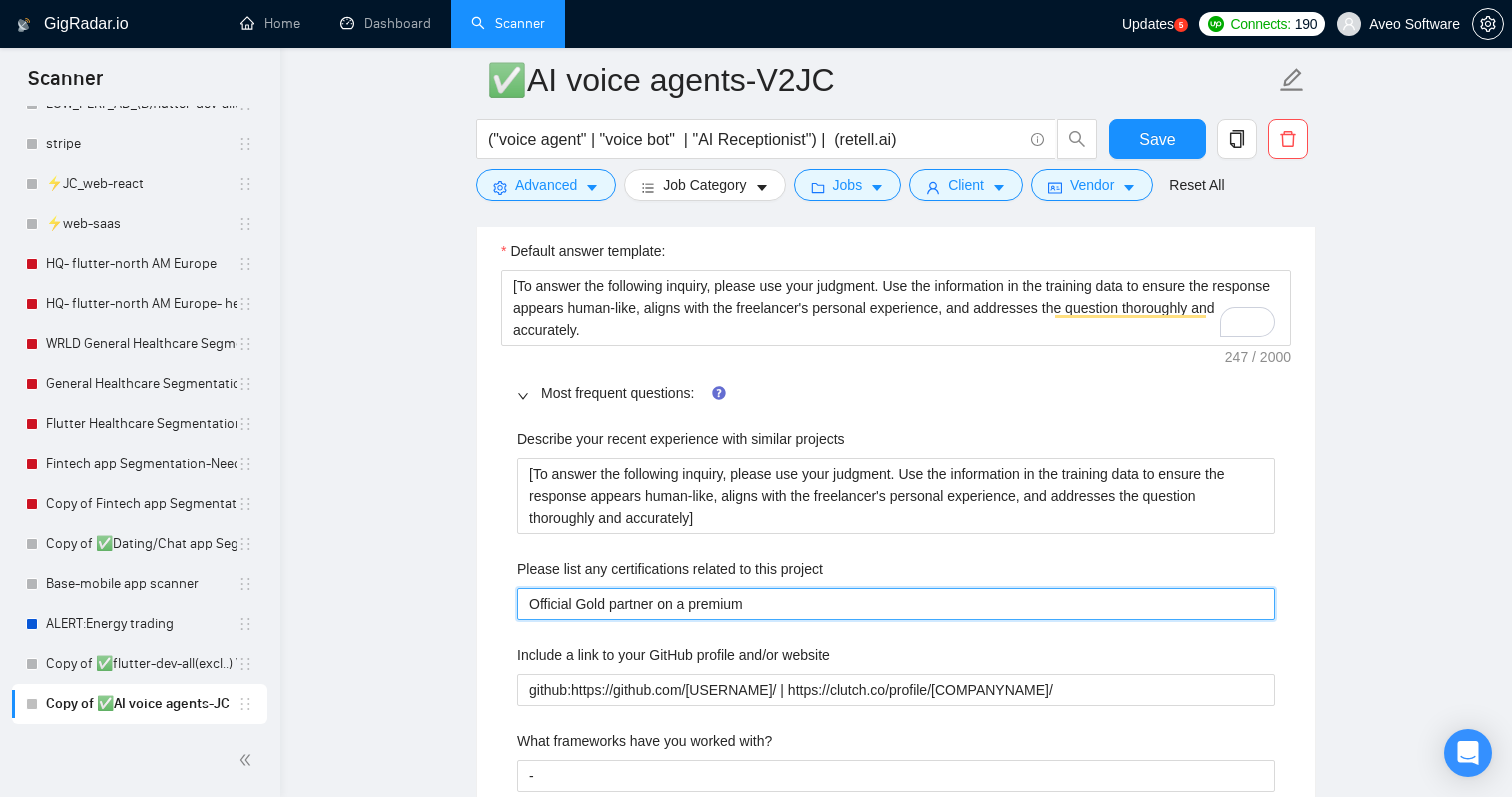type on "Official Gold partner on a premium" 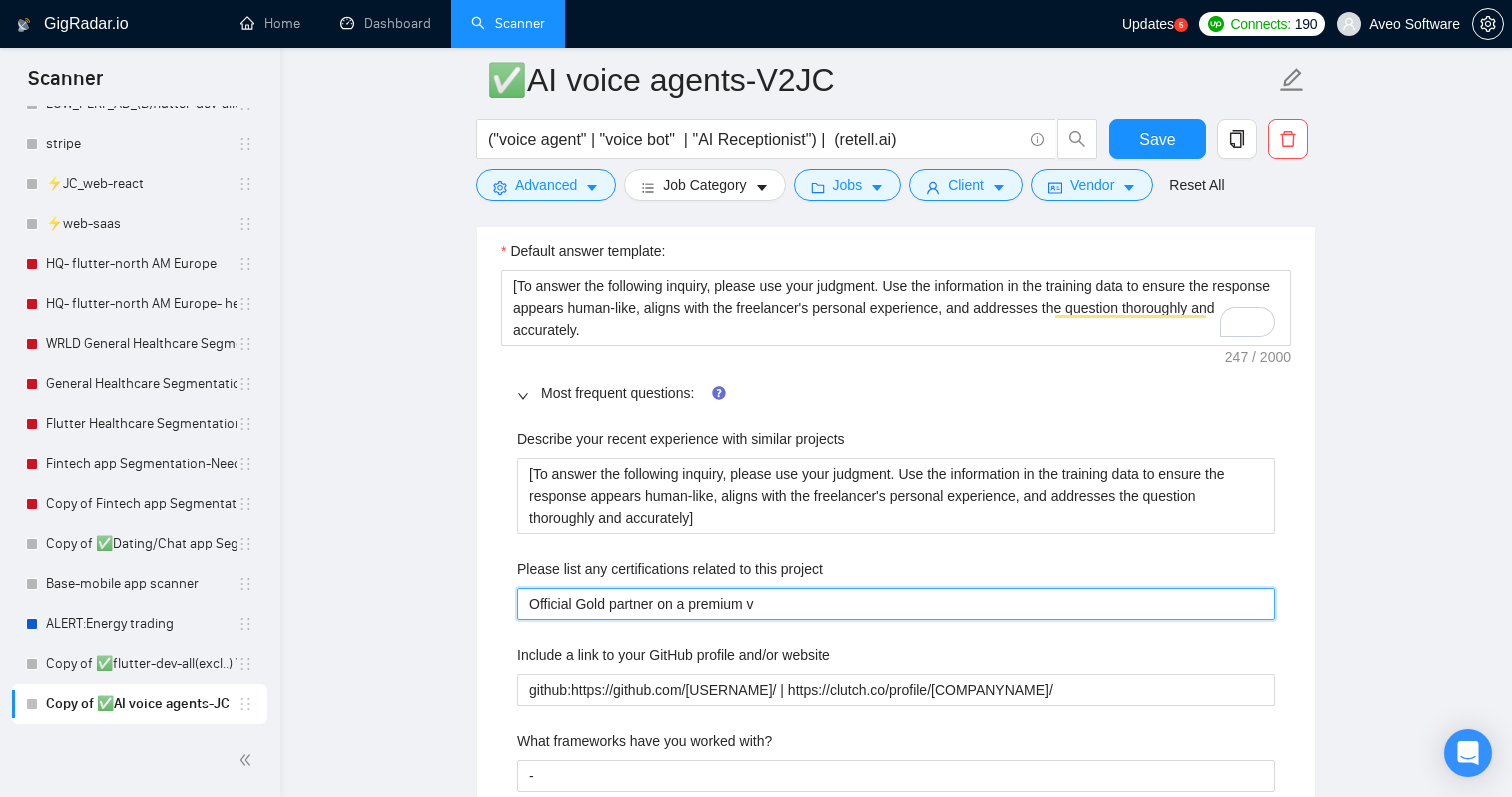 type on "Official Gold partner on a premium vo" 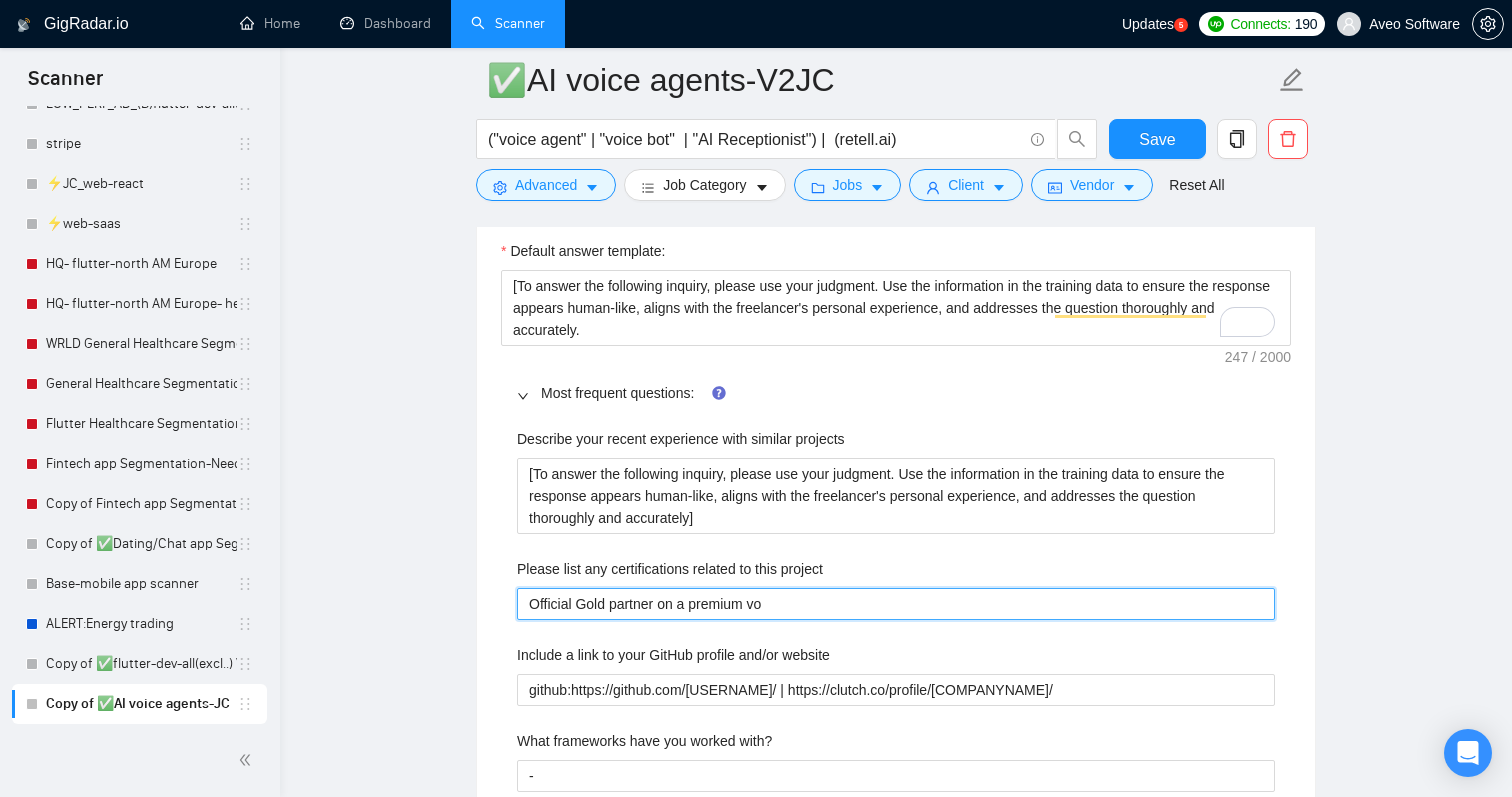 type on "Official Gold partner on a premium voi" 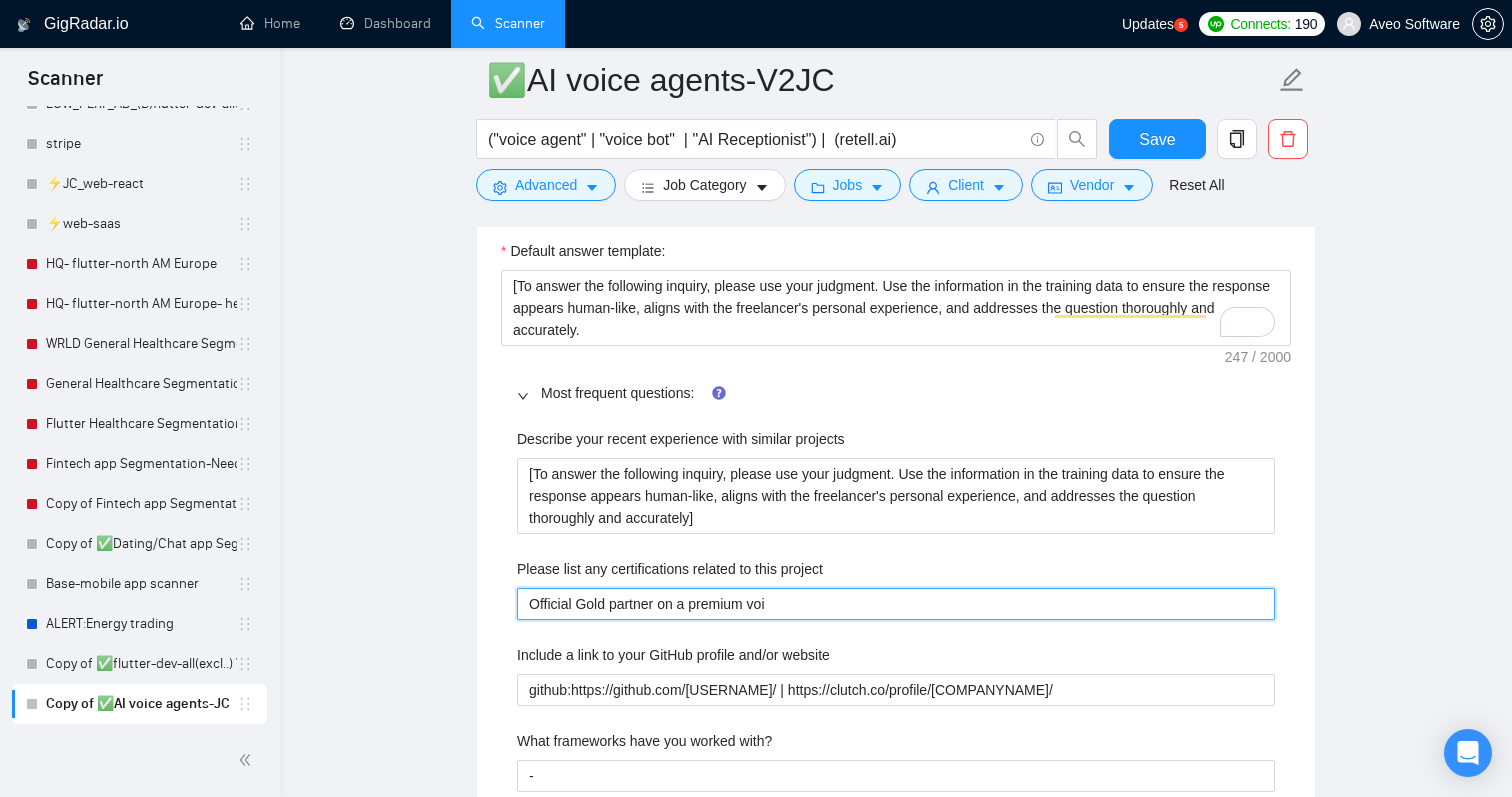type on "Official Gold partner on a premium voic" 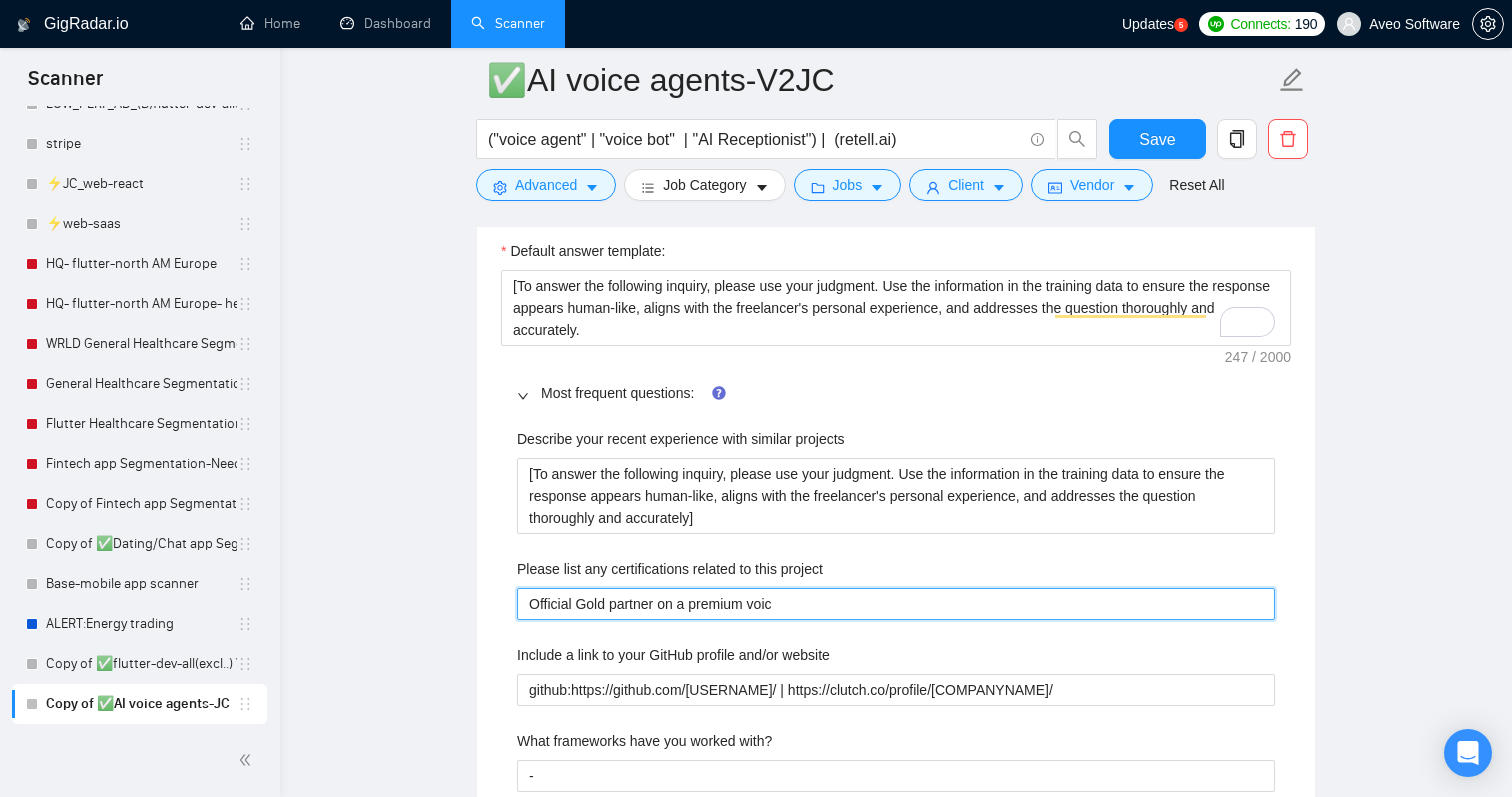 type on "Official Gold partner on a premium voice" 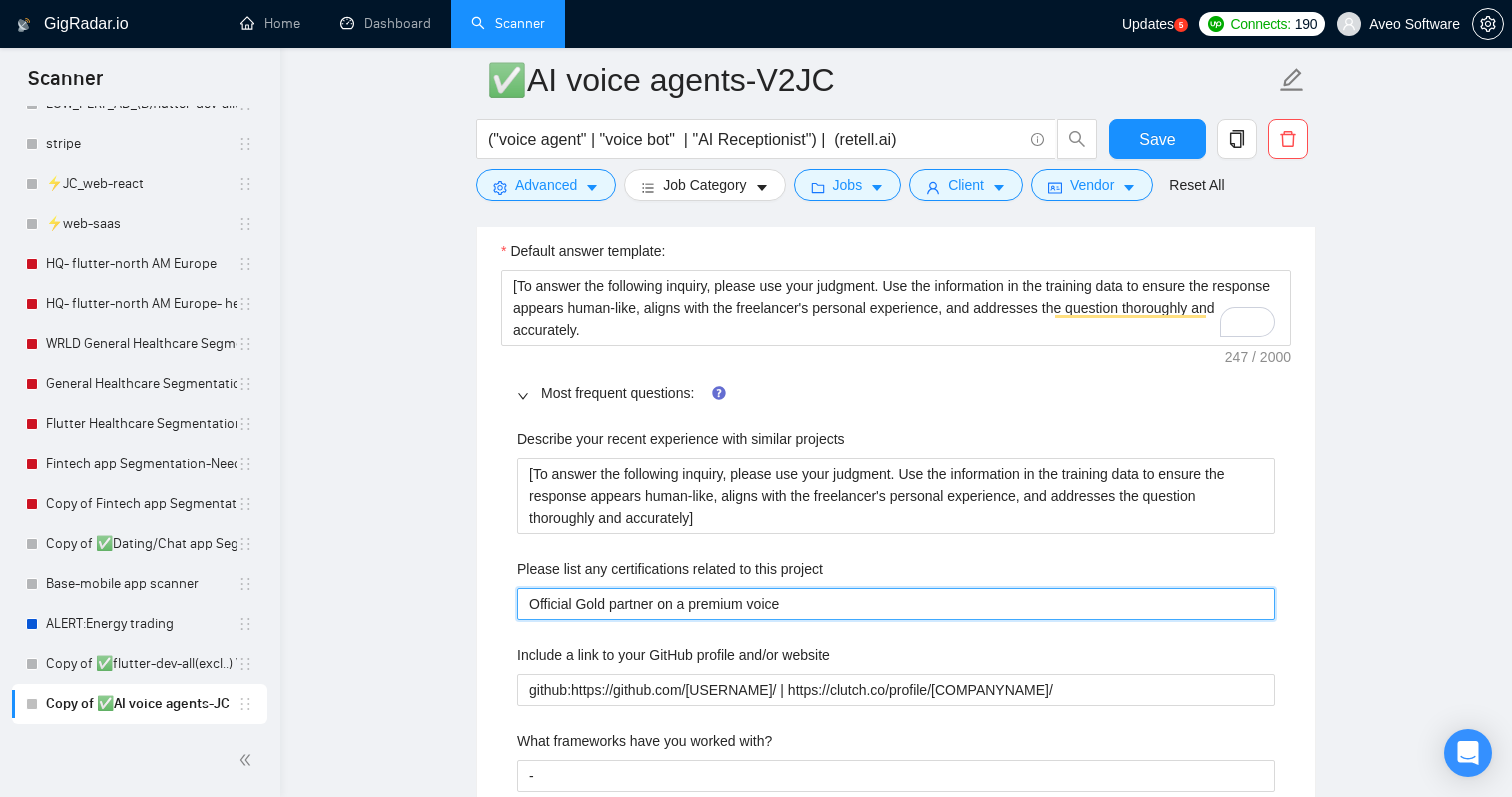 type on "Official Gold partner on a premium voice" 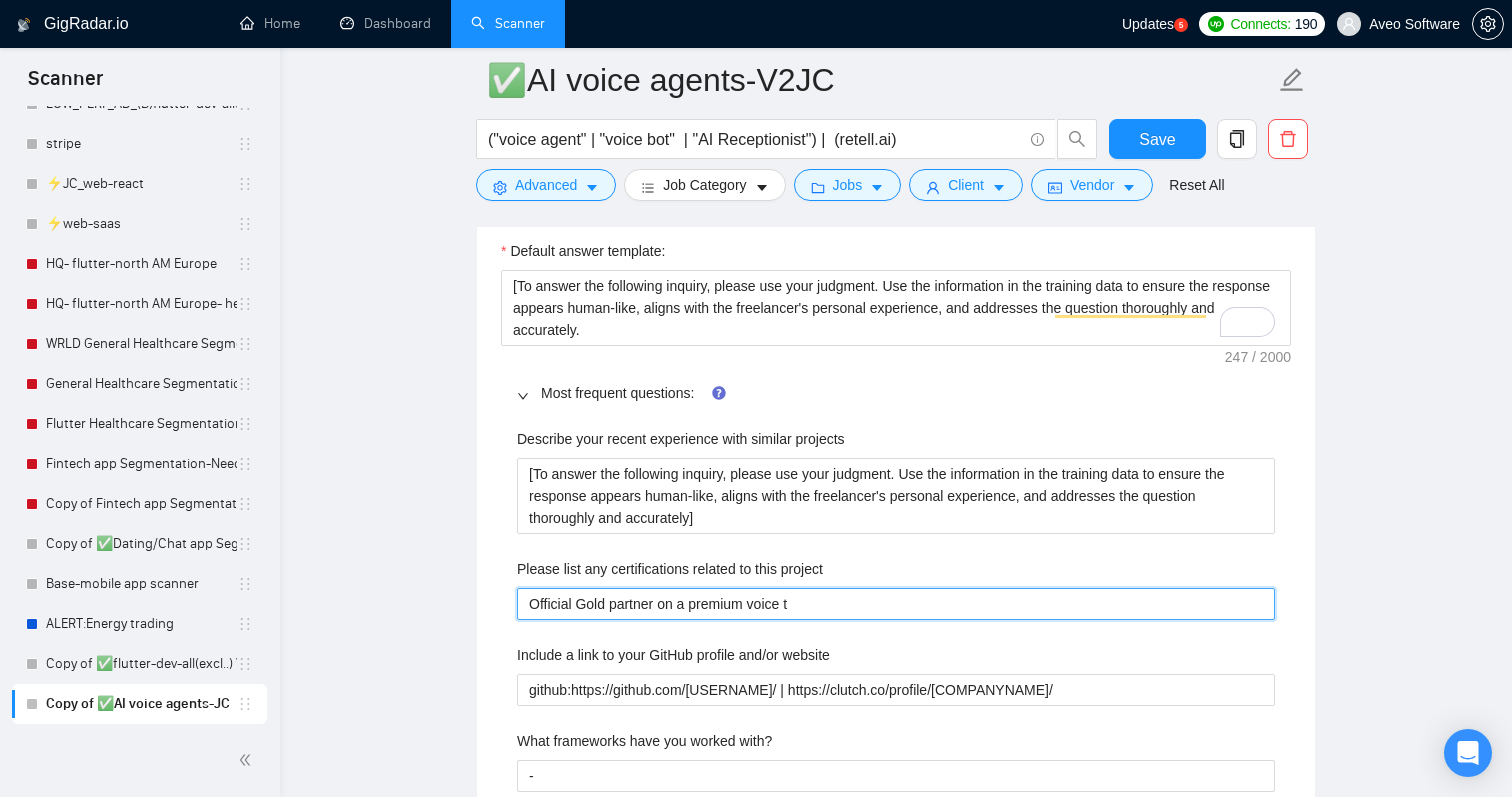 type on "Official Gold partner on a premium voice te" 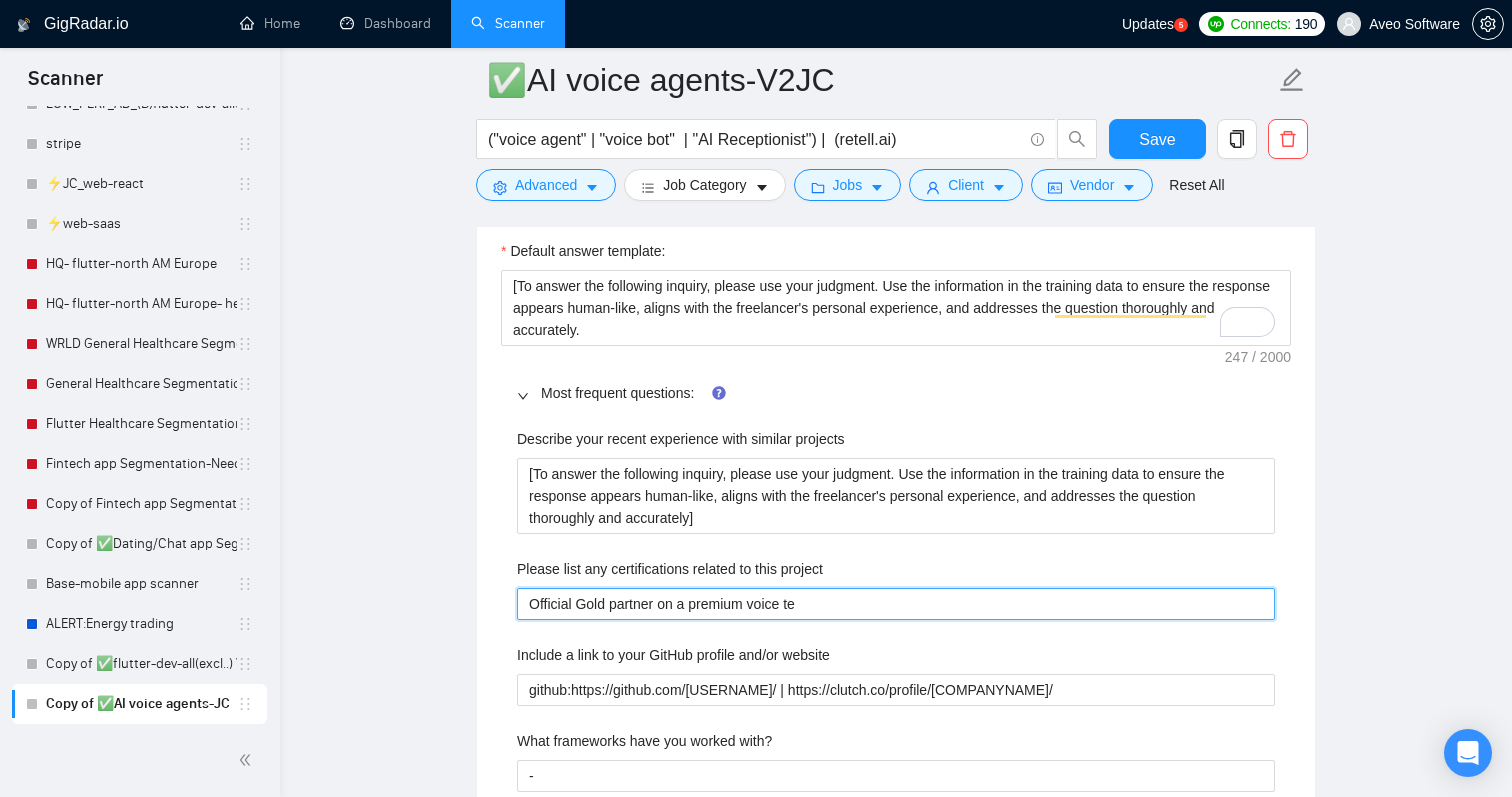 type 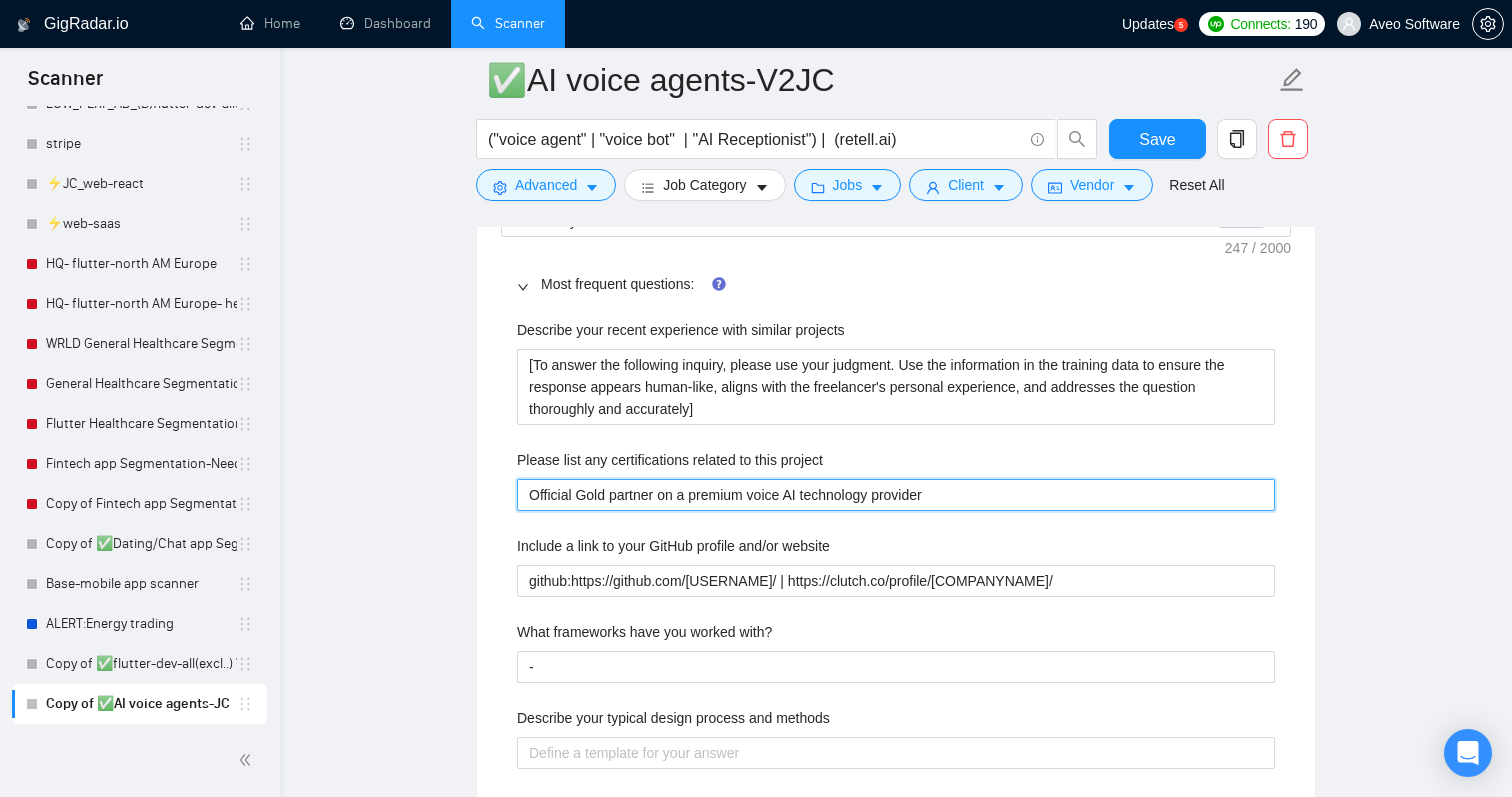 scroll, scrollTop: 2886, scrollLeft: 0, axis: vertical 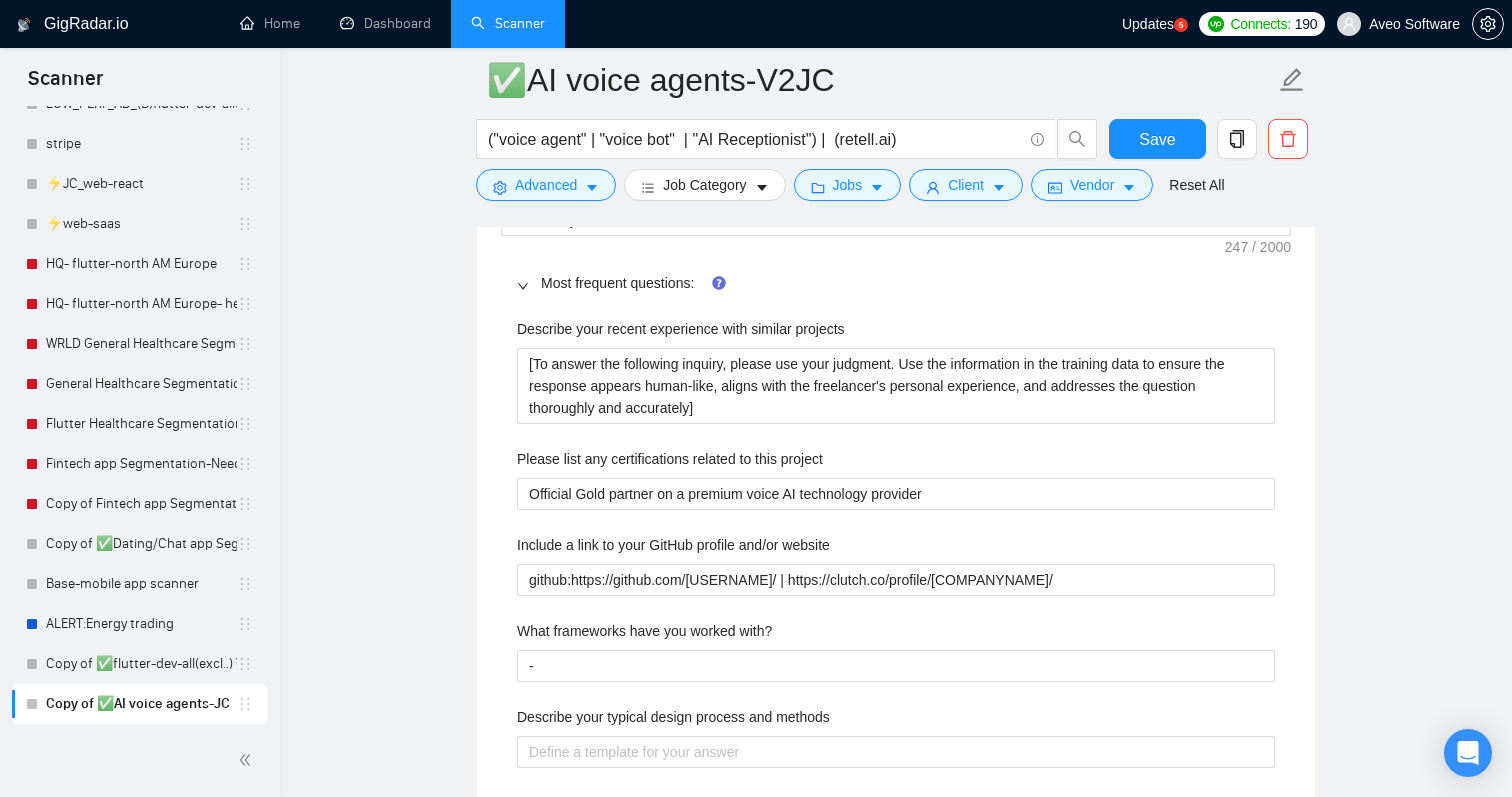 click on "Describe your recent experience with similar projects [To answer the following inquiry, please use your judgment. Use the information in the training data to ensure the response appears human-like, aligns with the freelancer's personal experience, and addresses the question thoroughly and accurately] Please list any certifications related to this project Official Gold partner on a premium voice AI technology provider Include a link to your GitHub profile and/or website github:https://github.com/Aveosoftware/ | https://clutch.co/profile/aveo-software What frameworks have you worked with? - Describe your typical design process and methods What past project or job have you had that is most like this one and why? - Describe your approach to testing and improving QA - How do you use metrics to inform your strategy? Do you have any questions about the job description? - Why do you think you are a good fit for this particular project? - What questions do you have about the project? - -" at bounding box center [896, 856] 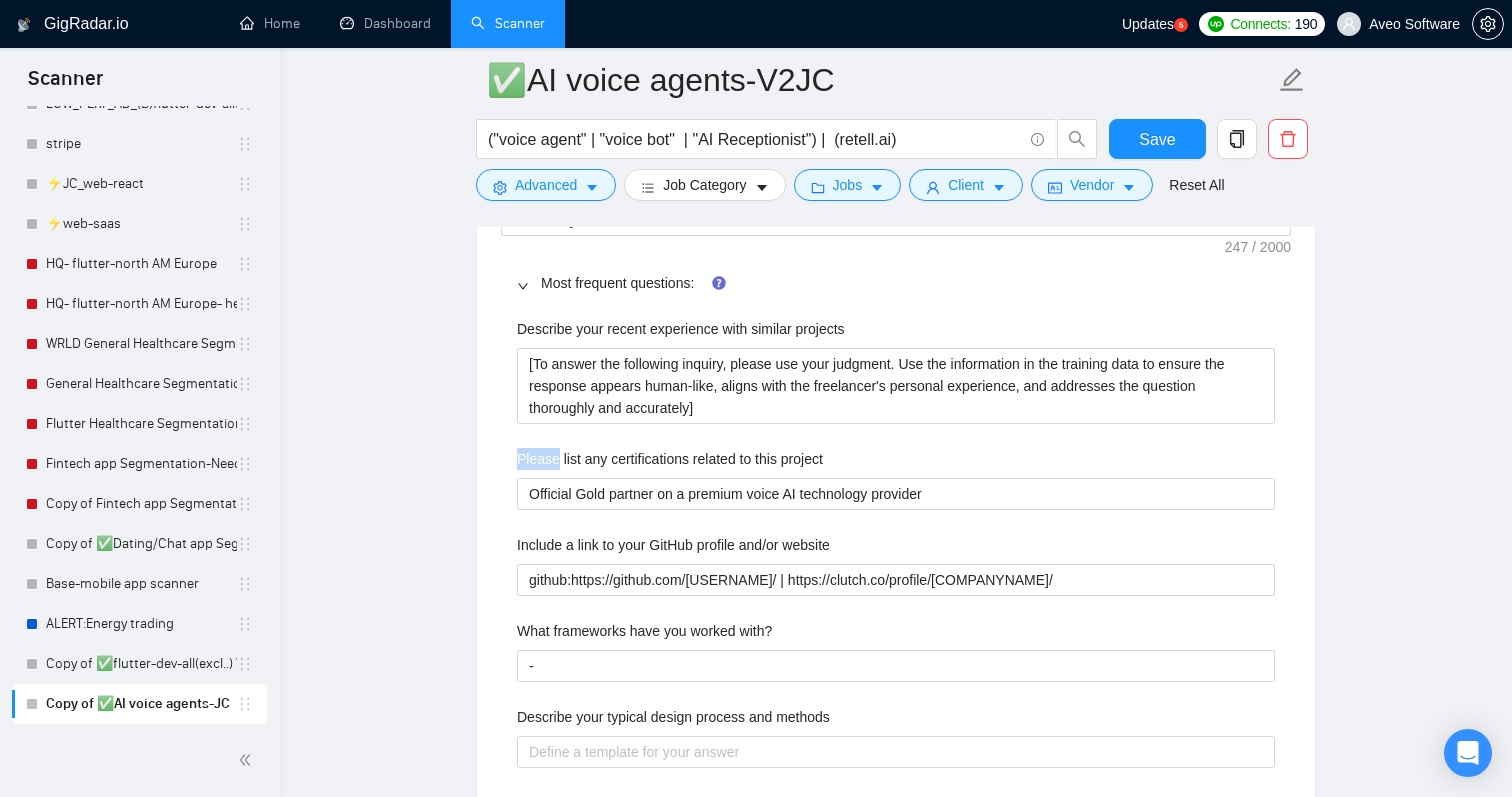 click on "Describe your recent experience with similar projects [To answer the following inquiry, please use your judgment. Use the information in the training data to ensure the response appears human-like, aligns with the freelancer's personal experience, and addresses the question thoroughly and accurately] Please list any certifications related to this project Official Gold partner on a premium voice AI technology provider Include a link to your GitHub profile and/or website github:https://github.com/Aveosoftware/ | https://clutch.co/profile/aveo-software What frameworks have you worked with? - Describe your typical design process and methods What past project or job have you had that is most like this one and why? - Describe your approach to testing and improving QA - How do you use metrics to inform your strategy? Do you have any questions about the job description? - Why do you think you are a good fit for this particular project? - What questions do you have about the project? - -" at bounding box center [896, 856] 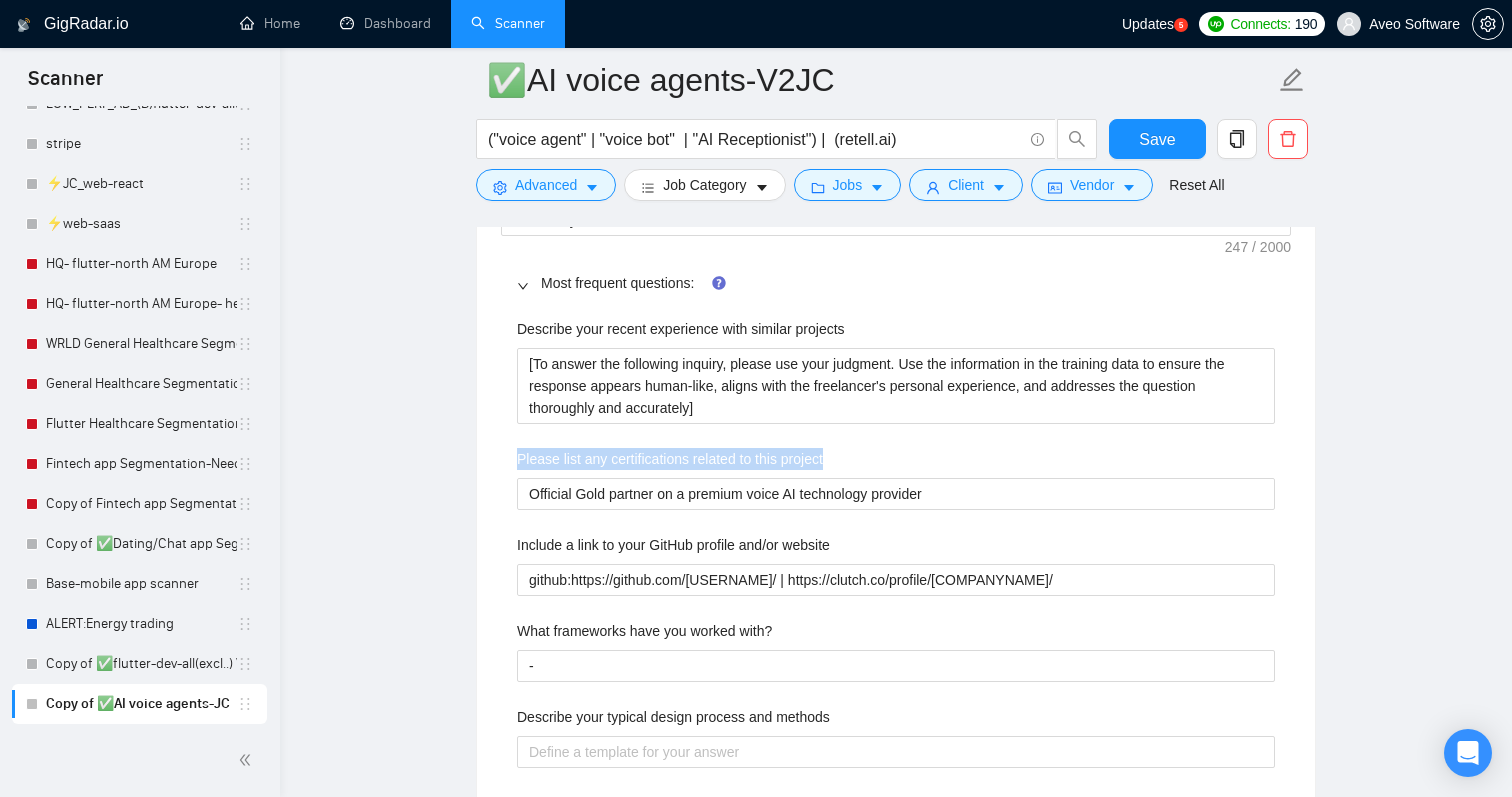 click on "Describe your recent experience with similar projects [To answer the following inquiry, please use your judgment. Use the information in the training data to ensure the response appears human-like, aligns with the freelancer's personal experience, and addresses the question thoroughly and accurately] Please list any certifications related to this project Official Gold partner on a premium voice AI technology provider Include a link to your GitHub profile and/or website github:https://github.com/Aveosoftware/ | https://clutch.co/profile/aveo-software What frameworks have you worked with? - Describe your typical design process and methods What past project or job have you had that is most like this one and why? - Describe your approach to testing and improving QA - How do you use metrics to inform your strategy? Do you have any questions about the job description? - Why do you think you are a good fit for this particular project? - What questions do you have about the project? - -" at bounding box center [896, 856] 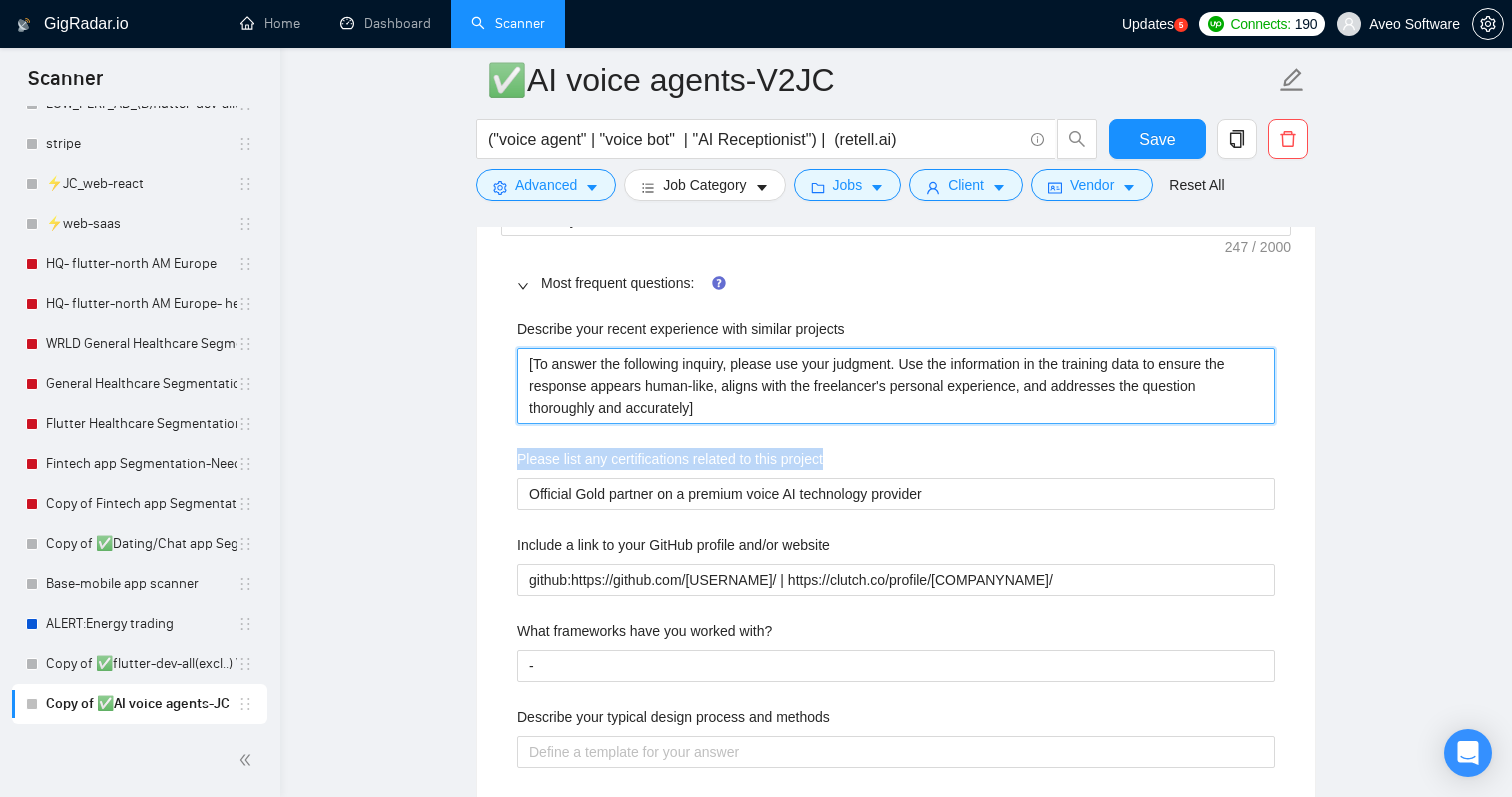 click on "[To answer the following inquiry, please use your judgment. Use the information in the training data to ensure the response appears human-like, aligns with the freelancer's personal experience, and addresses the question thoroughly and accurately]" at bounding box center (896, 386) 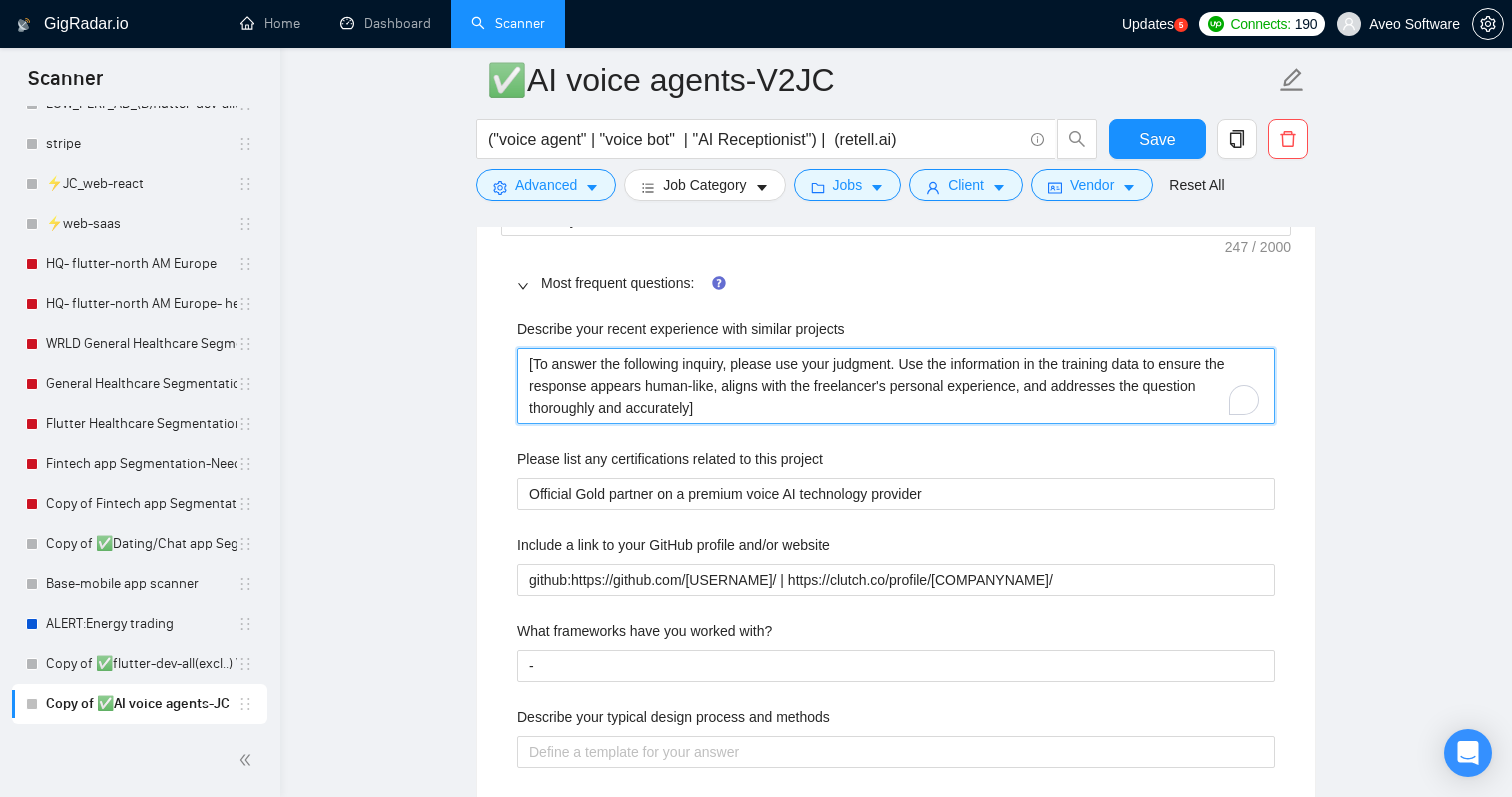 click on "[To answer the following inquiry, please use your judgment. Use the information in the training data to ensure the response appears human-like, aligns with the freelancer's personal experience, and addresses the question thoroughly and accurately]" at bounding box center [896, 386] 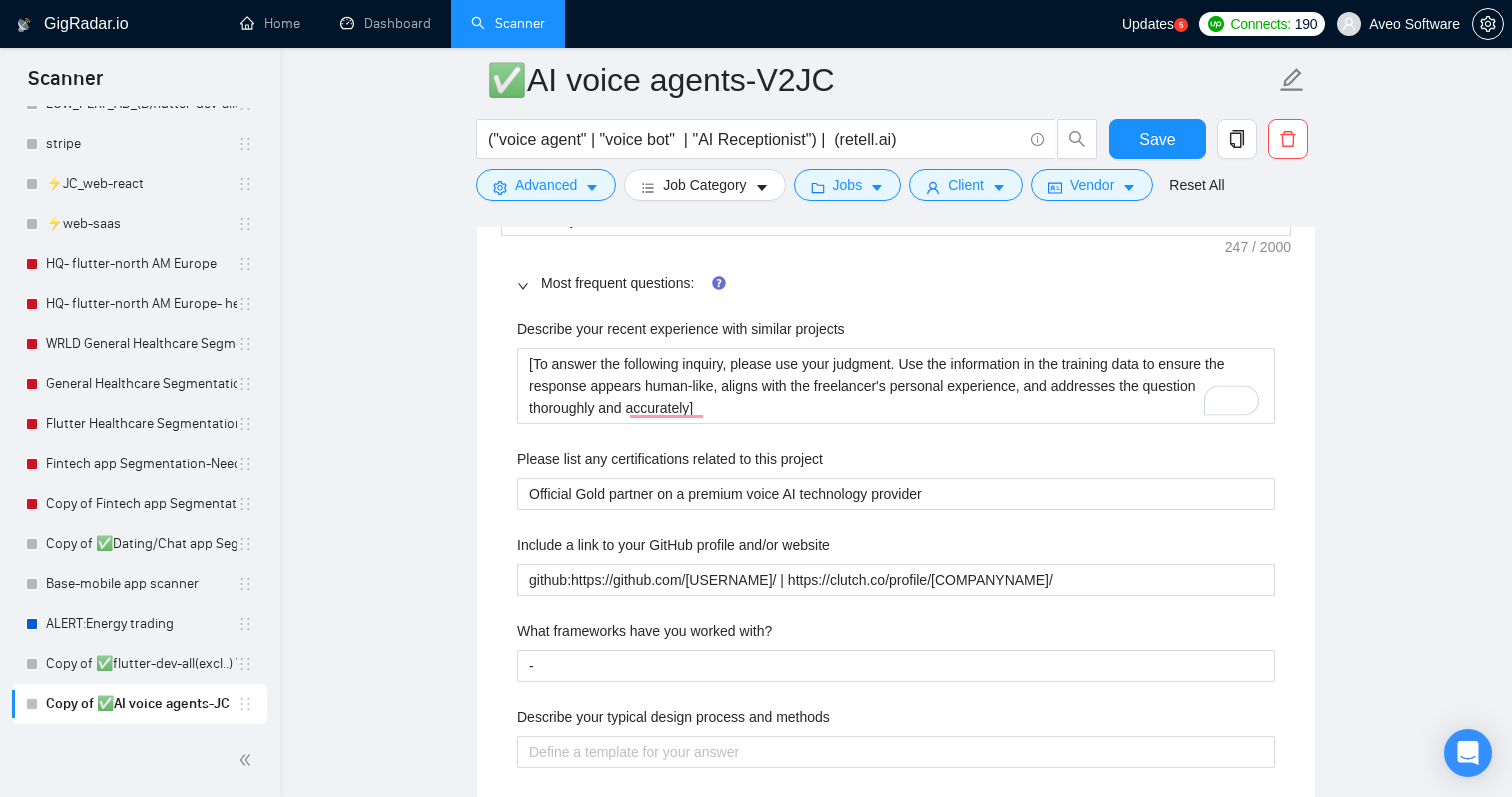 click on "Describe your recent experience with similar projects [To answer the following inquiry, please use your judgment. Use the information in the training data to ensure the response appears human-like, aligns with the freelancer's personal experience, and addresses the question thoroughly and accurately] Please list any certifications related to this project Official Gold partner on a premium voice AI technology provider Include a link to your GitHub profile and/or website github:https://github.com/Aveosoftware/ | https://clutch.co/profile/aveo-software What frameworks have you worked with? - Describe your typical design process and methods What past project or job have you had that is most like this one and why? - Describe your approach to testing and improving QA - How do you use metrics to inform your strategy? Do you have any questions about the job description? - Why do you think you are a good fit for this particular project? - What questions do you have about the project? - -" at bounding box center [896, 856] 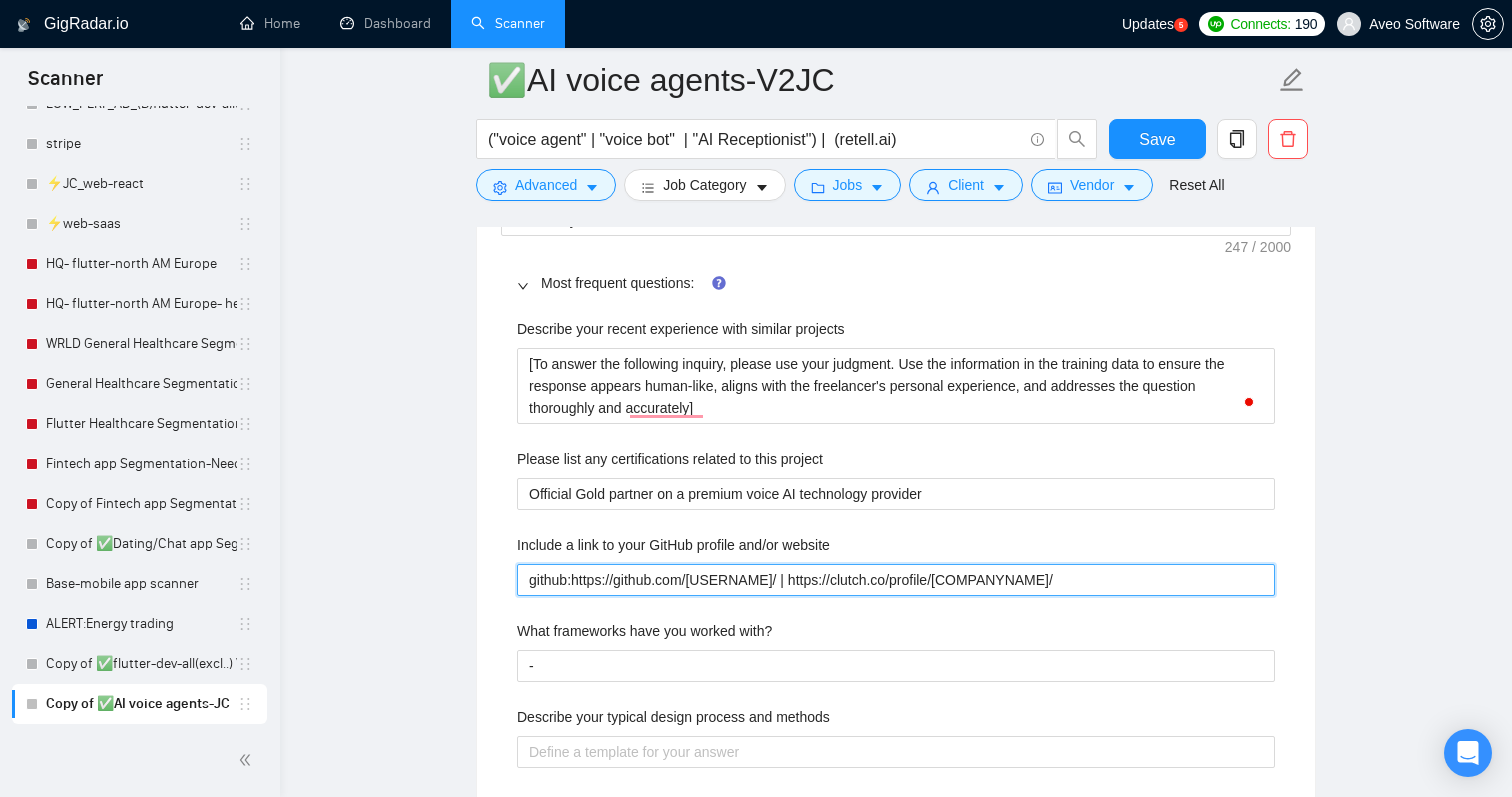 click on "github:https://github.com/Aveosoftware/ | https://clutch.co/profile/aveo-software" at bounding box center (896, 580) 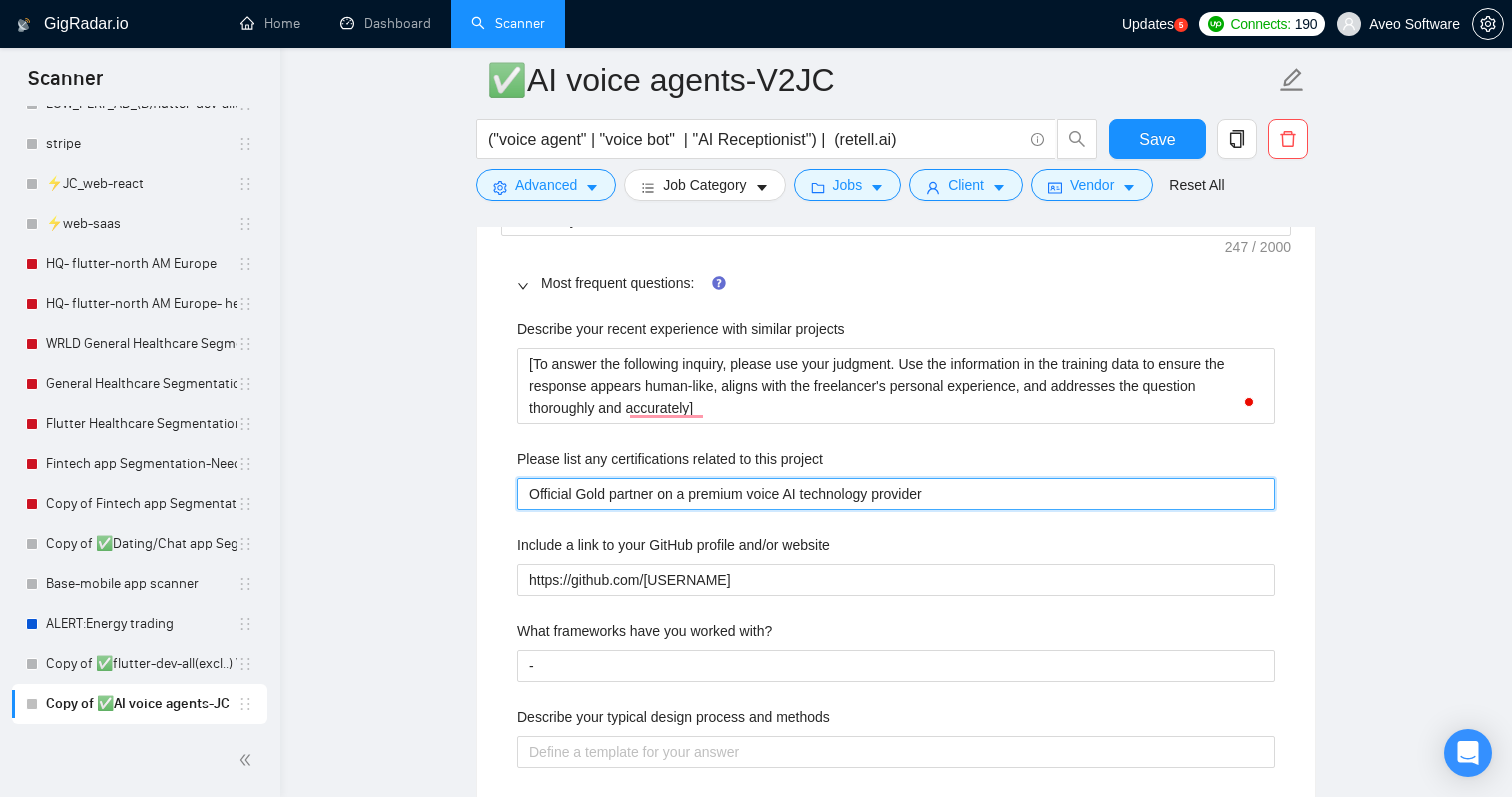 click on "Official Gold partner on a premium voice AI technology provider" at bounding box center (896, 494) 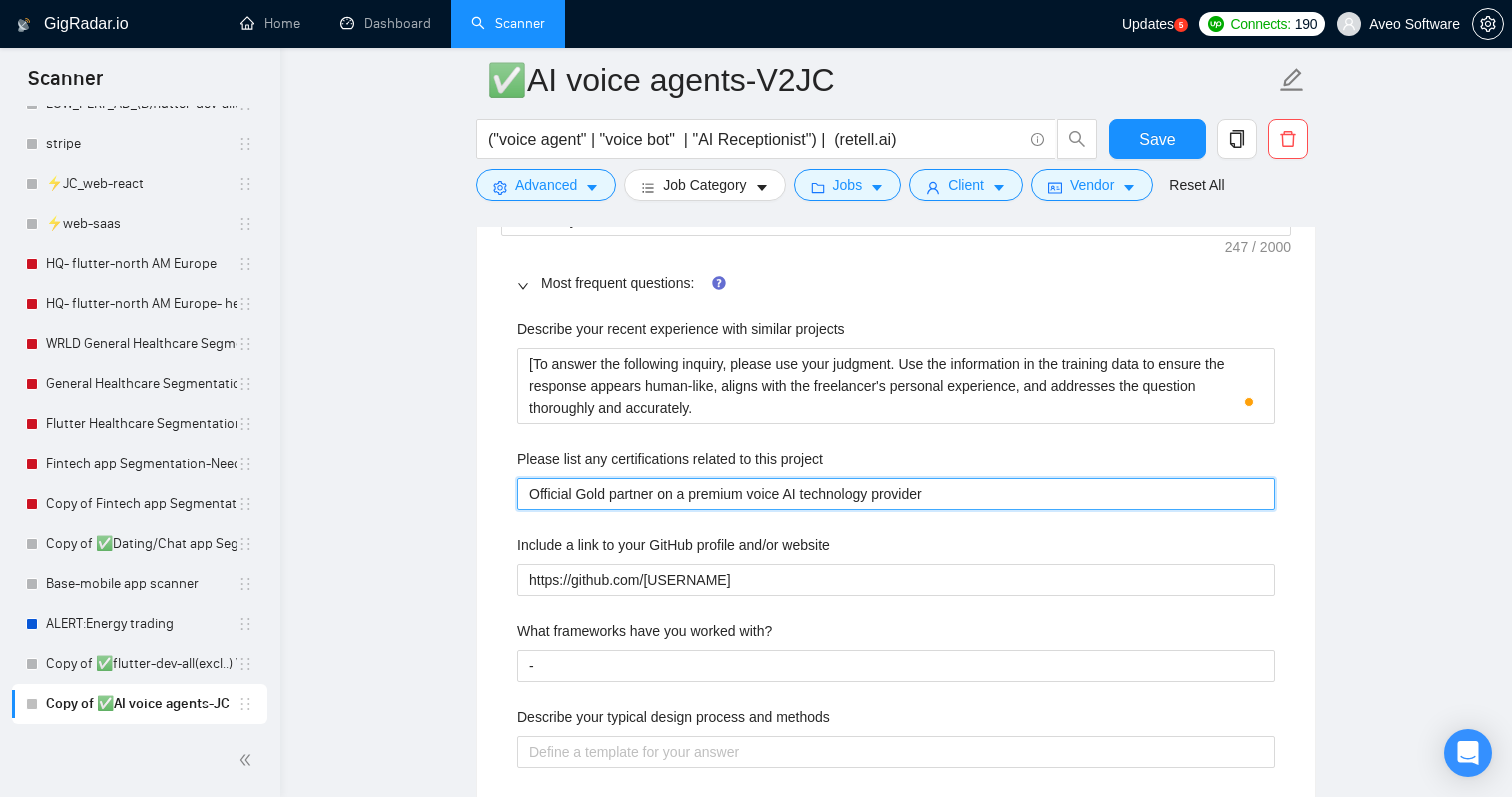 click on "Official Gold partner on a premium voice AI technology provider" at bounding box center [896, 494] 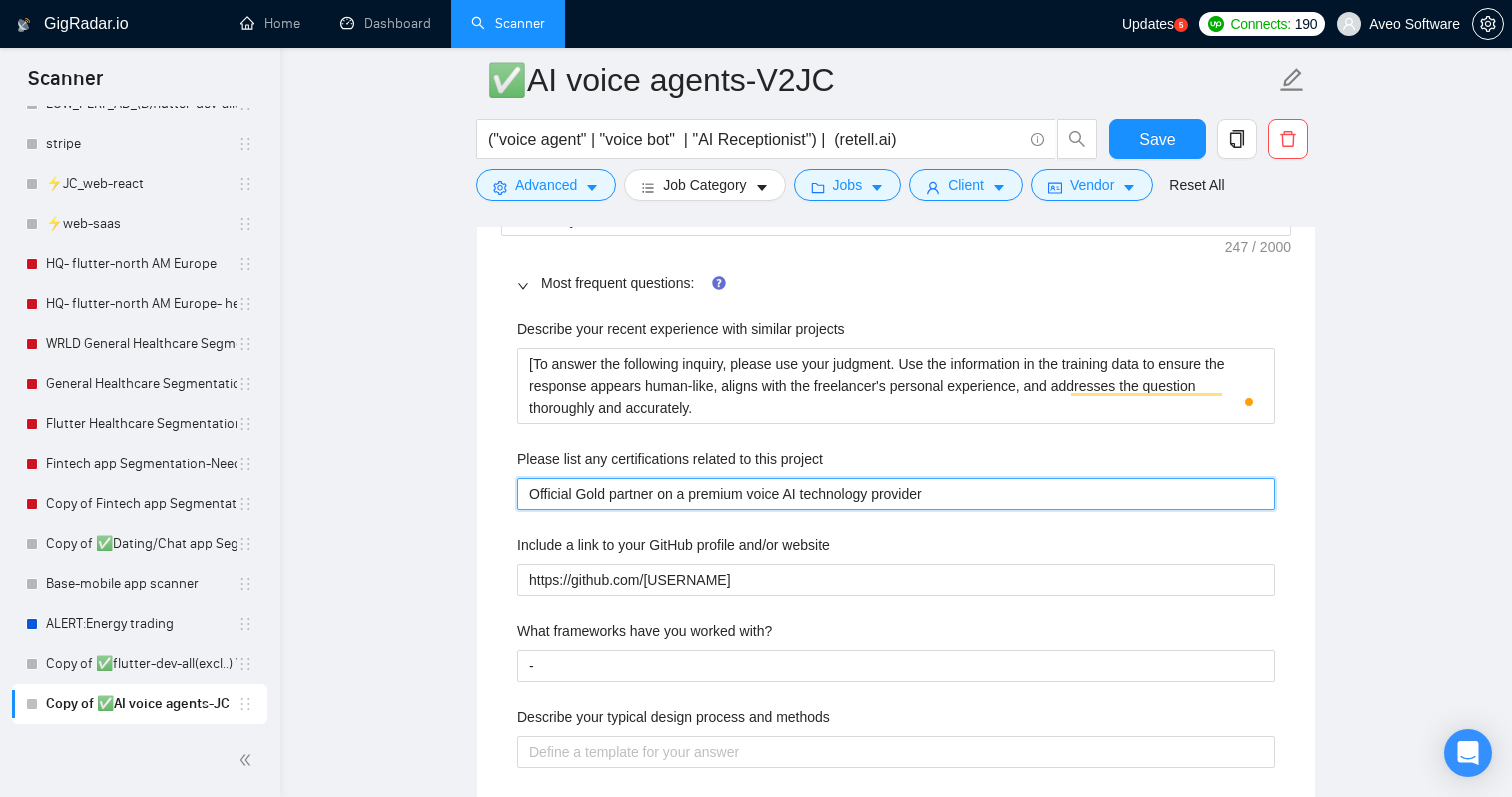 click on "Official Gold partner on a premium voice AI technology provider" at bounding box center (896, 494) 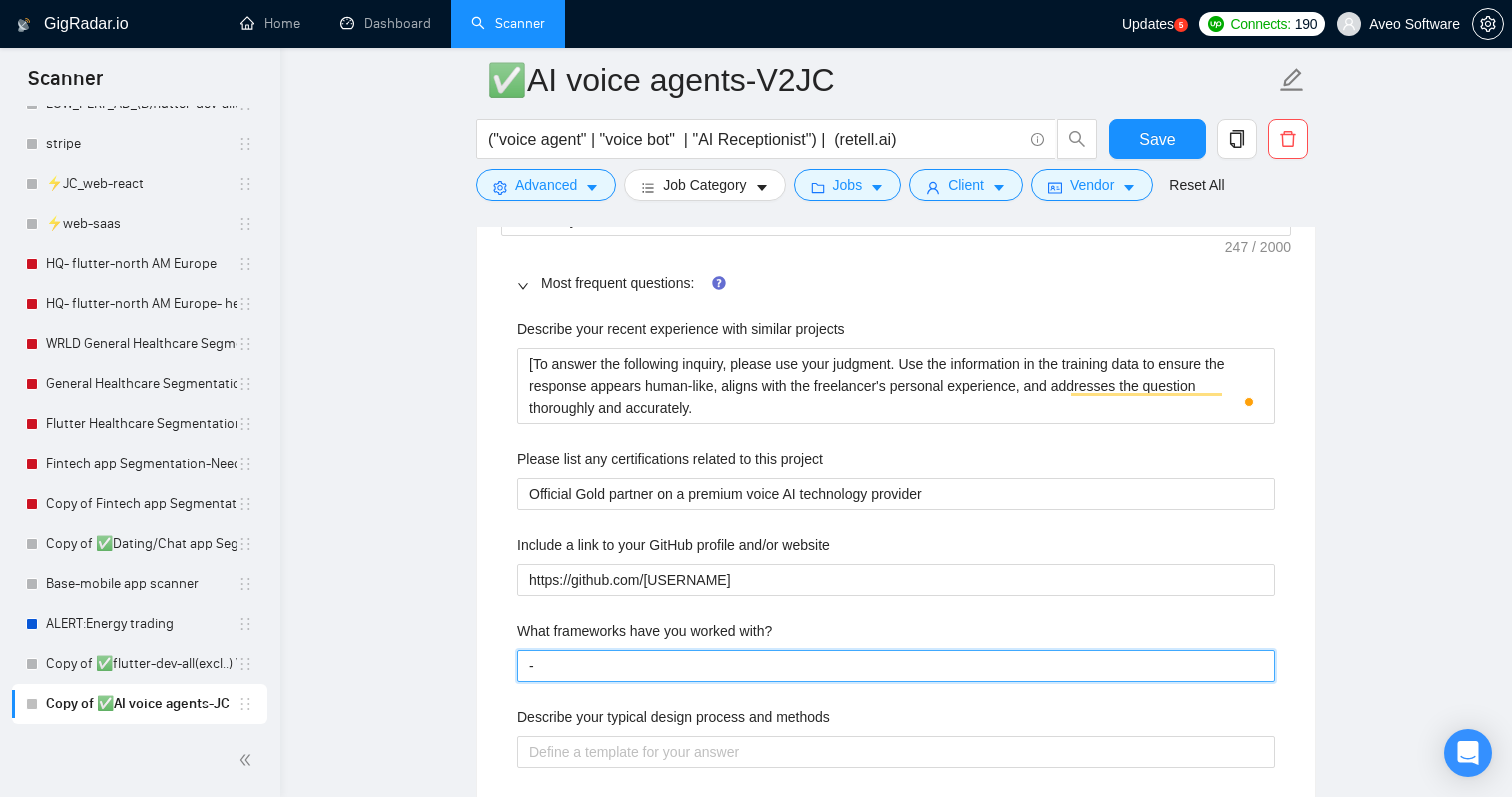 click on "-" at bounding box center (896, 666) 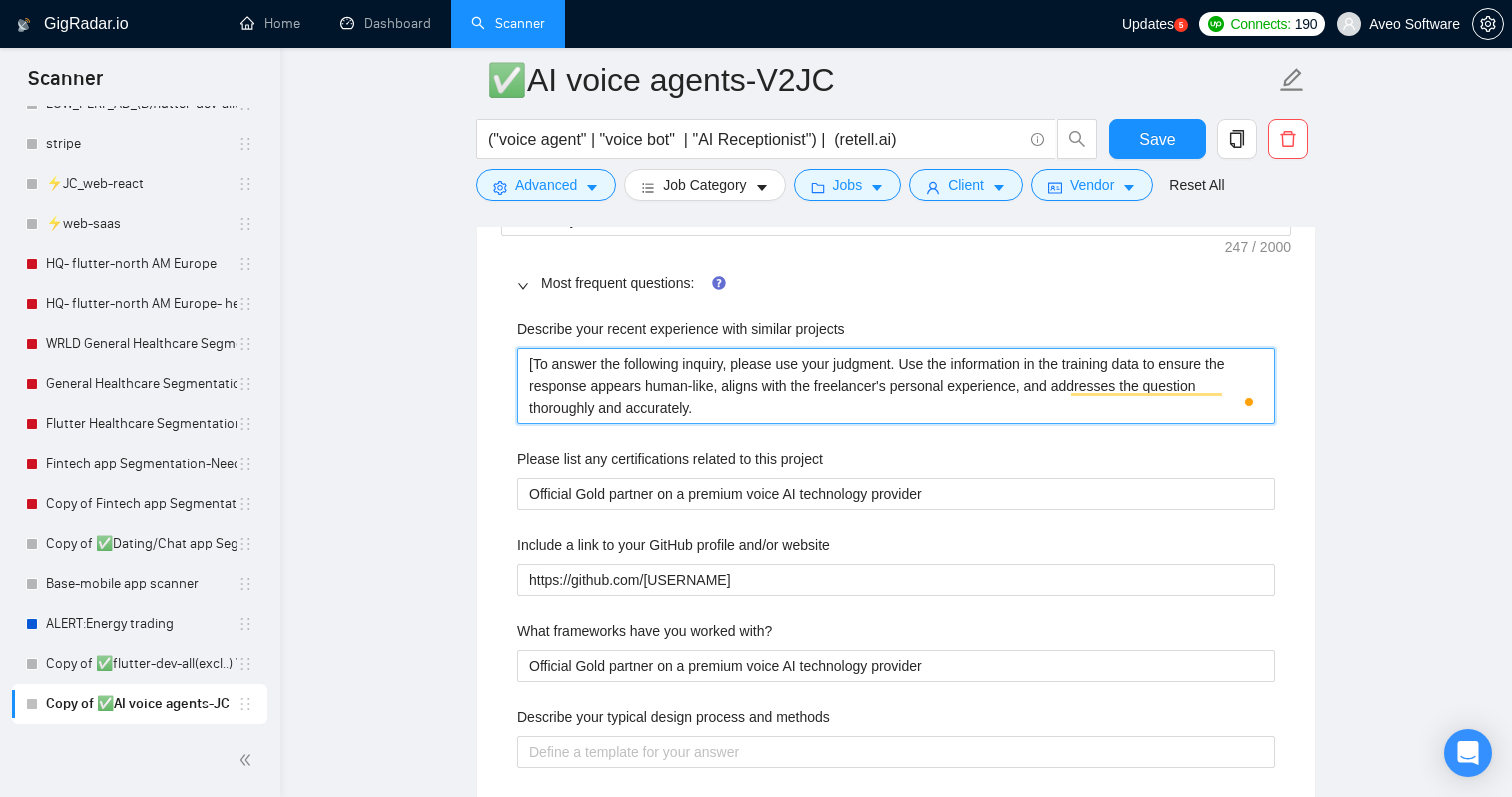 click on "[To answer the following inquiry, please use your judgment. Use the information in the training data to ensure the response appears human-like, aligns with the freelancer's personal experience, and addresses the question thoroughly and accurately." at bounding box center [896, 386] 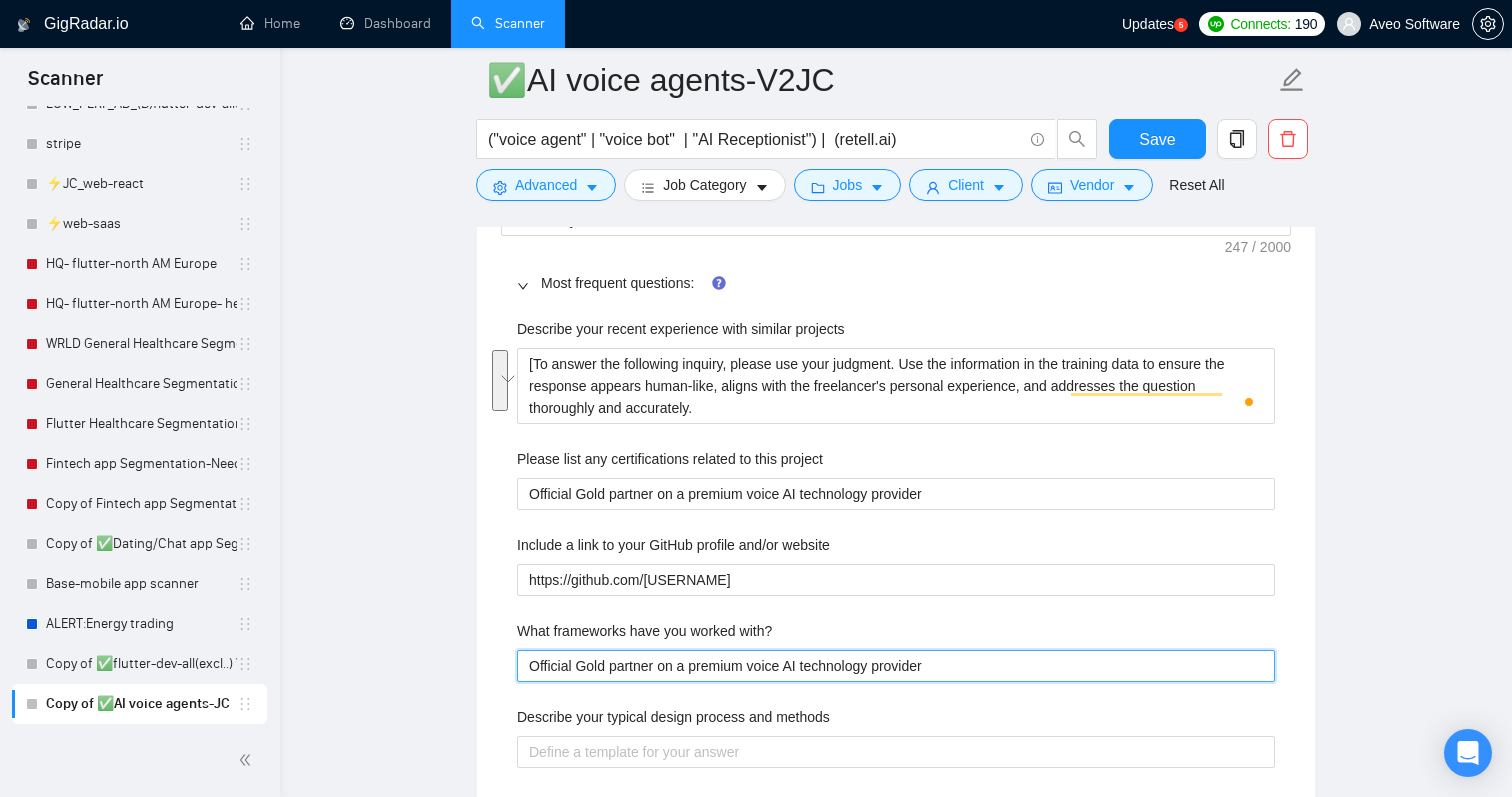 click on "Official Gold partner on a premium voice AI technology provider" at bounding box center [896, 666] 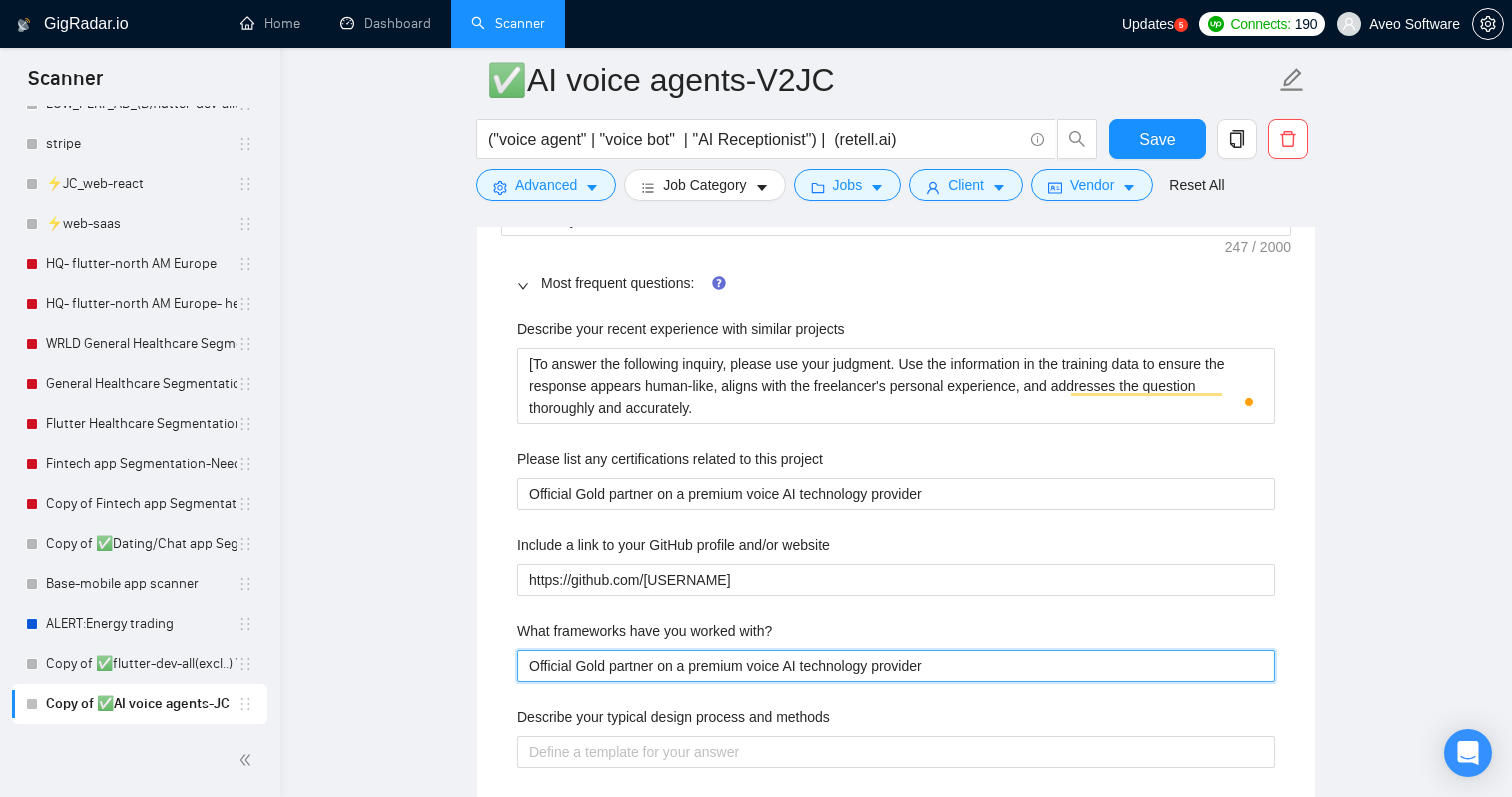 click on "Official Gold partner on a premium voice AI technology provider" at bounding box center [896, 666] 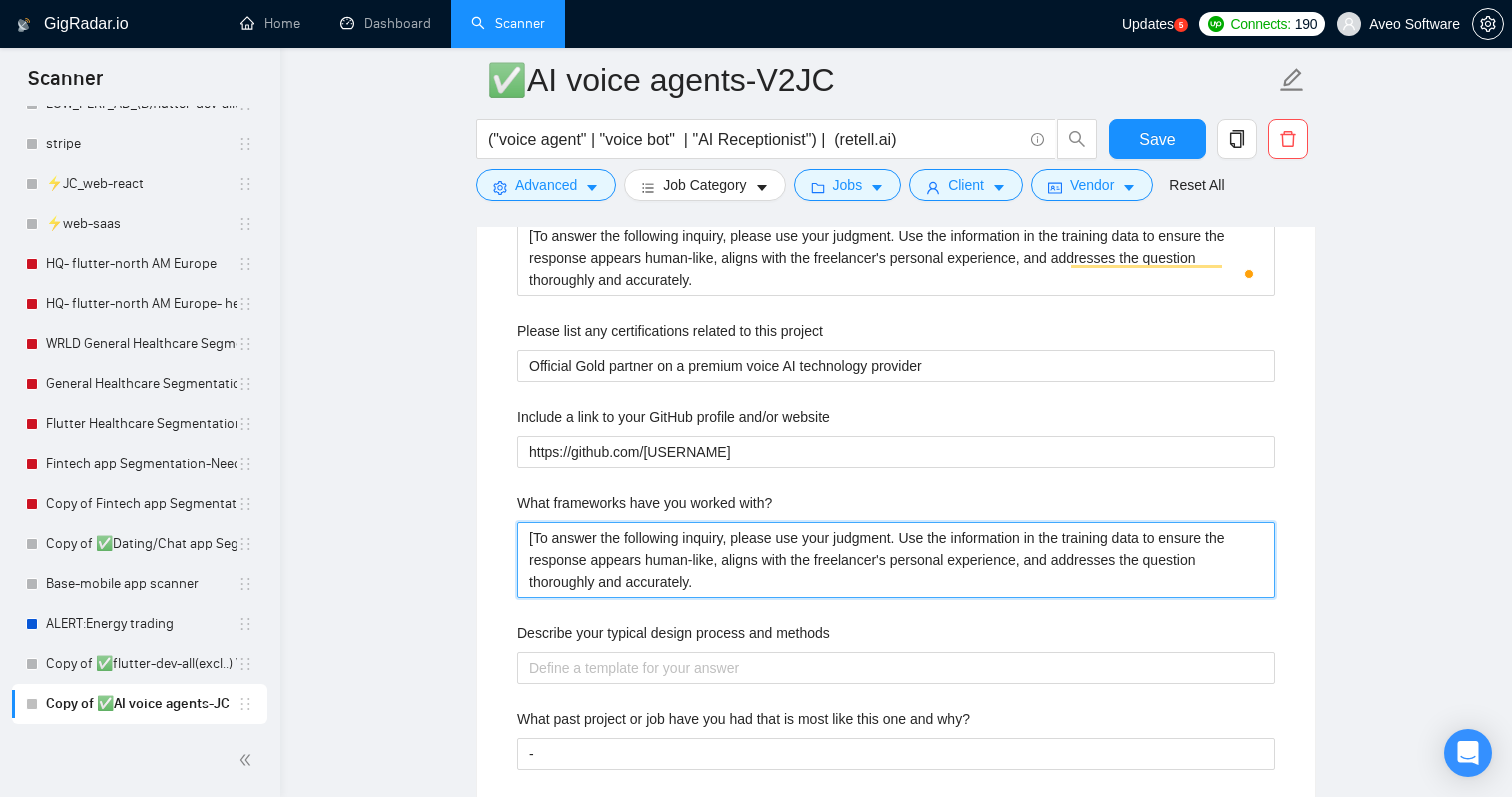 scroll, scrollTop: 3017, scrollLeft: 0, axis: vertical 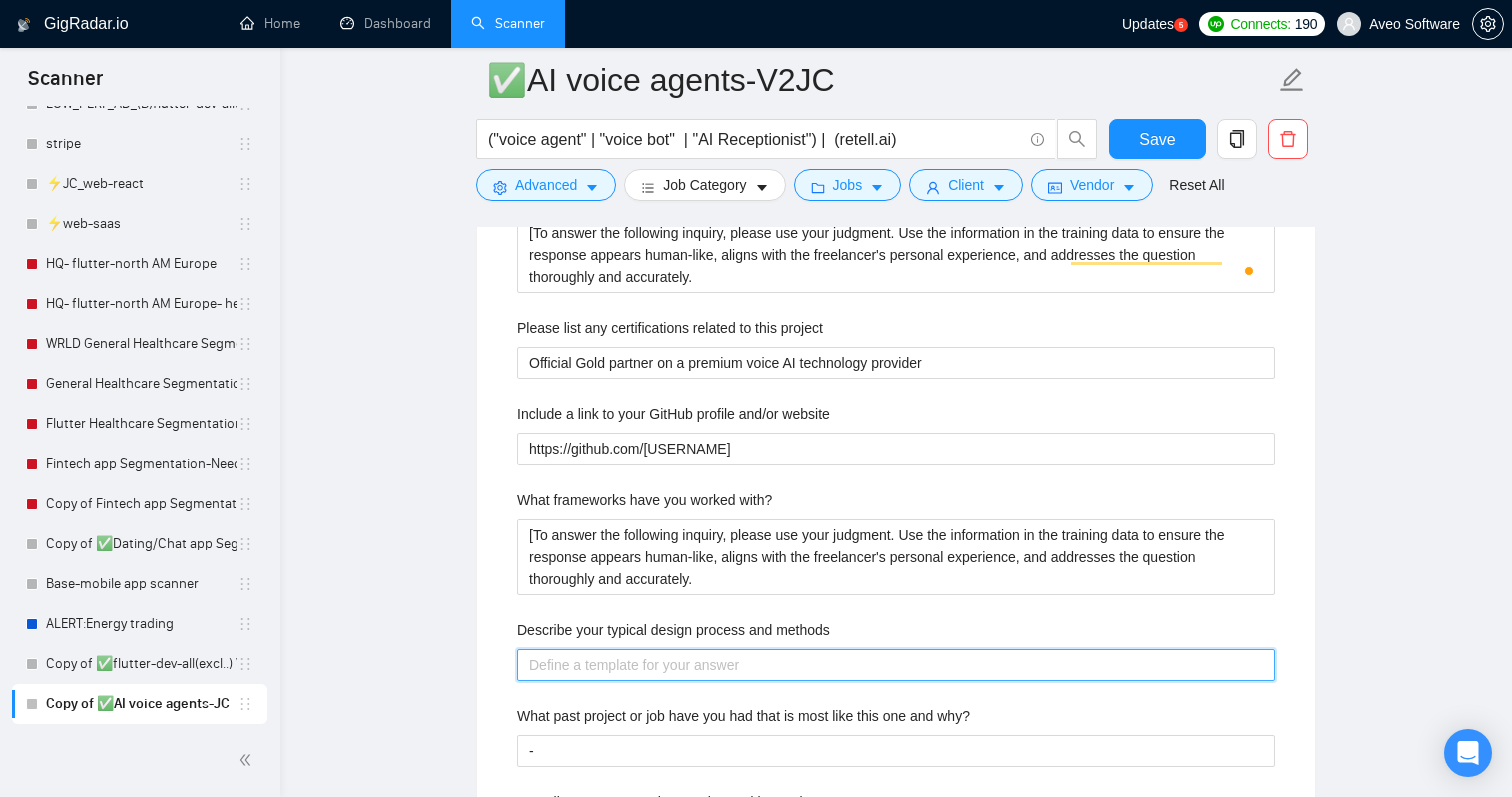 click on "Describe your typical design process and methods" at bounding box center (896, 665) 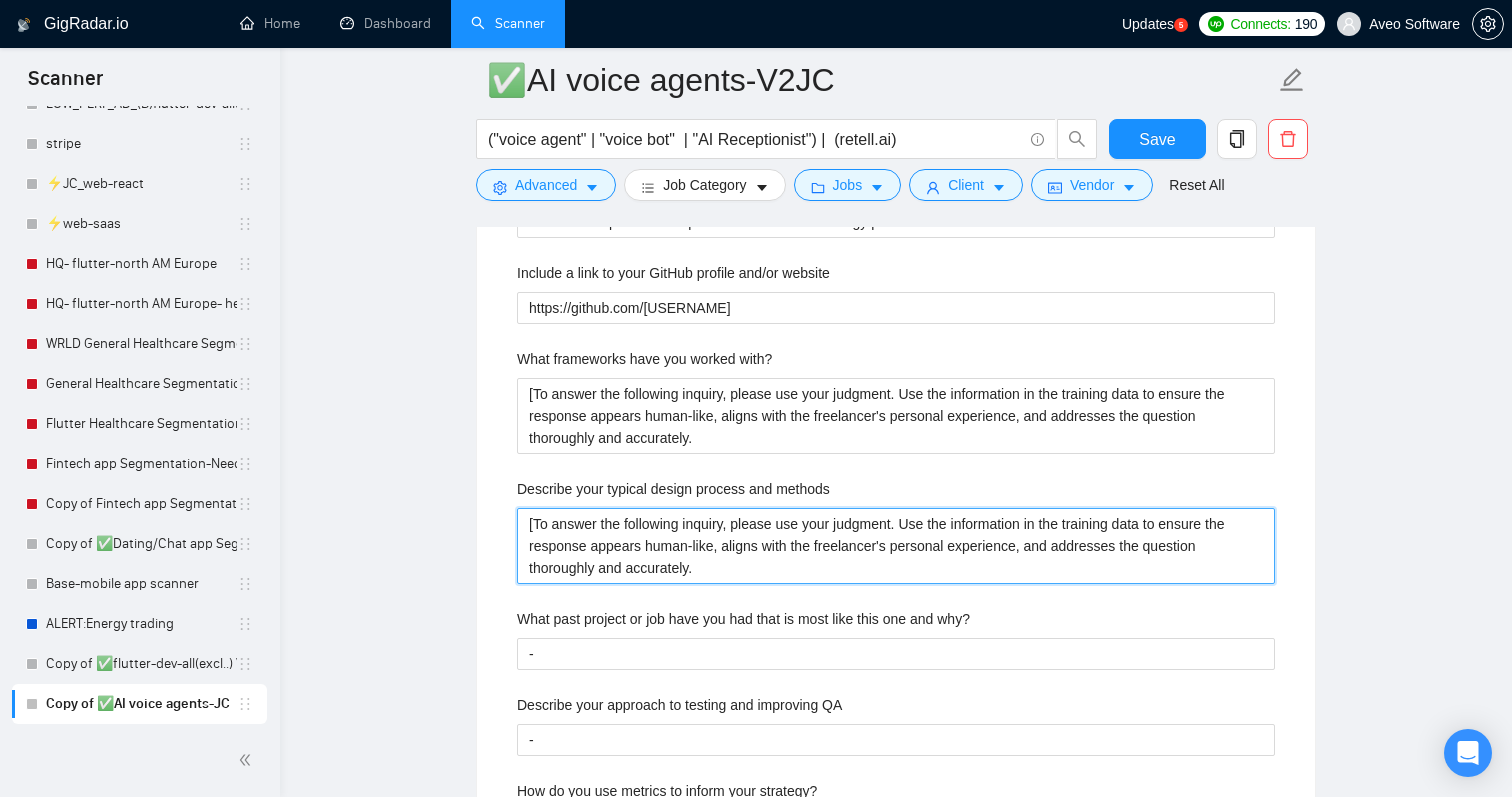 scroll, scrollTop: 3166, scrollLeft: 0, axis: vertical 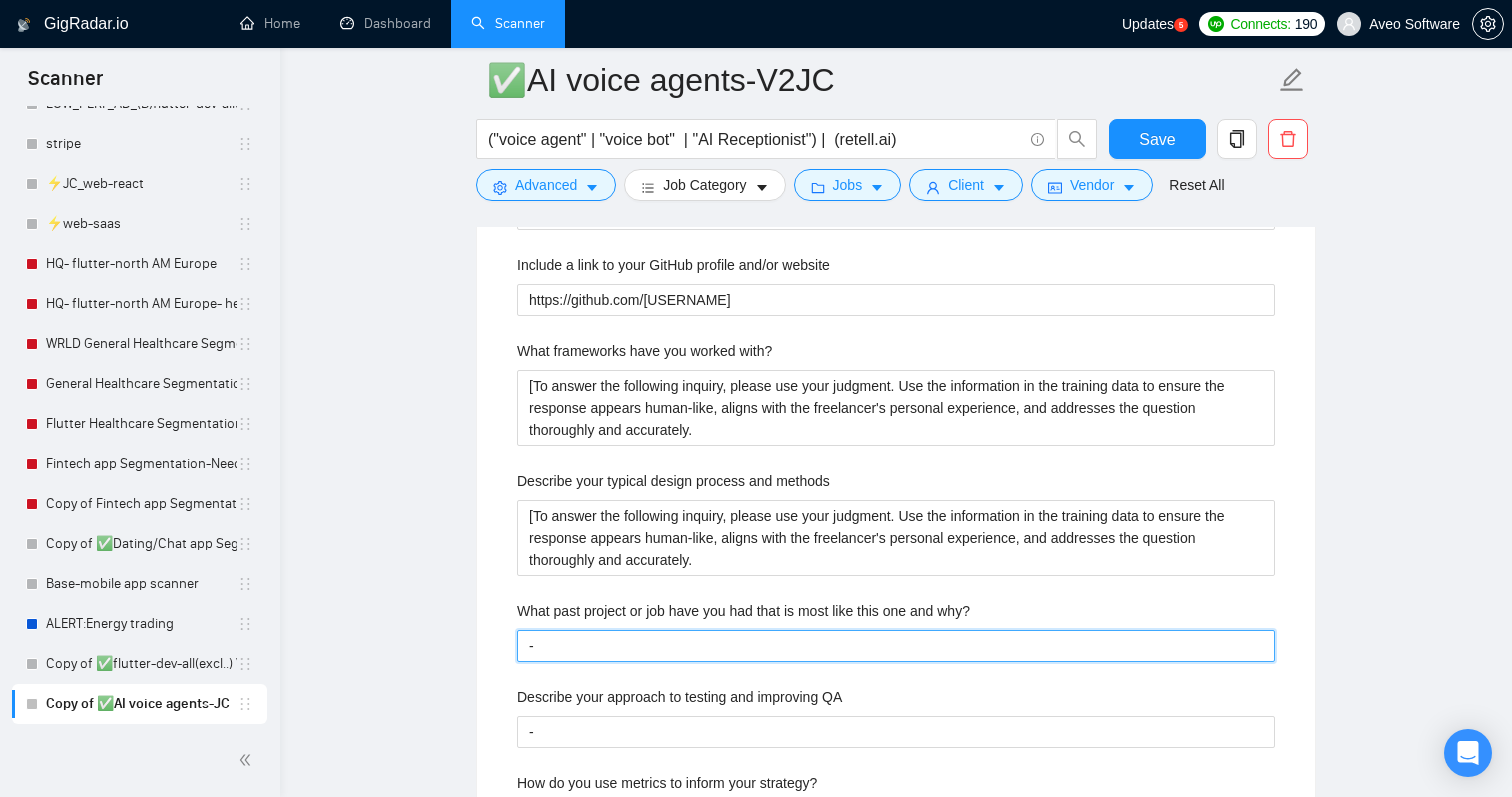 click on "-" at bounding box center (896, 646) 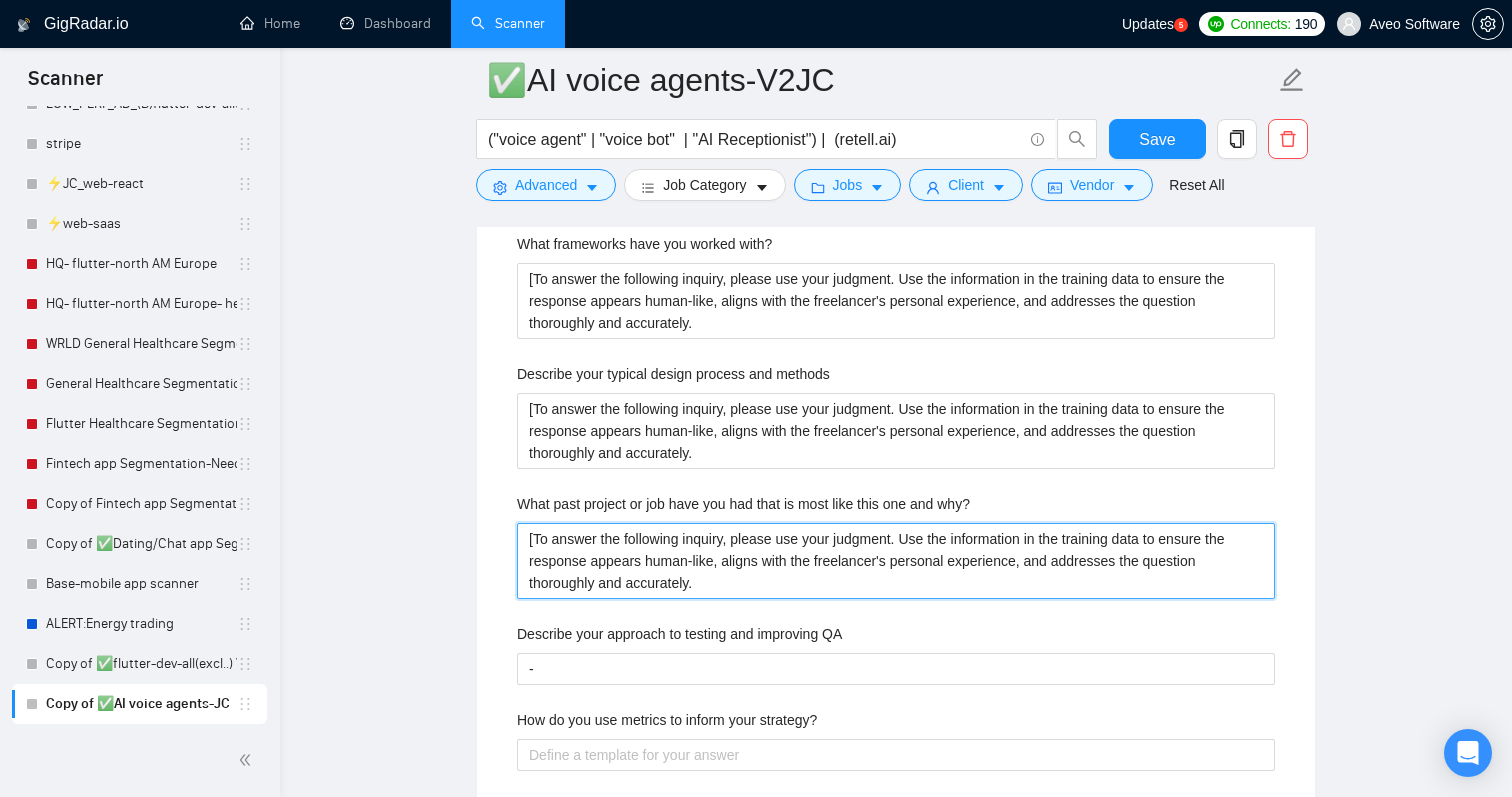 scroll, scrollTop: 3277, scrollLeft: 0, axis: vertical 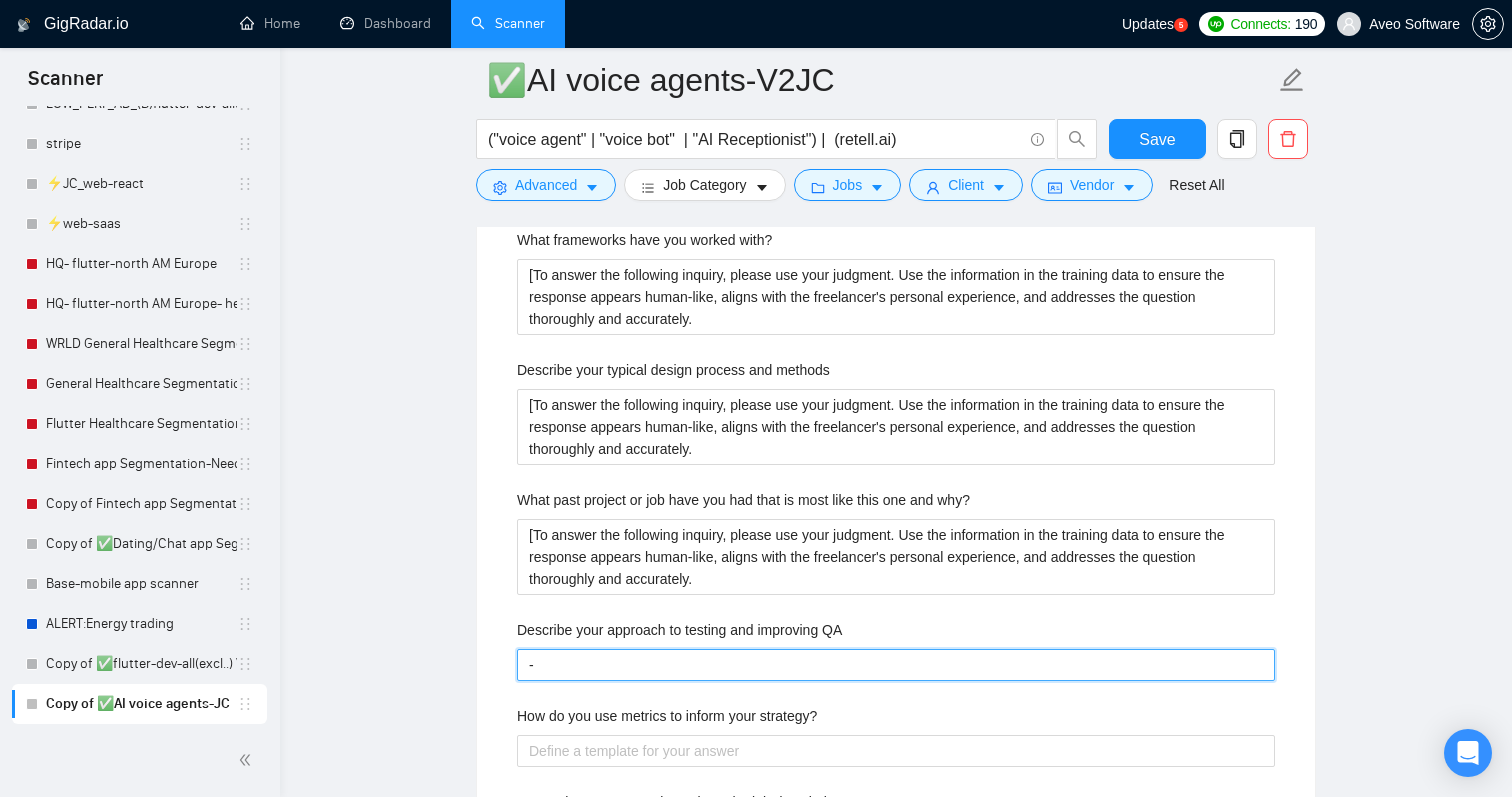 click on "-" at bounding box center [896, 665] 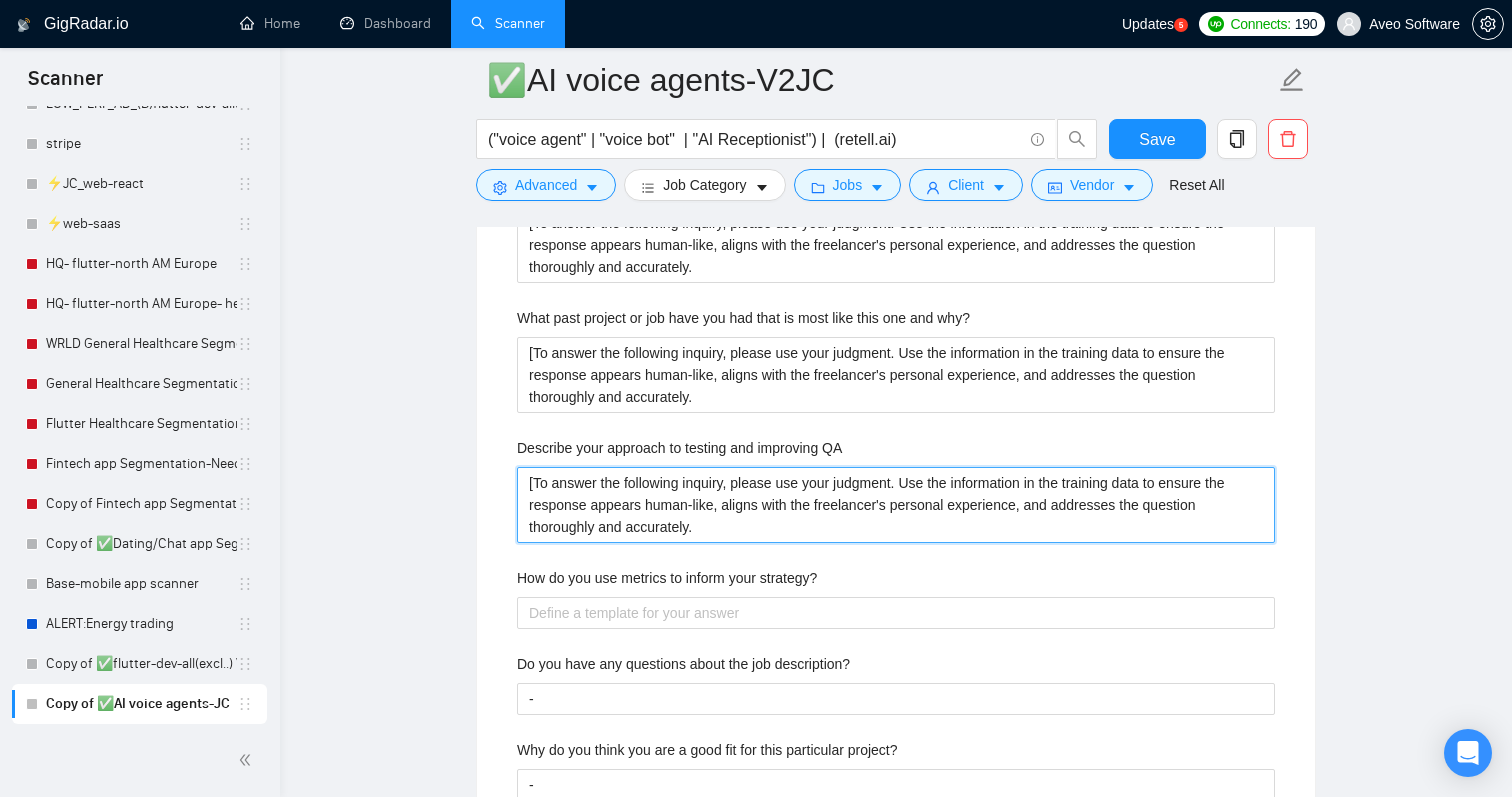 scroll, scrollTop: 3461, scrollLeft: 0, axis: vertical 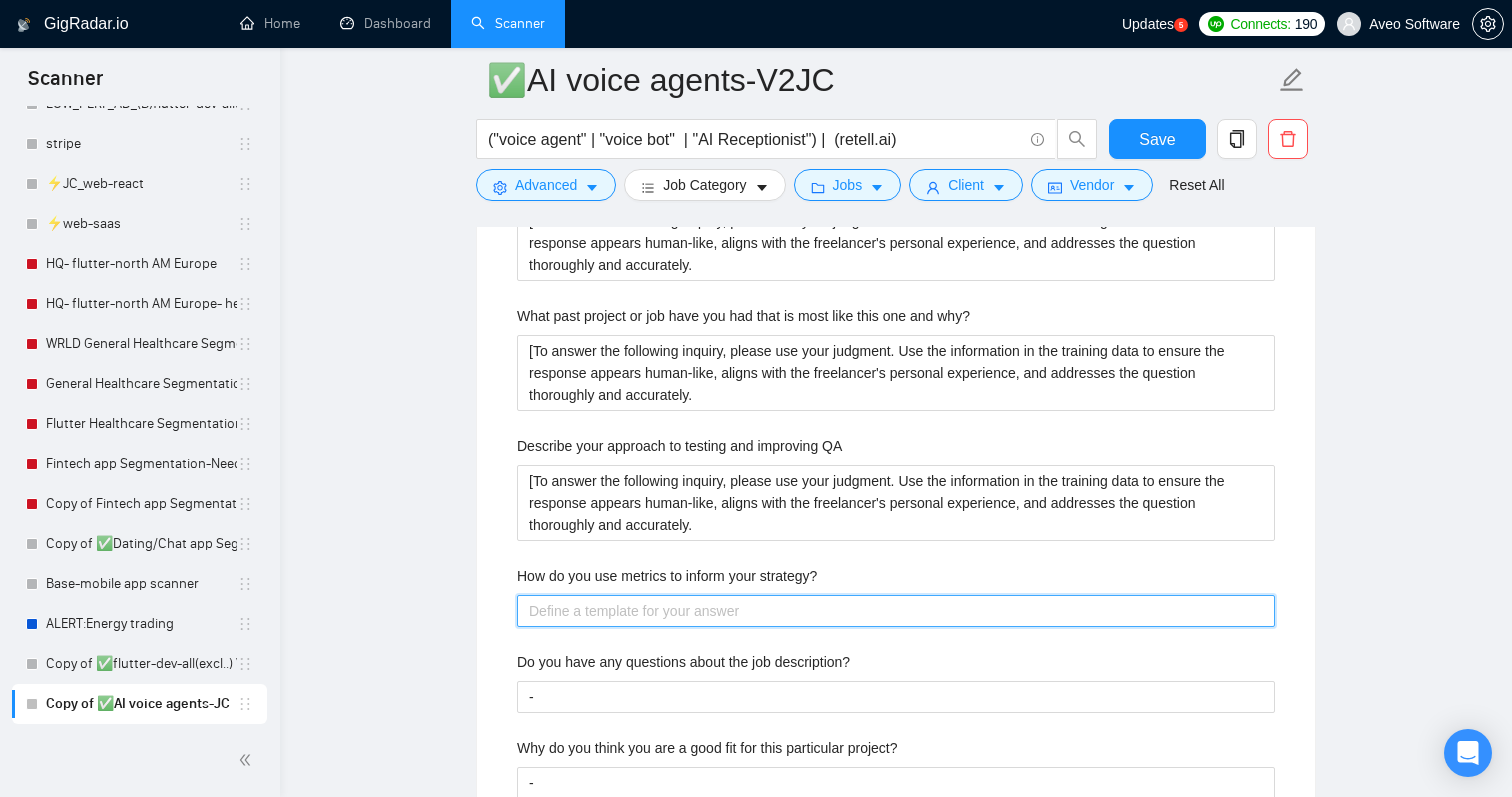 click on "How do you use metrics to inform your strategy?" at bounding box center [896, 611] 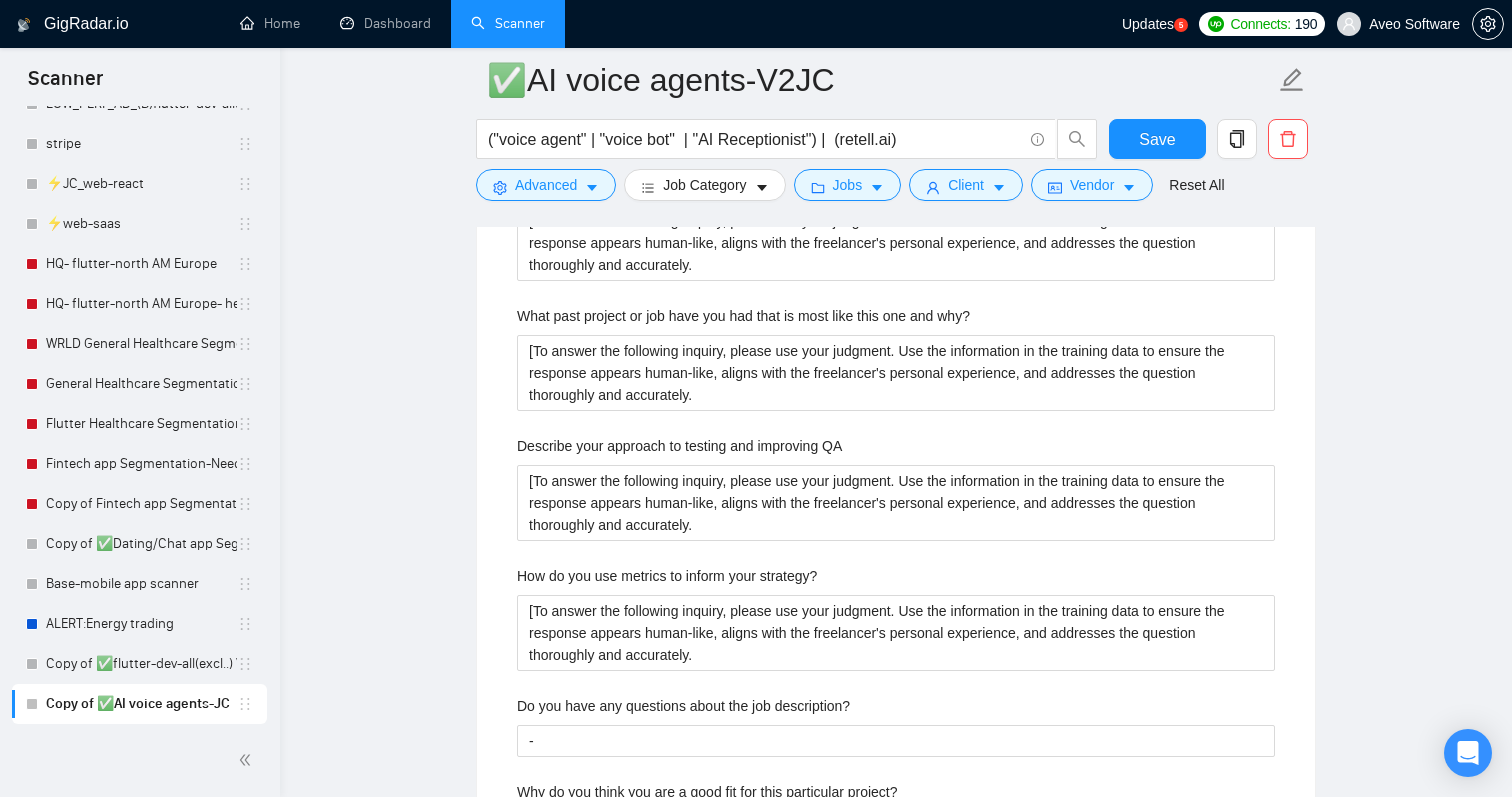 click on "Do you have any questions about the job description?" at bounding box center (683, 706) 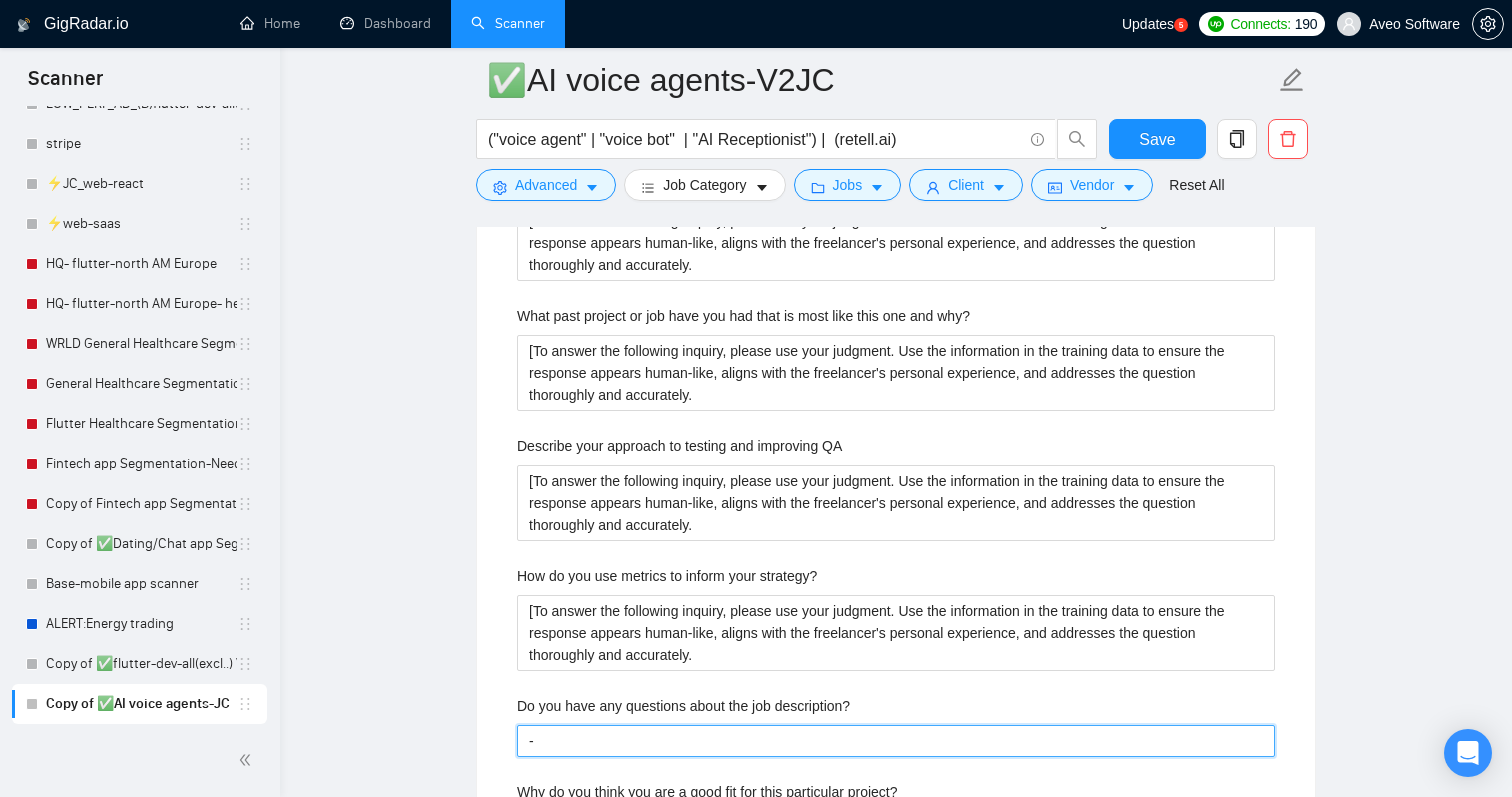 click on "-" at bounding box center [896, 741] 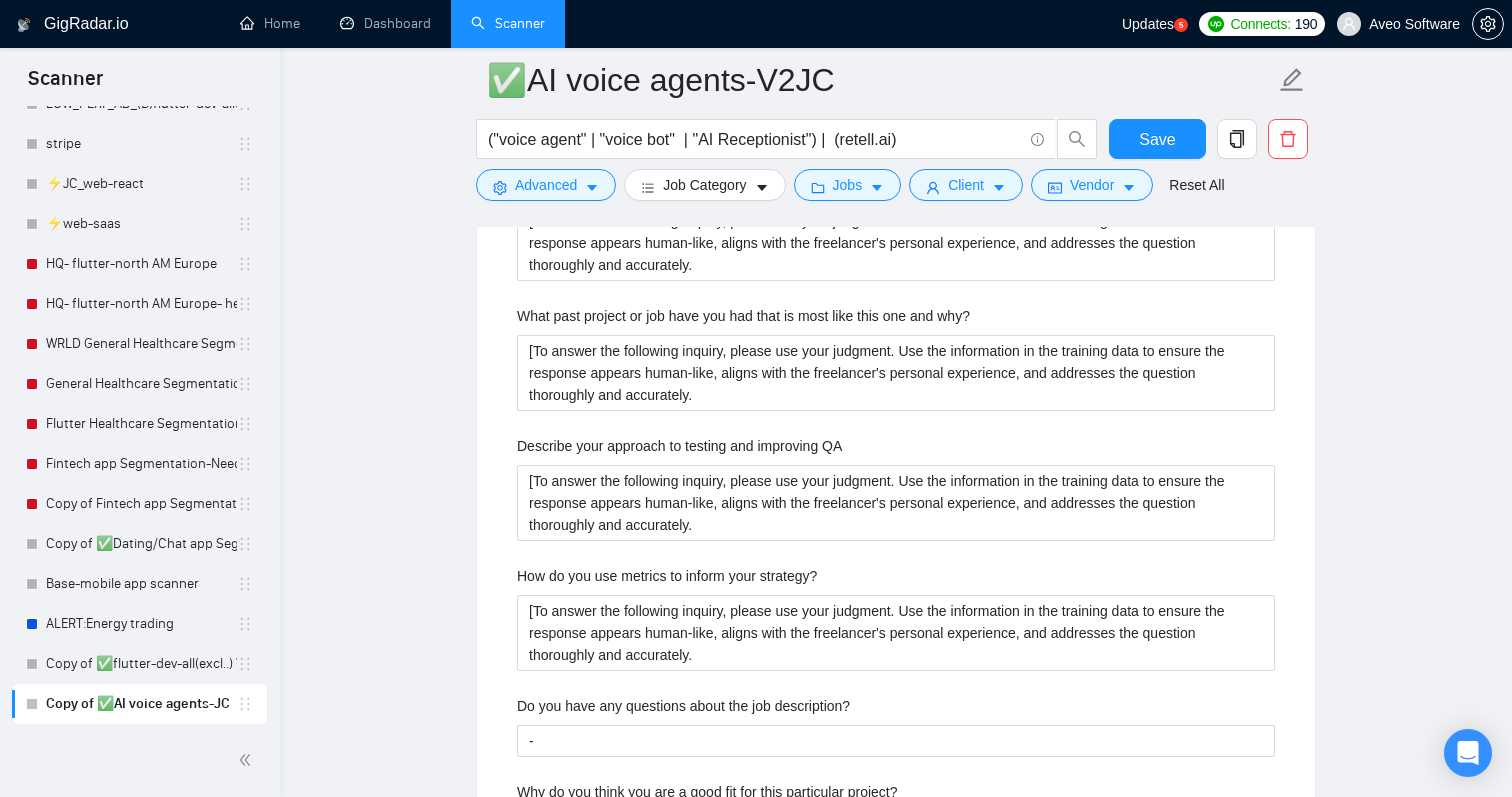 click on "Do you have any questions about the job description?" at bounding box center [896, 710] 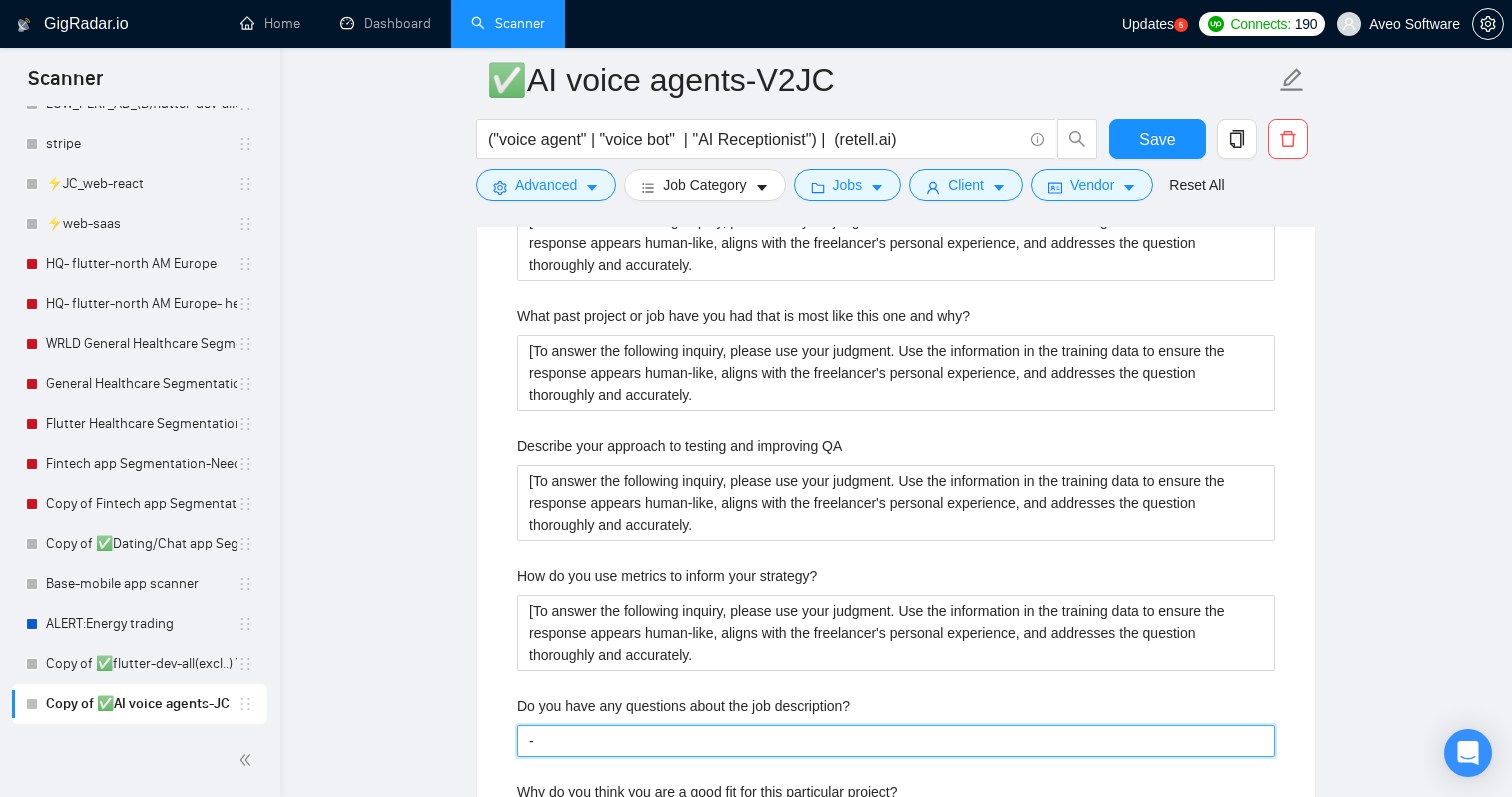 click on "-" at bounding box center (896, 741) 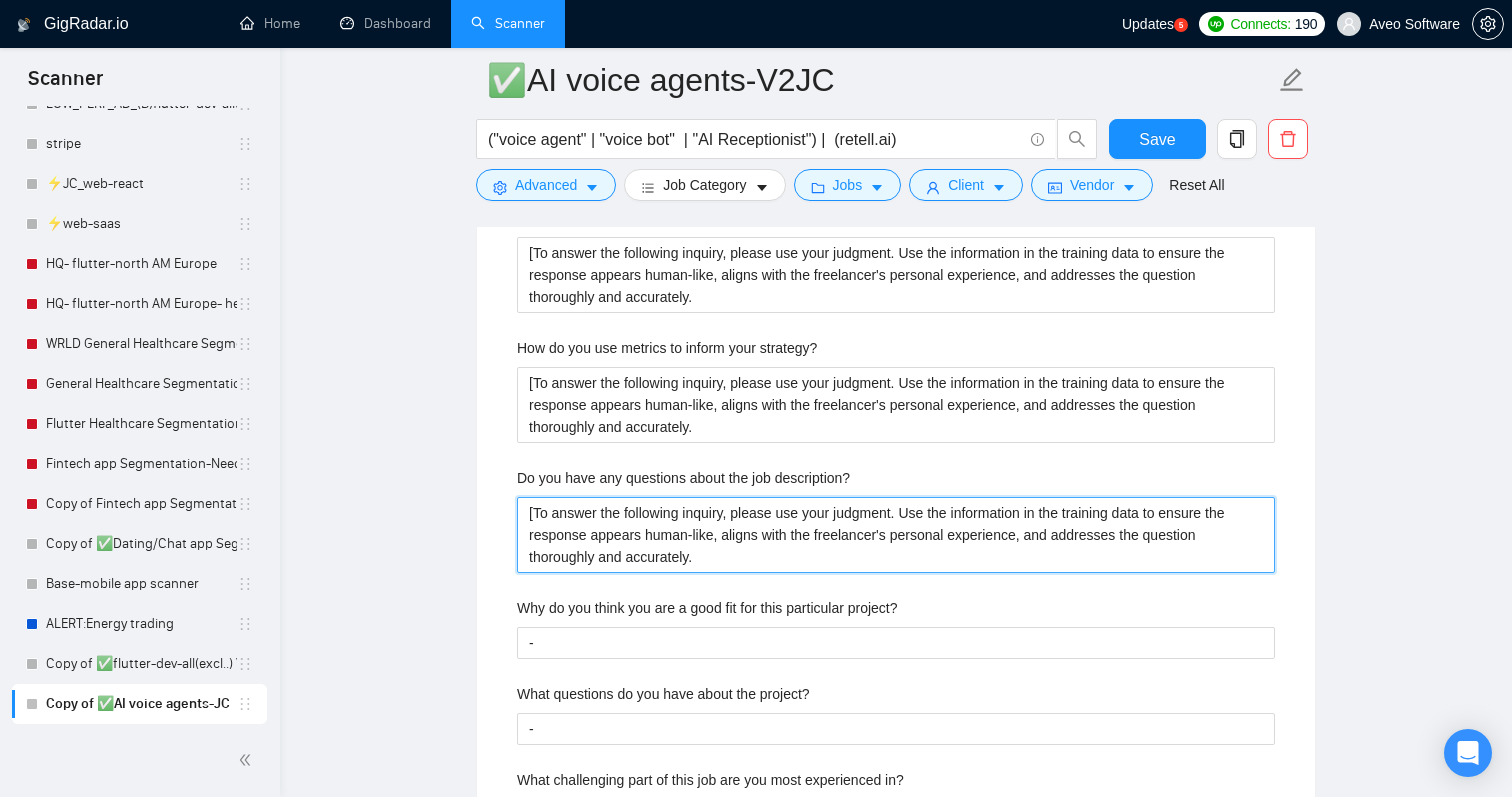 scroll, scrollTop: 3699, scrollLeft: 0, axis: vertical 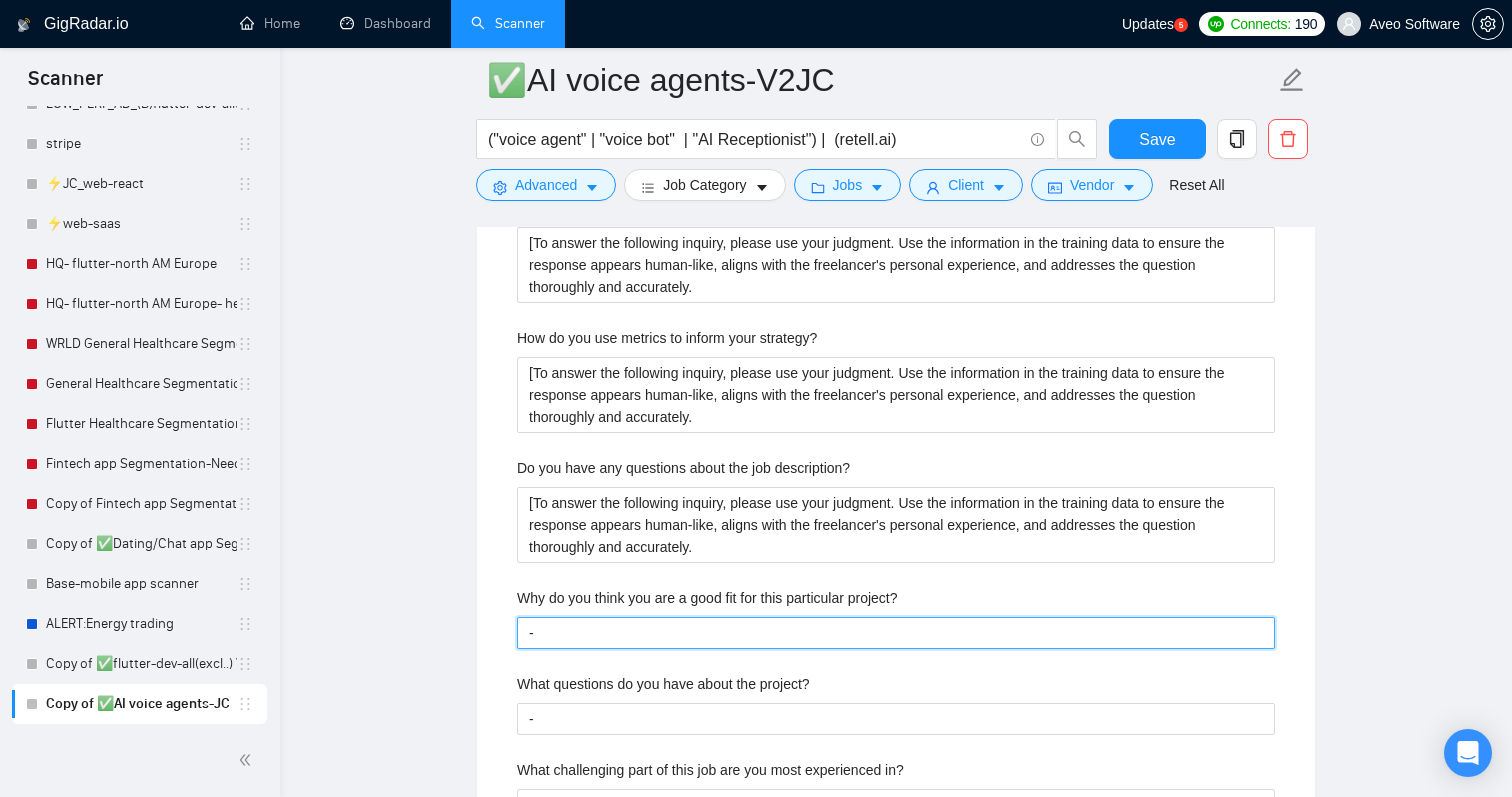 click on "-" at bounding box center (896, 633) 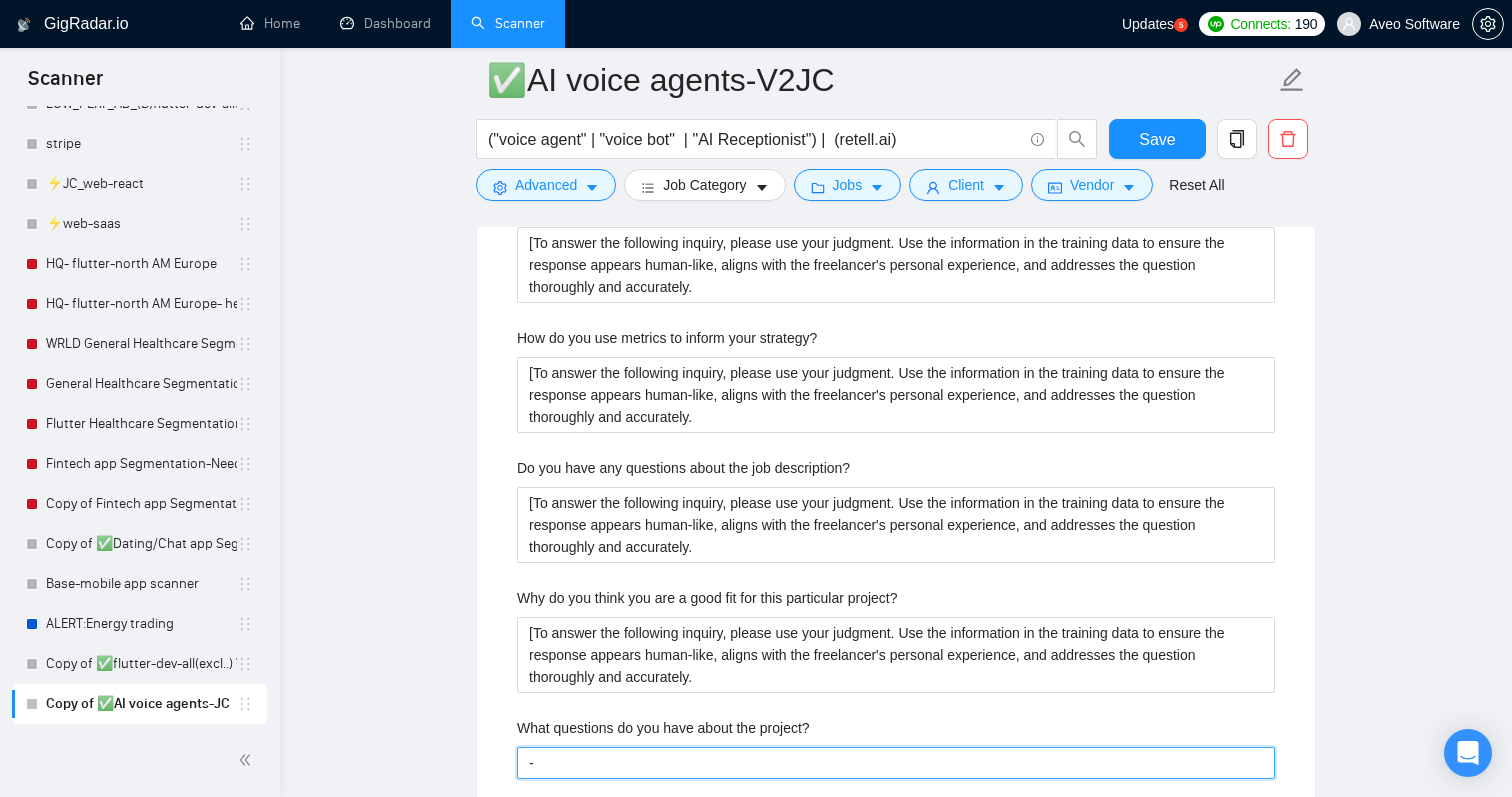 click on "-" at bounding box center [896, 763] 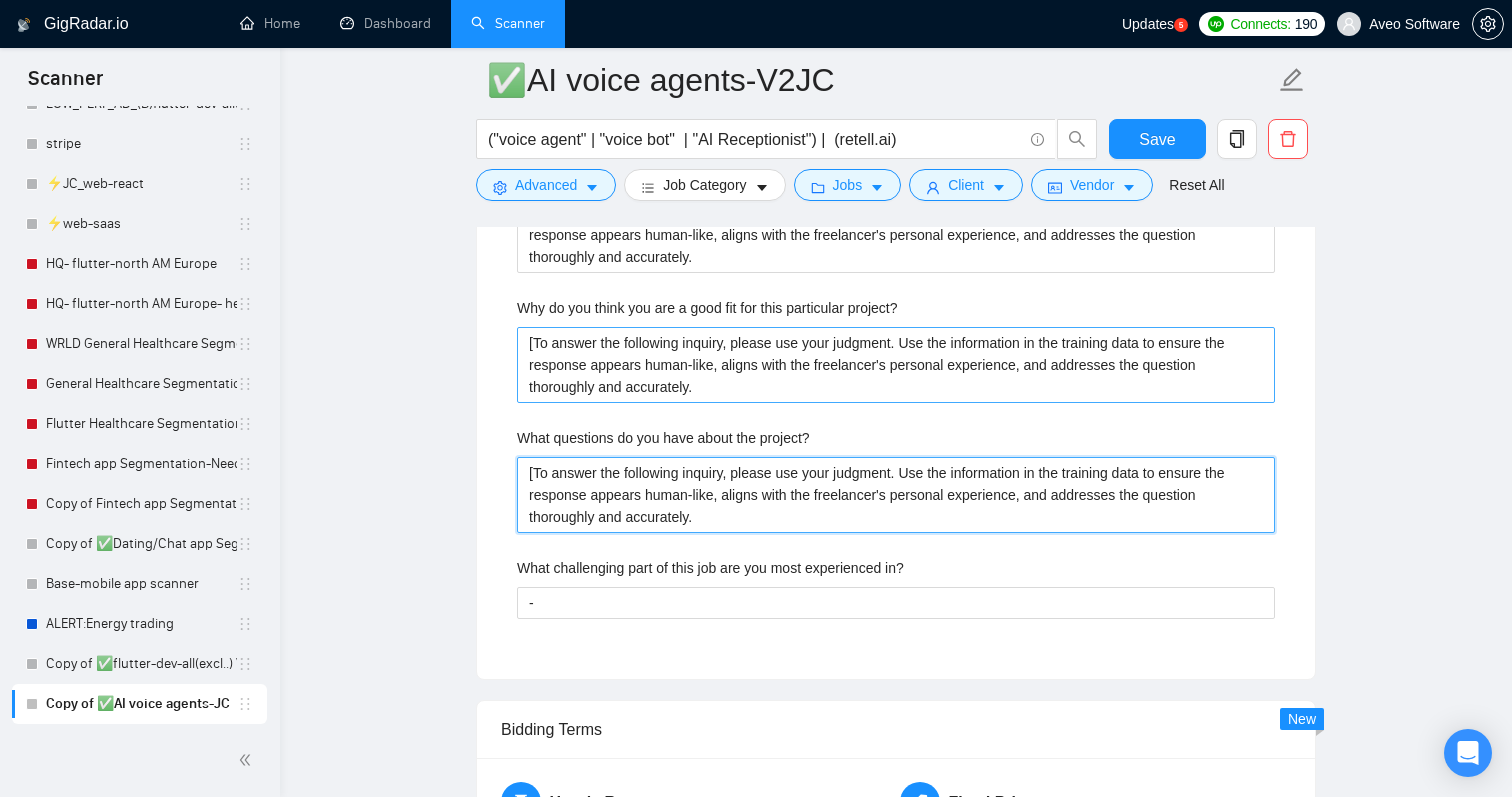 scroll, scrollTop: 3997, scrollLeft: 0, axis: vertical 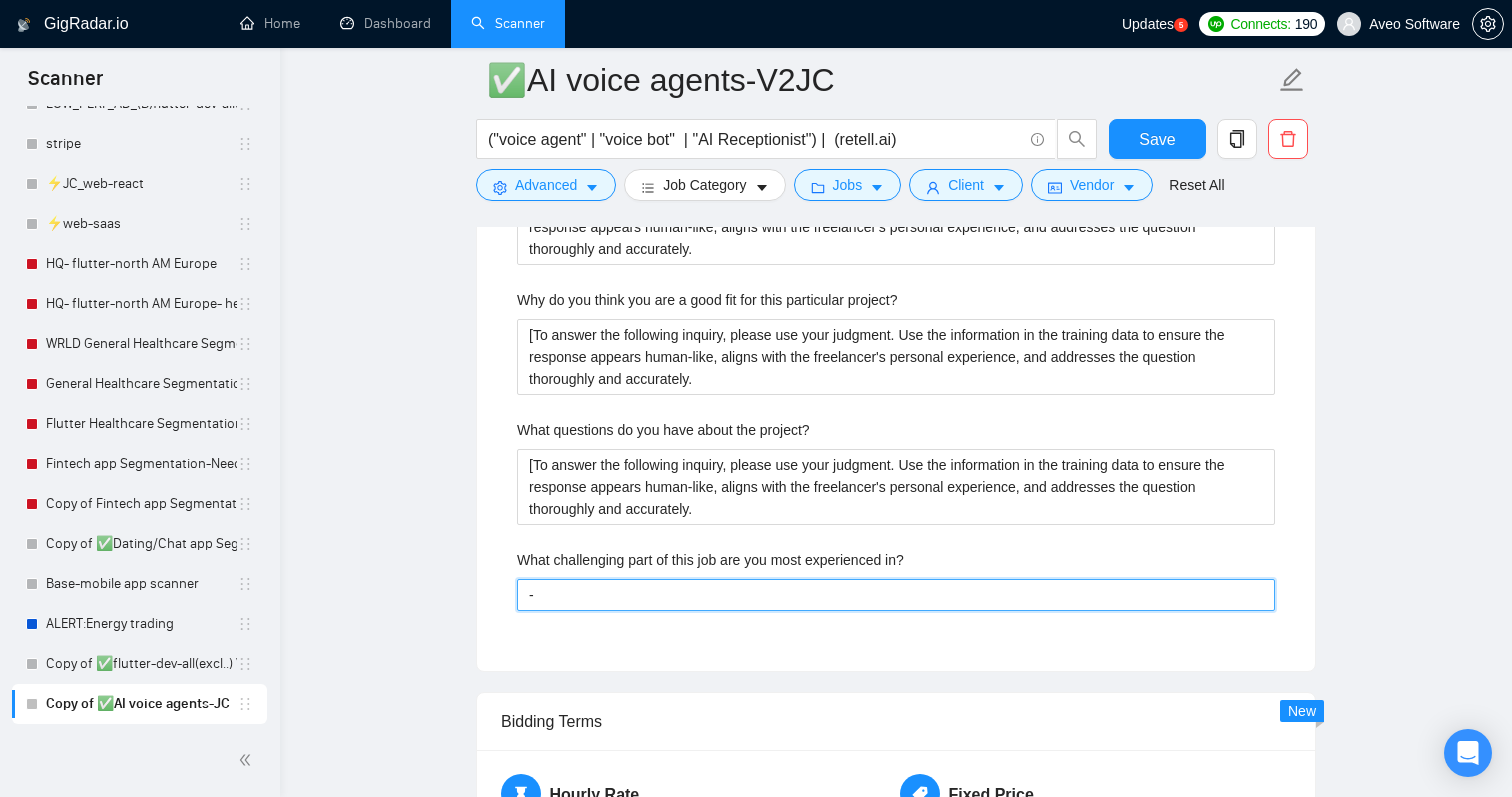 click on "-" at bounding box center [896, 595] 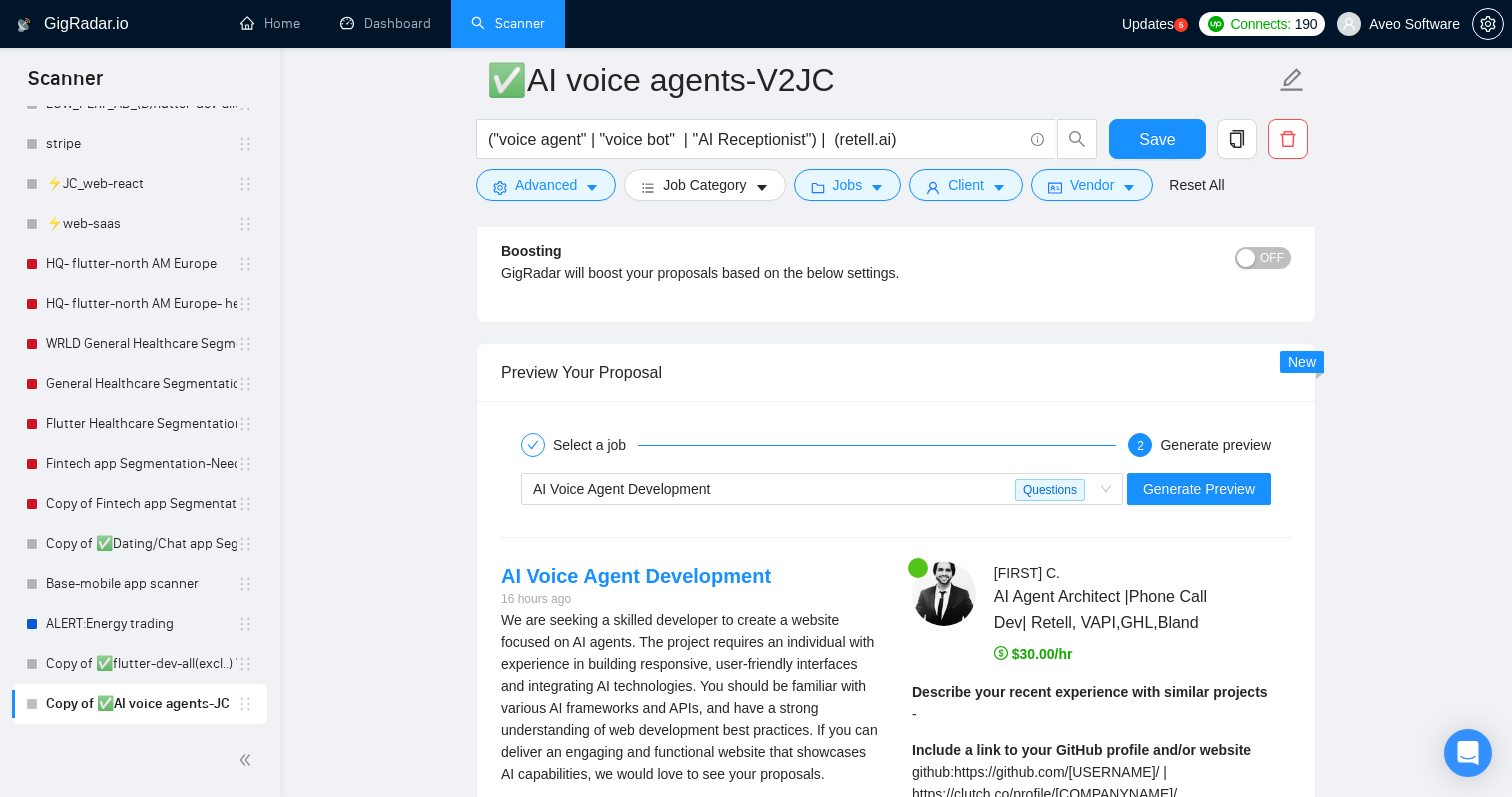 scroll, scrollTop: 5316, scrollLeft: 0, axis: vertical 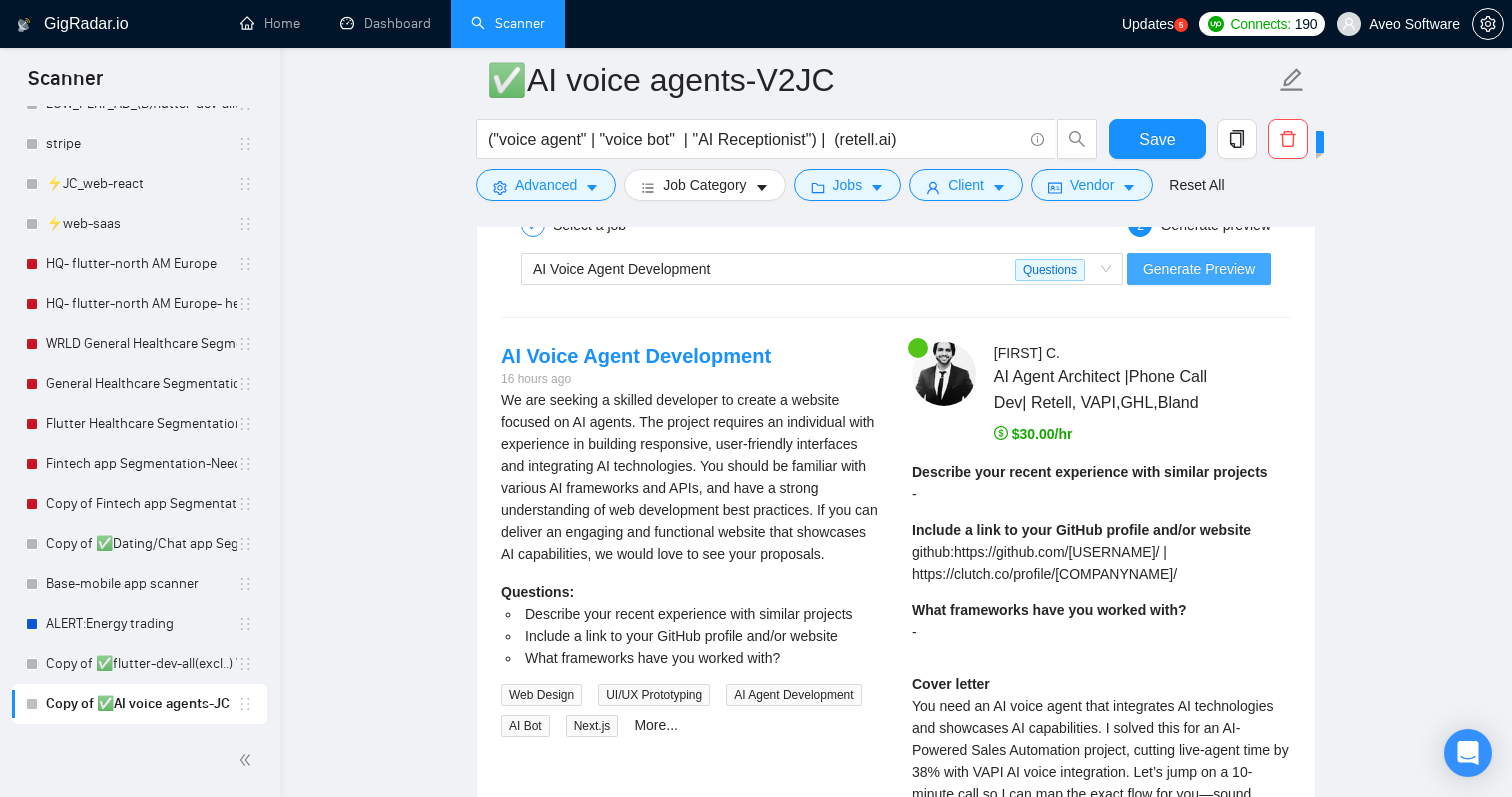 click on "Generate Preview" at bounding box center [1199, 269] 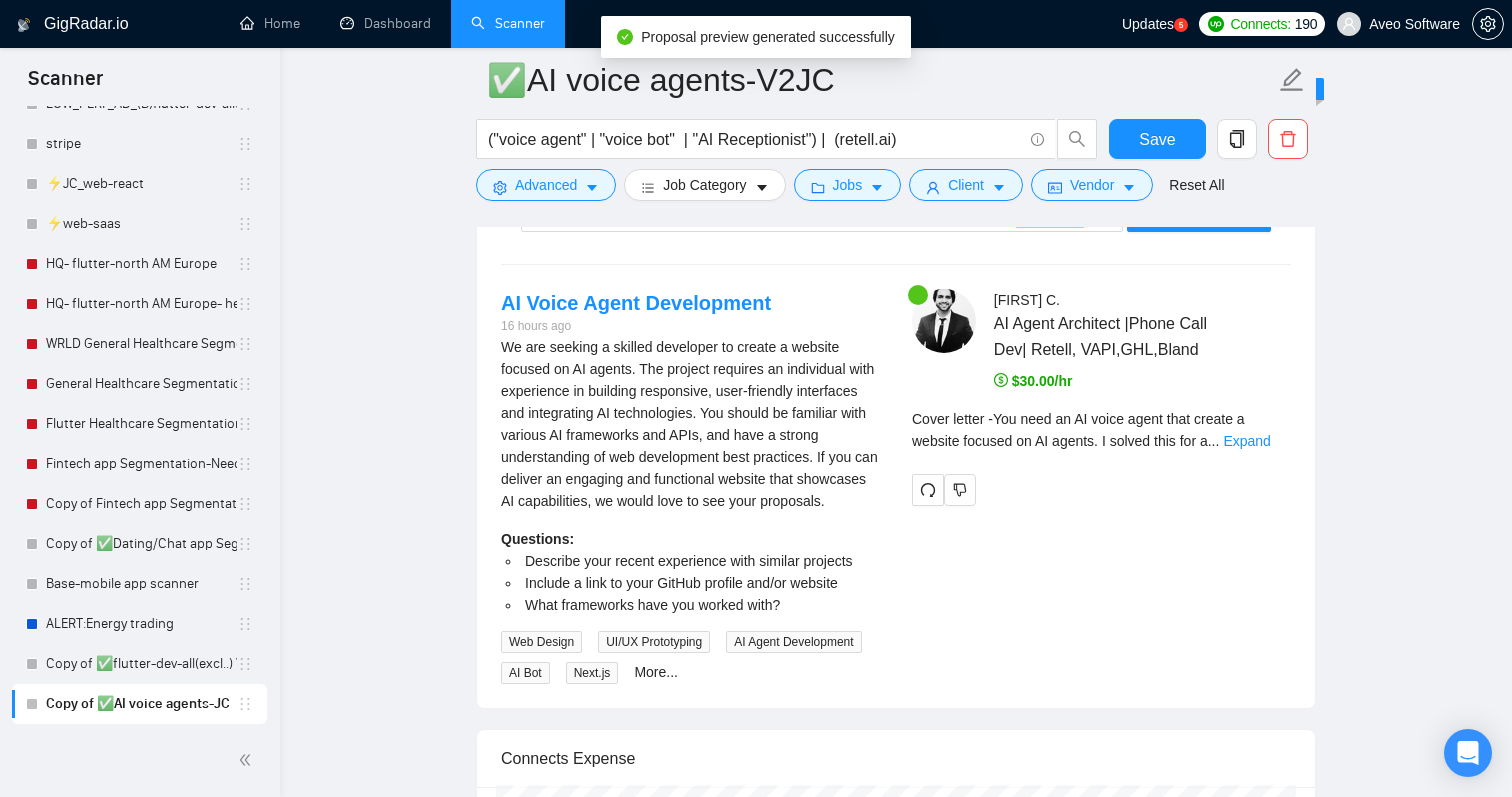 scroll, scrollTop: 5371, scrollLeft: 0, axis: vertical 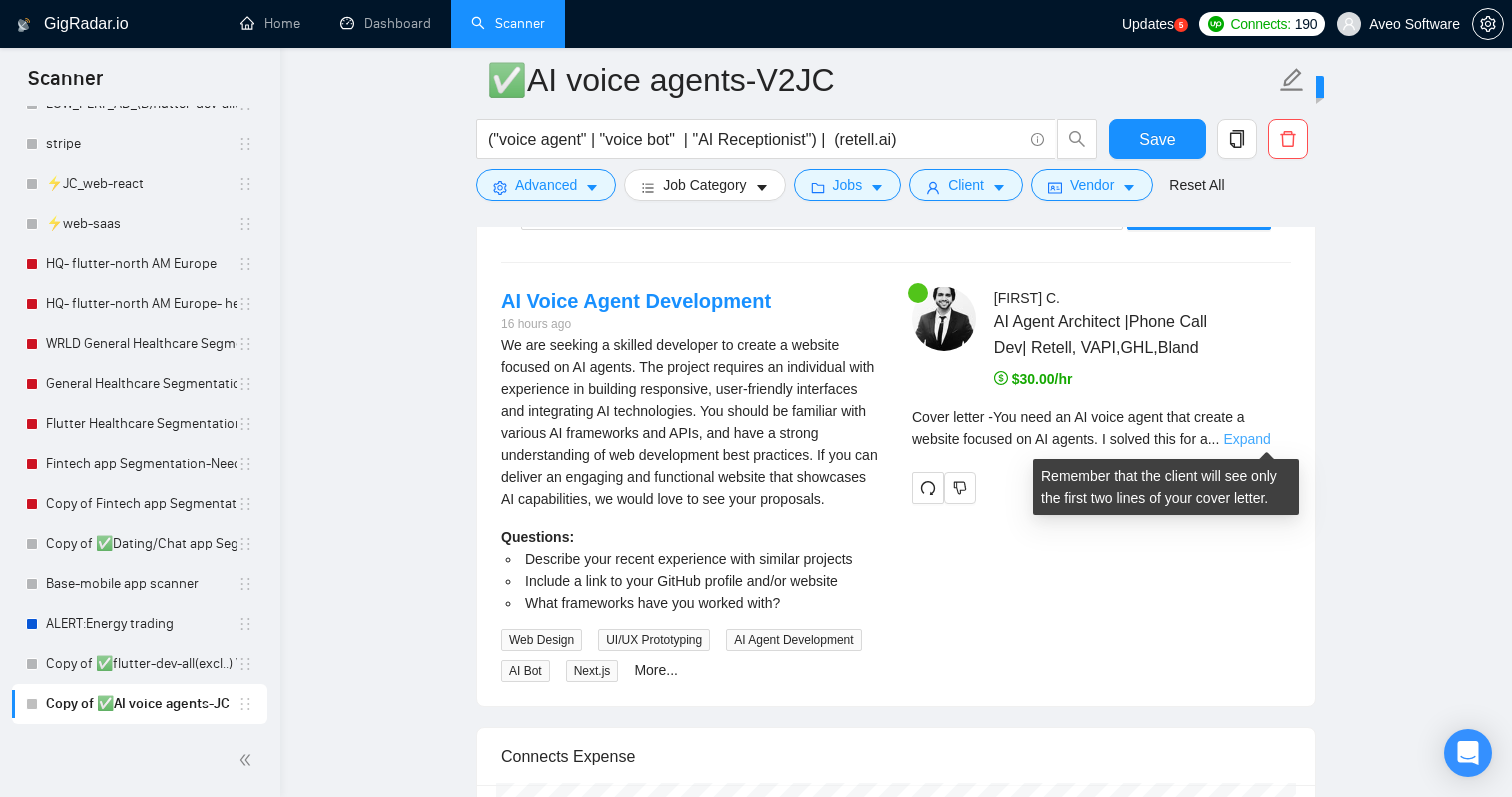 click on "Expand" at bounding box center (1246, 439) 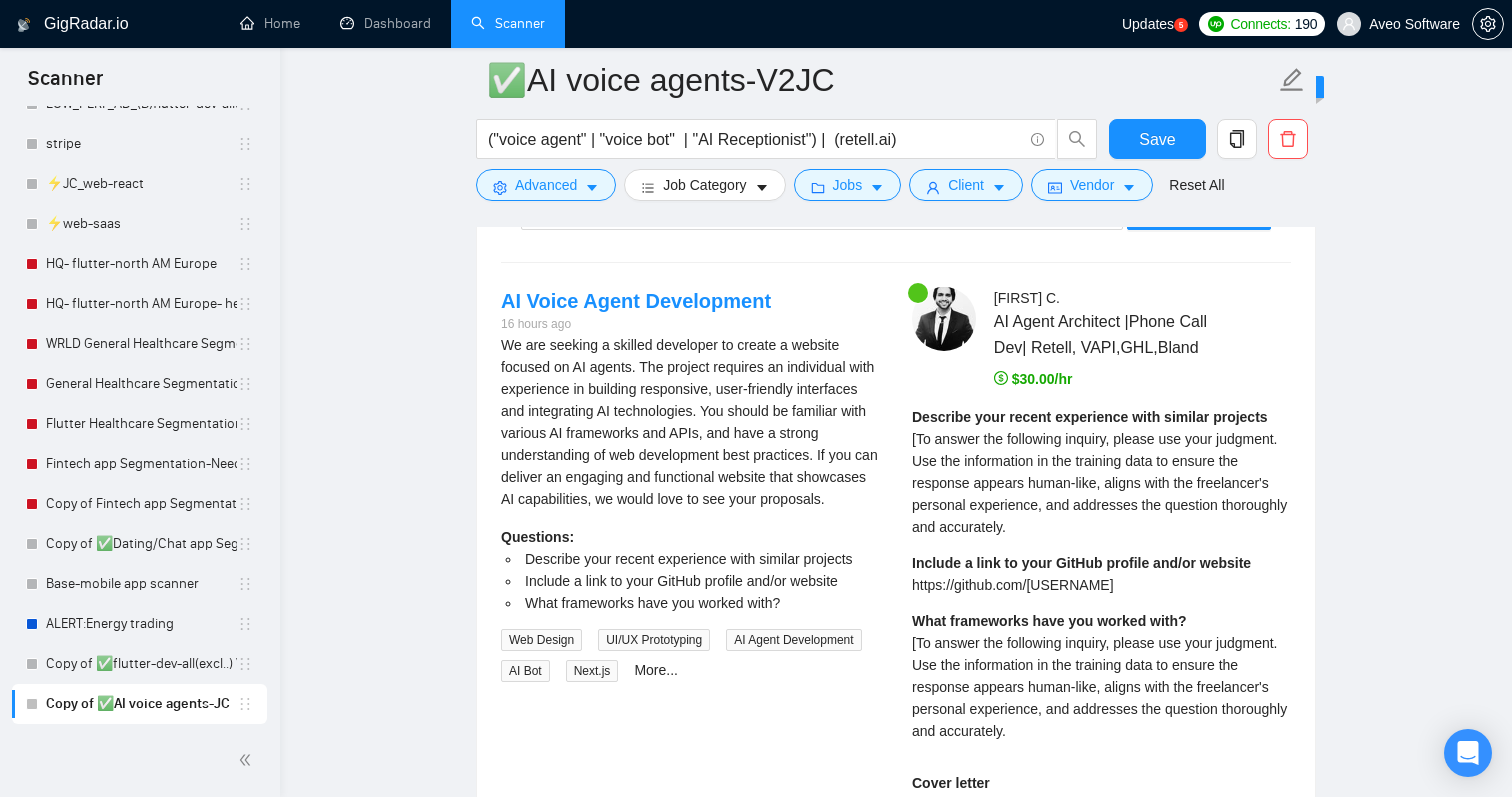 click on "[To answer the following inquiry, please use your judgment. Use the information in the training data to ensure the response appears human-like, aligns with the freelancer's personal experience, and addresses the question thoroughly and accurately." at bounding box center [1099, 483] 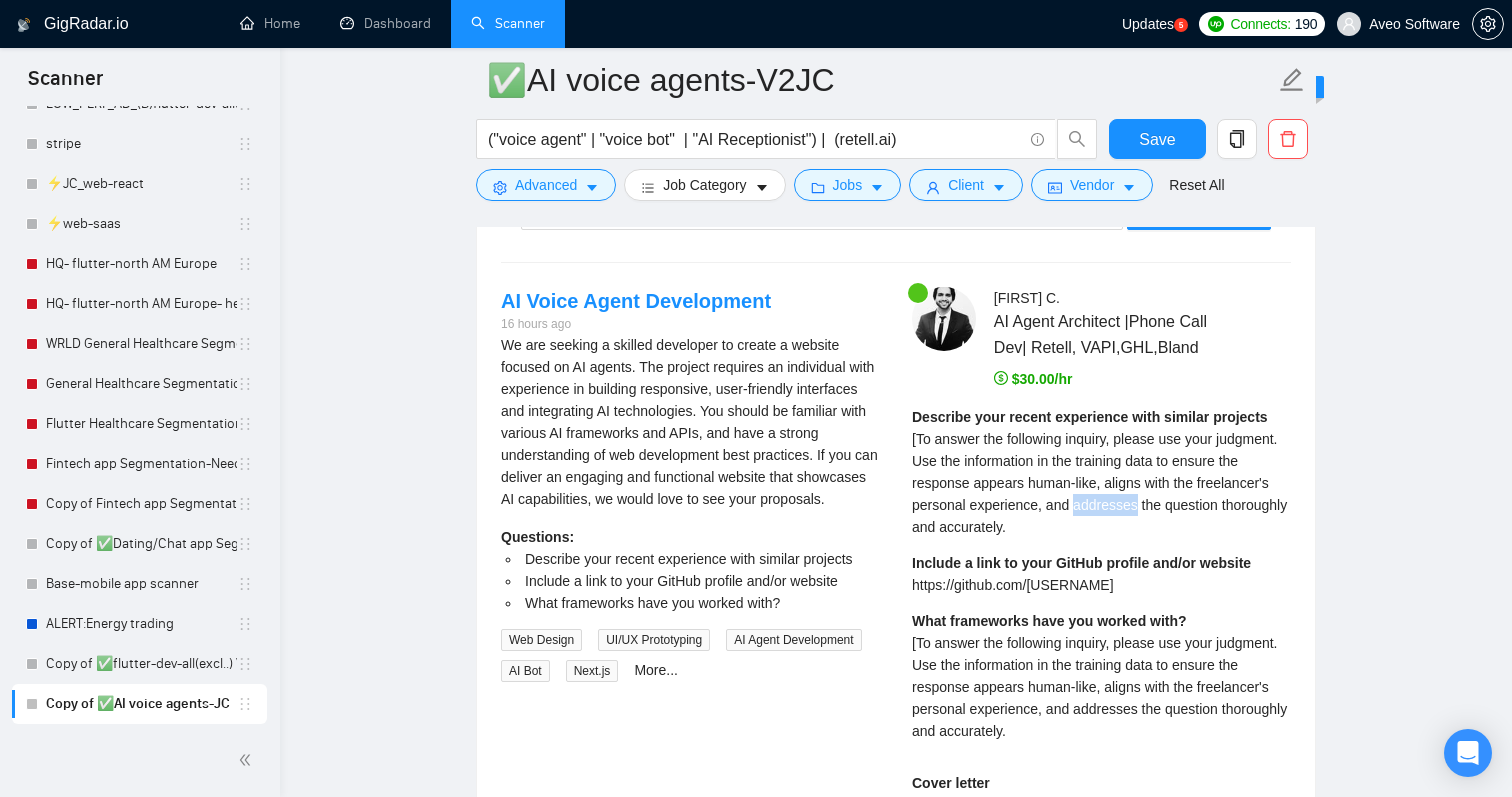 click on "[To answer the following inquiry, please use your judgment. Use the information in the training data to ensure the response appears human-like, aligns with the freelancer's personal experience, and addresses the question thoroughly and accurately." at bounding box center (1099, 483) 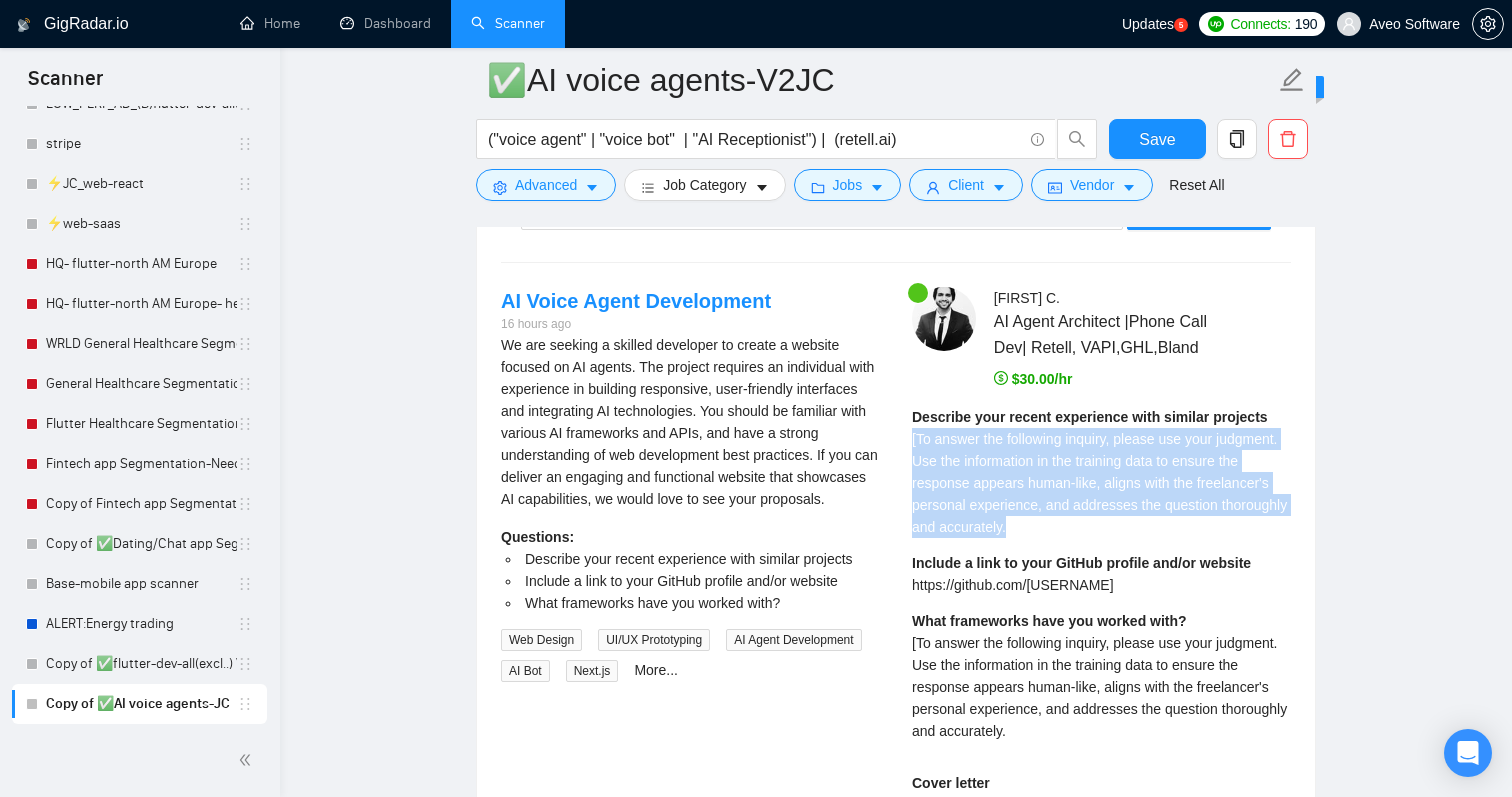 click on "[To answer the following inquiry, please use your judgment. Use the information in the training data to ensure the response appears human-like, aligns with the freelancer's personal experience, and addresses the question thoroughly and accurately." at bounding box center (1099, 483) 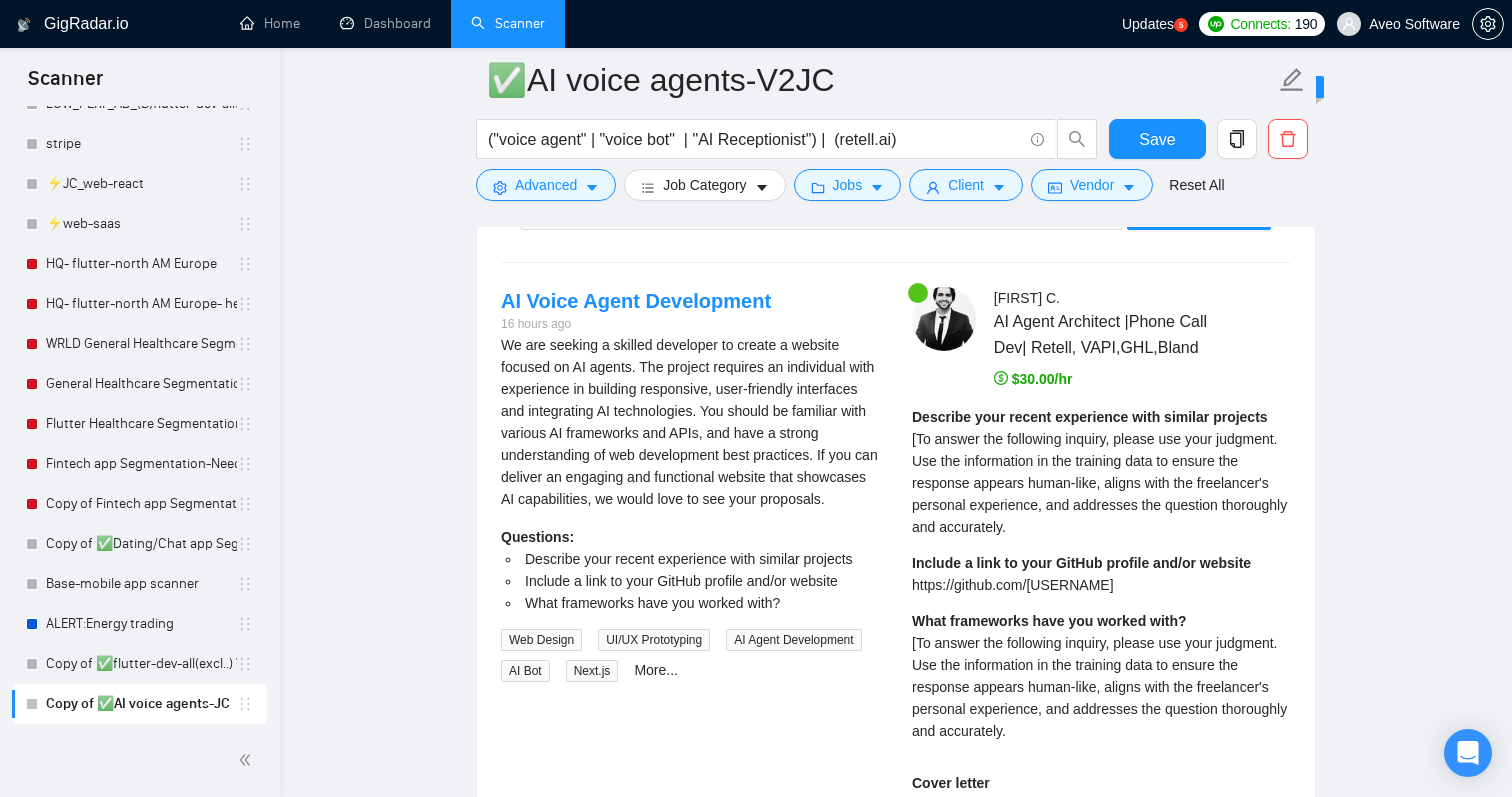 click on "Include a link to your GitHub profile and/or website" at bounding box center [1081, 563] 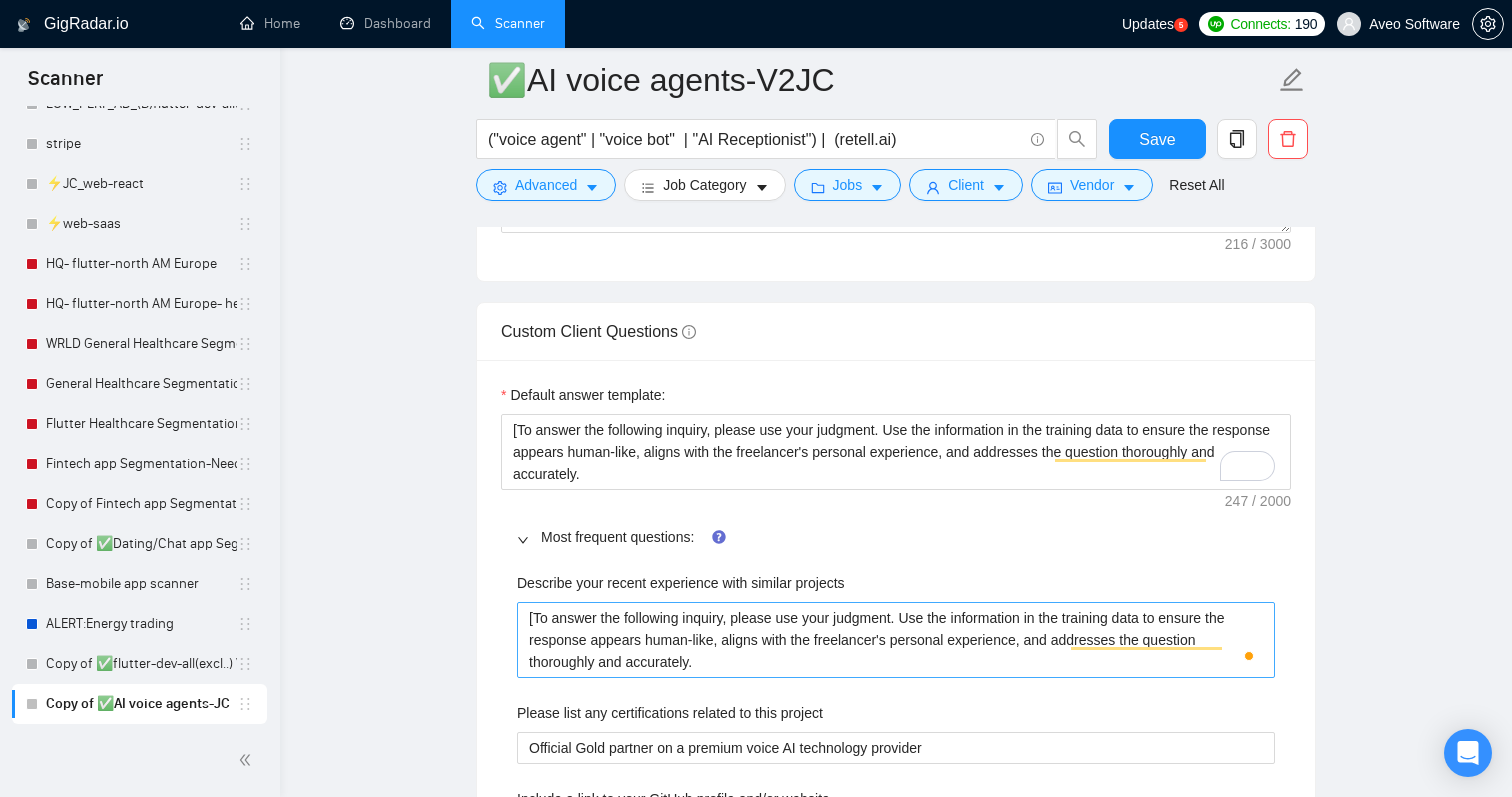 scroll, scrollTop: 2630, scrollLeft: 0, axis: vertical 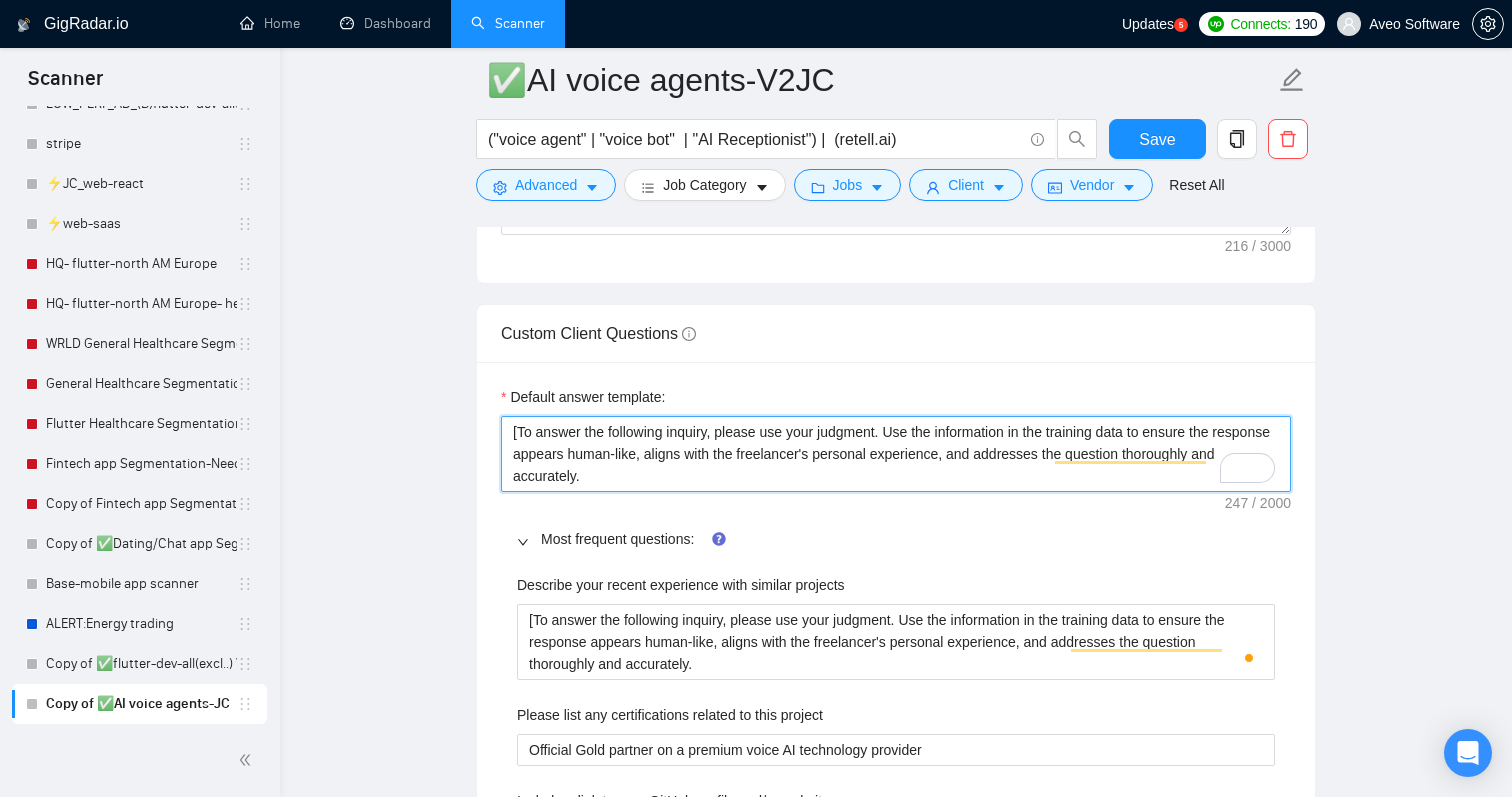 click on "[To answer the following inquiry, please use your judgment. Use the information in the training data to ensure the response appears human-like, aligns with the freelancer's personal experience, and addresses the question thoroughly and accurately." at bounding box center [896, 454] 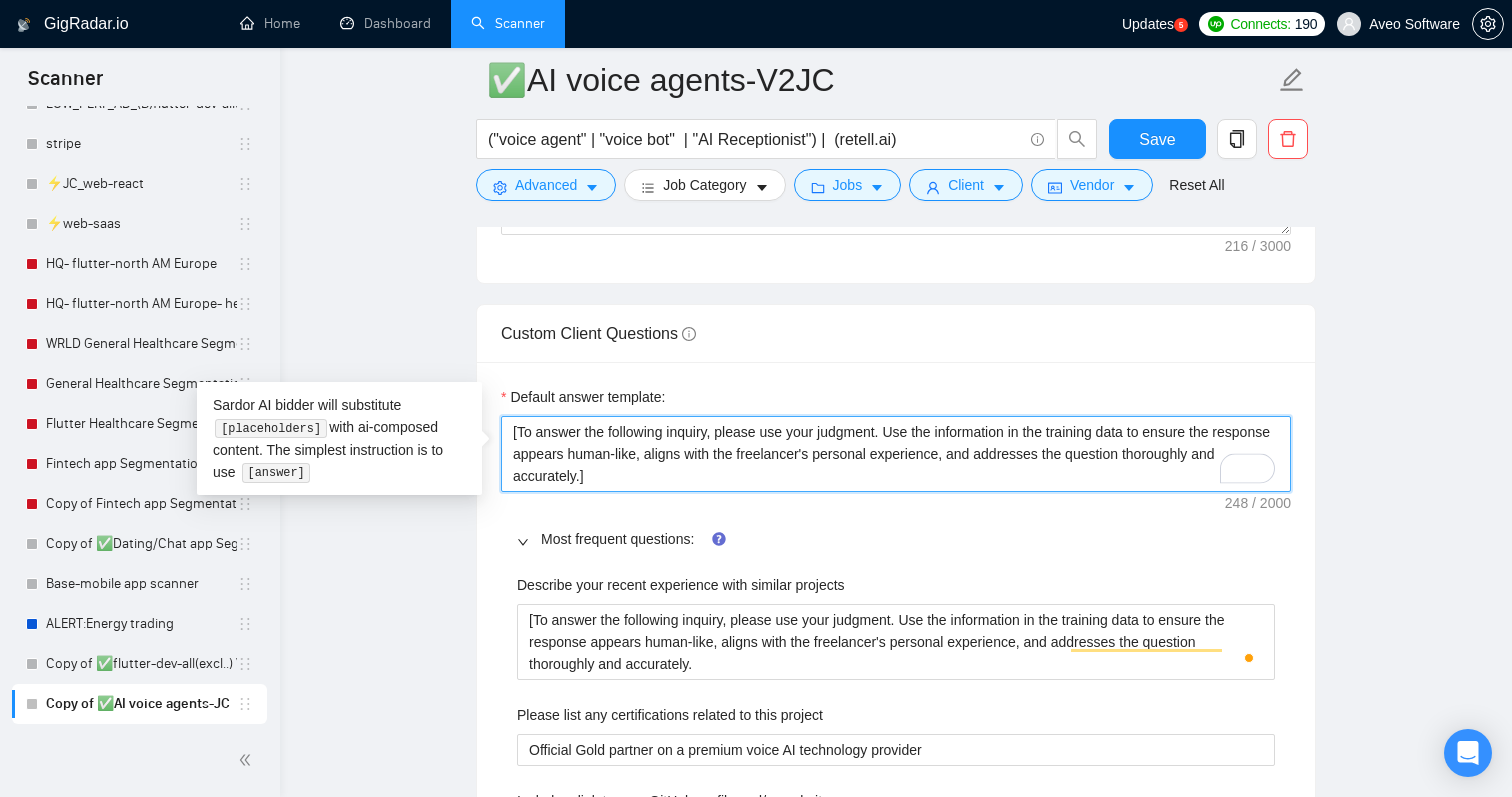 drag, startPoint x: 782, startPoint y: 487, endPoint x: 684, endPoint y: 475, distance: 98.731964 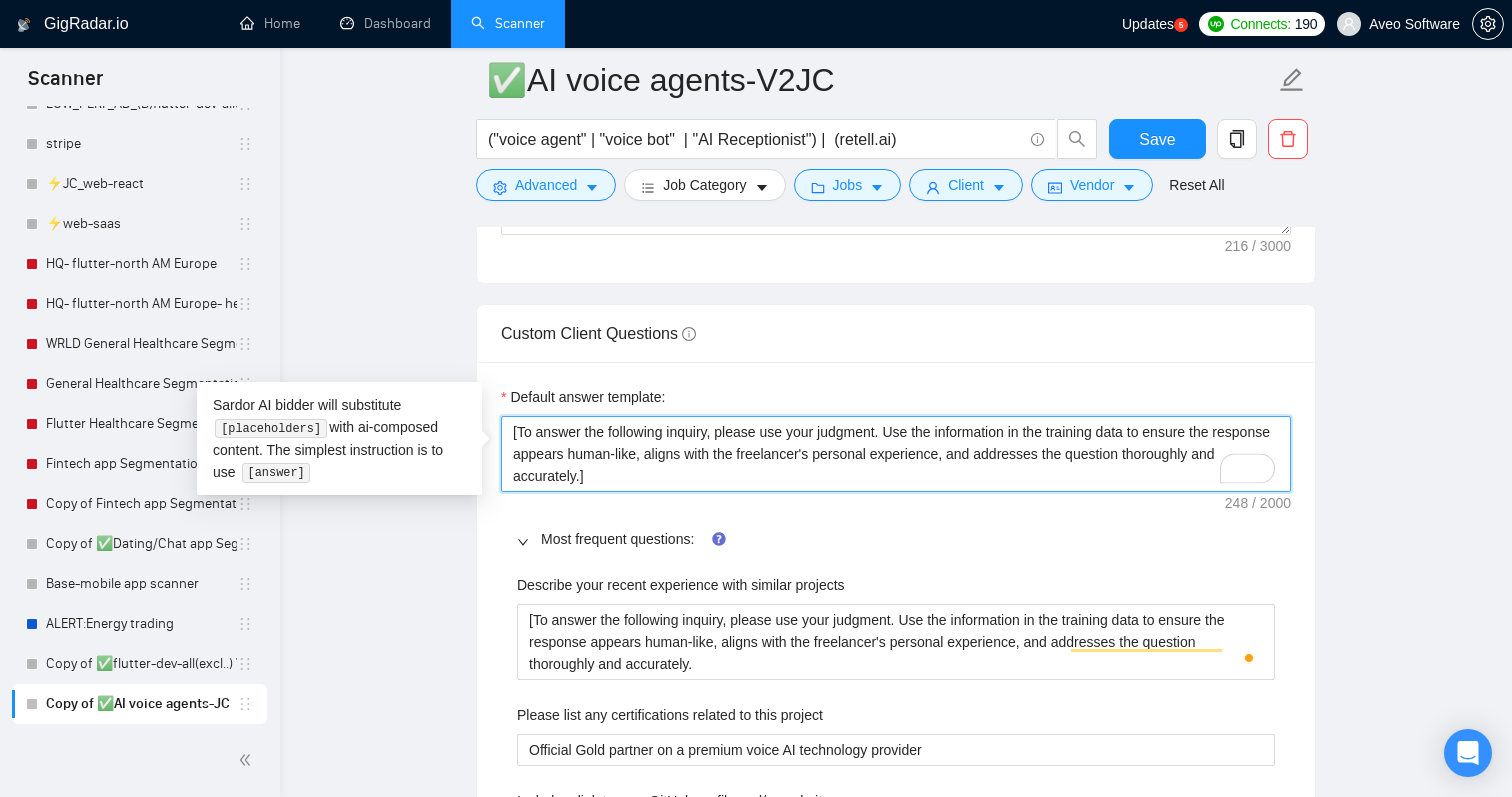 click on "[To answer the following inquiry, please use your judgment. Use the information in the training data to ensure the response appears human-like, aligns with the freelancer's personal experience, and addresses the question thoroughly and accurately.]" at bounding box center [896, 454] 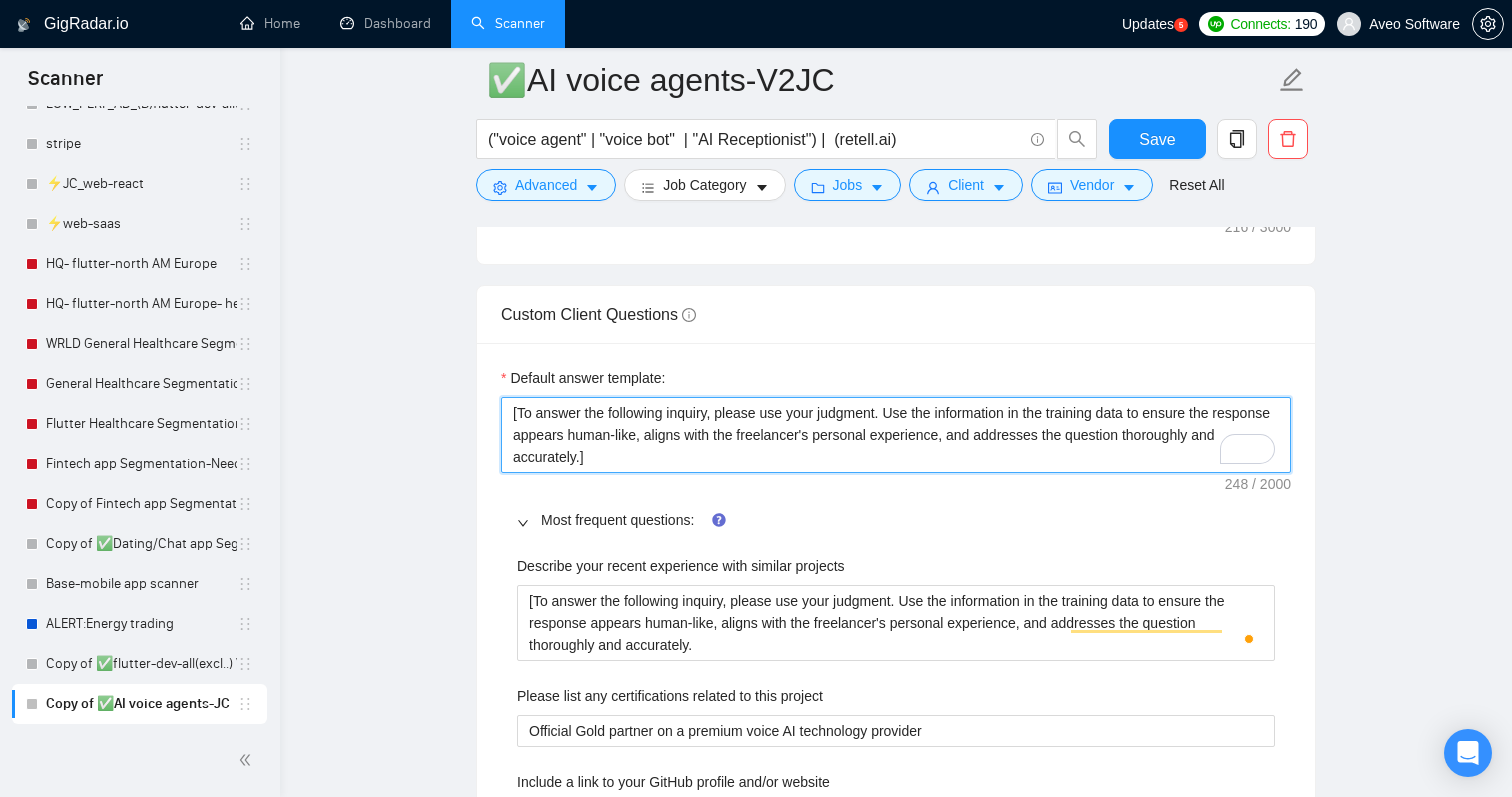 scroll, scrollTop: 2687, scrollLeft: 0, axis: vertical 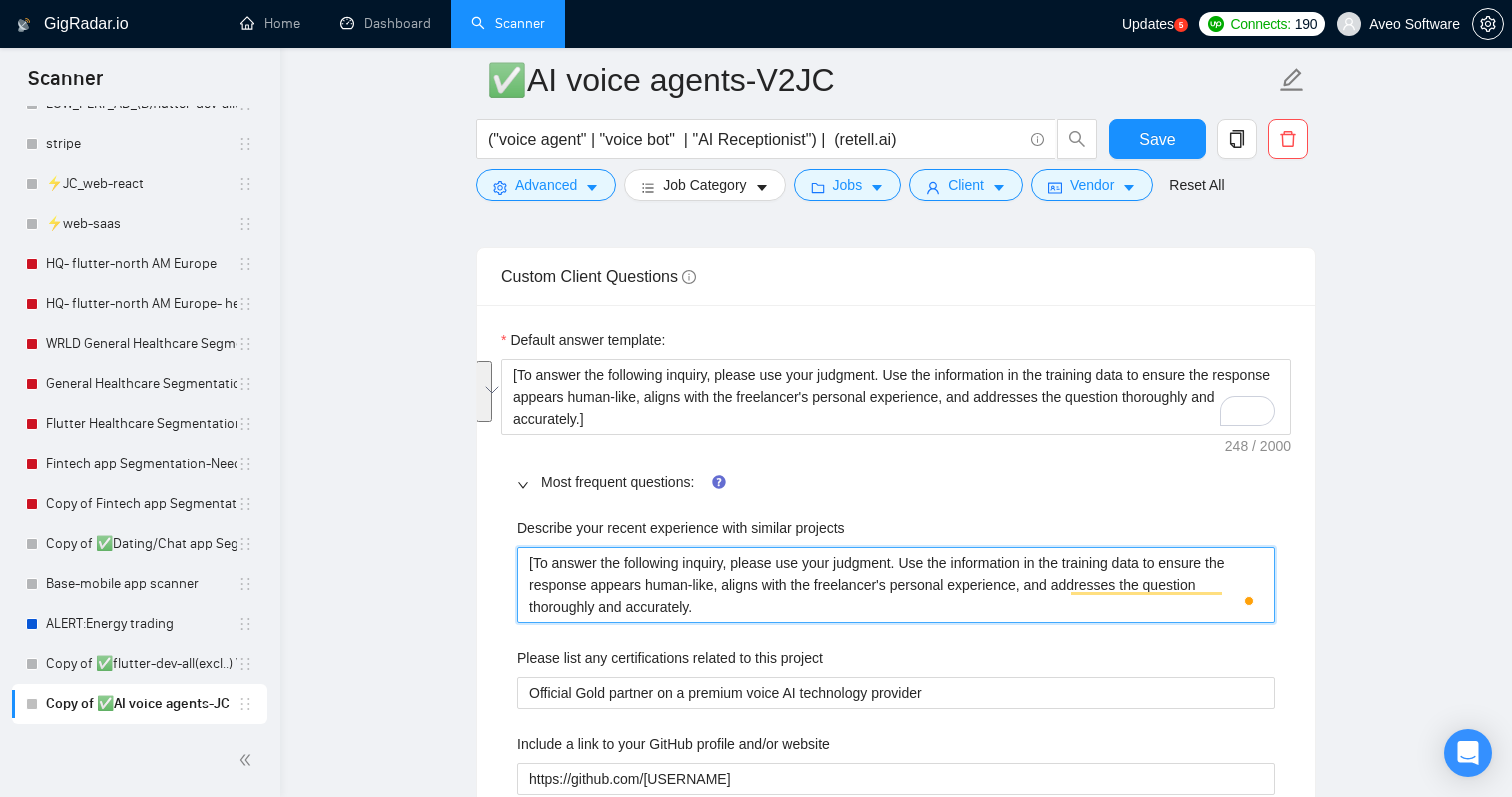 click on "[To answer the following inquiry, please use your judgment. Use the information in the training data to ensure the response appears human-like, aligns with the freelancer's personal experience, and addresses the question thoroughly and accurately." at bounding box center [896, 585] 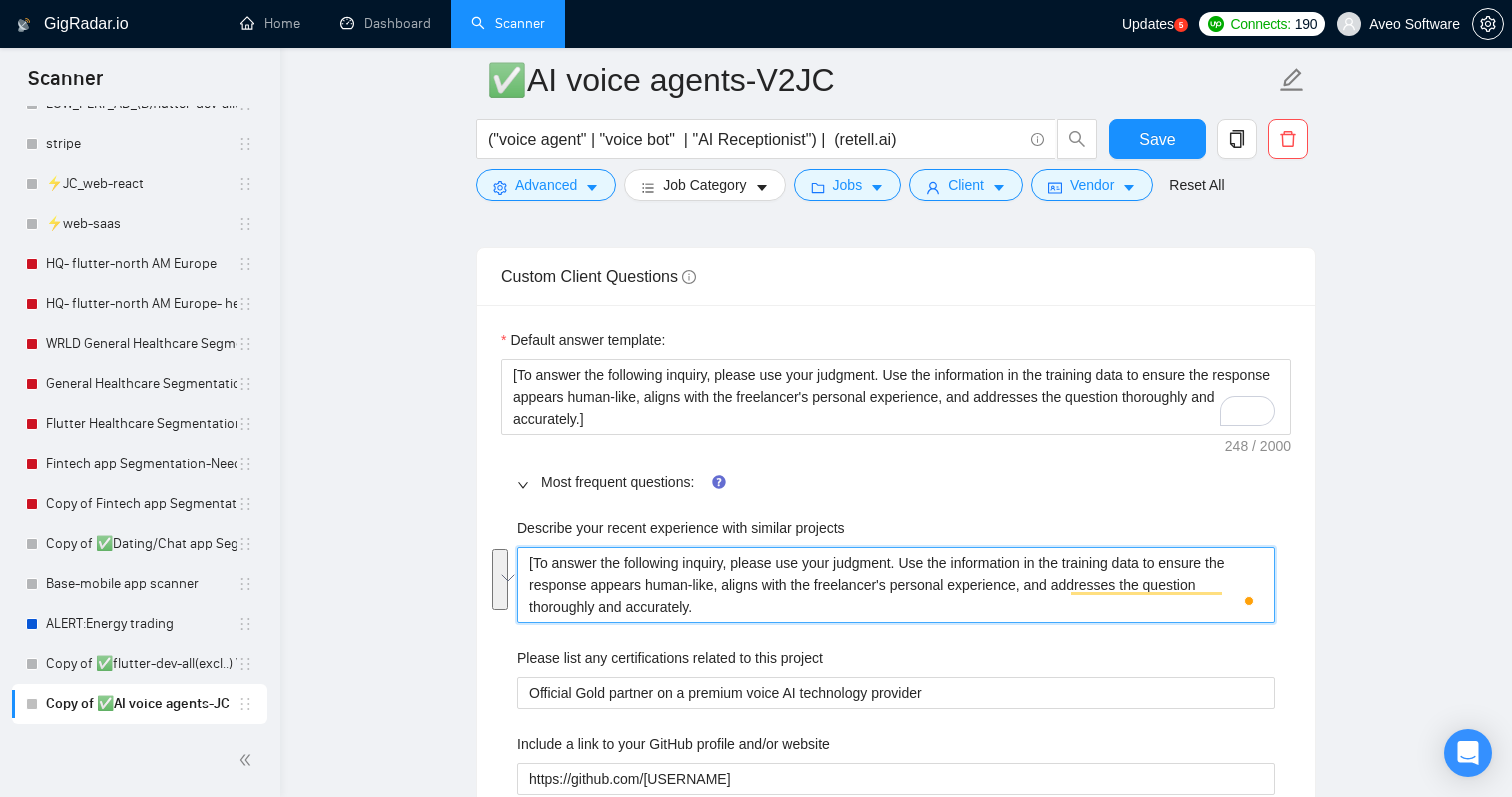 paste on "]" 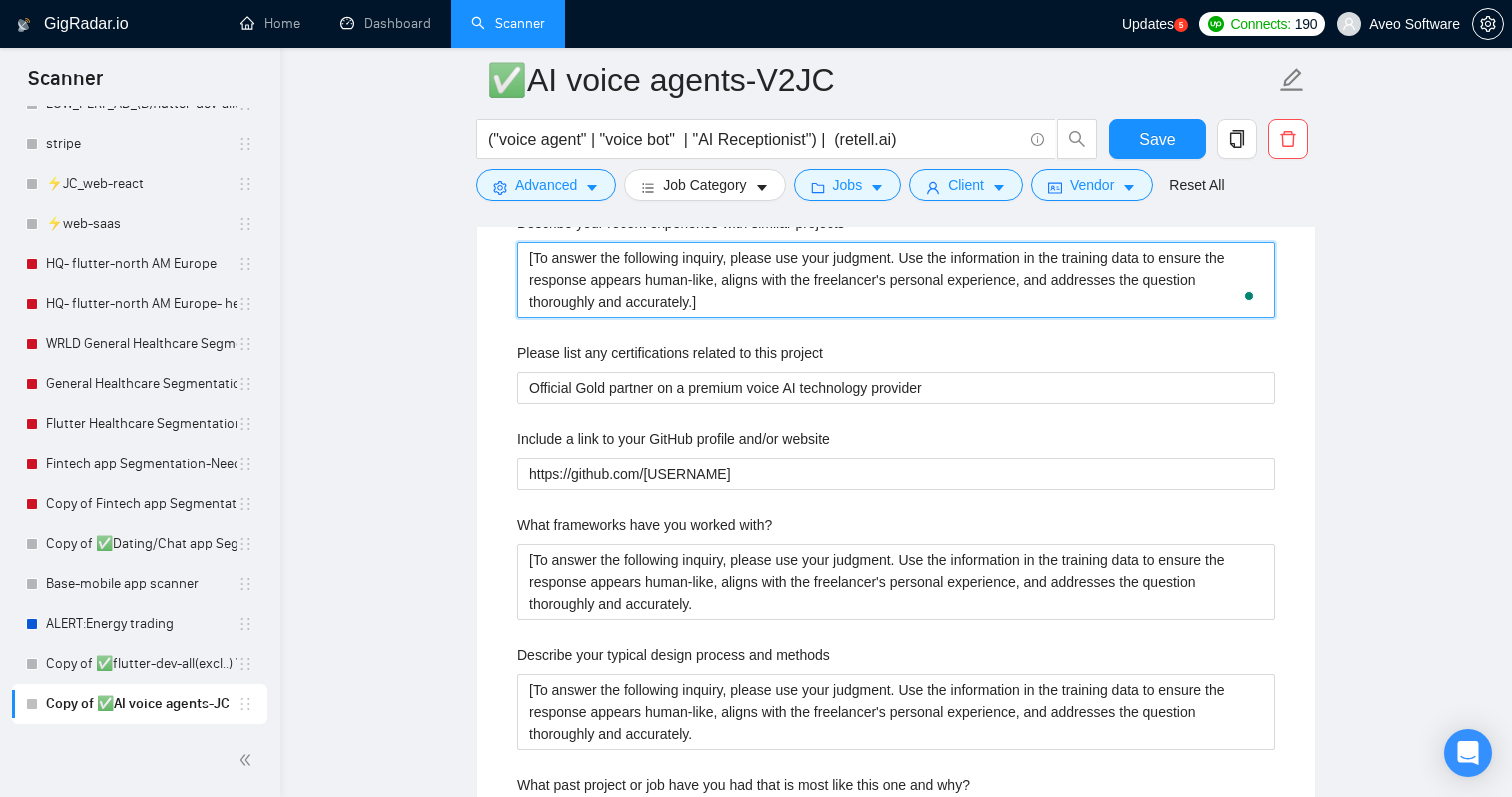 scroll, scrollTop: 2991, scrollLeft: 0, axis: vertical 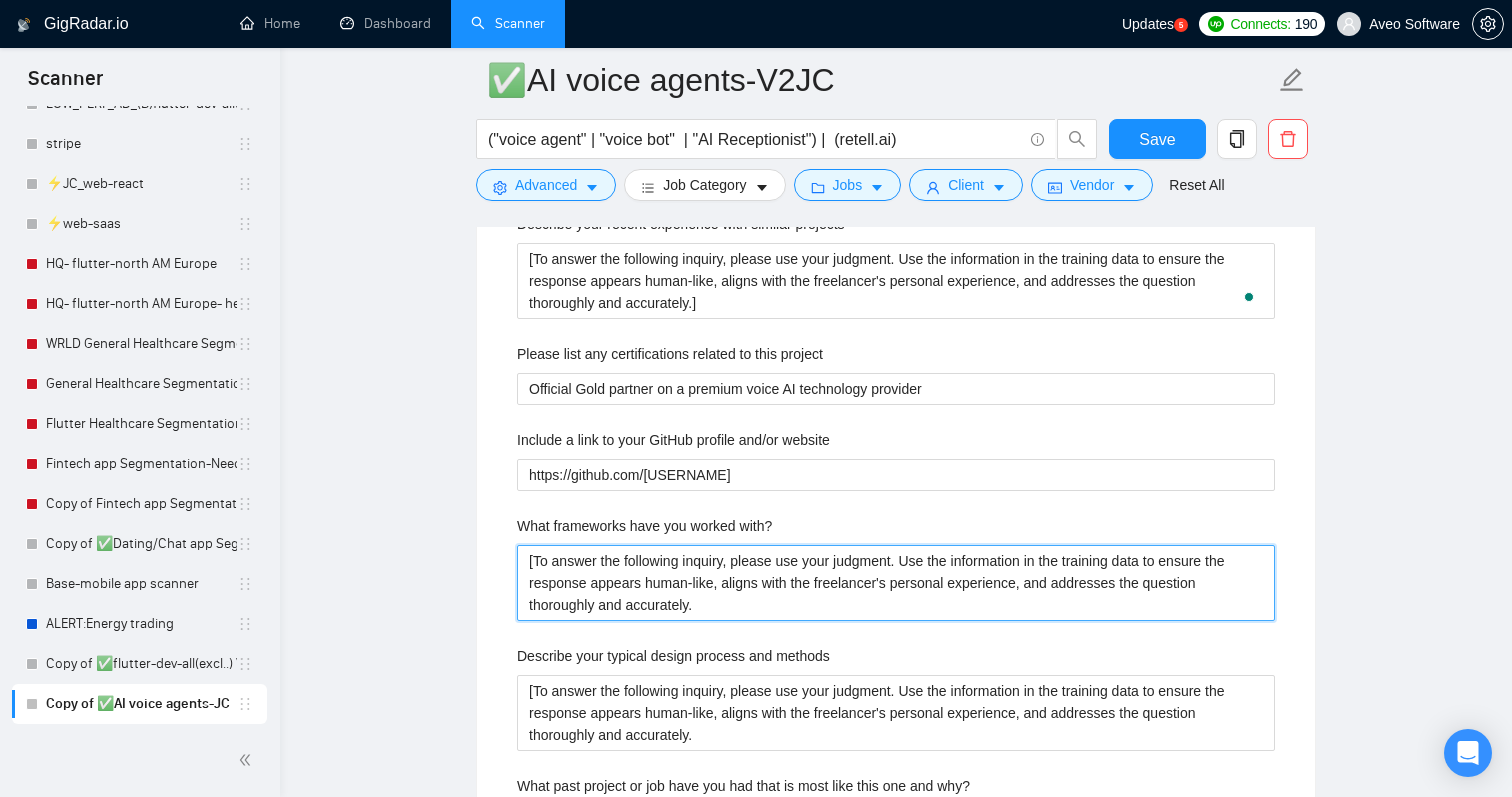 click on "[To answer the following inquiry, please use your judgment. Use the information in the training data to ensure the response appears human-like, aligns with the freelancer's personal experience, and addresses the question thoroughly and accurately." at bounding box center (896, 583) 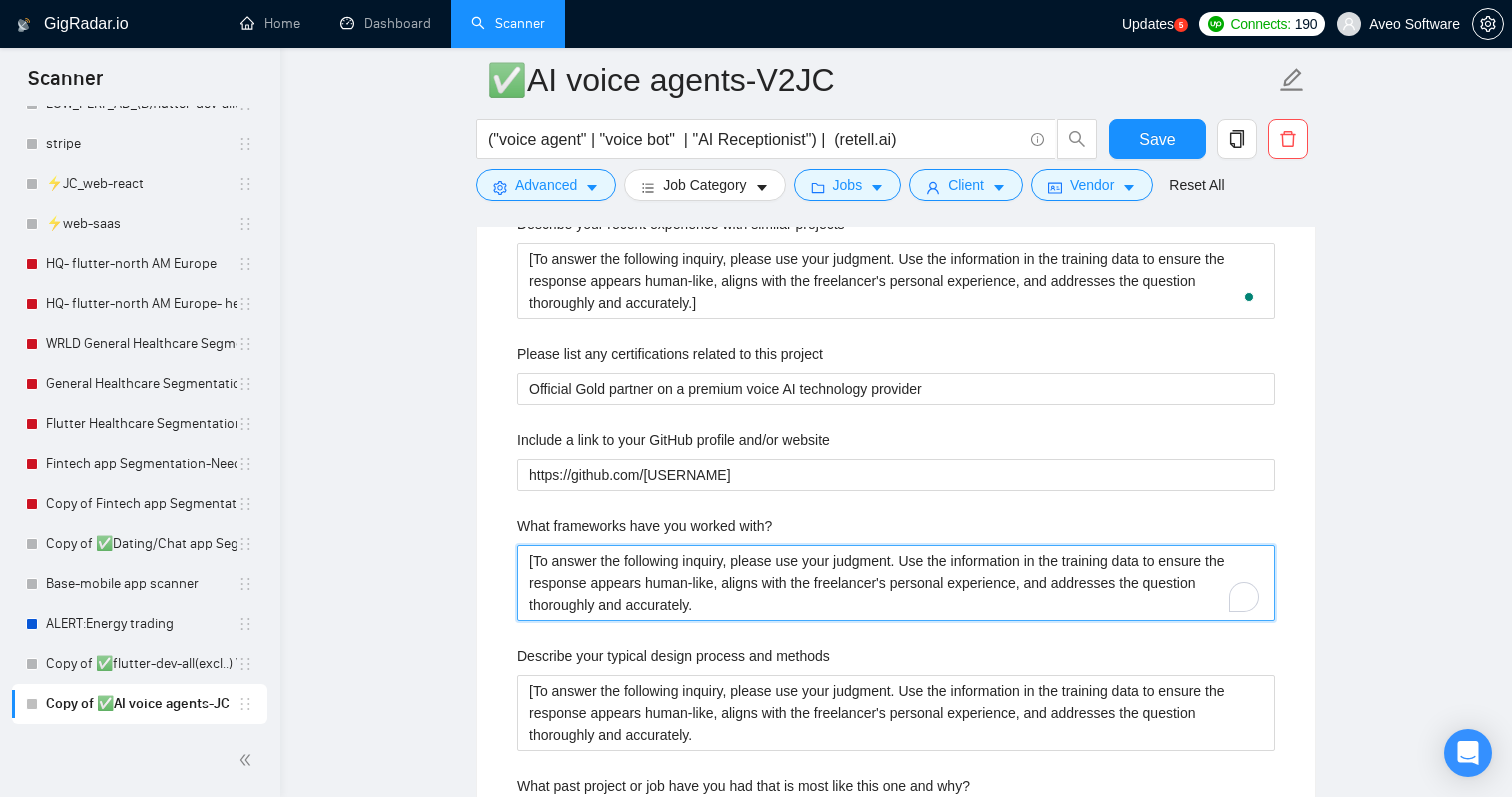 paste on "]" 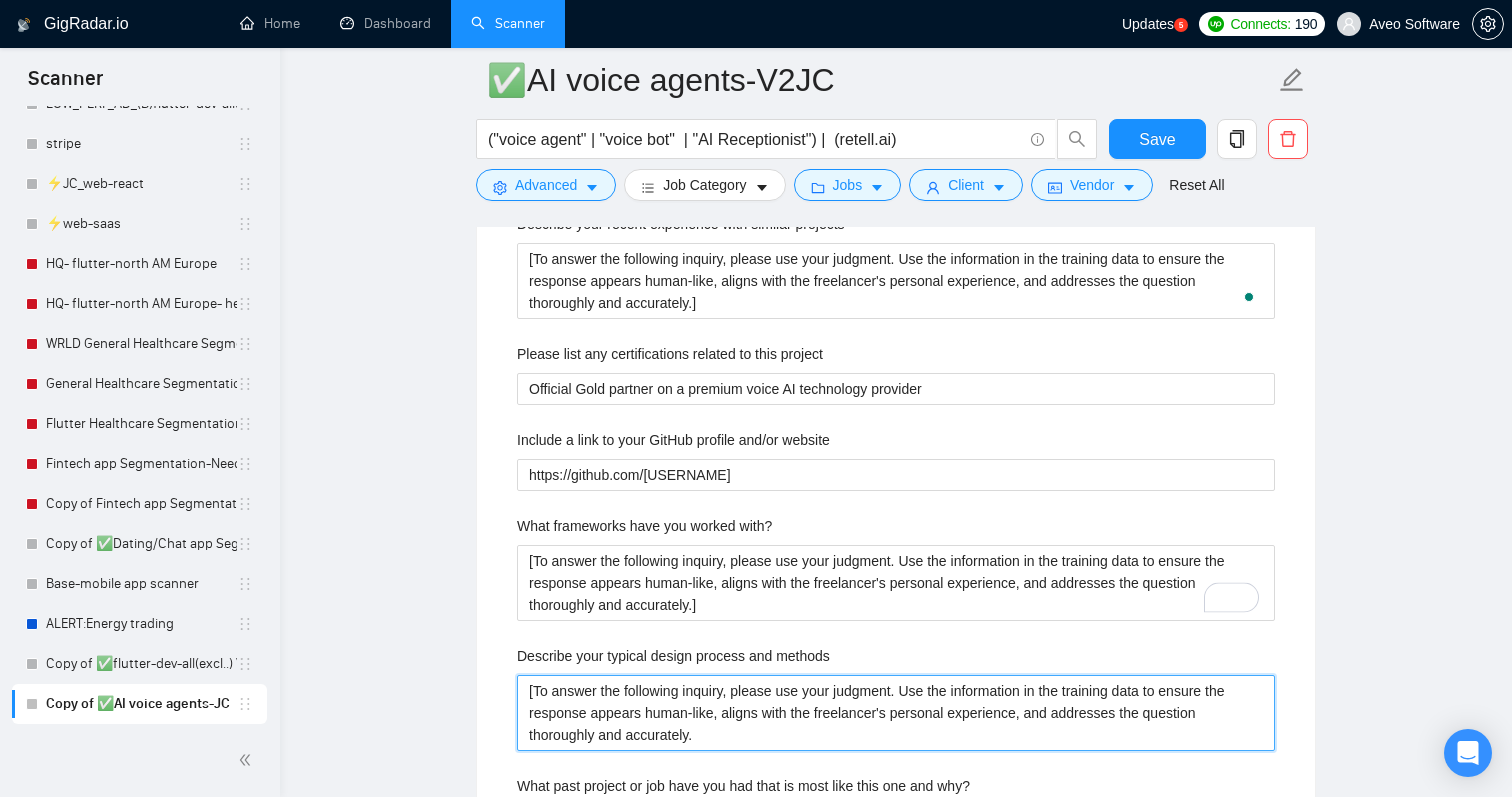 click on "[To answer the following inquiry, please use your judgment. Use the information in the training data to ensure the response appears human-like, aligns with the freelancer's personal experience, and addresses the question thoroughly and accurately." at bounding box center [896, 713] 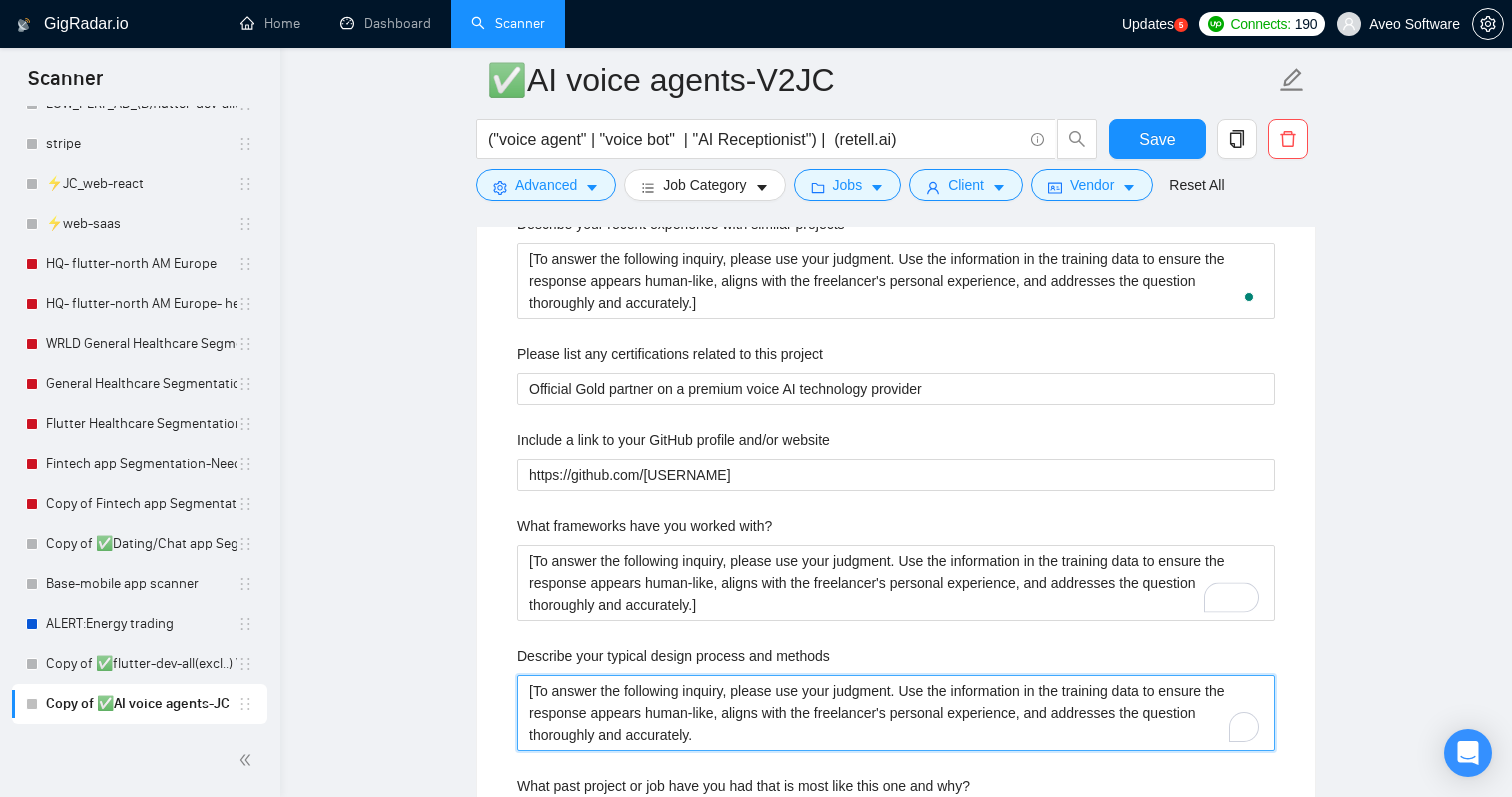 paste on "]" 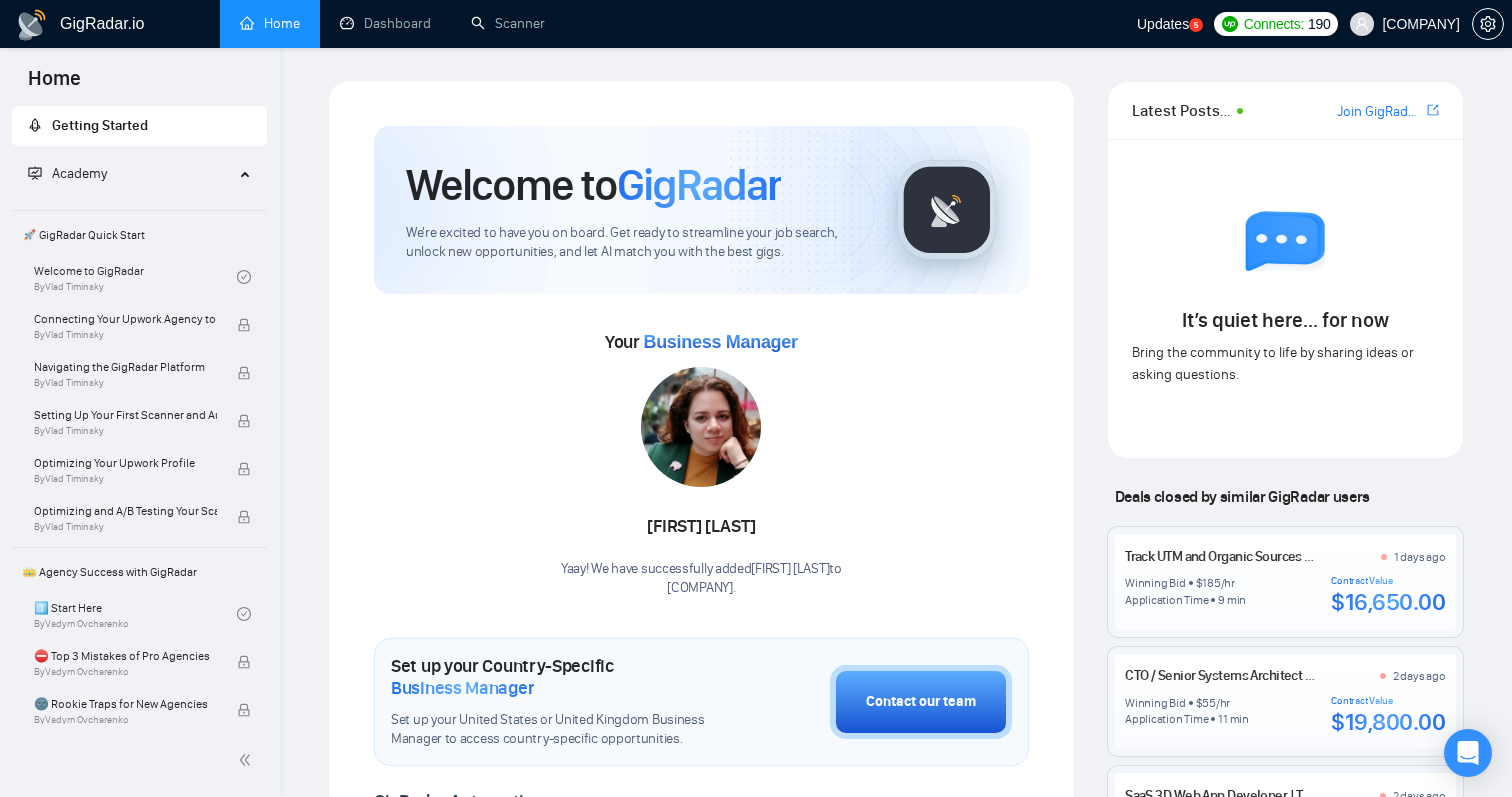 scroll, scrollTop: 1, scrollLeft: 0, axis: vertical 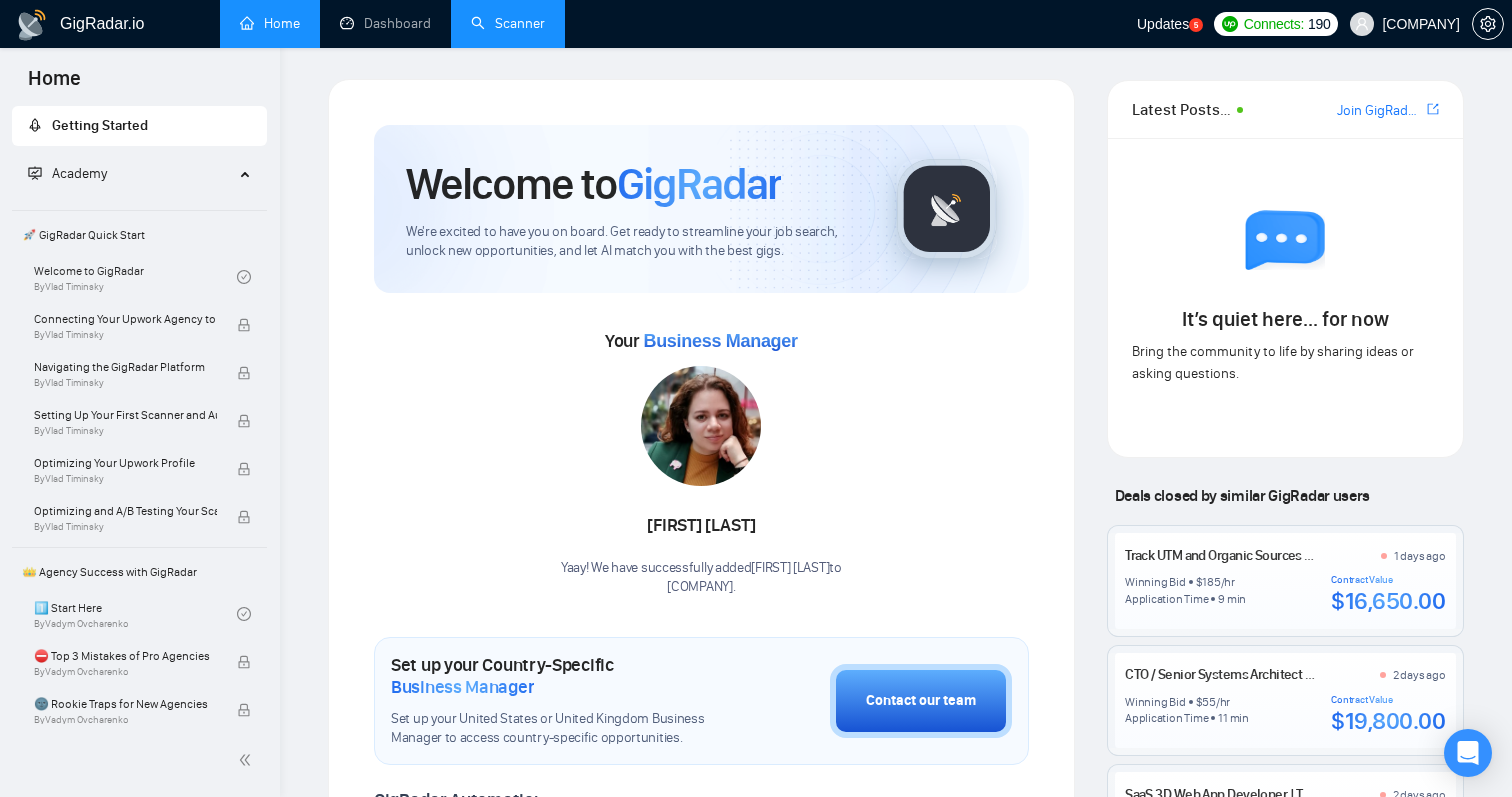 click on "Scanner" at bounding box center (508, 23) 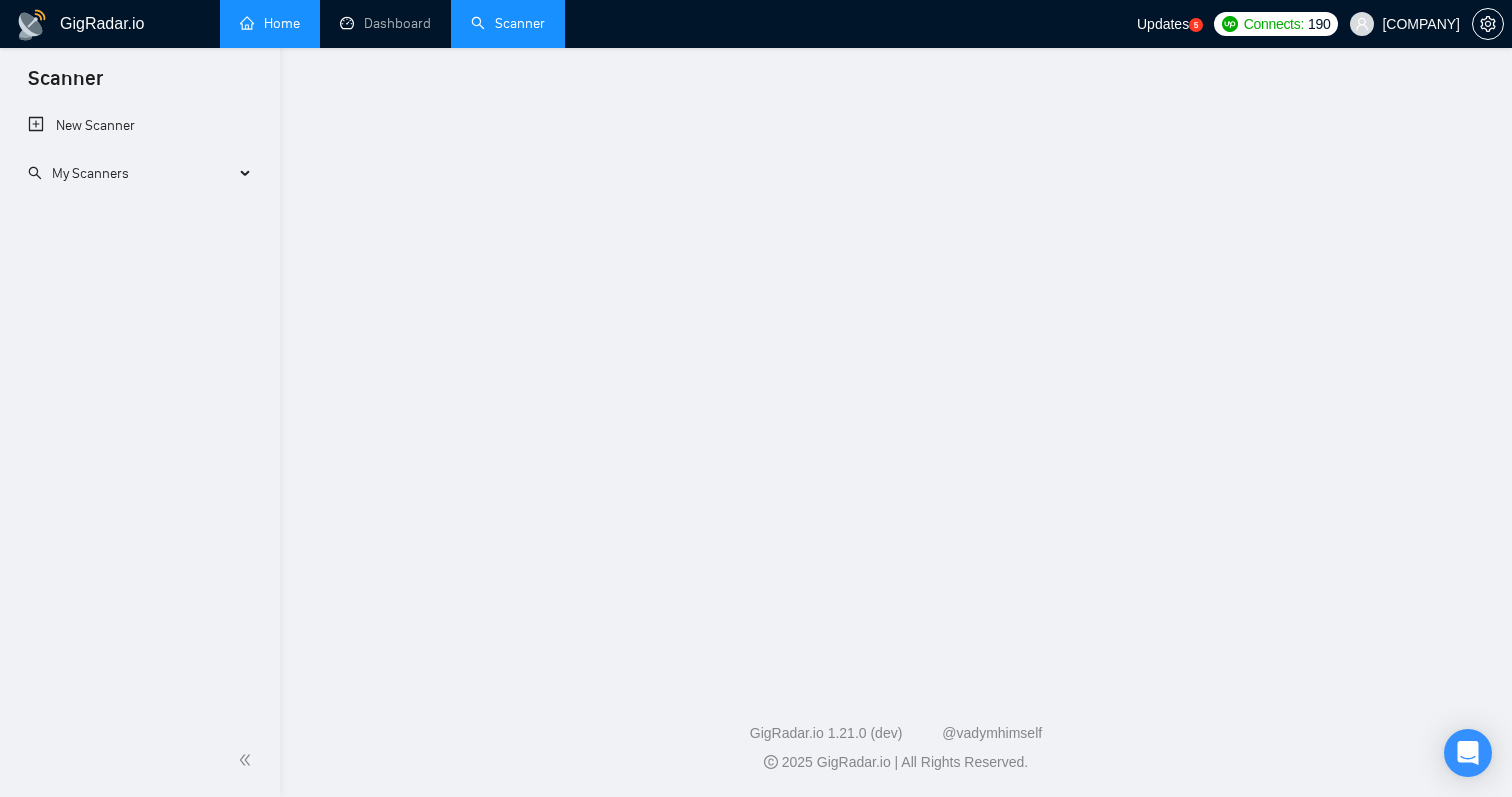 scroll, scrollTop: 0, scrollLeft: 0, axis: both 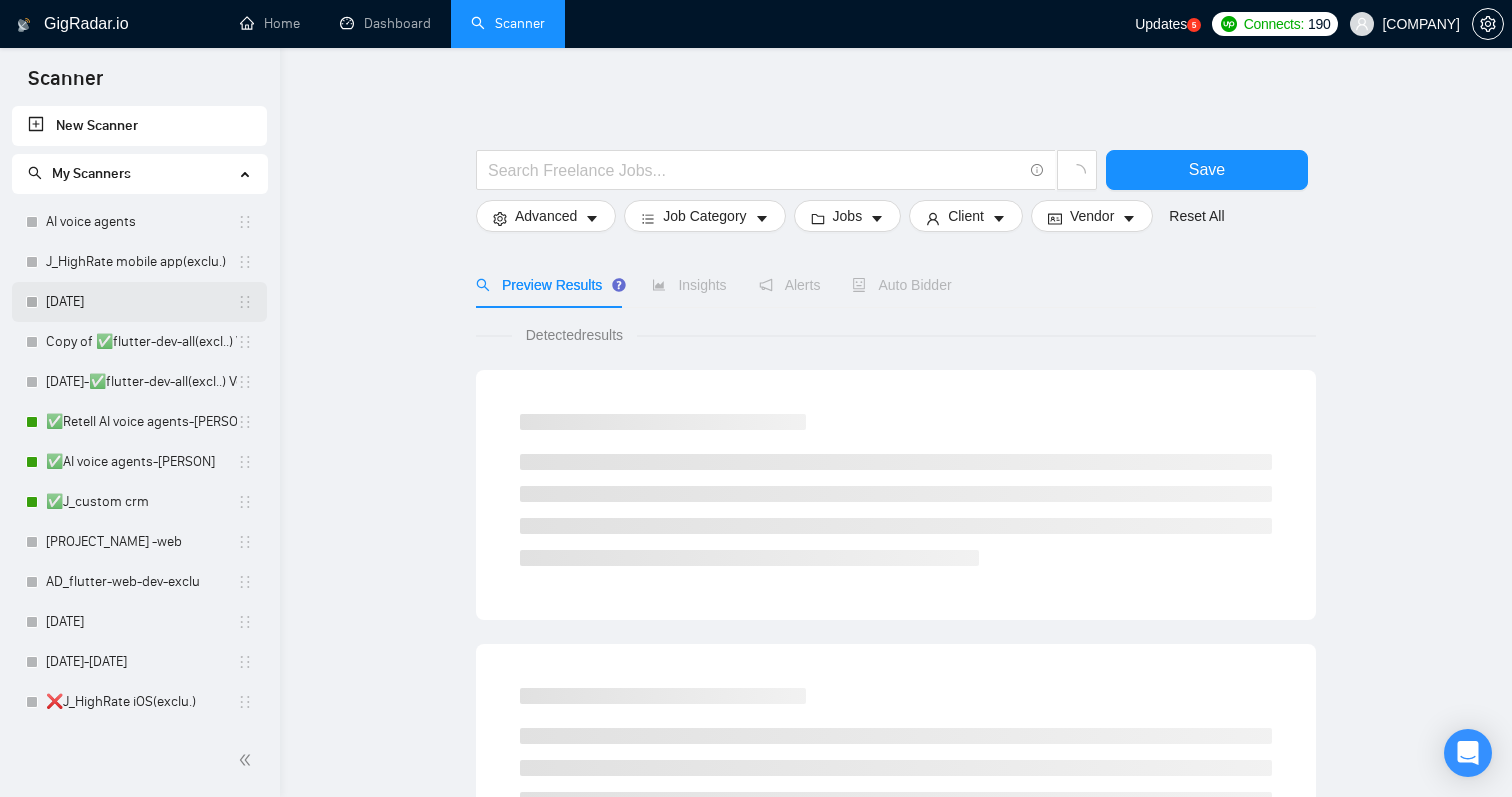 click on "[DATE]" at bounding box center (141, 302) 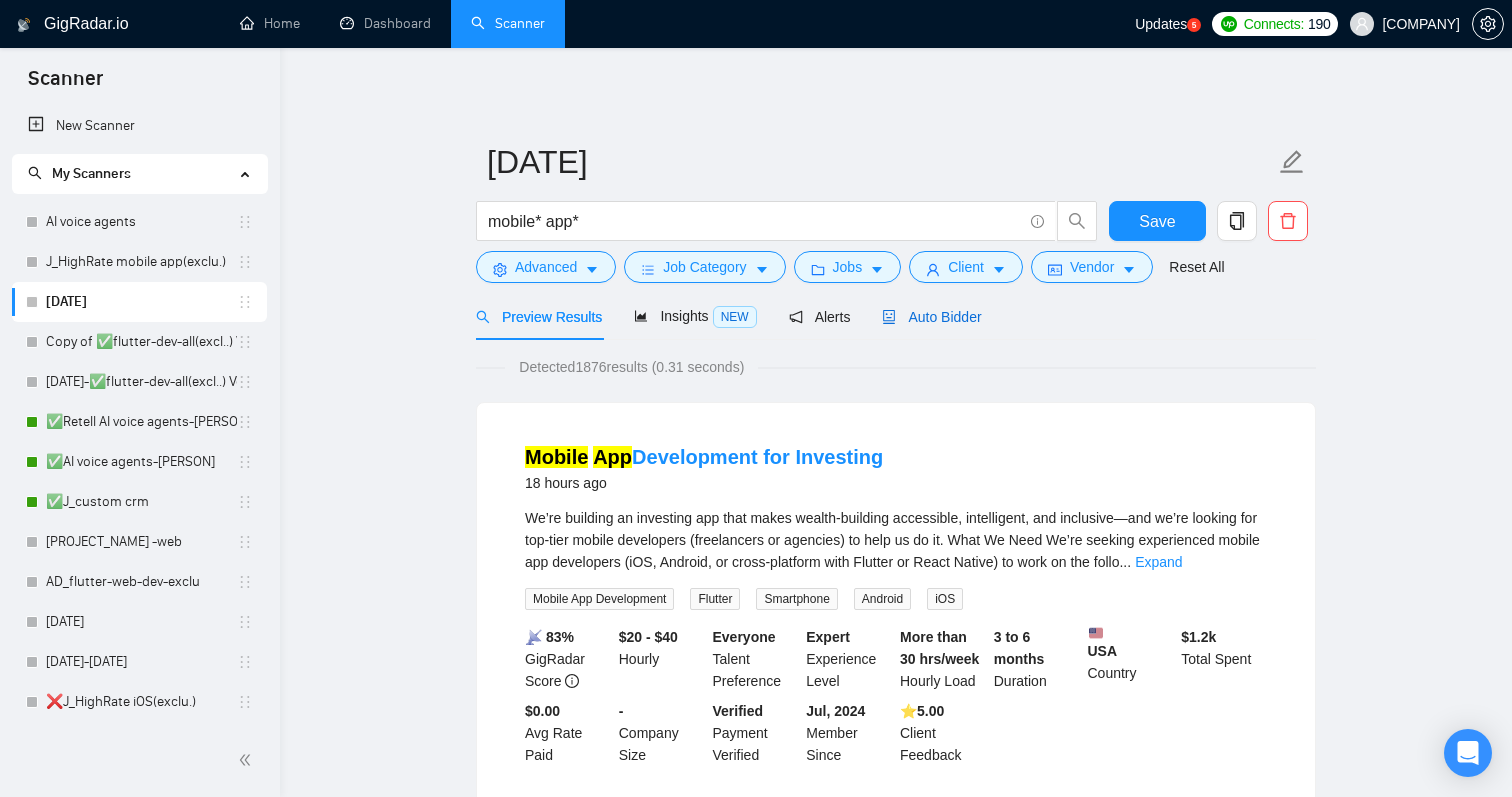 click on "Auto Bidder" at bounding box center (931, 317) 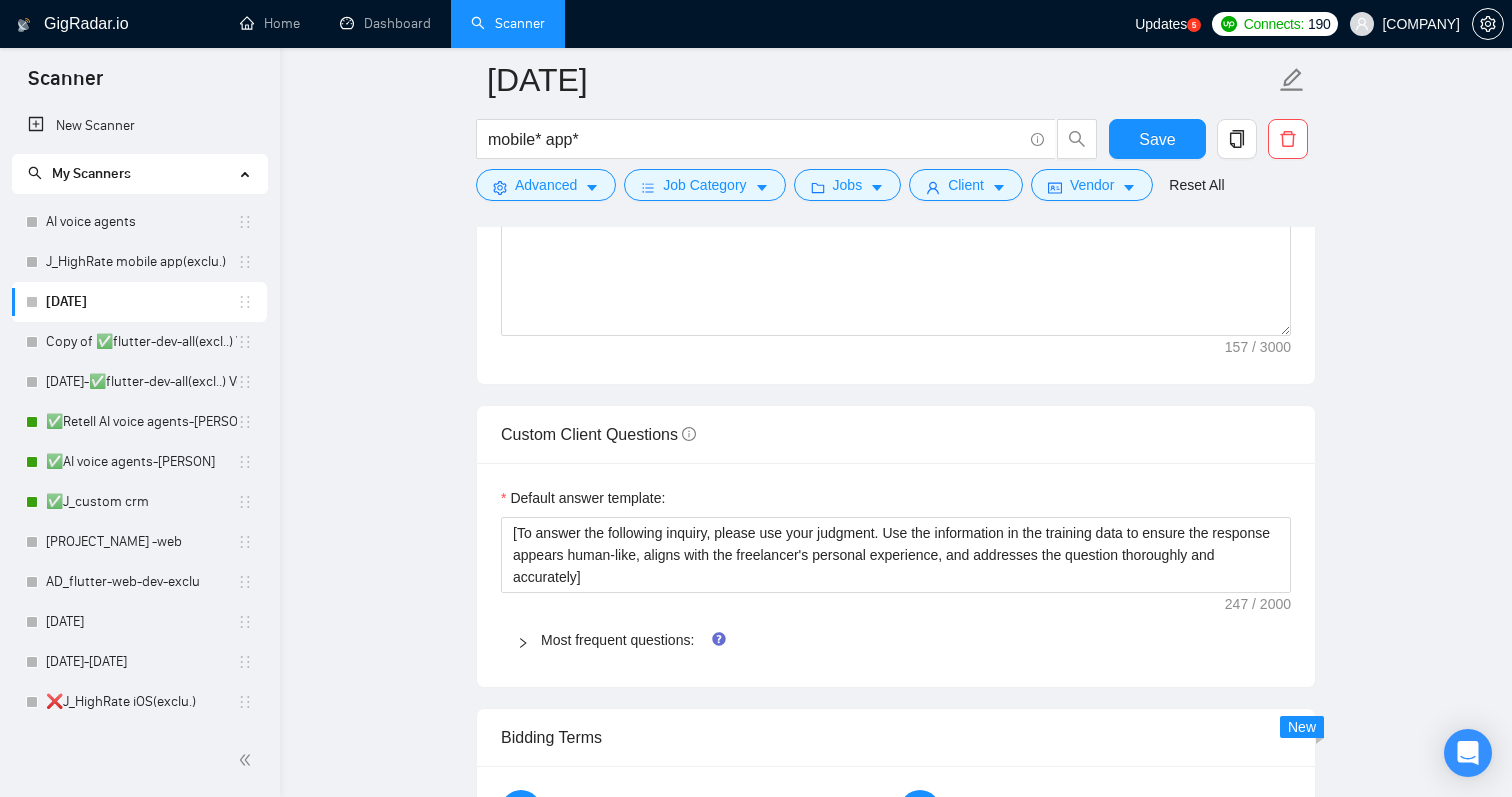scroll, scrollTop: 2396, scrollLeft: 0, axis: vertical 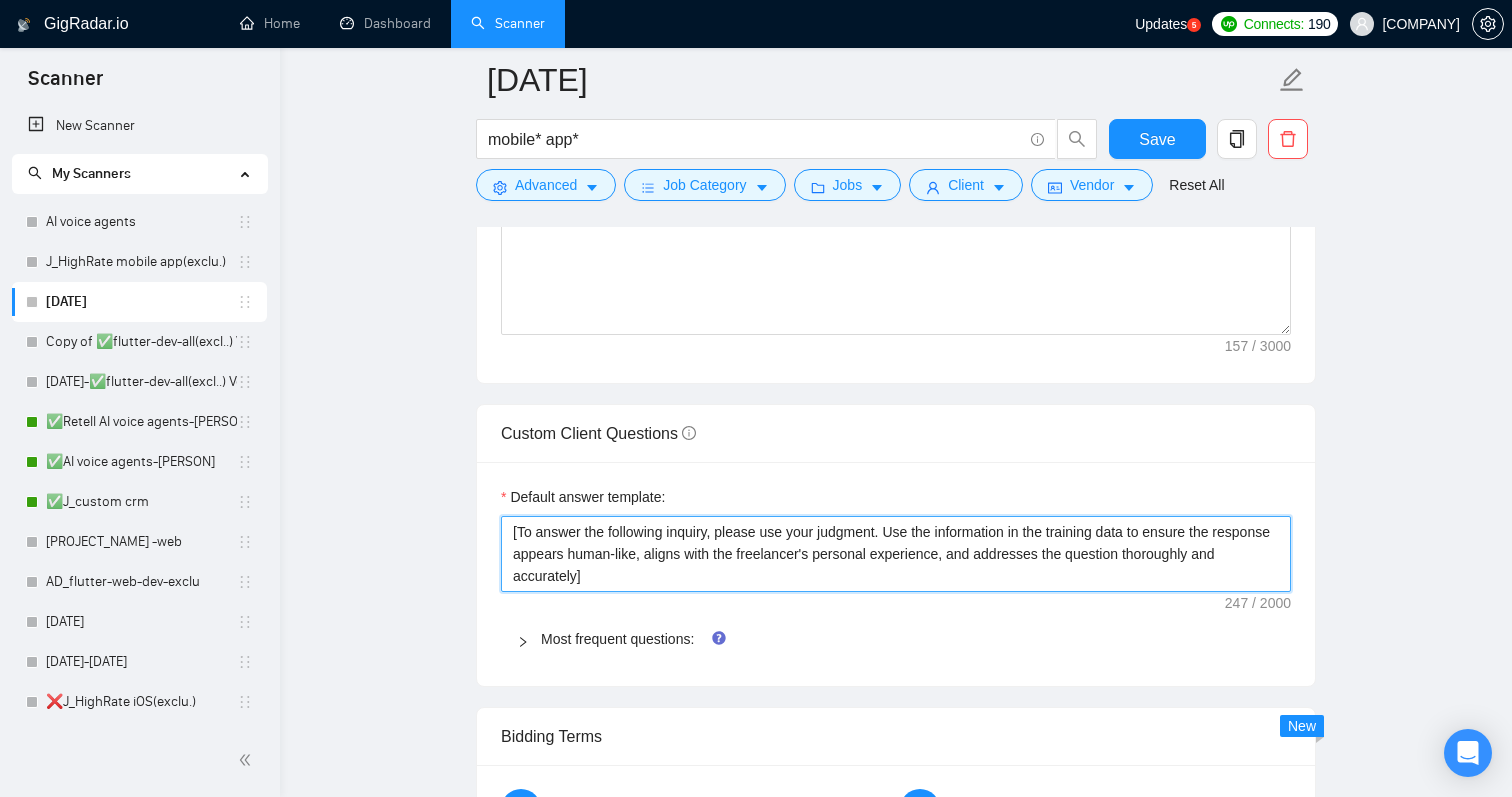 click on "[To answer the following inquiry, please use your judgment. Use the information in the training data to ensure the response appears human-like, aligns with the freelancer's personal experience, and addresses the question thoroughly and accurately]" at bounding box center (896, 554) 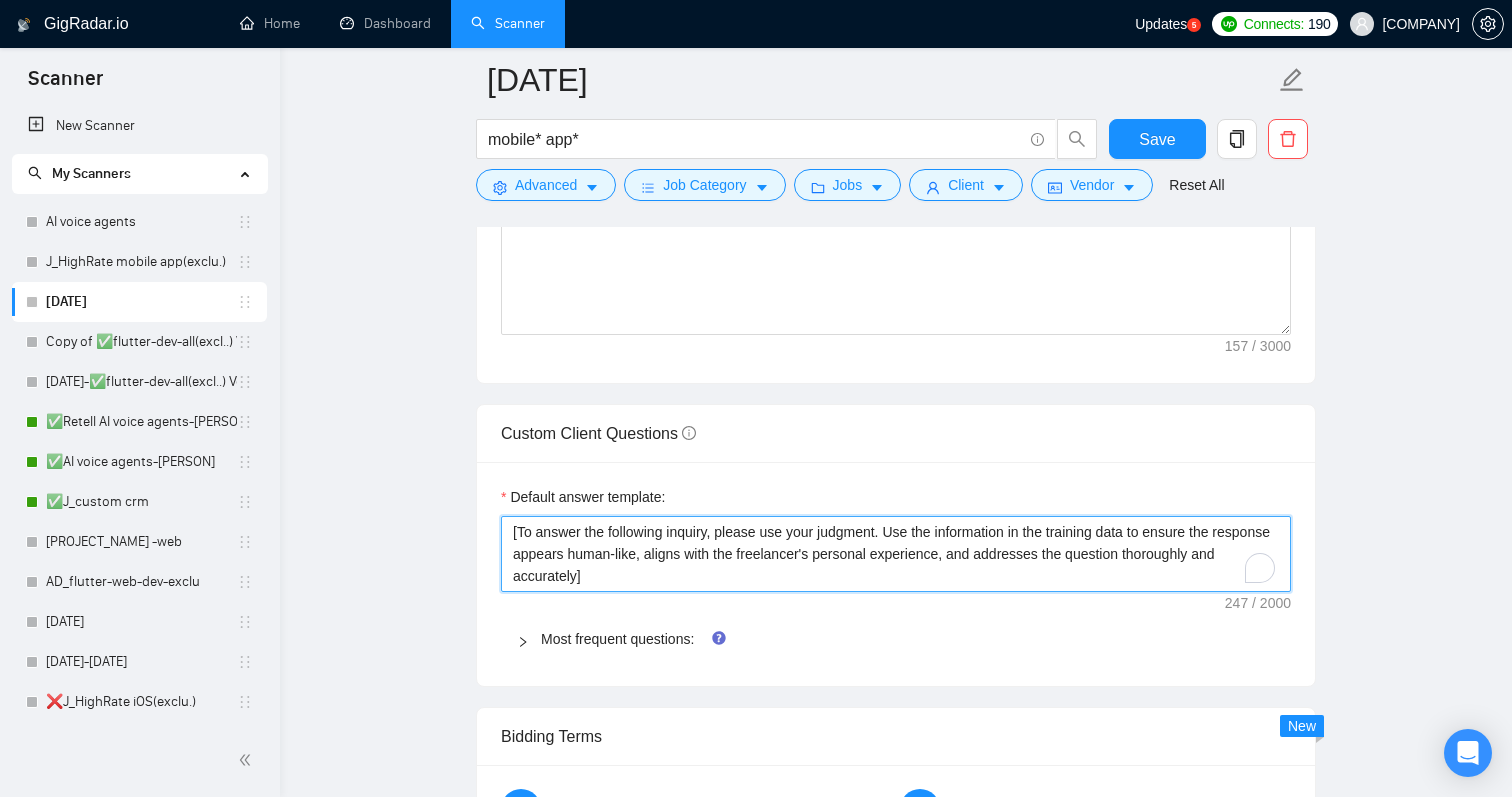 click on "[To answer the following inquiry, please use your judgment. Use the information in the training data to ensure the response appears human-like, aligns with the freelancer's personal experience, and addresses the question thoroughly and accurately]" at bounding box center [896, 554] 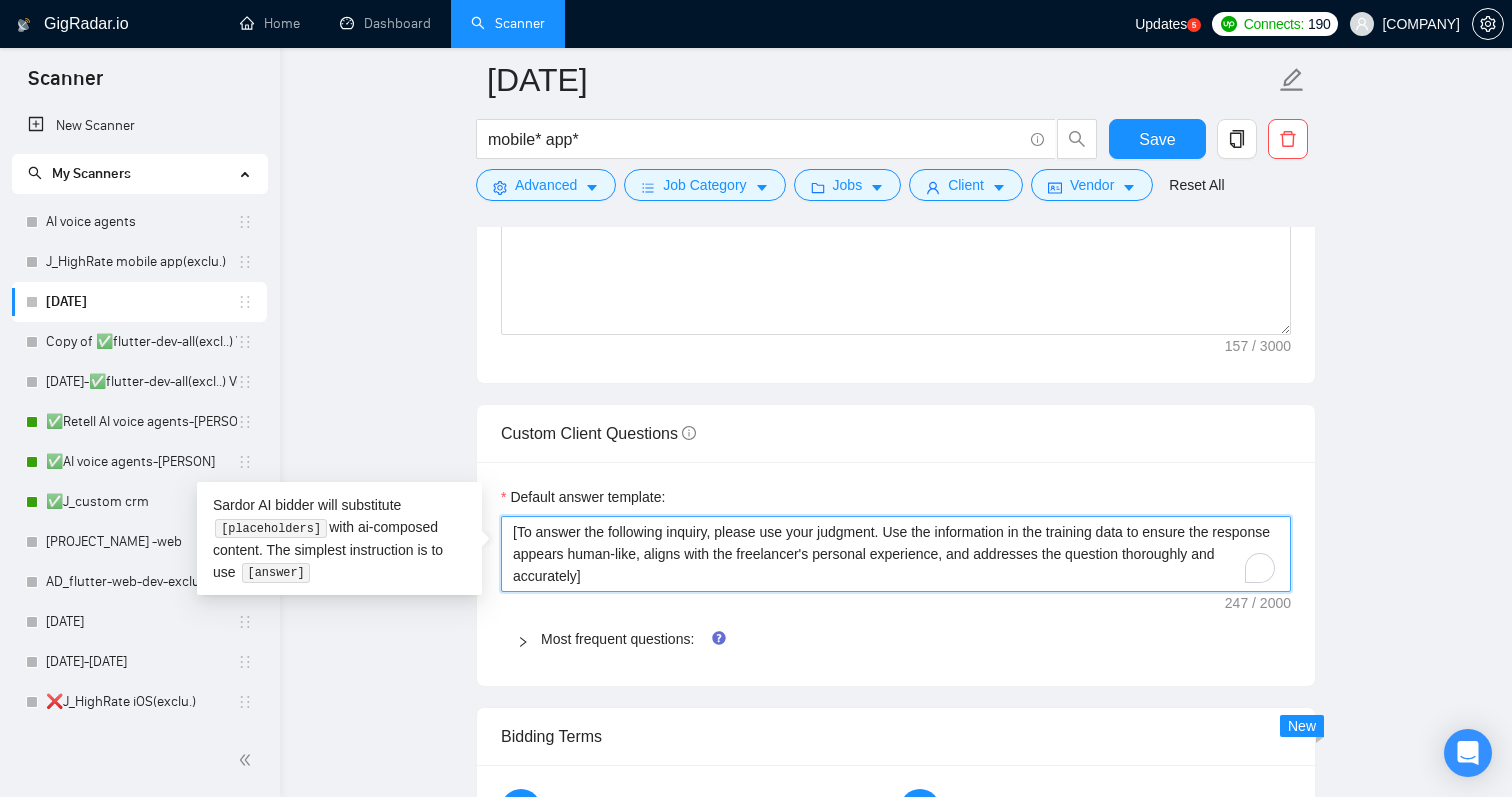 click on "[To answer the following inquiry, please use your judgment. Use the information in the training data to ensure the response appears human-like, aligns with the freelancer's personal experience, and addresses the question thoroughly and accurately]" at bounding box center (896, 554) 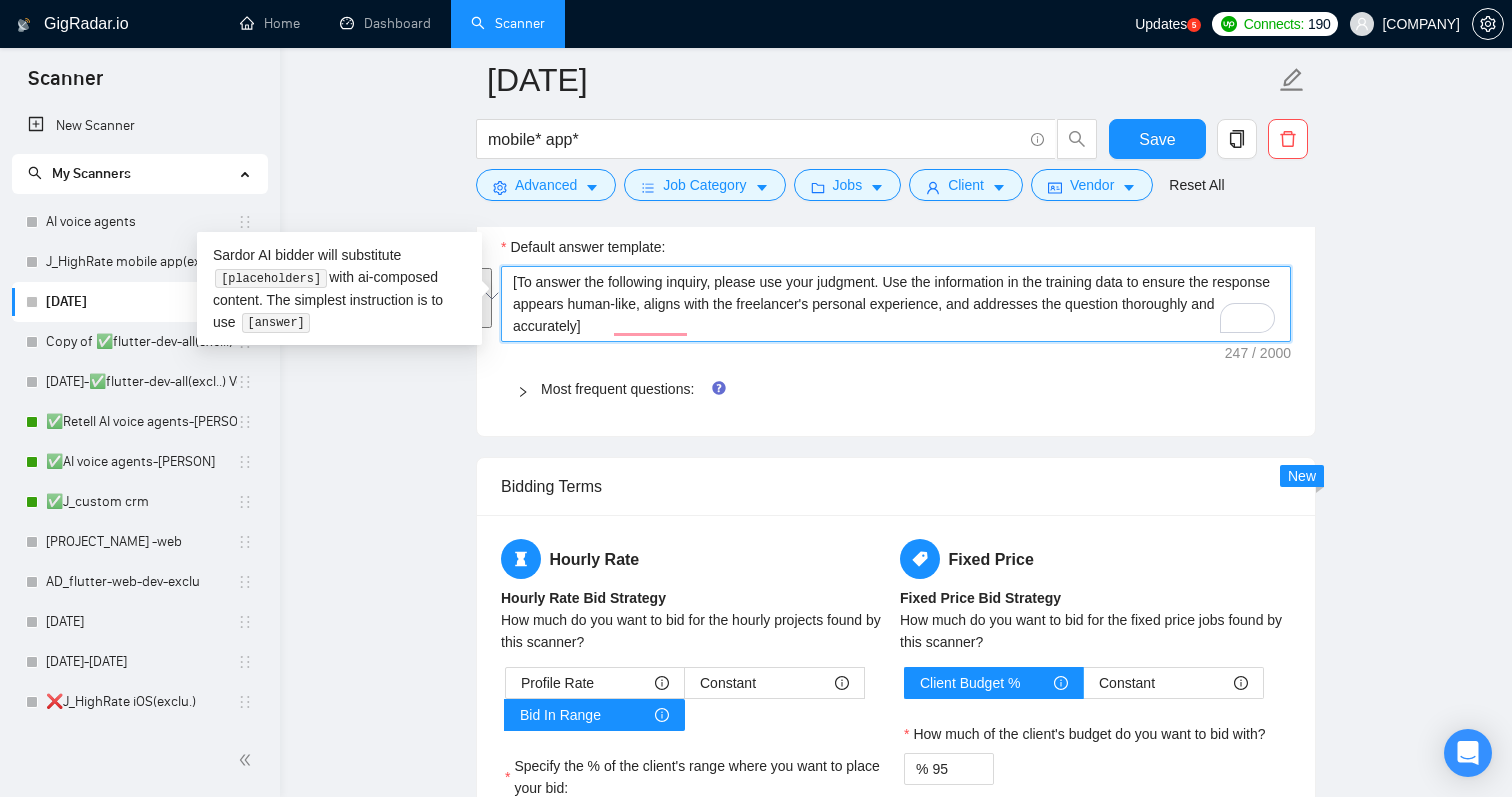 scroll, scrollTop: 2585, scrollLeft: 0, axis: vertical 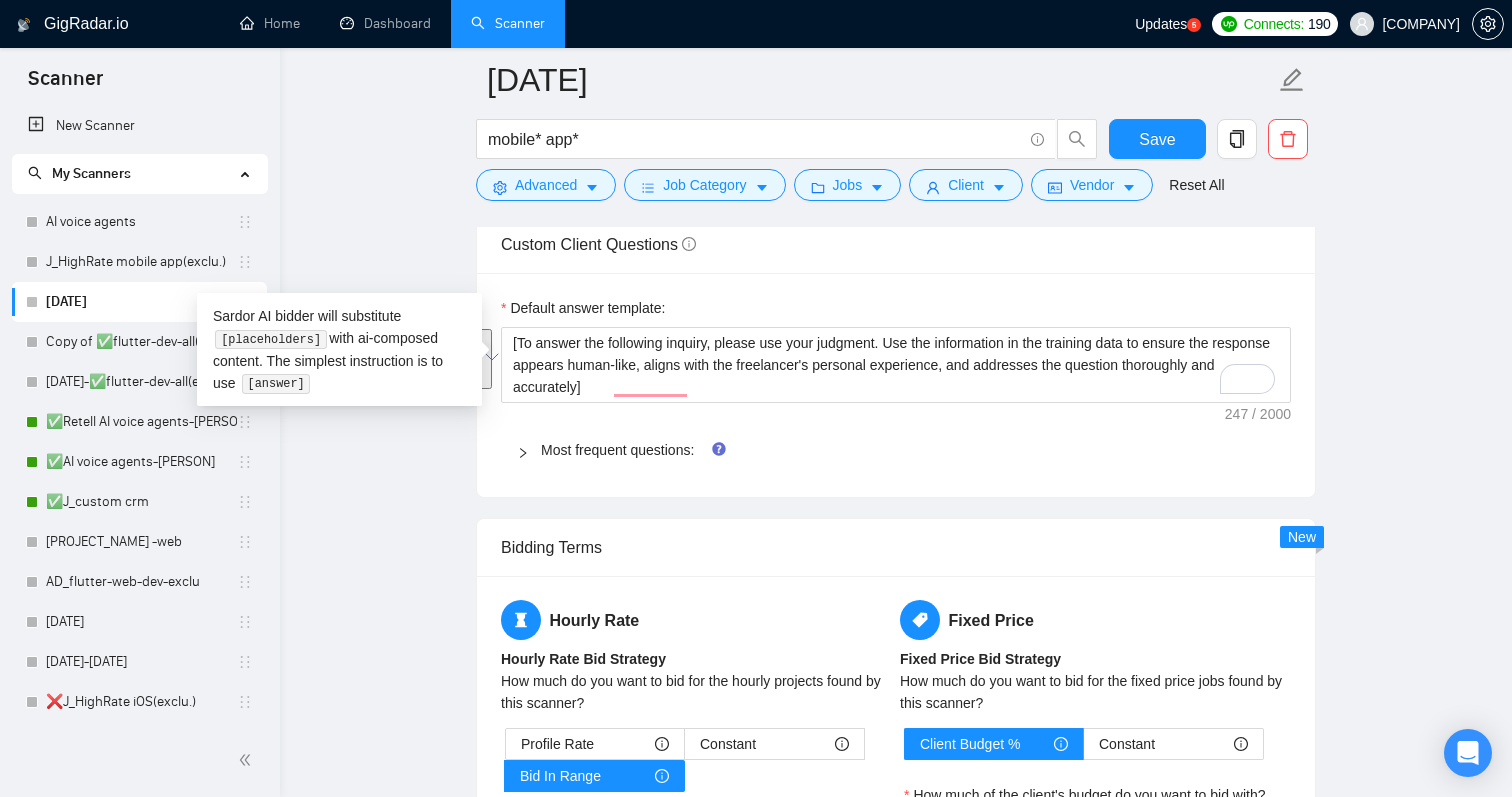 click at bounding box center (529, 450) 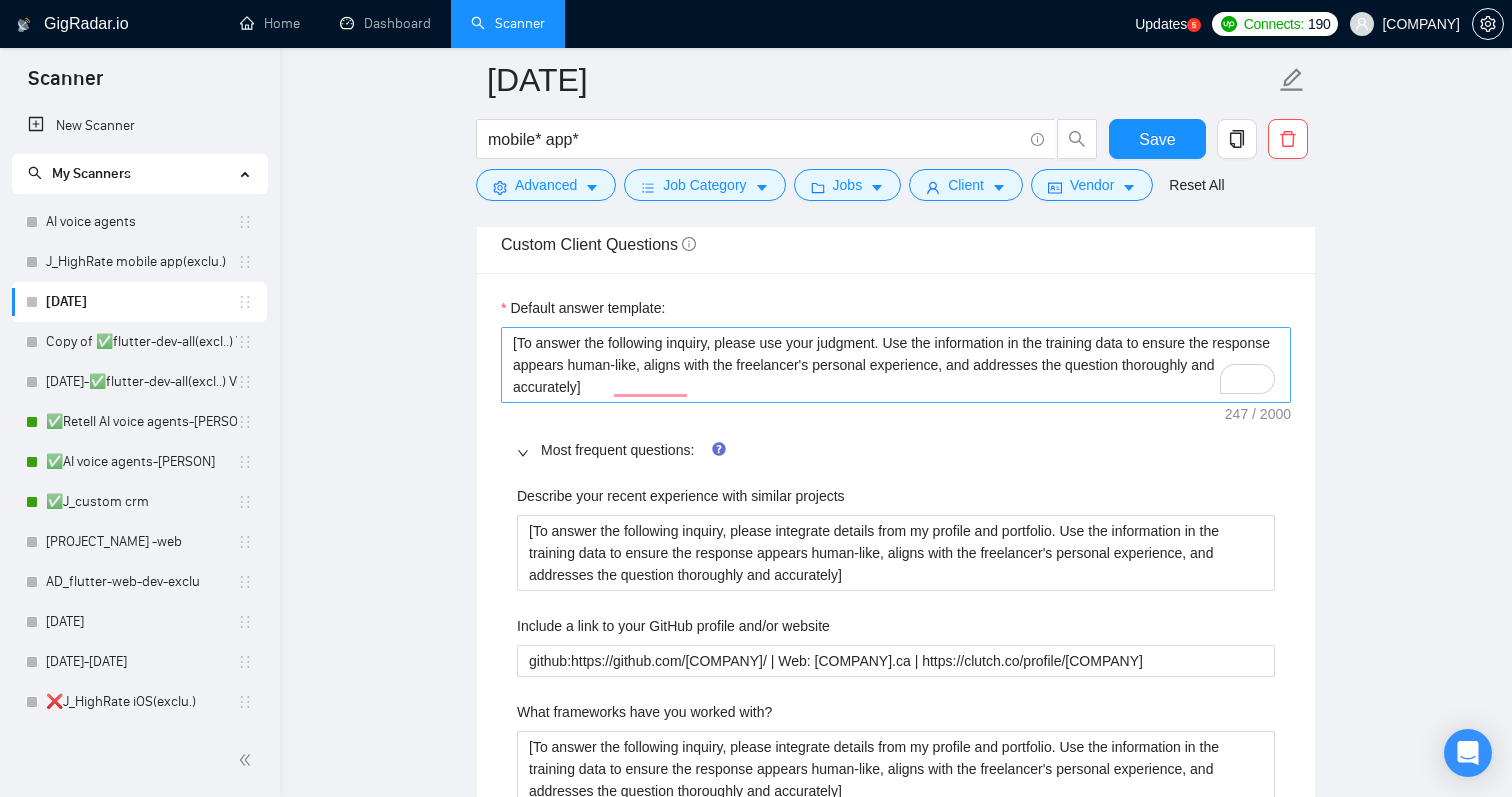 scroll, scrollTop: 2686, scrollLeft: 0, axis: vertical 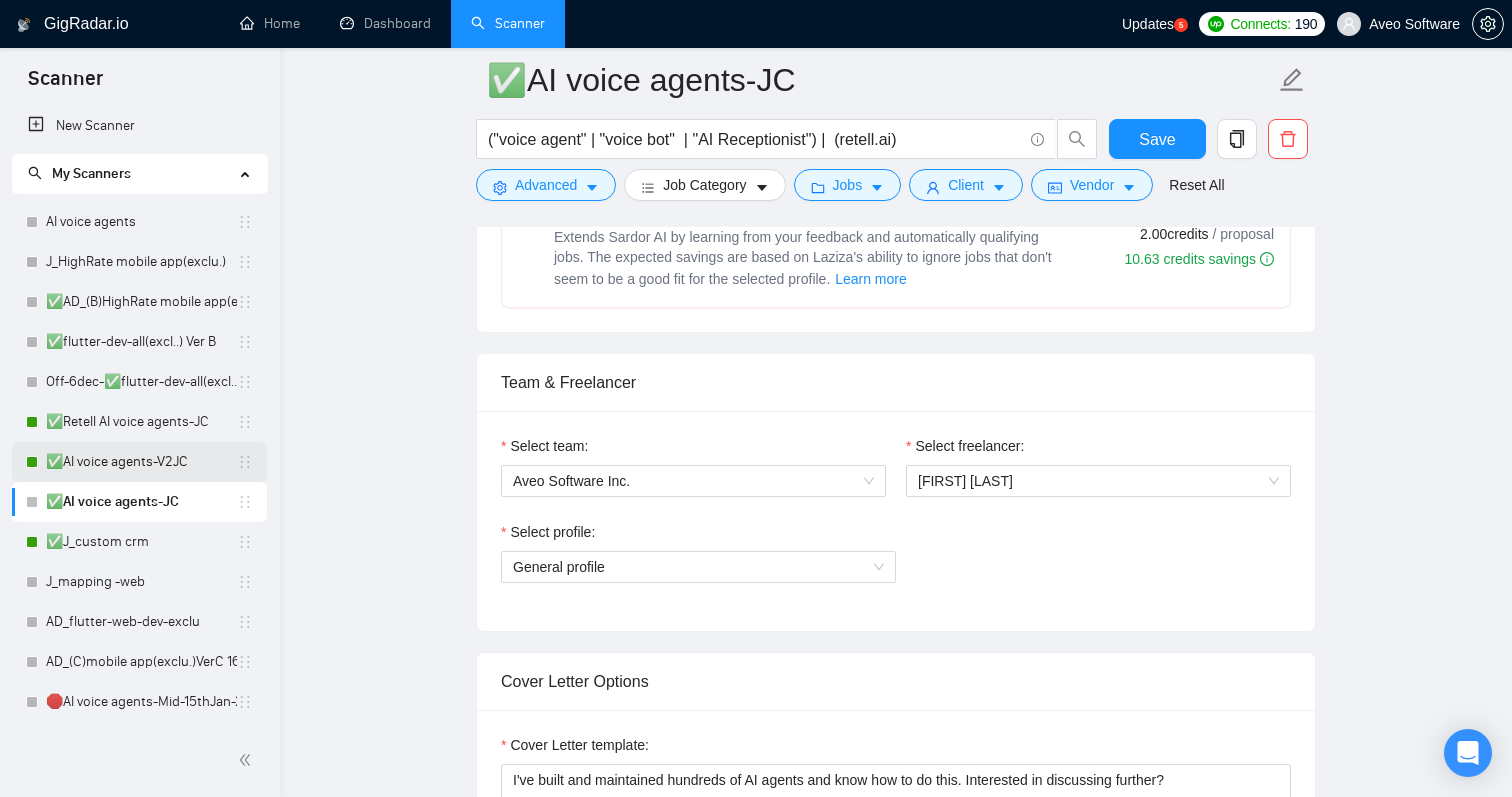 click on "✅AI voice agents-V2JC" at bounding box center (141, 462) 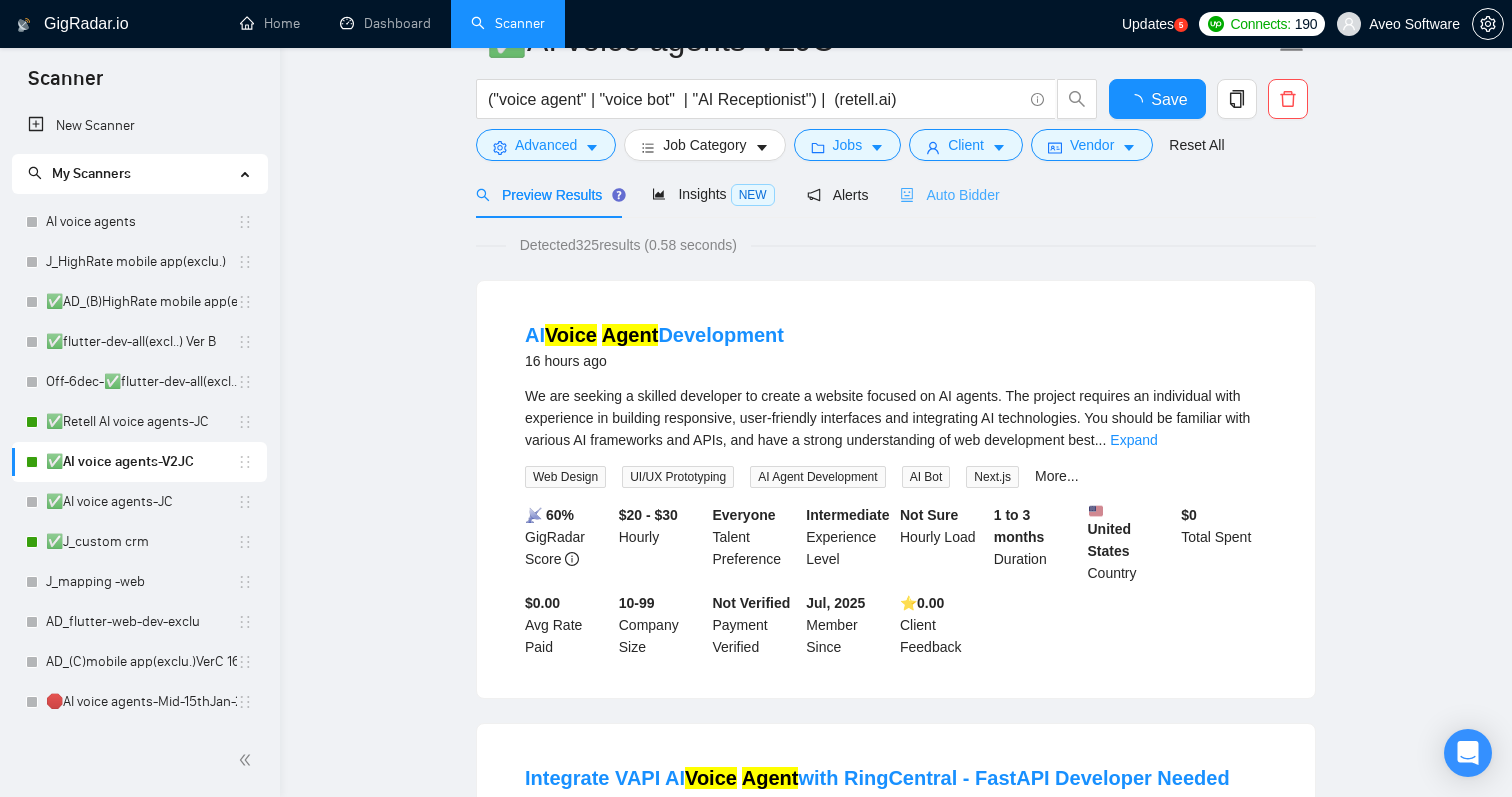 scroll, scrollTop: 0, scrollLeft: 0, axis: both 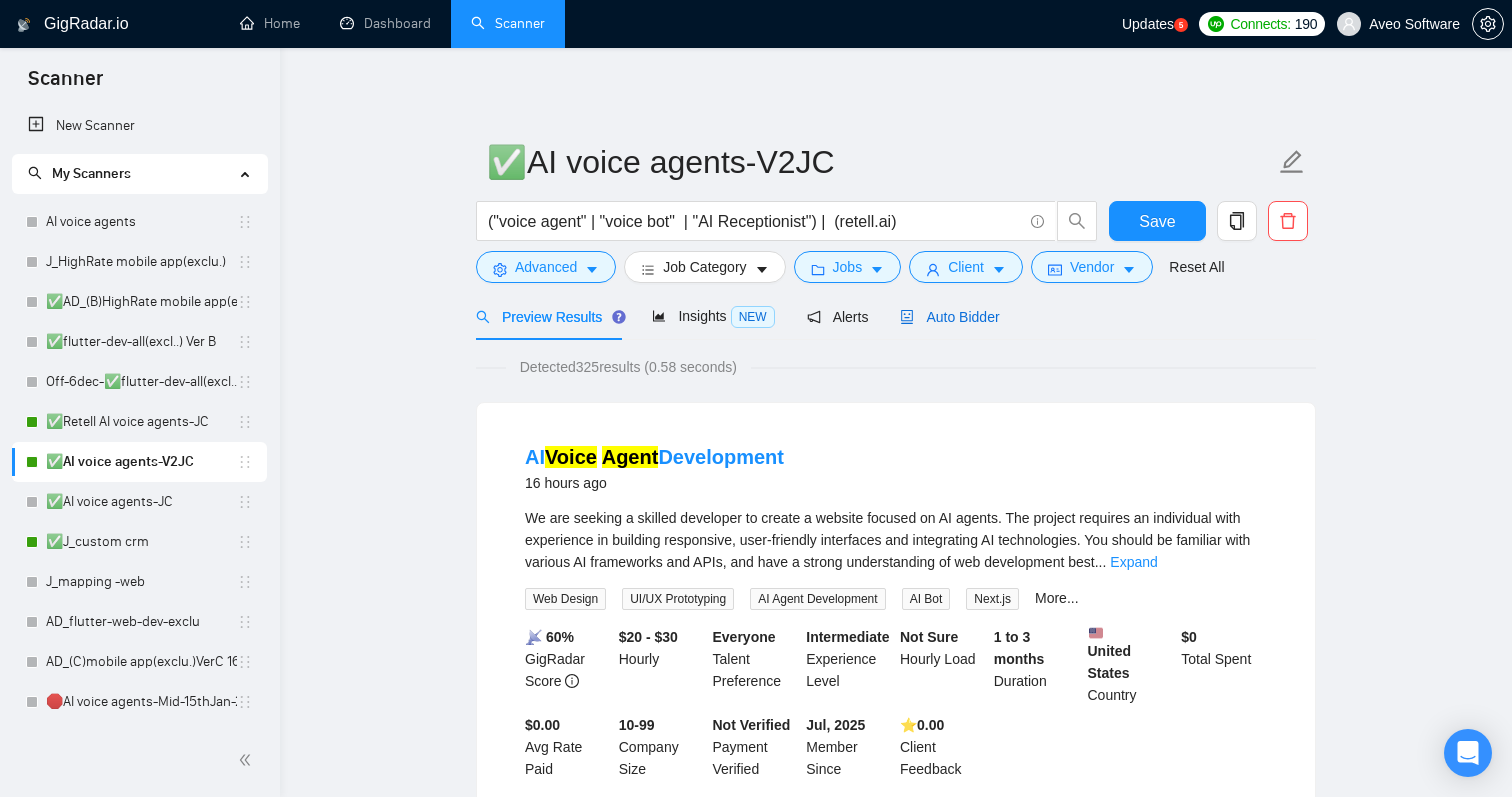 click on "Auto Bidder" at bounding box center [949, 317] 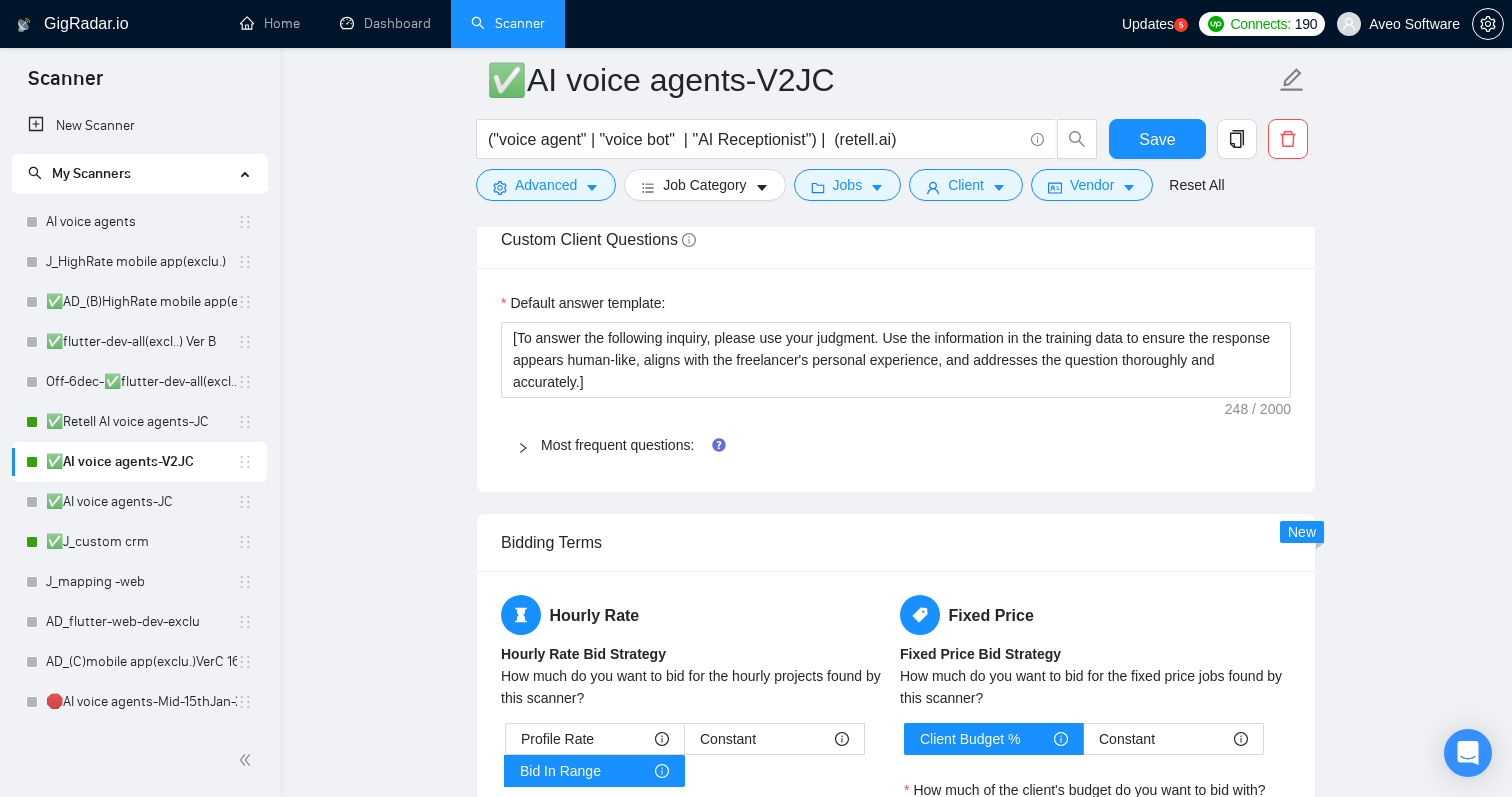 scroll, scrollTop: 2763, scrollLeft: 0, axis: vertical 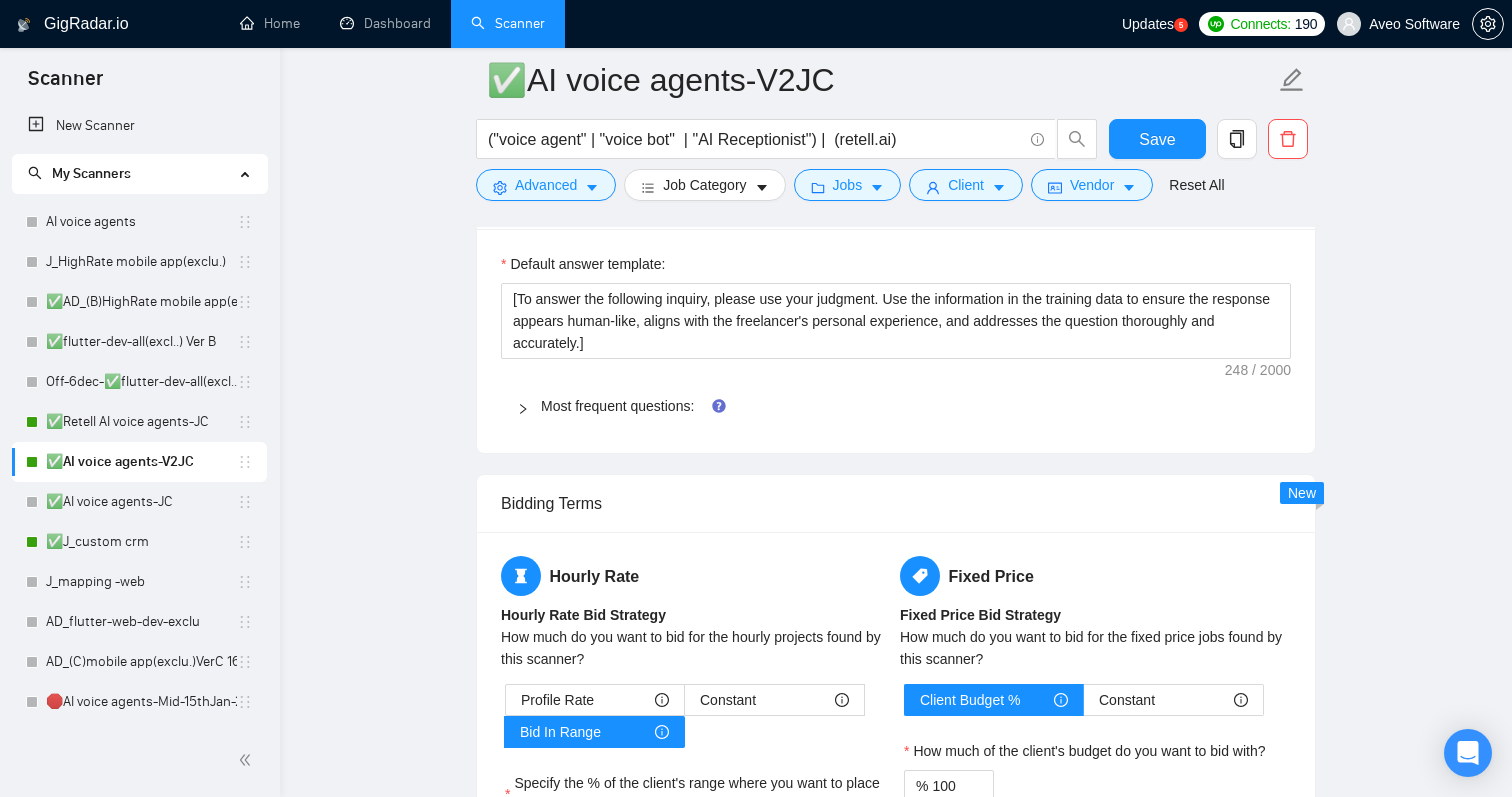 click on "Most frequent questions:" at bounding box center [896, 406] 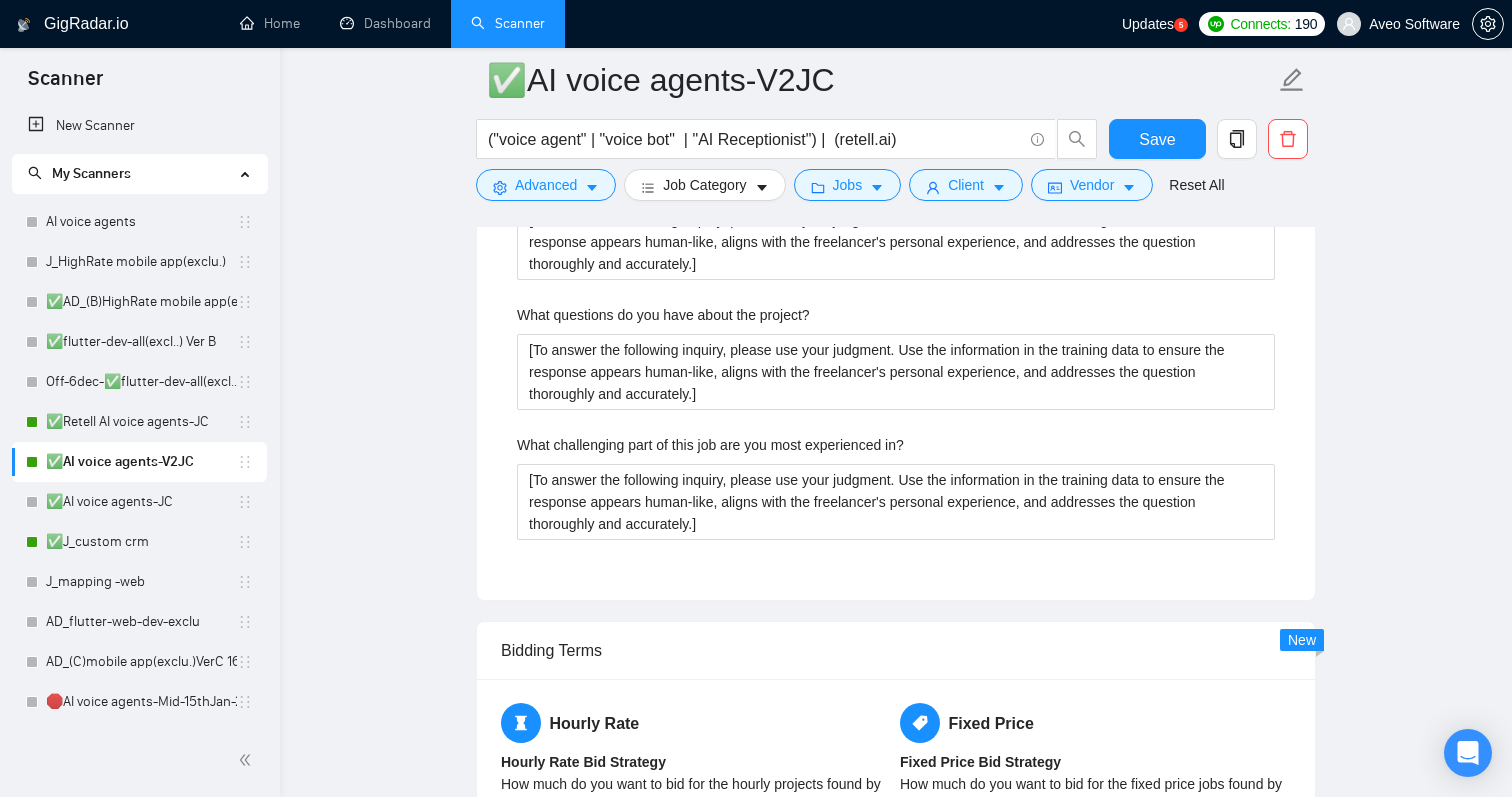 scroll, scrollTop: 4040, scrollLeft: 0, axis: vertical 